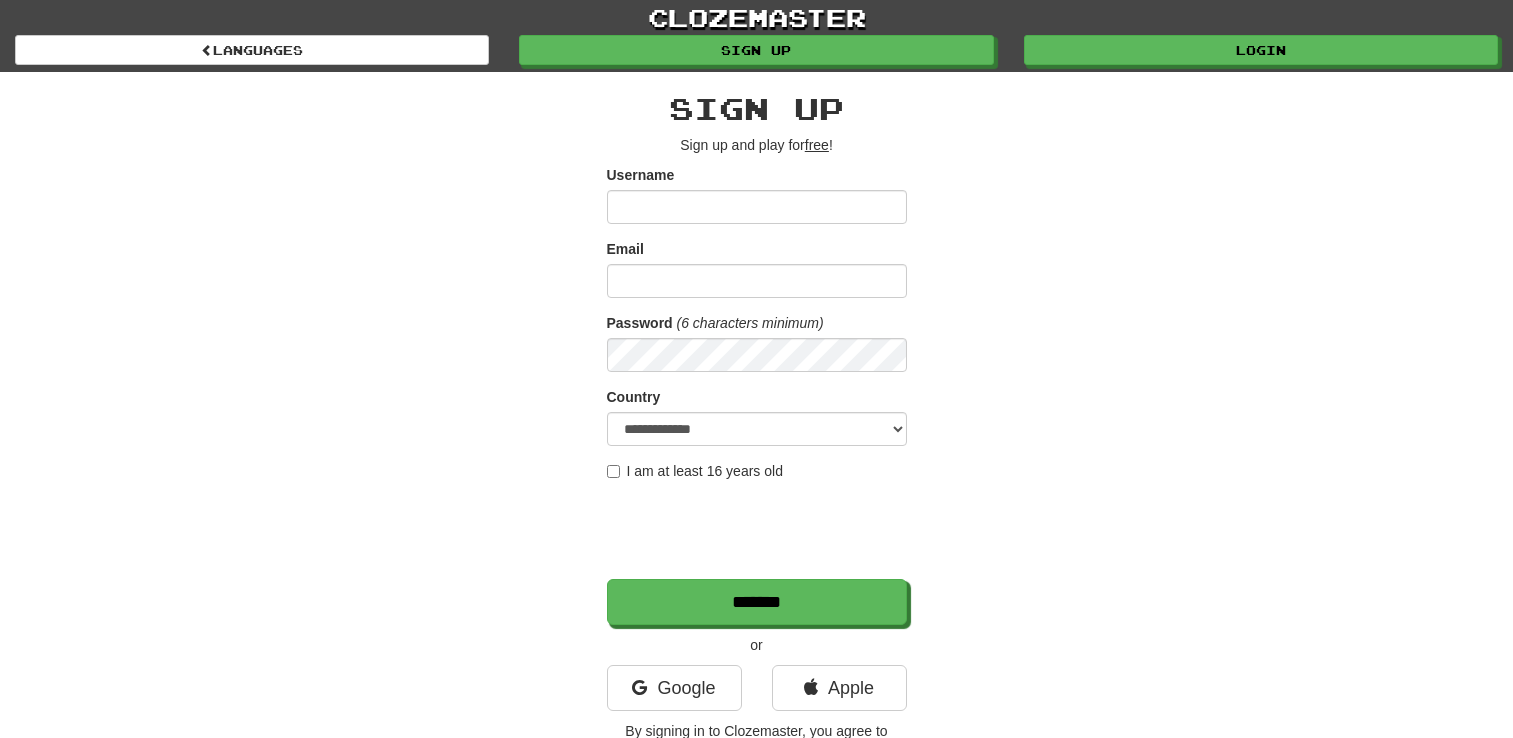 scroll, scrollTop: 0, scrollLeft: 0, axis: both 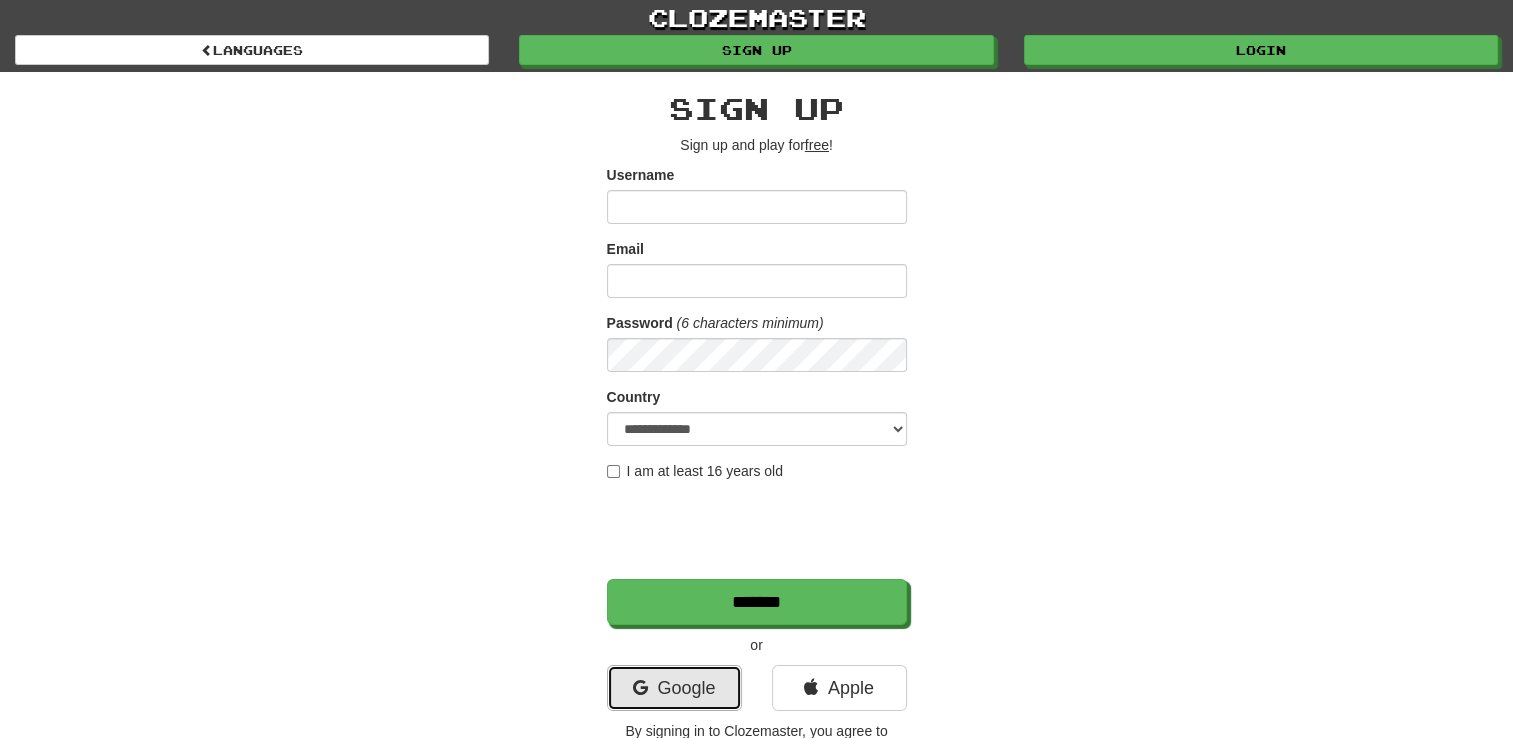 click on "Google" at bounding box center (674, 688) 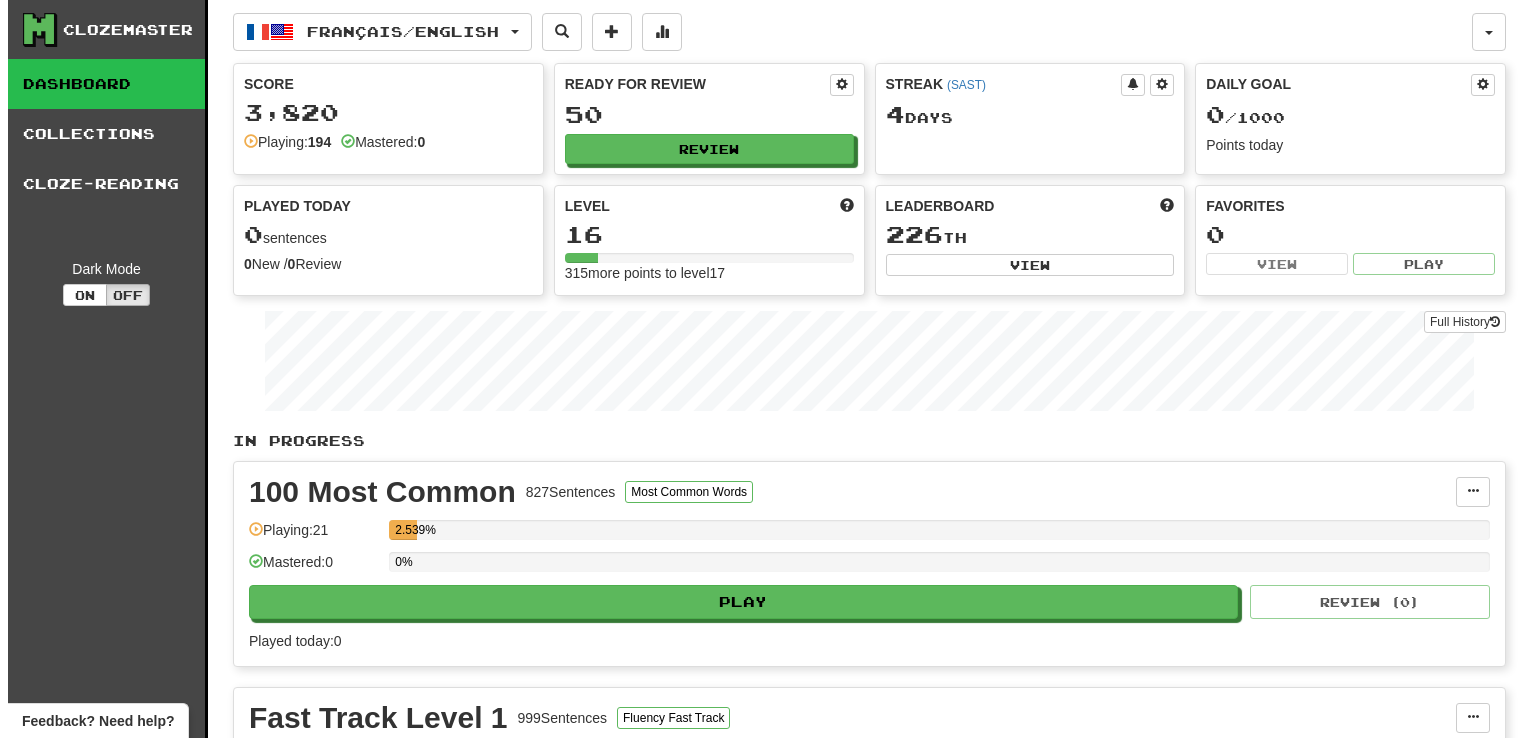 scroll, scrollTop: 0, scrollLeft: 0, axis: both 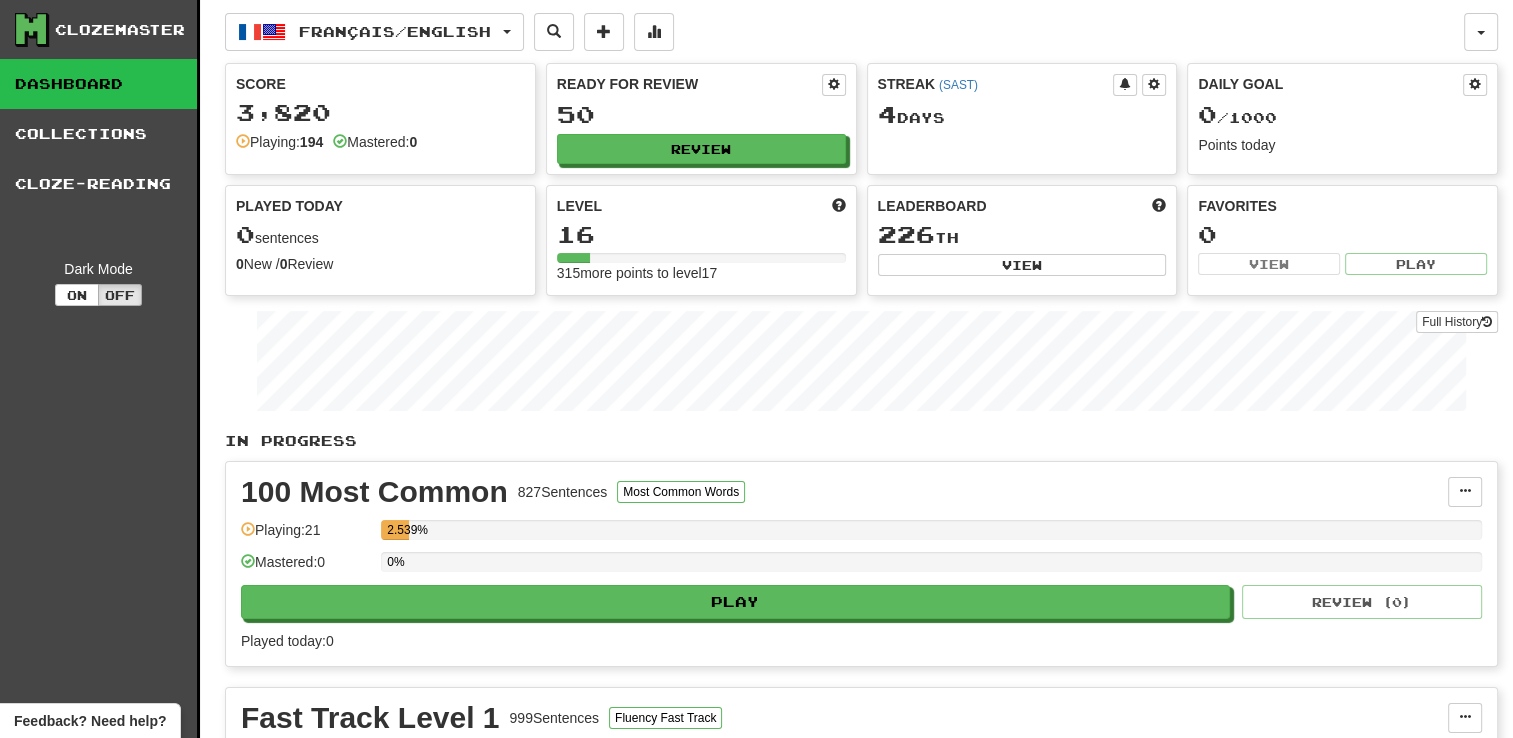 click on "Ready for Review 50   Review" at bounding box center (701, 119) 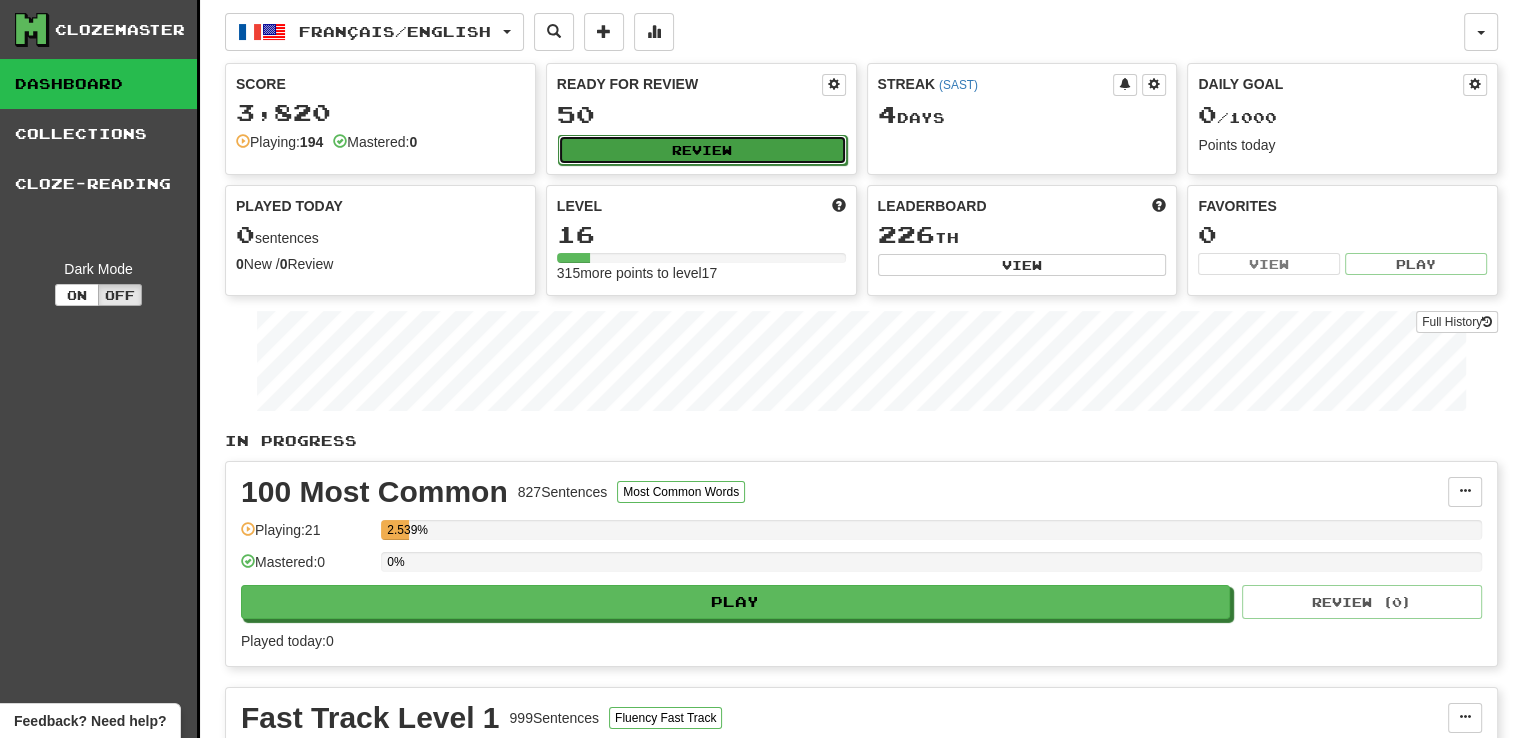 click on "Review" at bounding box center (702, 150) 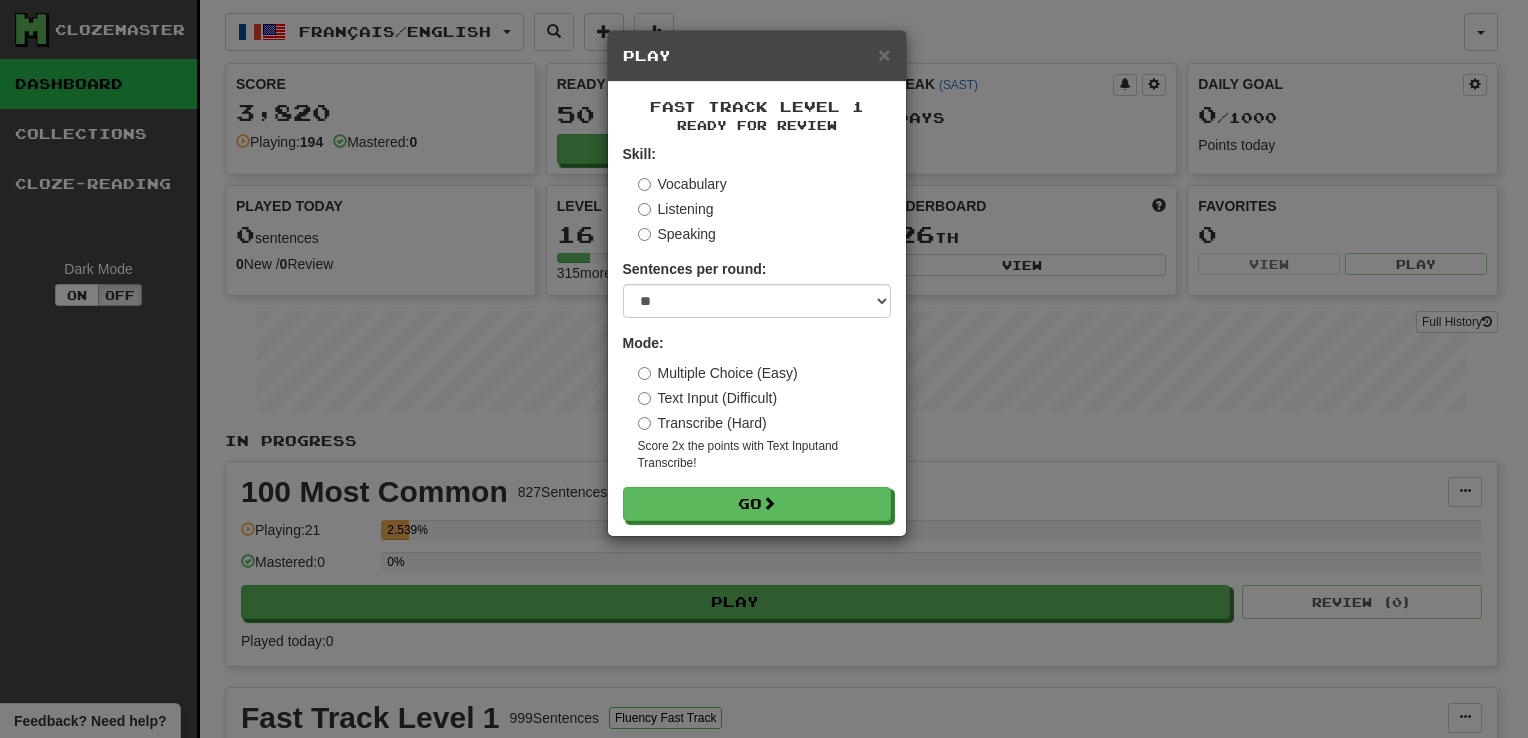 click on "Transcribe (Hard)" at bounding box center [702, 423] 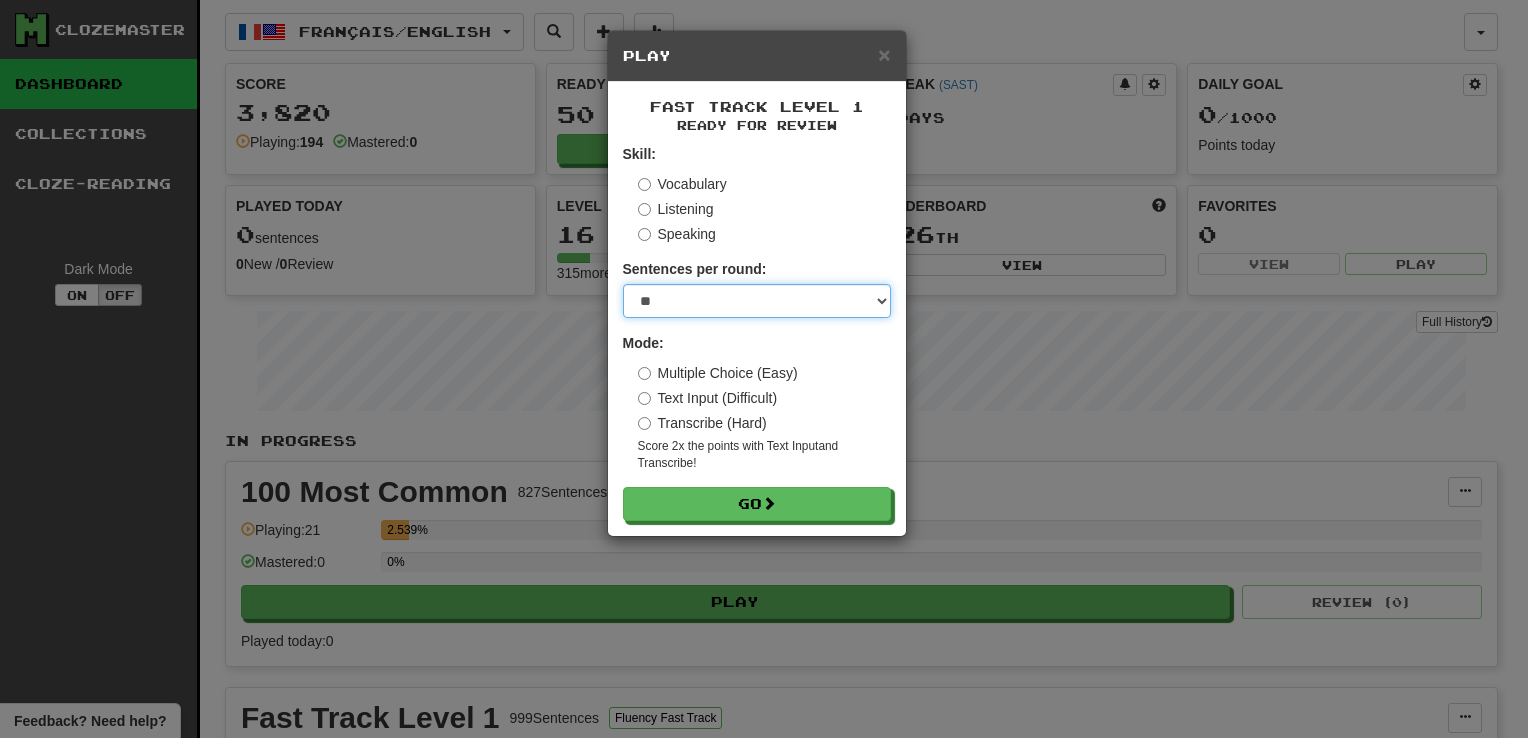 click on "* ** ** ** ** ** *** ********" at bounding box center [757, 301] 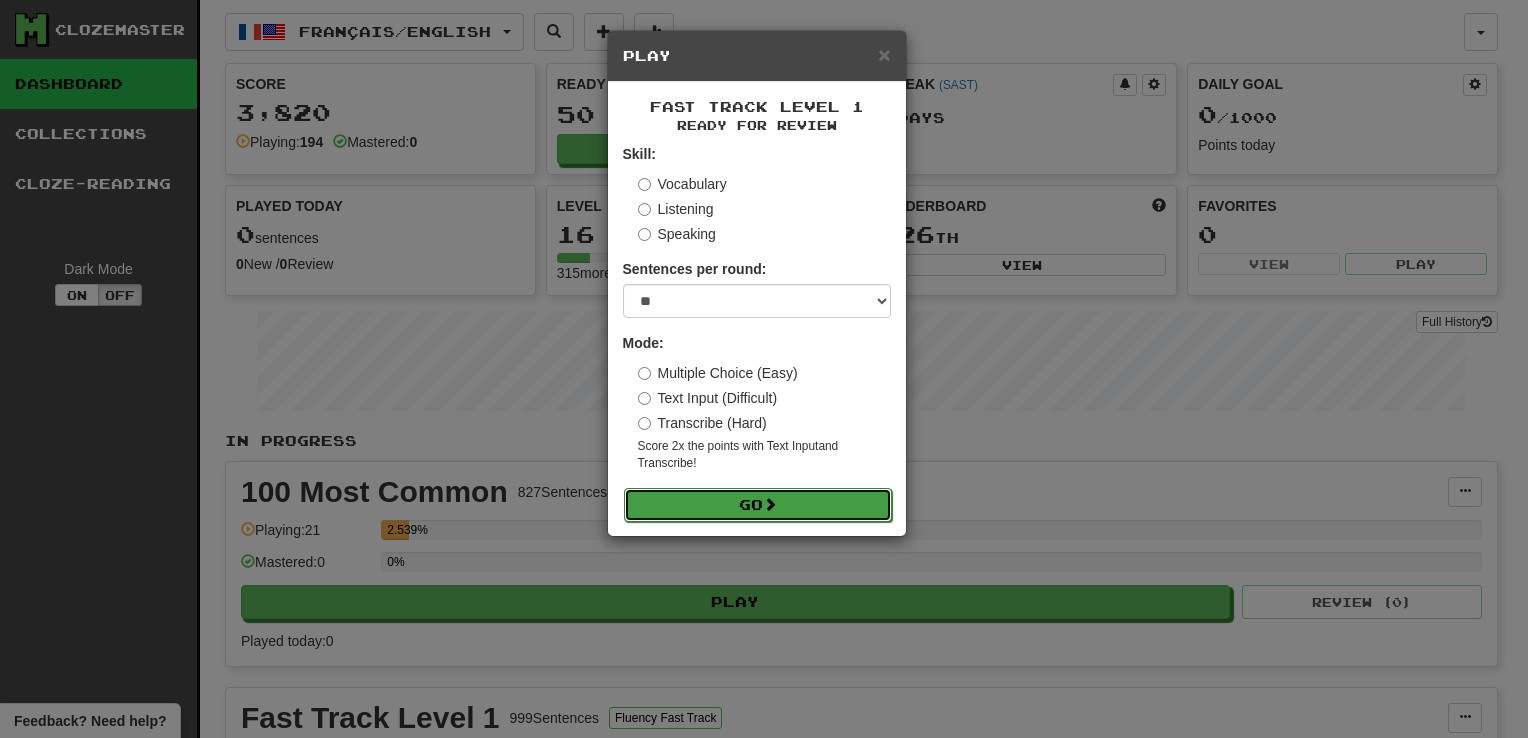 click on "Go" at bounding box center (758, 505) 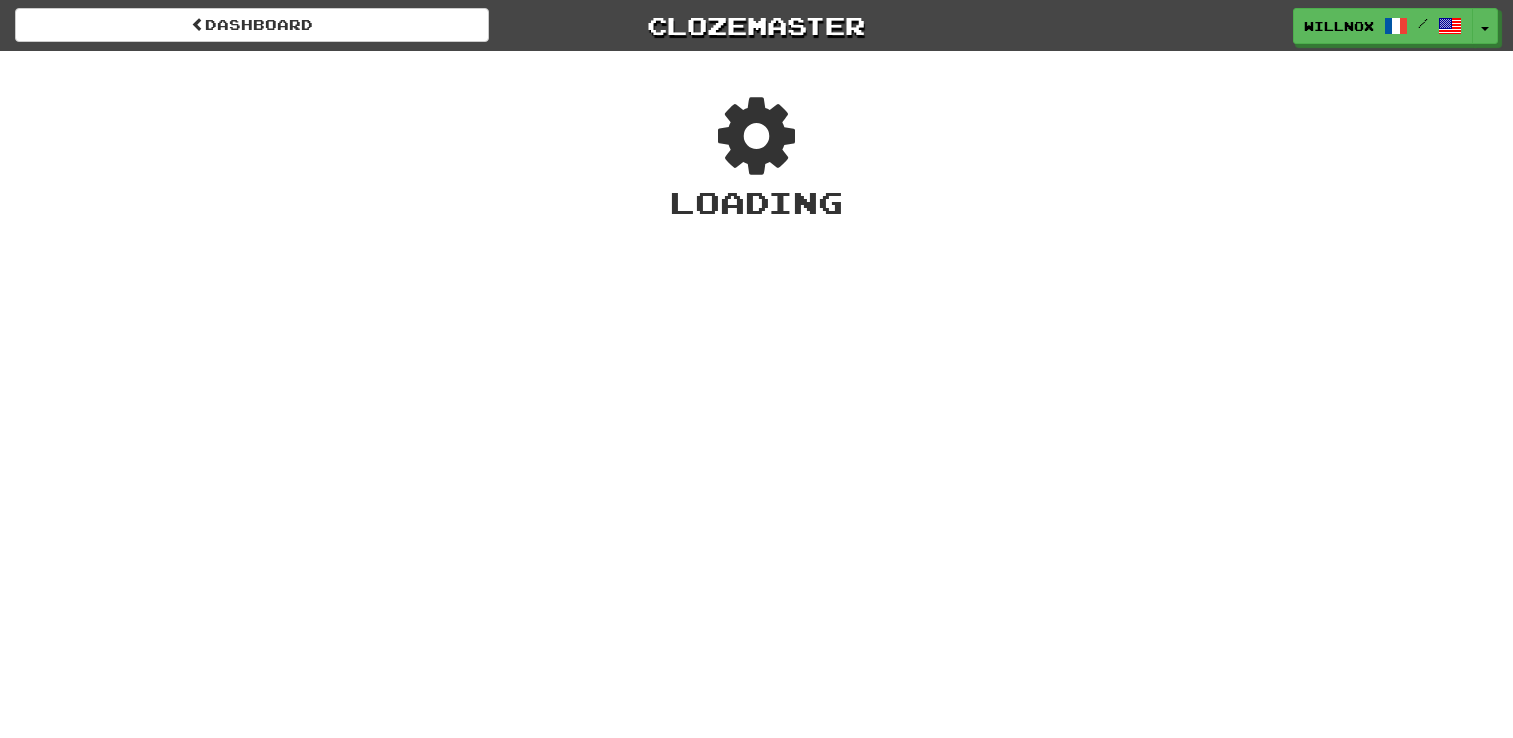 scroll, scrollTop: 0, scrollLeft: 0, axis: both 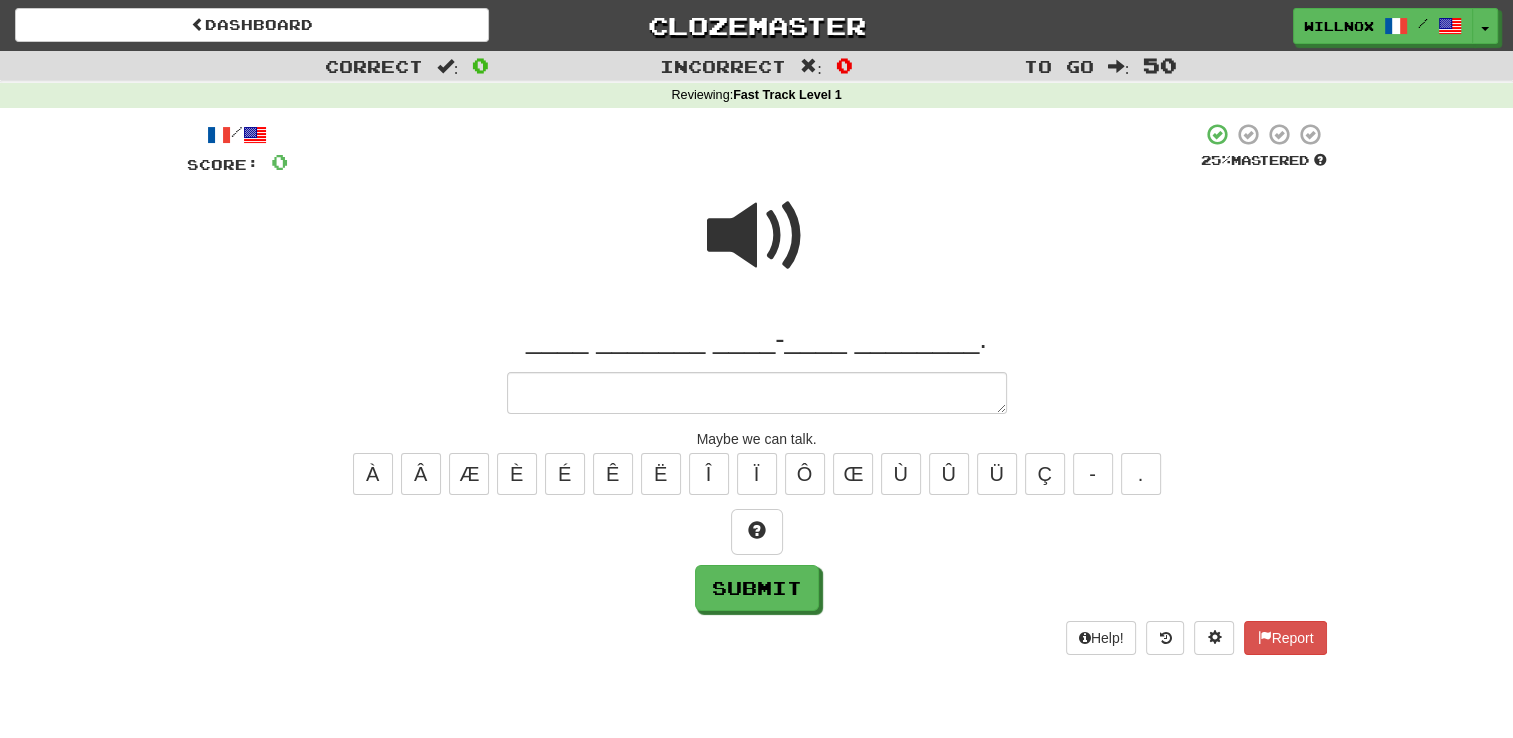 type on "*" 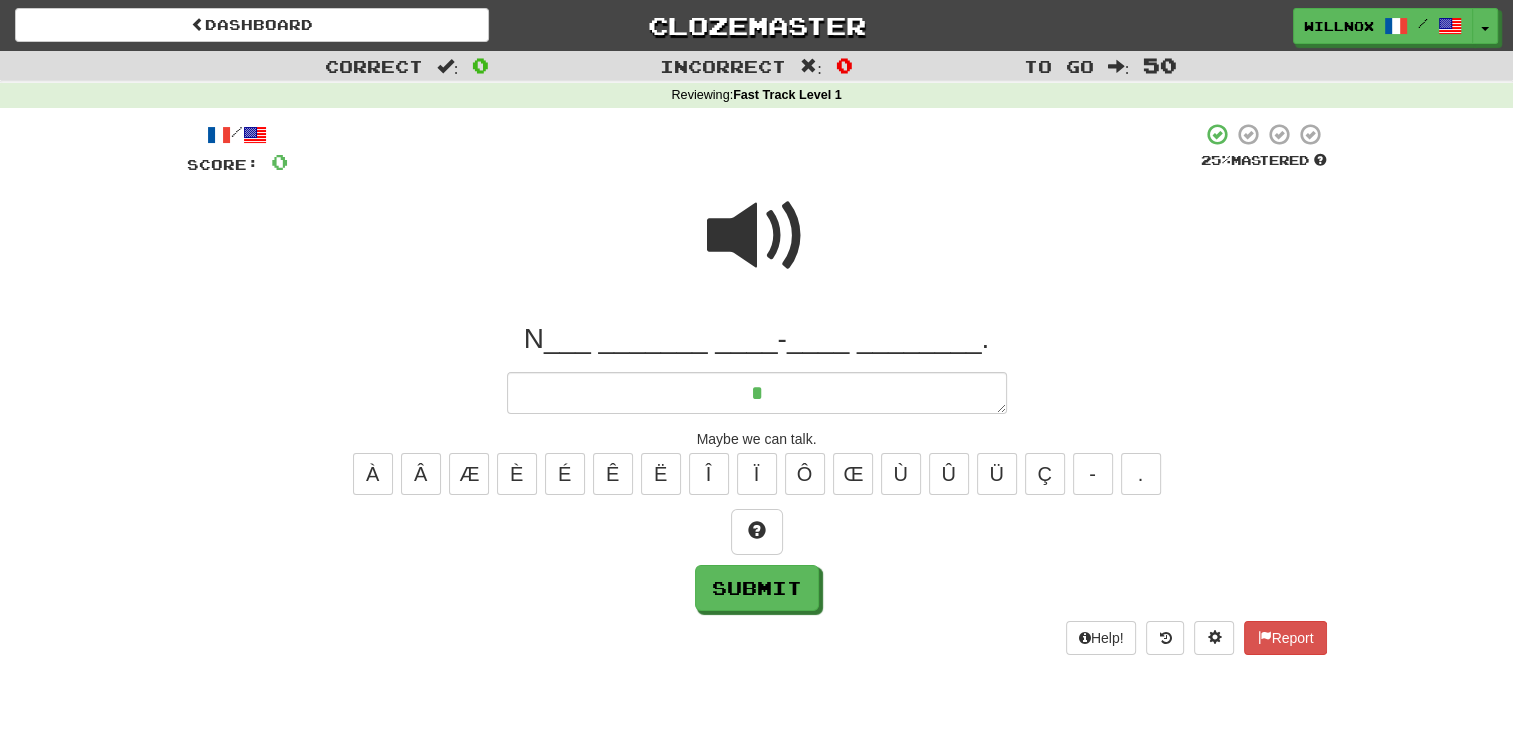 type on "*" 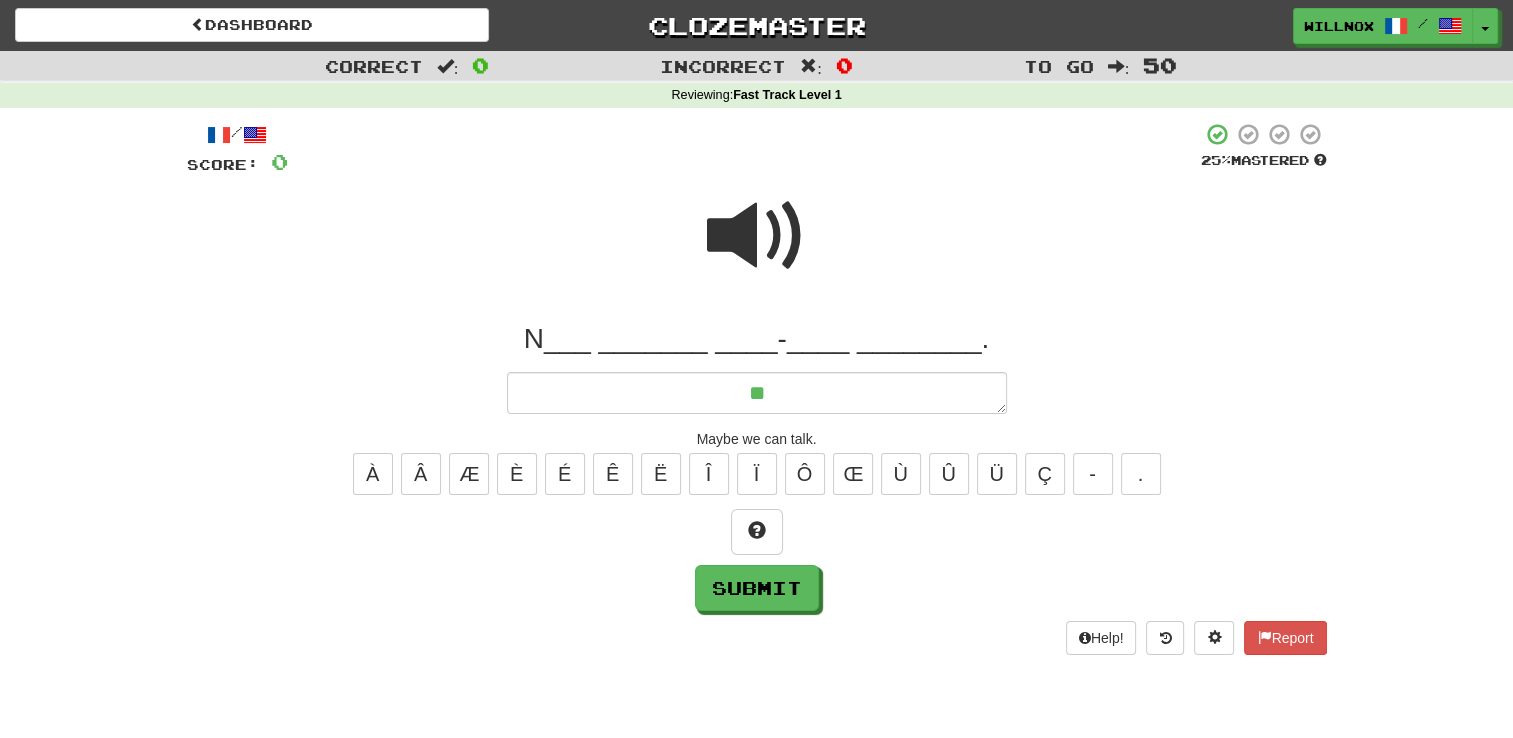 type on "*" 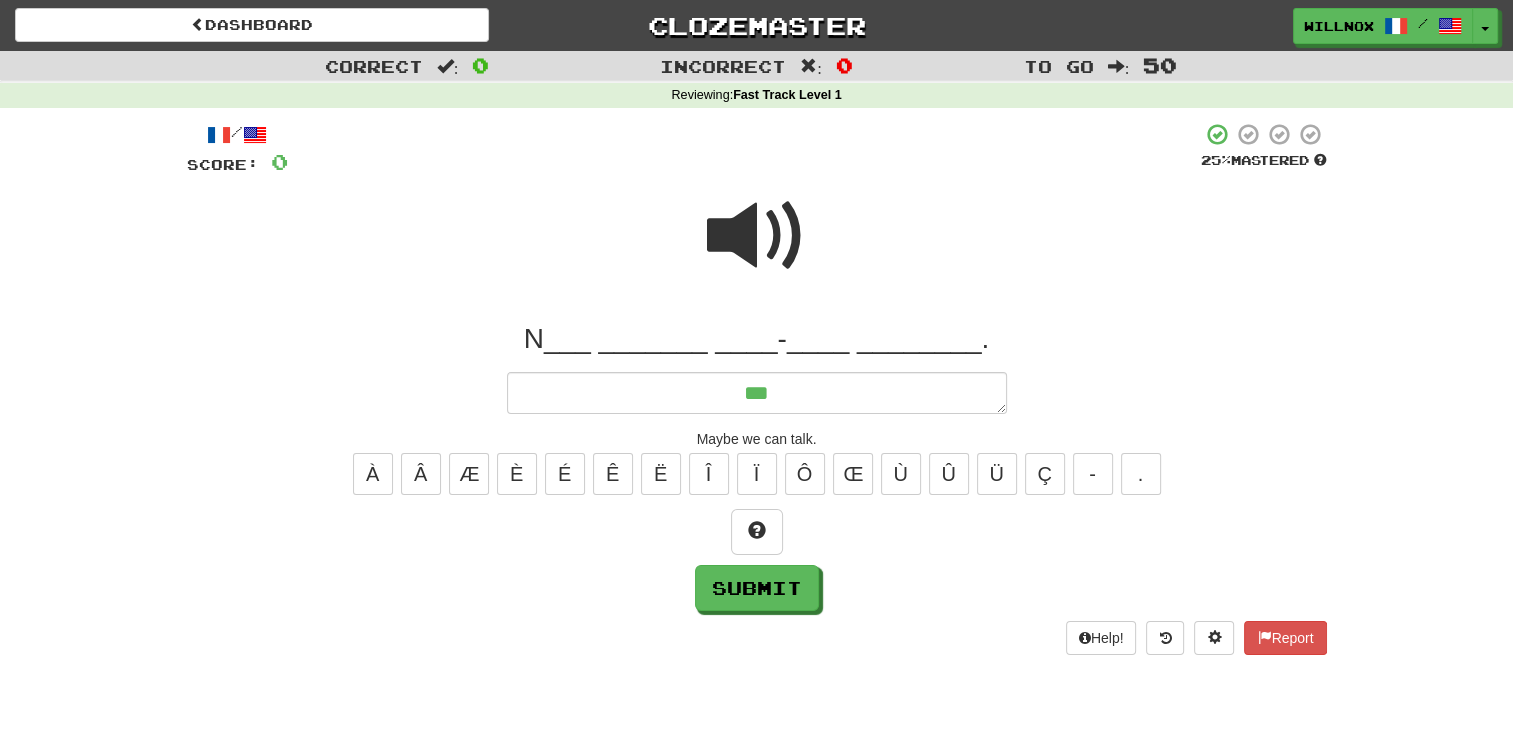 type on "*" 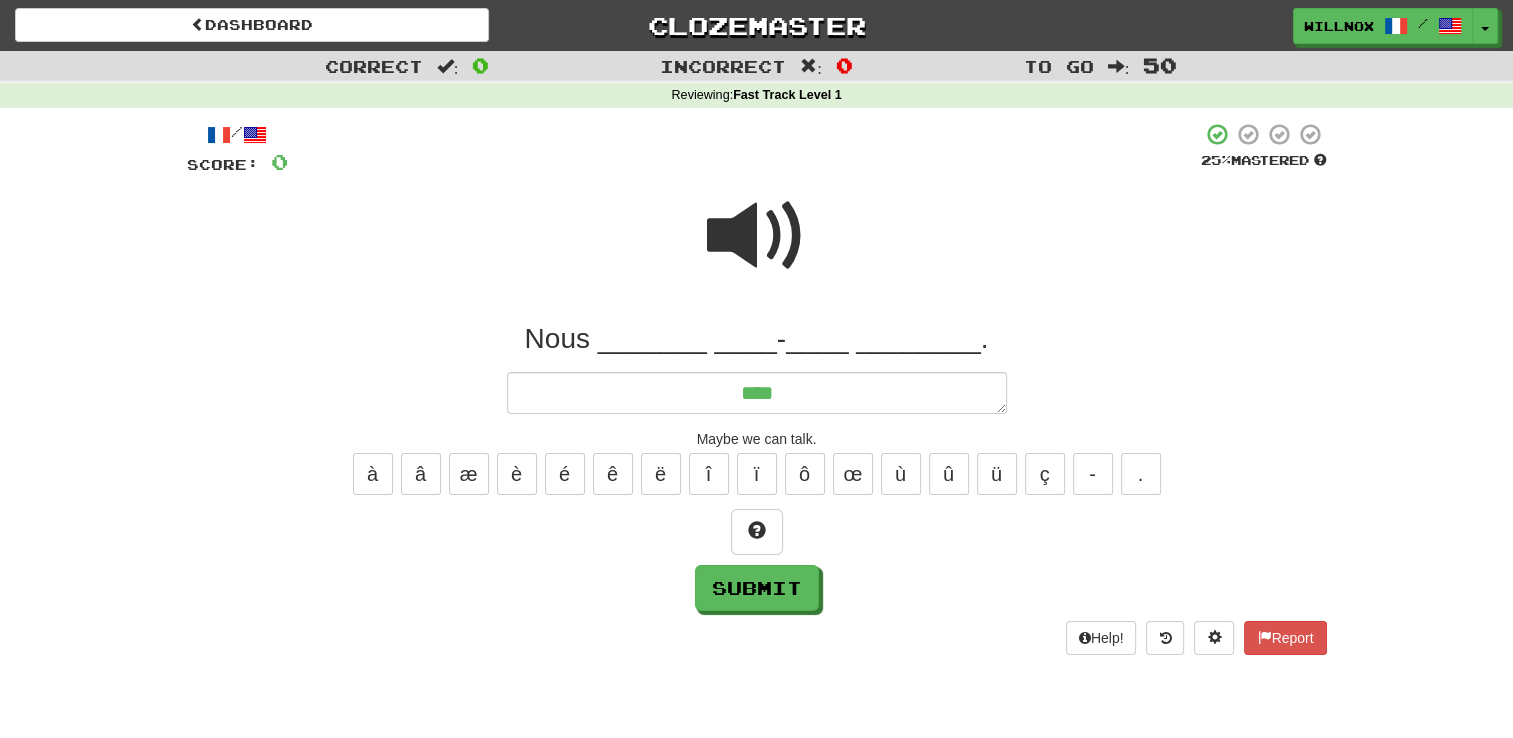 type on "****" 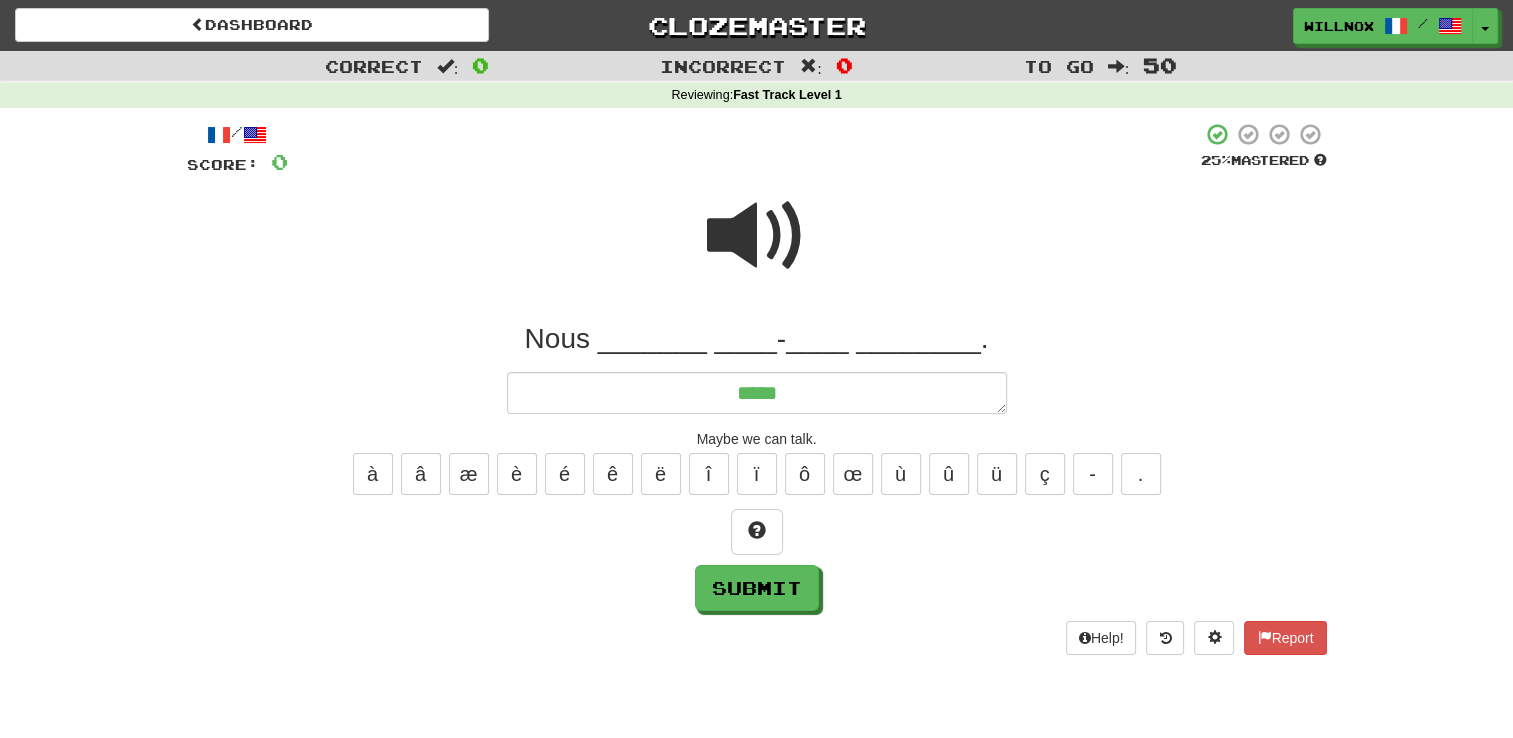 type on "*" 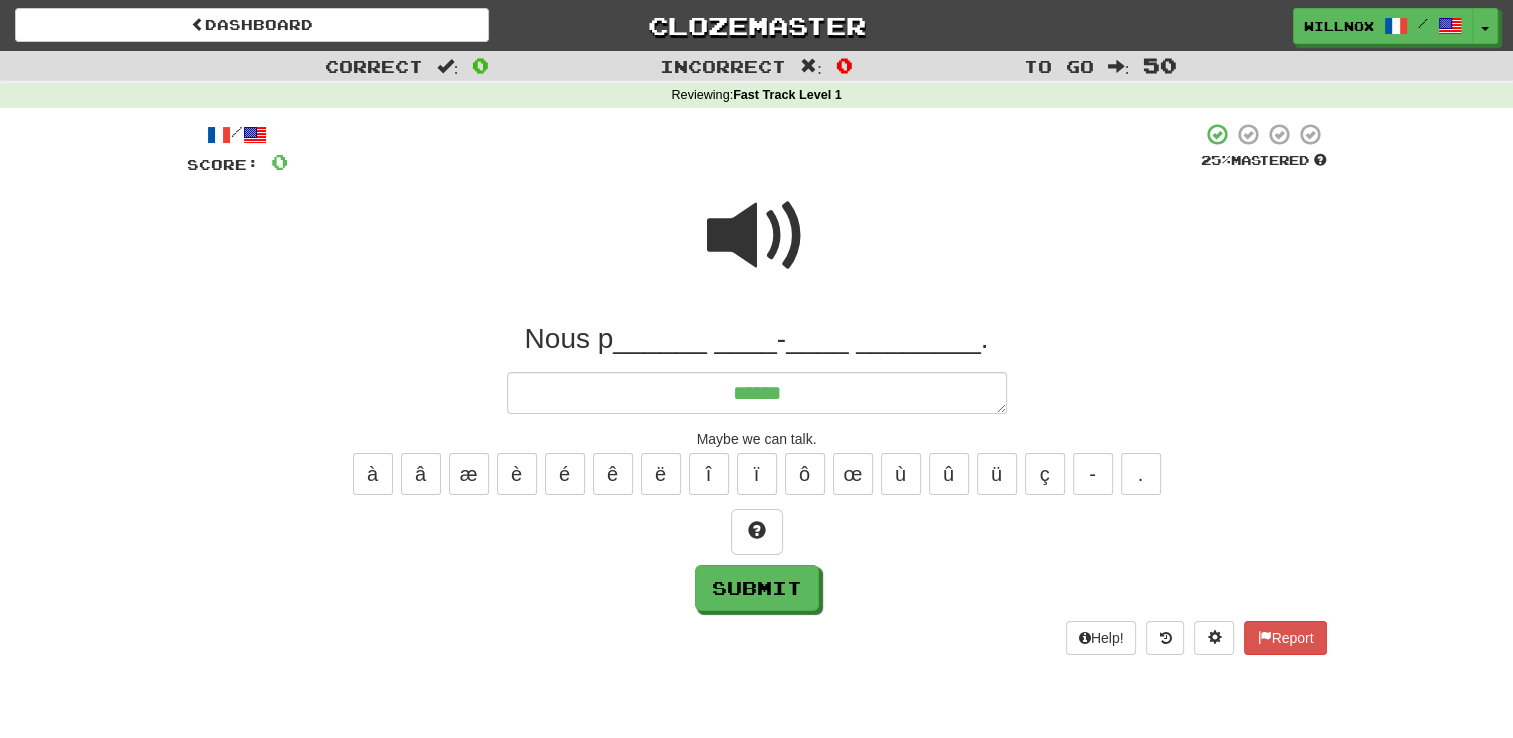 type on "*" 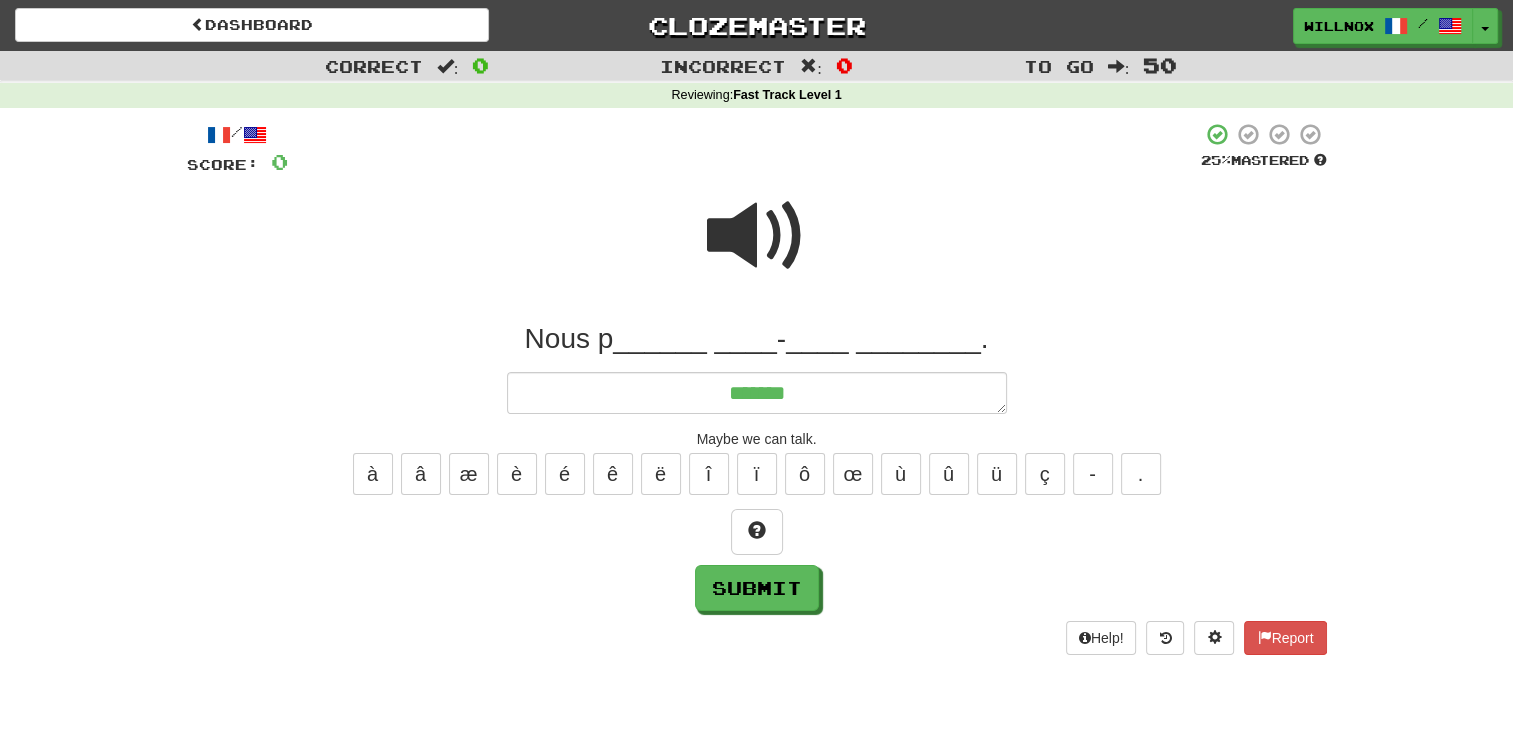 type on "*" 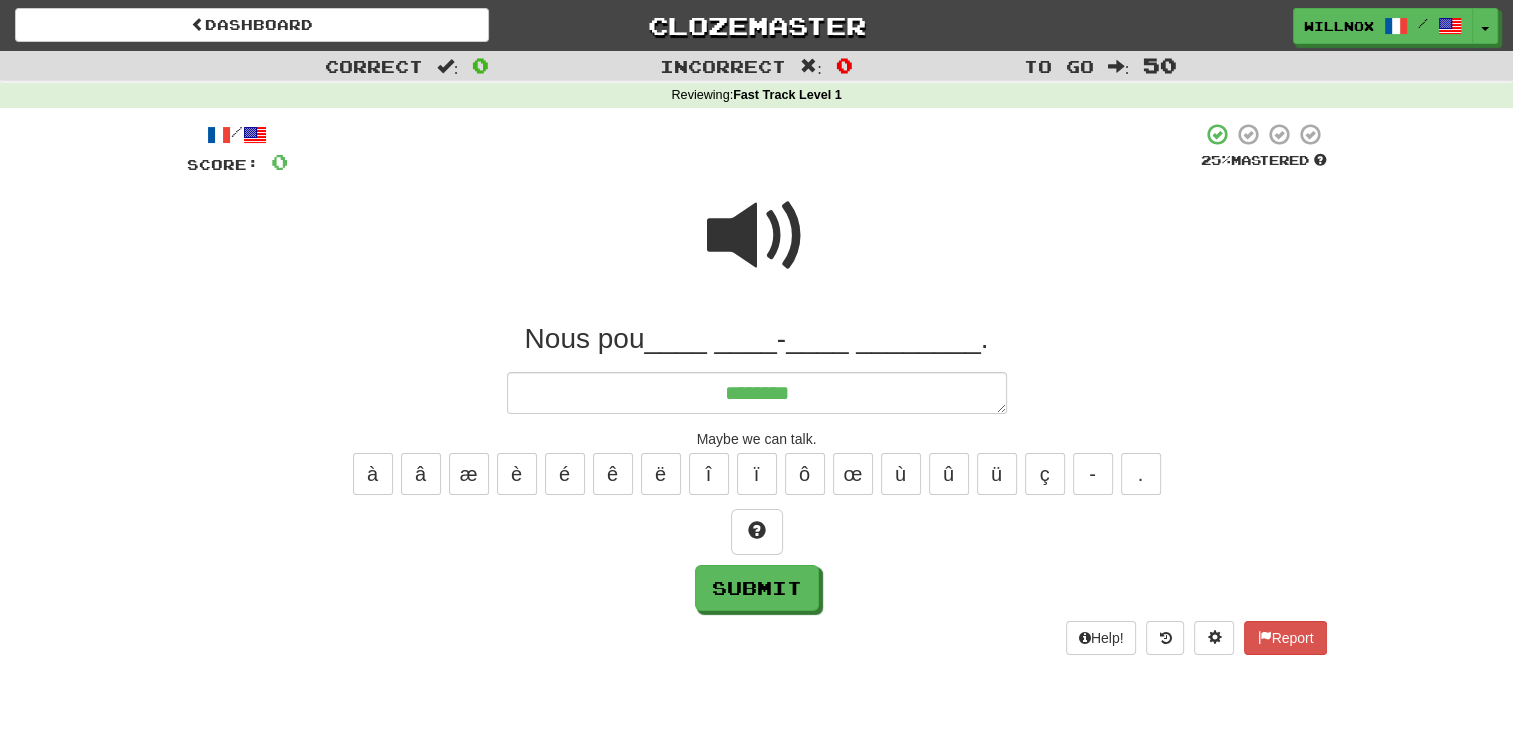type on "*" 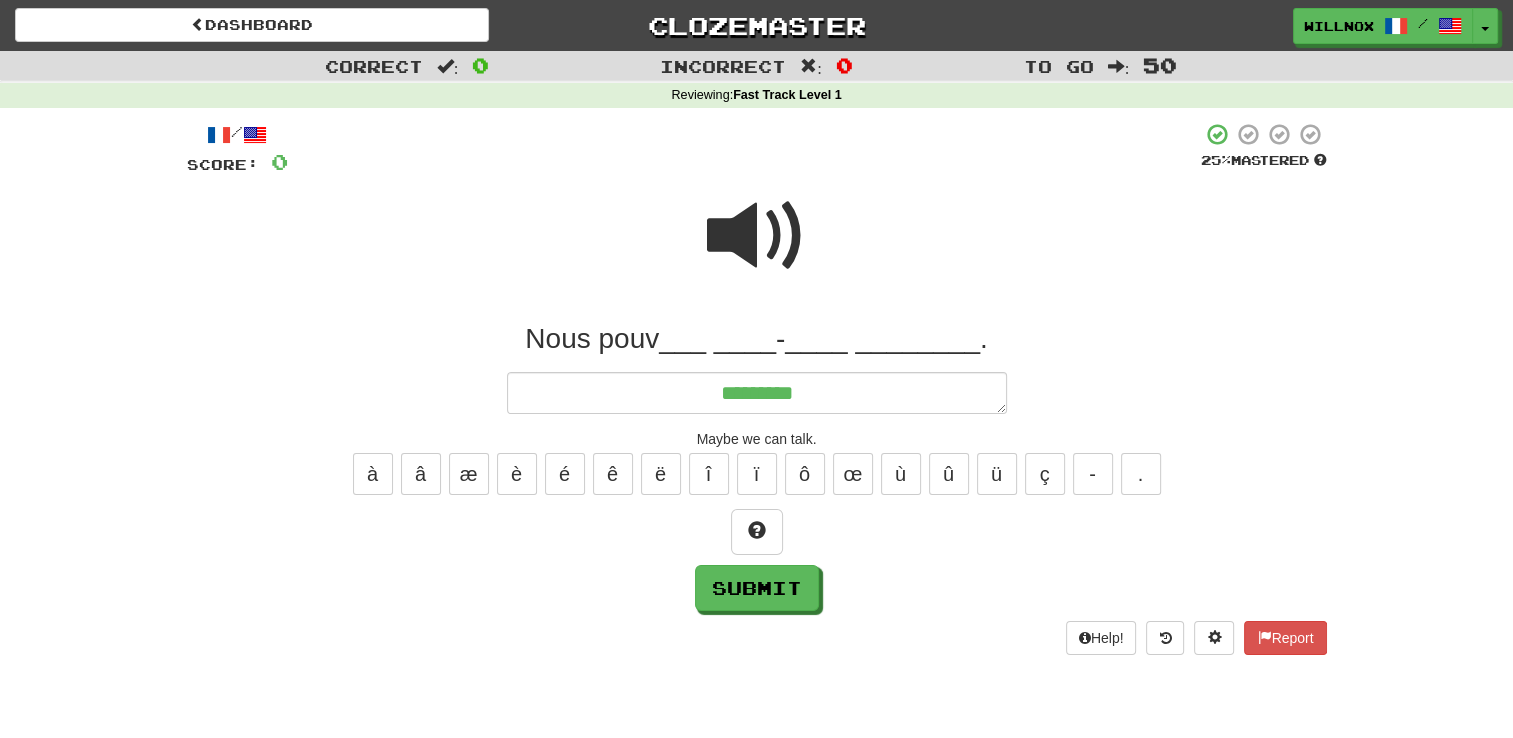 type on "**********" 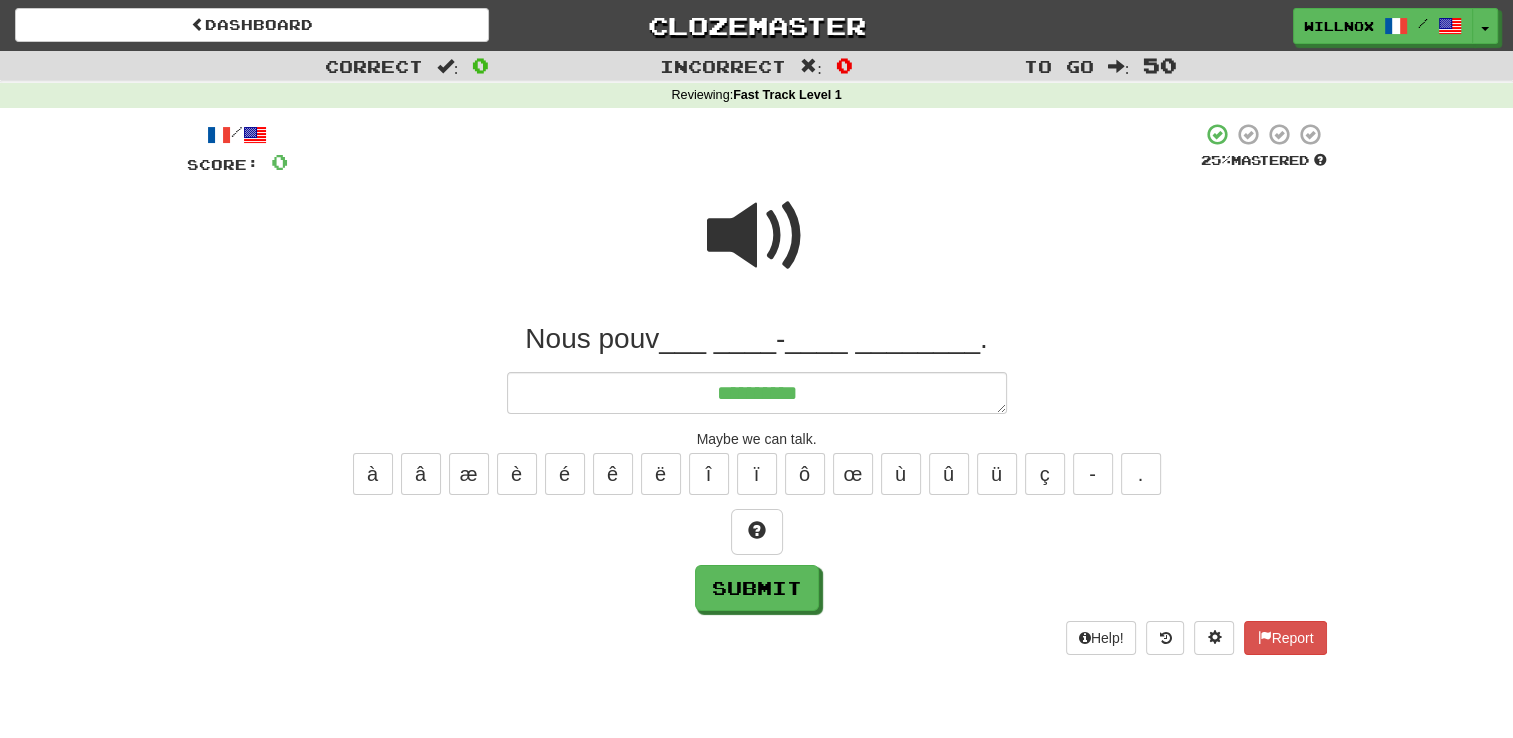 type on "*" 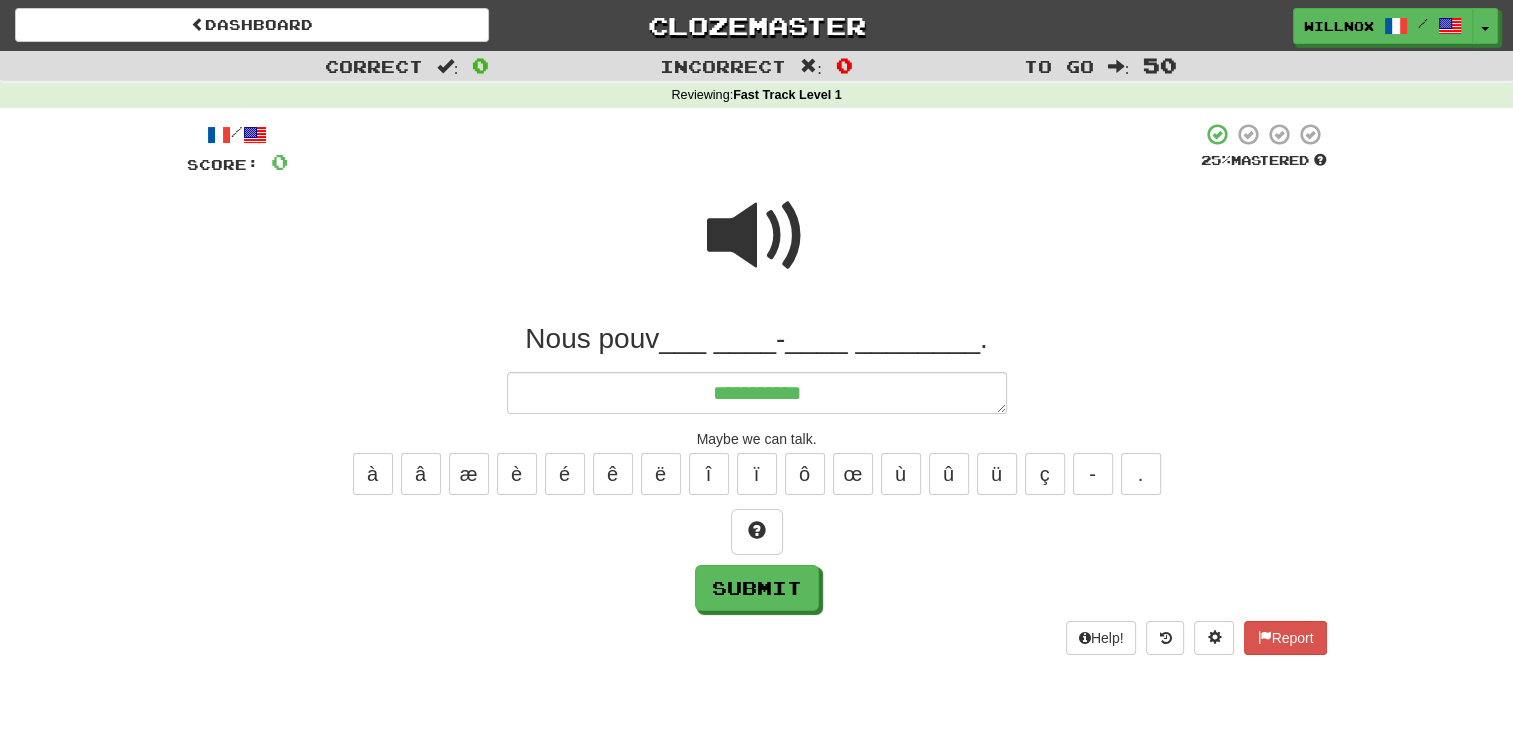 type on "*" 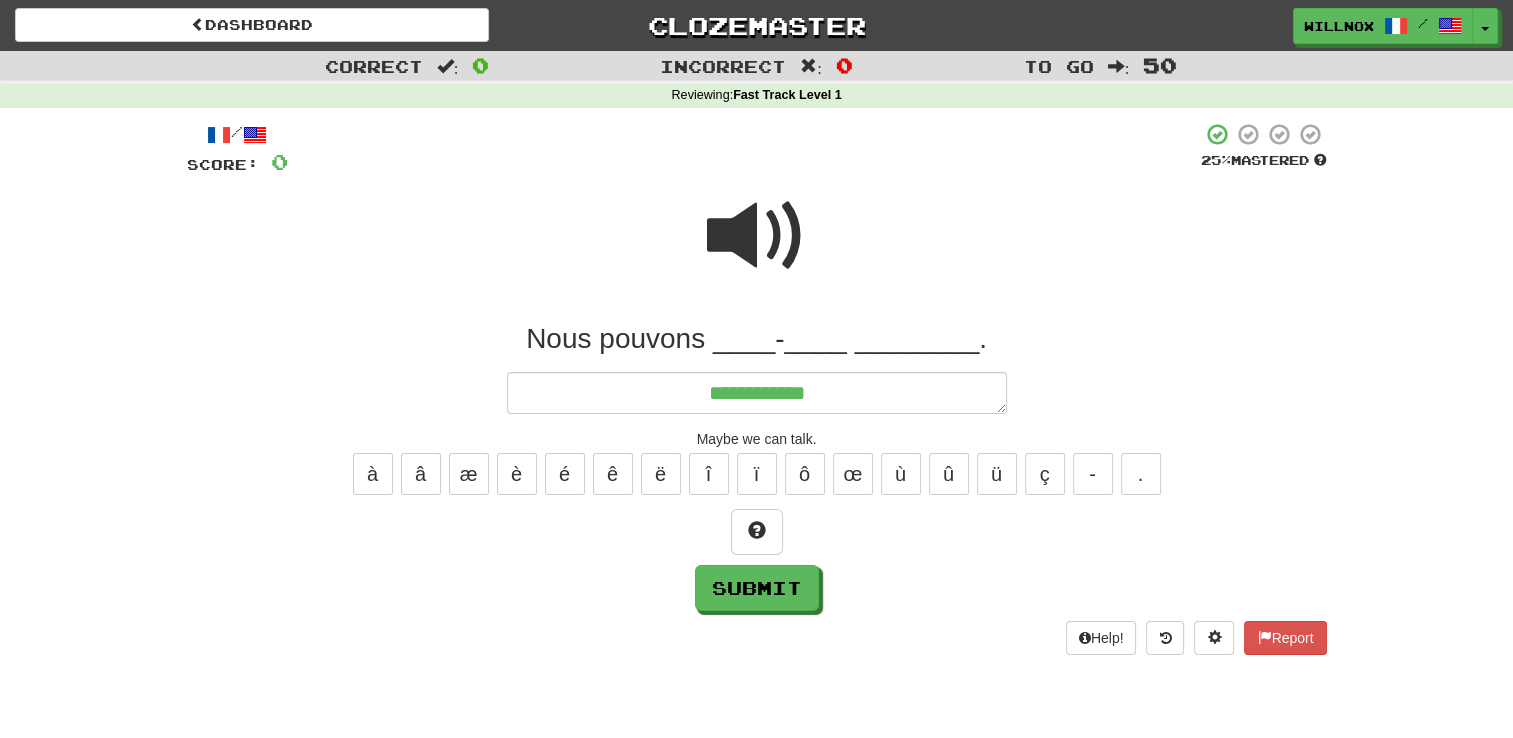 type on "*" 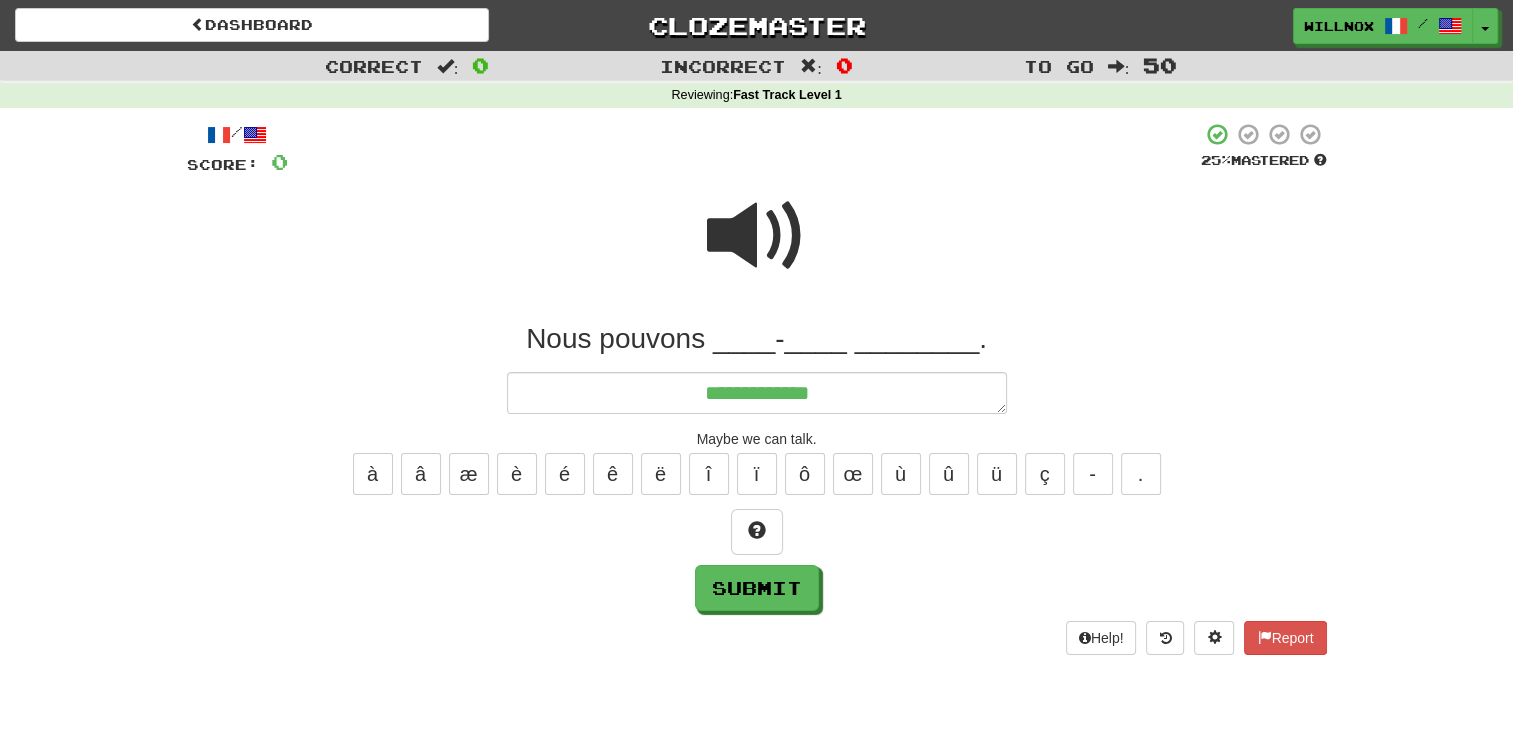 type on "*" 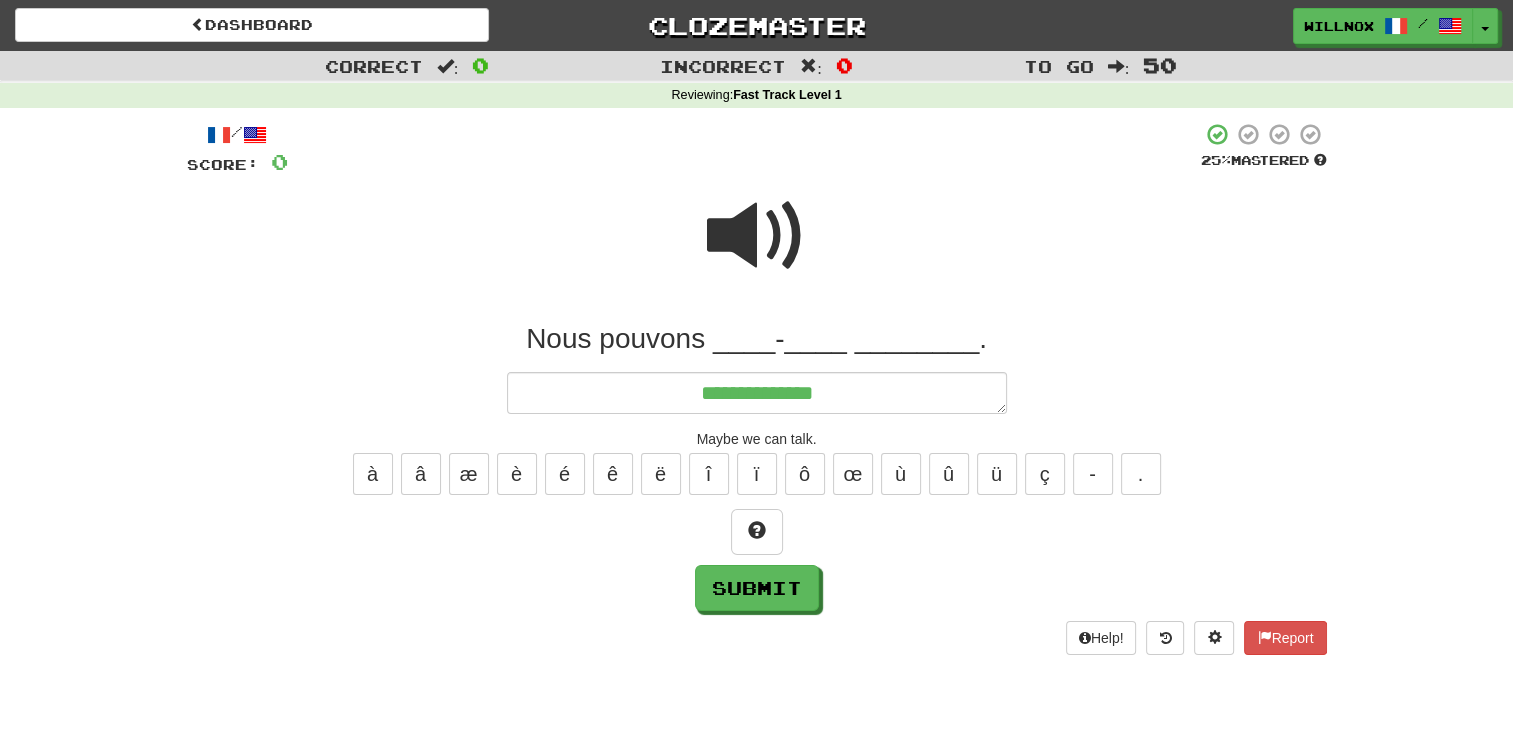 type on "*" 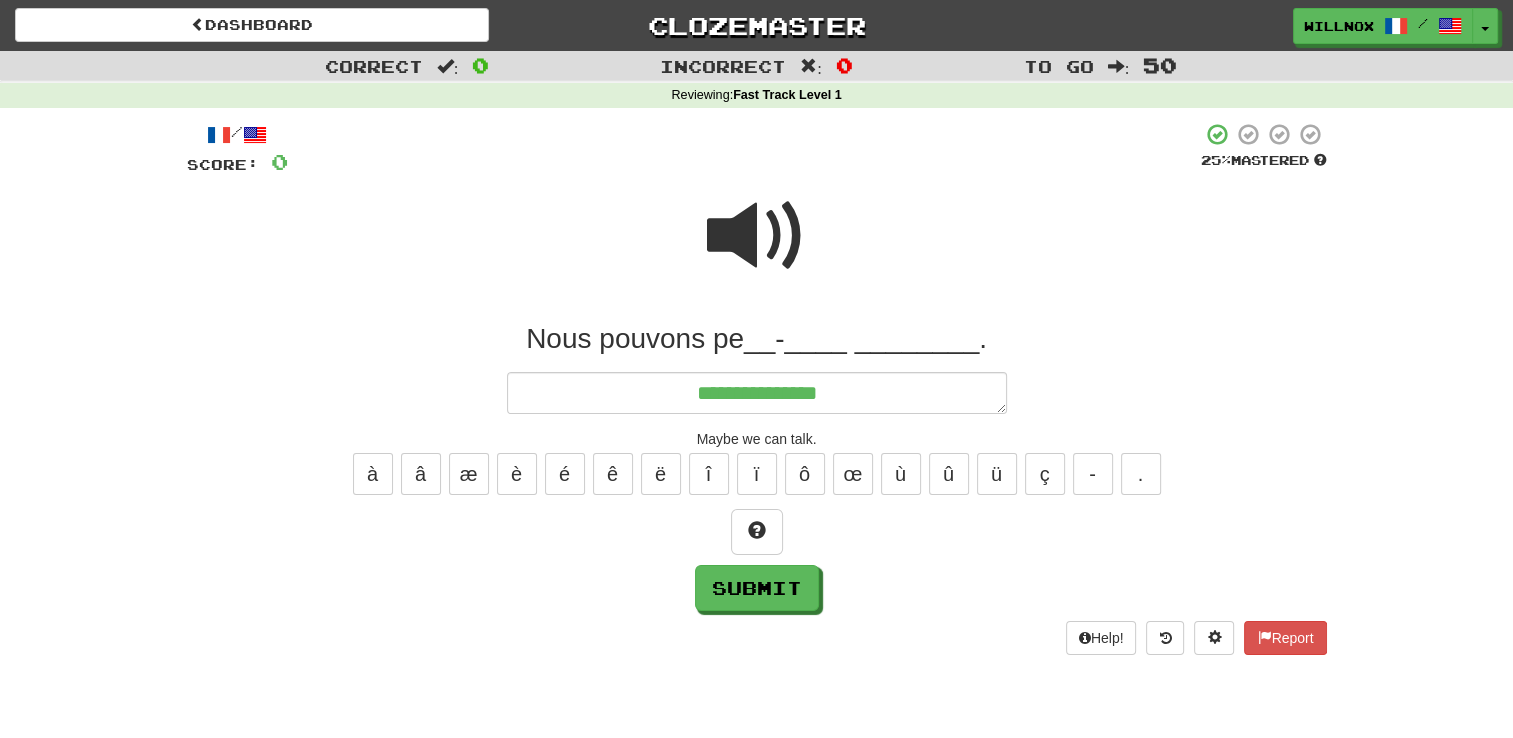 type on "*" 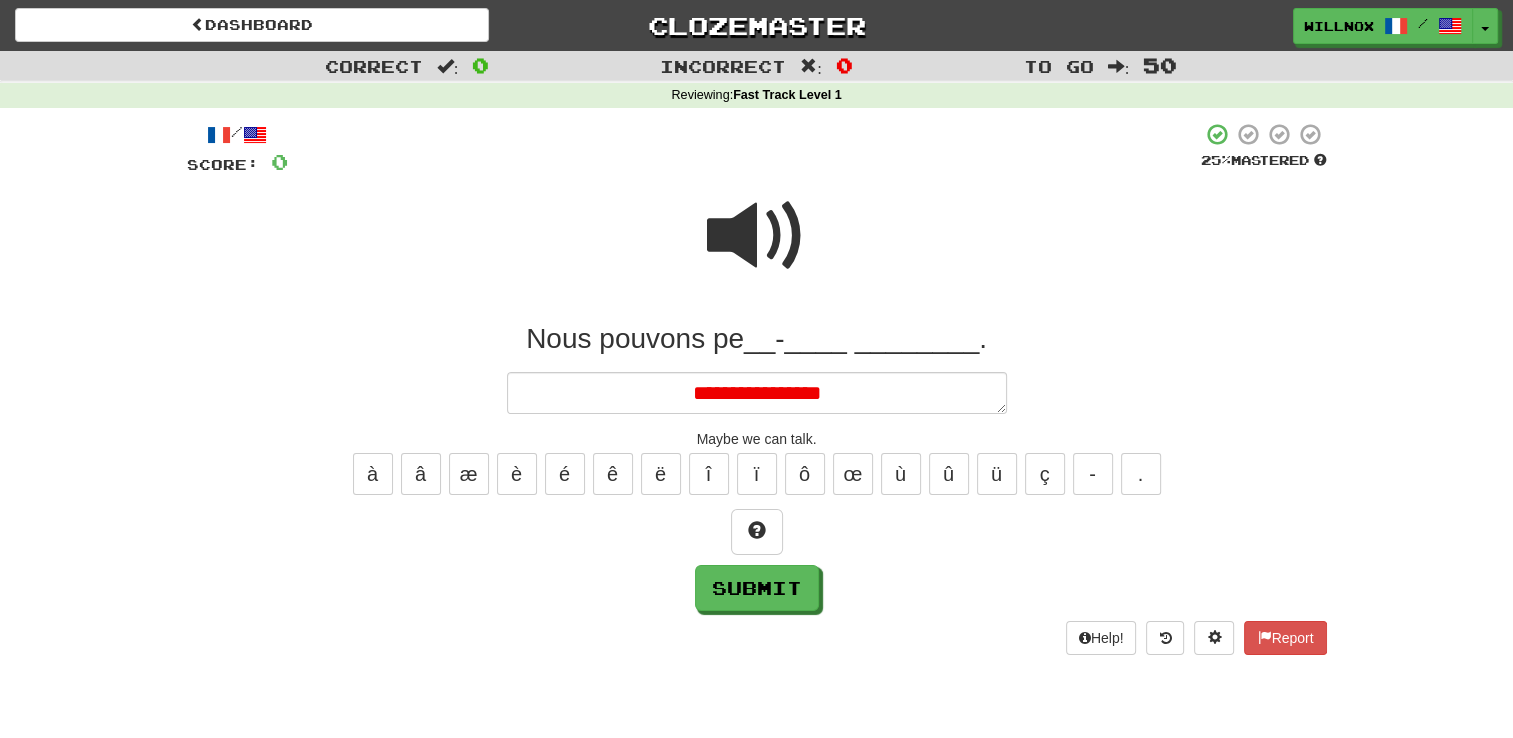 type on "*" 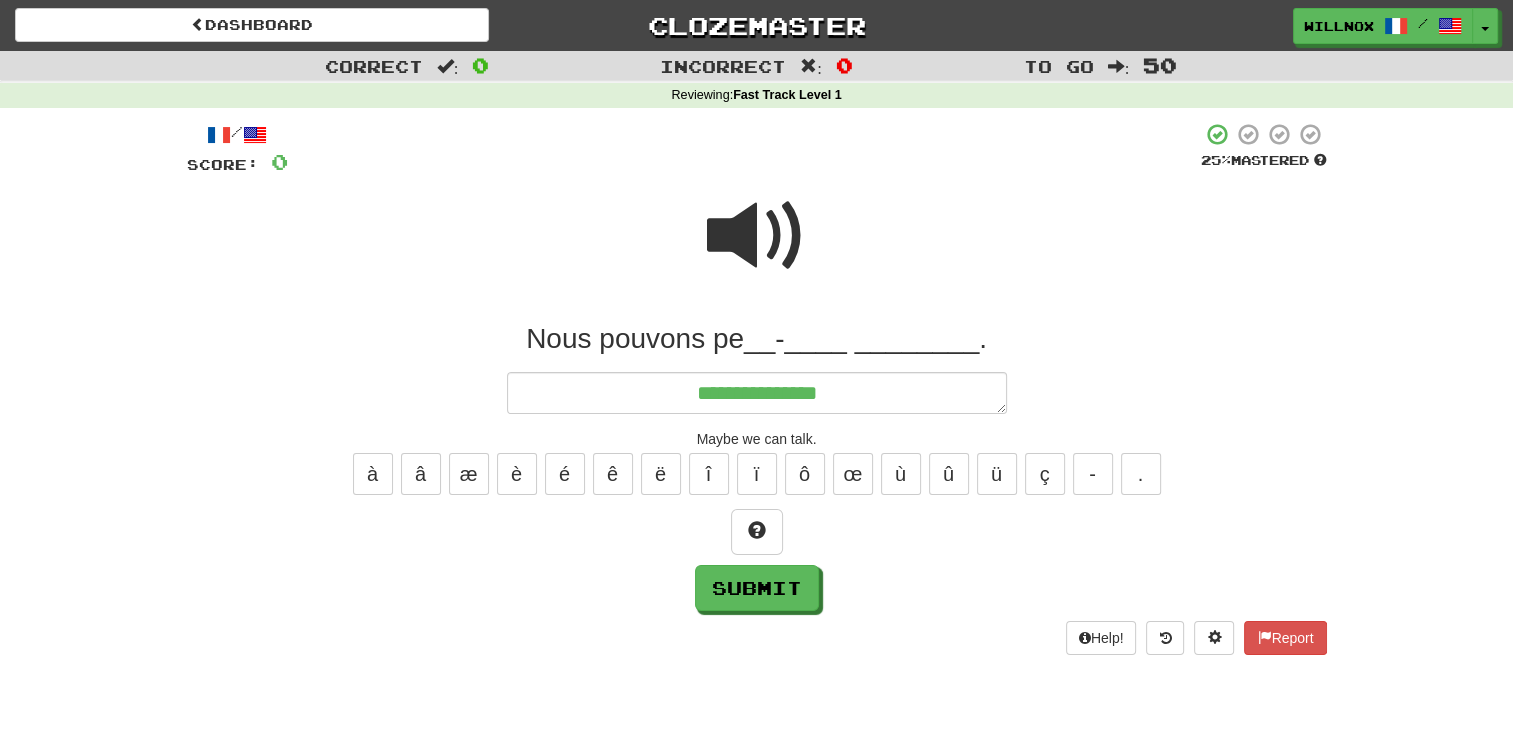 type on "*" 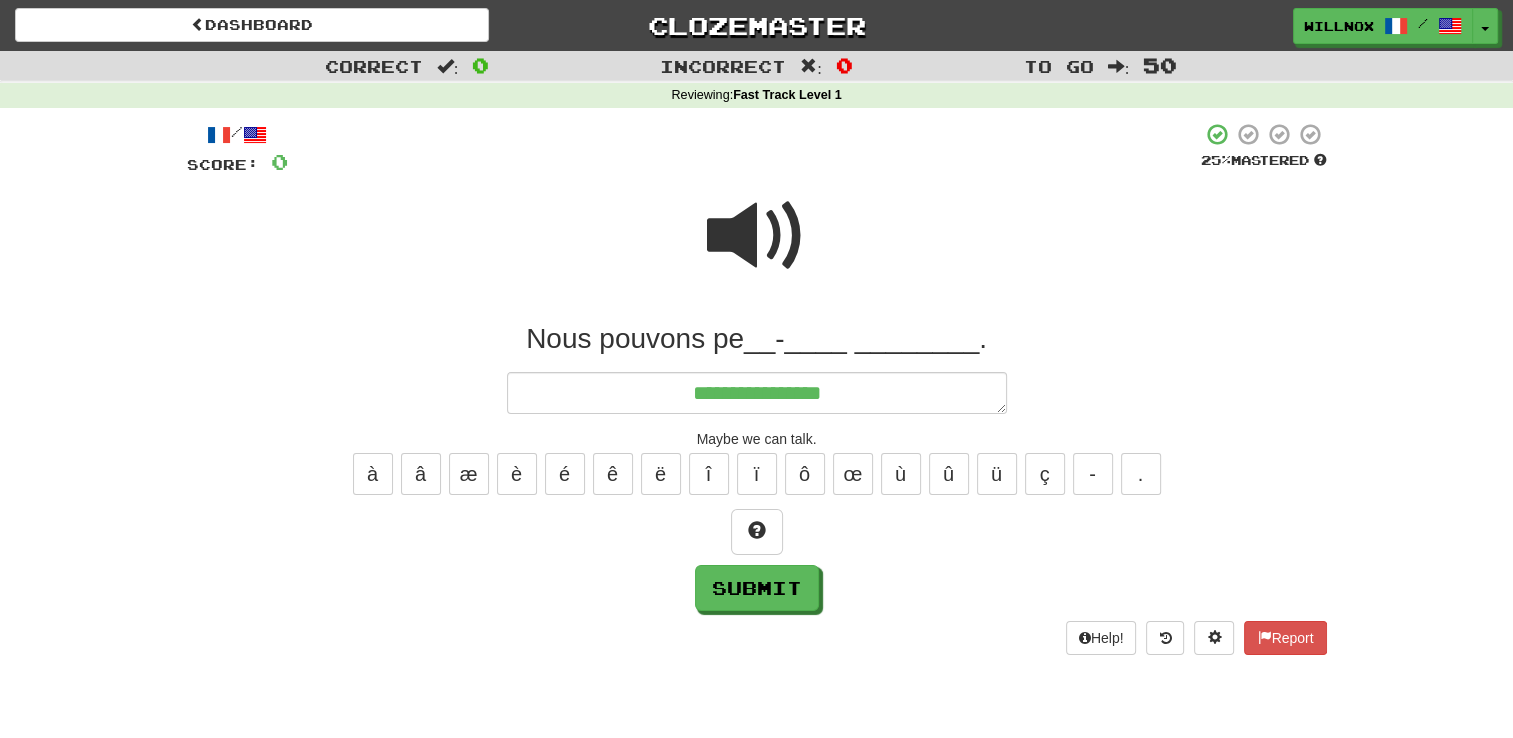 type on "*" 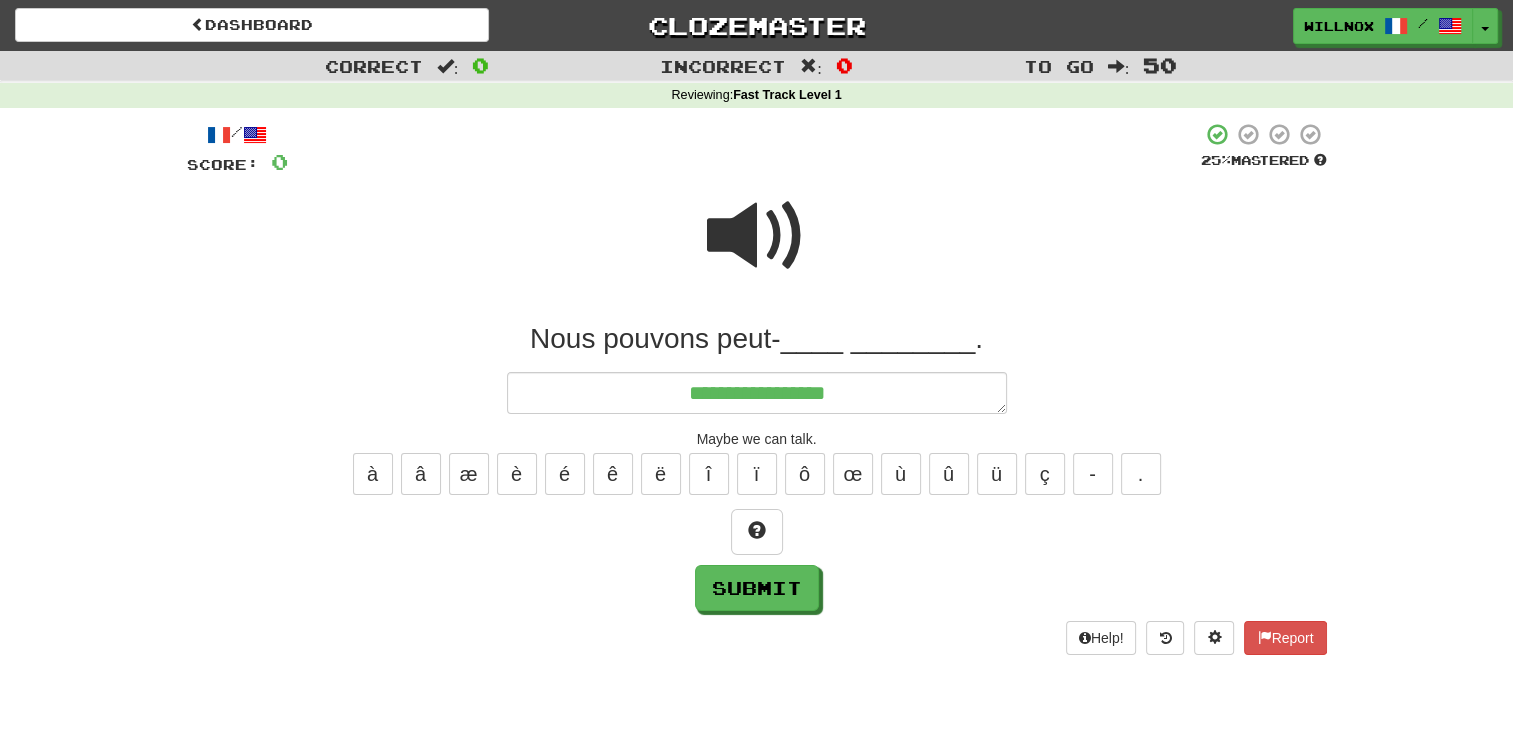 type on "*" 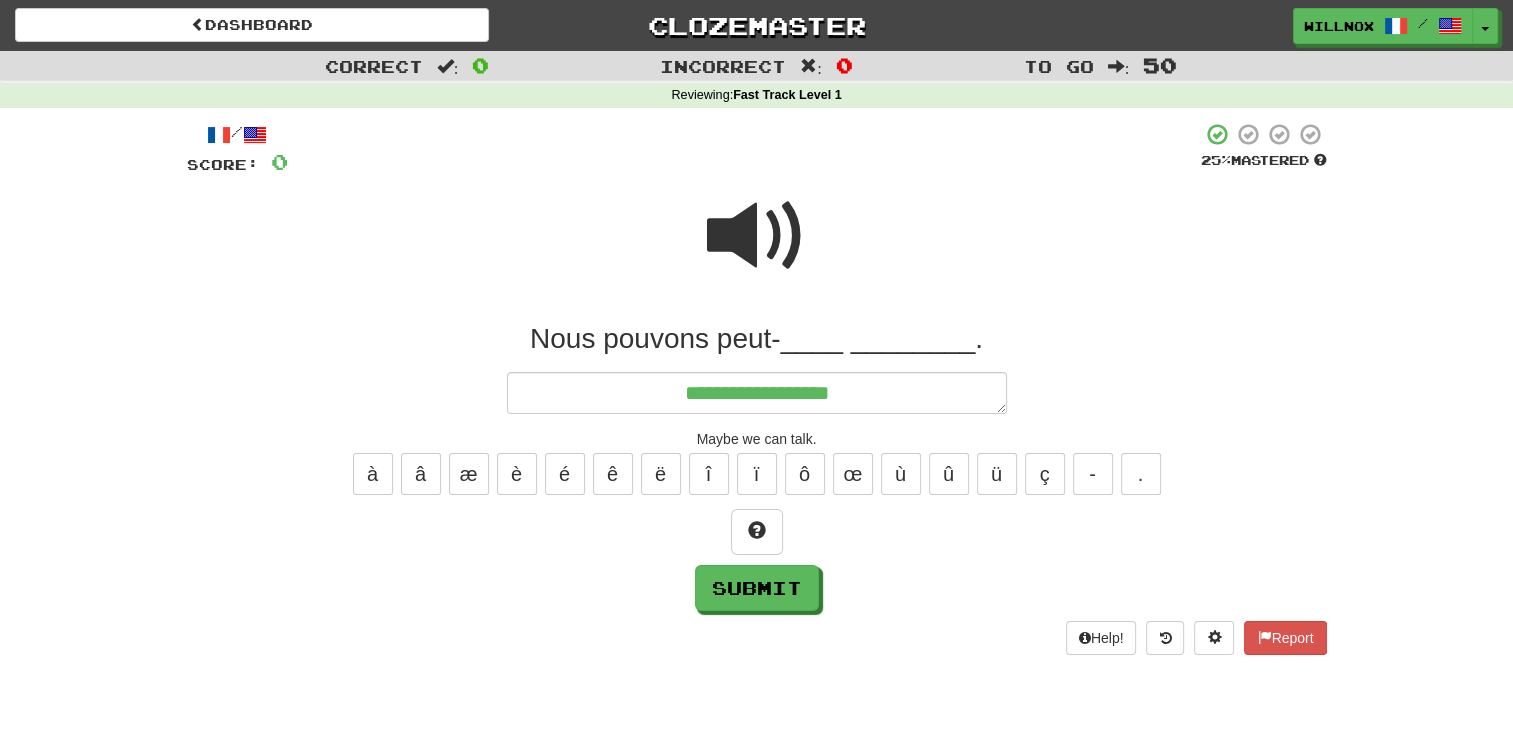 type on "*" 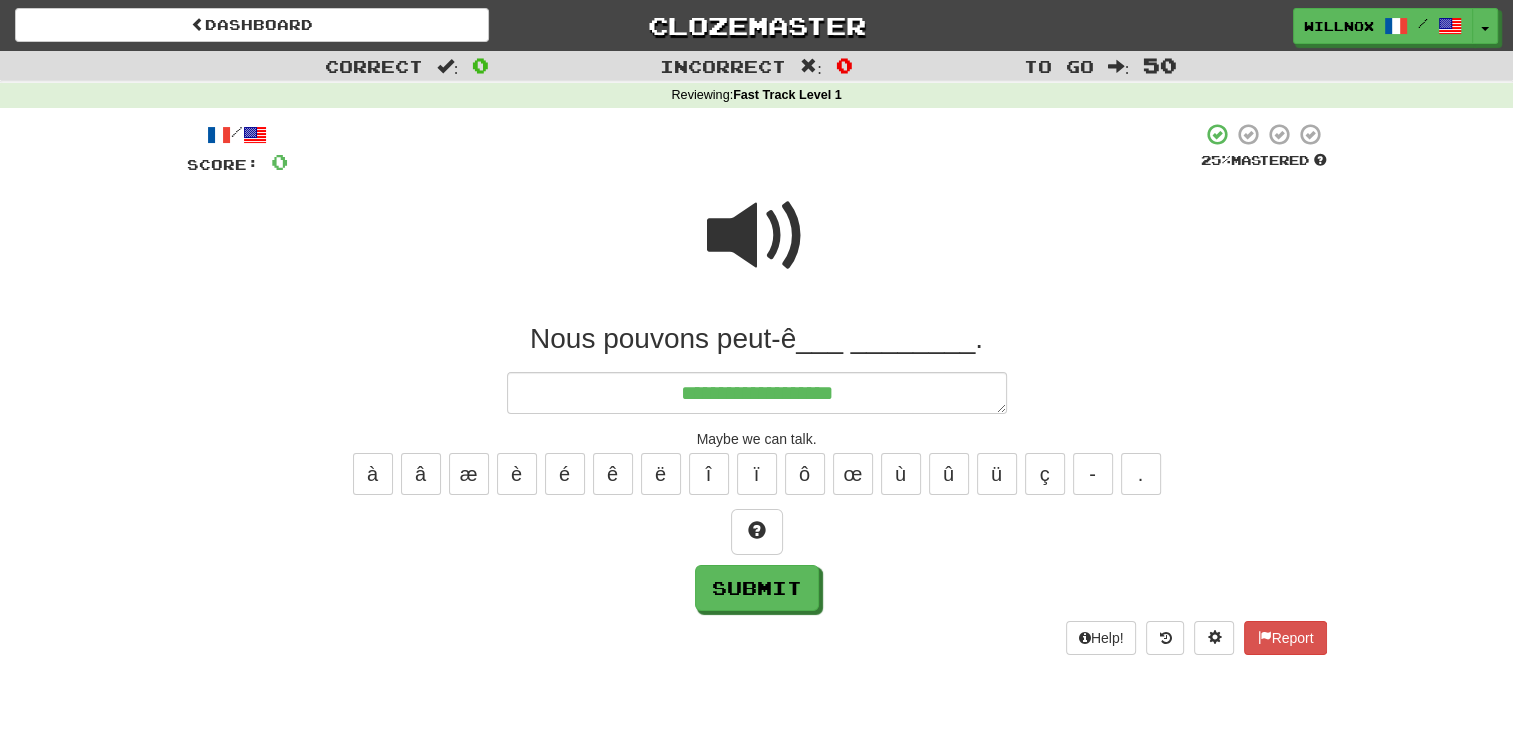 type on "*" 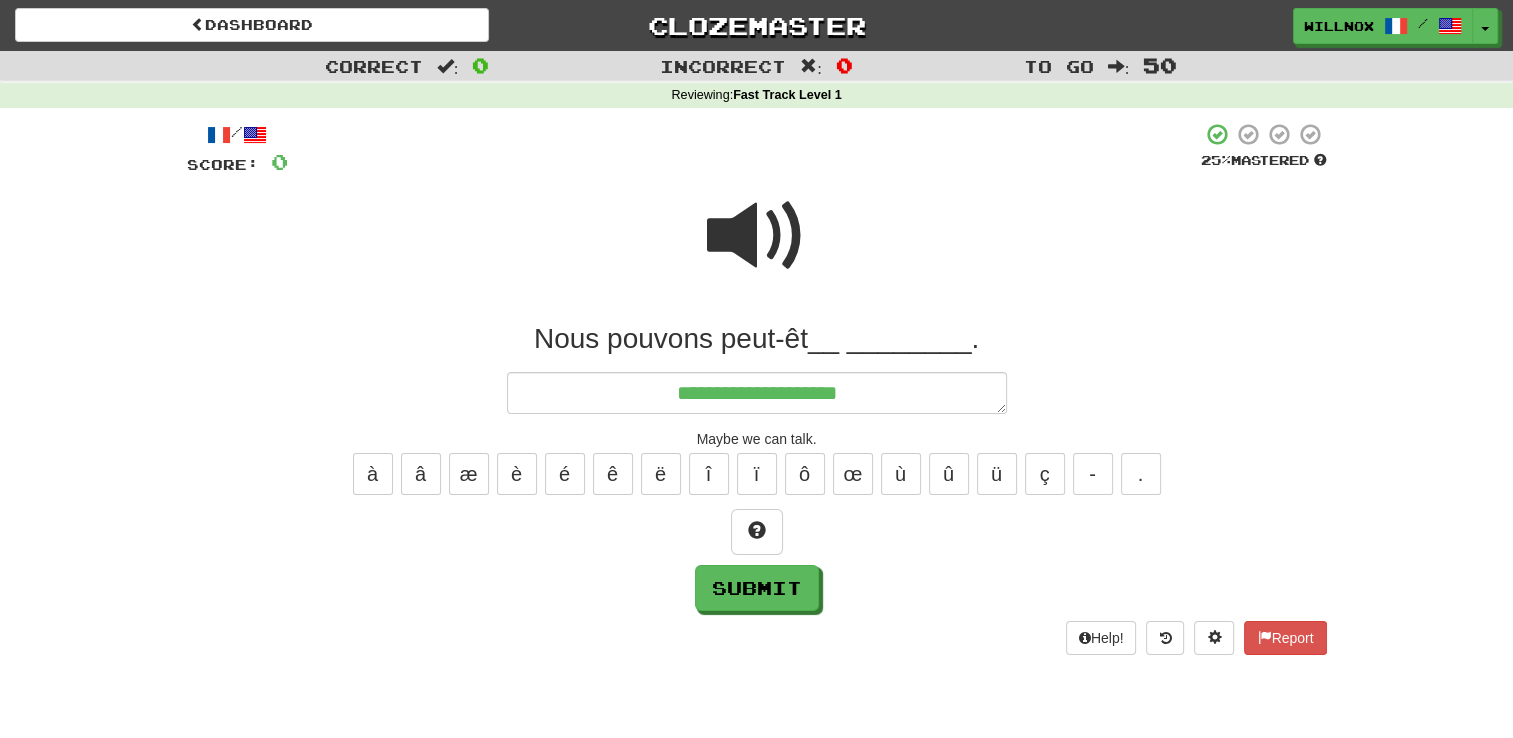 type on "*" 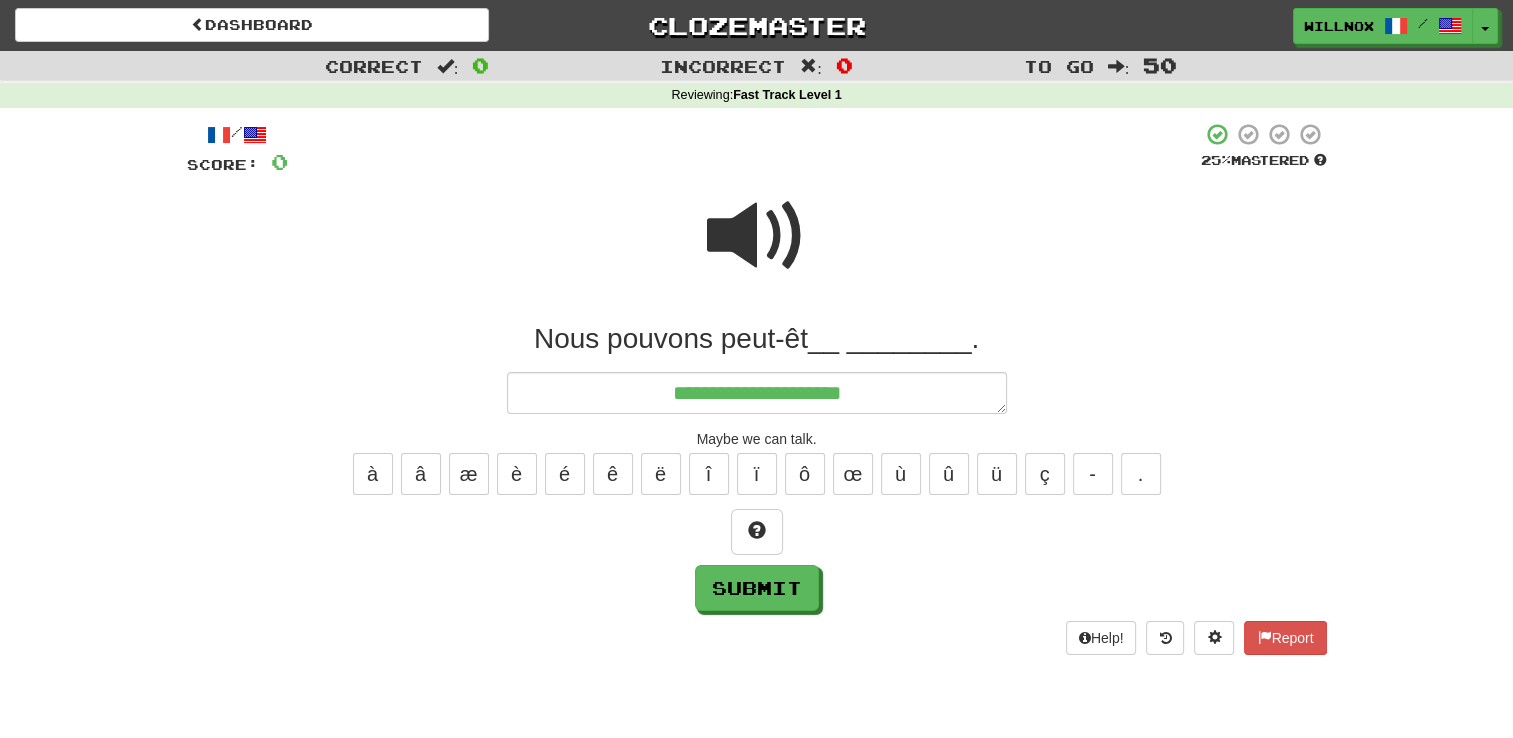 type on "*" 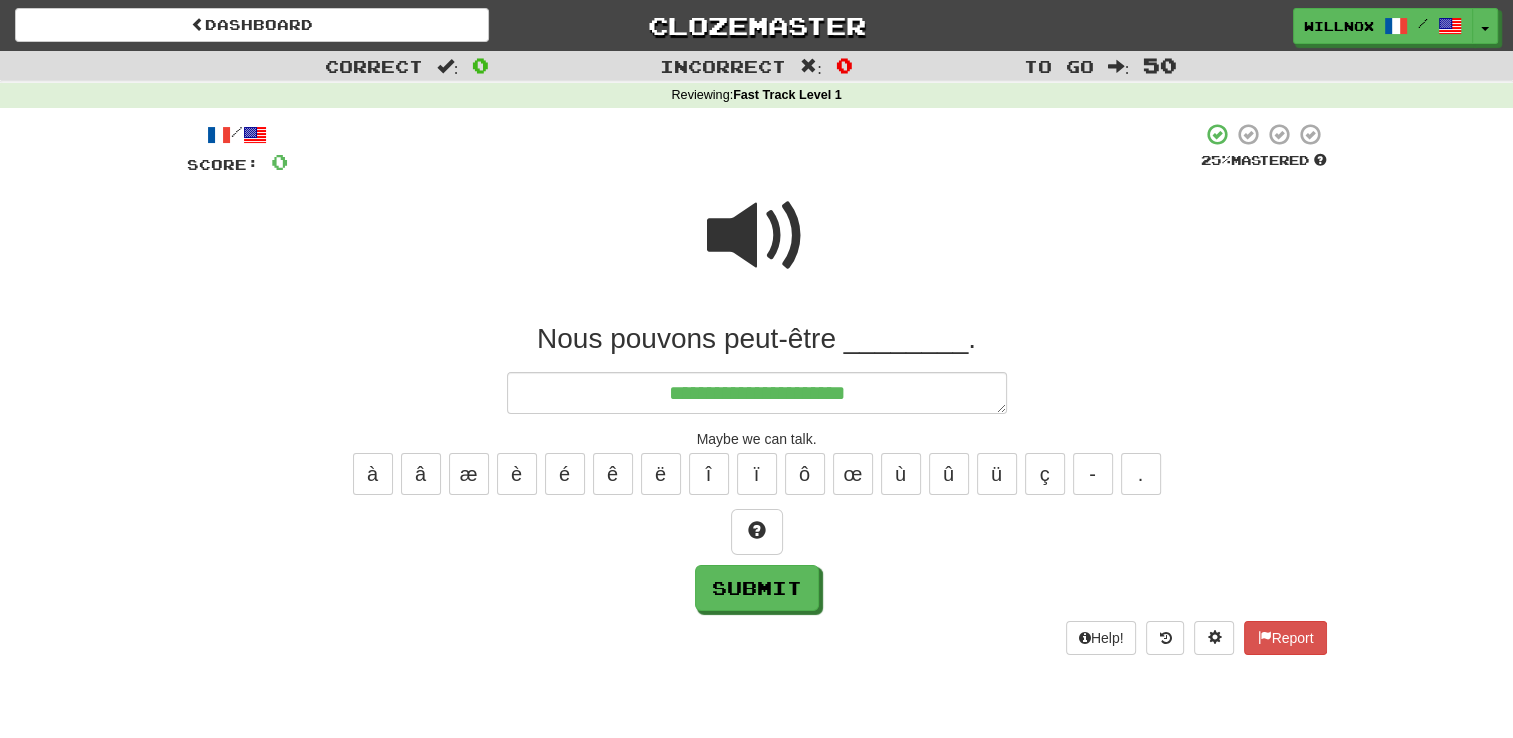 type on "*" 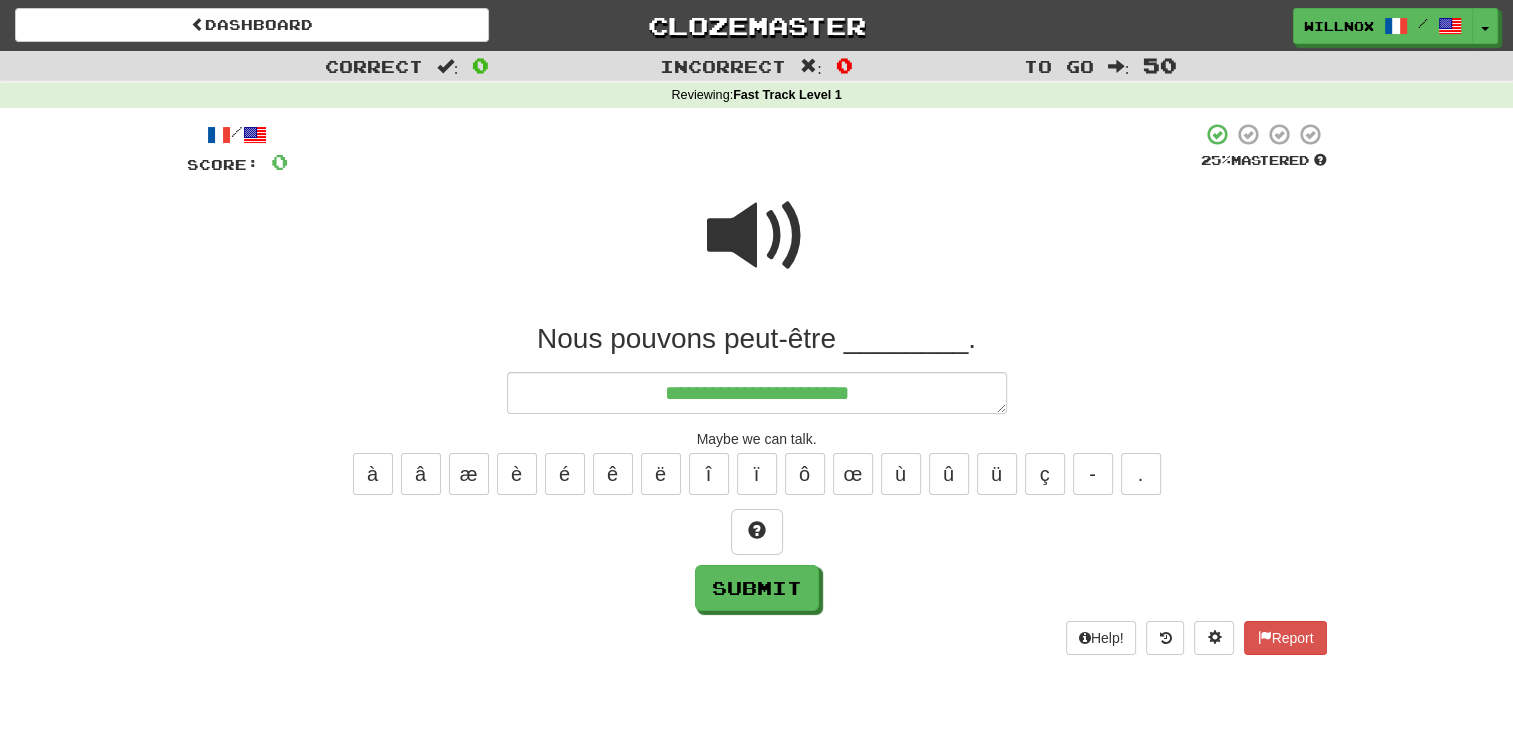 type on "*" 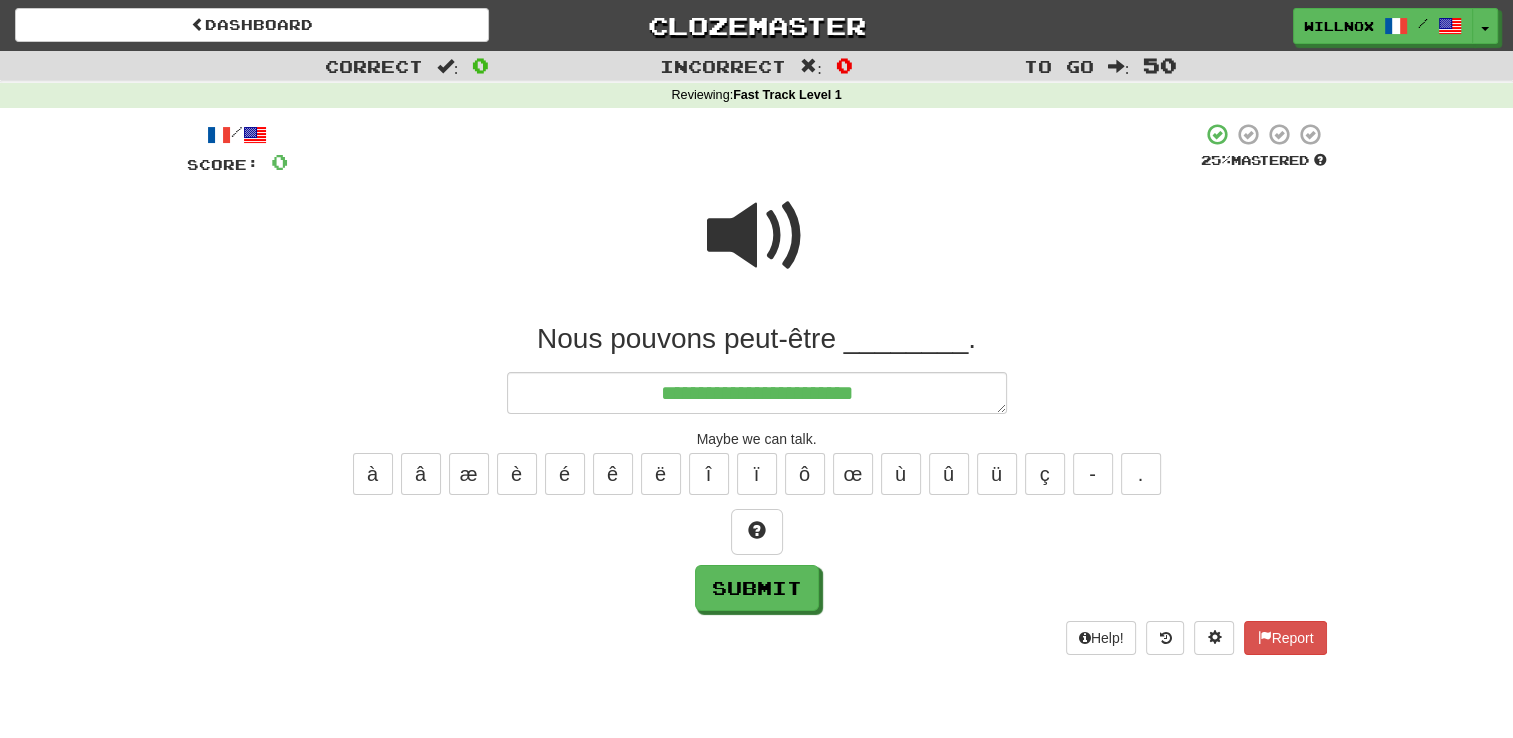 type on "**********" 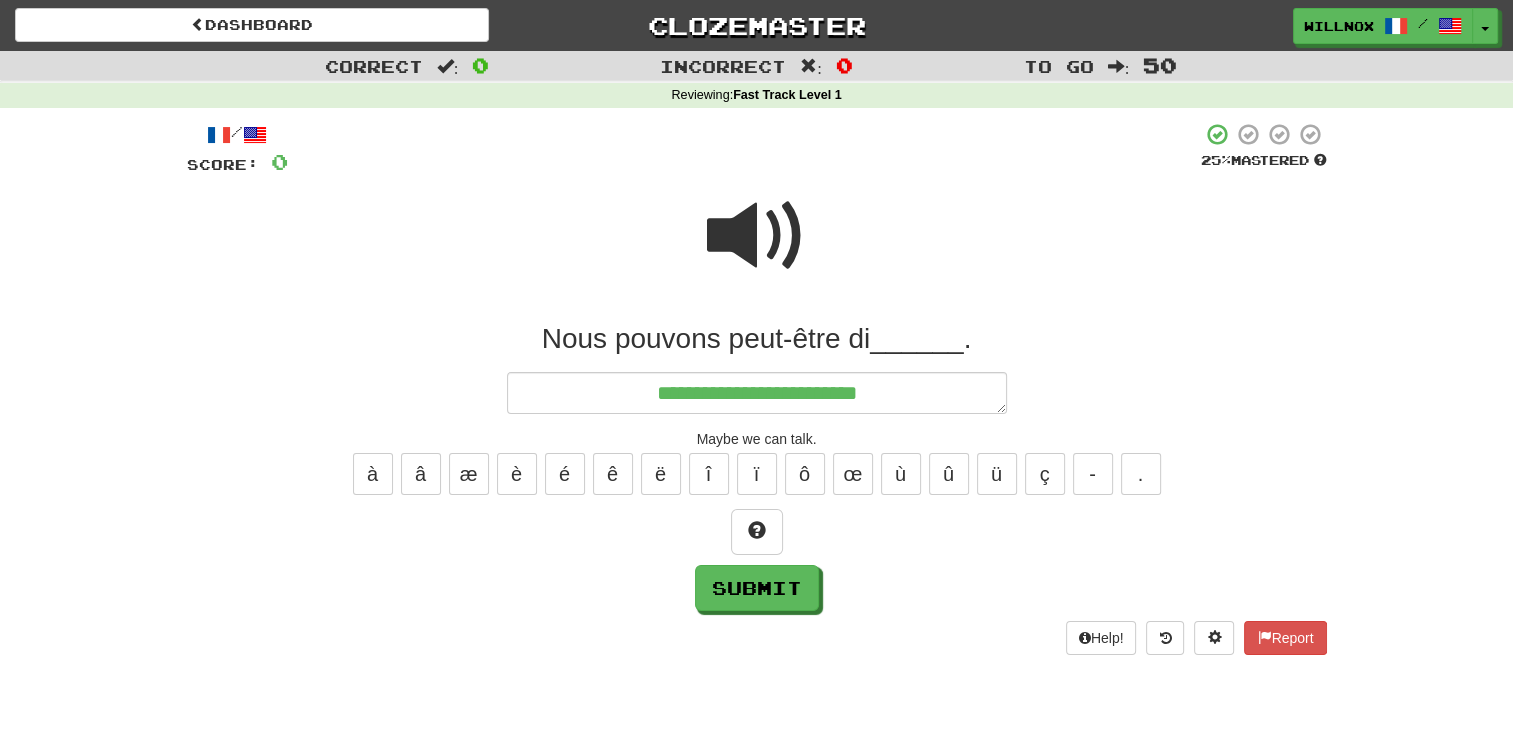 type on "*" 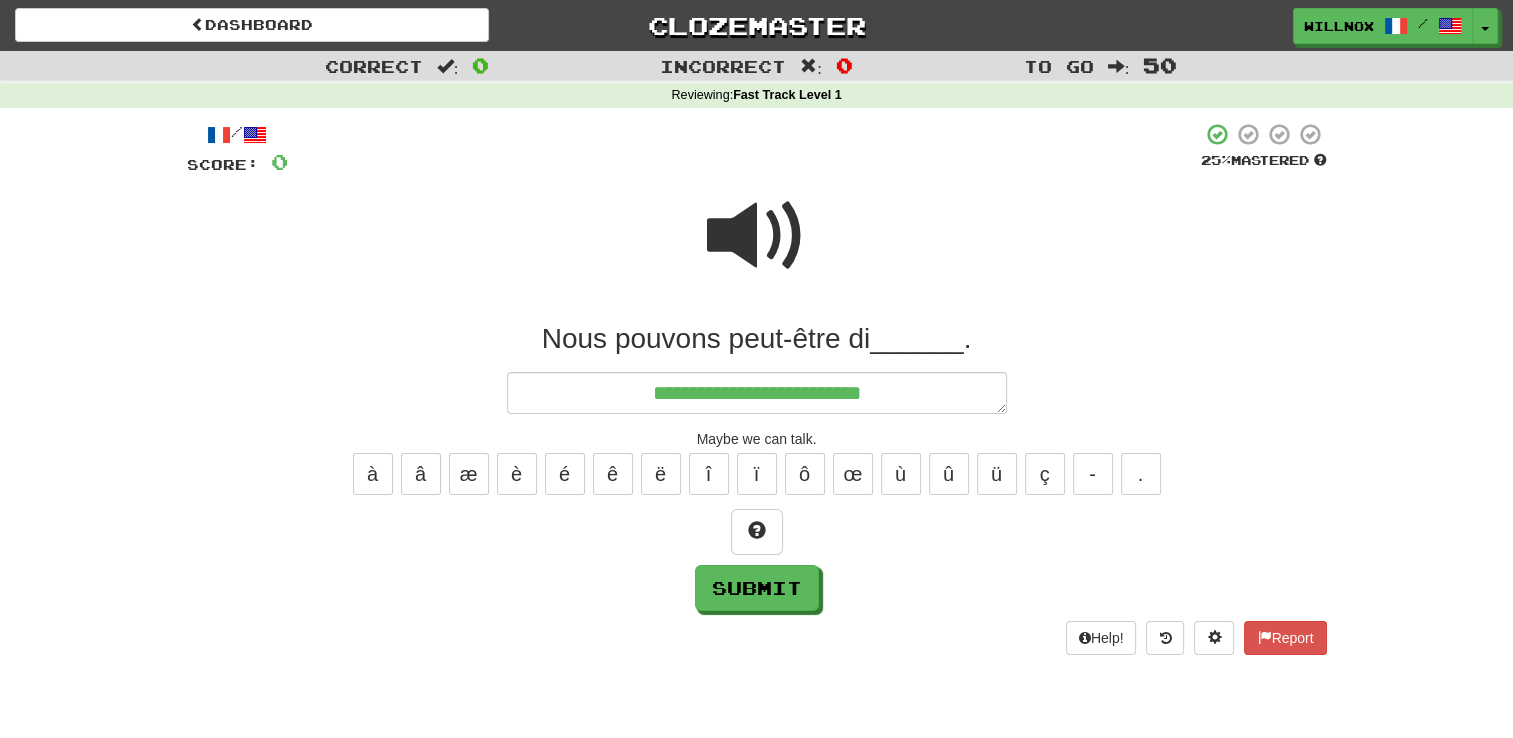 type on "*" 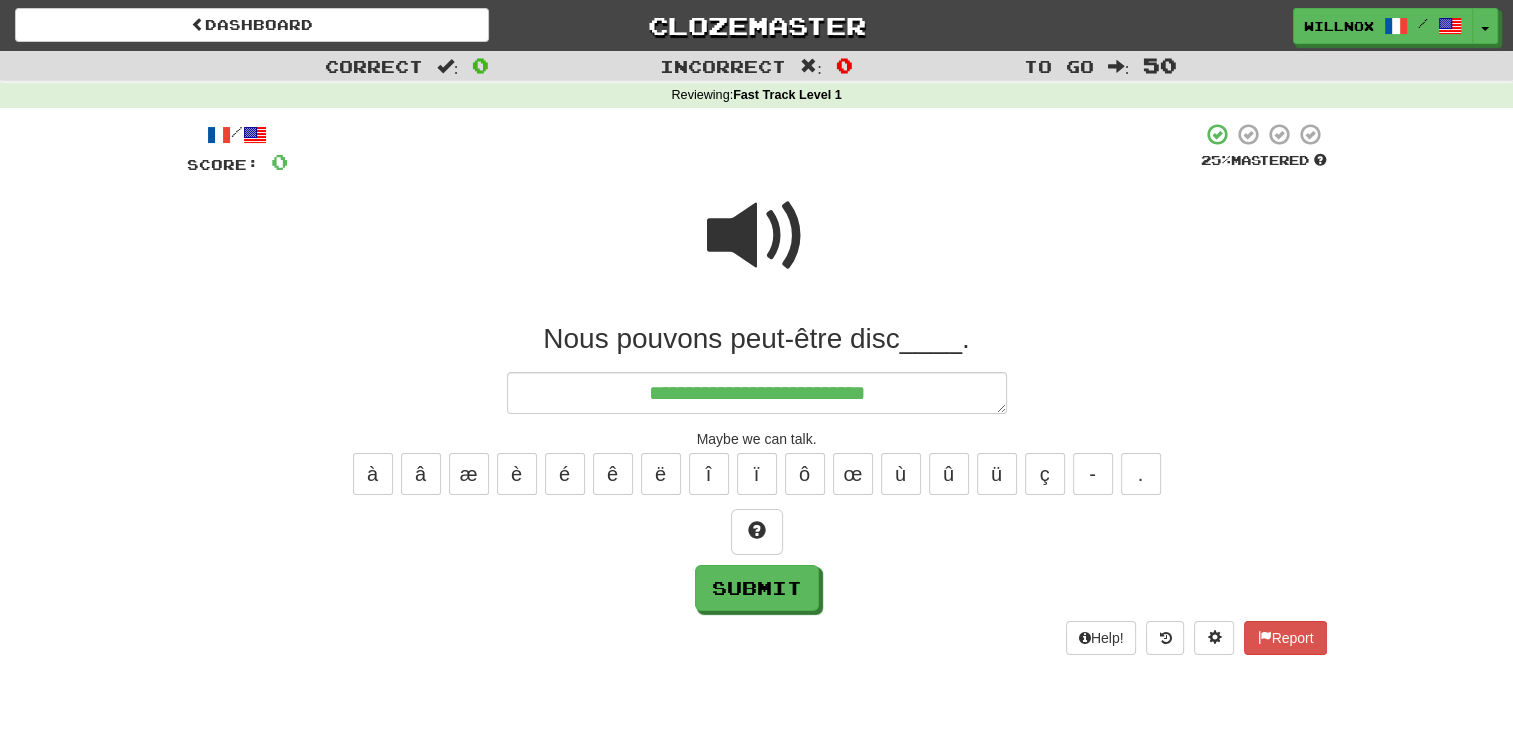 type on "**********" 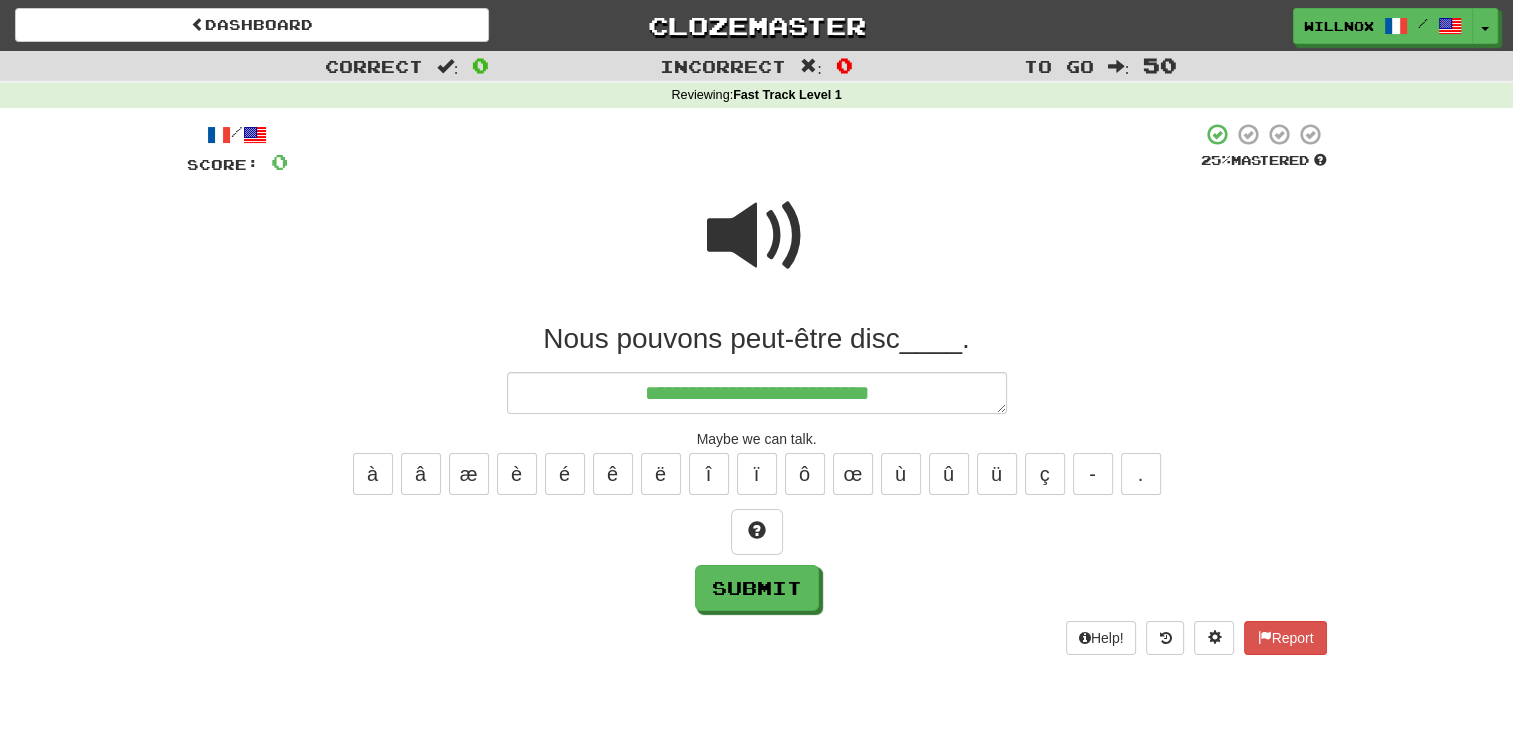 type on "*" 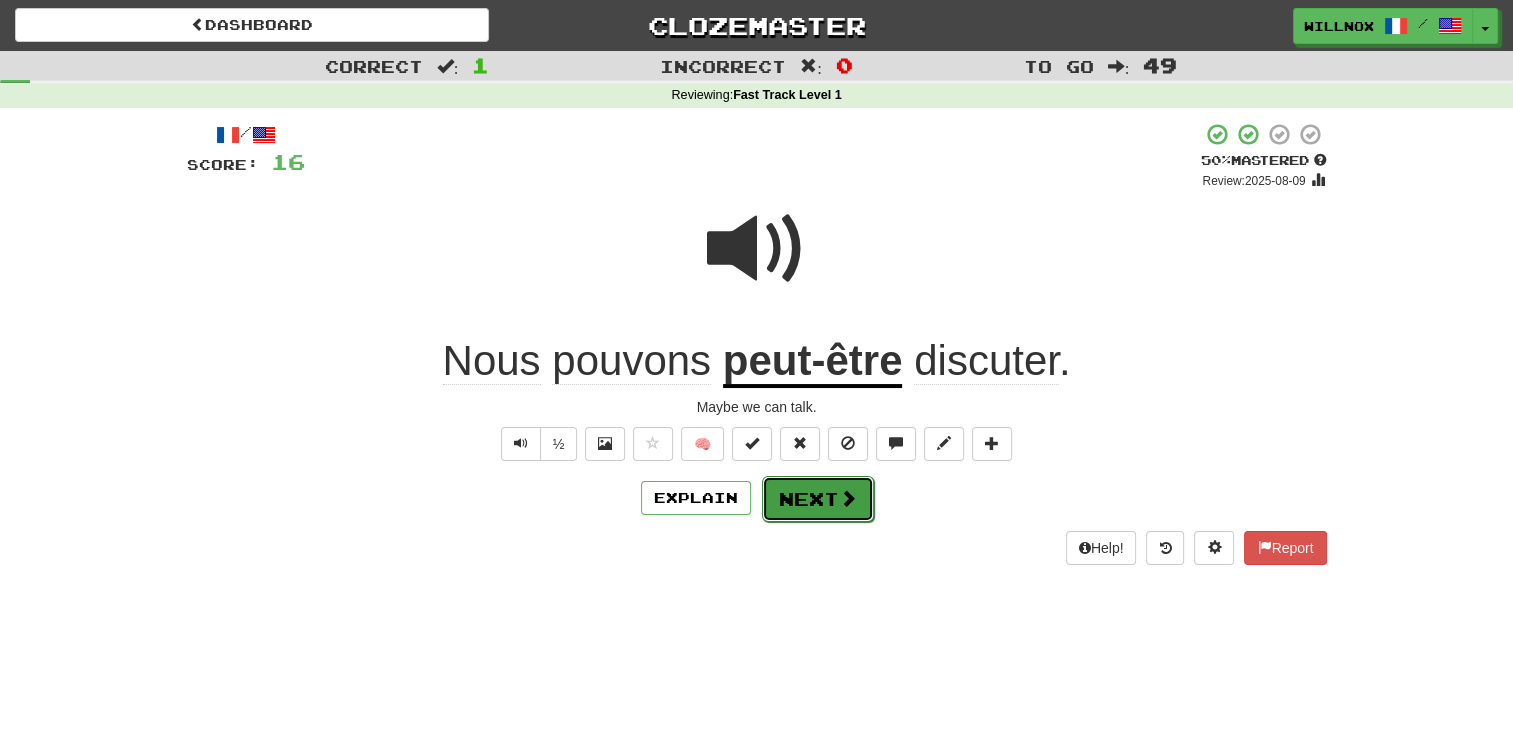click on "Next" at bounding box center (818, 499) 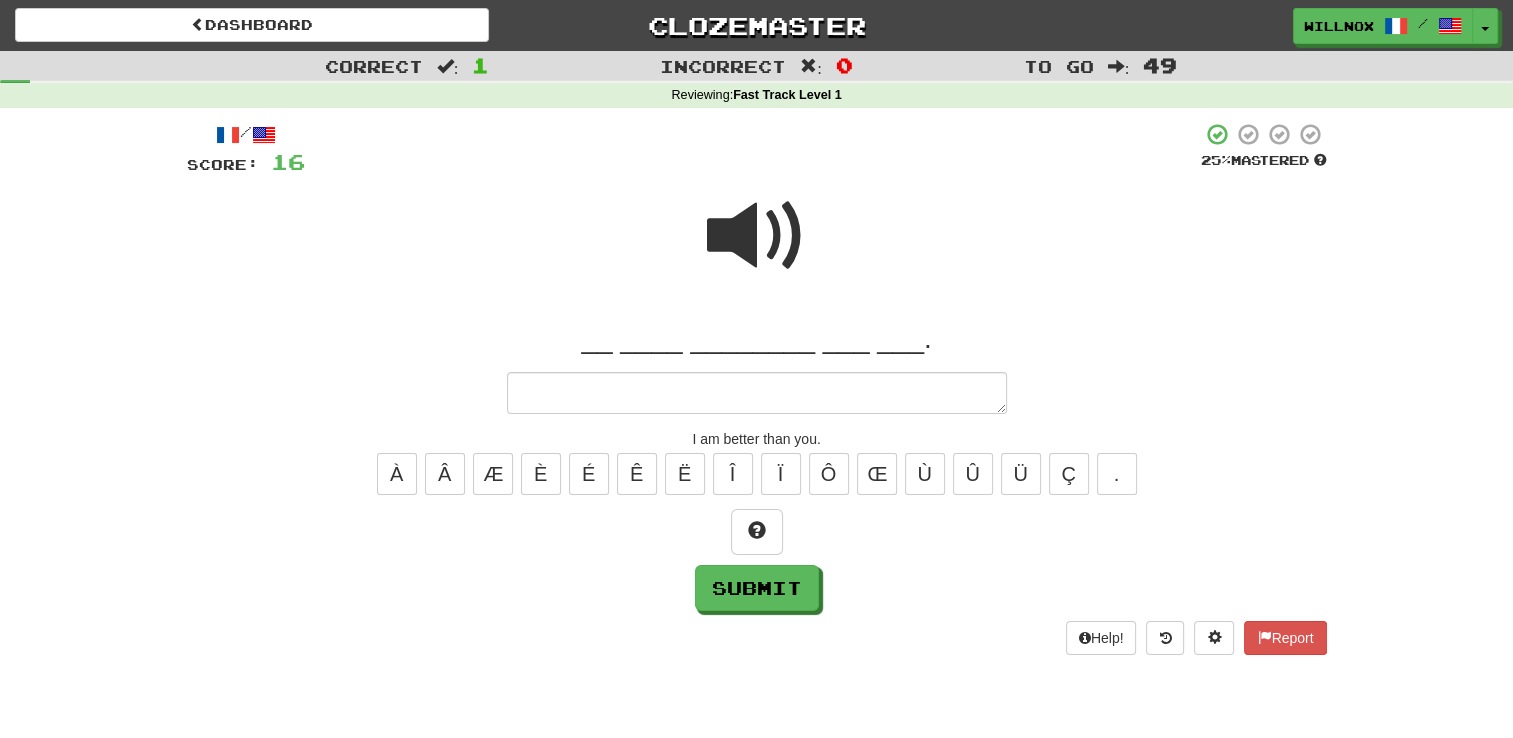 type on "*" 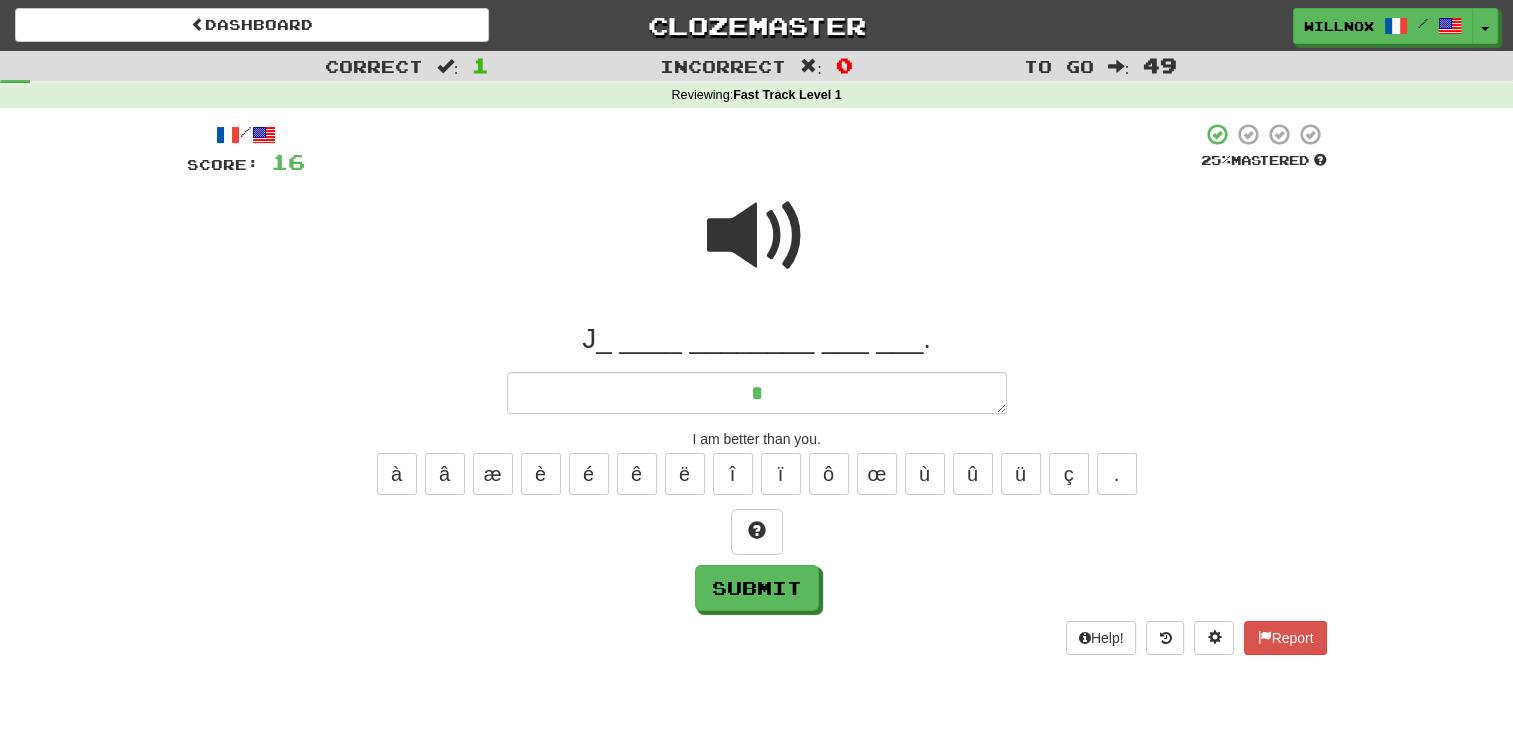 type on "*" 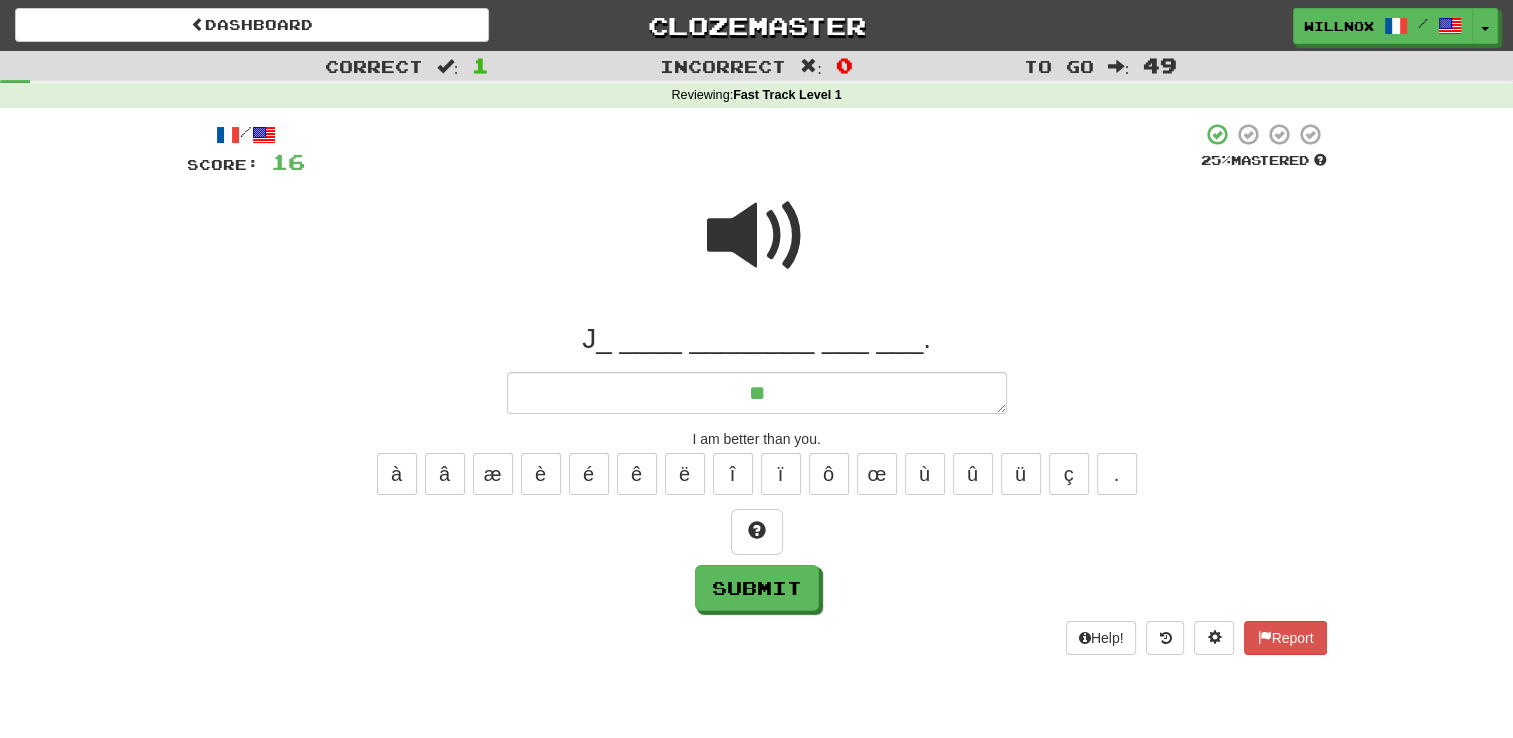 type on "*" 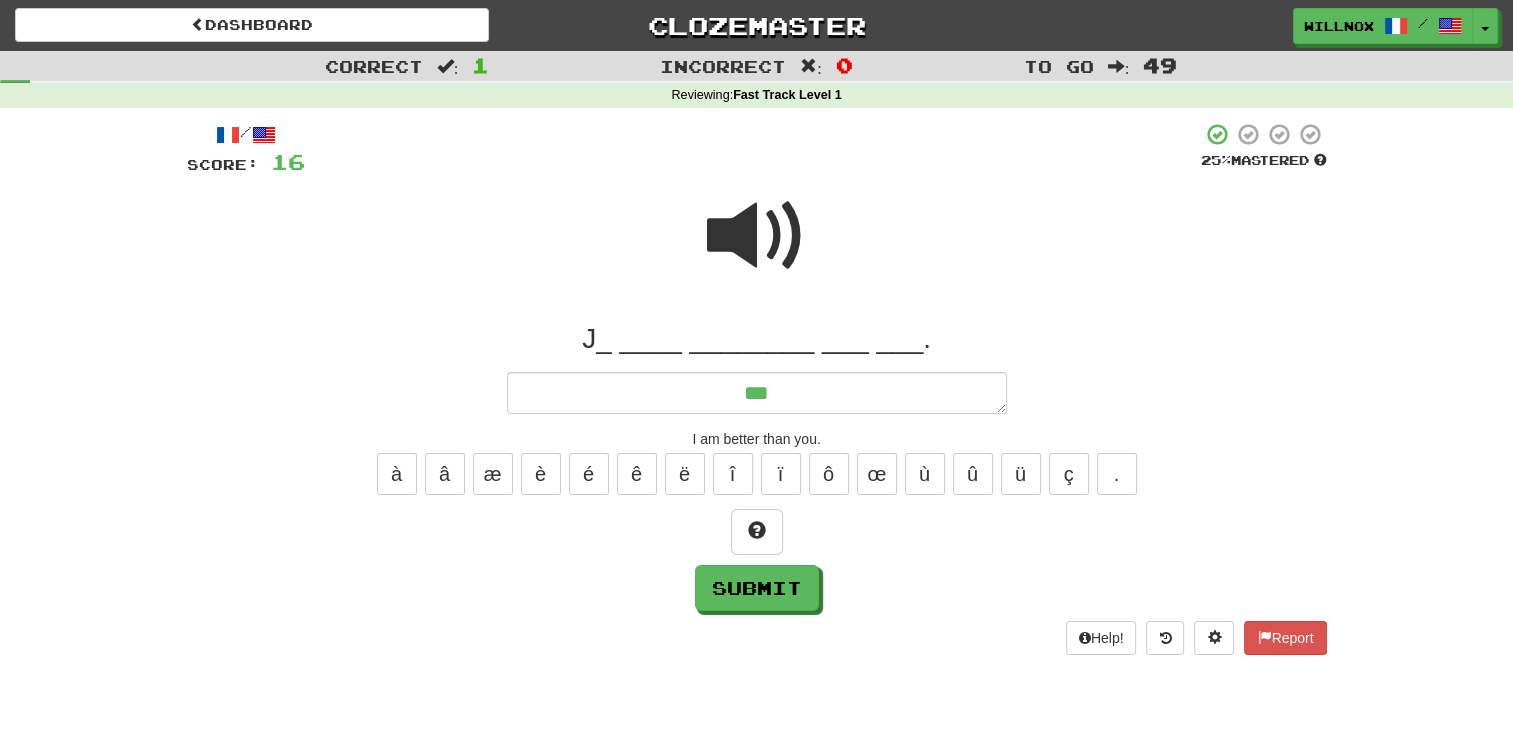 type on "****" 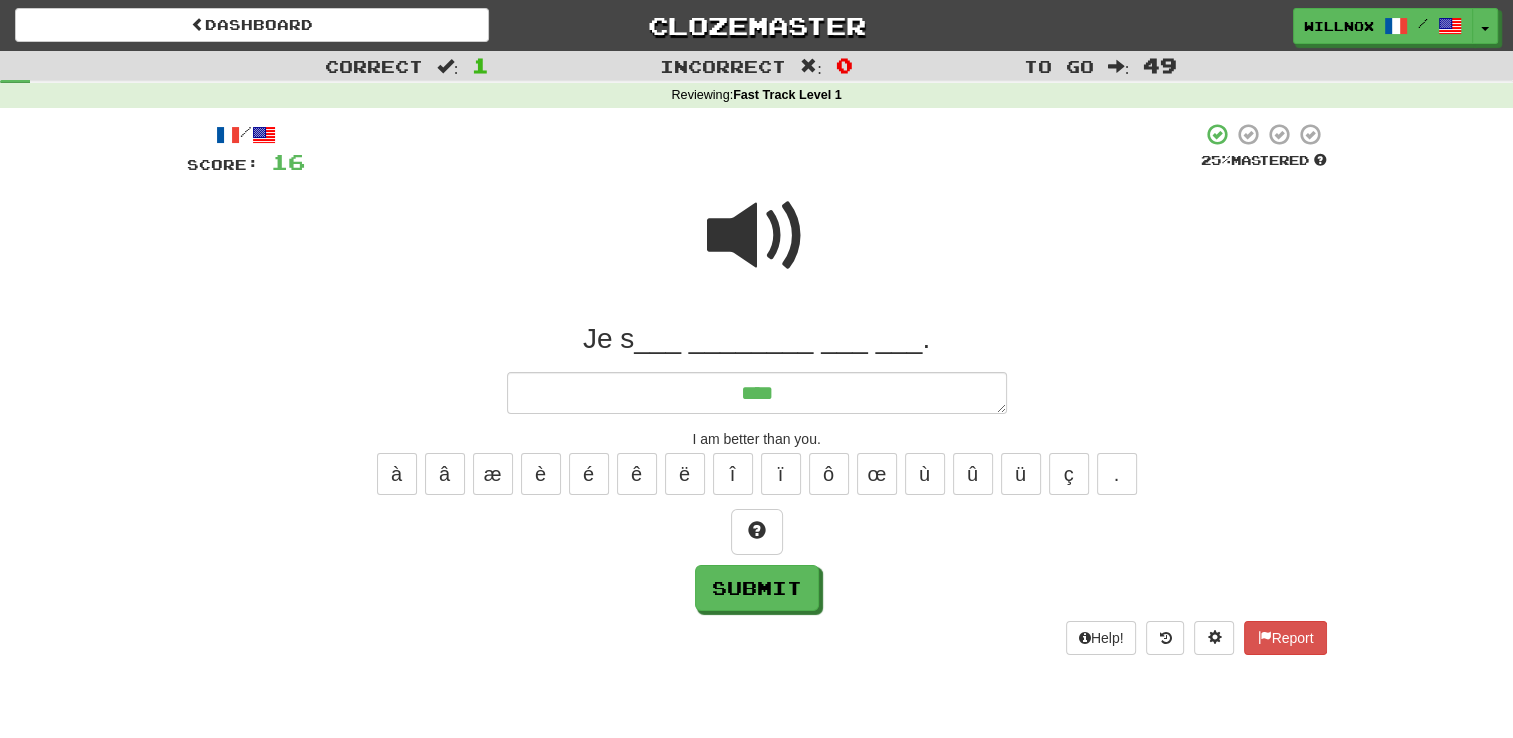 type on "*" 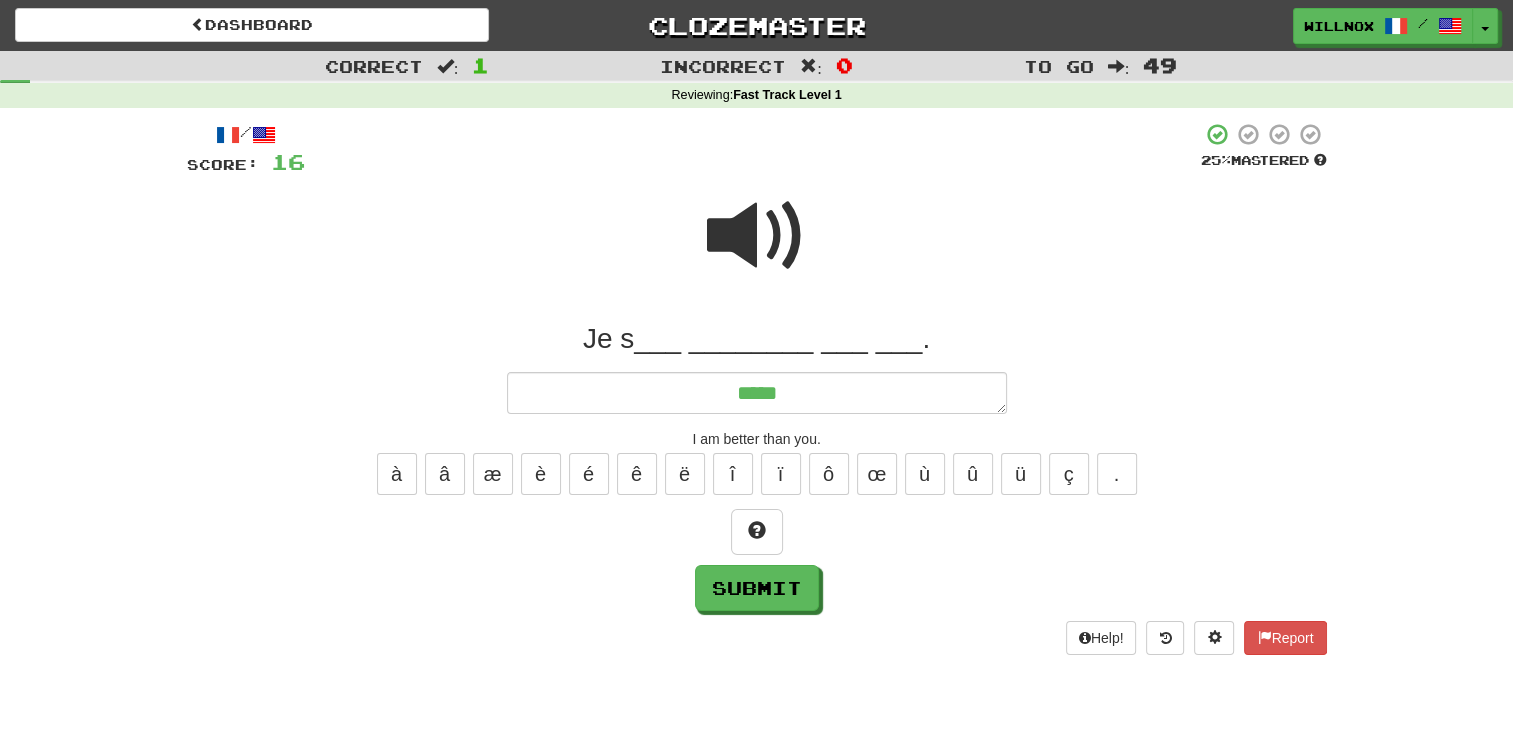 type on "*" 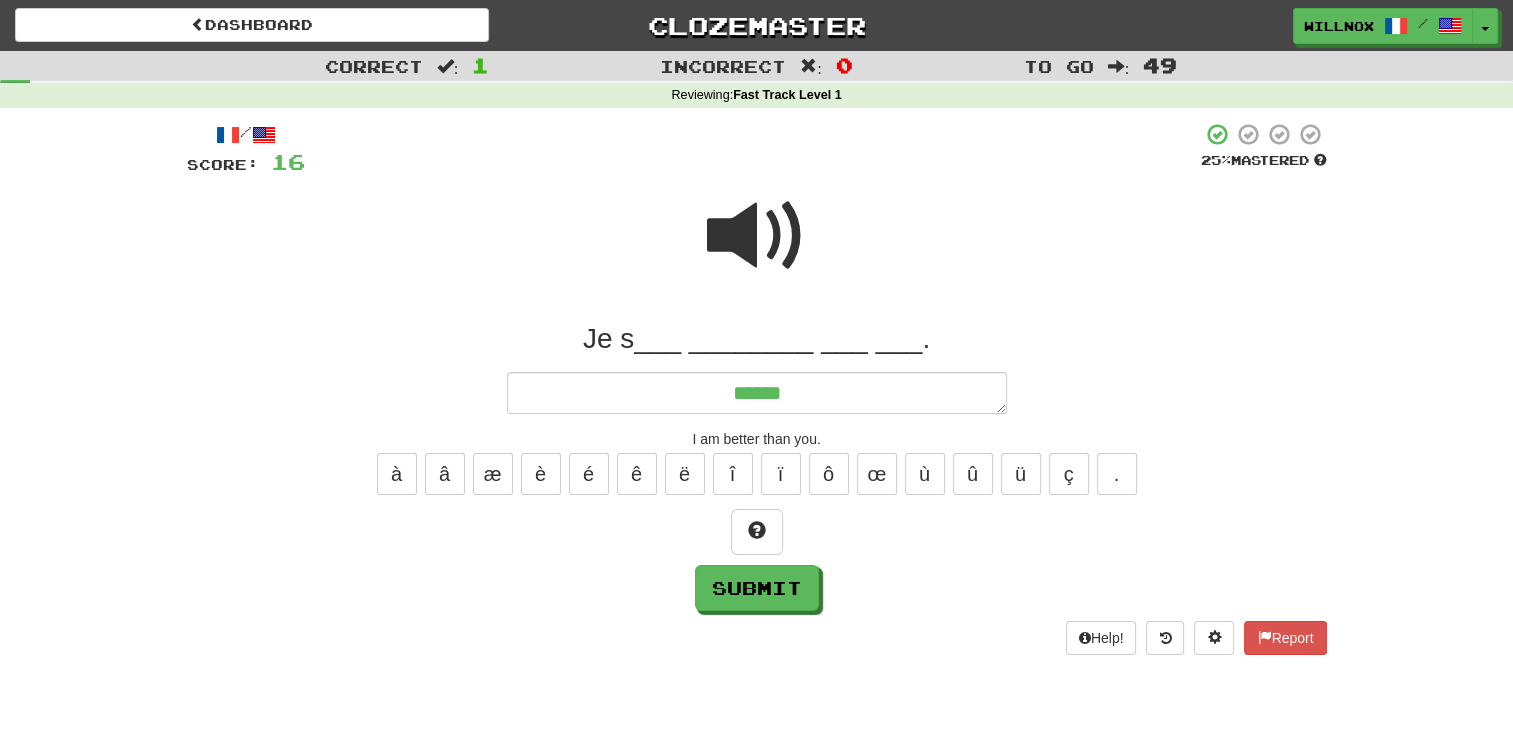 type on "*" 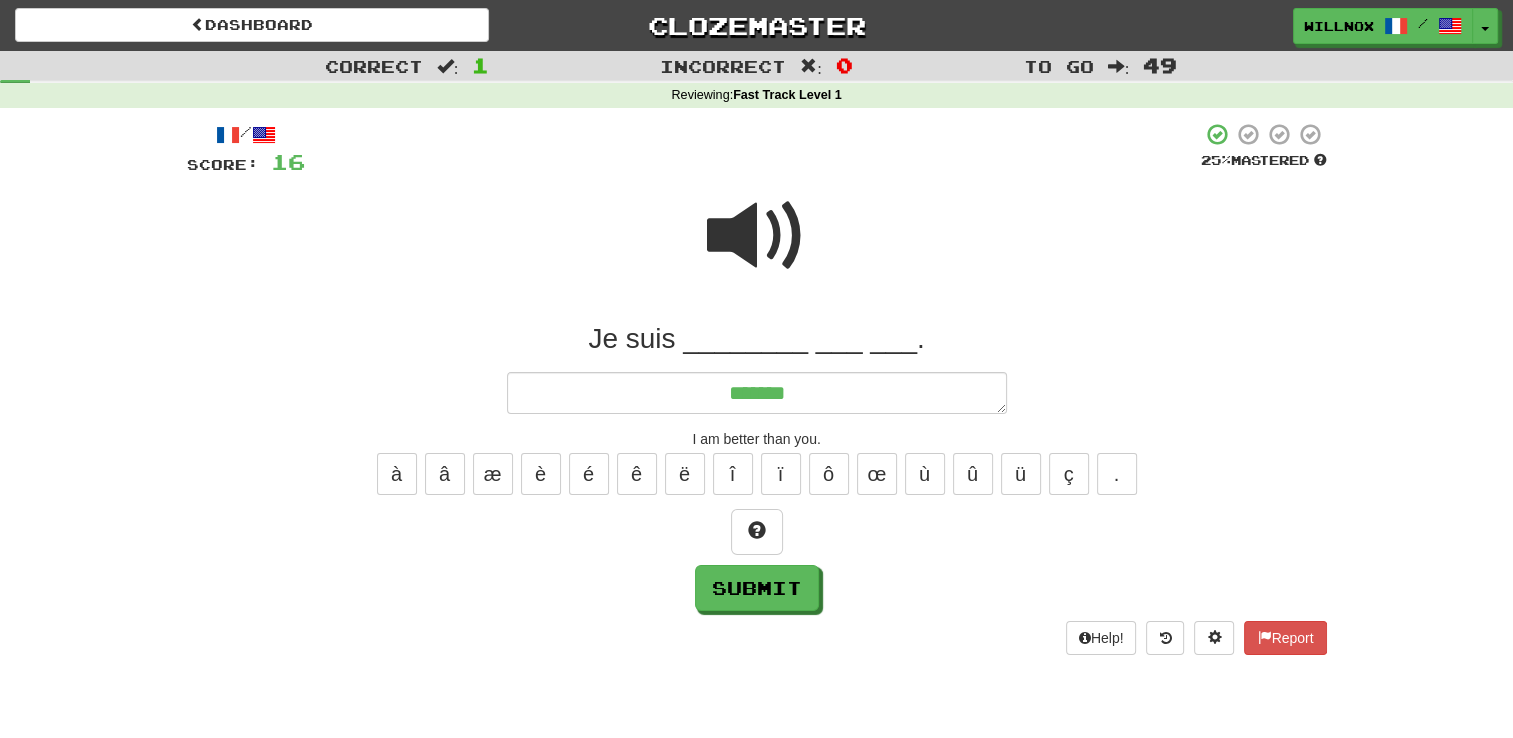 type on "*" 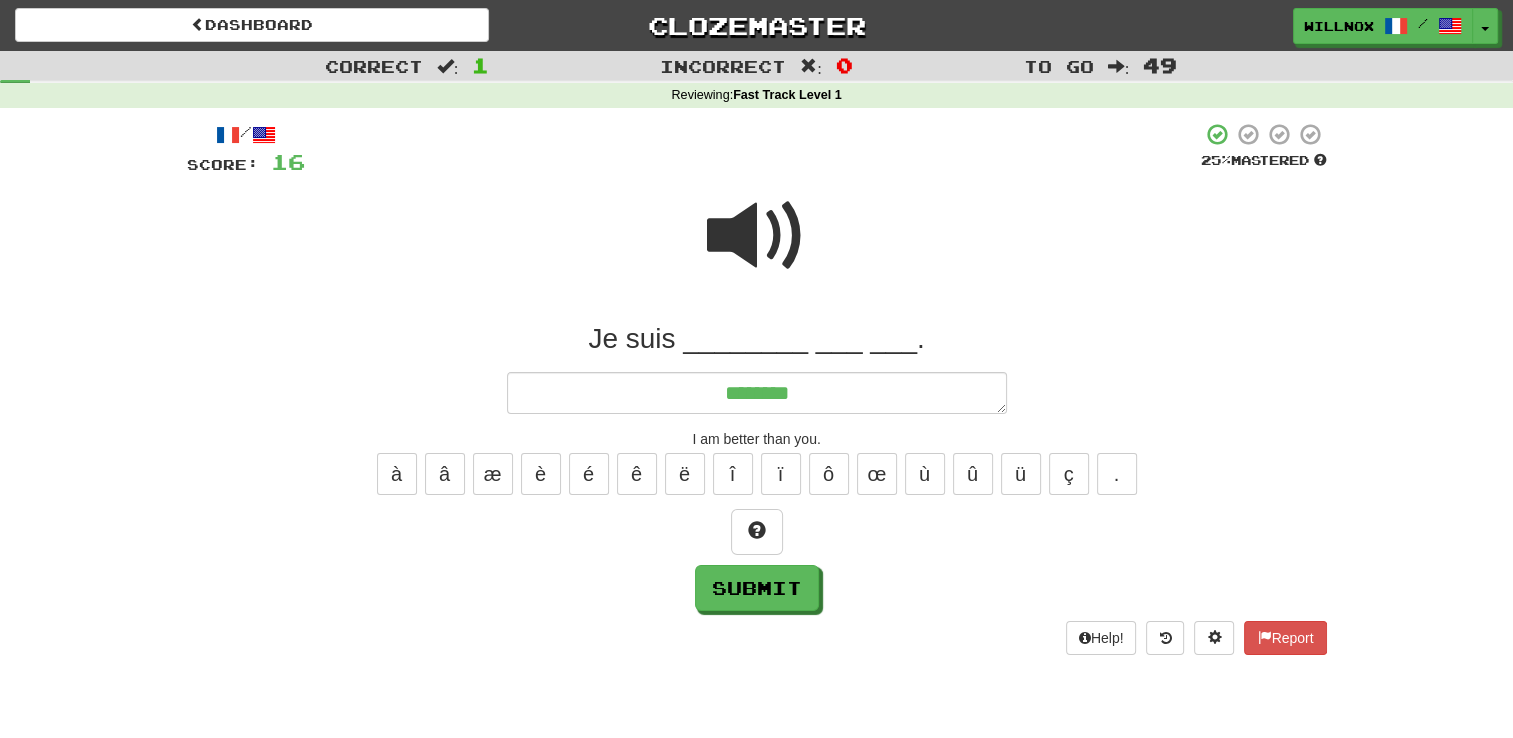 type on "*" 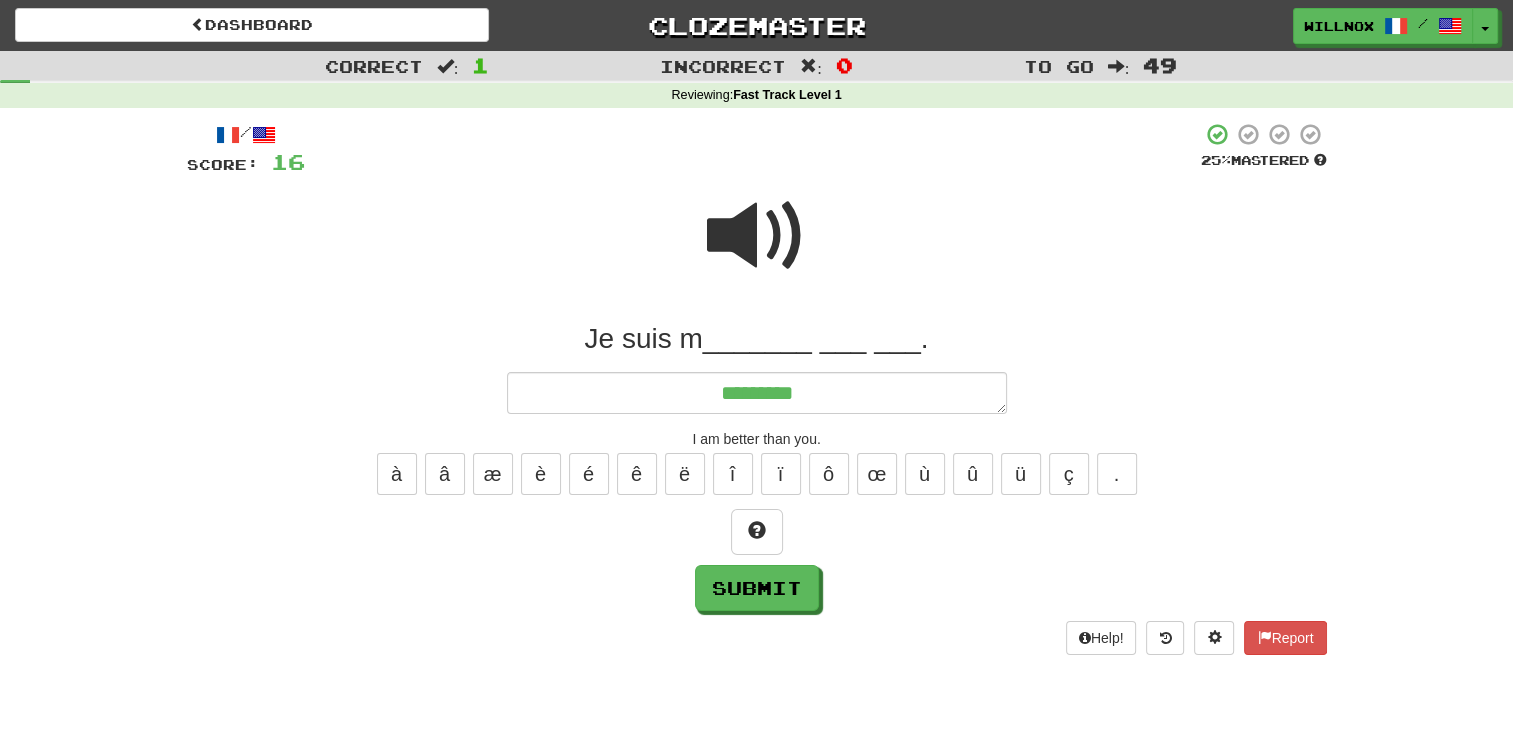 type on "*" 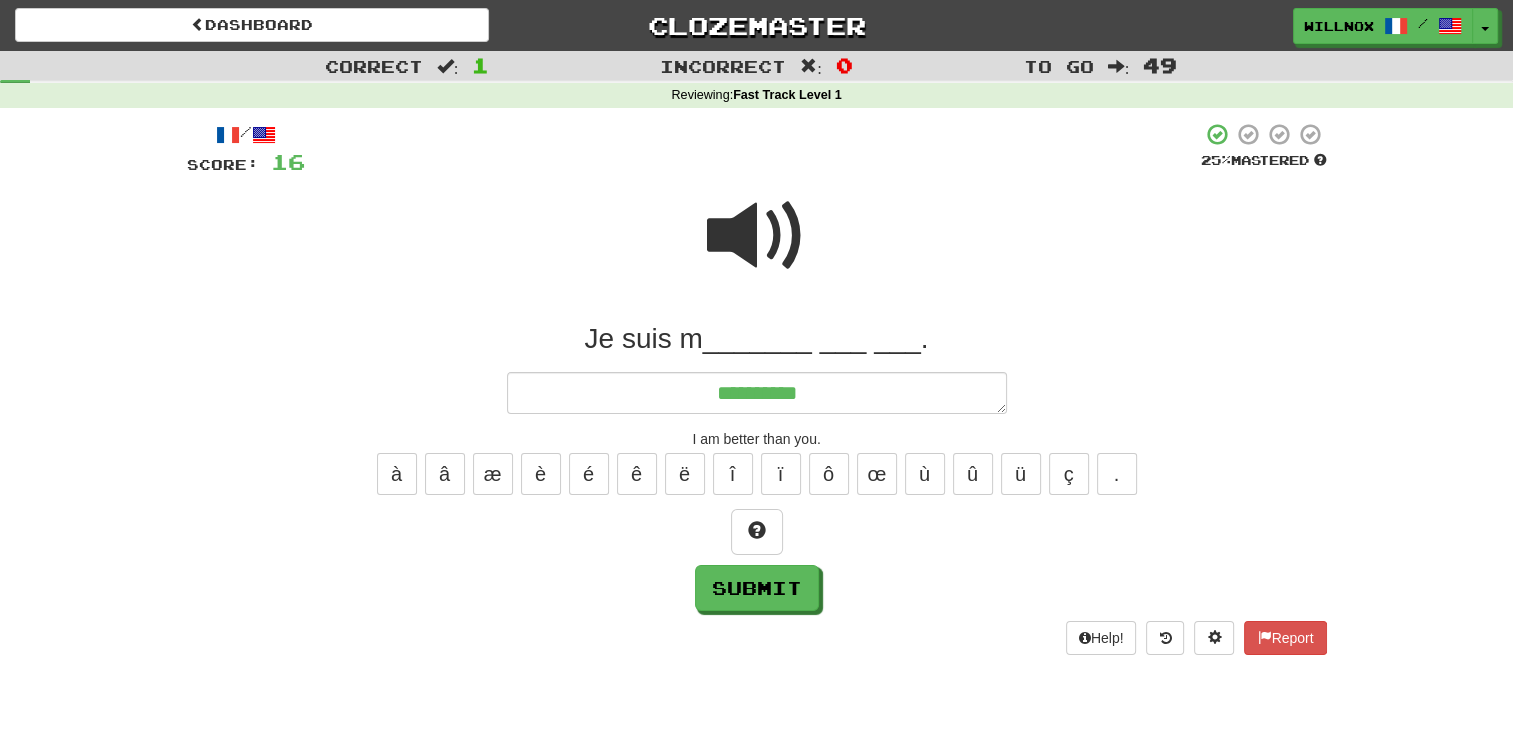 type on "*" 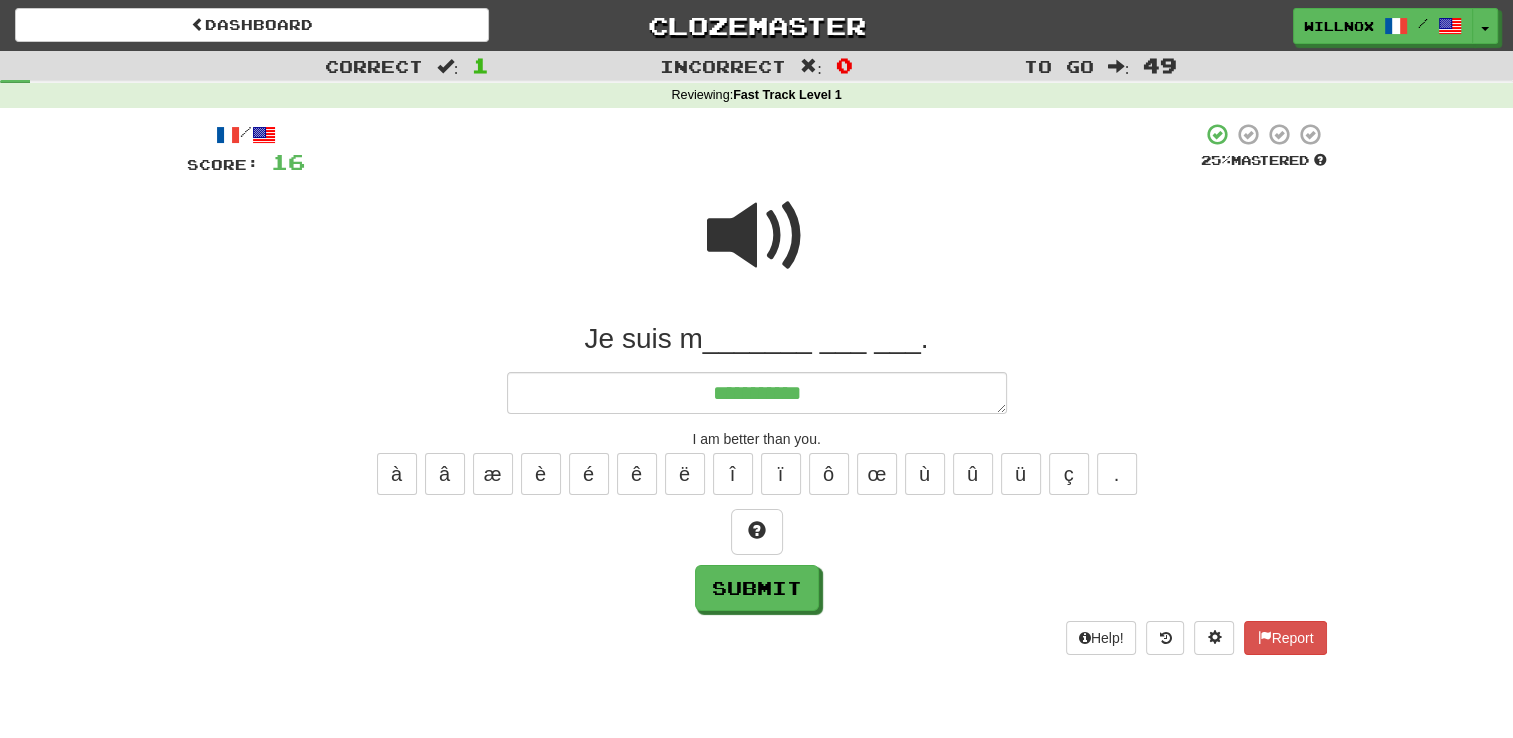 type on "*" 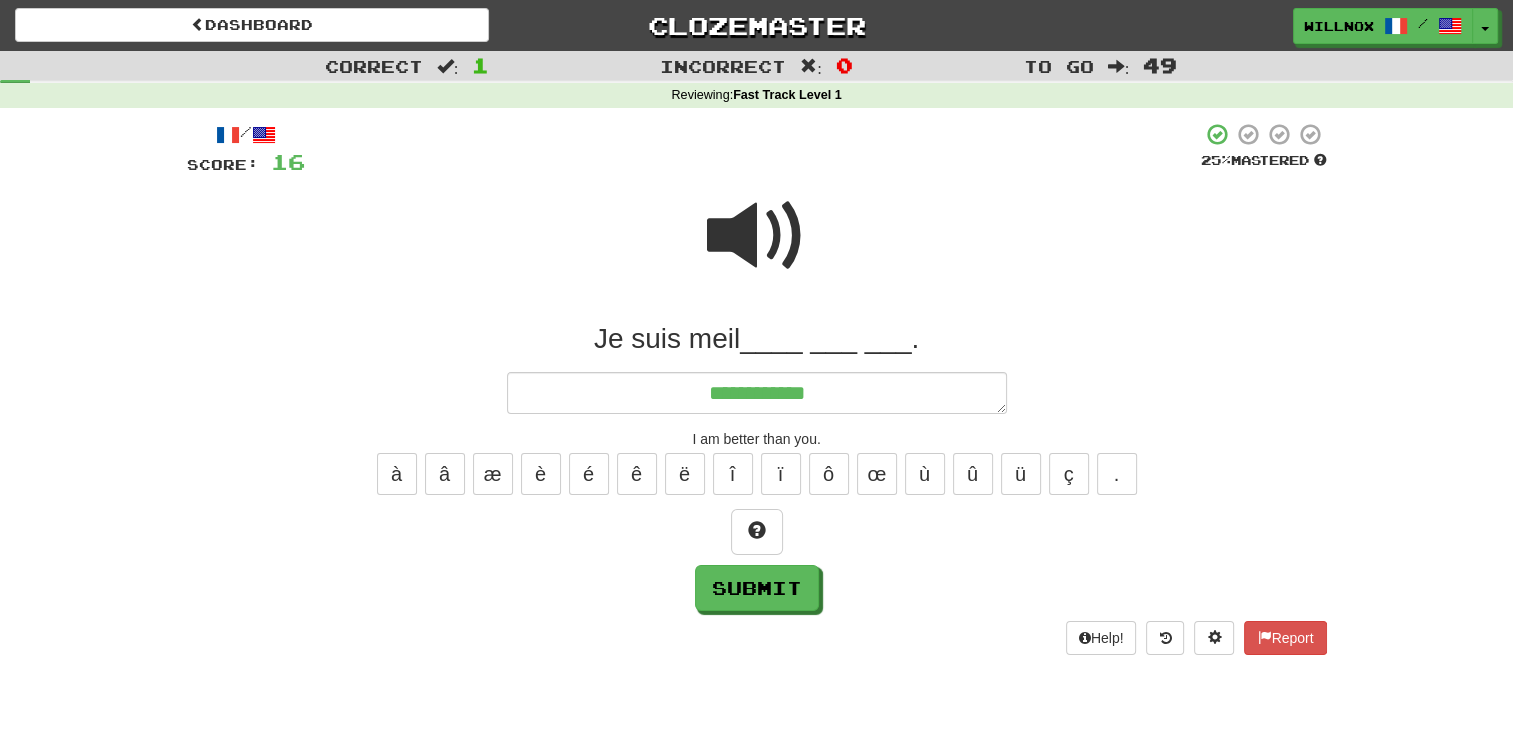 type on "*" 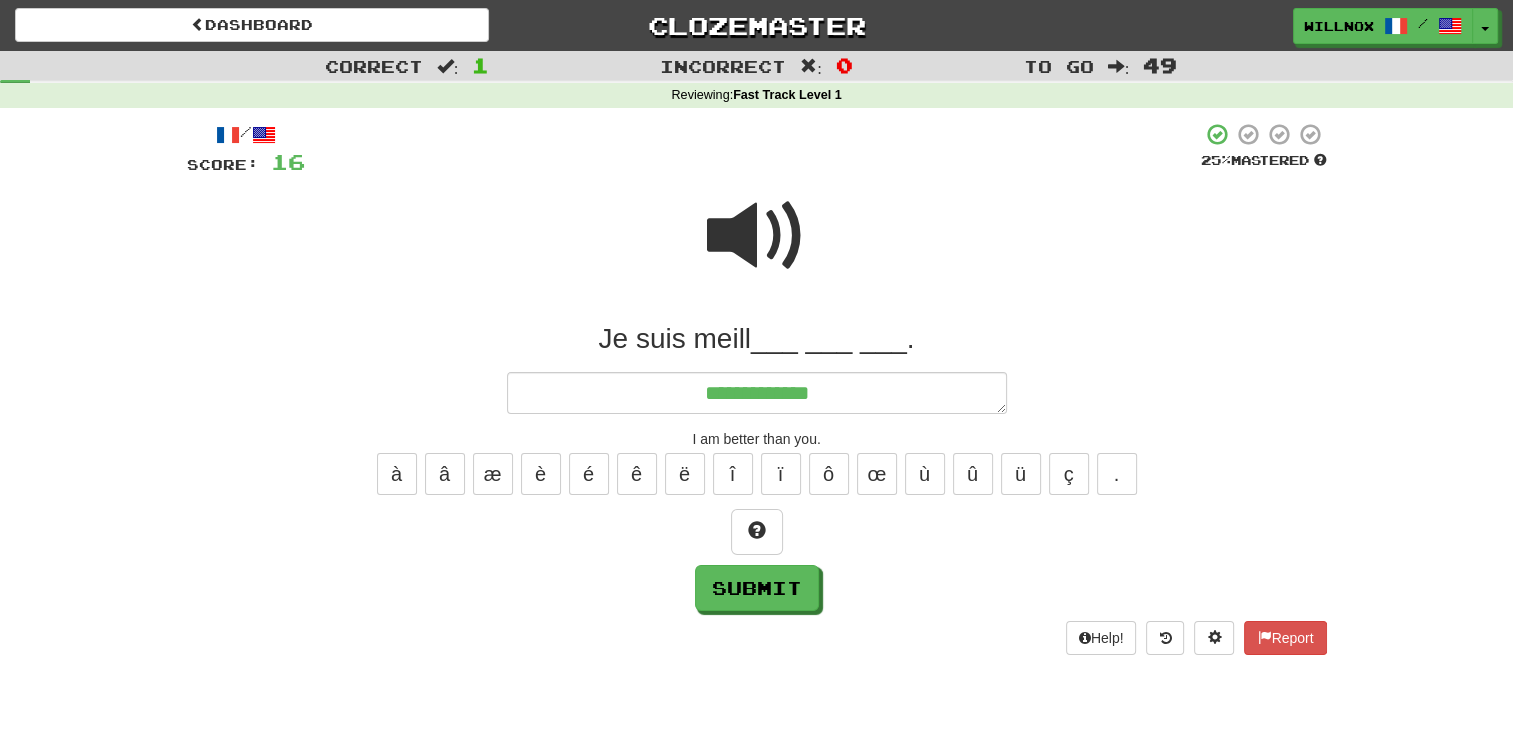 type on "*" 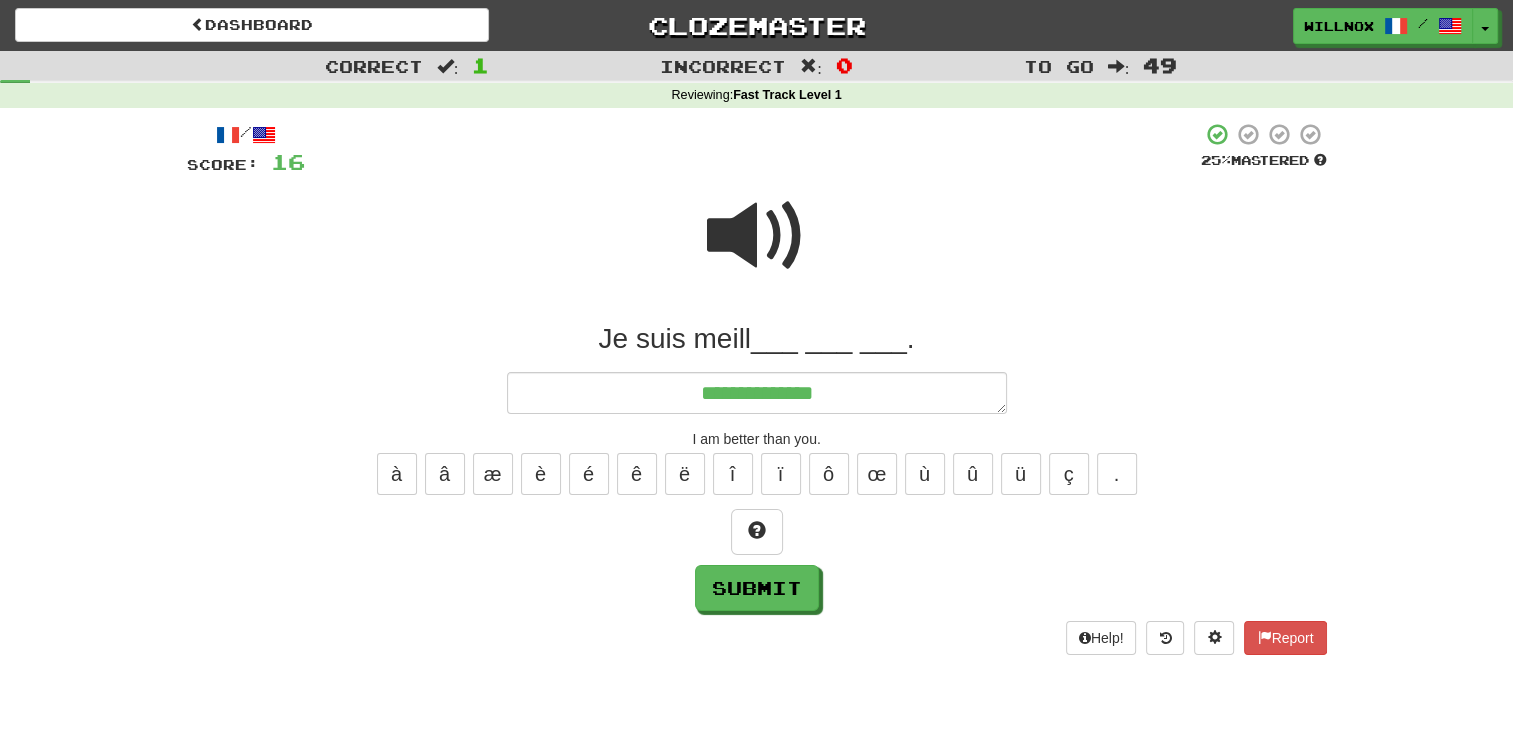 type on "*" 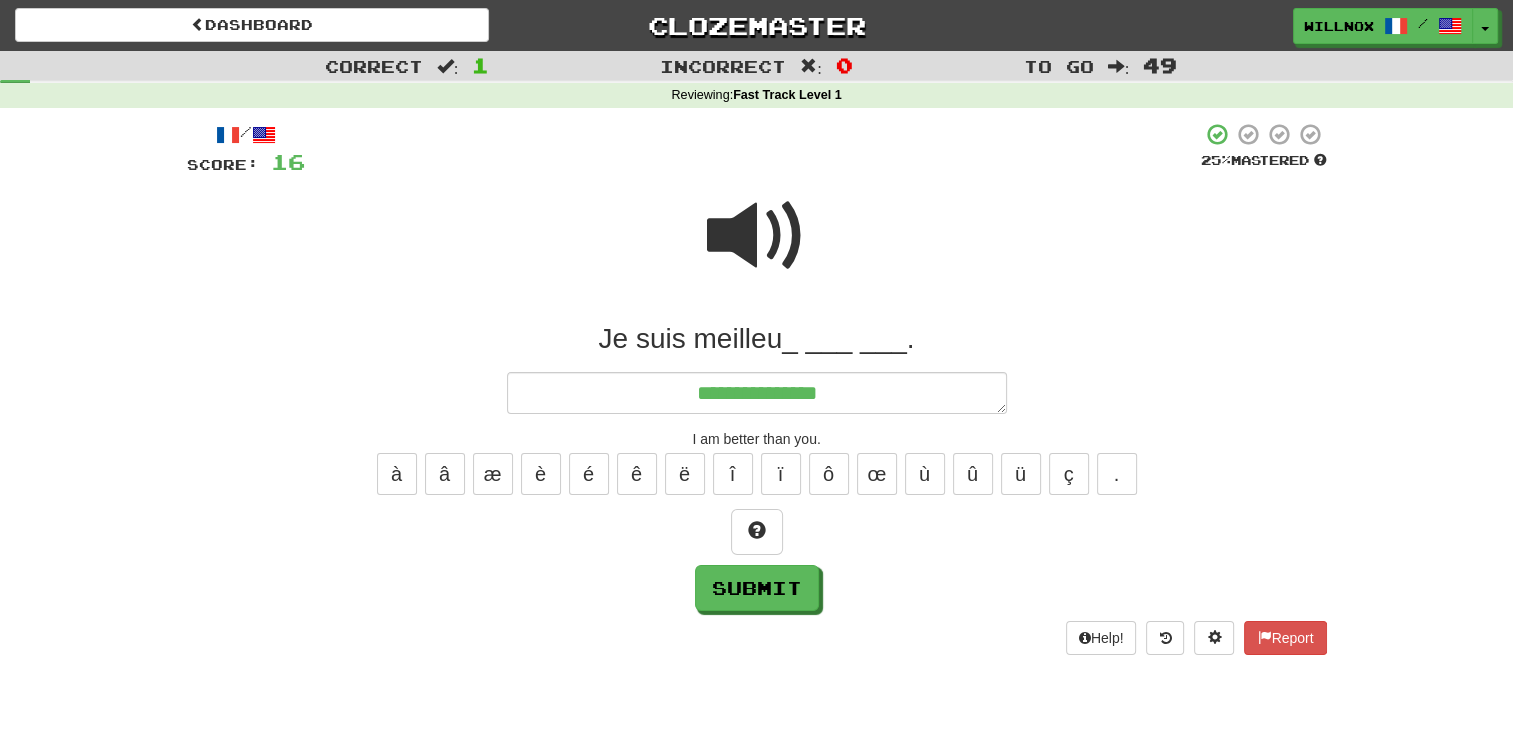 type on "**********" 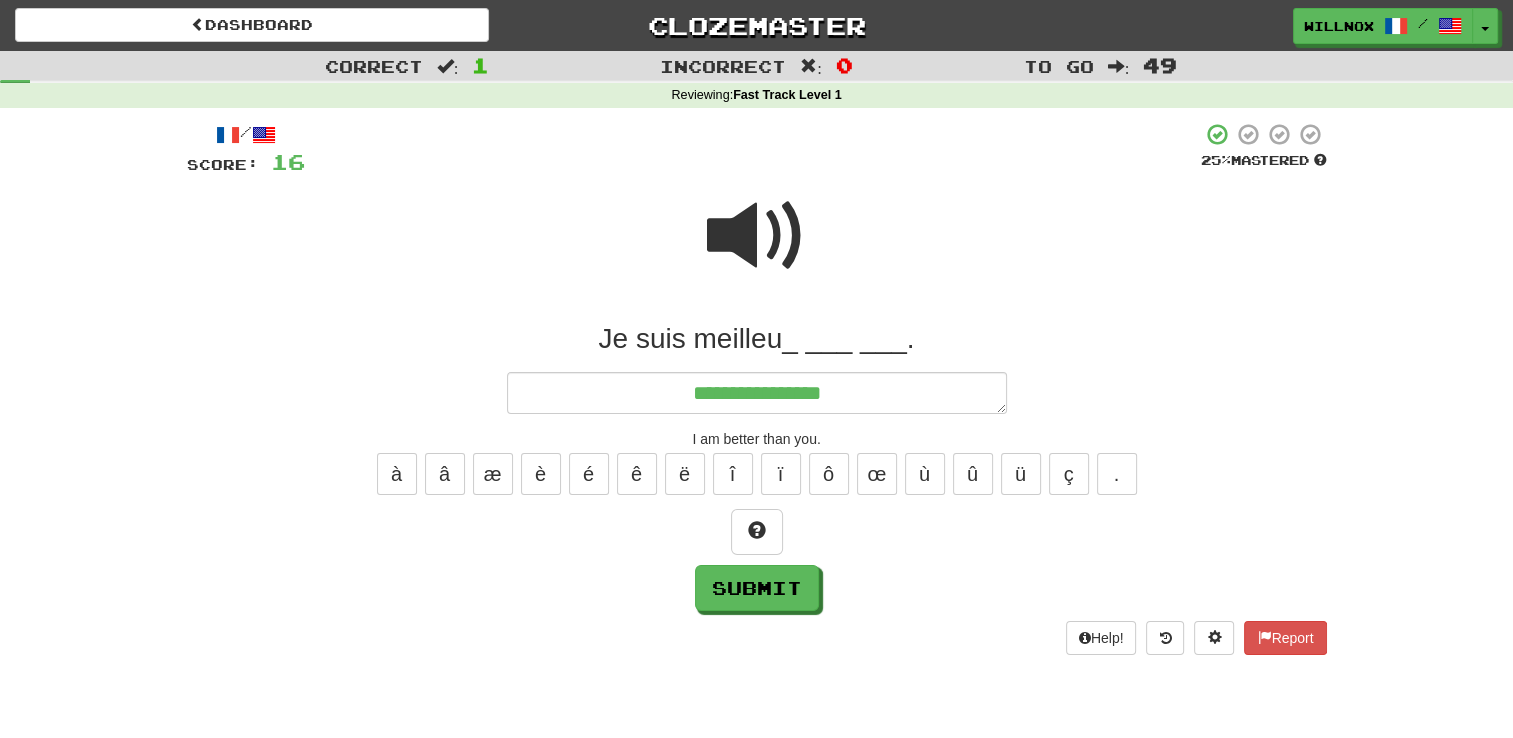 type on "*" 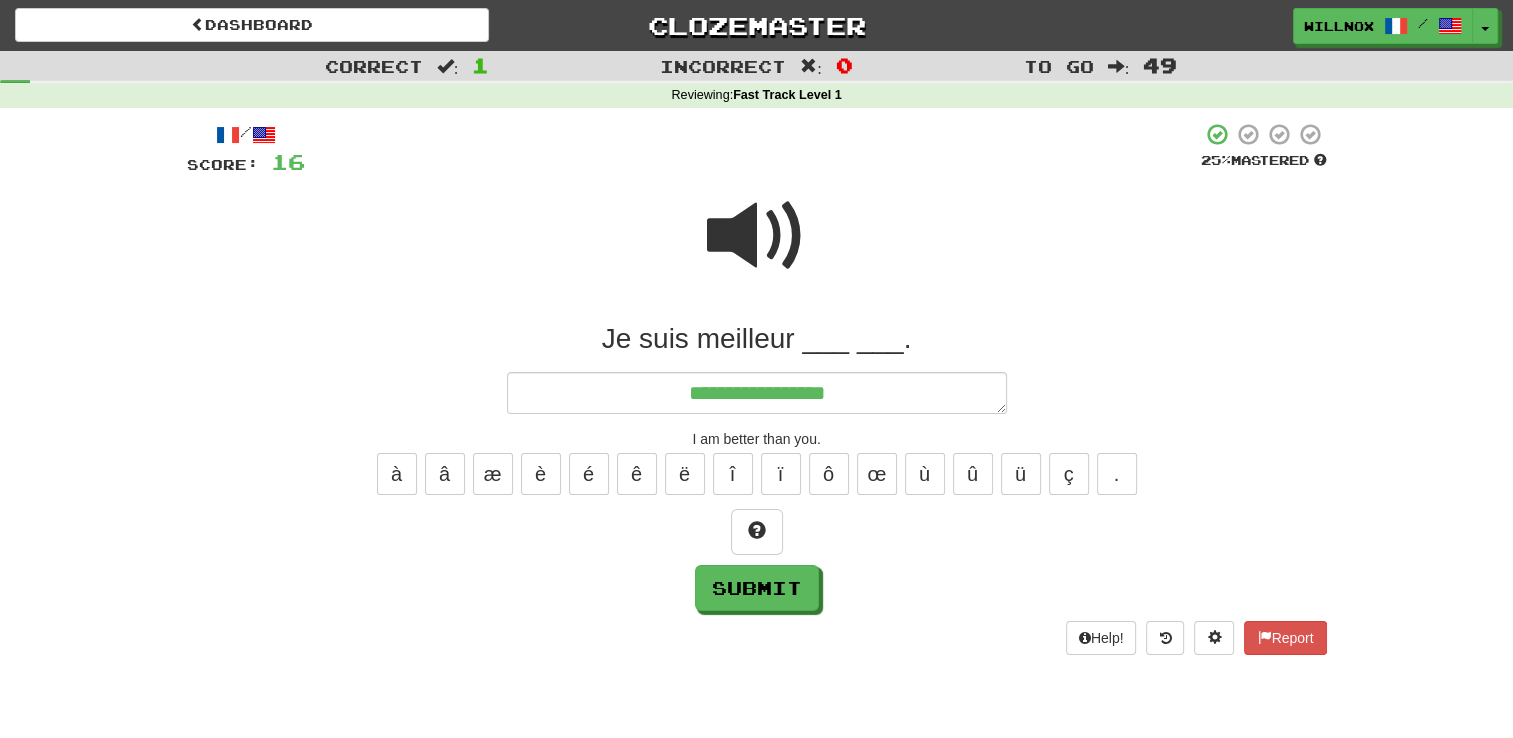 type on "*" 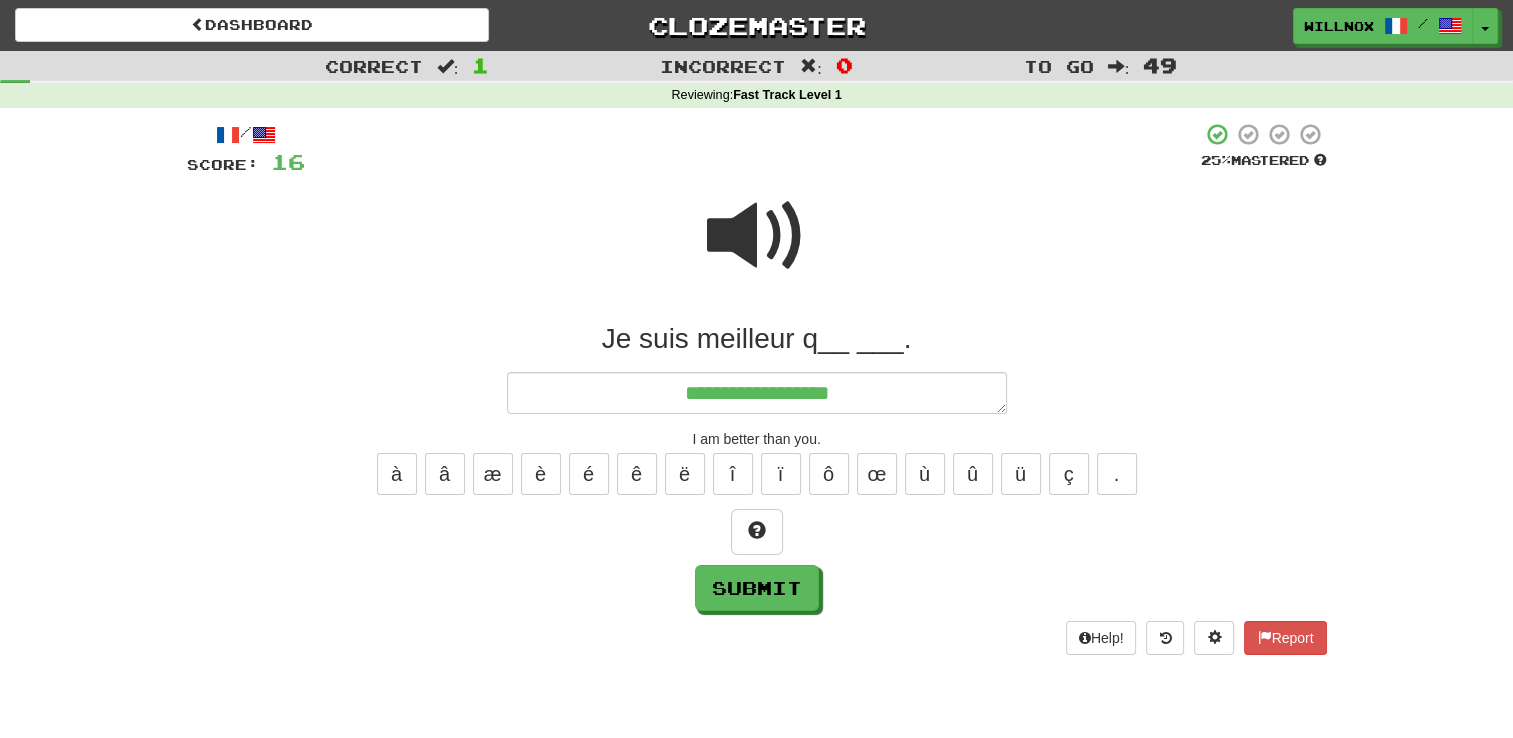 type on "**********" 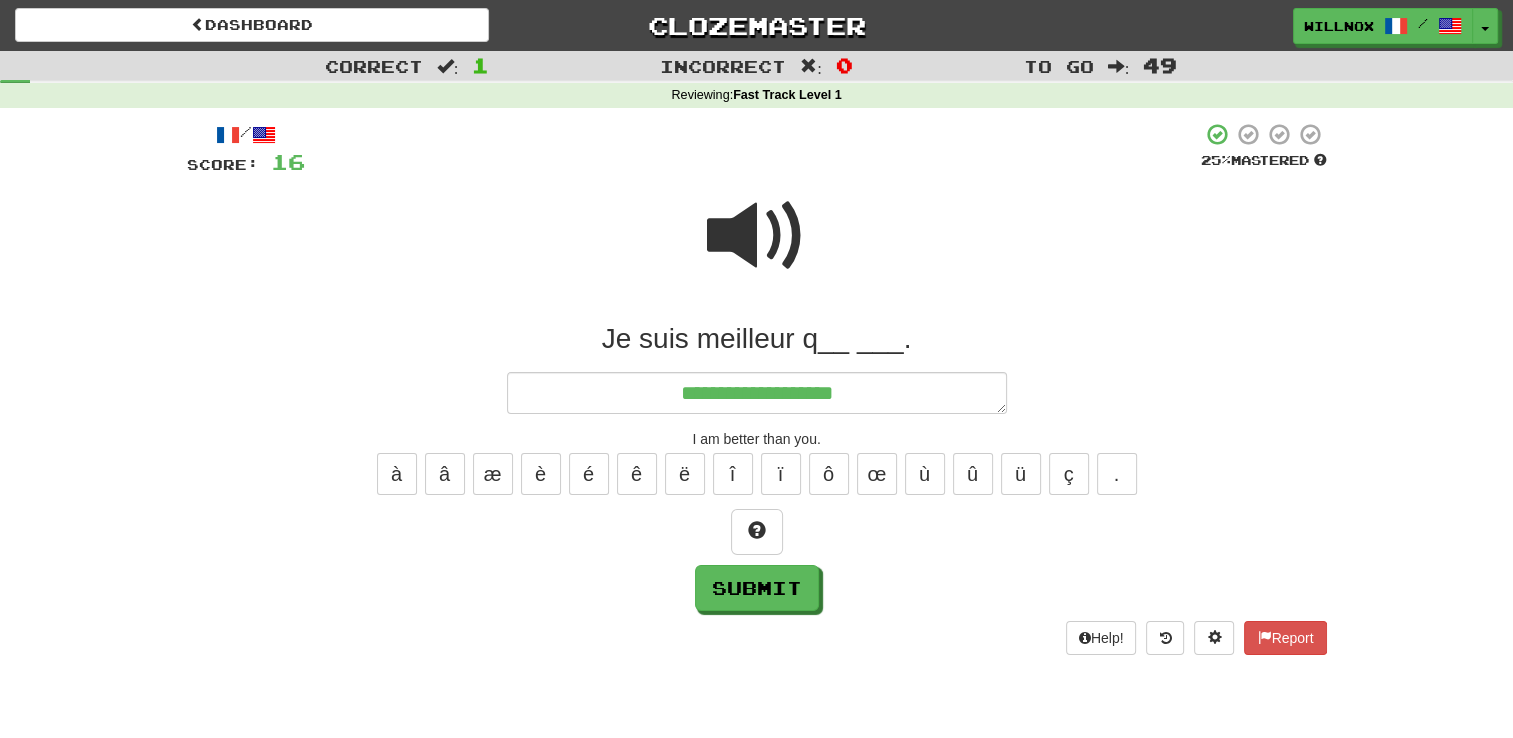 type on "*" 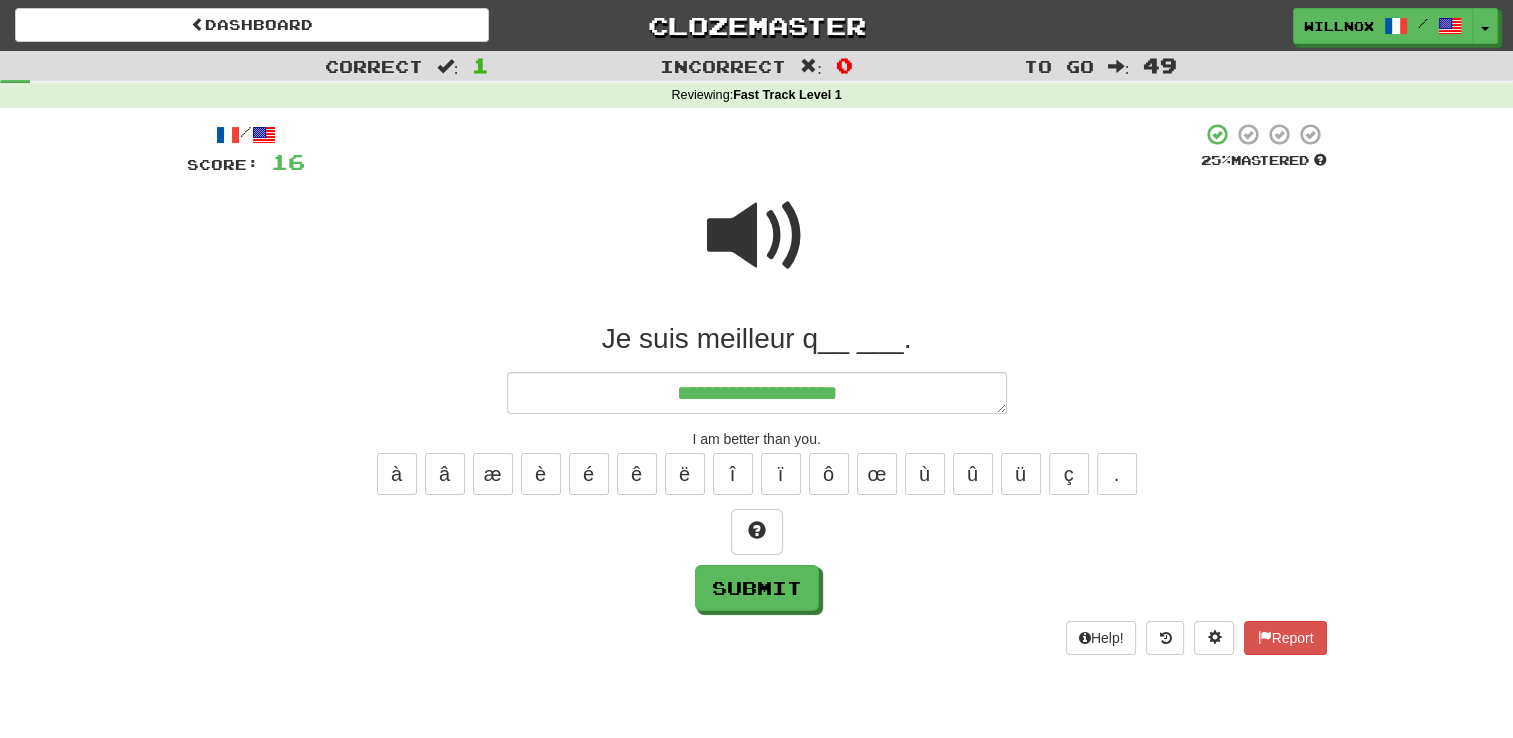 type on "*" 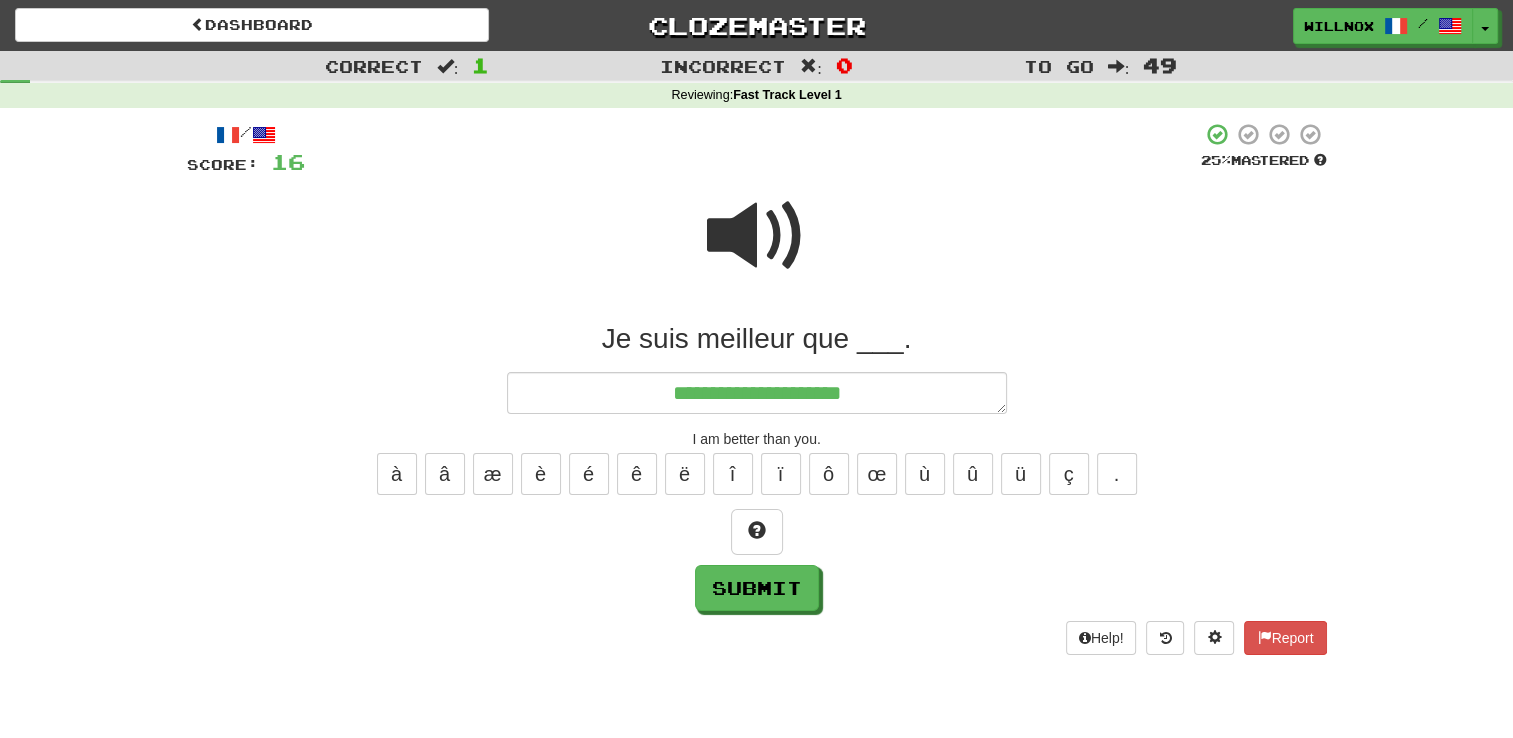 type on "*" 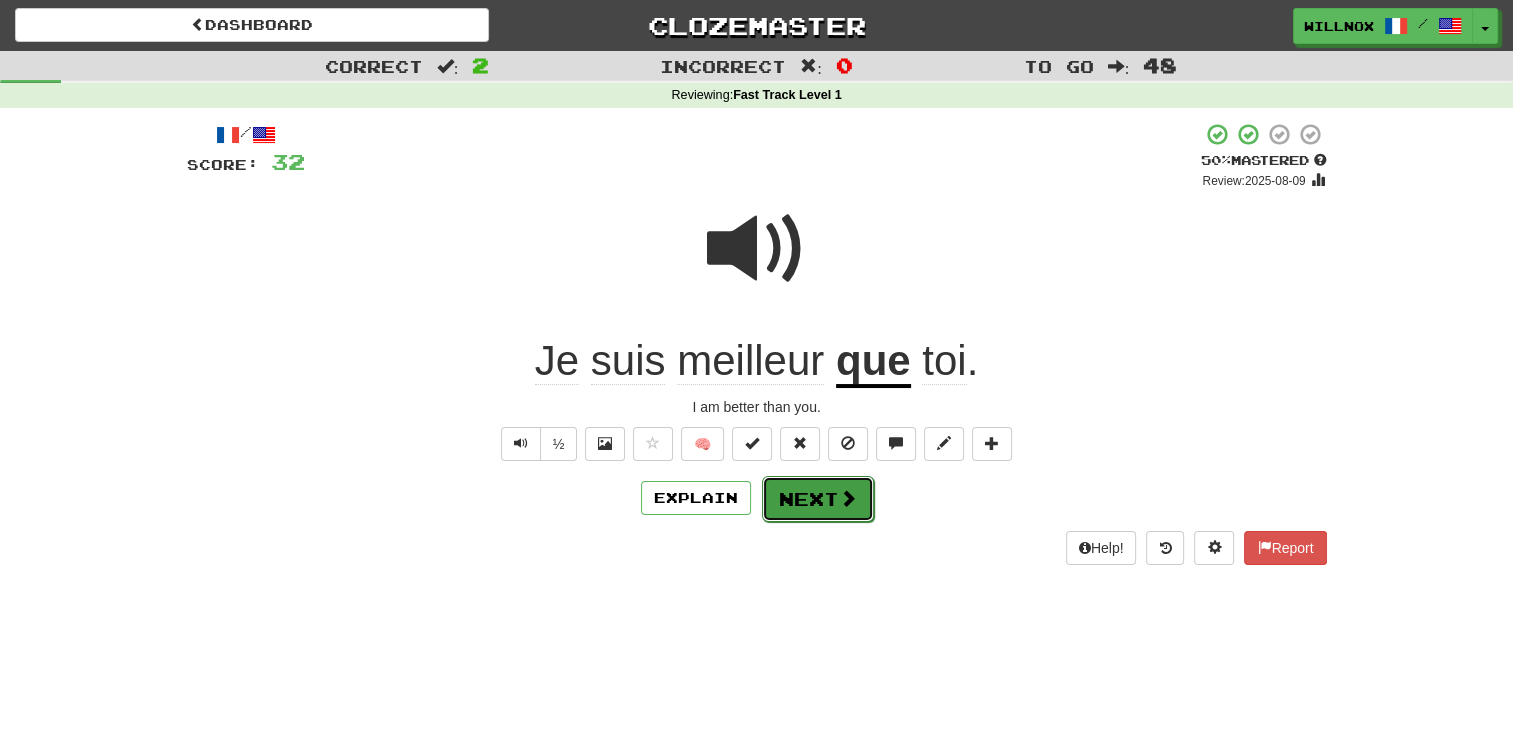 click at bounding box center [848, 498] 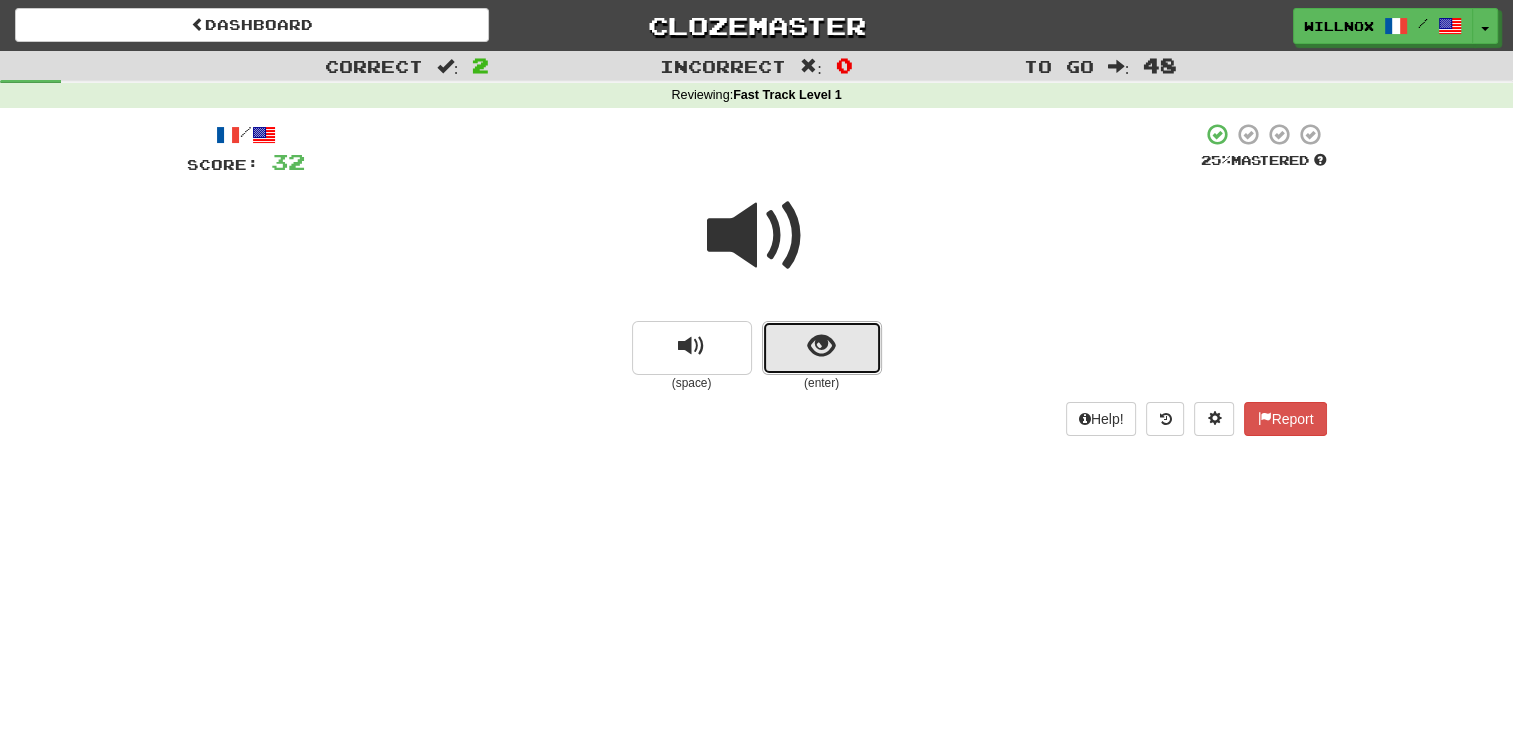 click at bounding box center [822, 348] 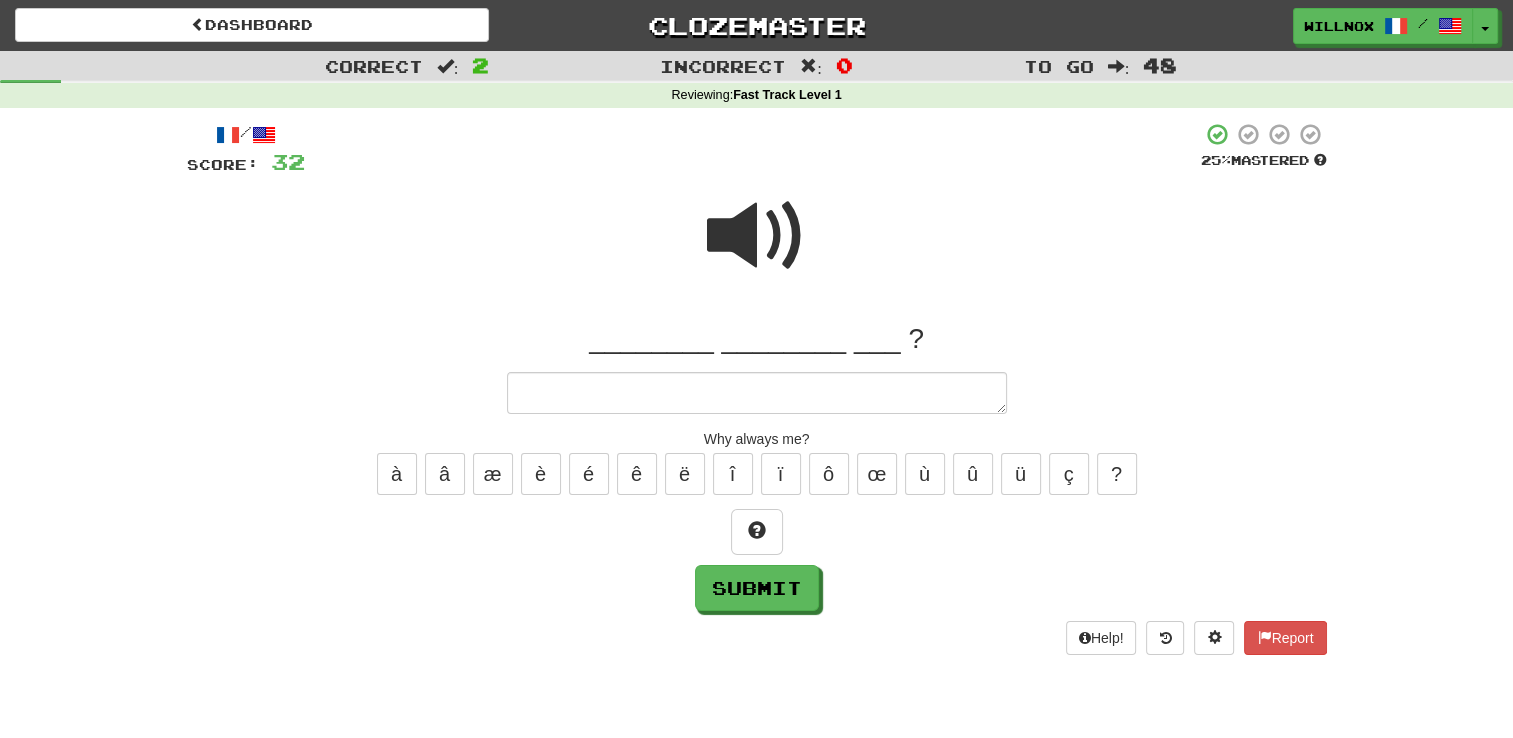 type on "*" 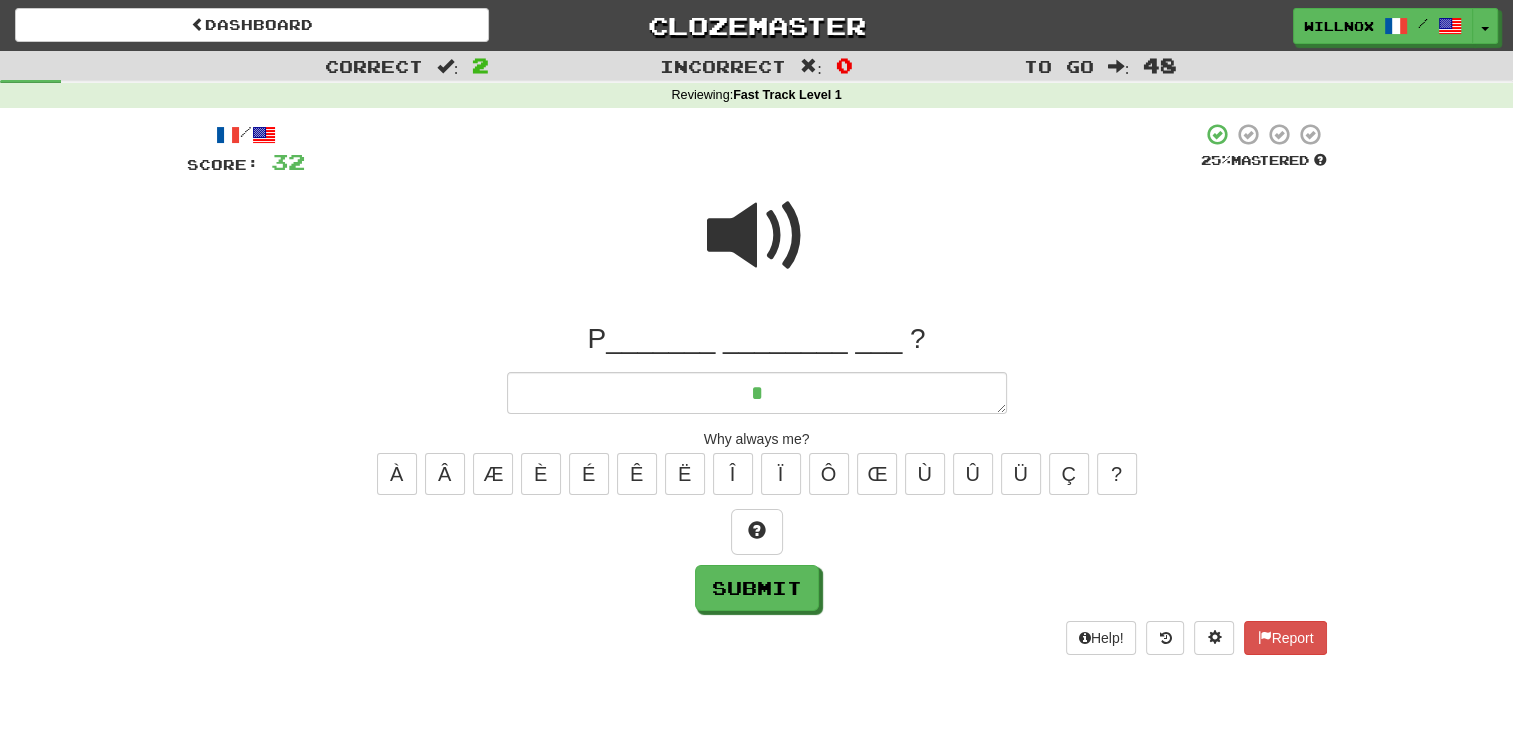 type on "*" 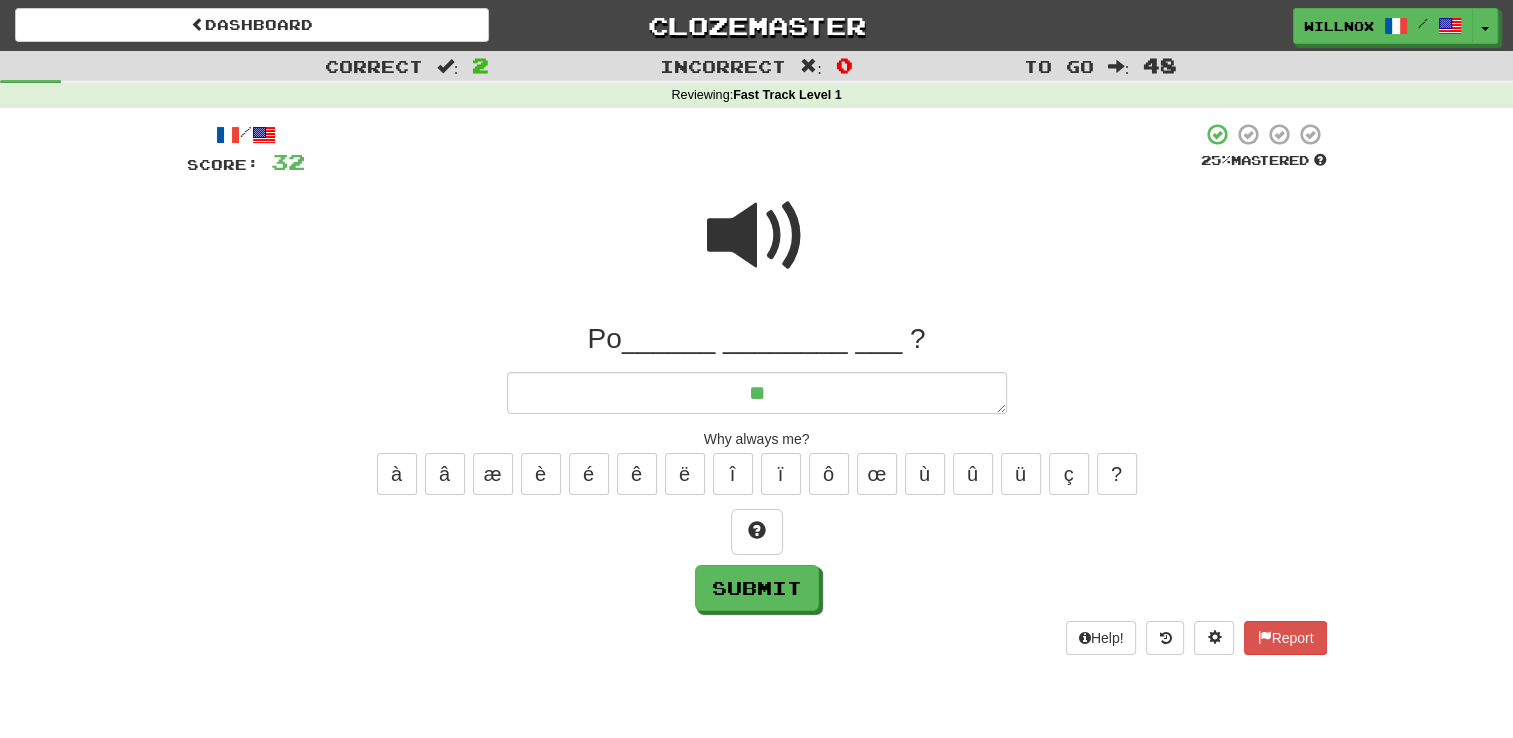 type on "***" 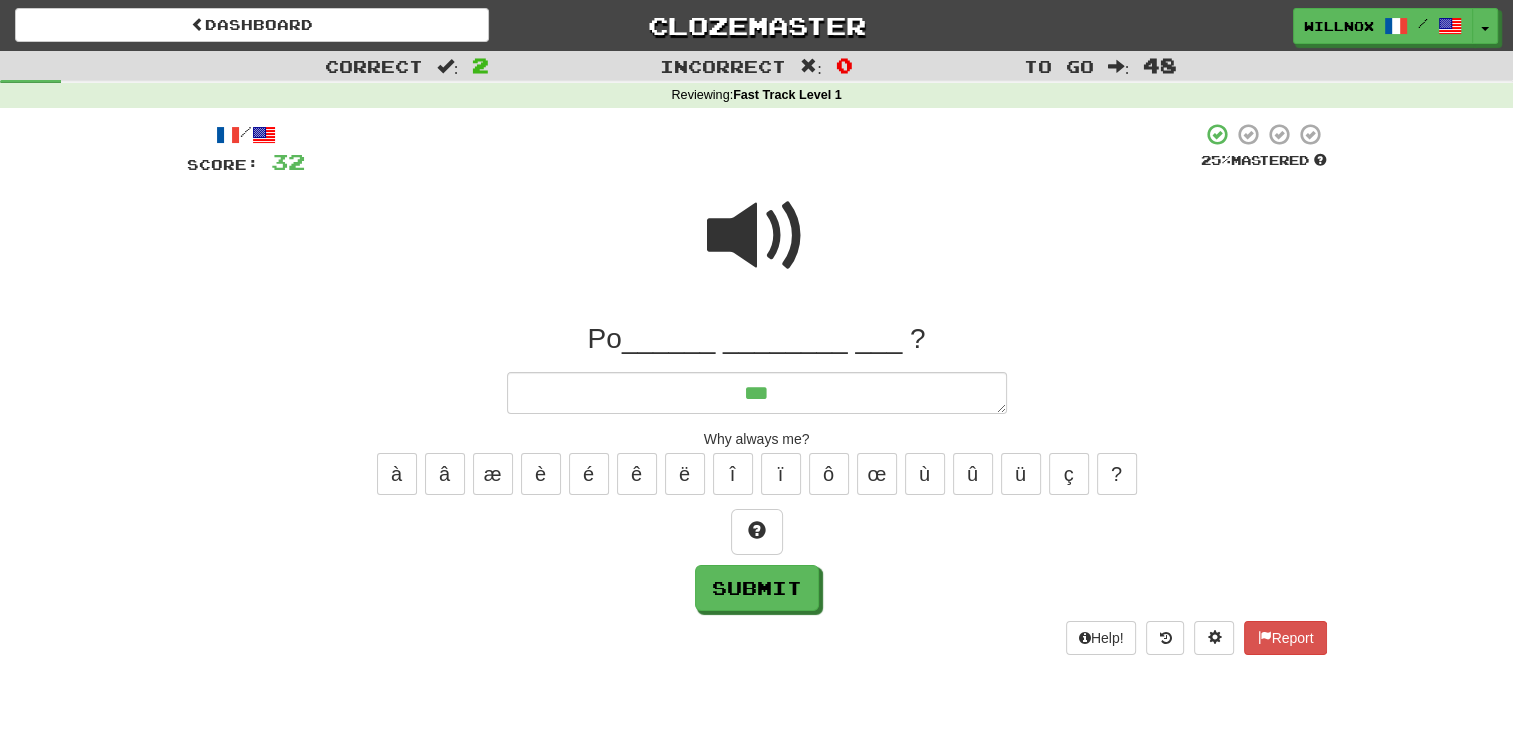 type on "*" 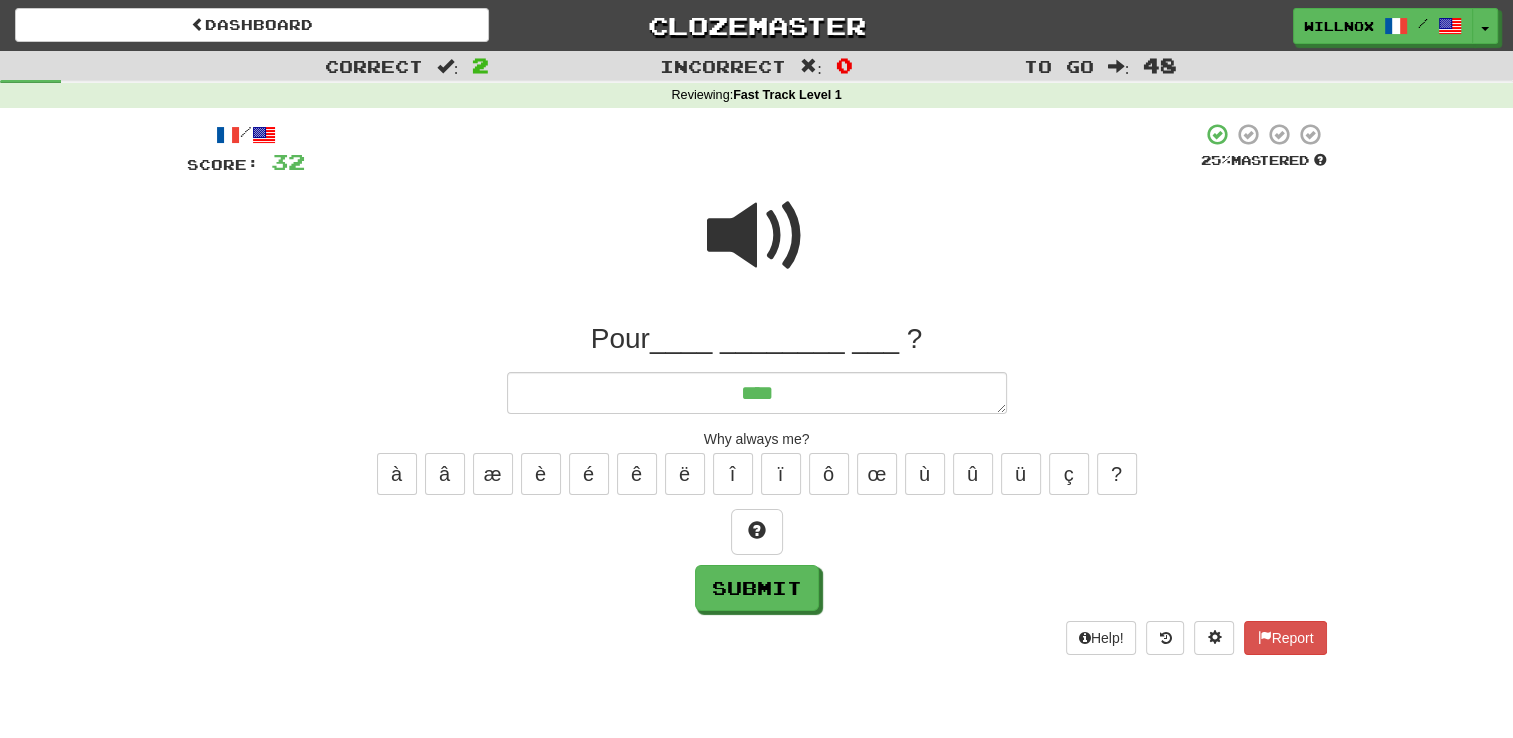 type on "*" 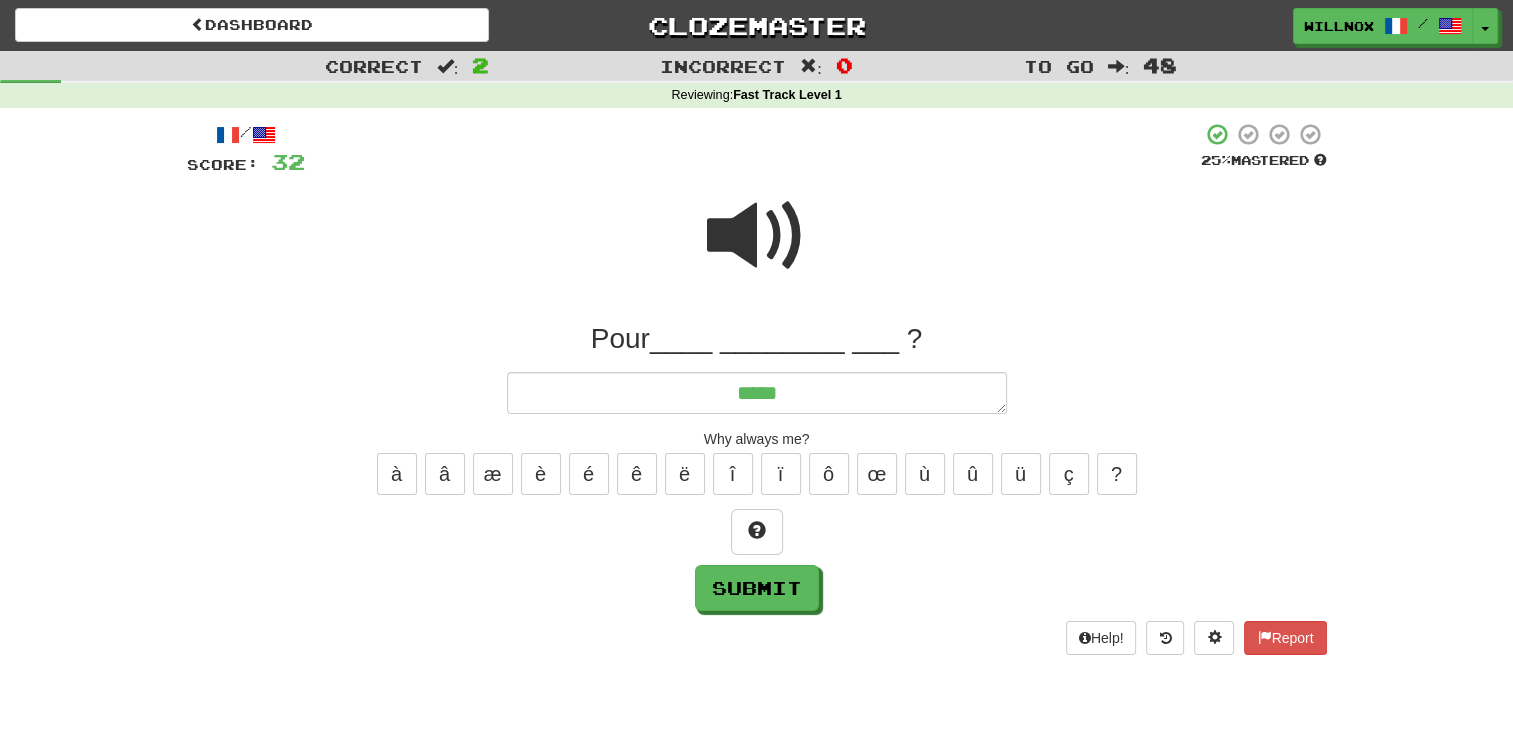 type on "*" 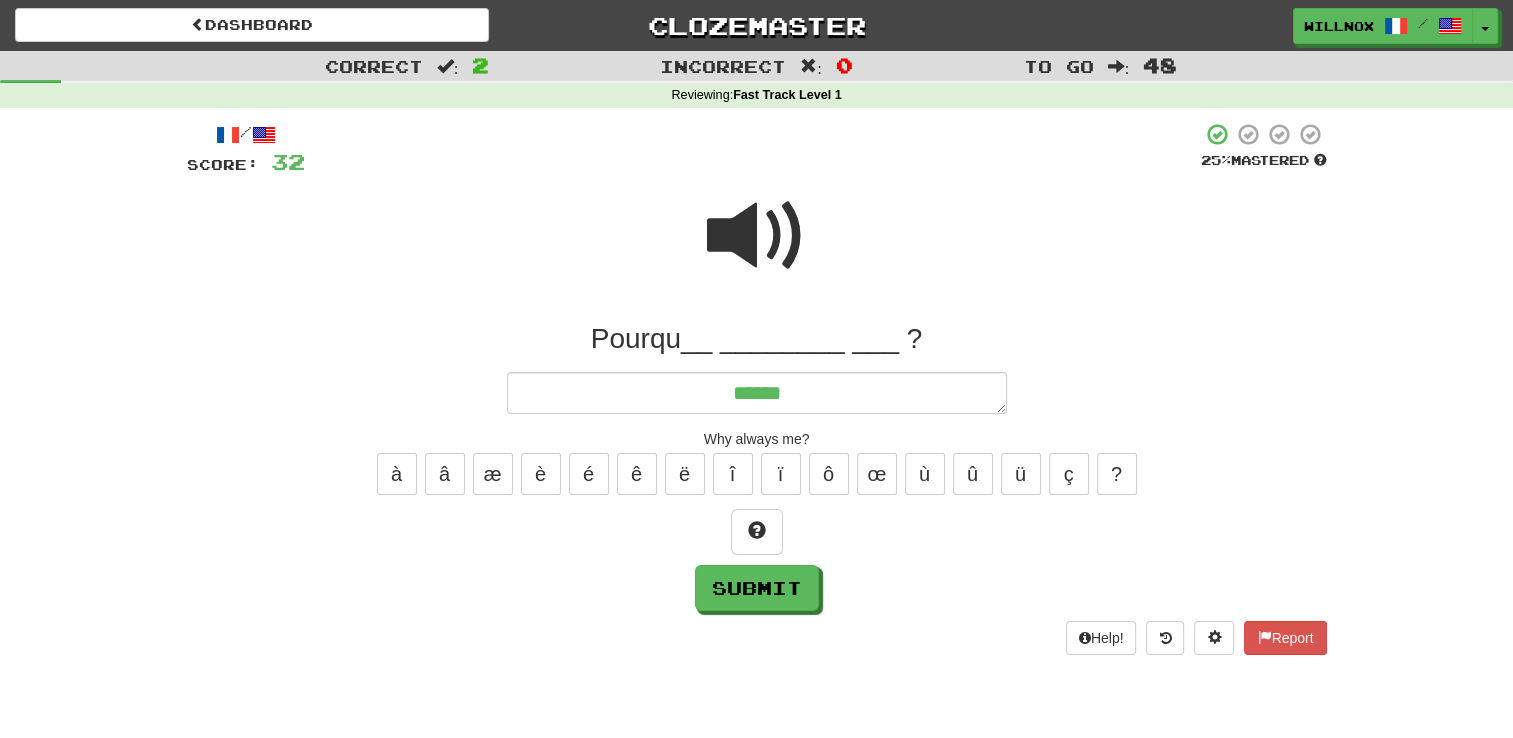 type on "*" 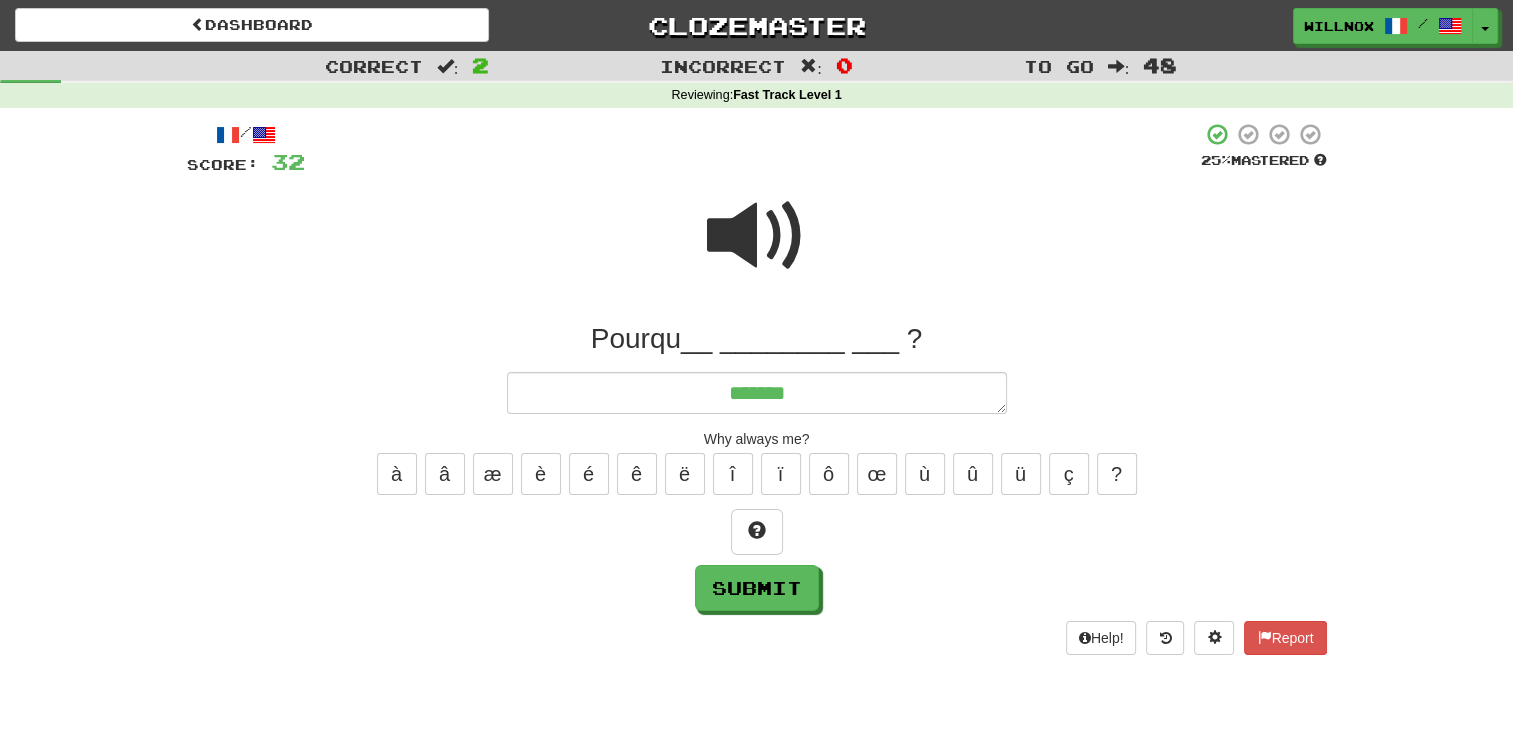 type on "*" 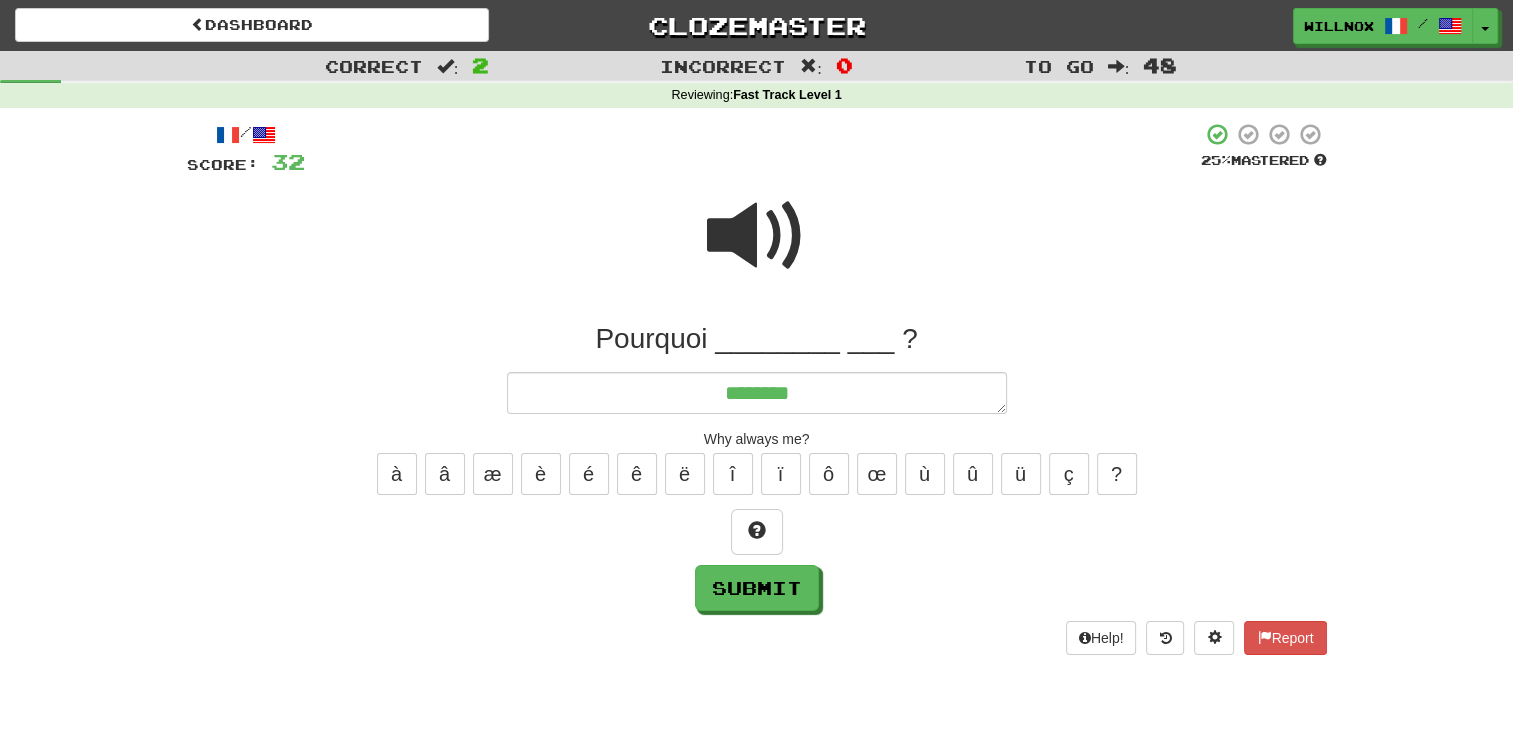 type on "*" 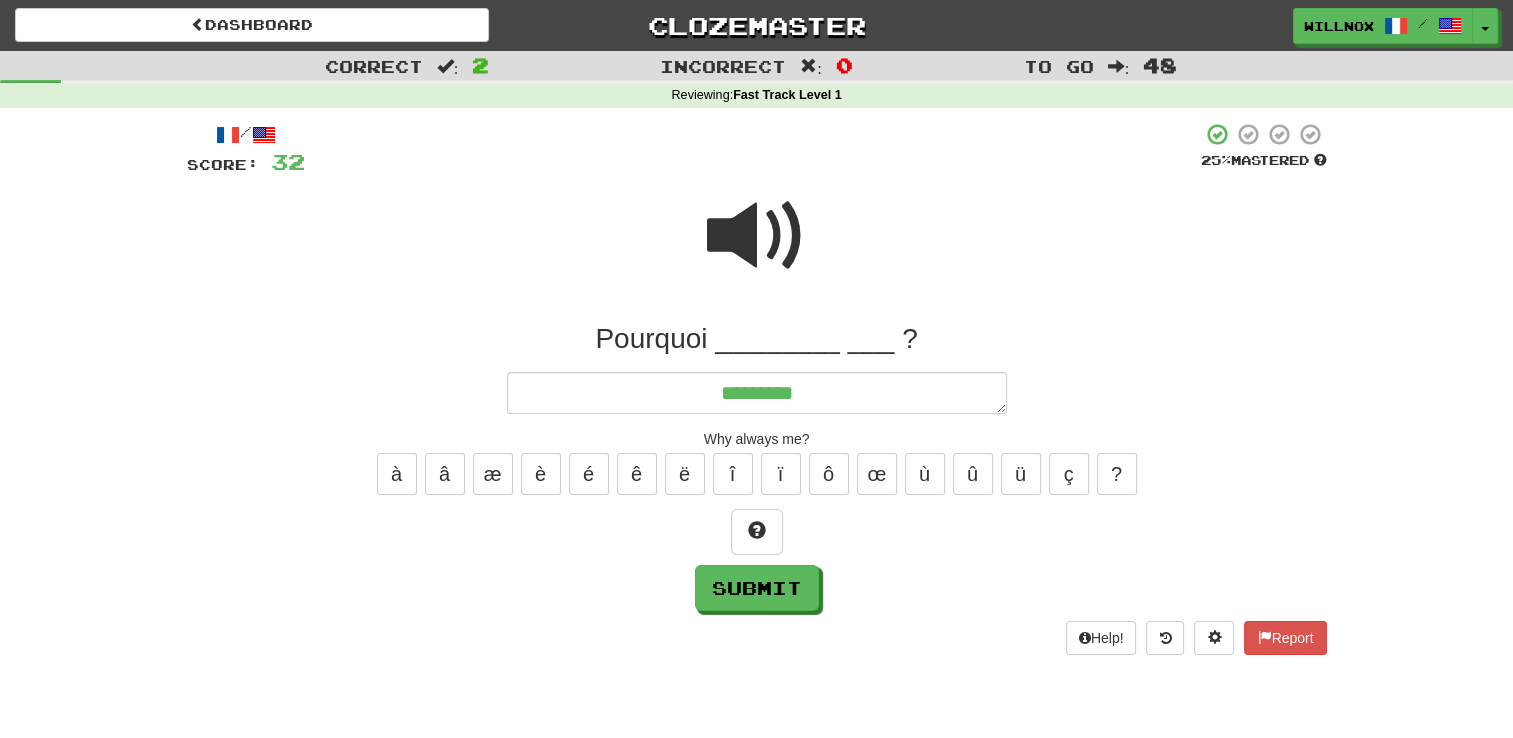 type on "*" 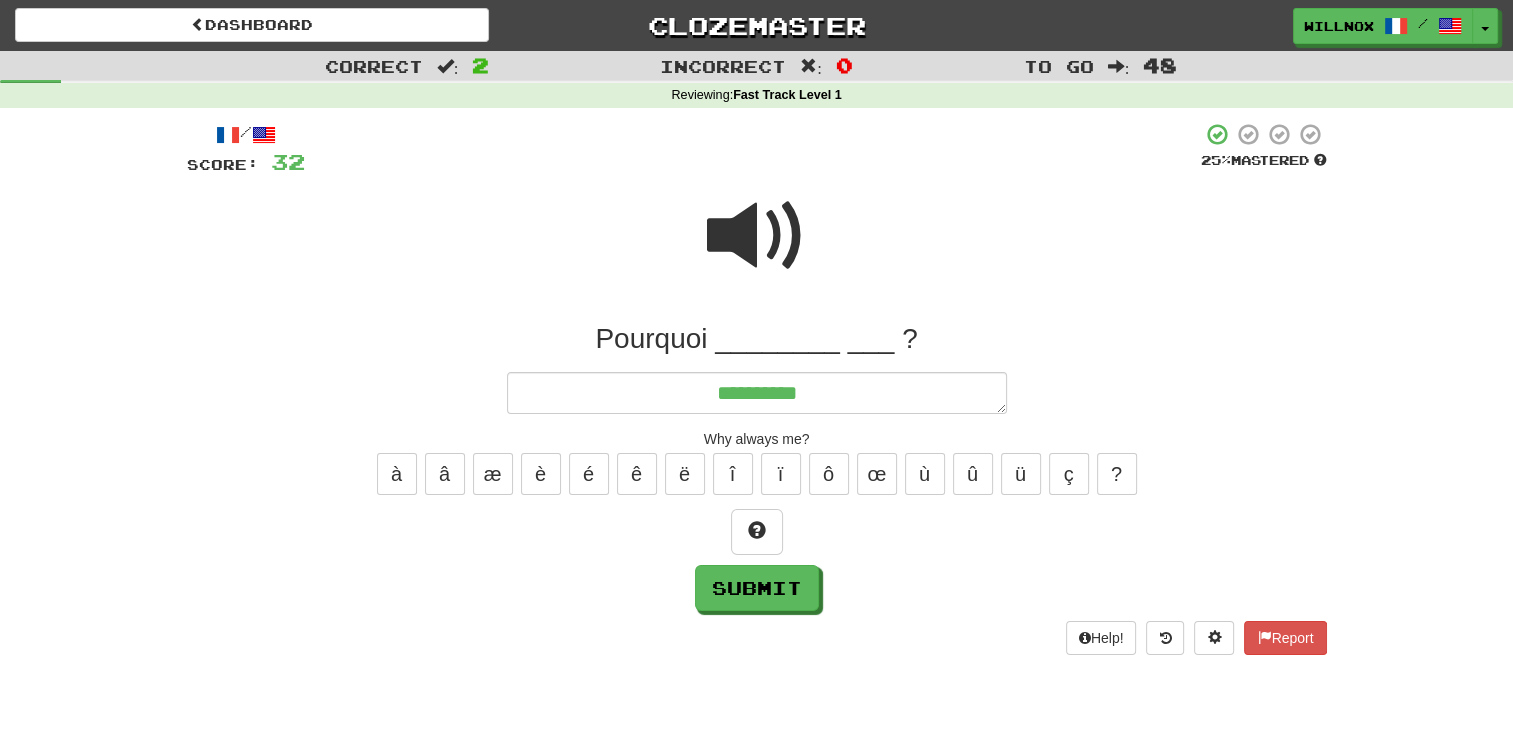 type on "*" 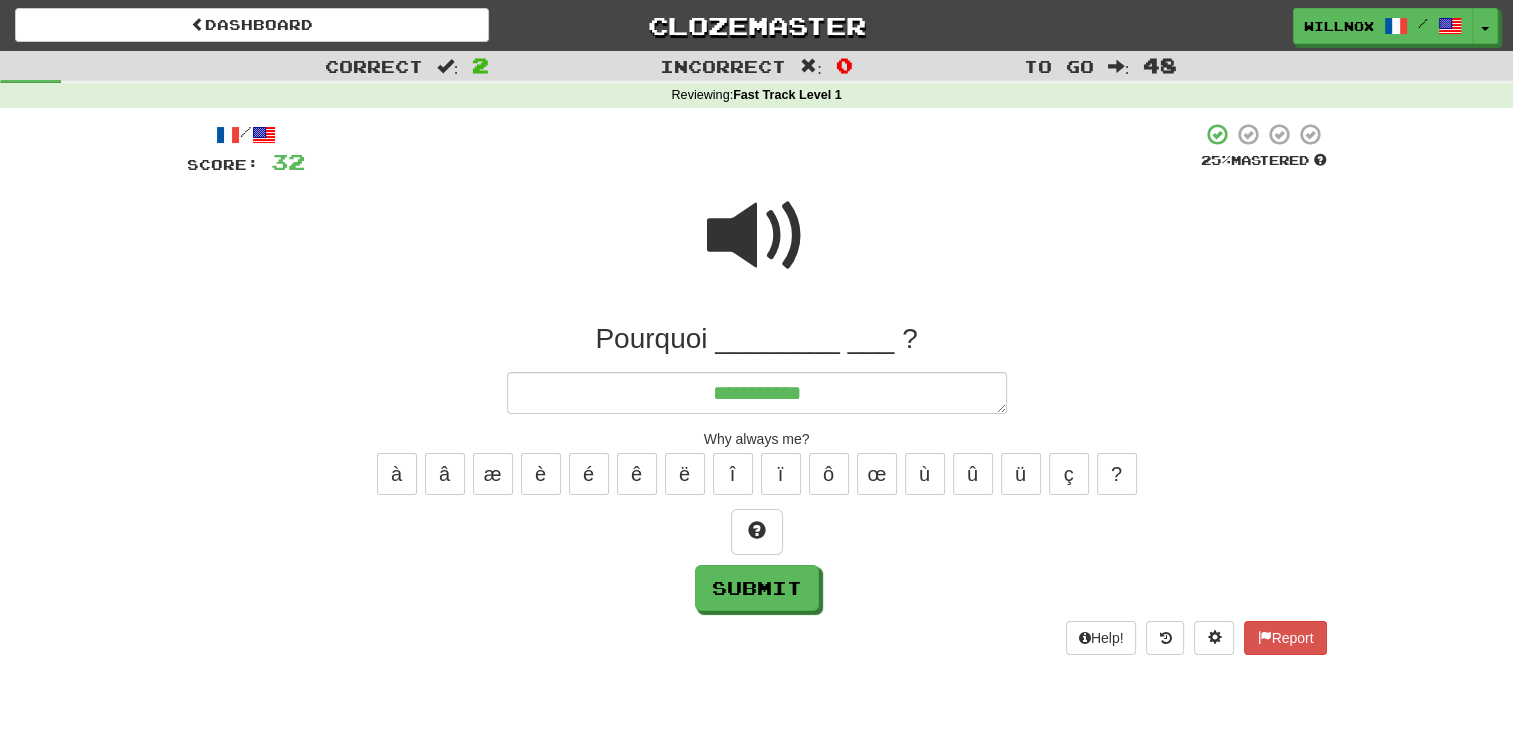type on "*" 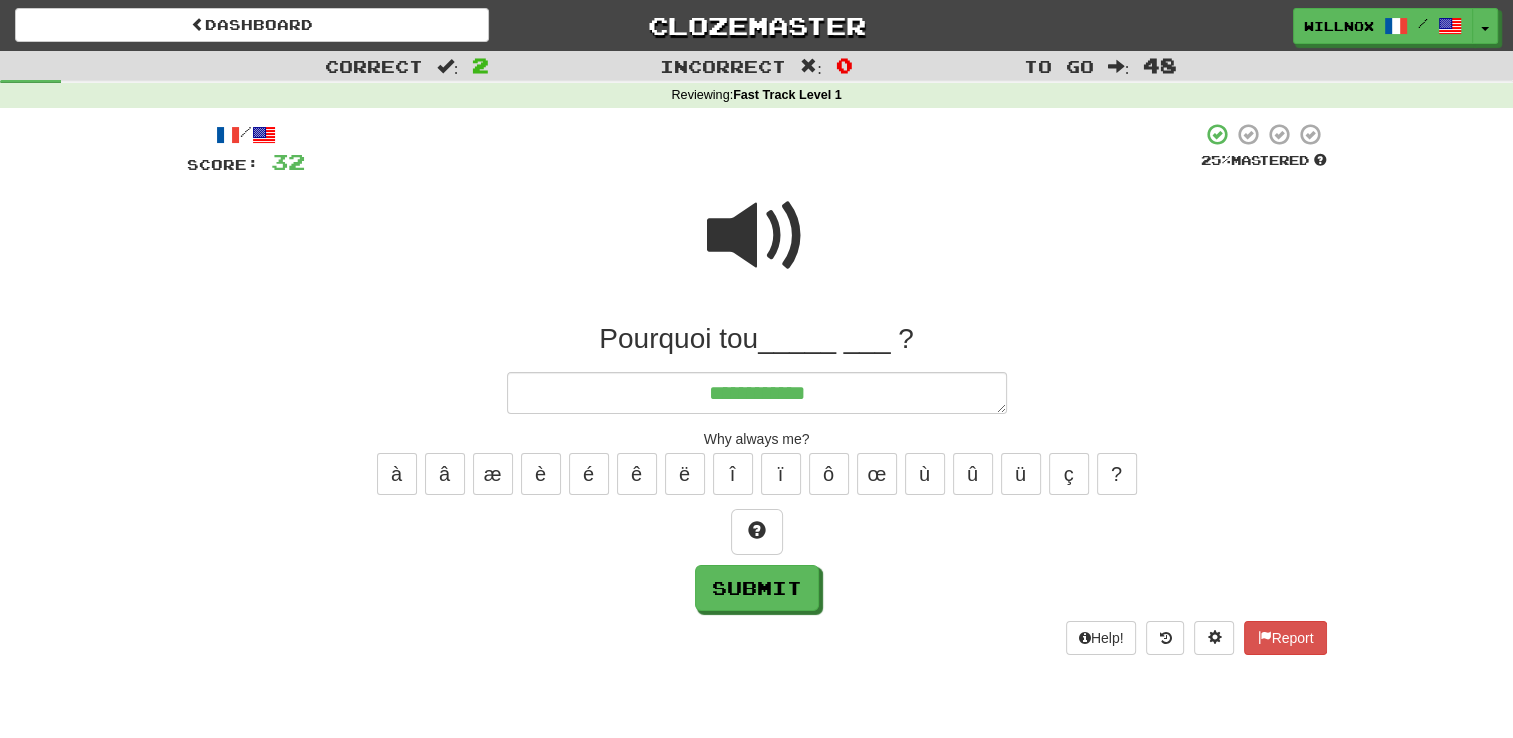 type on "*" 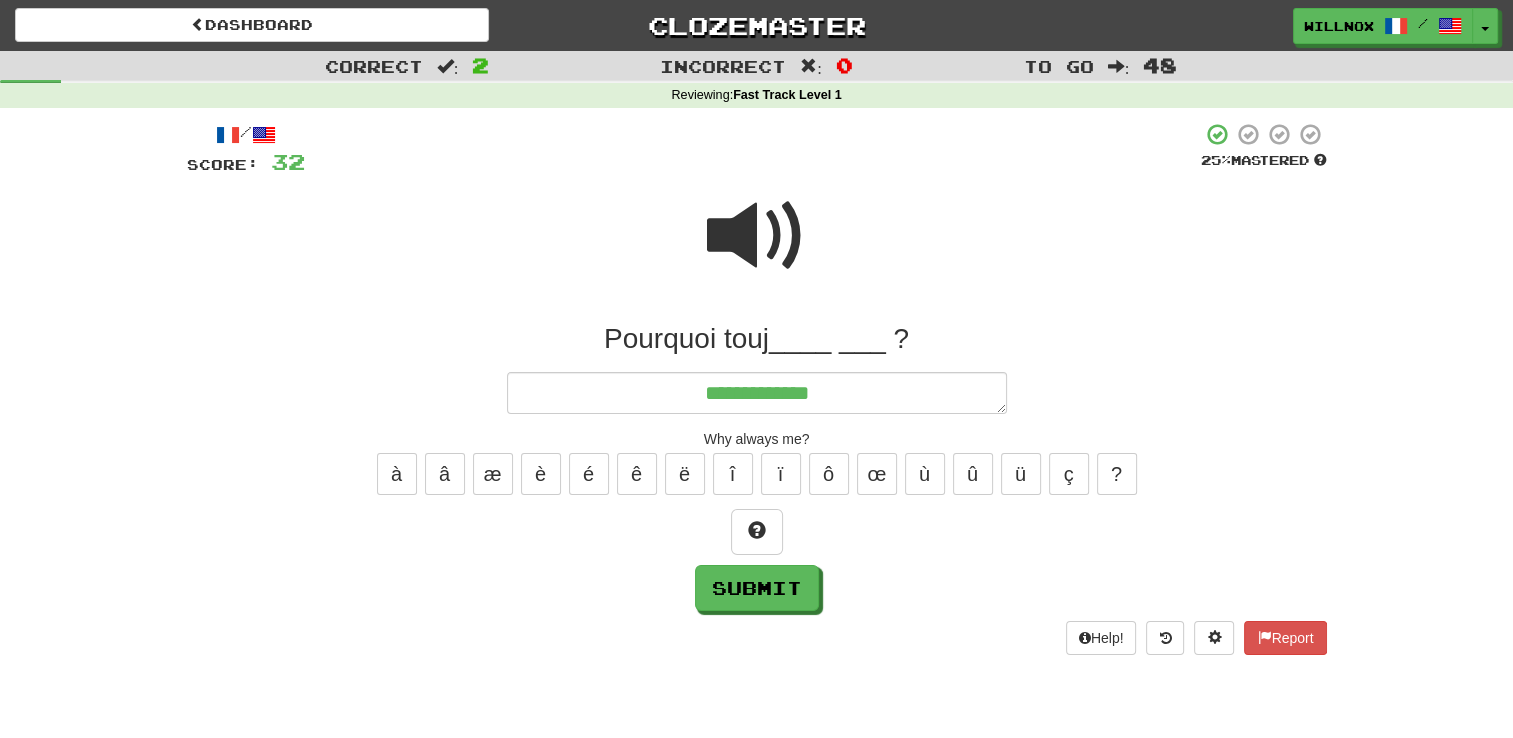type on "*" 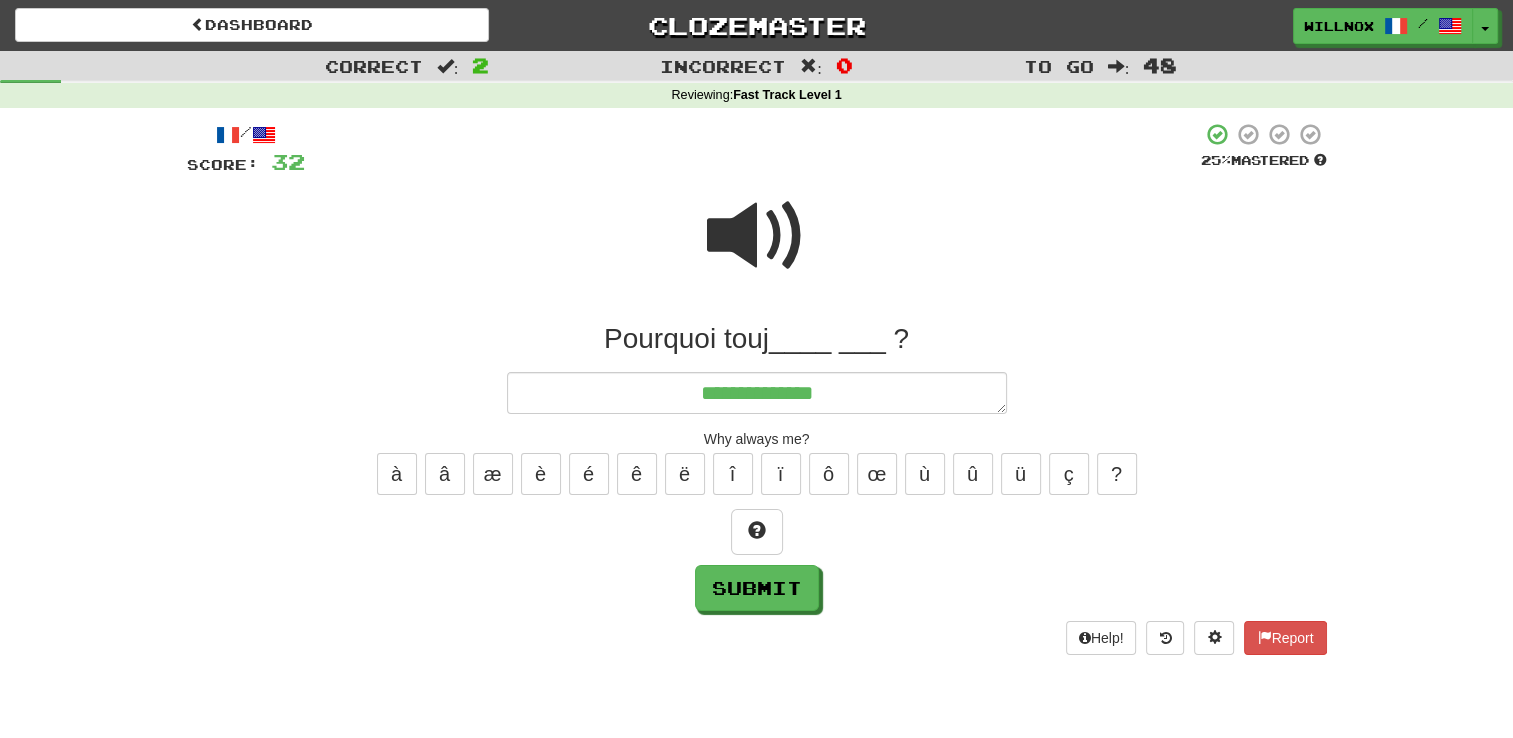 type on "*" 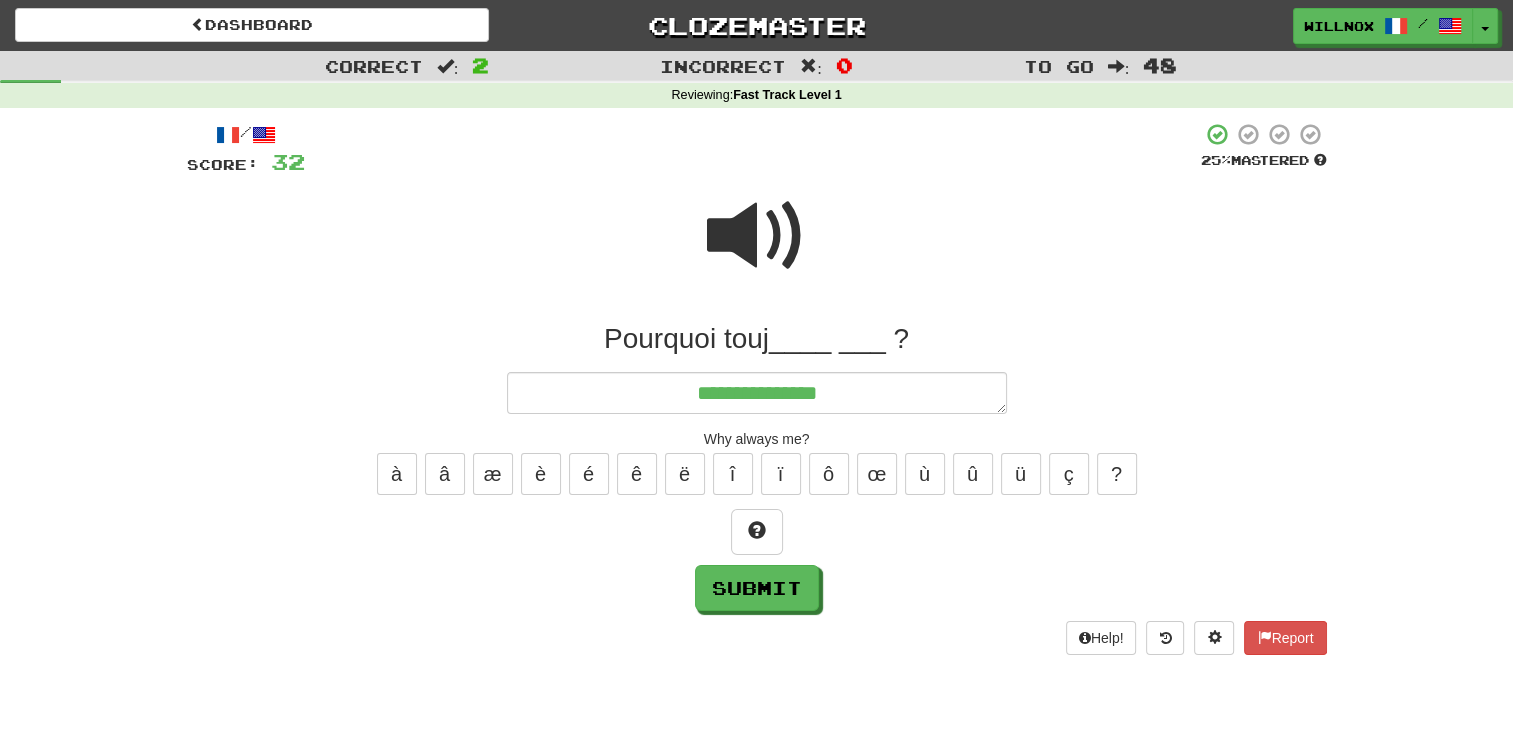 type on "*" 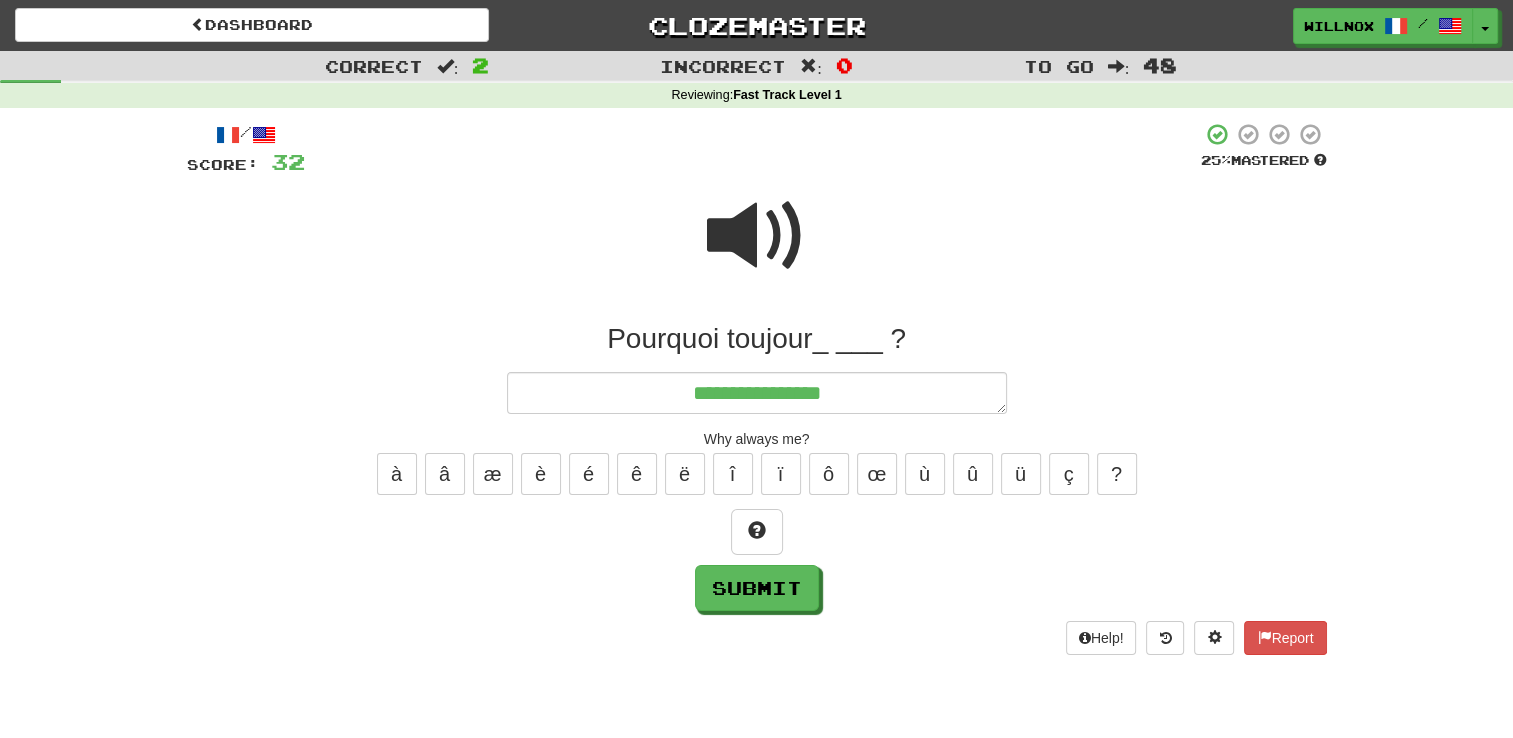 type on "*" 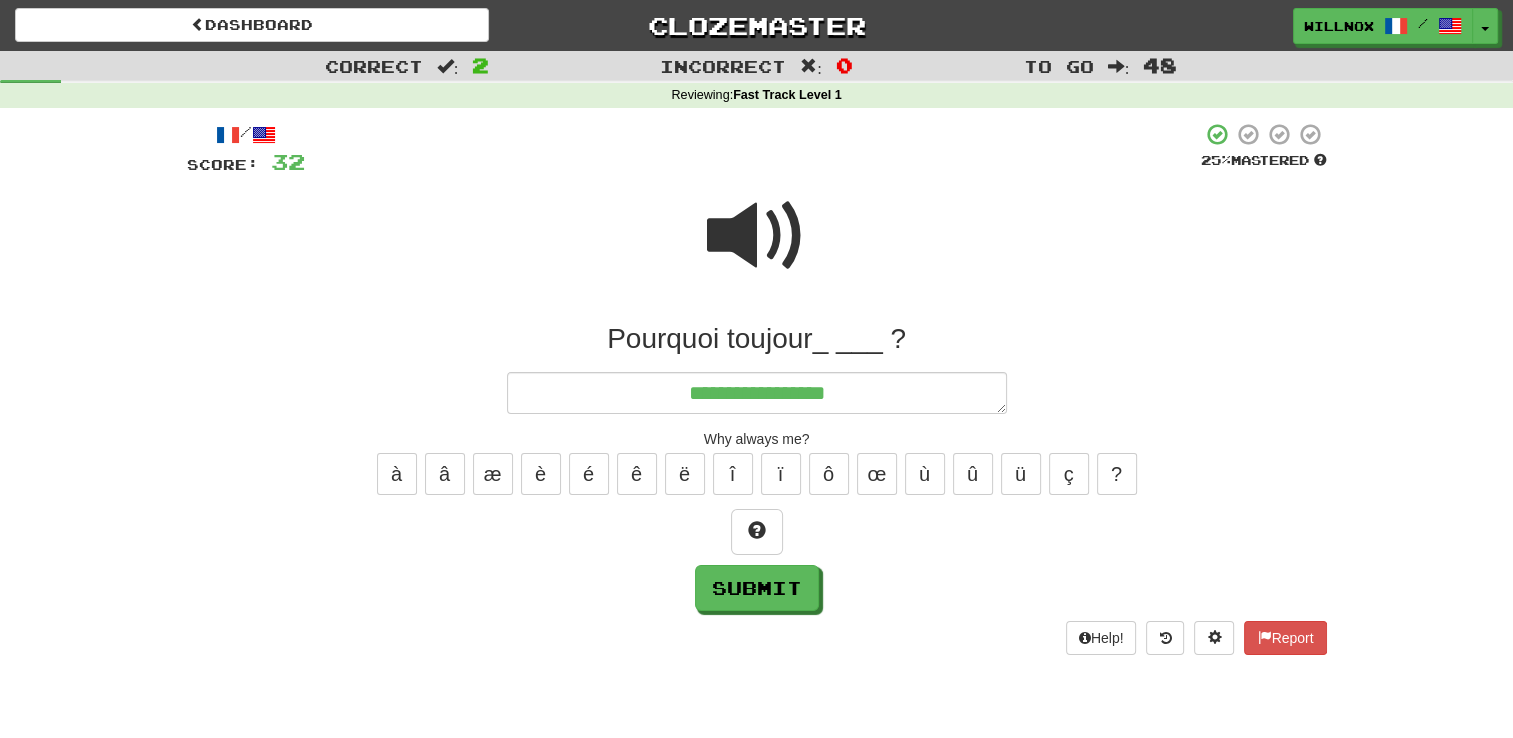 type on "*" 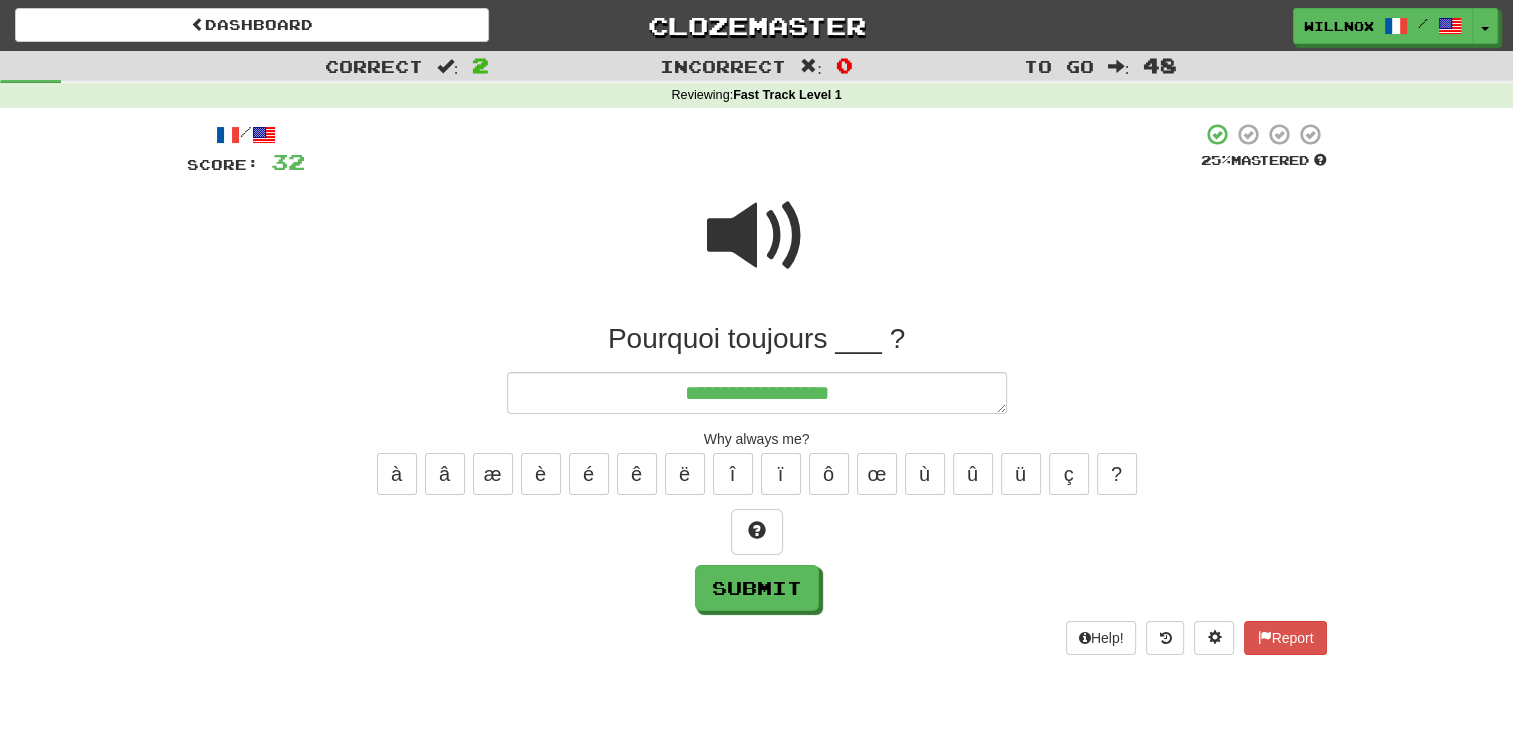 type on "*" 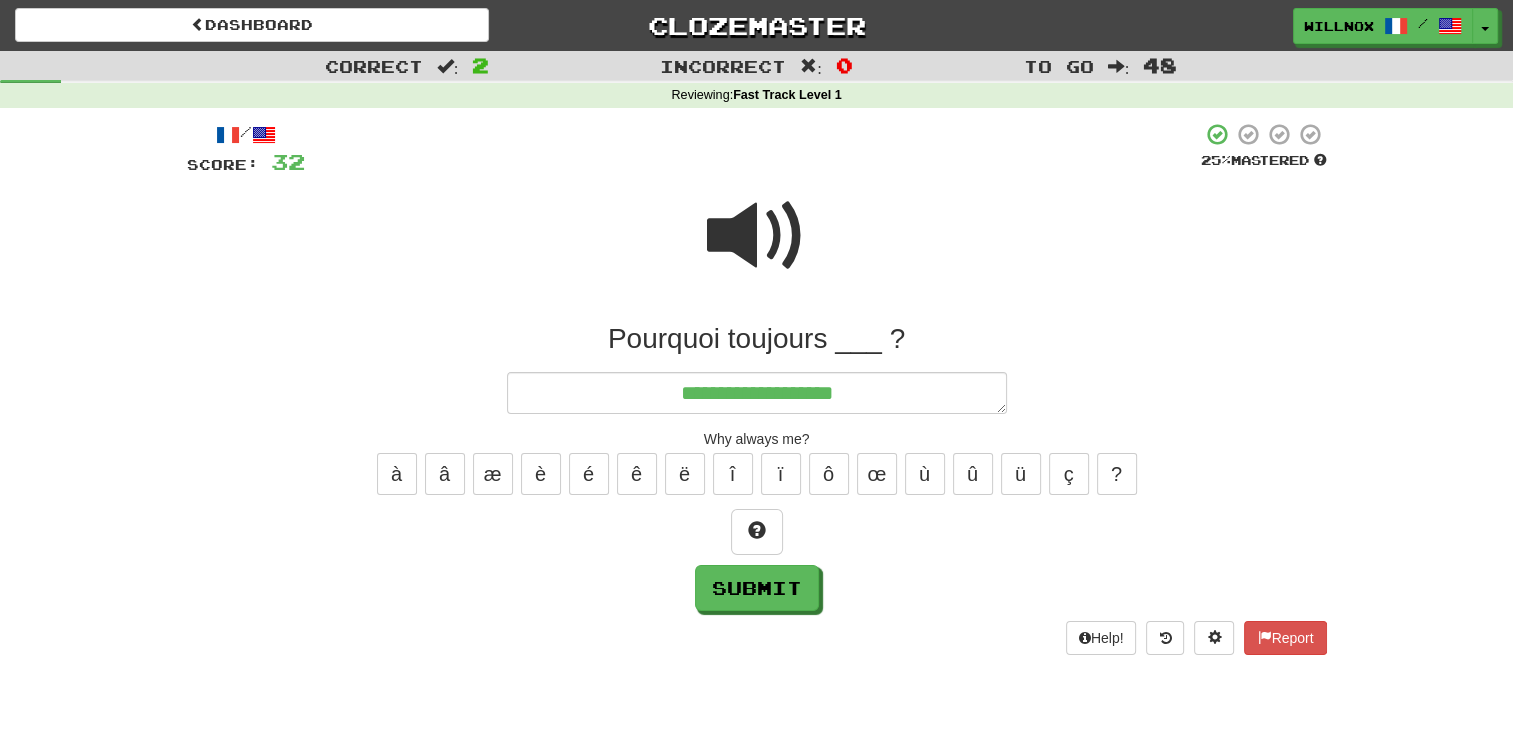 type on "*" 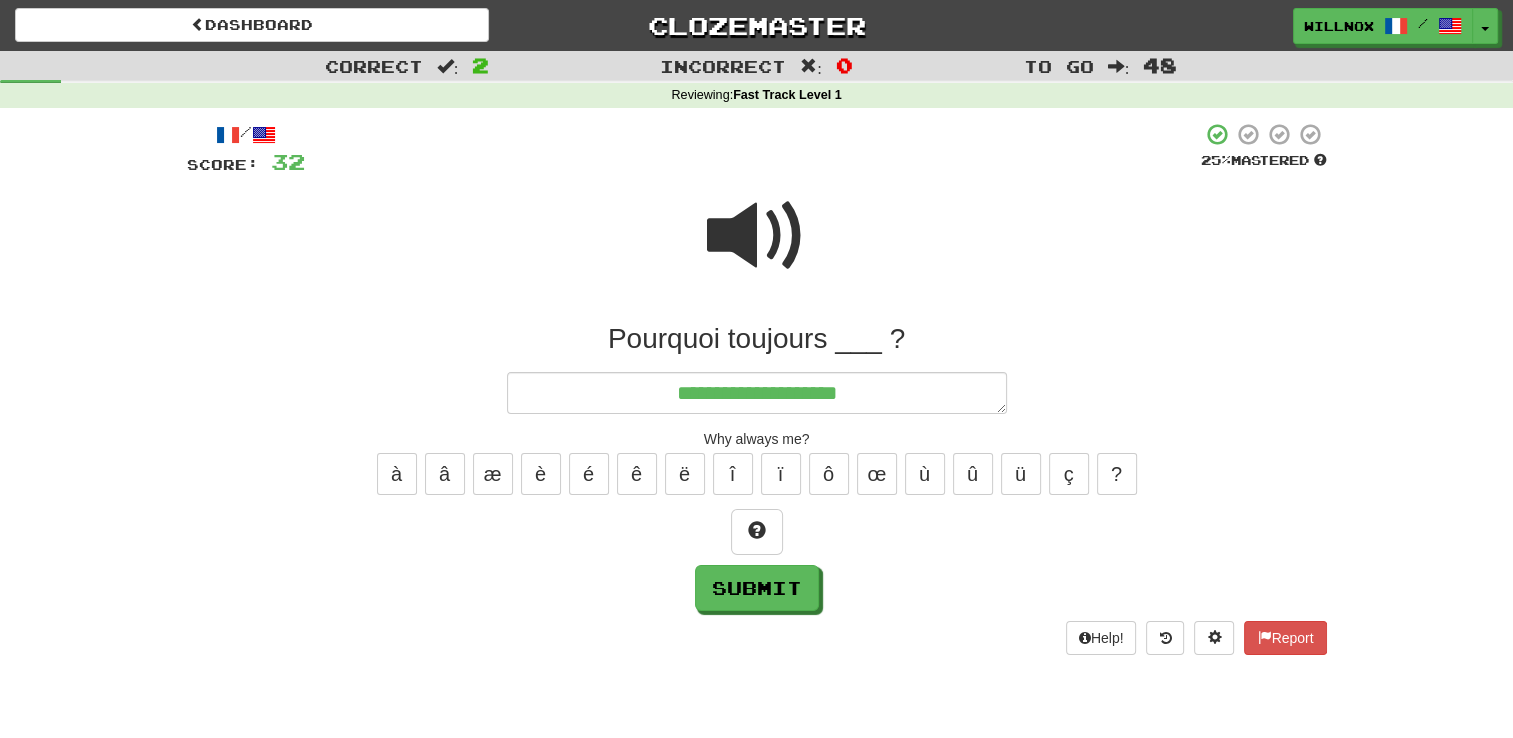 type on "*" 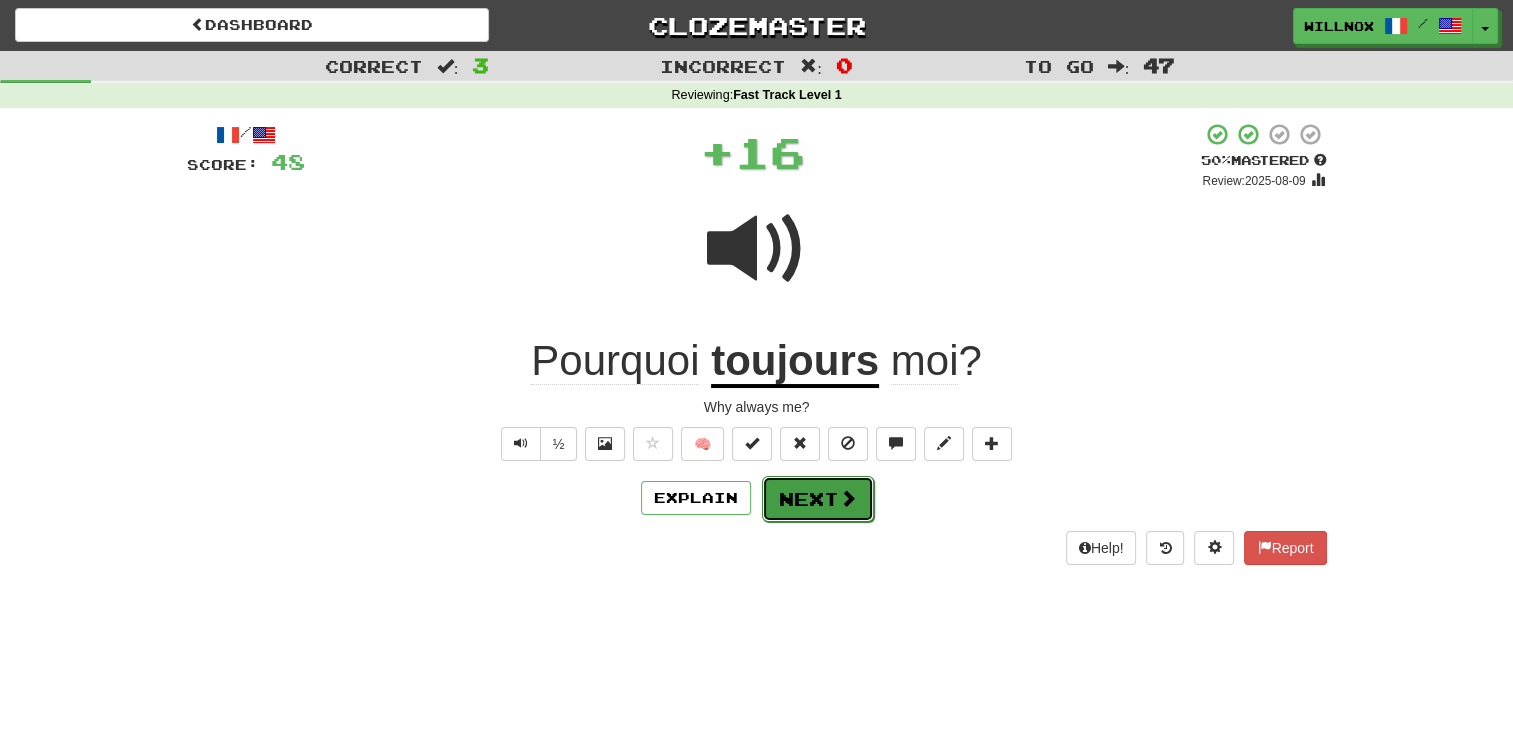 click on "Next" at bounding box center (818, 499) 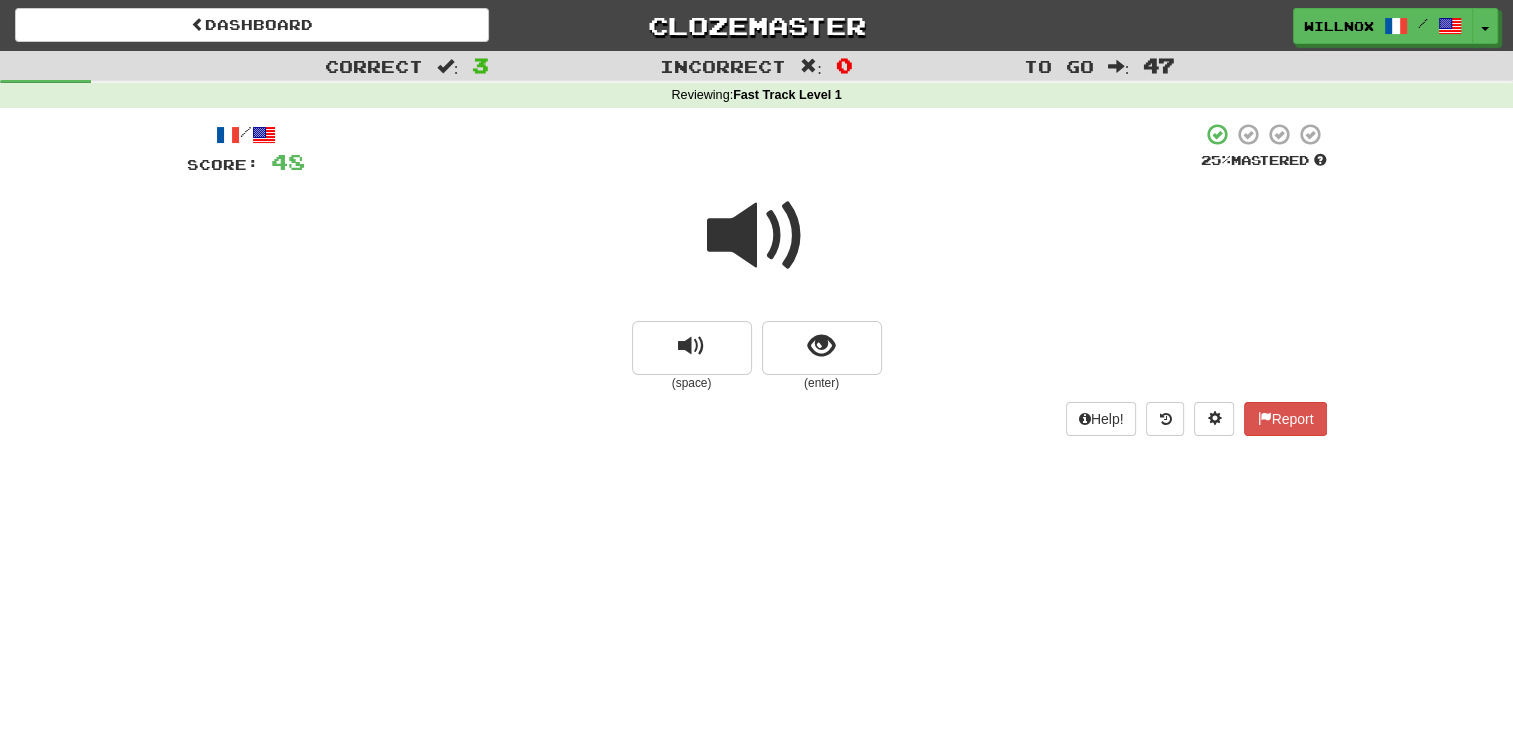 click at bounding box center [757, 236] 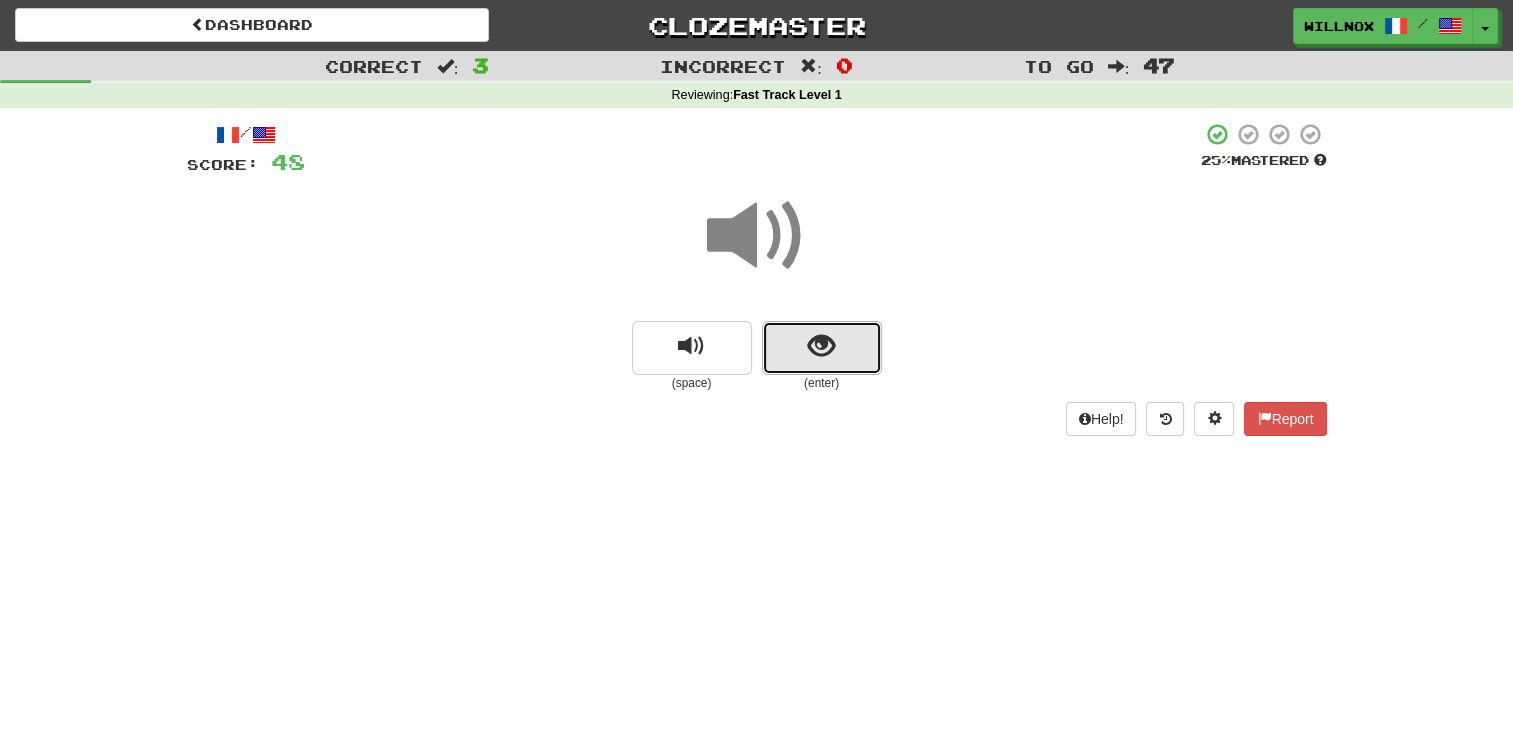 click at bounding box center [821, 346] 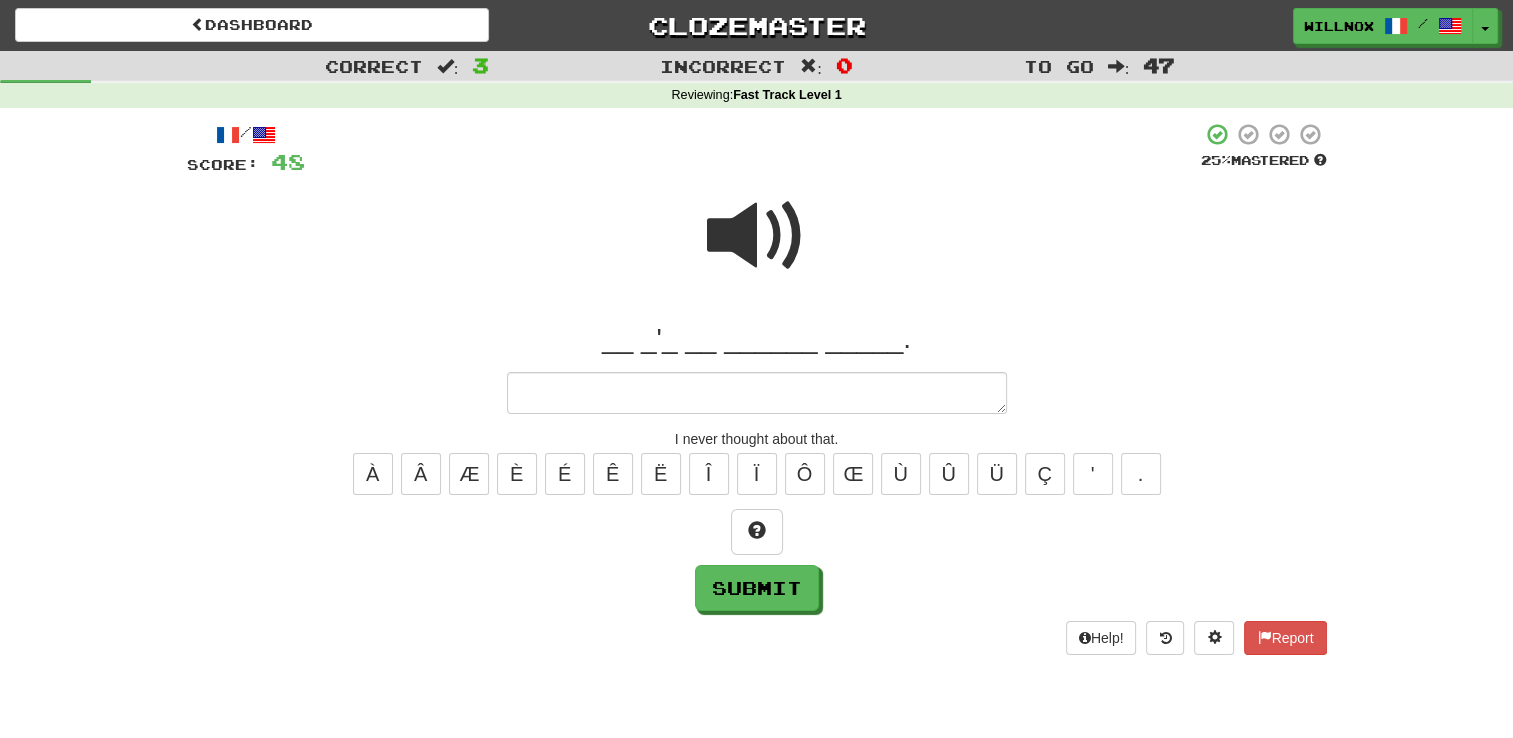 type on "*" 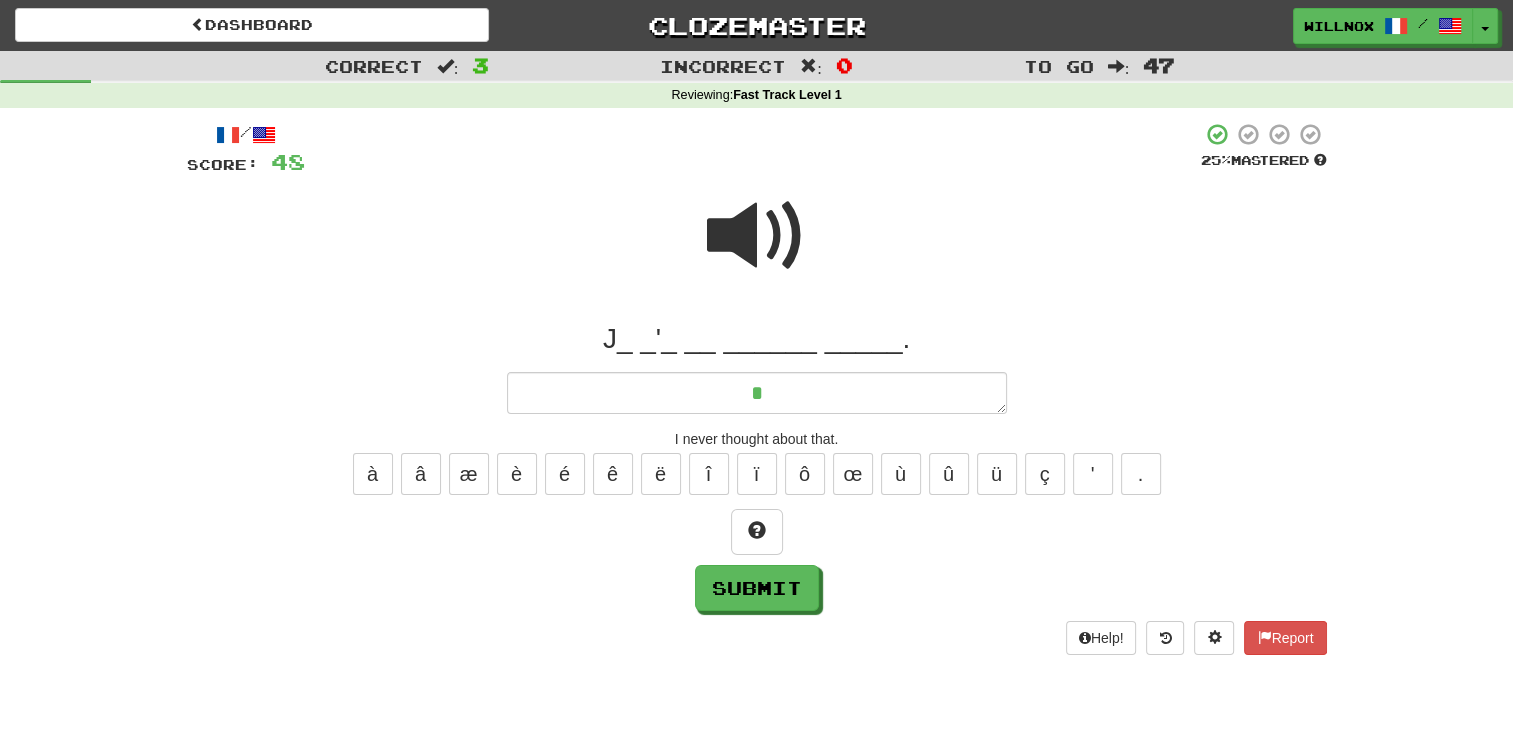 type on "*" 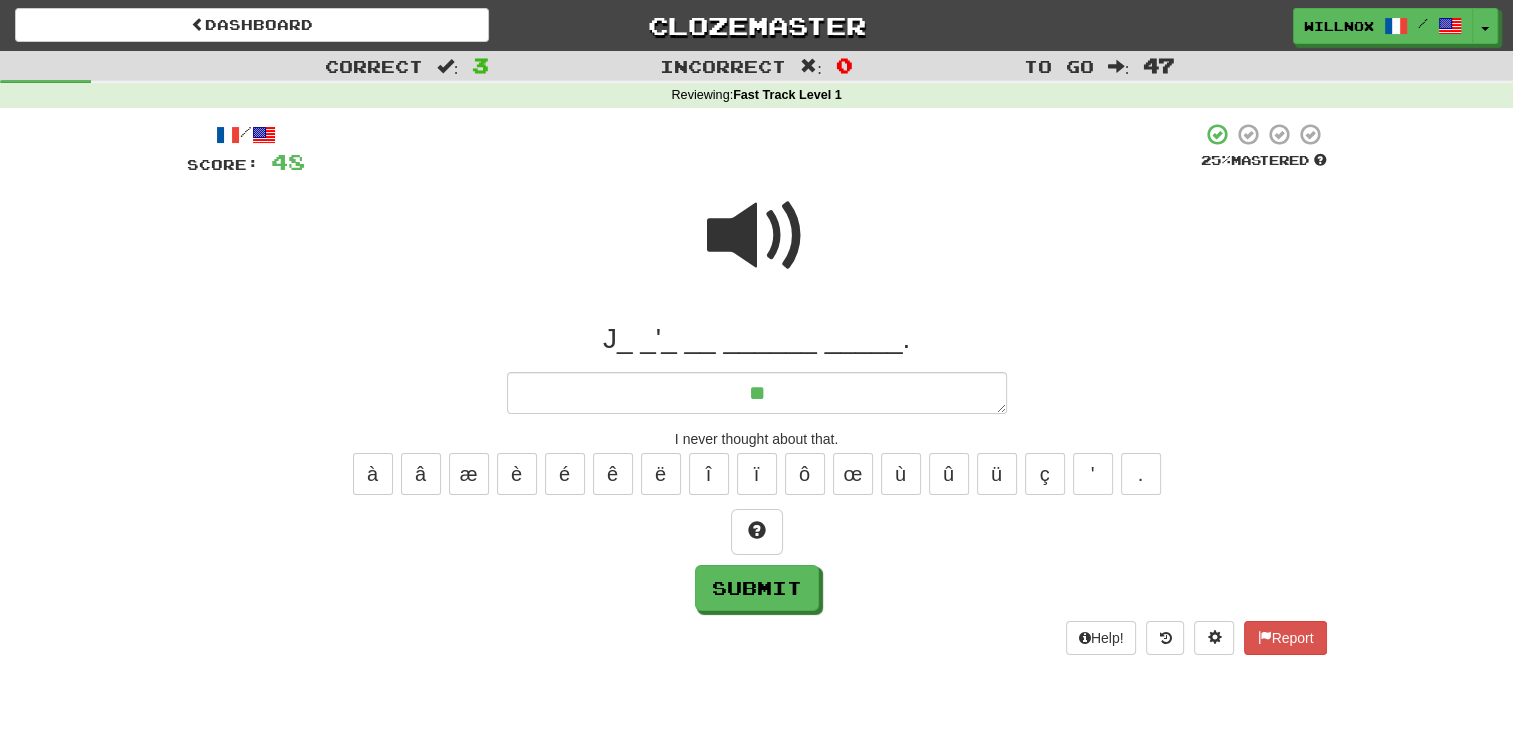 type on "*" 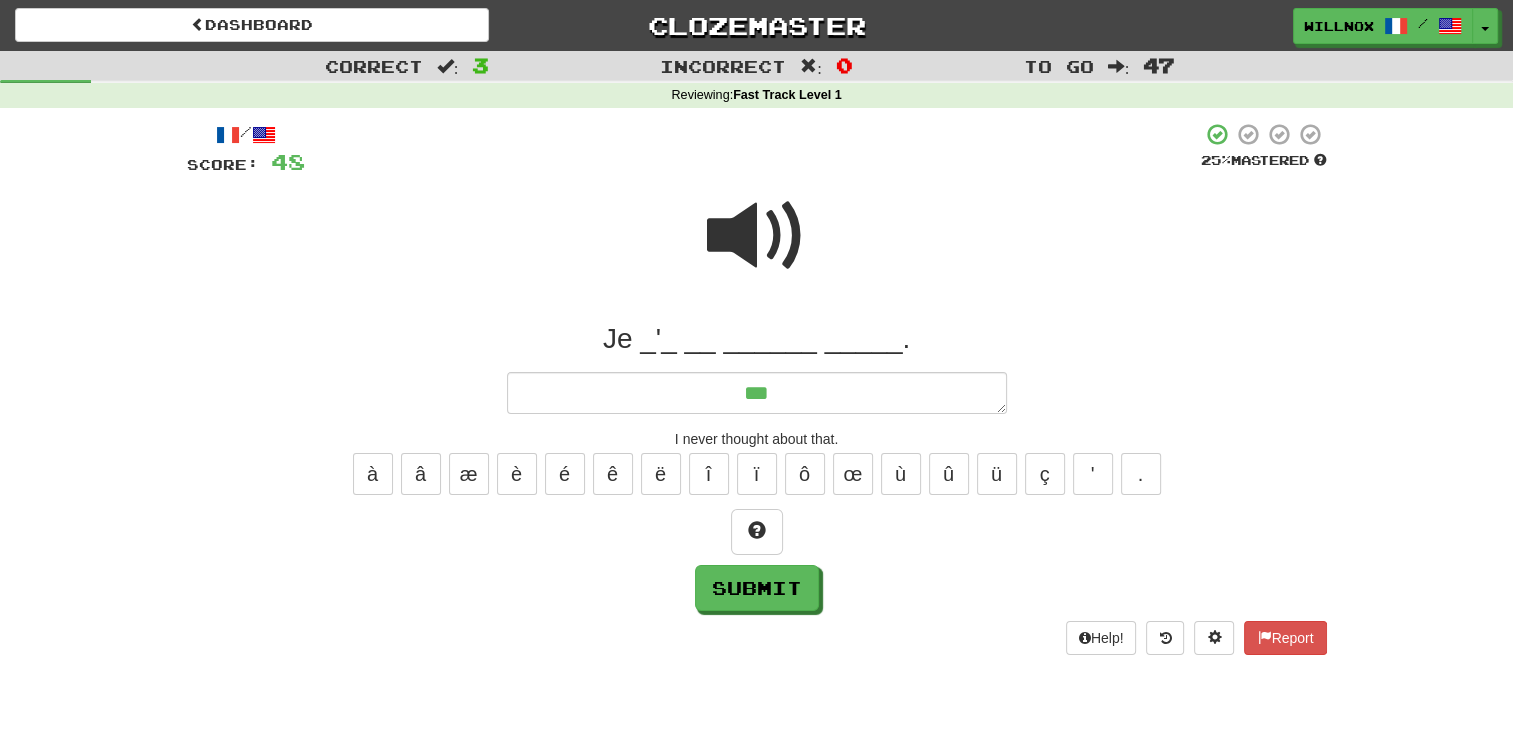 type on "*" 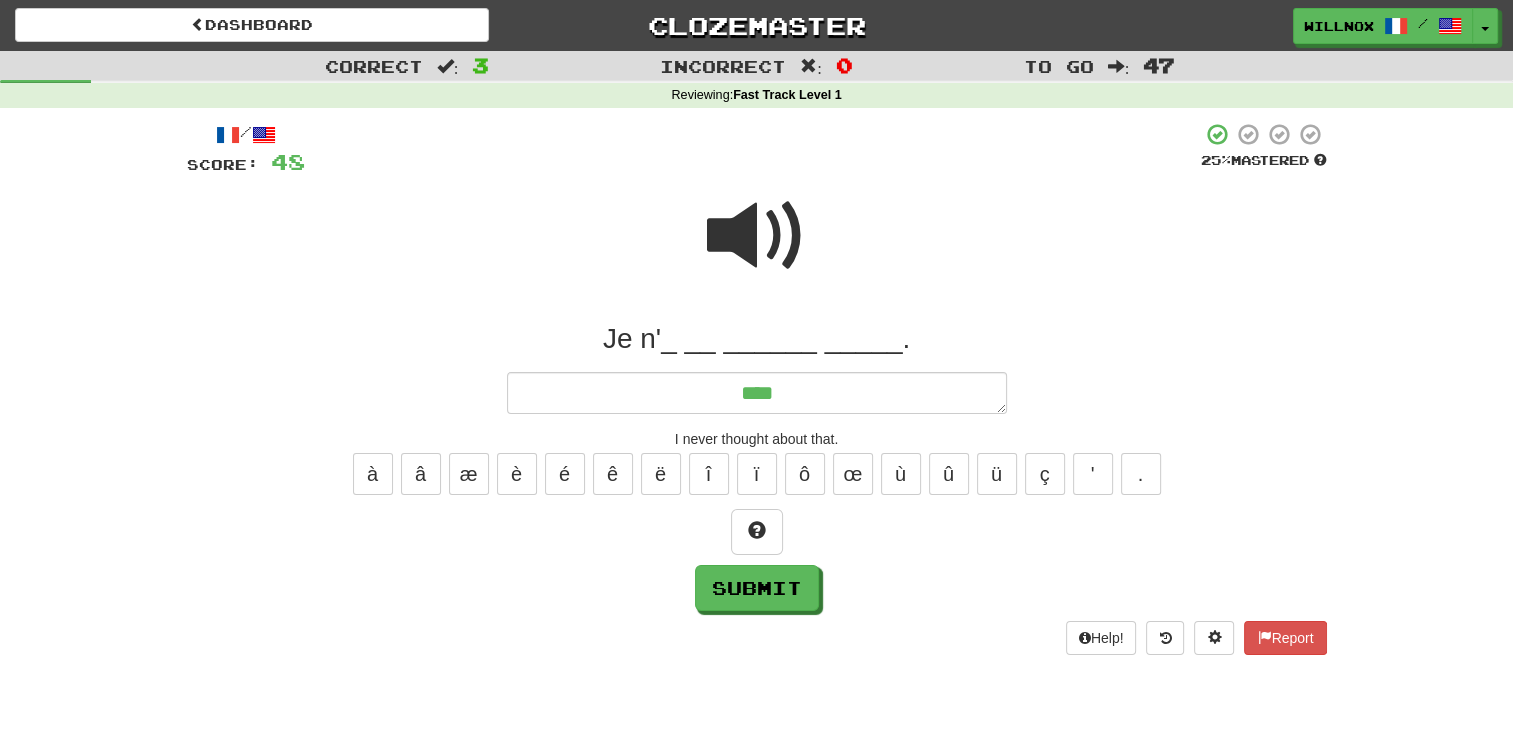 type on "*" 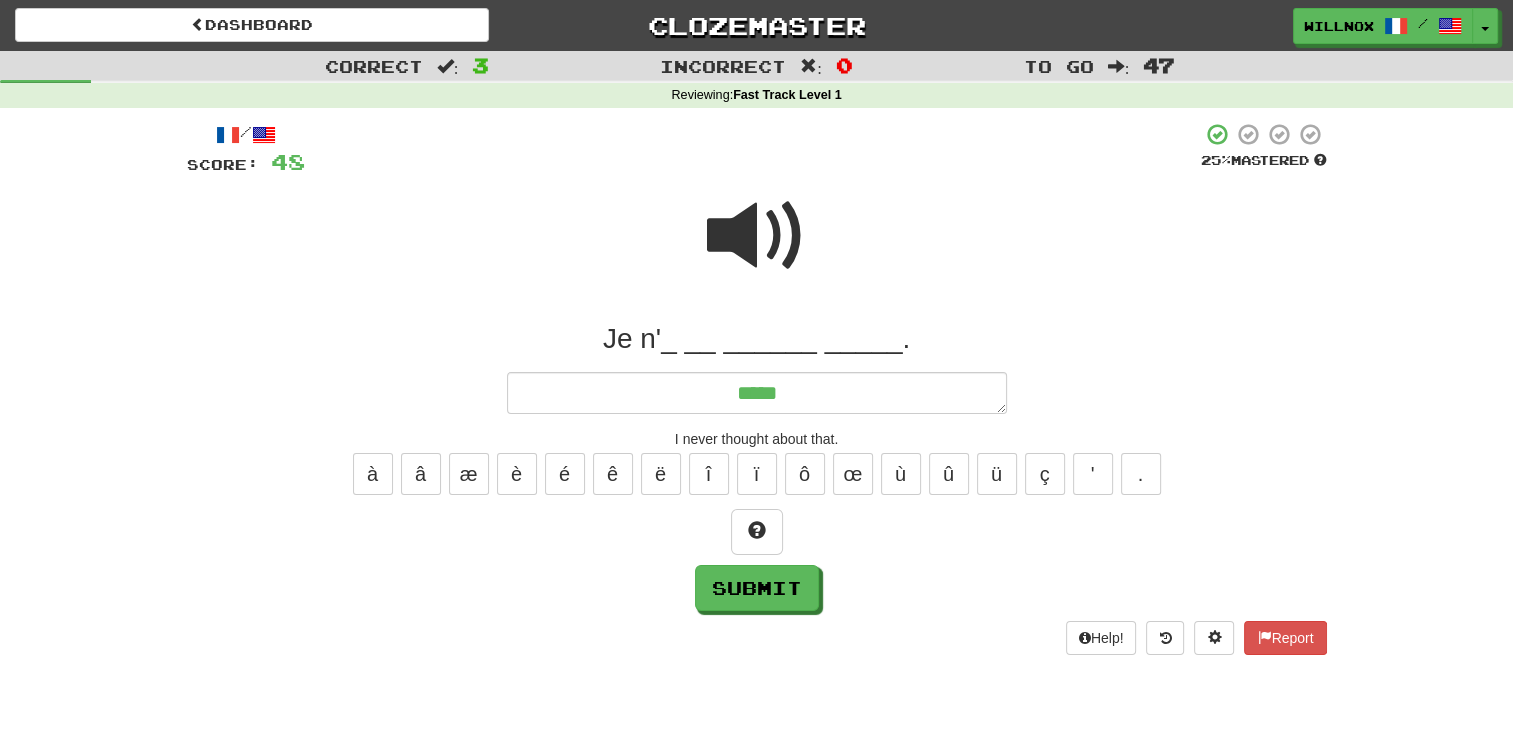 type on "*" 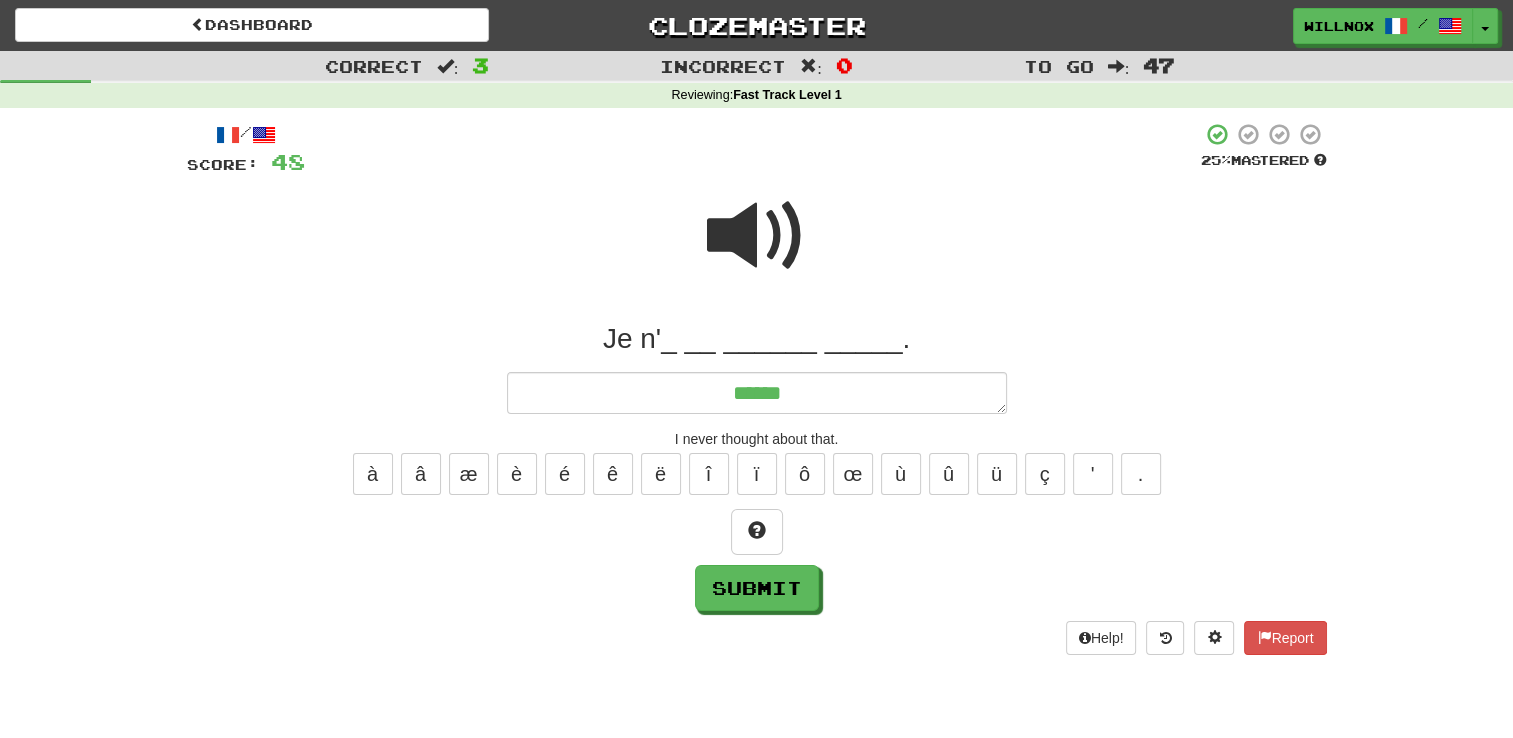 type on "******" 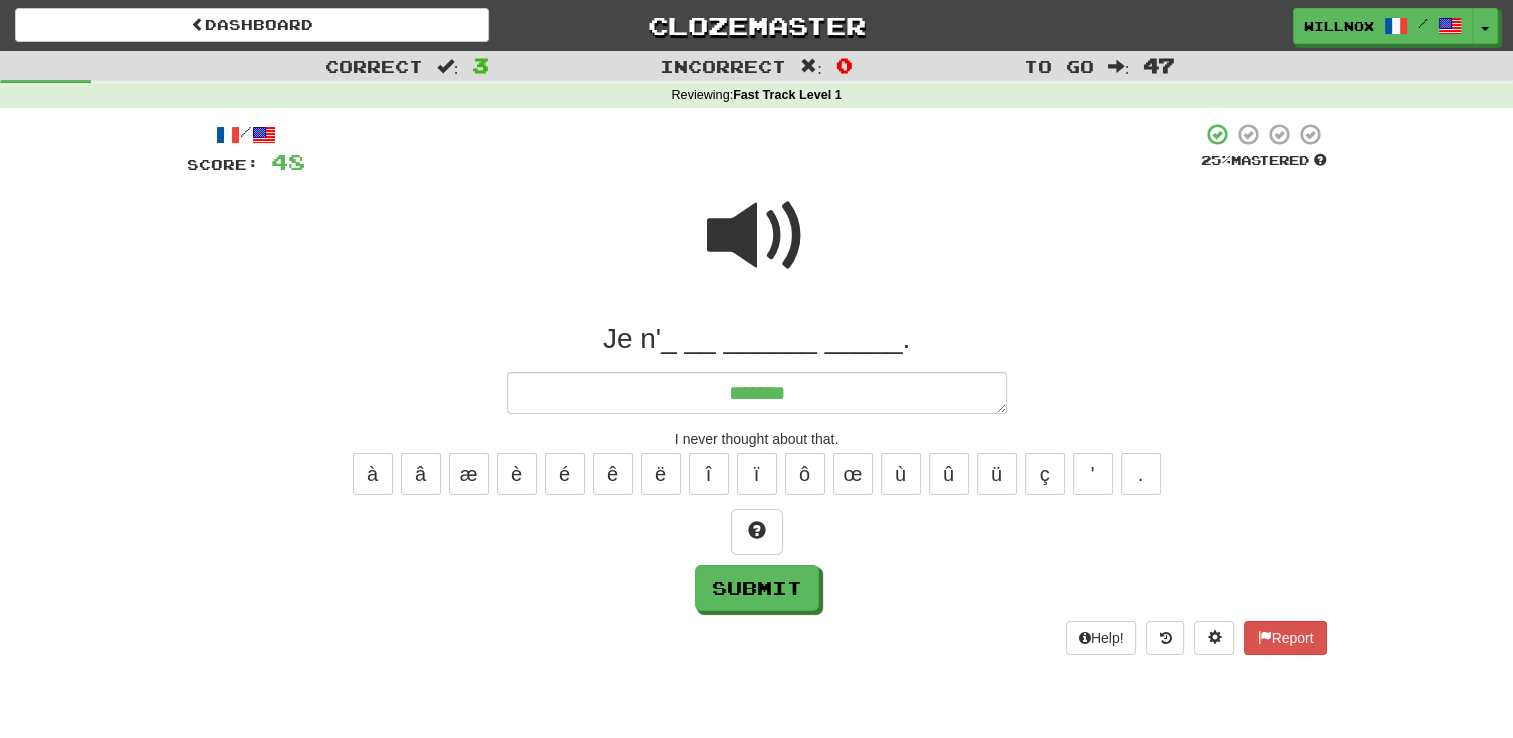 type on "*" 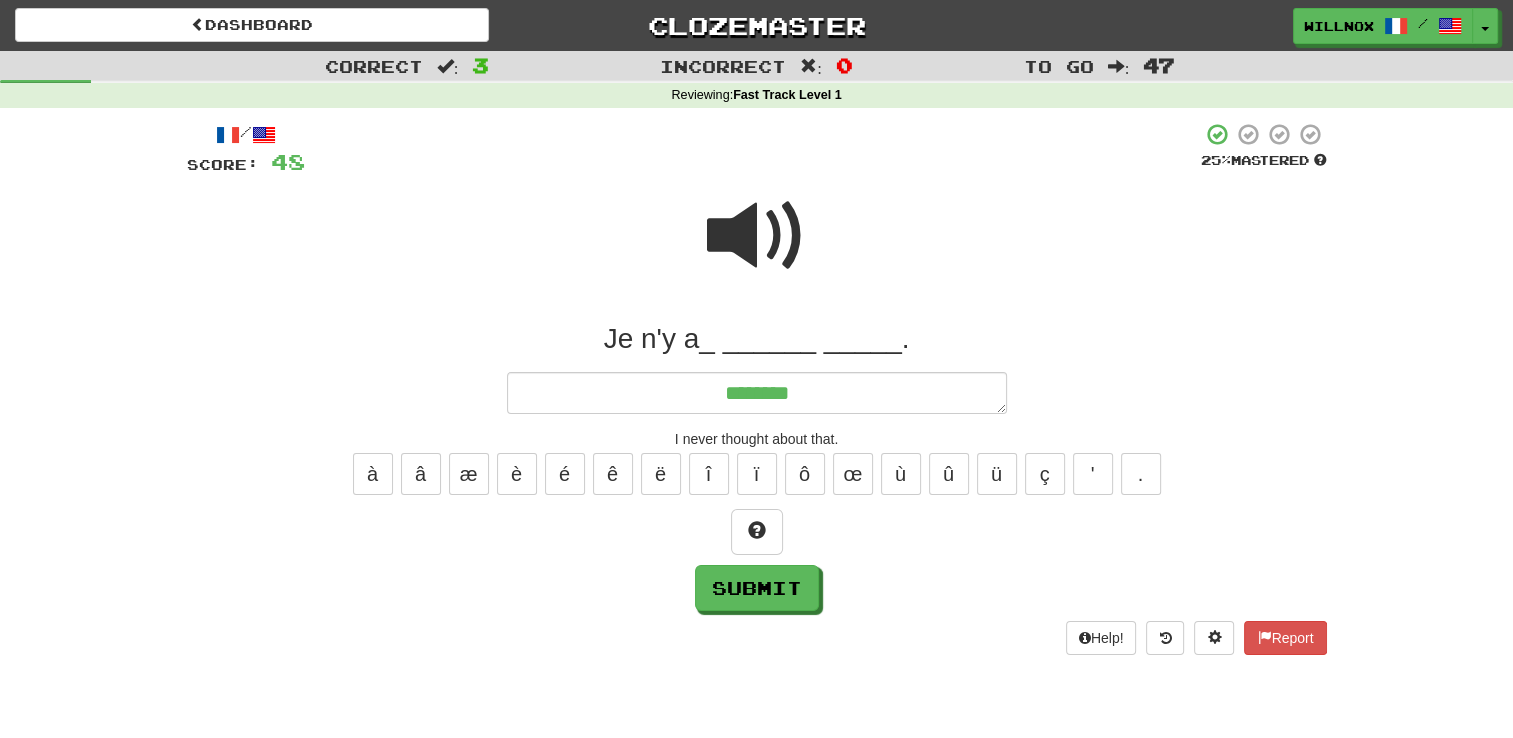 type on "*" 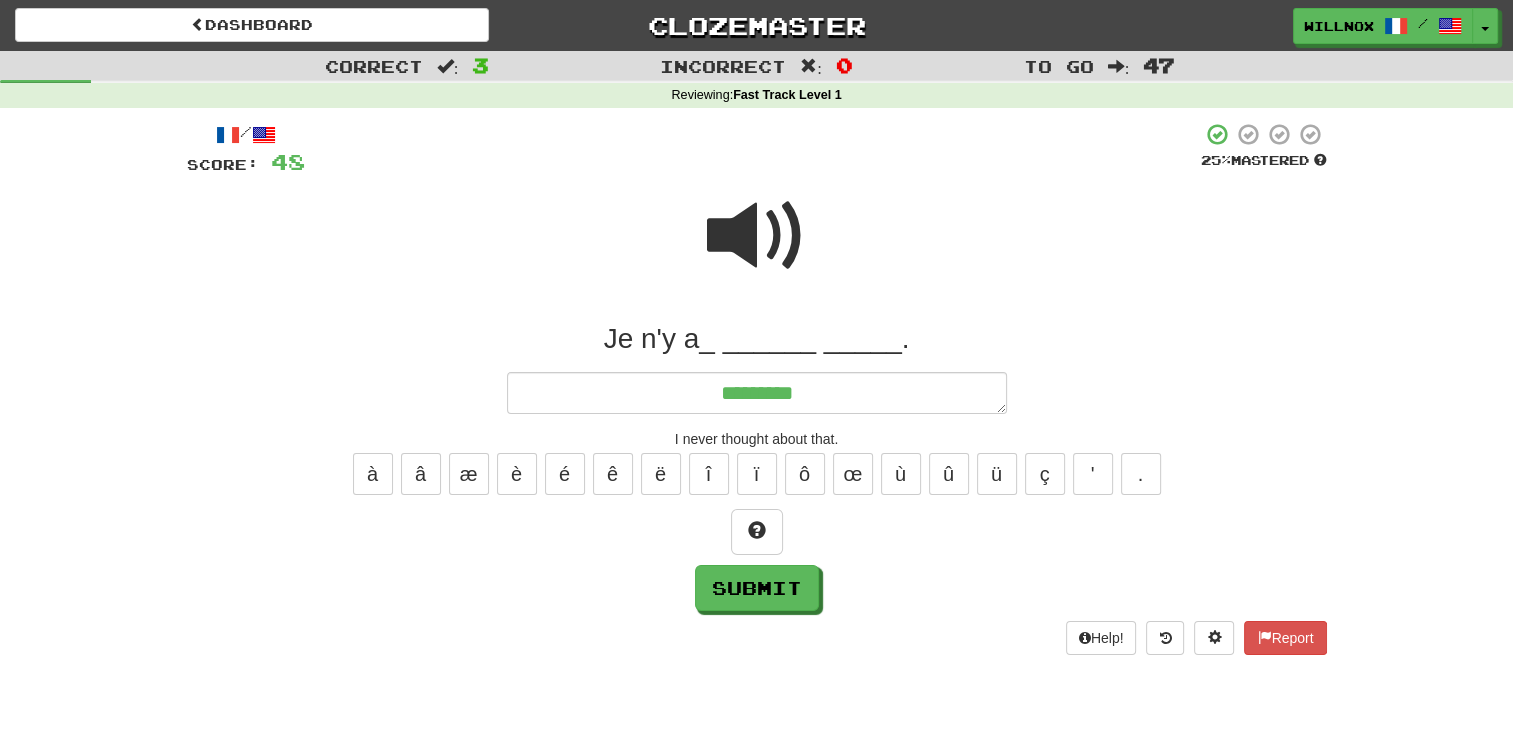type on "*" 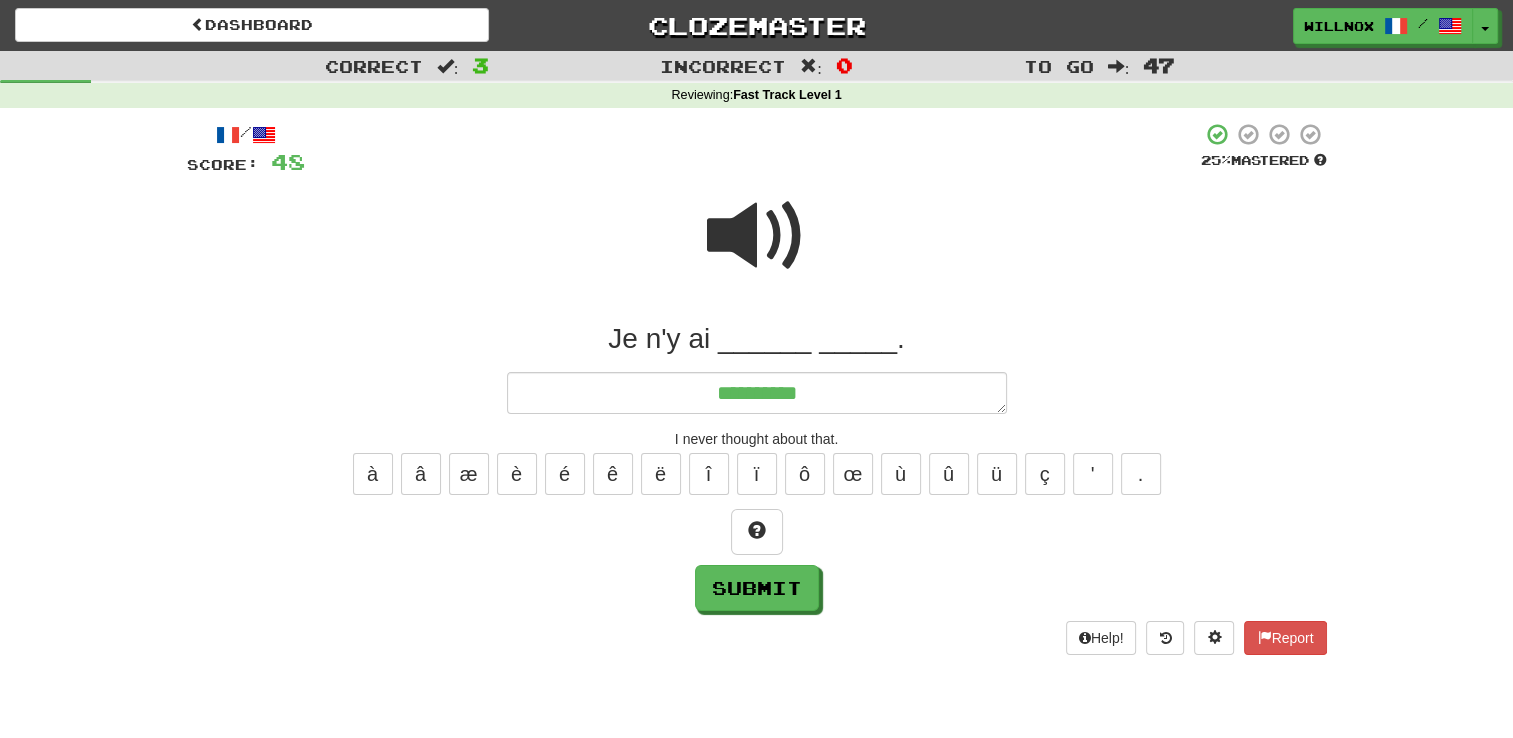 type on "*" 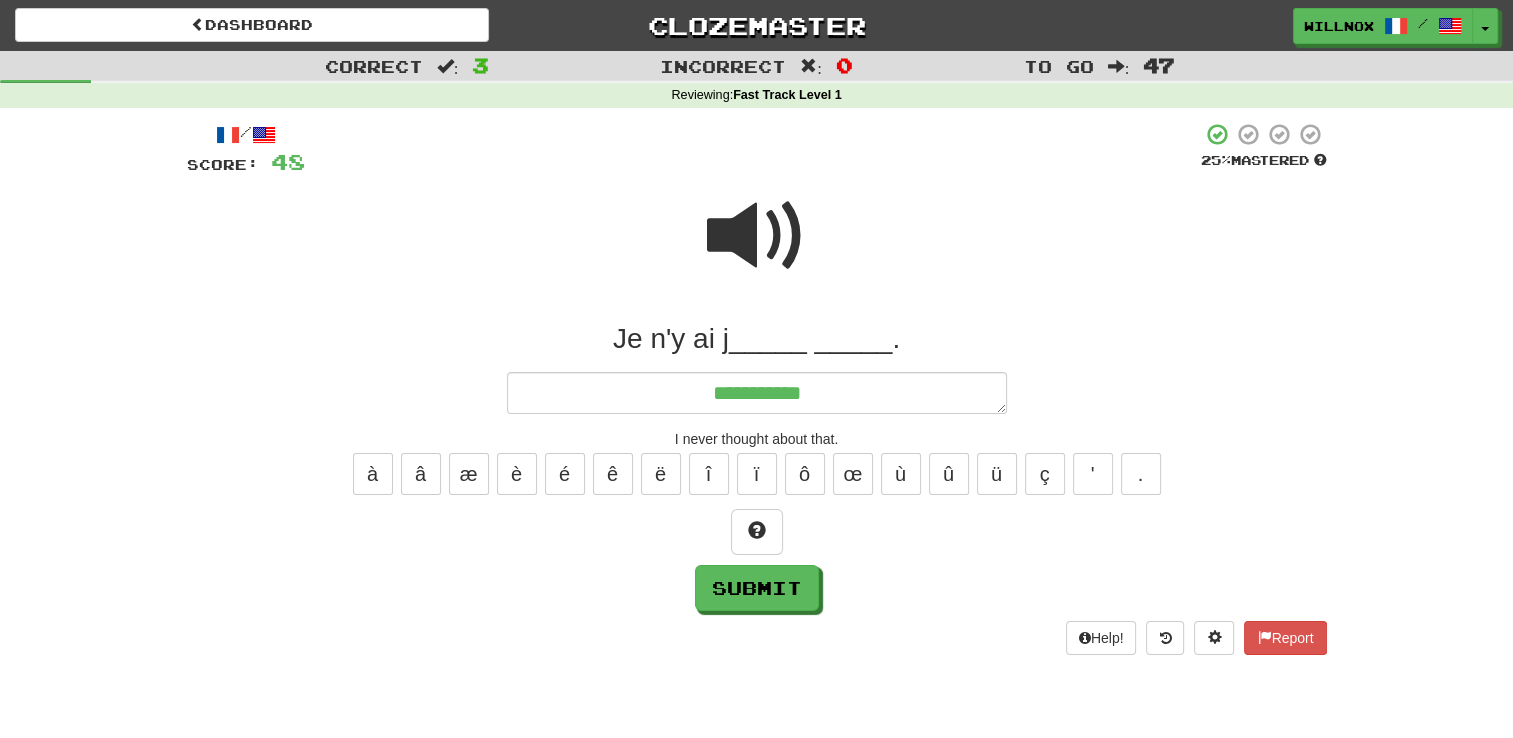 type on "*" 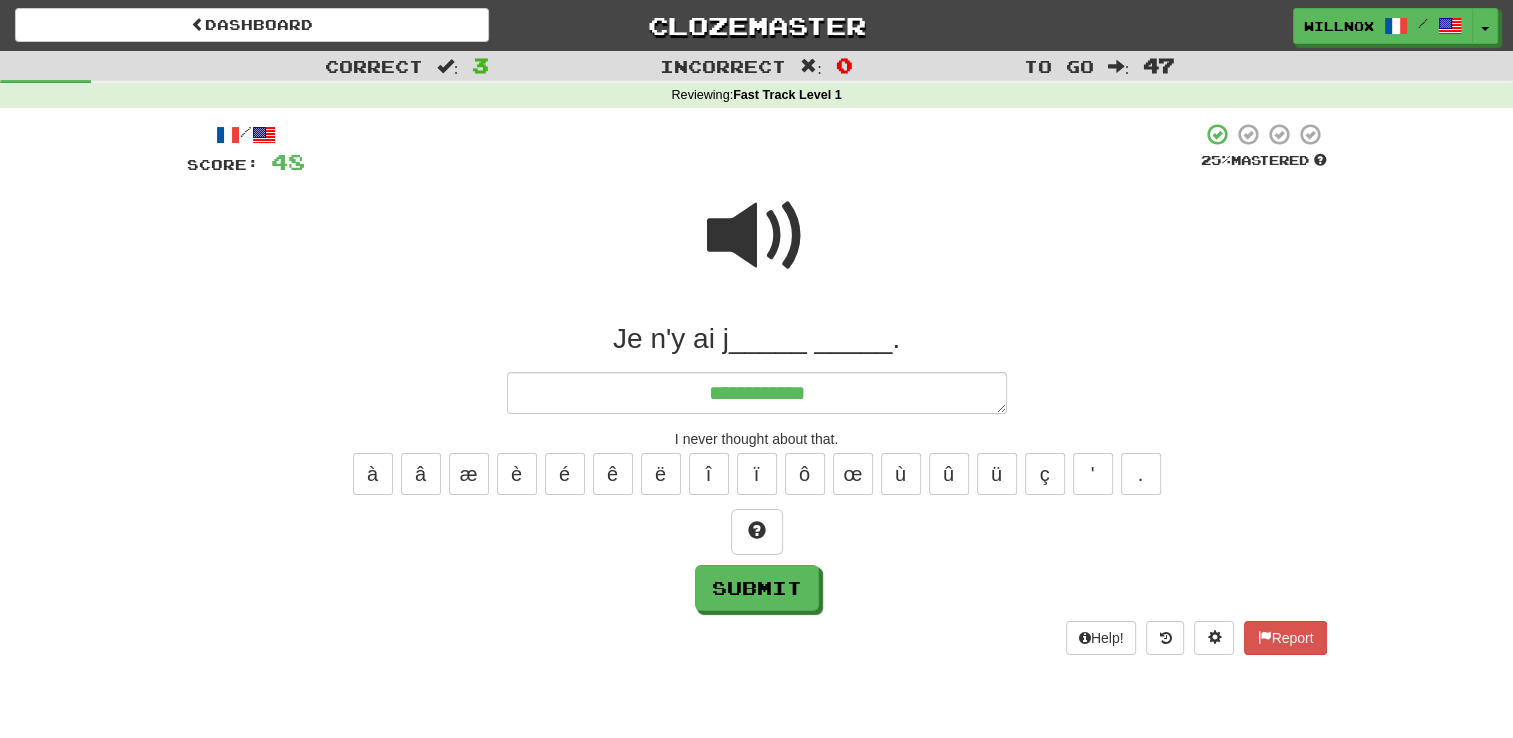 type on "*" 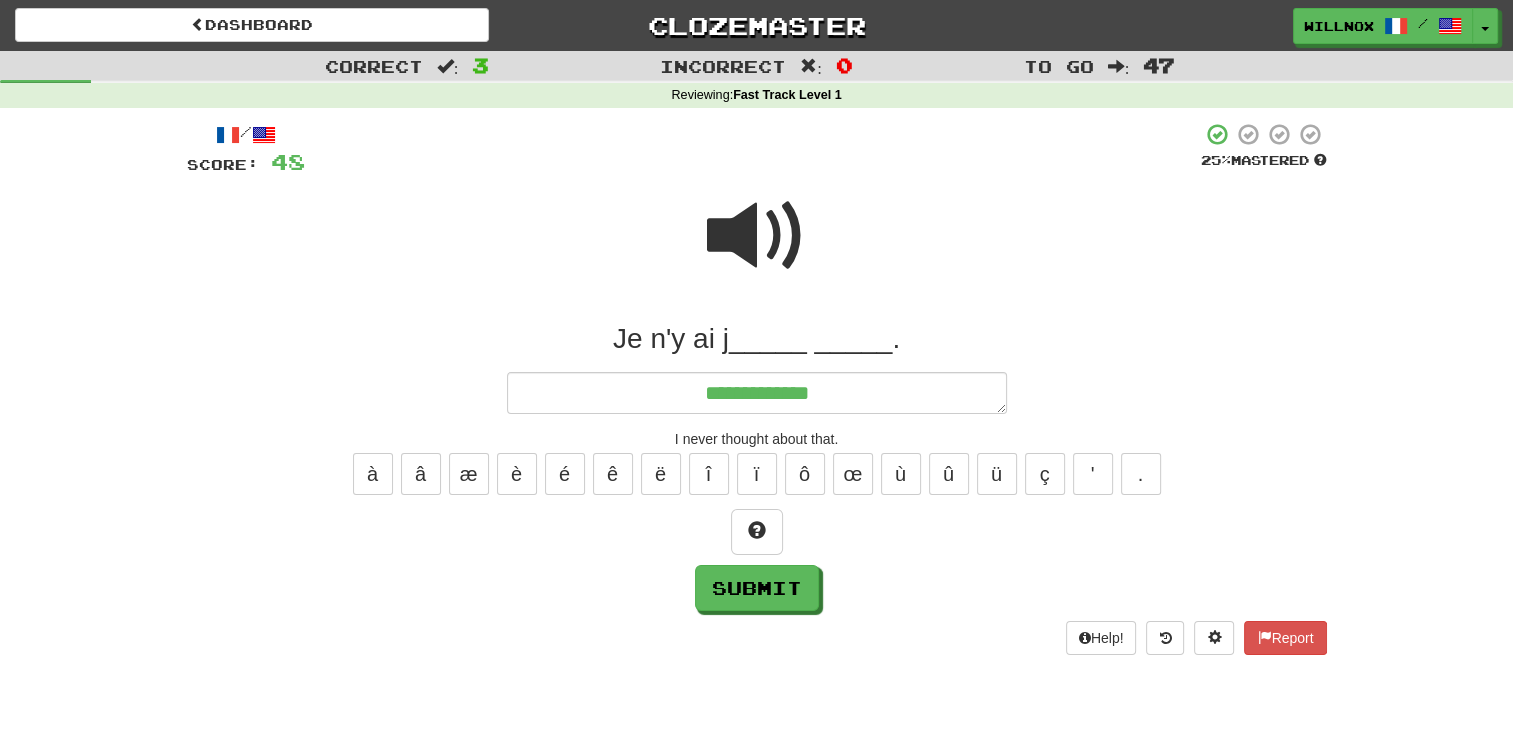 type on "*" 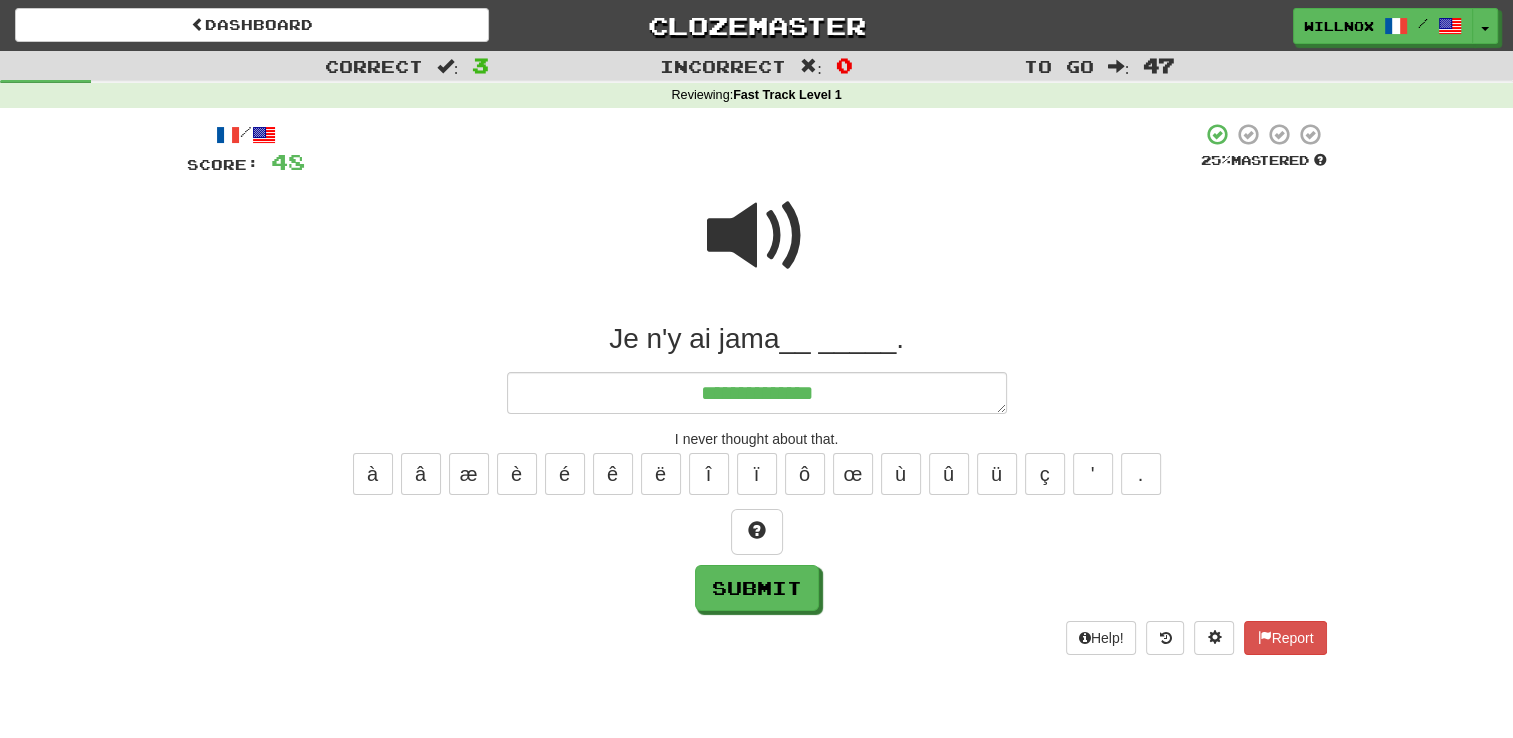type on "*" 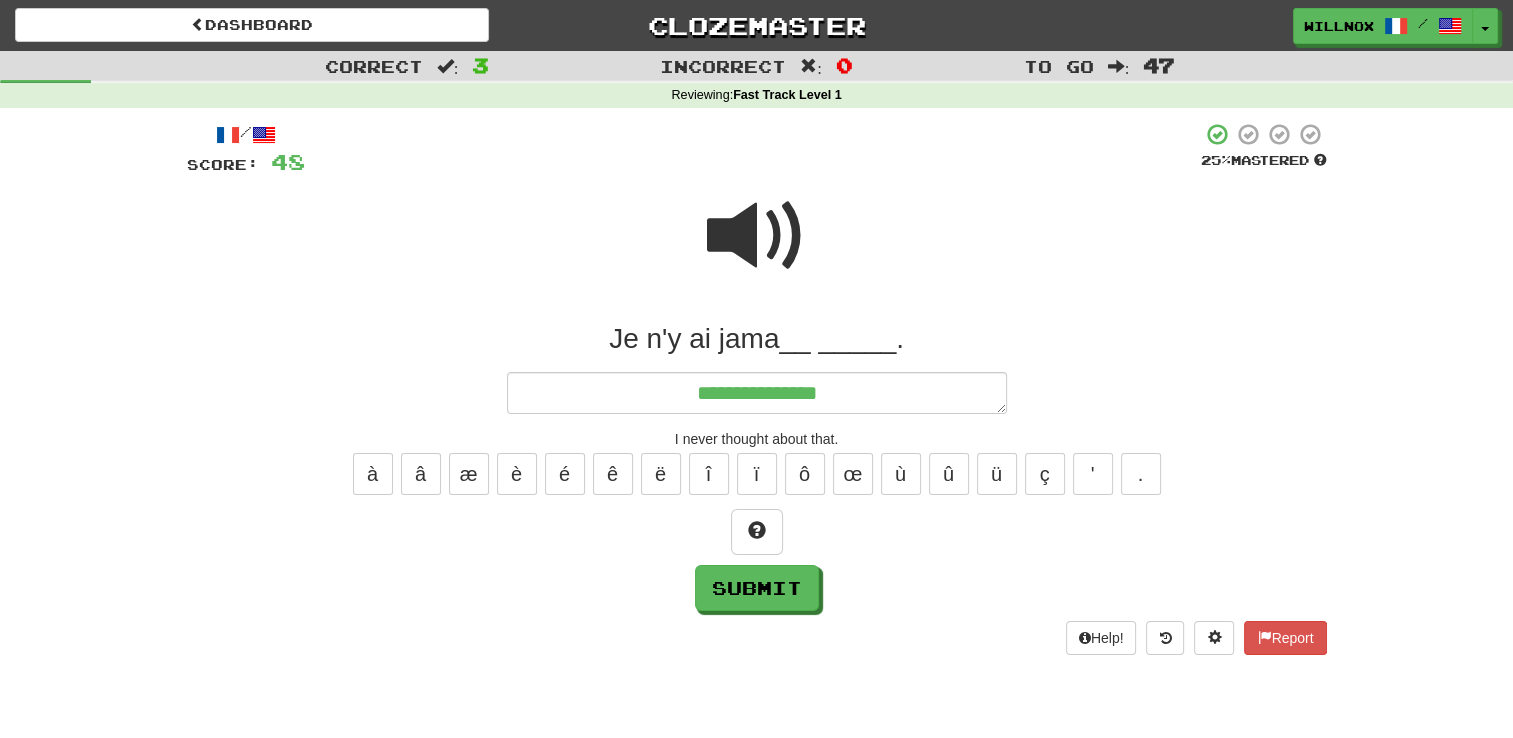 type on "*" 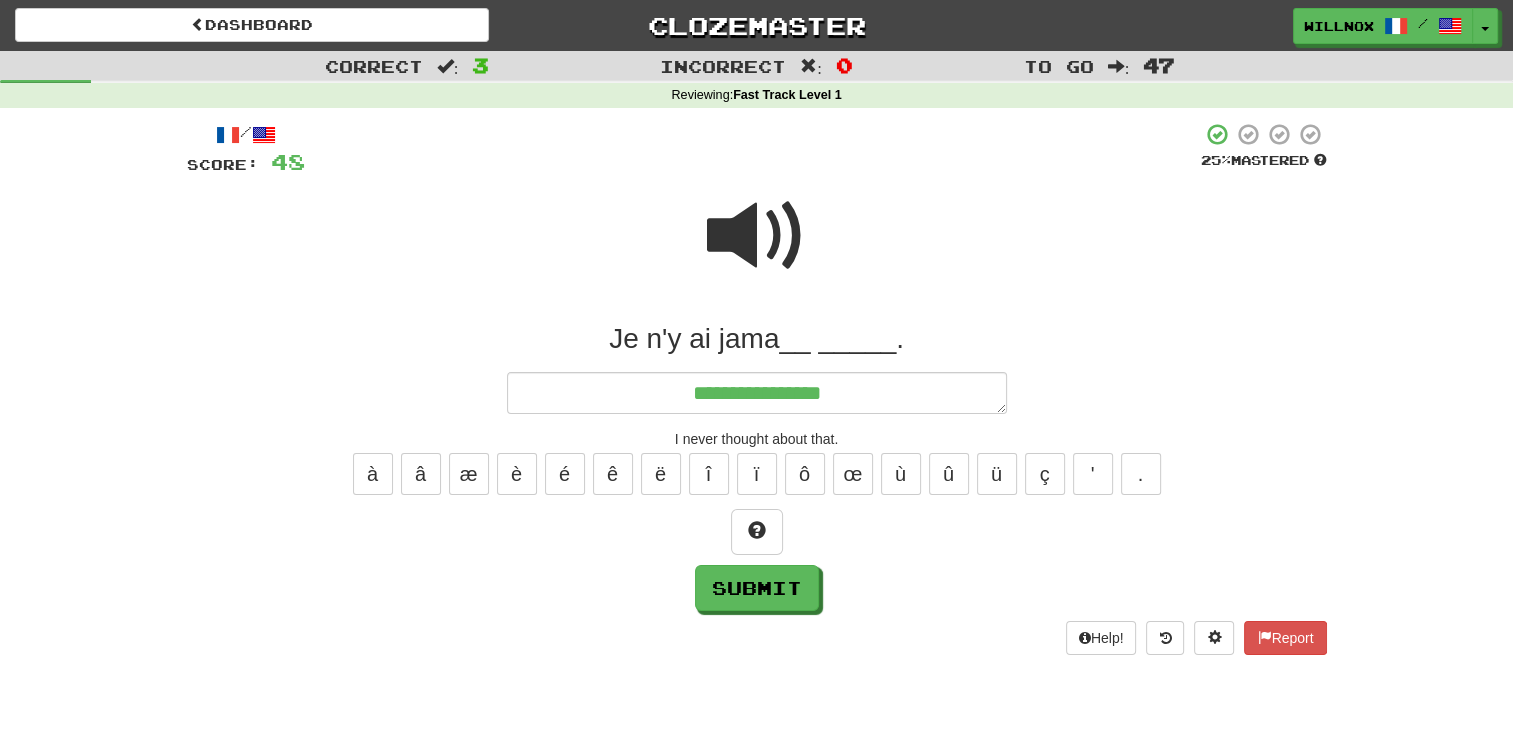 type on "**********" 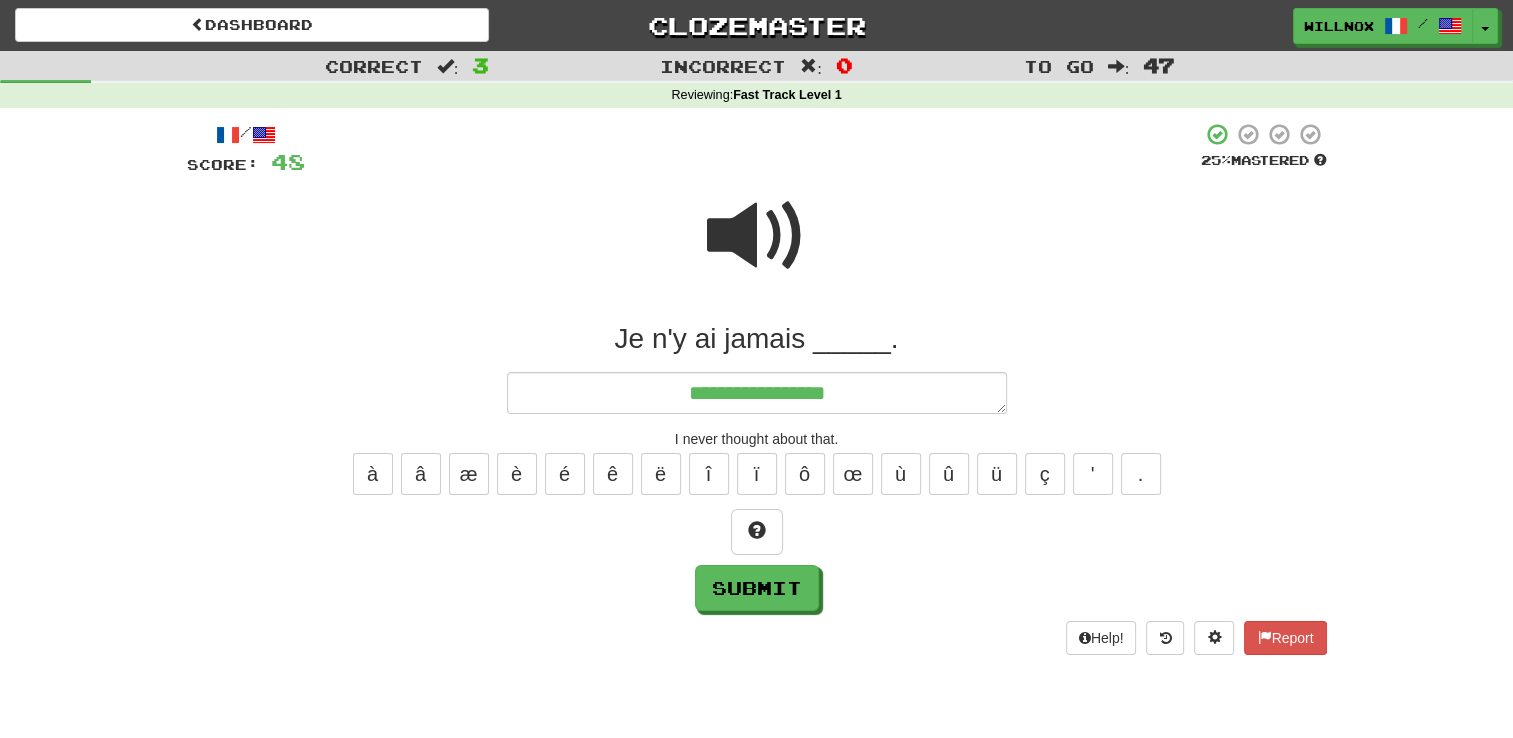 type on "*" 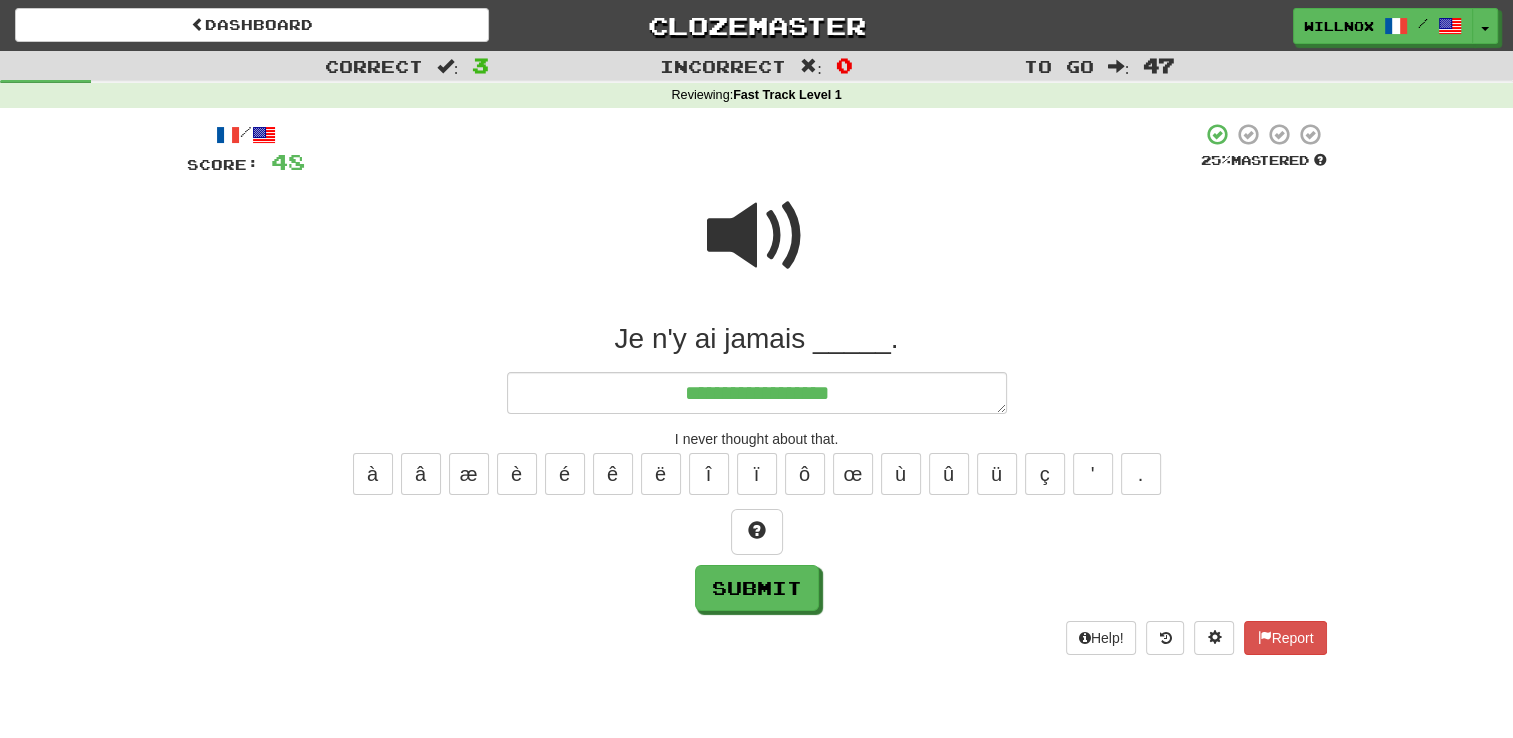 type on "*" 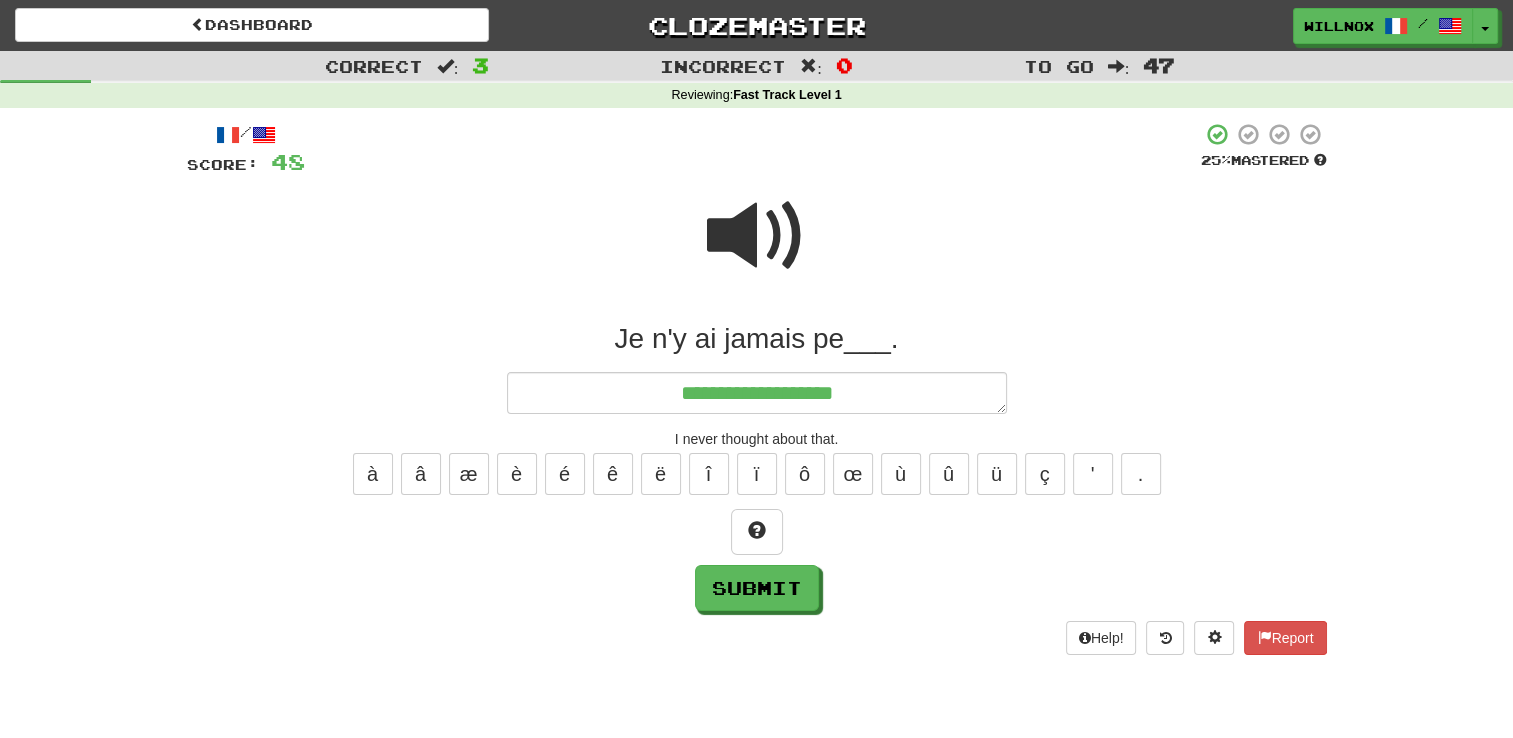 type on "*" 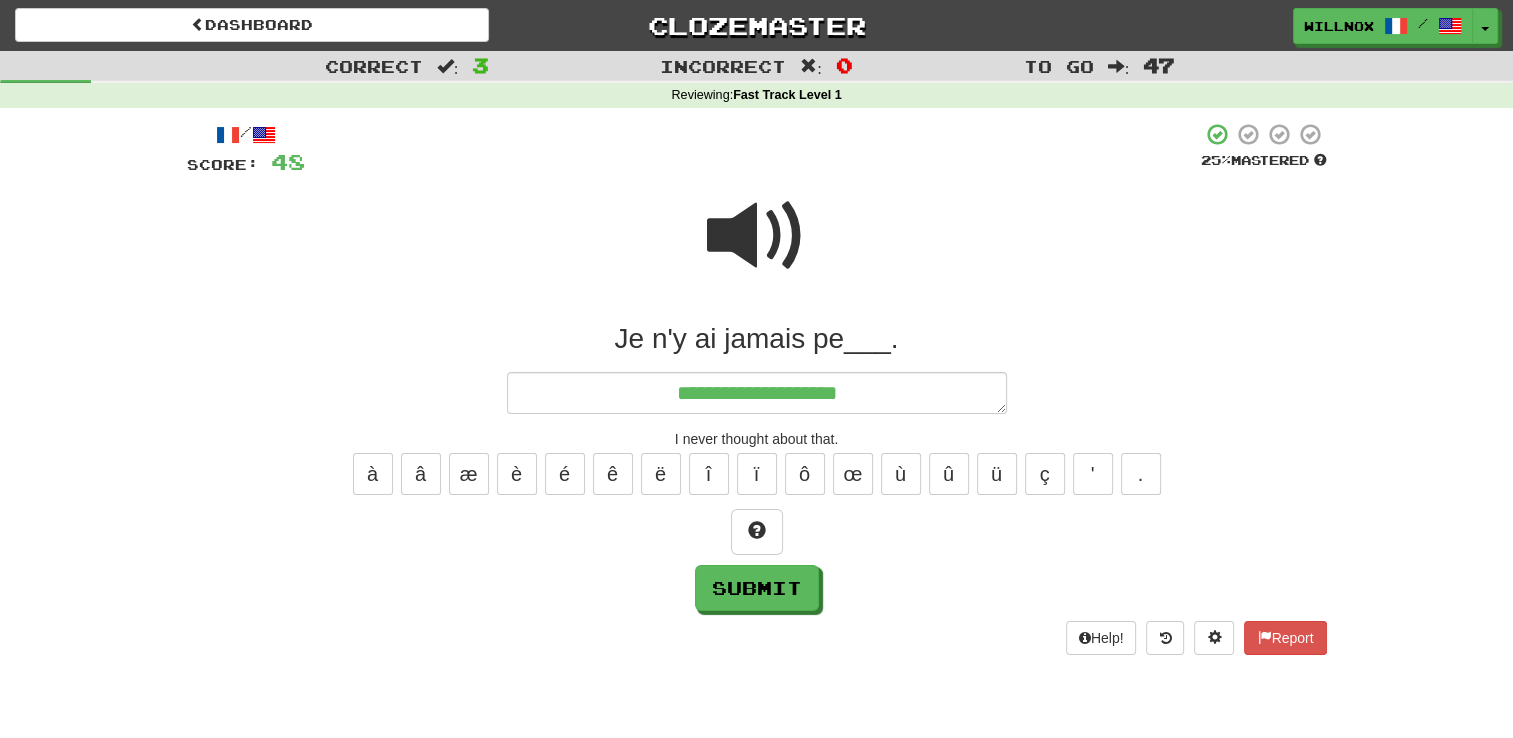 type on "*" 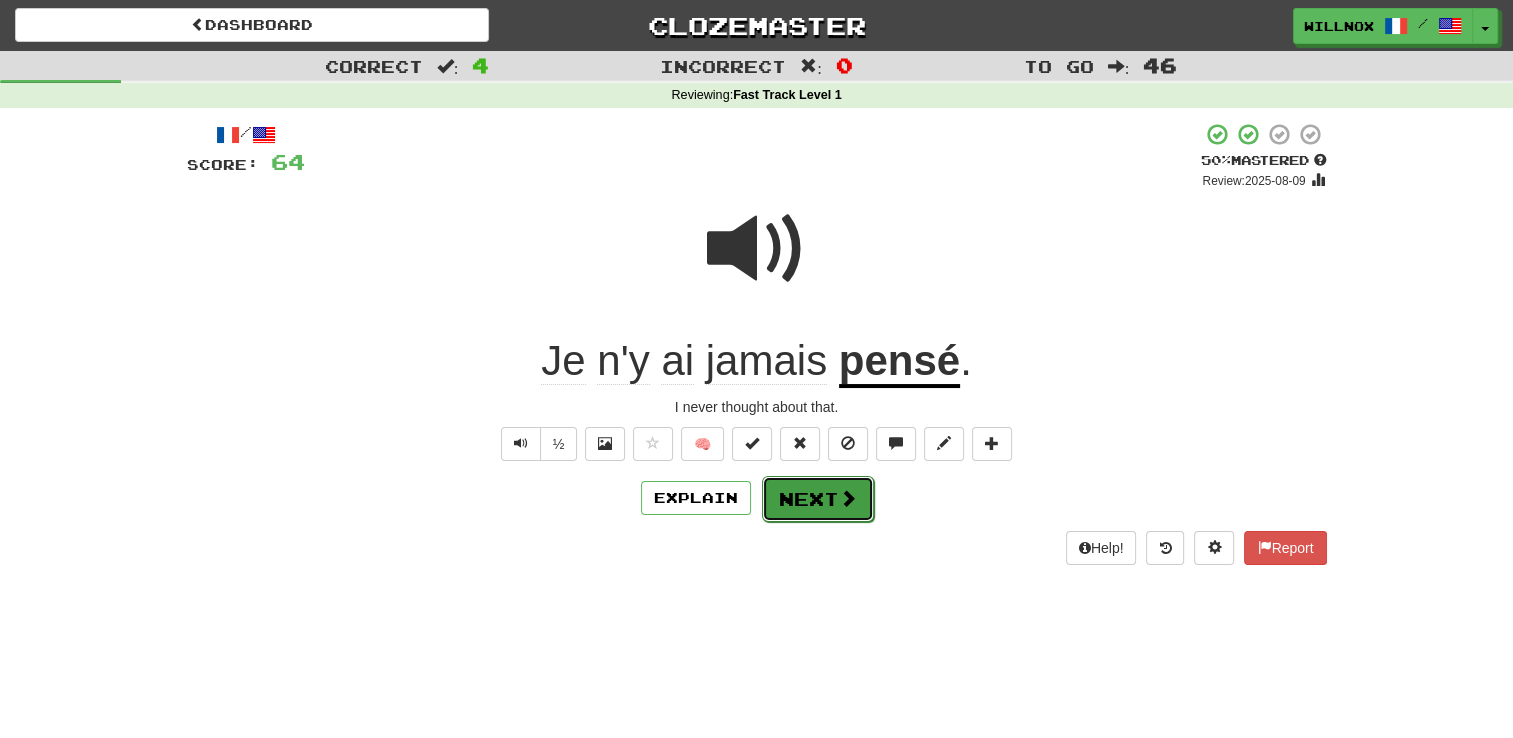 click on "Next" at bounding box center (818, 499) 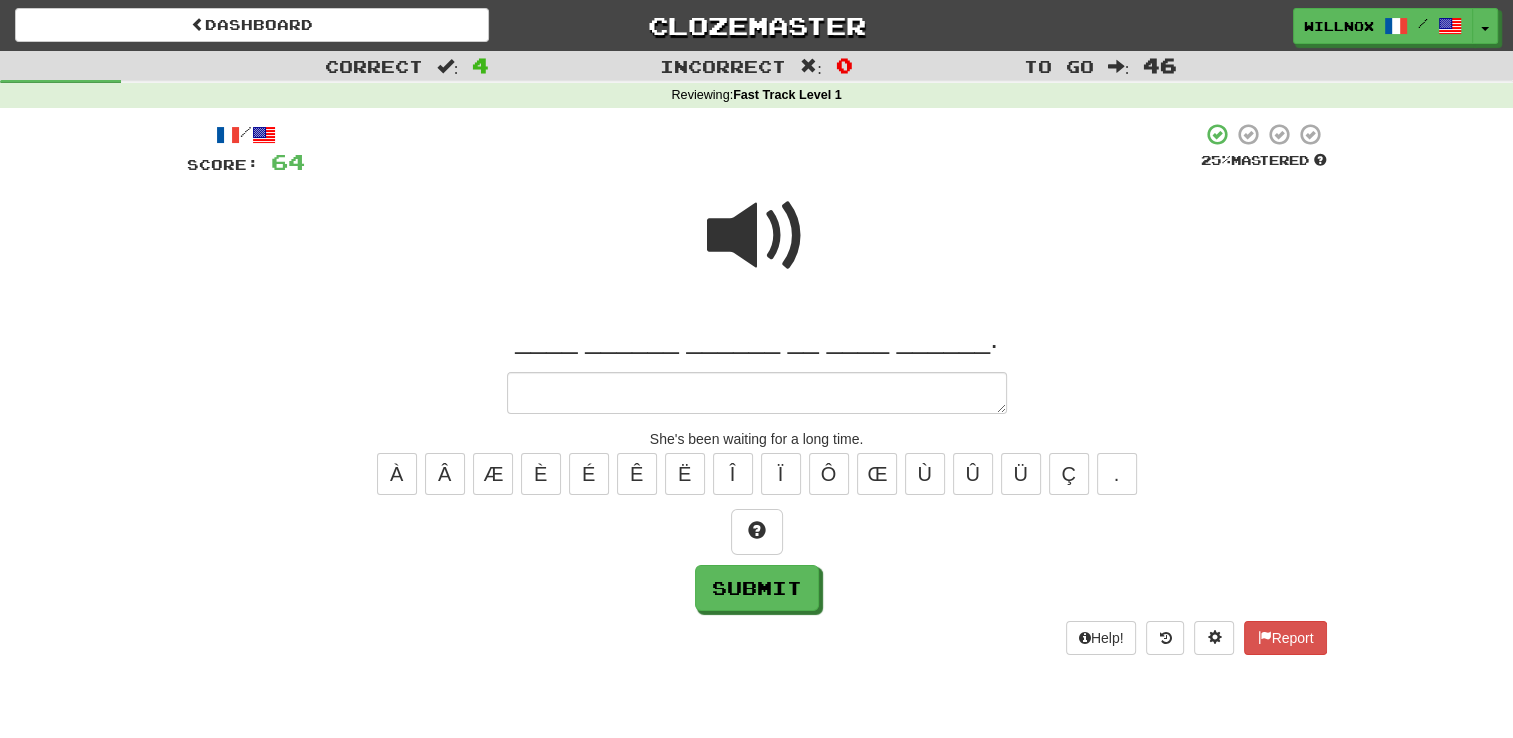type on "*" 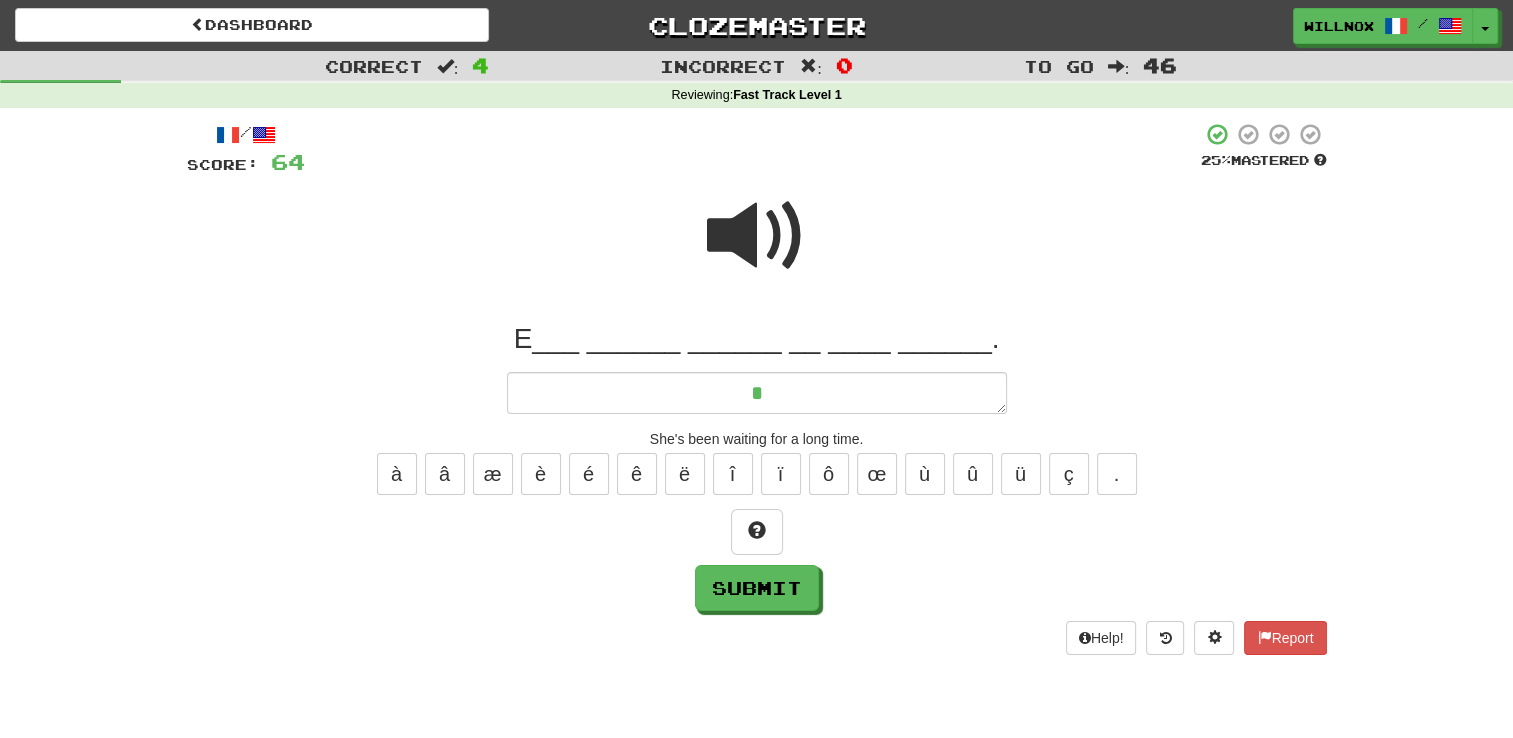 type on "*" 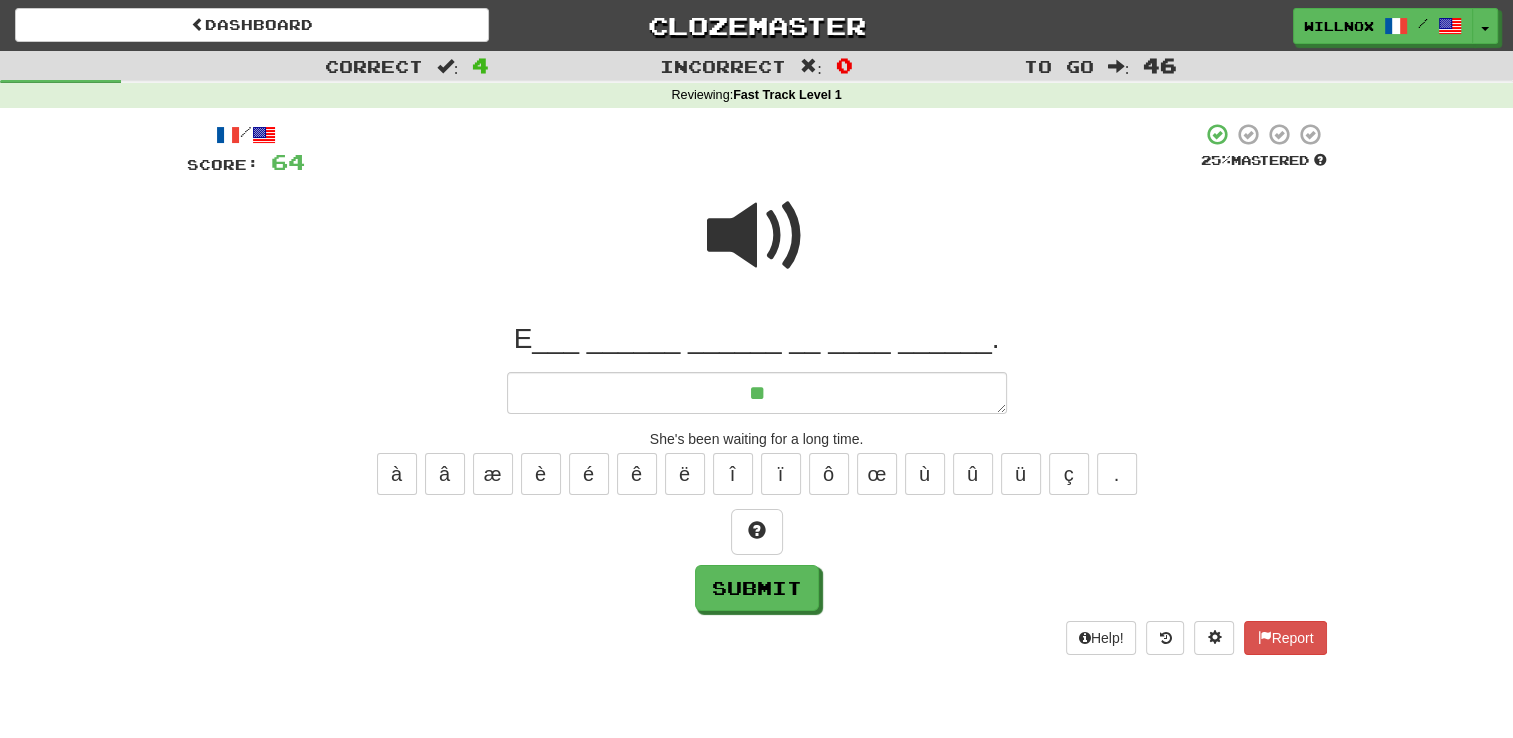 type on "***" 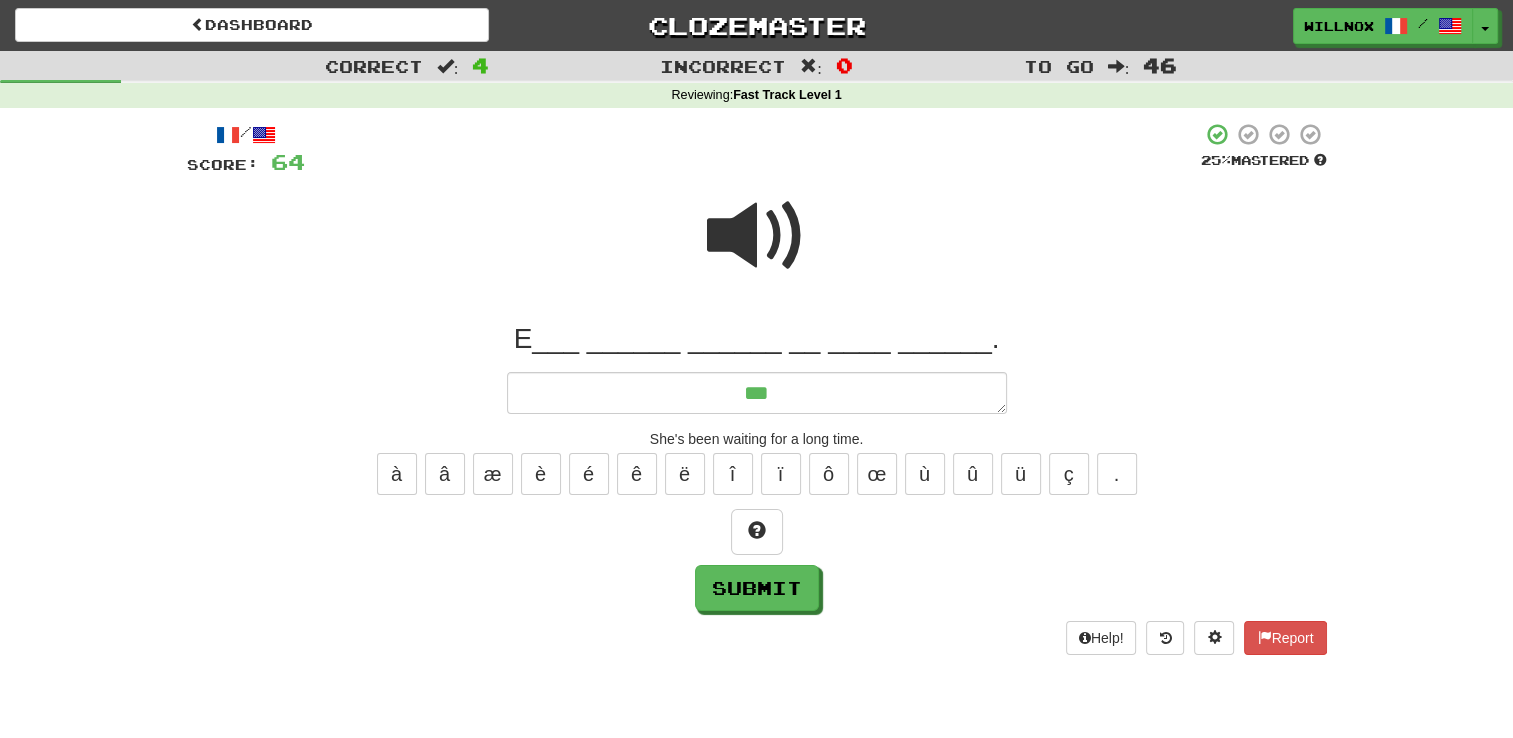 type on "*" 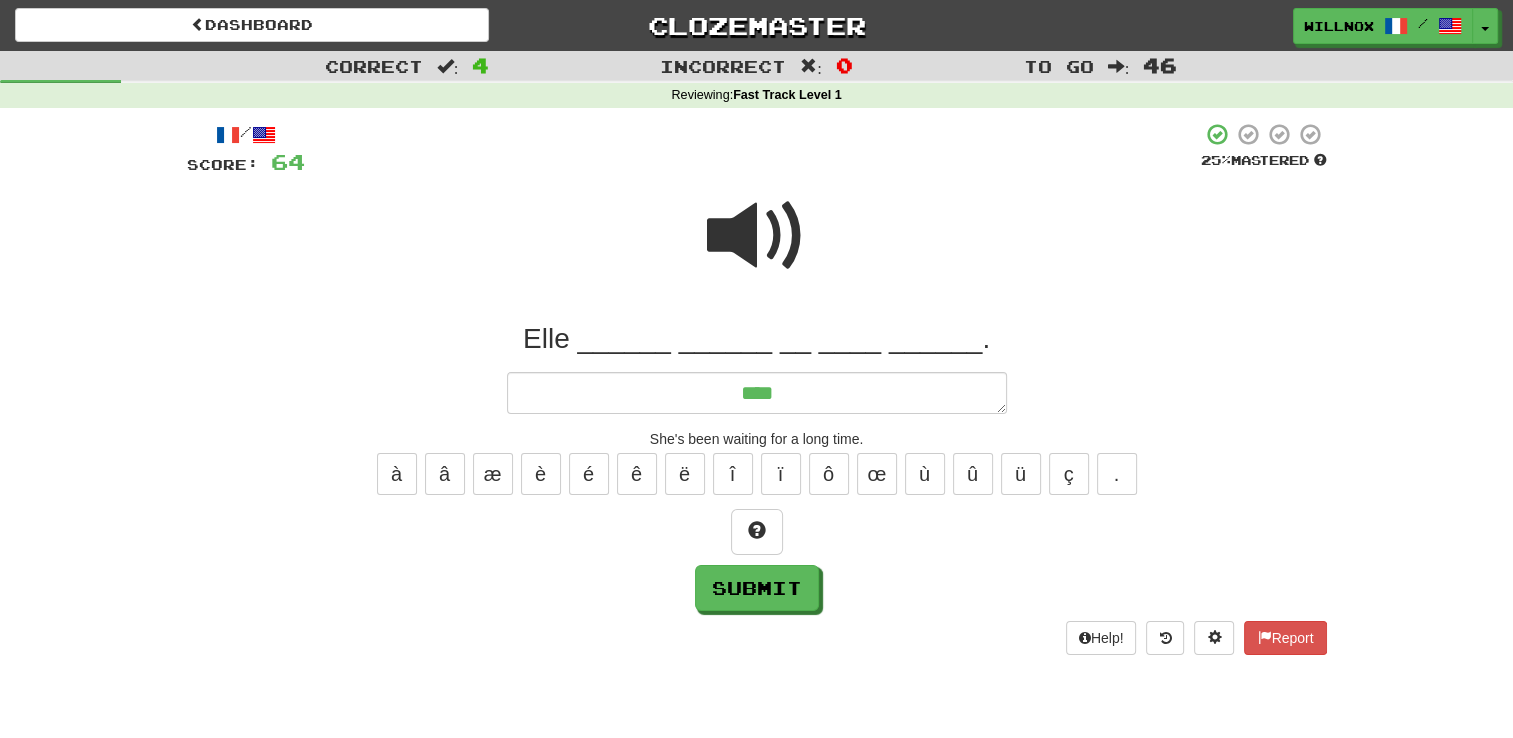 type on "*" 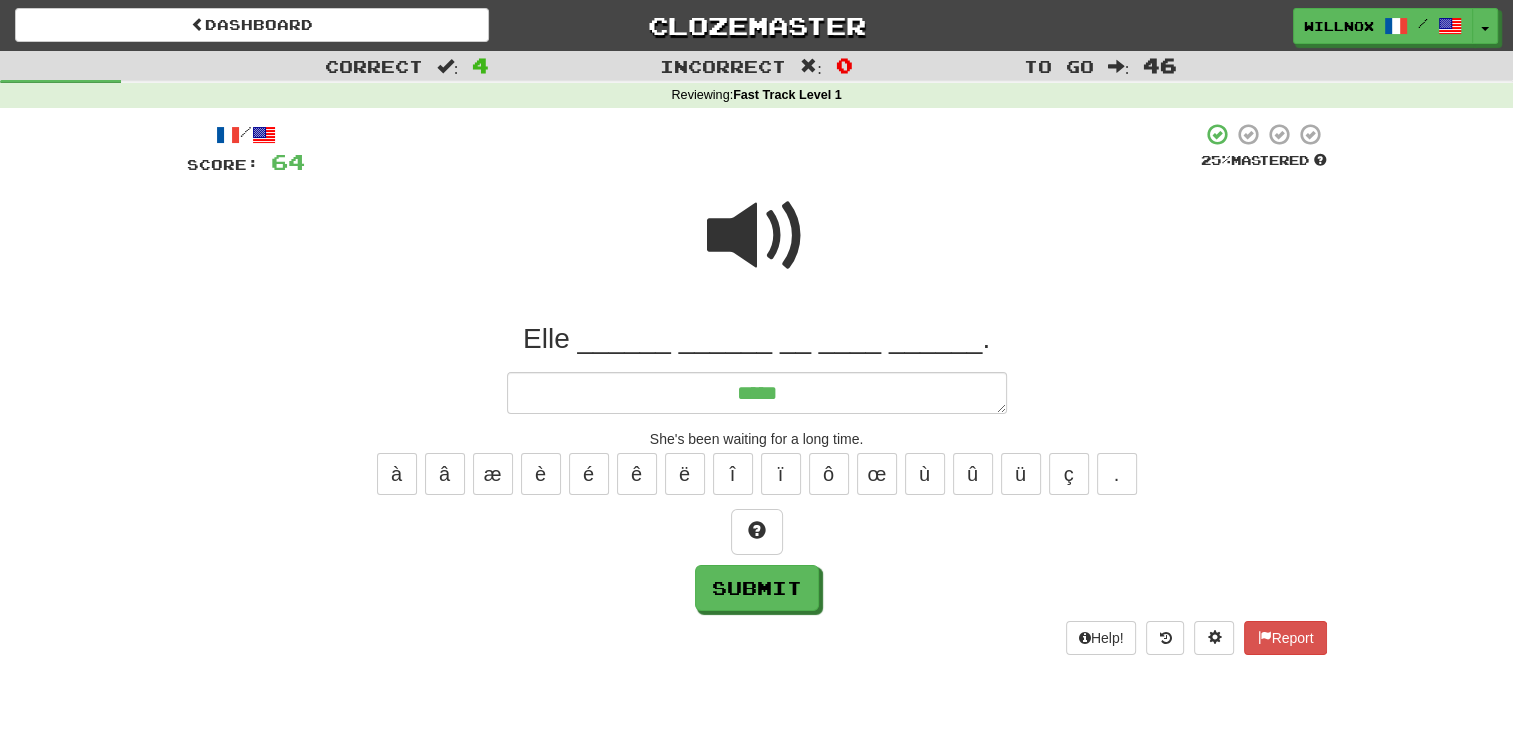 type on "*" 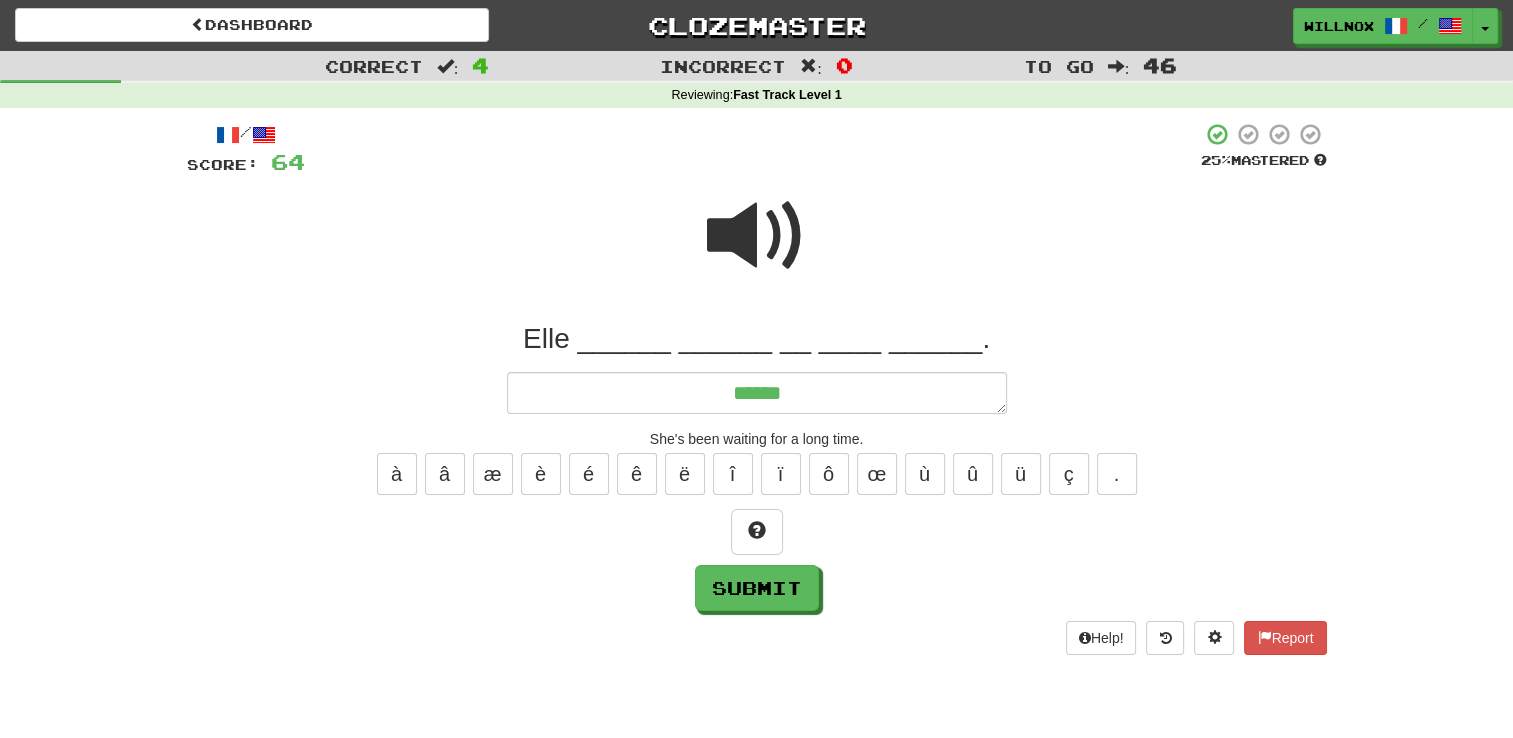 type on "*" 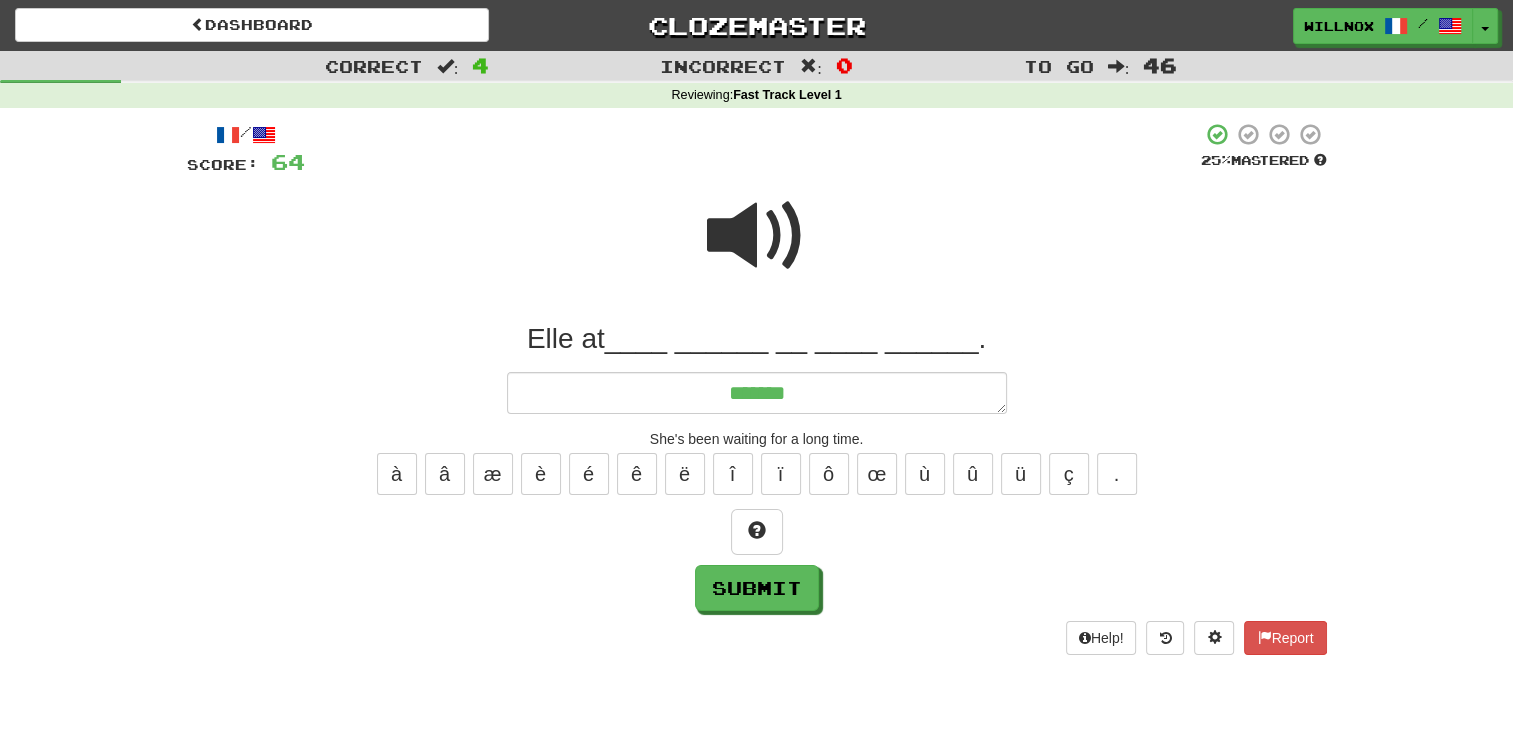 type on "*" 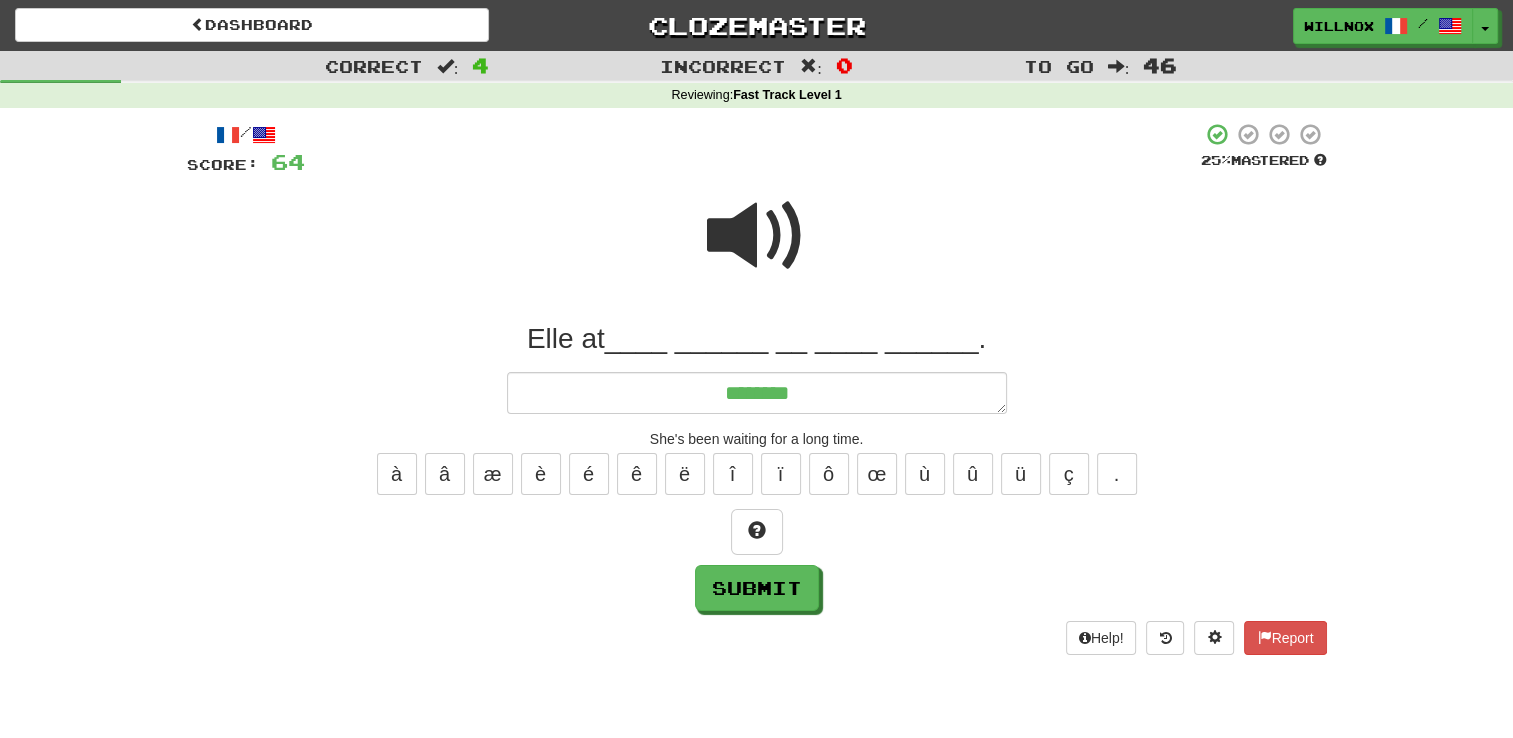 type on "*" 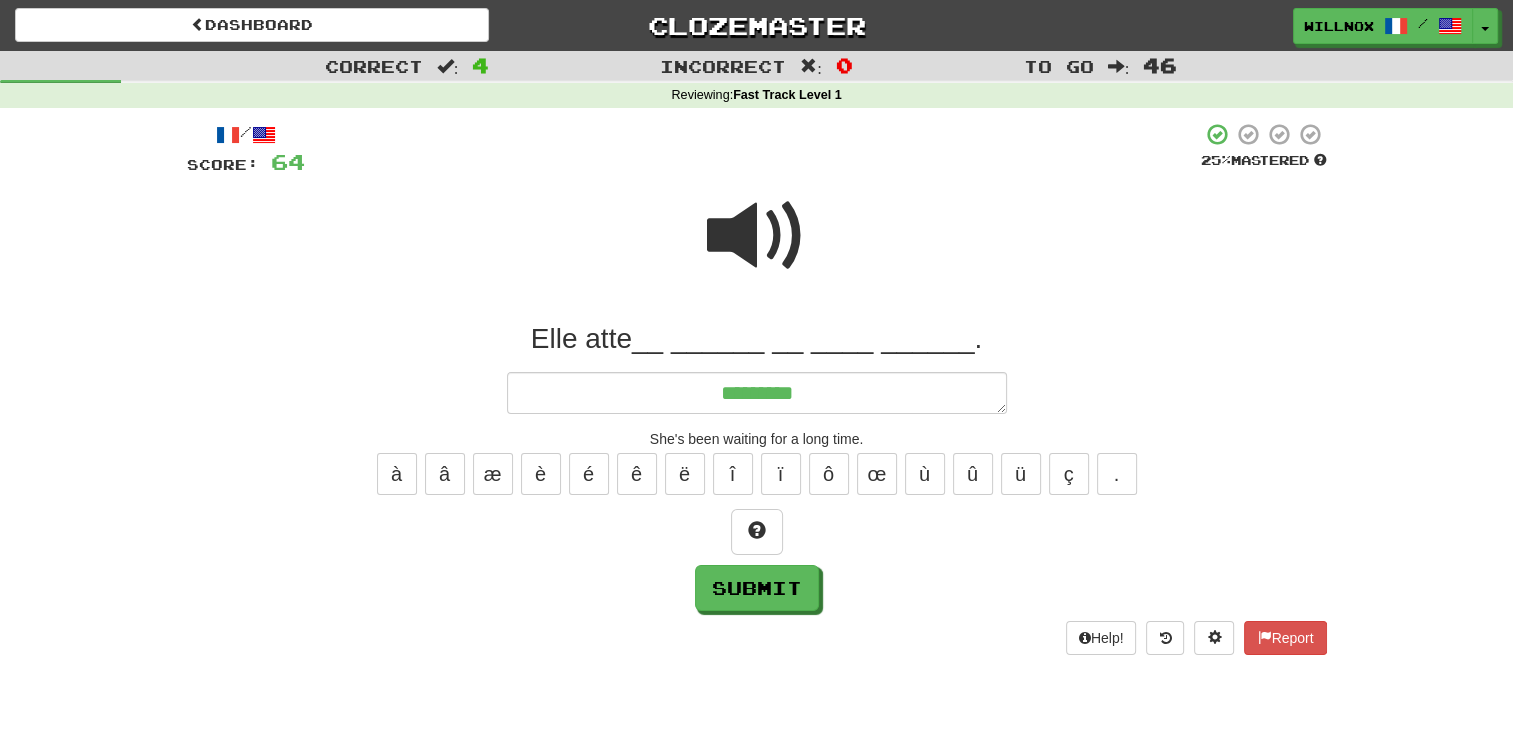 type on "**********" 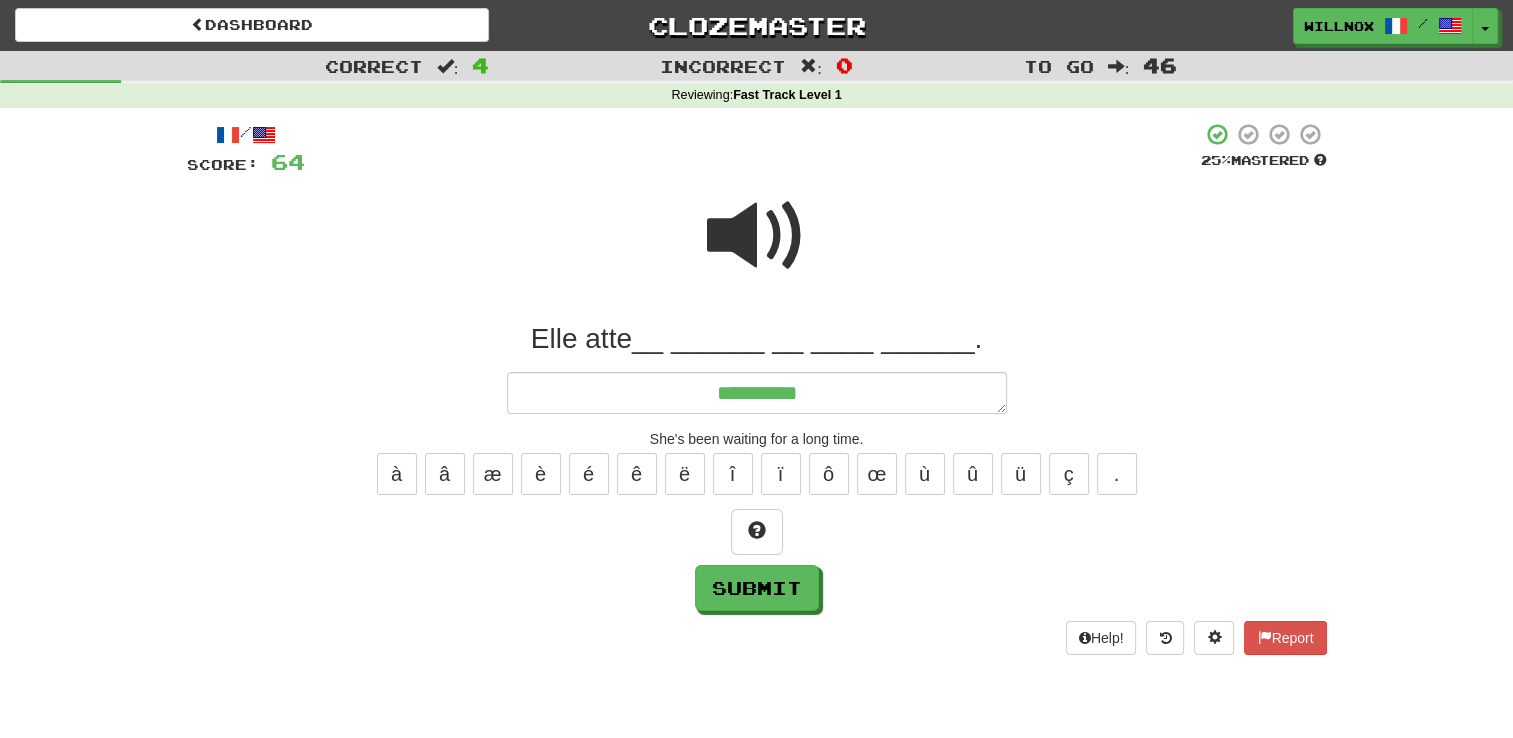 type on "*" 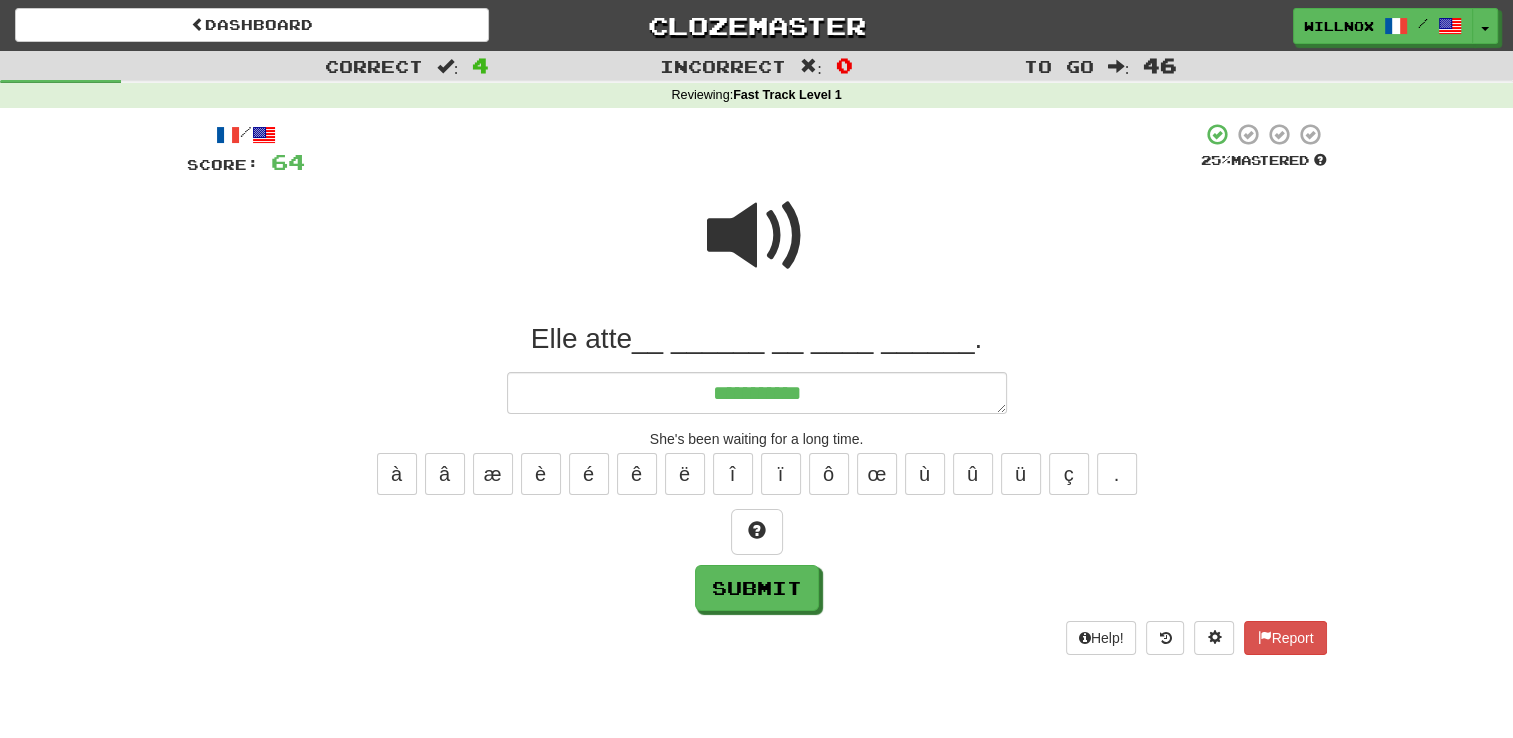 type on "*" 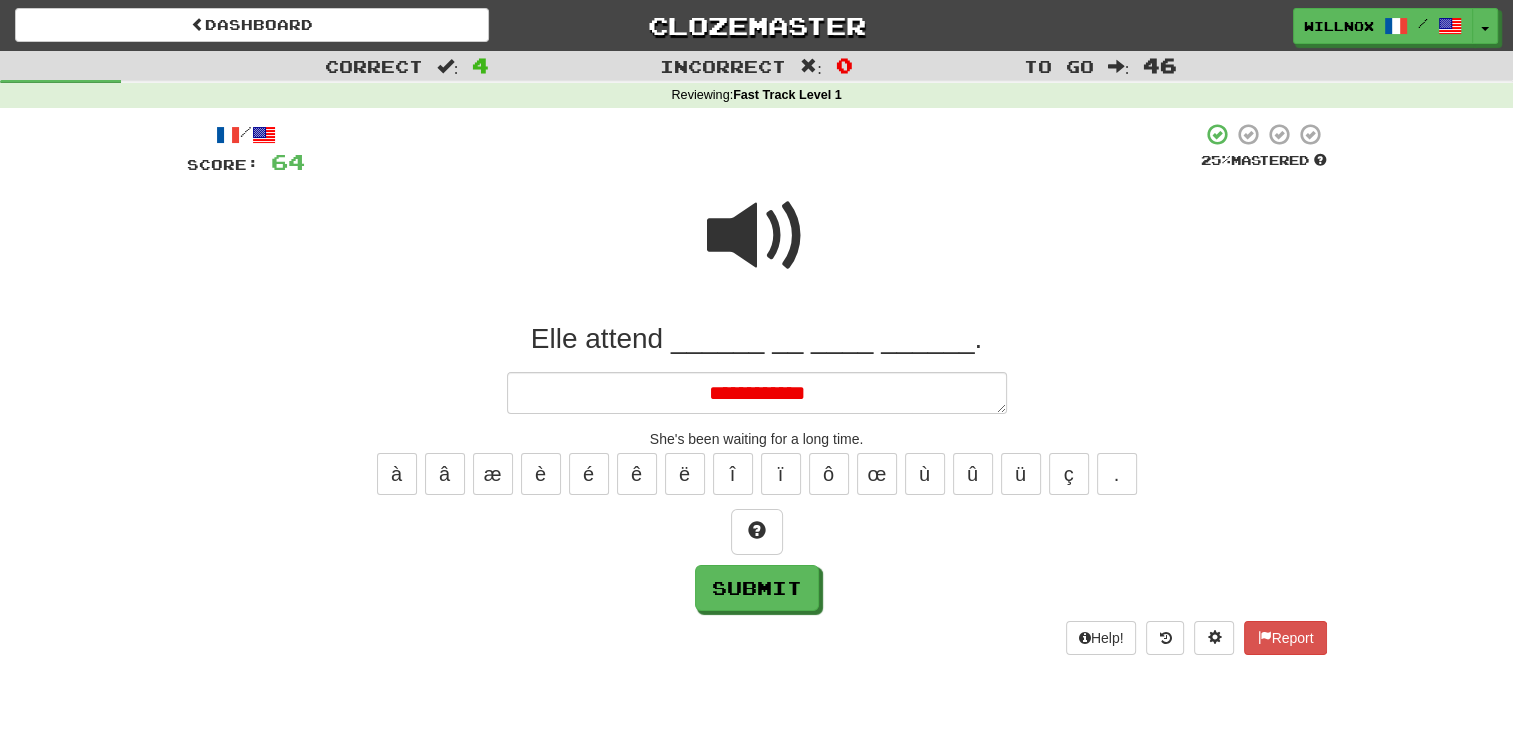 type on "*" 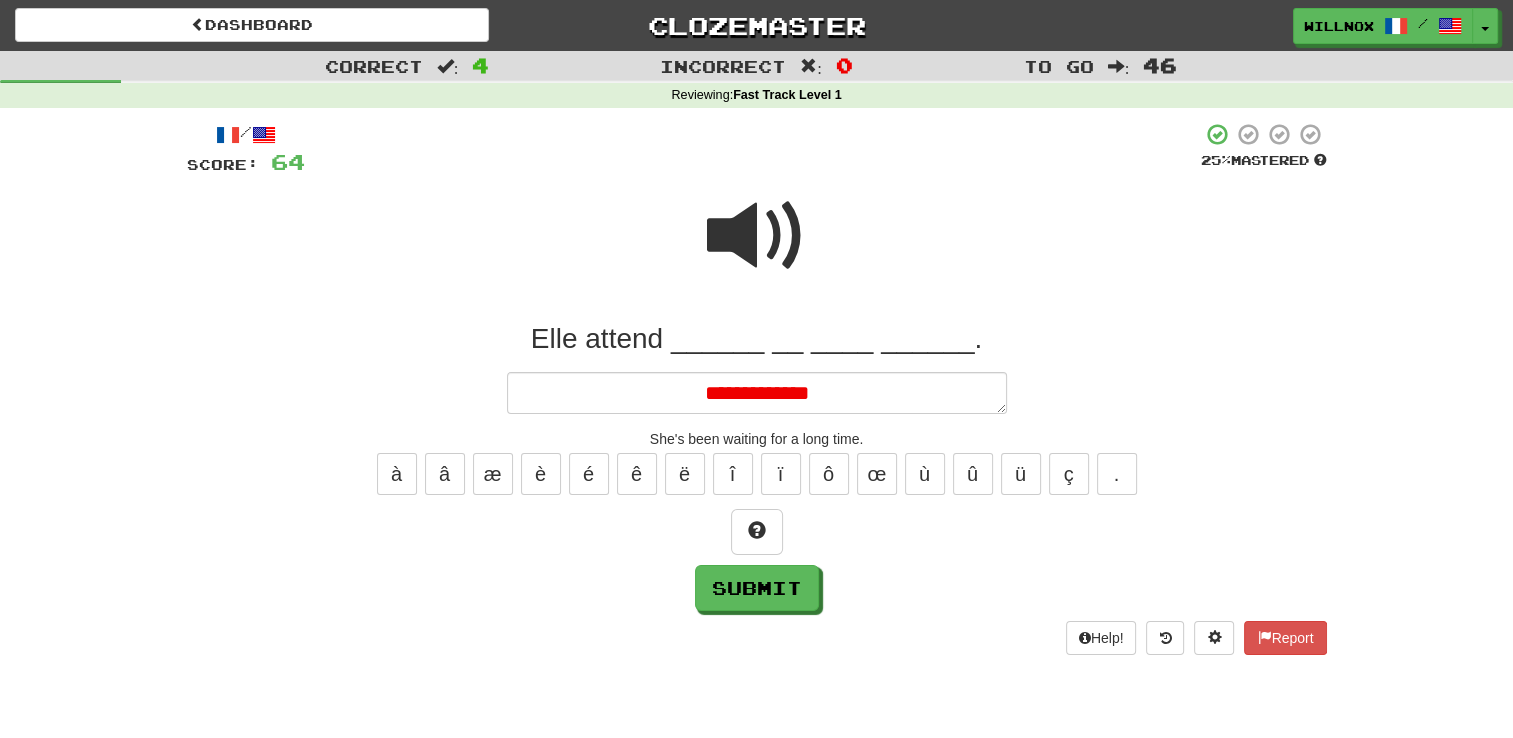 type on "*" 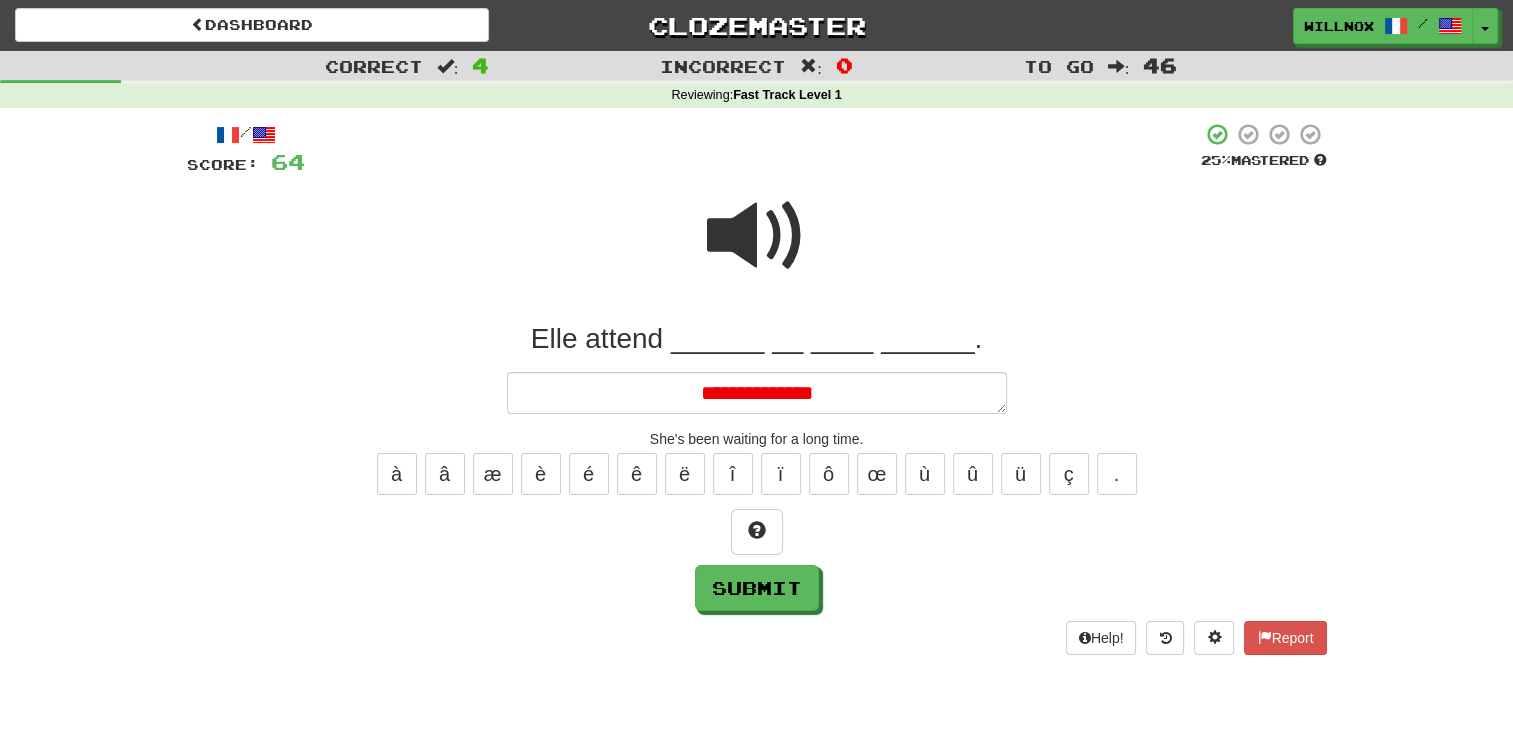 type on "*" 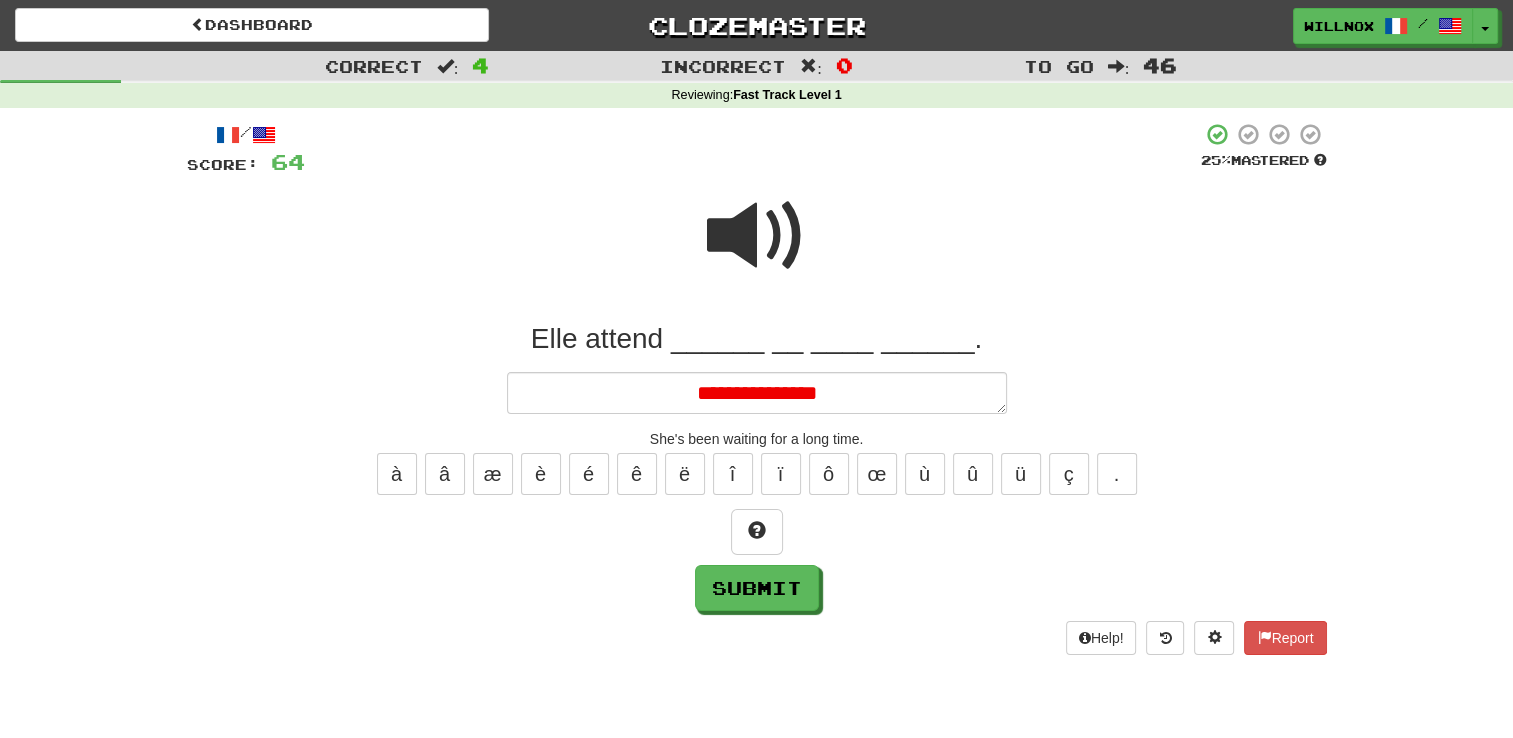 type on "*" 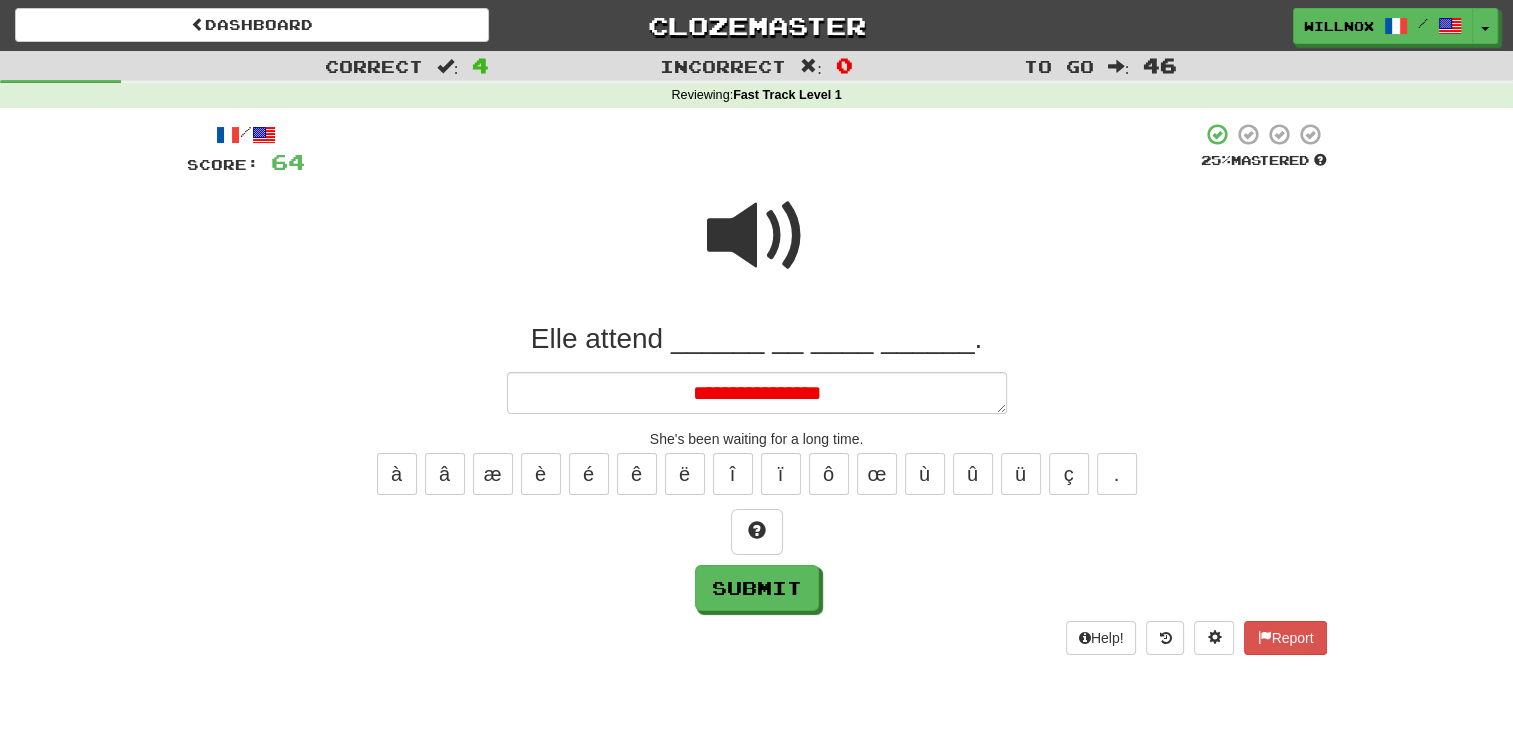 type on "**********" 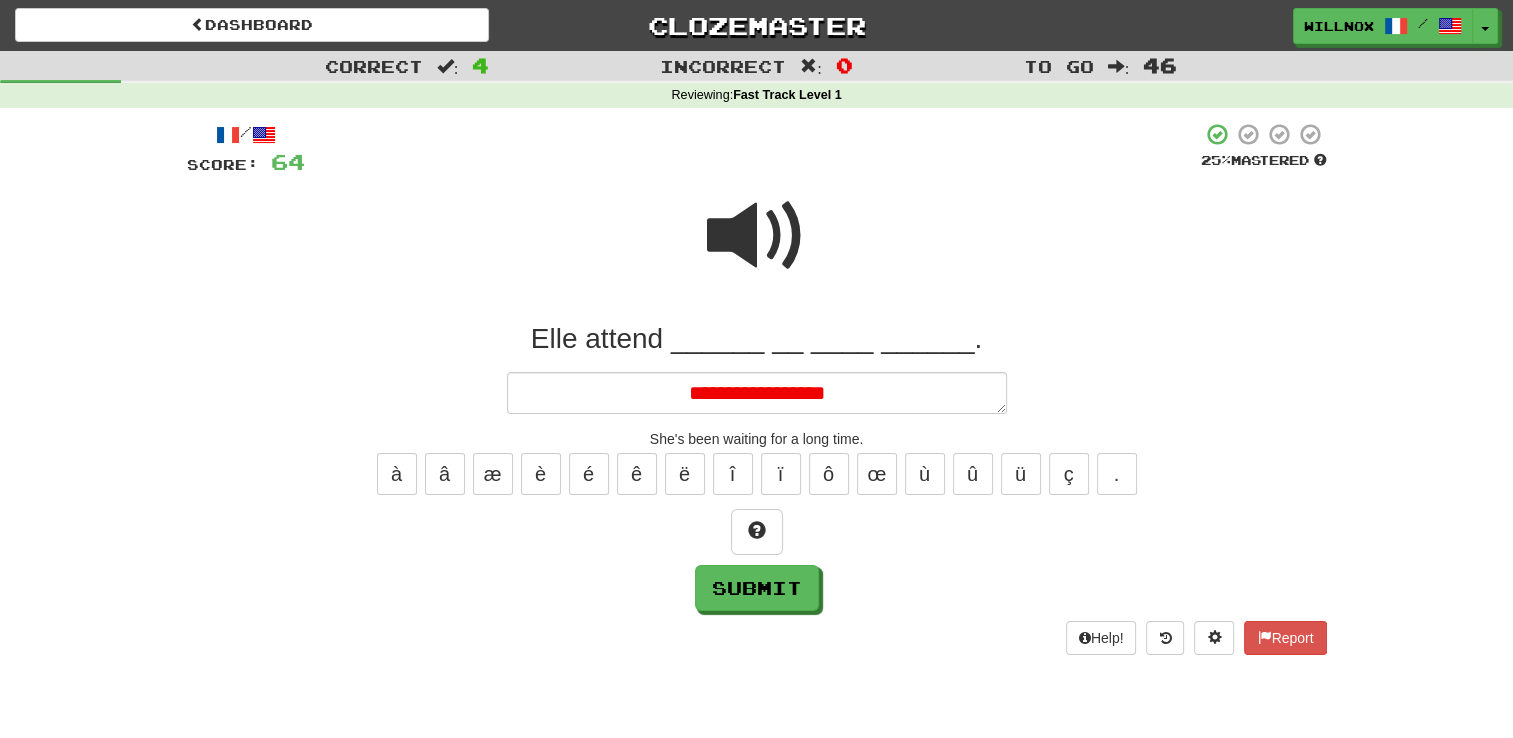 type on "*" 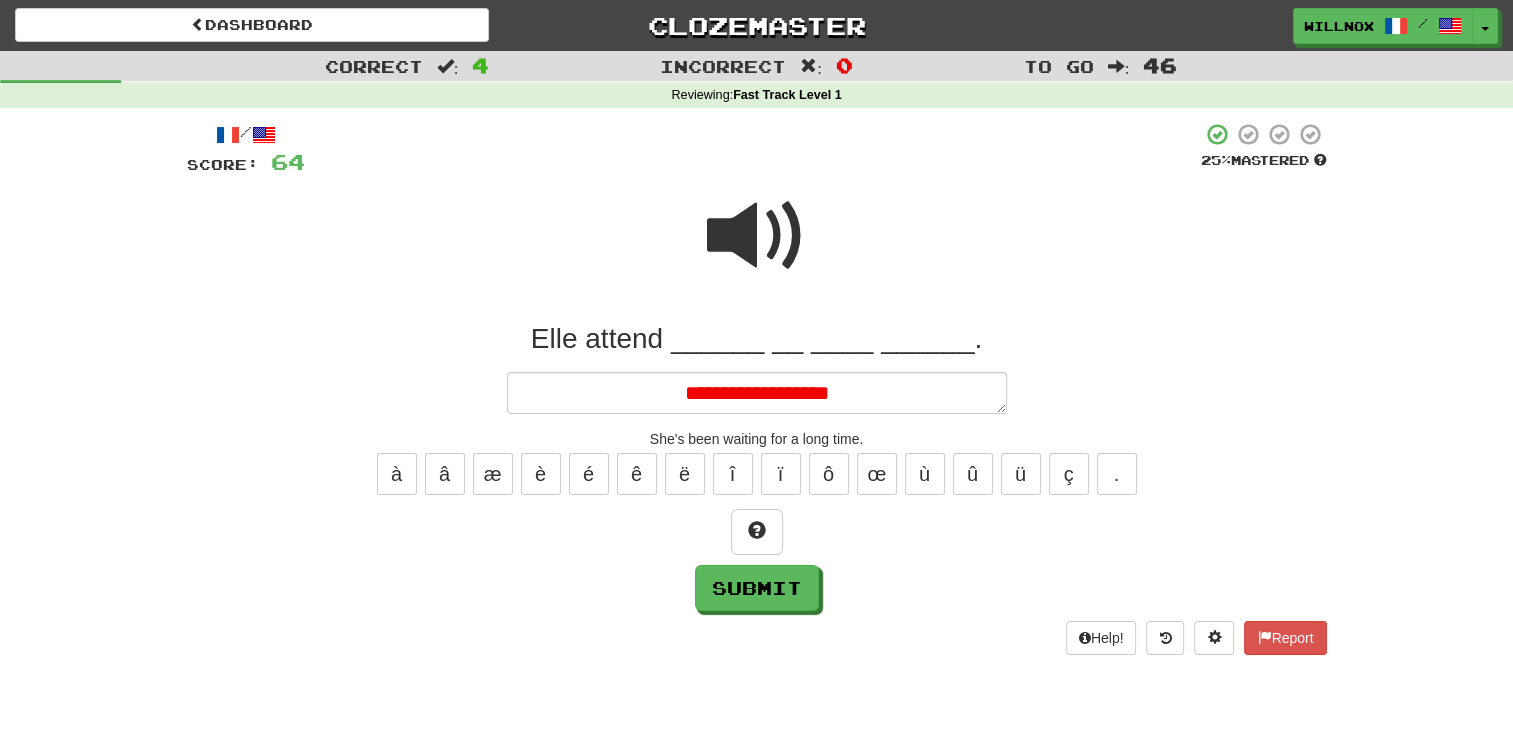 type 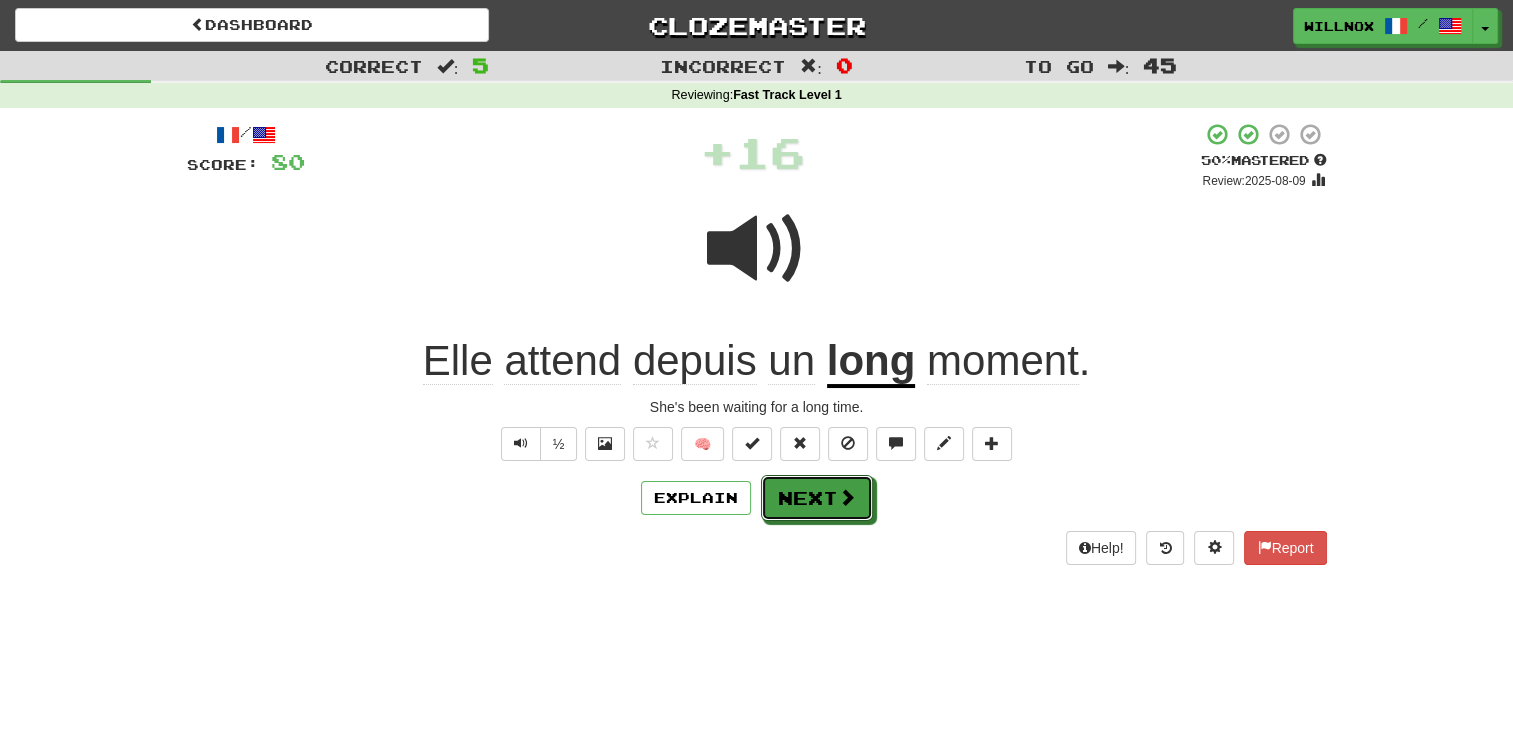click on "Next" at bounding box center [817, 498] 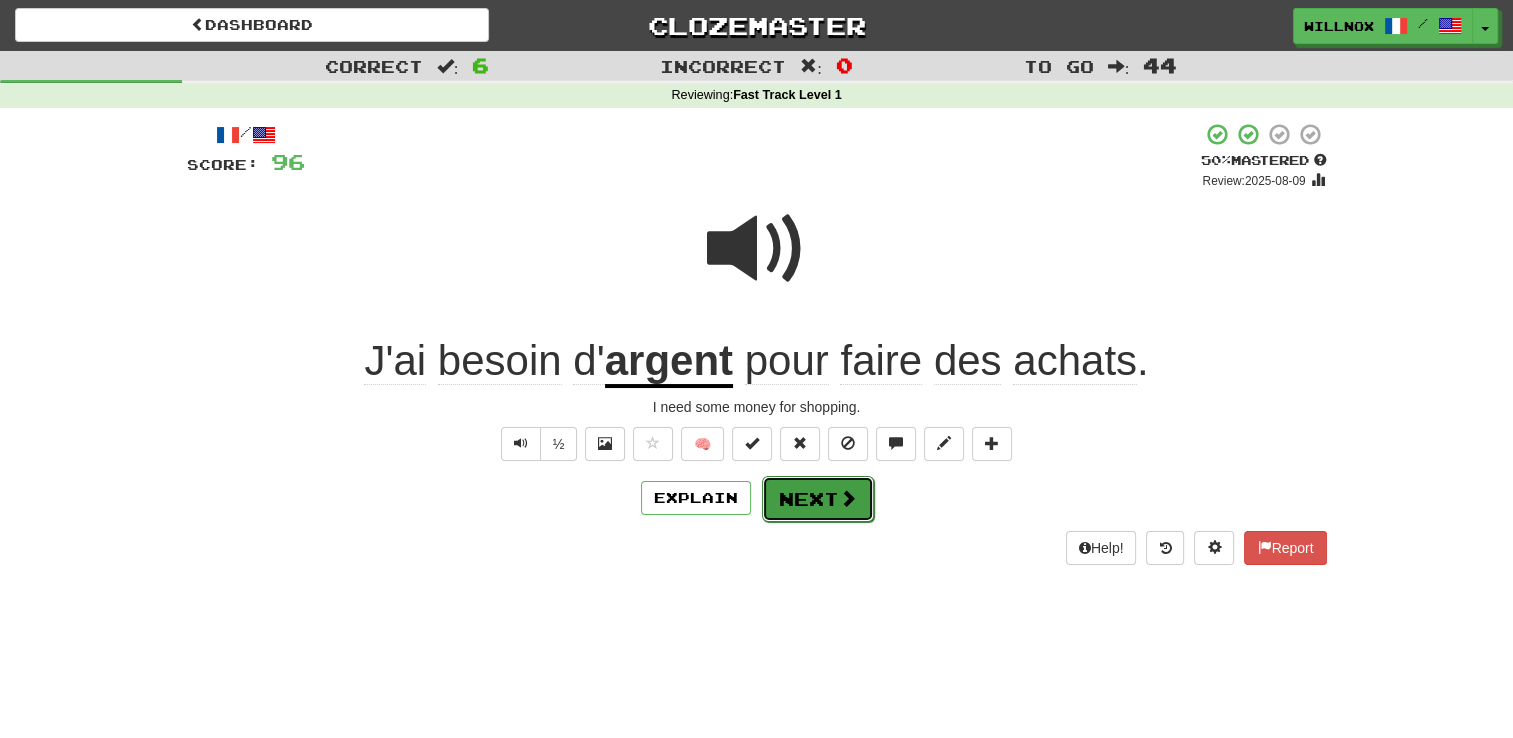 click on "Next" at bounding box center (818, 499) 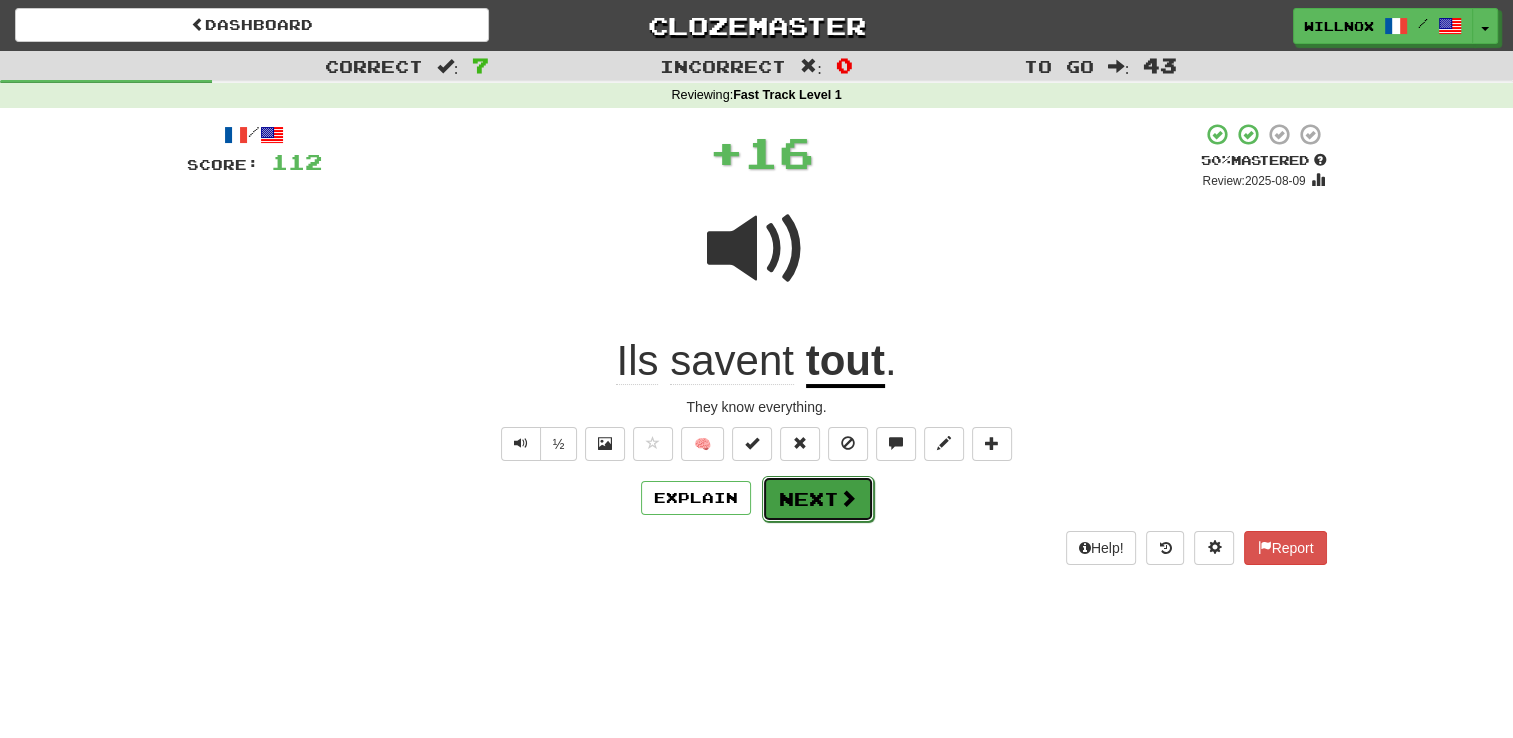 click on "Next" at bounding box center [818, 499] 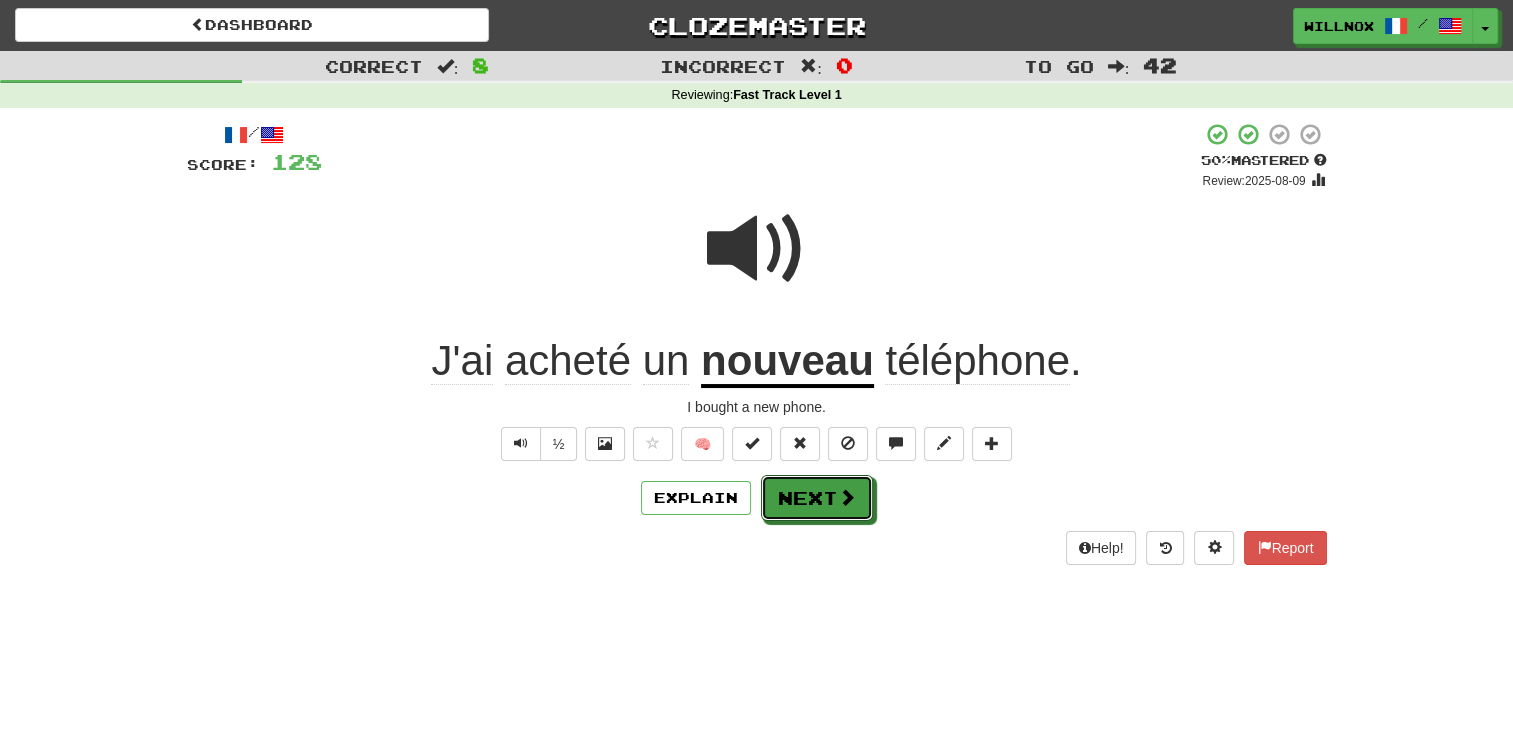 click on "Next" at bounding box center (817, 498) 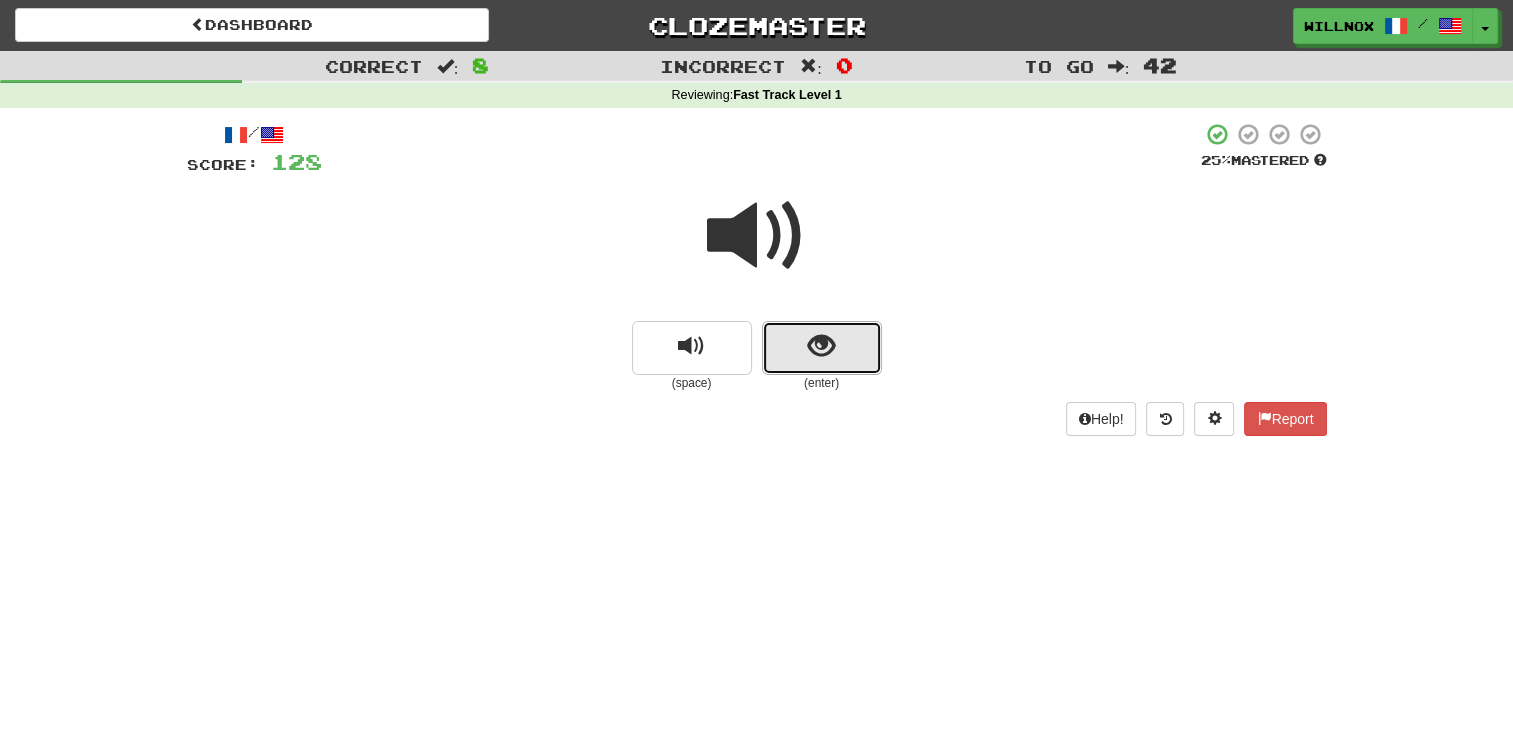 click at bounding box center [822, 348] 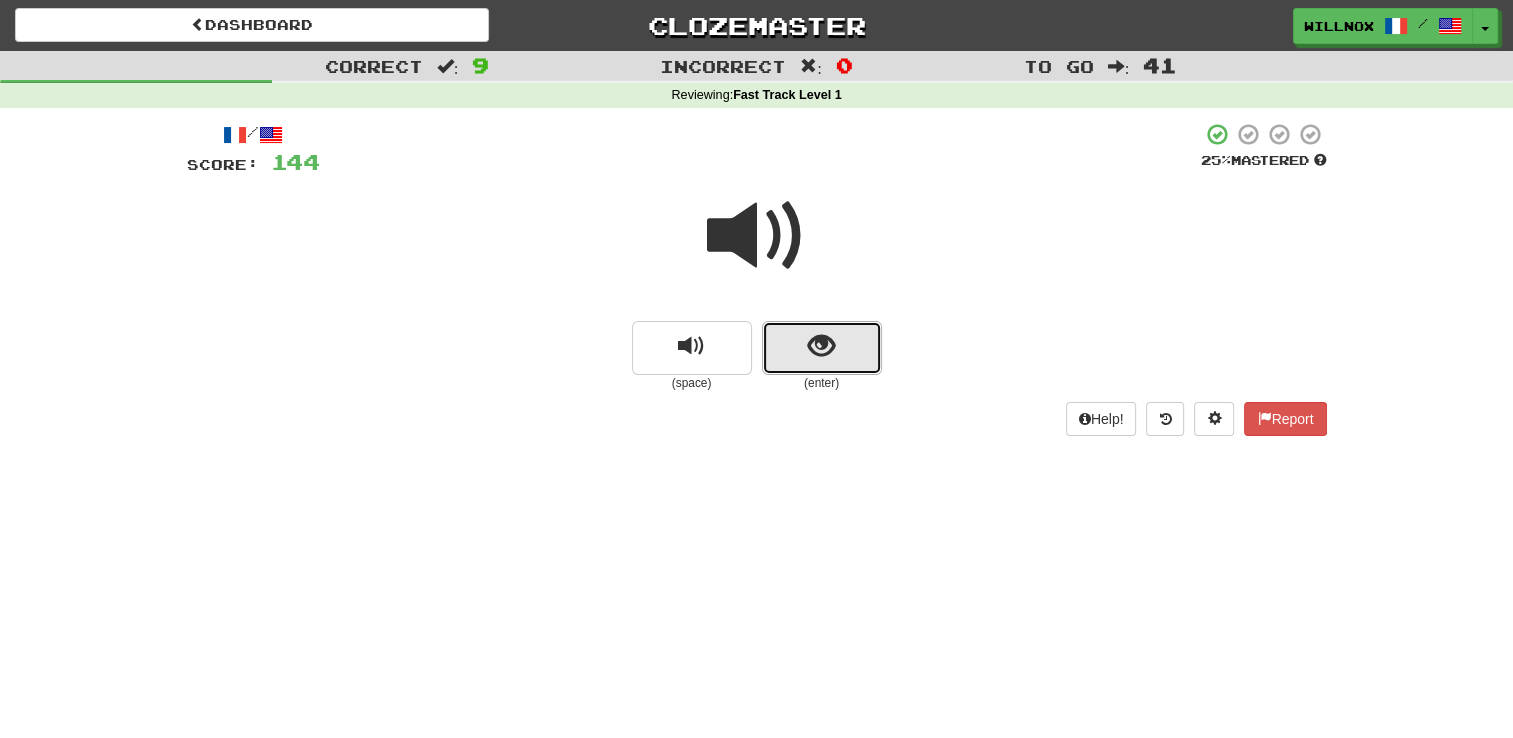 click at bounding box center (821, 346) 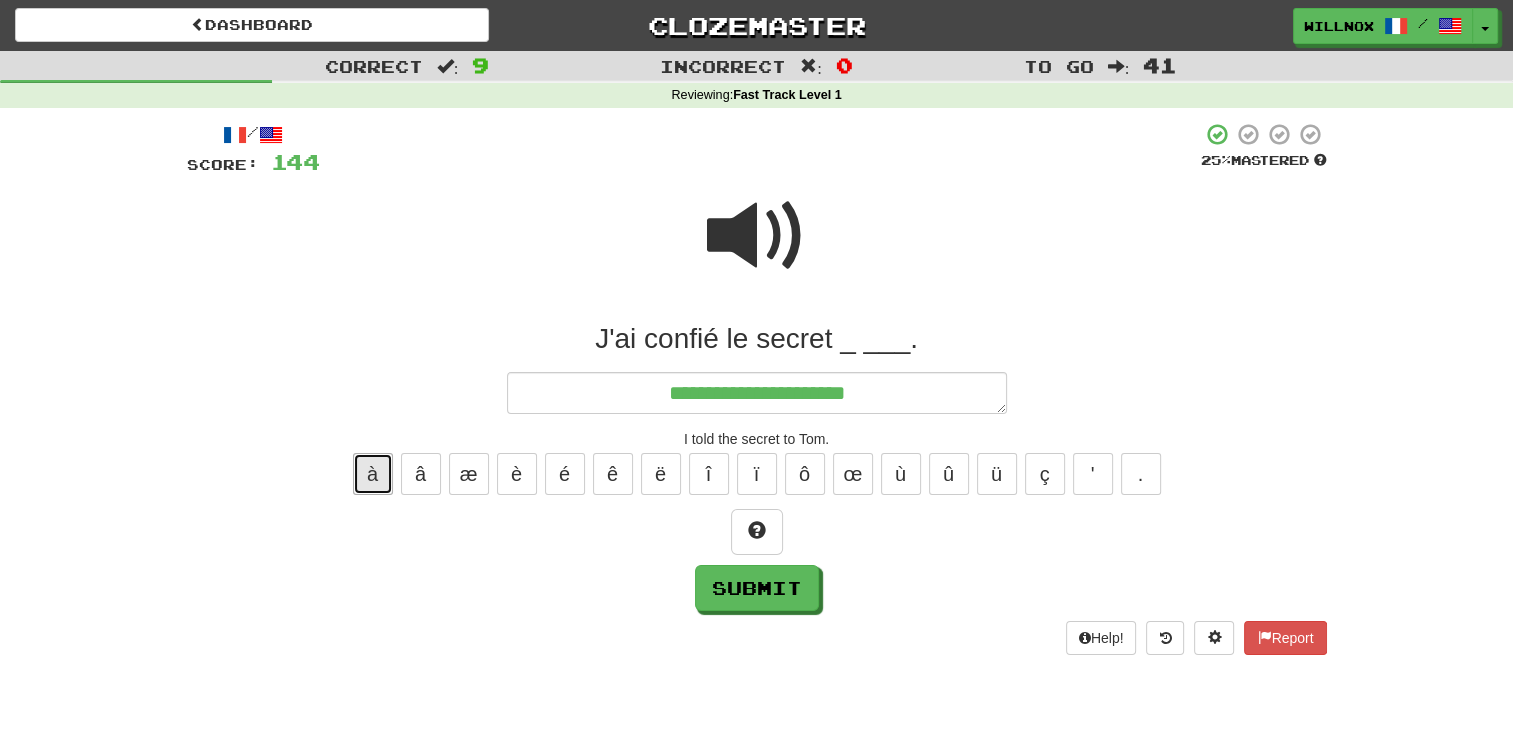 click on "à" at bounding box center [373, 474] 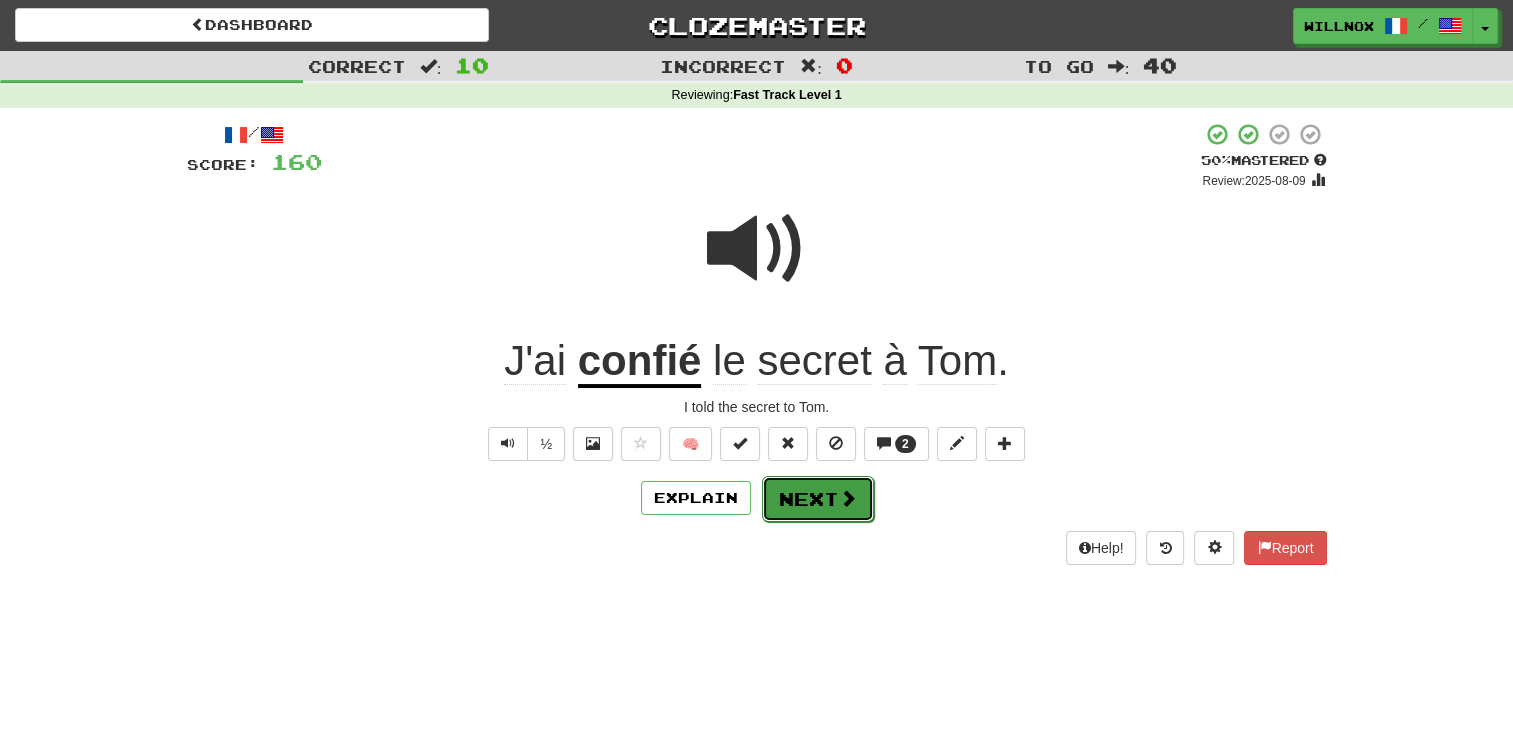 click on "Next" at bounding box center [818, 499] 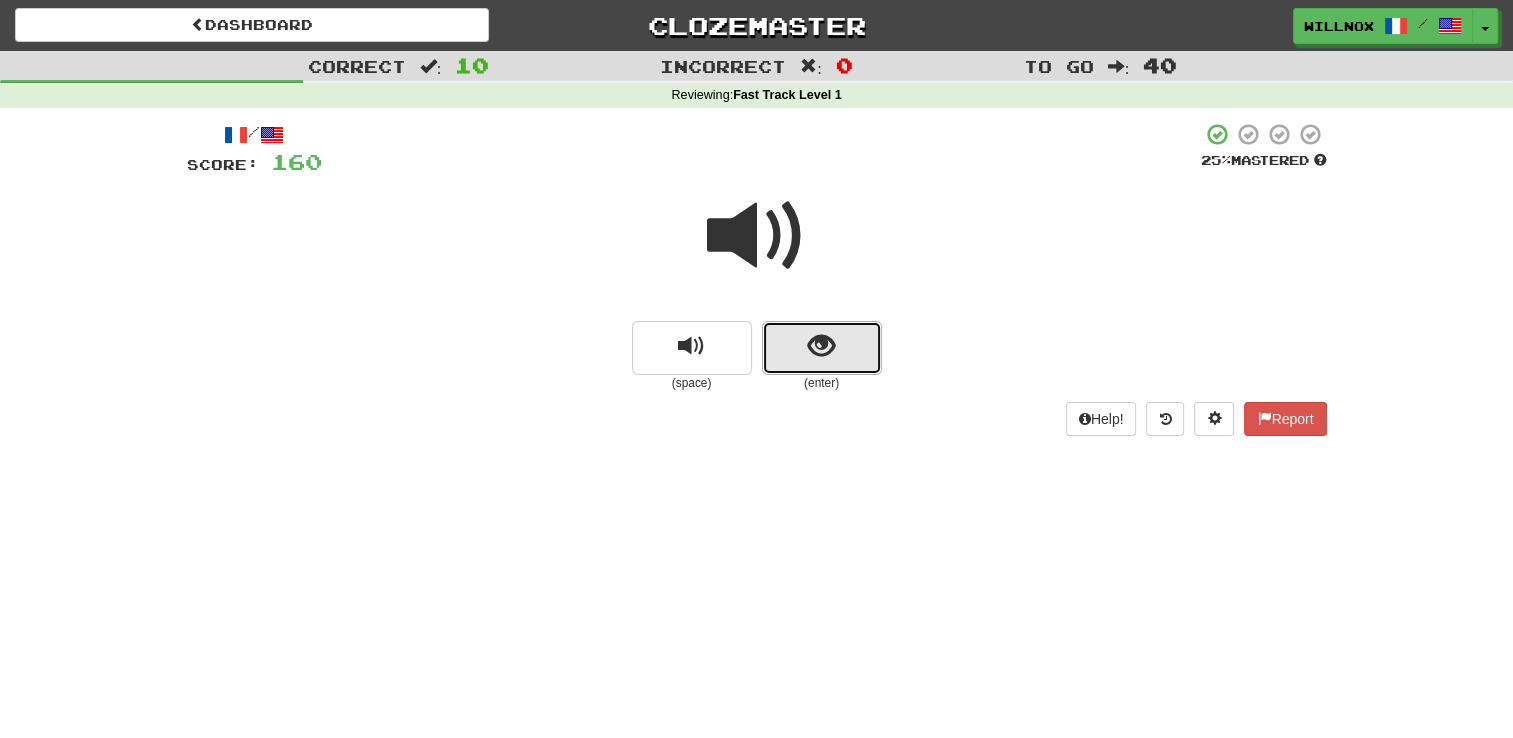 click at bounding box center (821, 346) 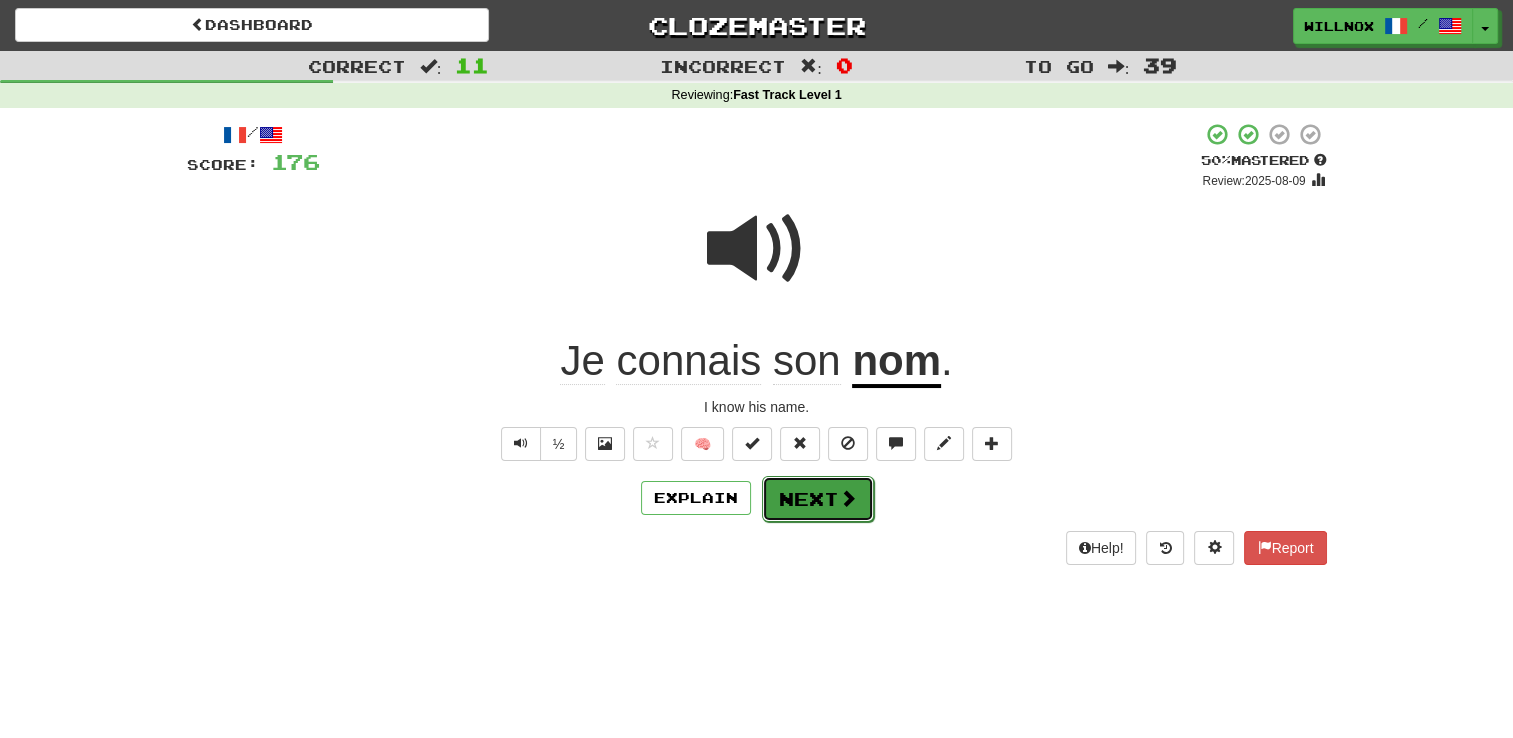 click on "Next" at bounding box center (818, 499) 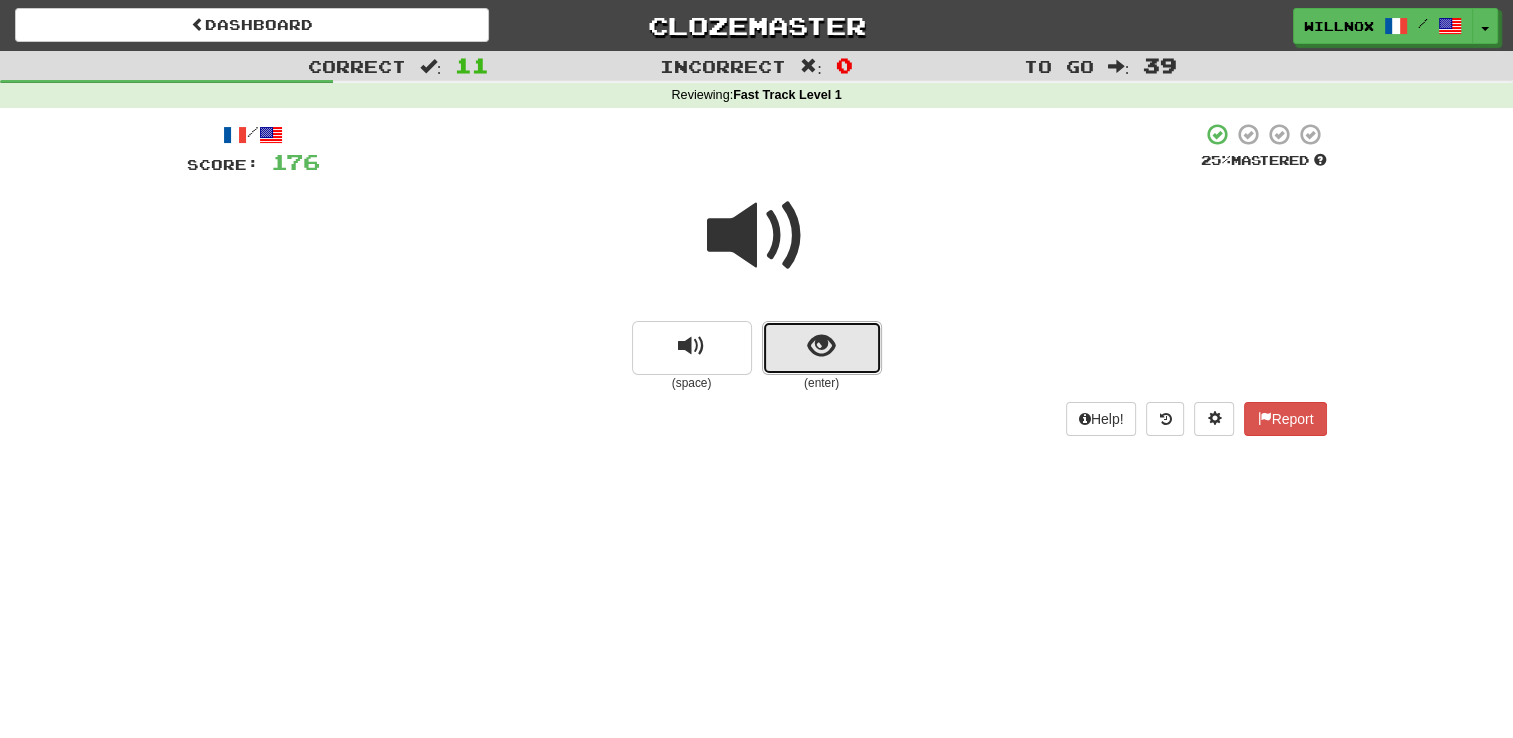 click at bounding box center (821, 346) 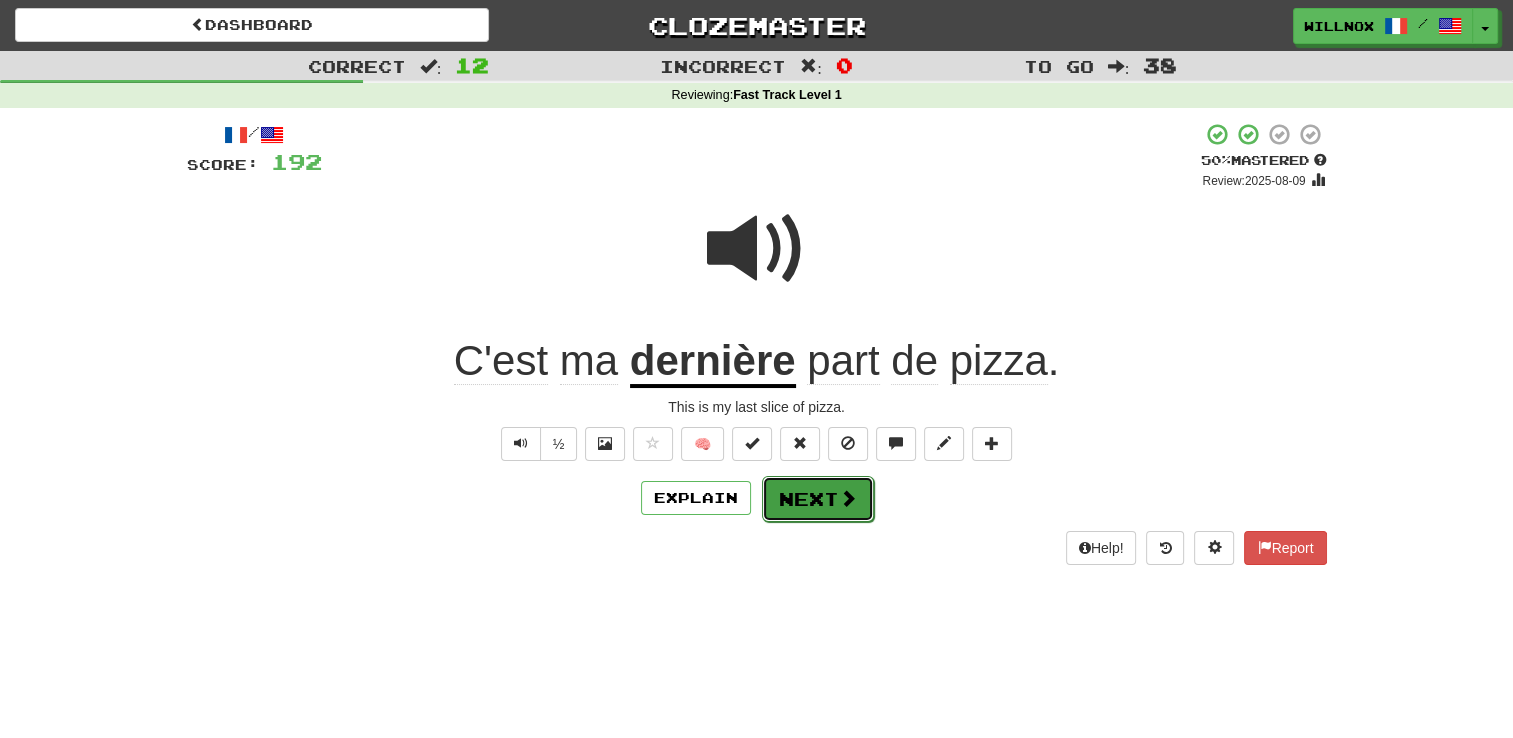 click on "Next" at bounding box center [818, 499] 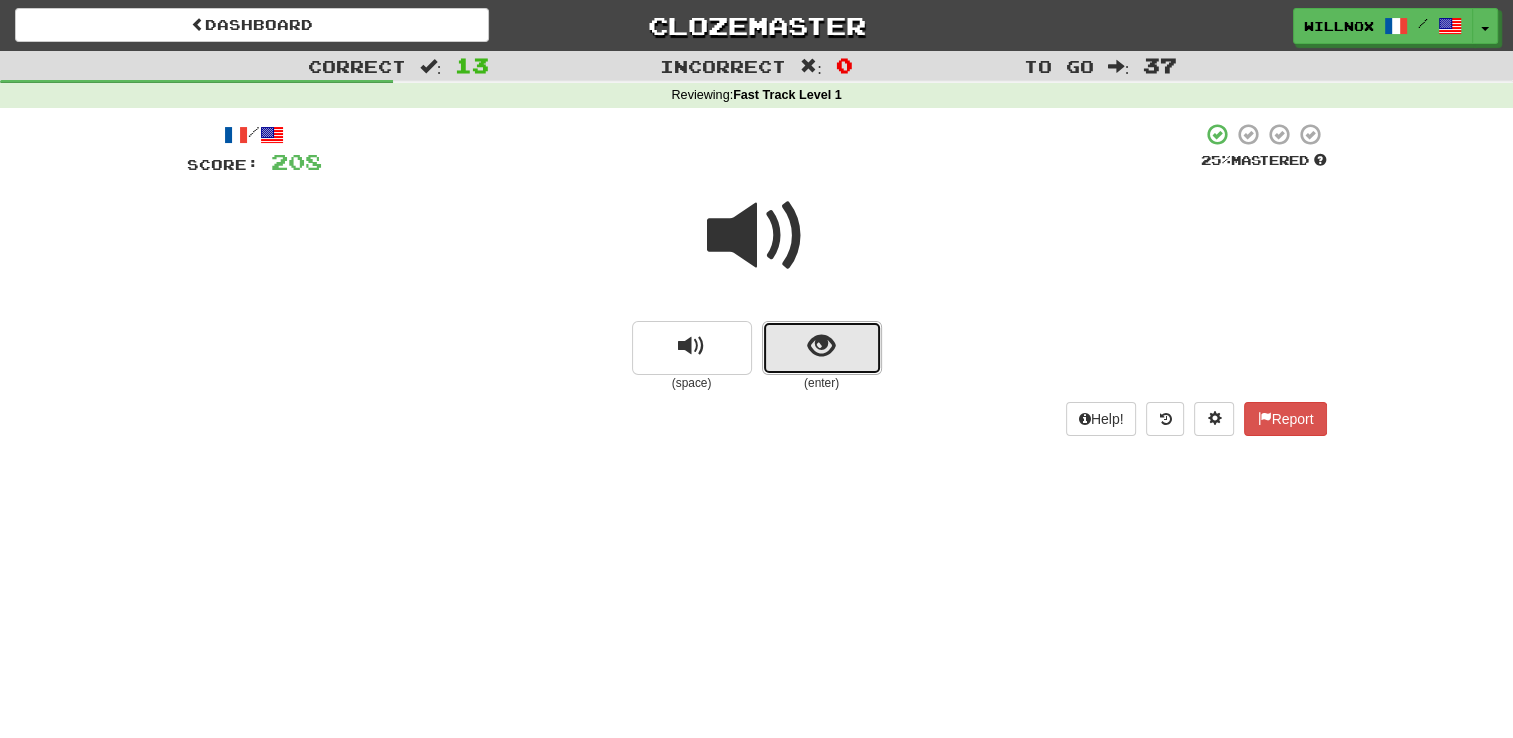 click at bounding box center [821, 346] 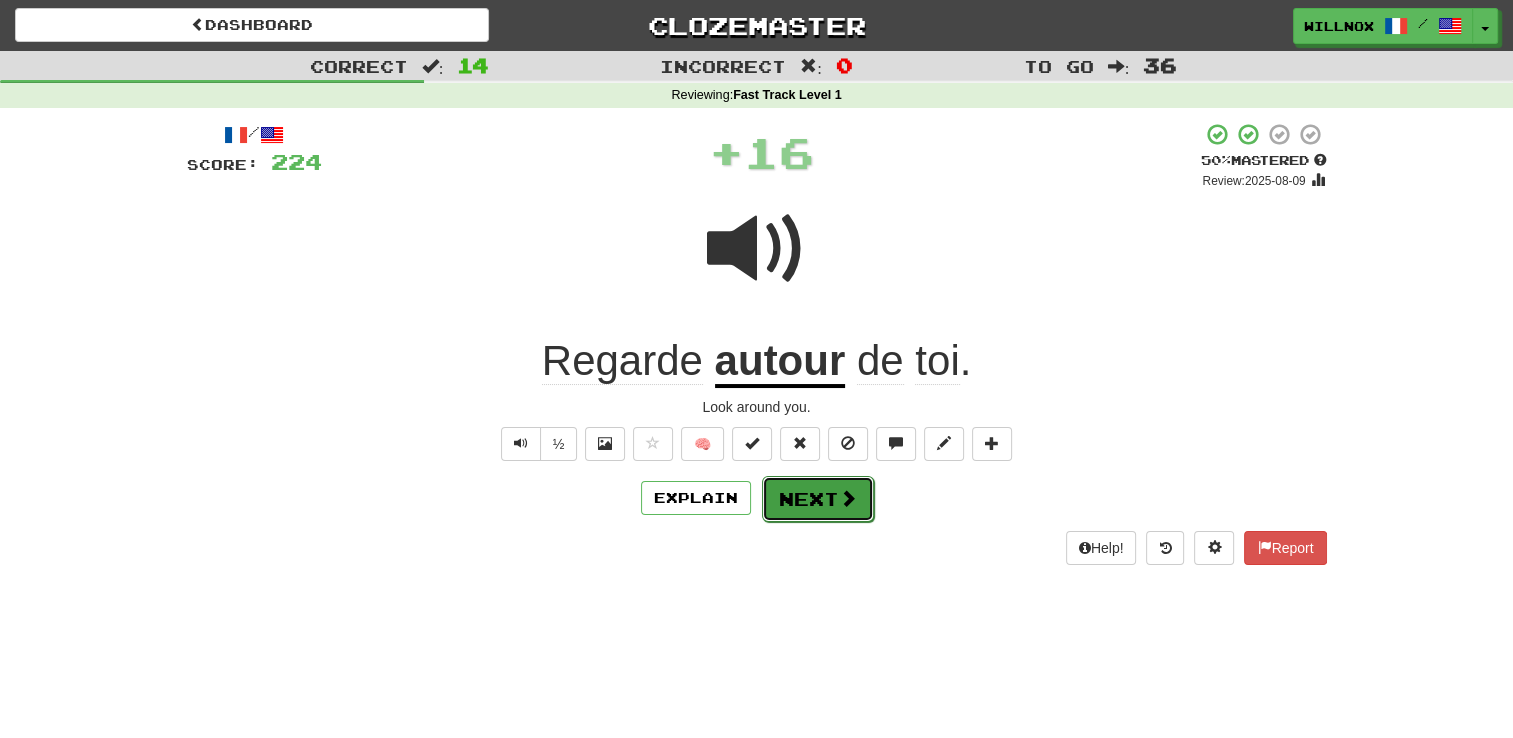 click on "Next" at bounding box center [818, 499] 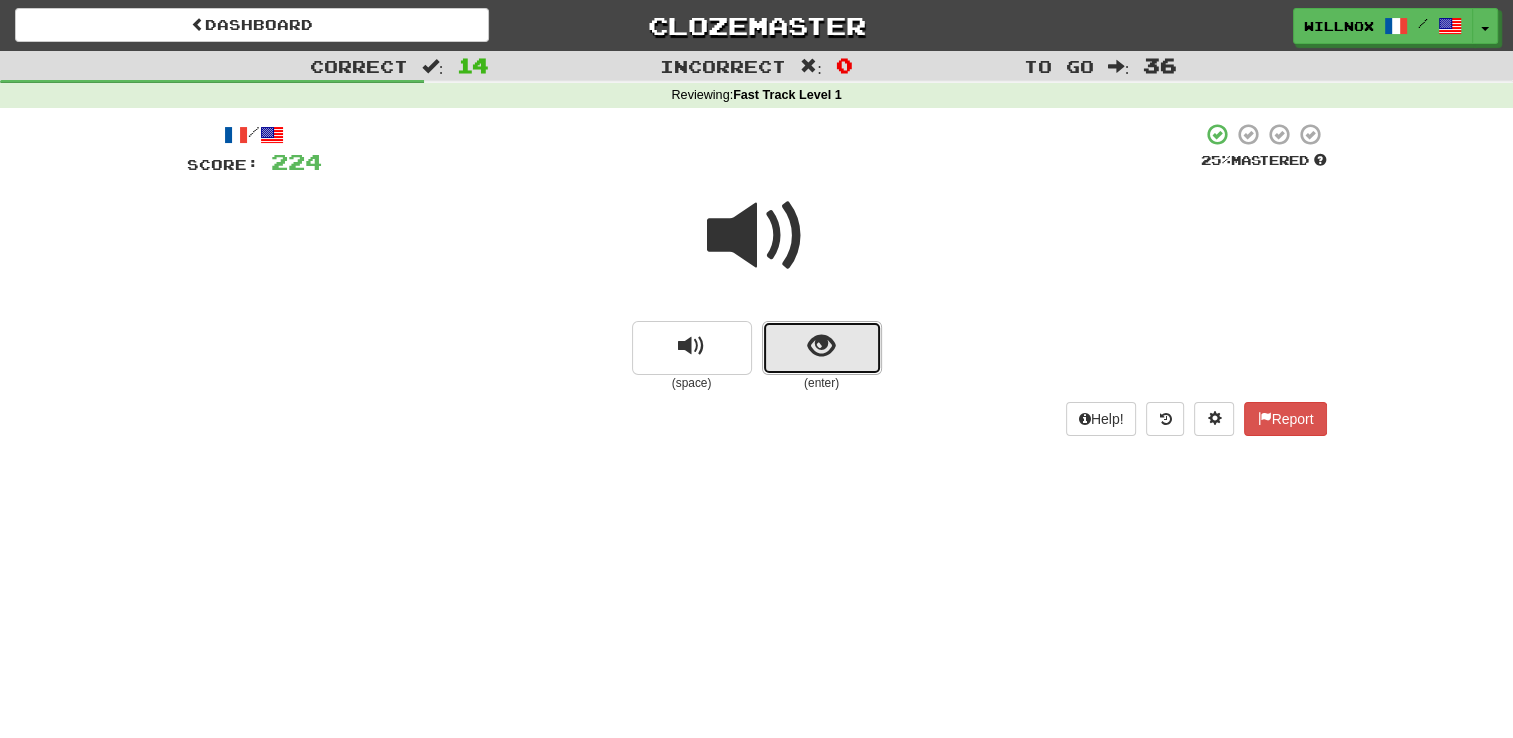 click at bounding box center (821, 346) 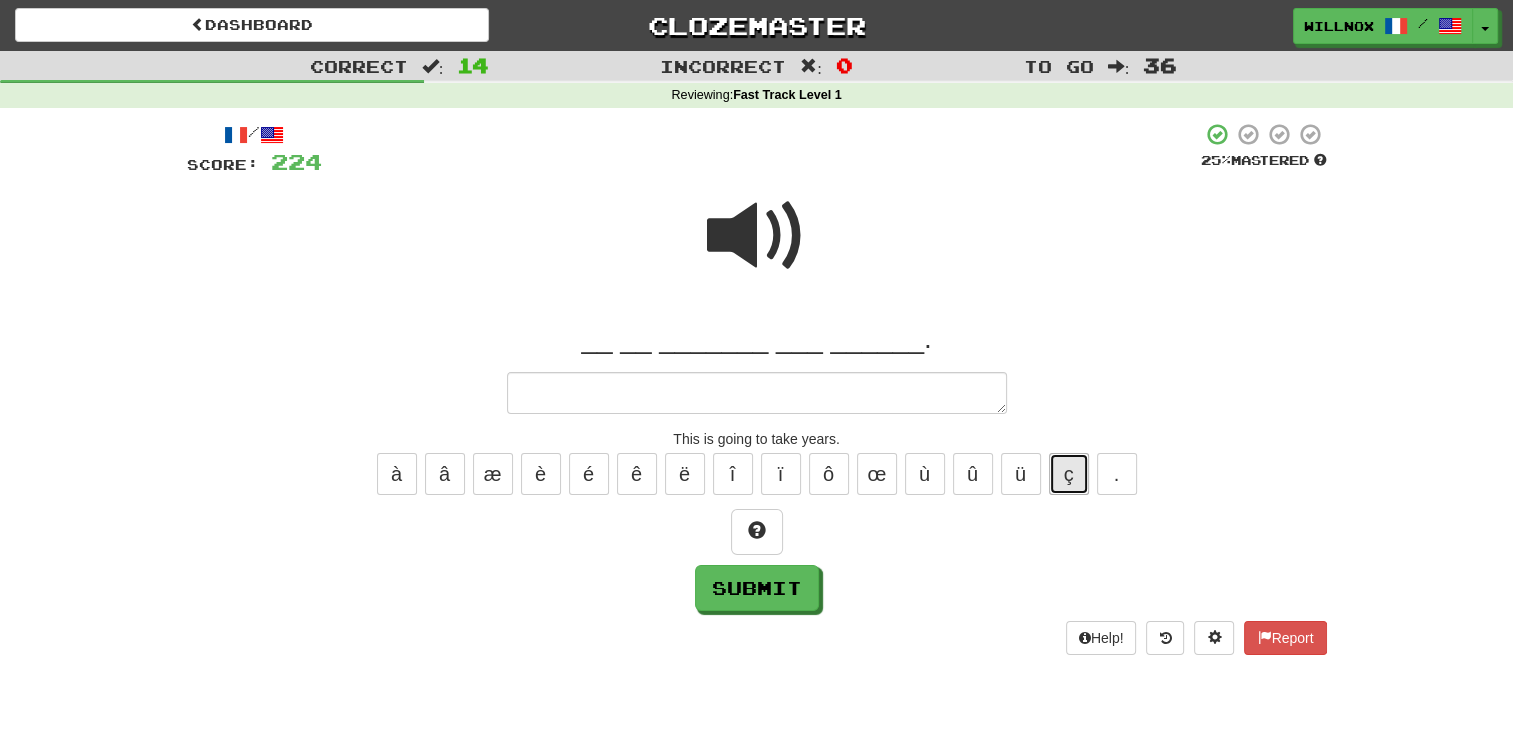 click on "ç" at bounding box center (1069, 474) 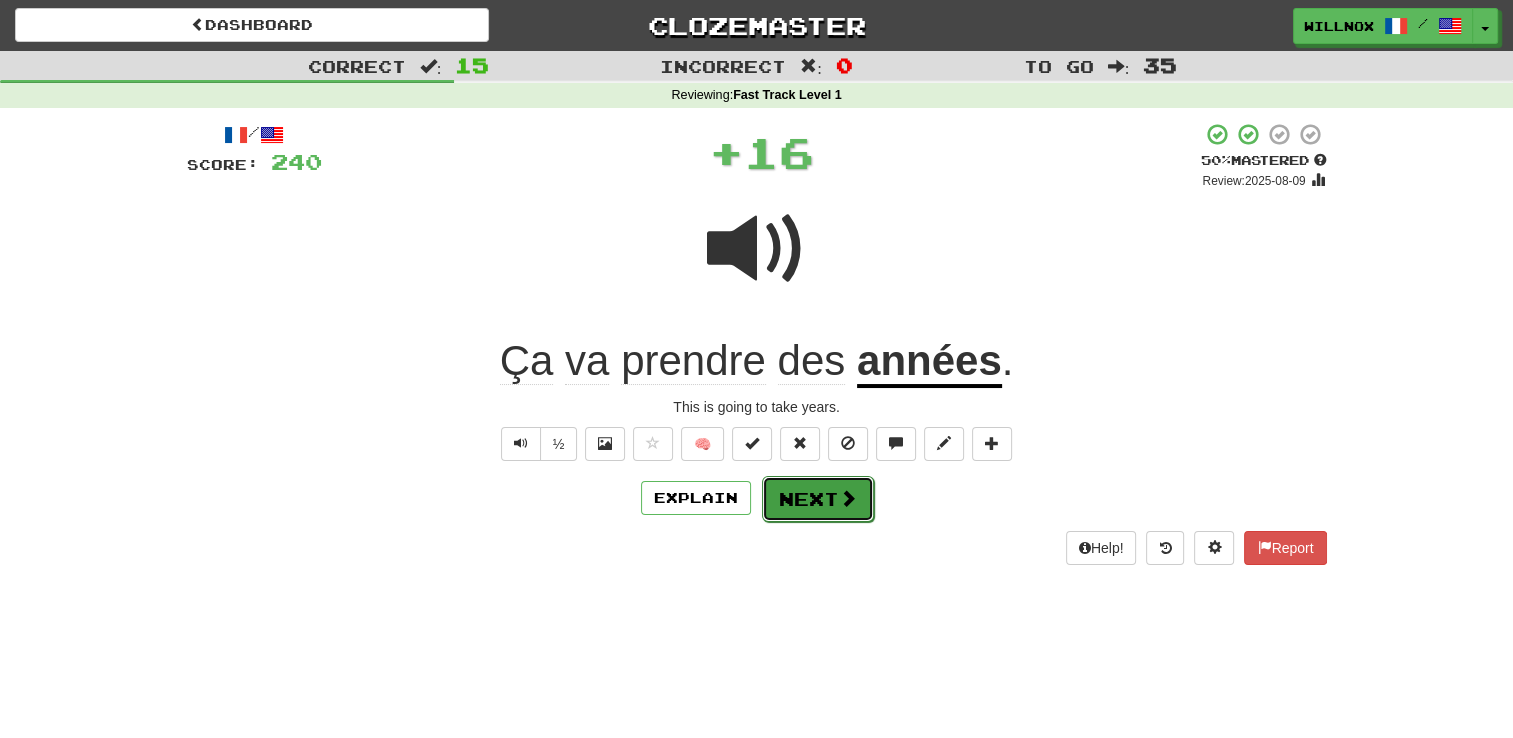 click on "Next" at bounding box center [818, 499] 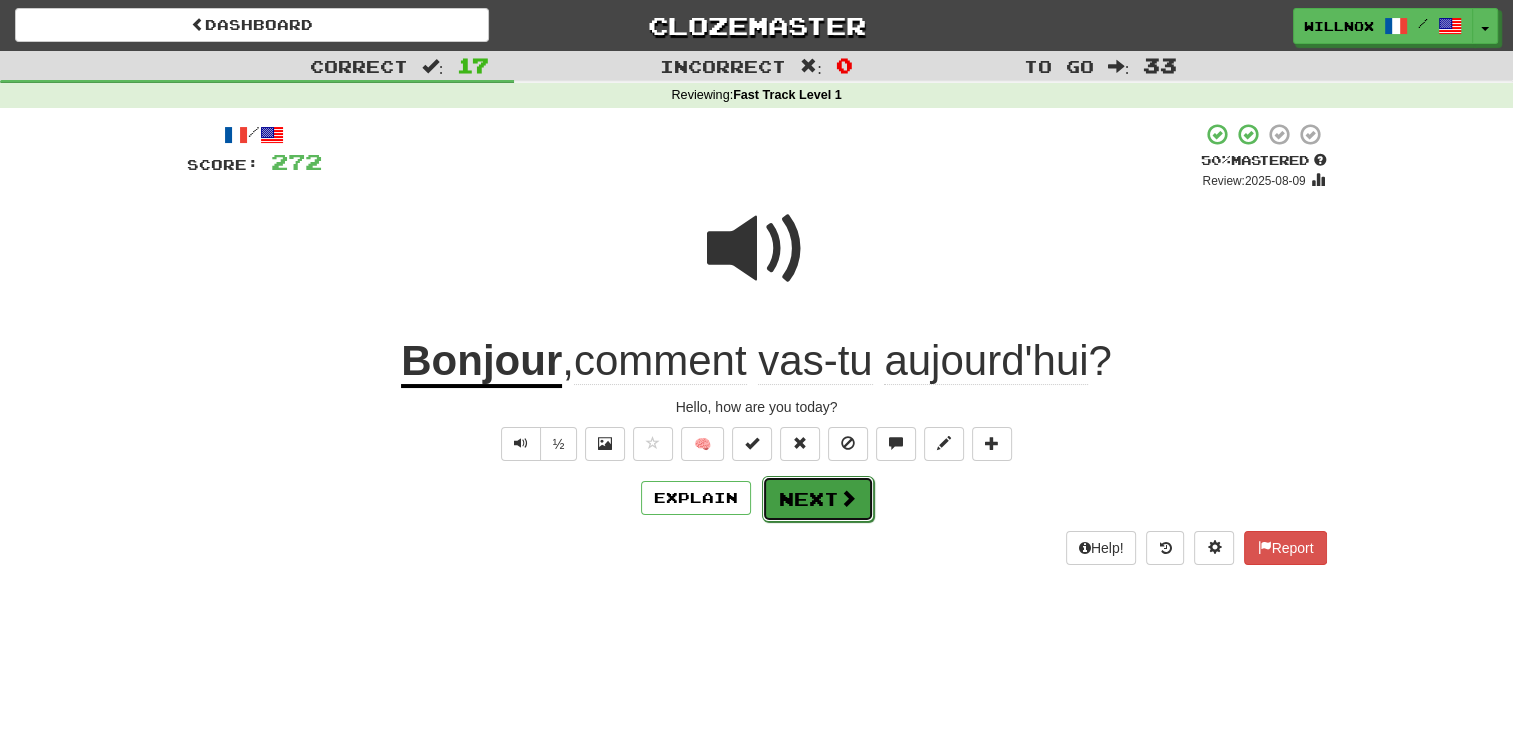 click on "Next" at bounding box center (818, 499) 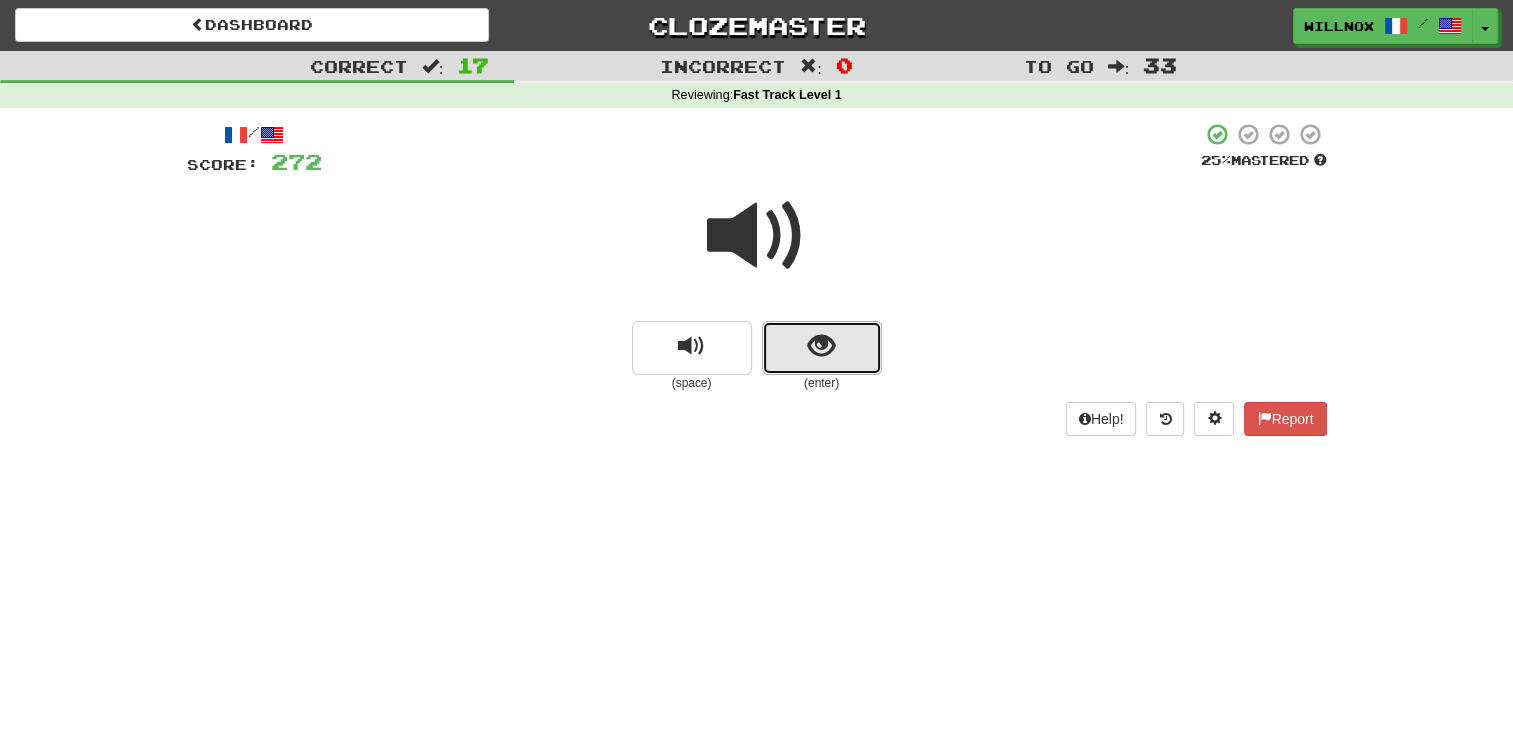 click at bounding box center [821, 346] 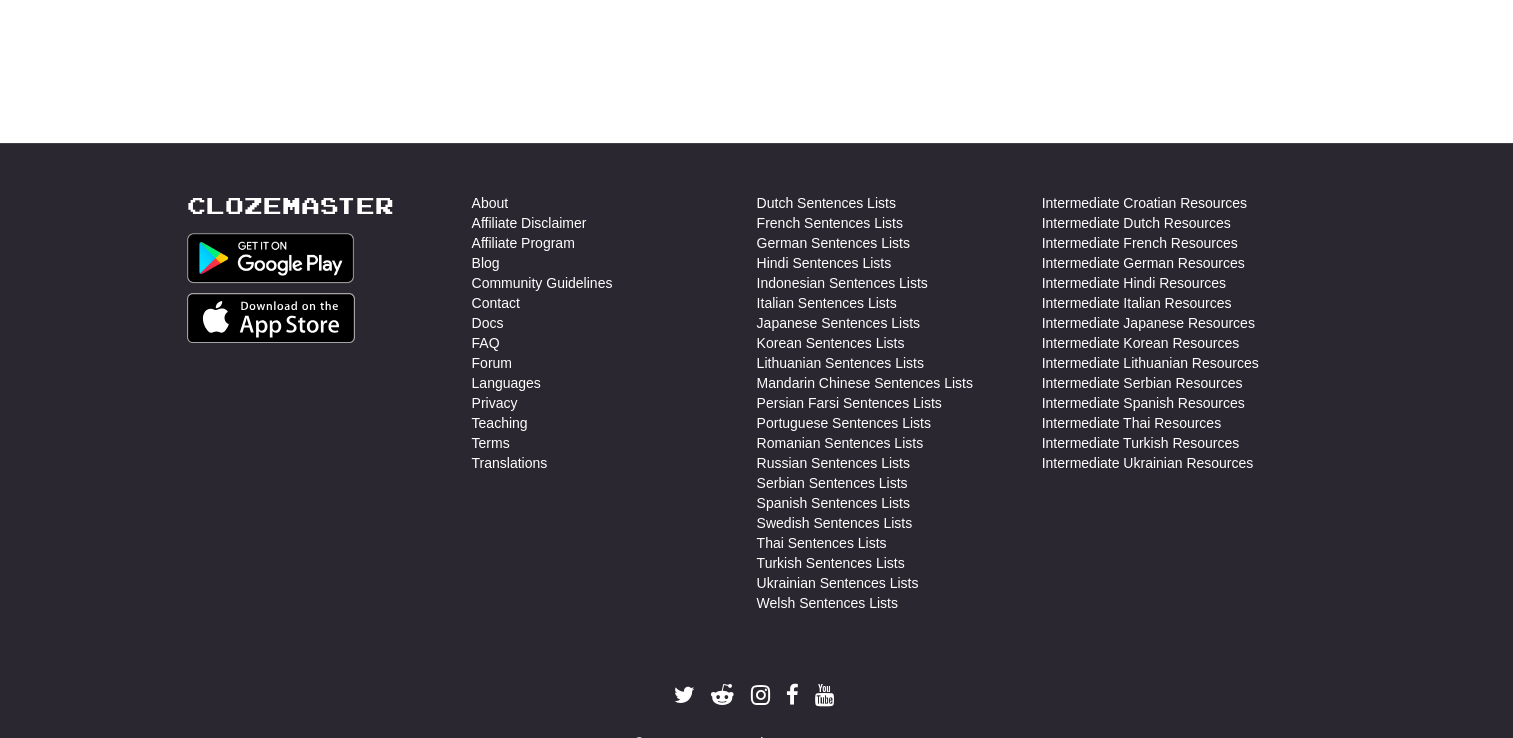scroll, scrollTop: 0, scrollLeft: 0, axis: both 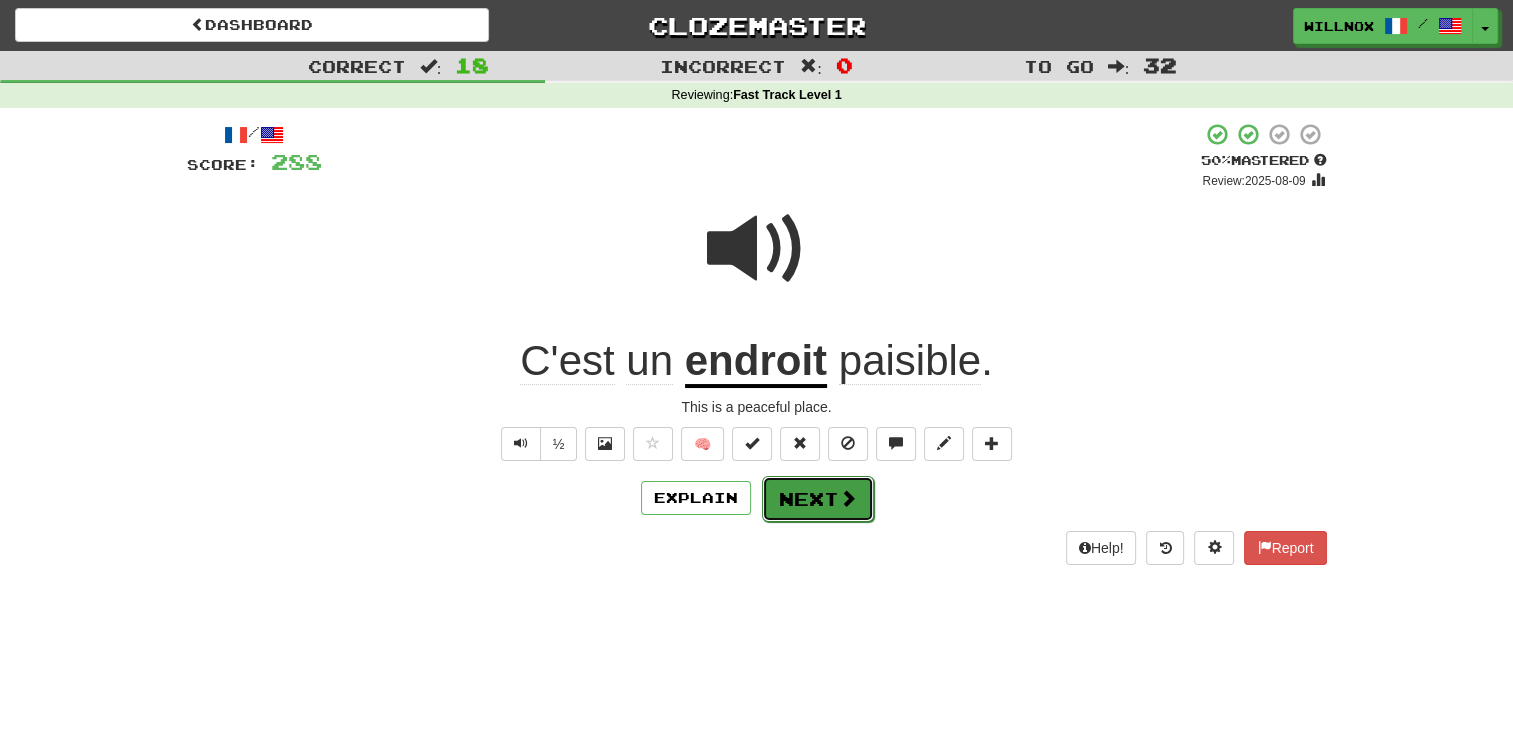 click on "Next" at bounding box center [818, 499] 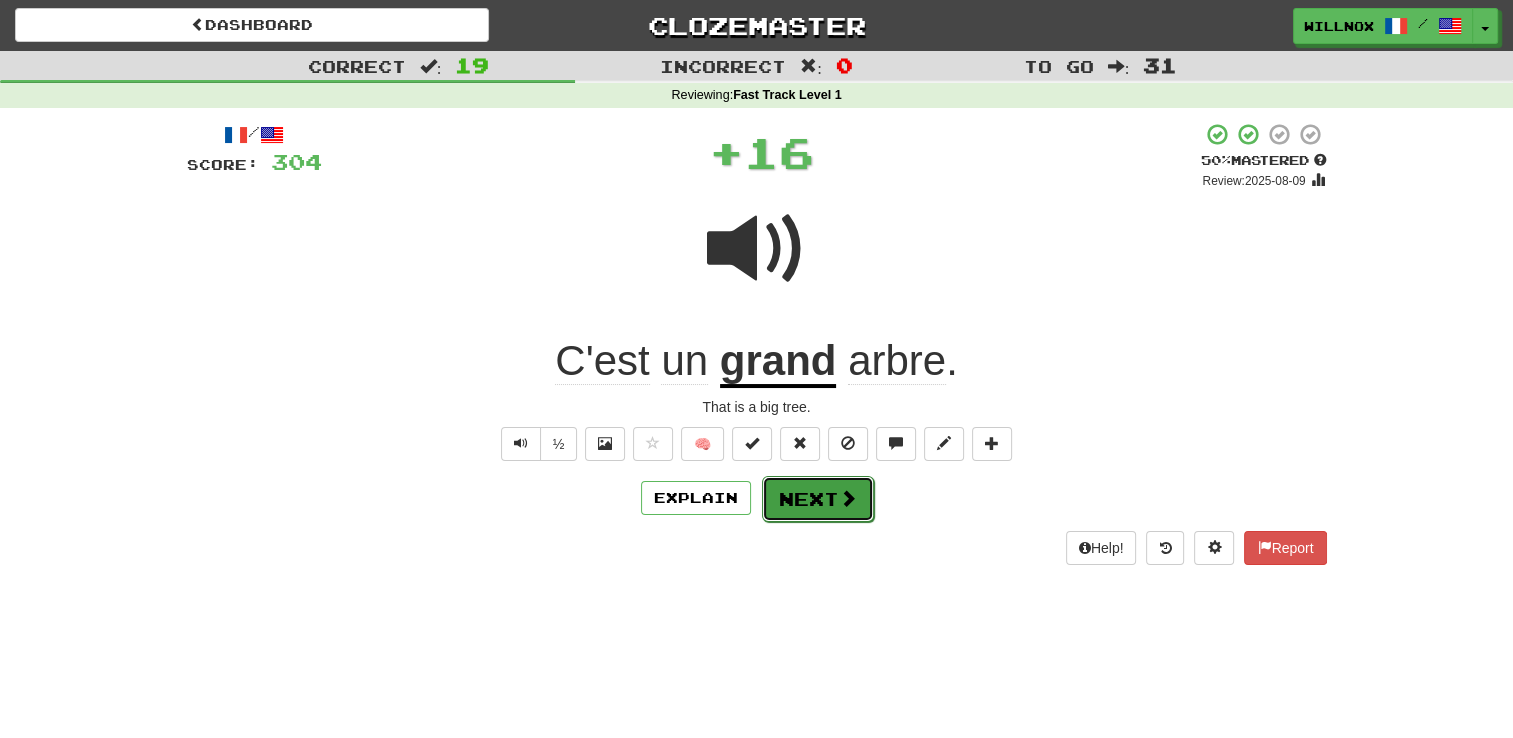 click on "Next" at bounding box center (818, 499) 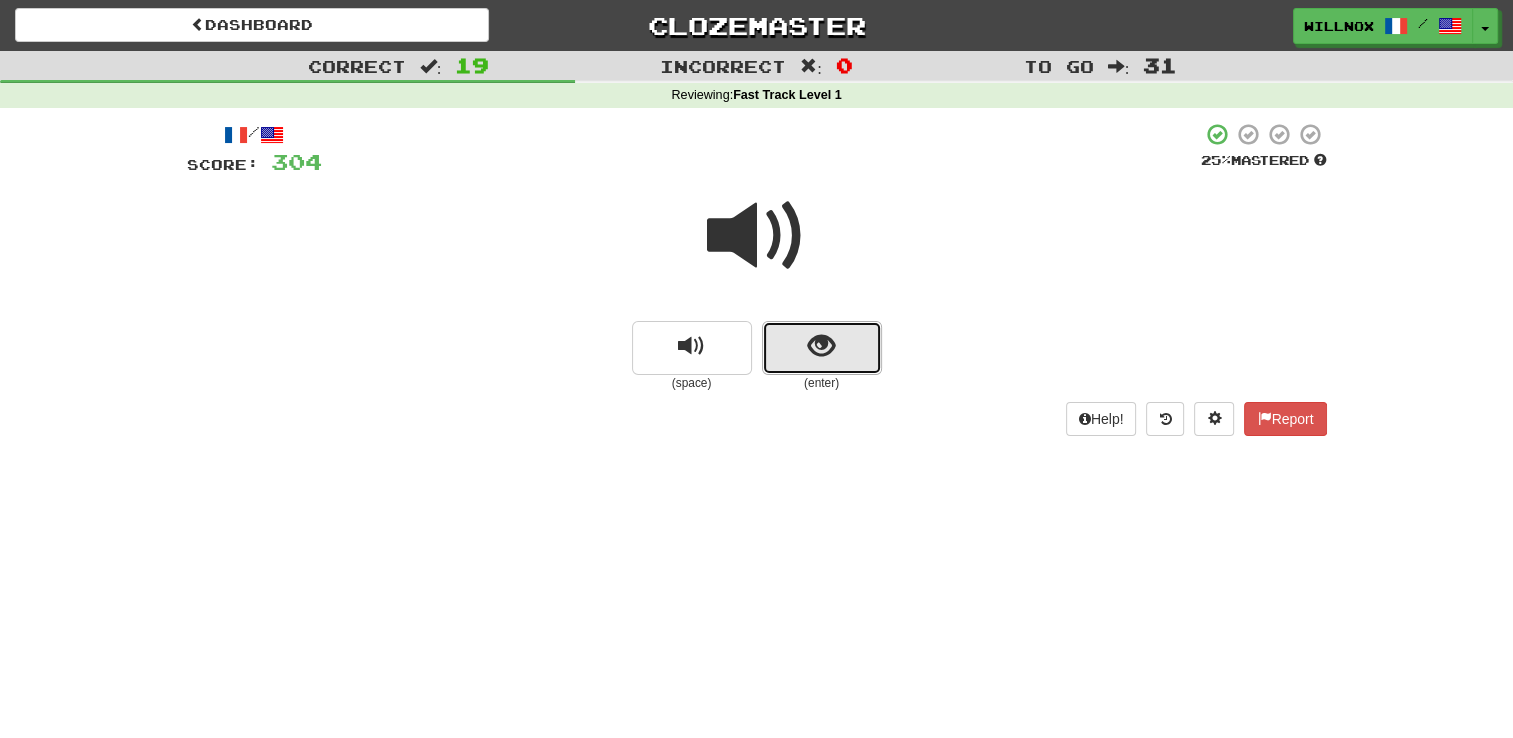 click at bounding box center [821, 346] 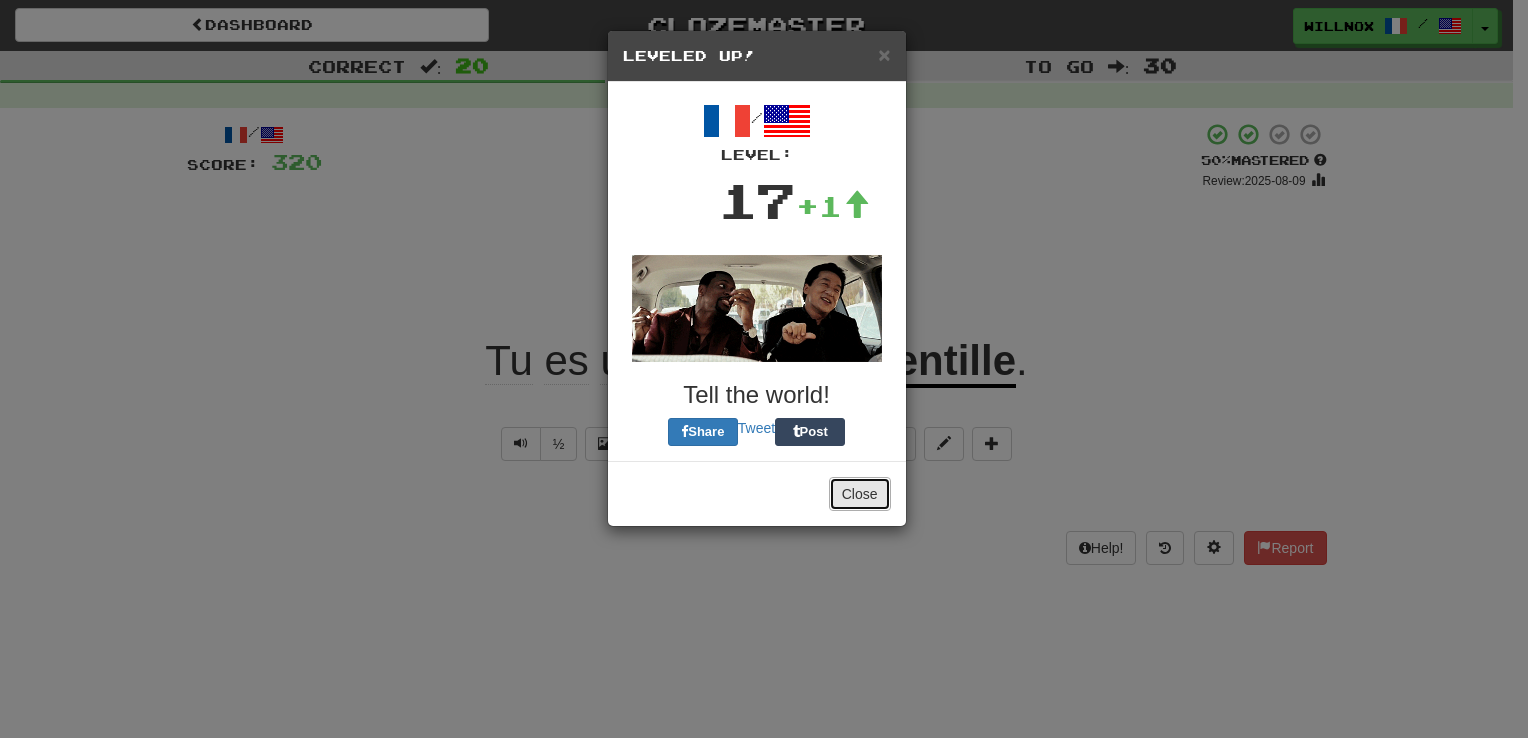 click on "Close" at bounding box center (860, 494) 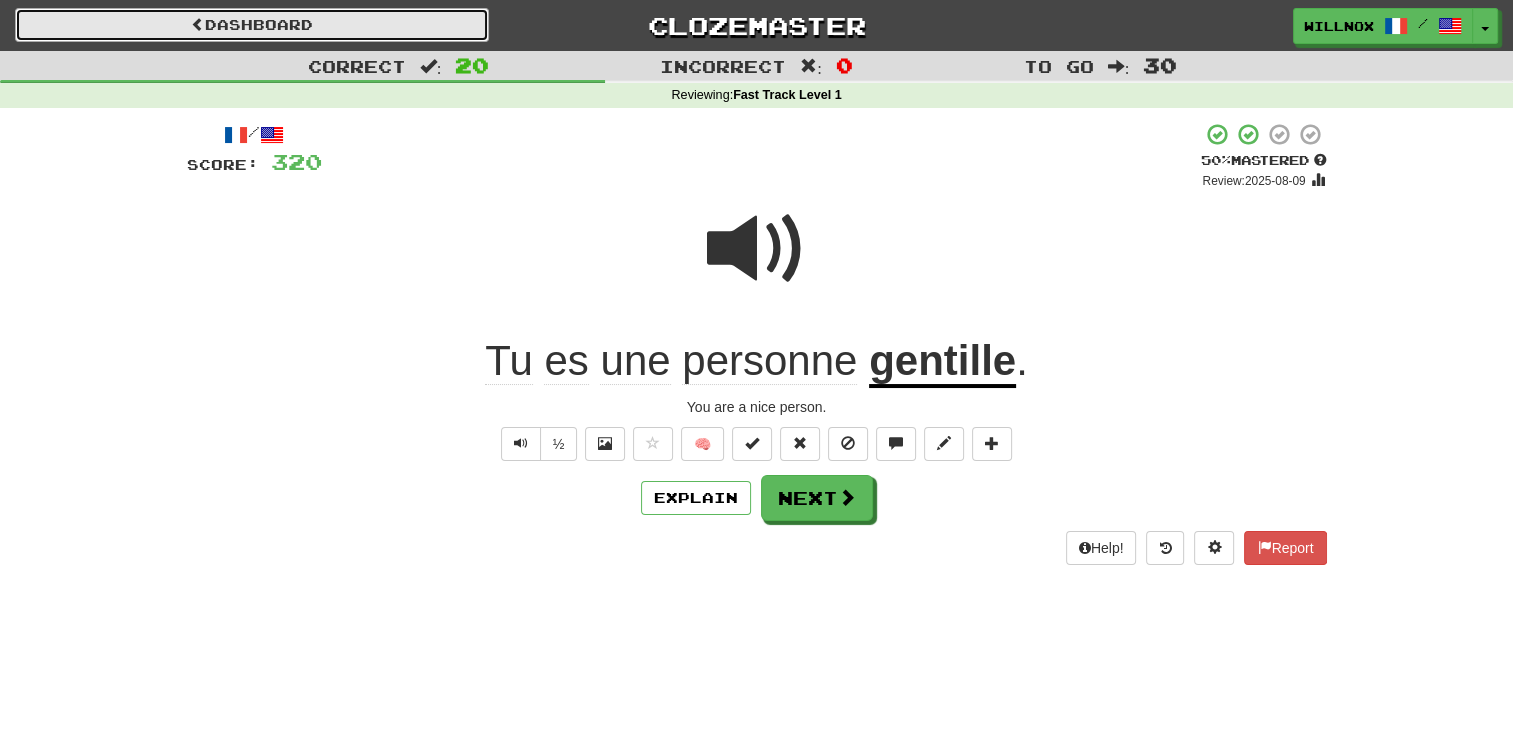 click on "Dashboard" at bounding box center (252, 25) 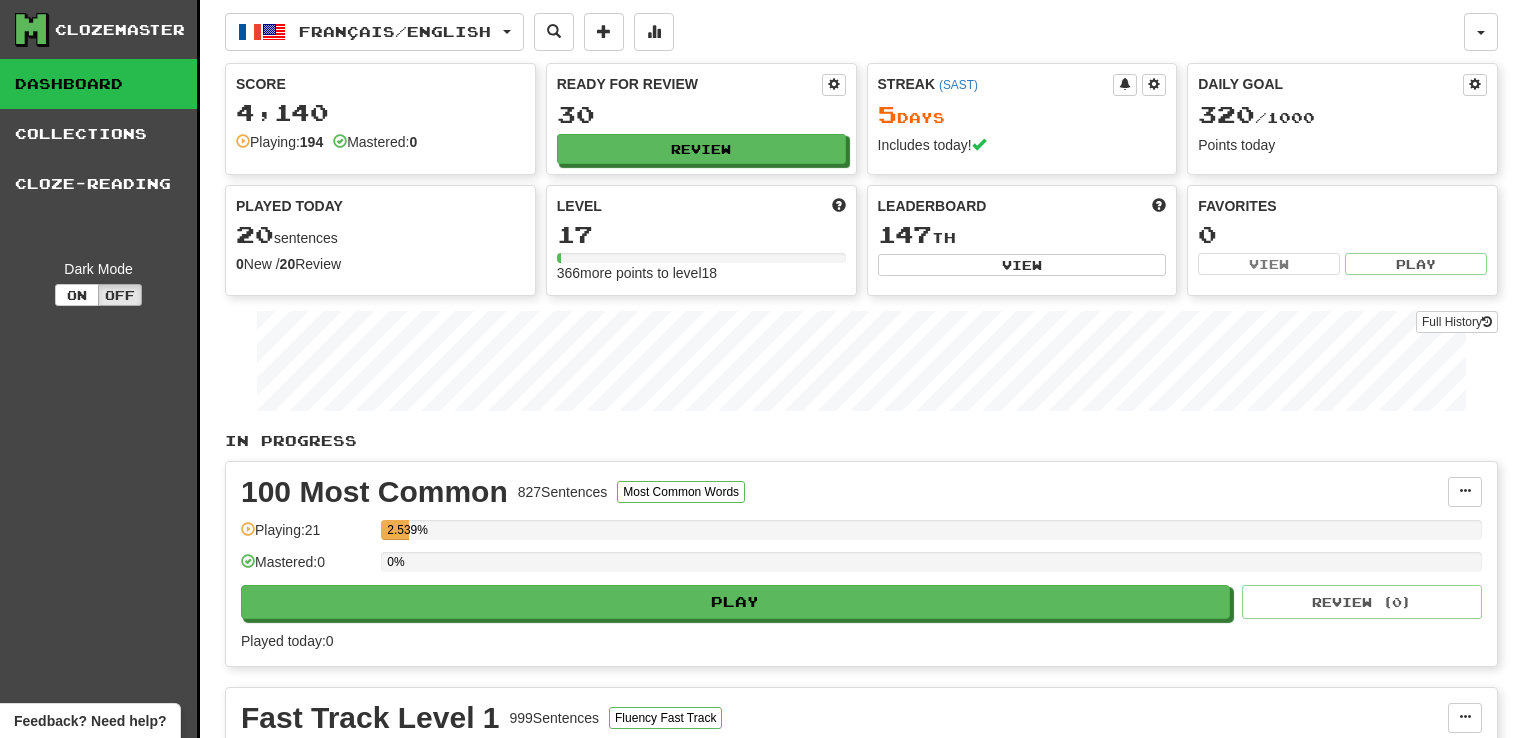 scroll, scrollTop: 0, scrollLeft: 0, axis: both 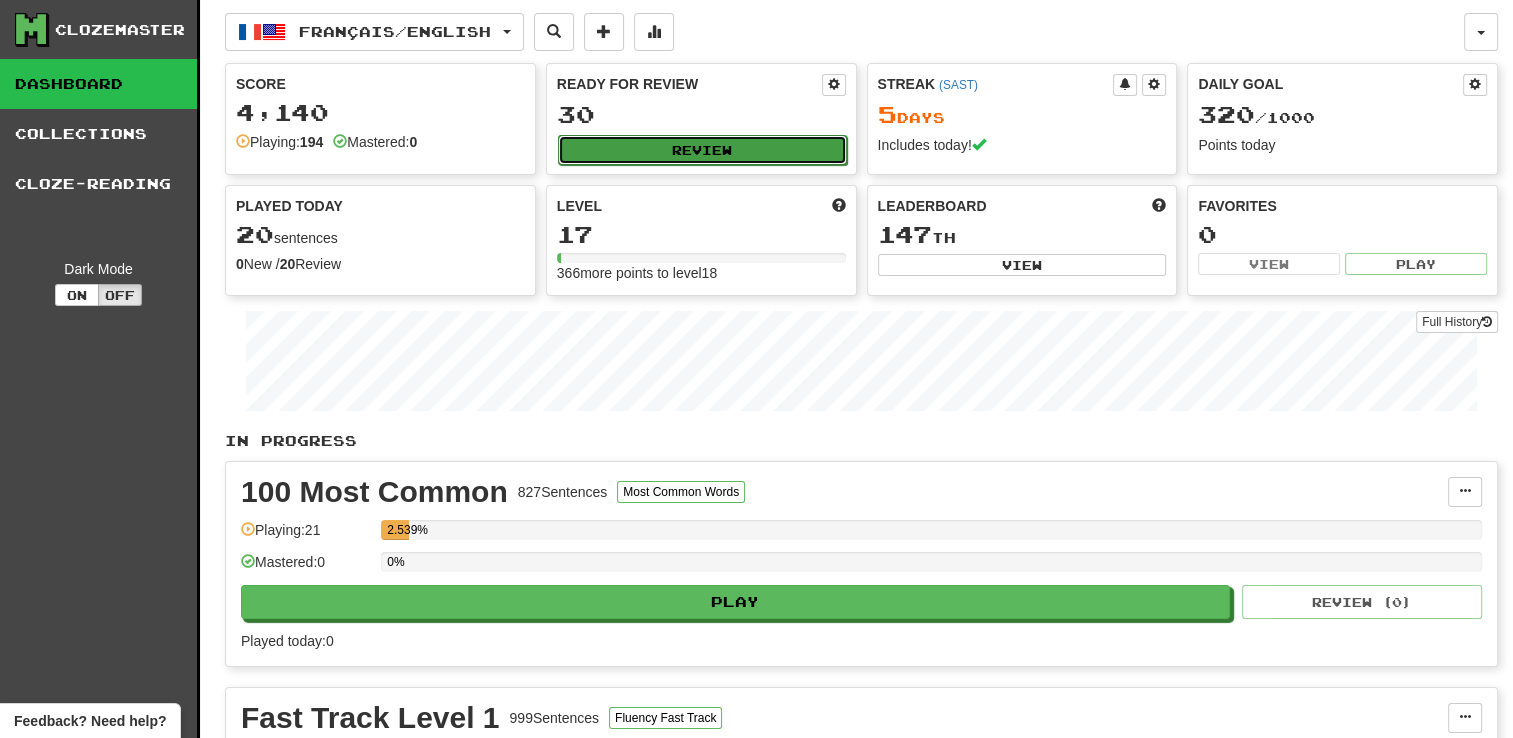 click on "Review" at bounding box center (702, 150) 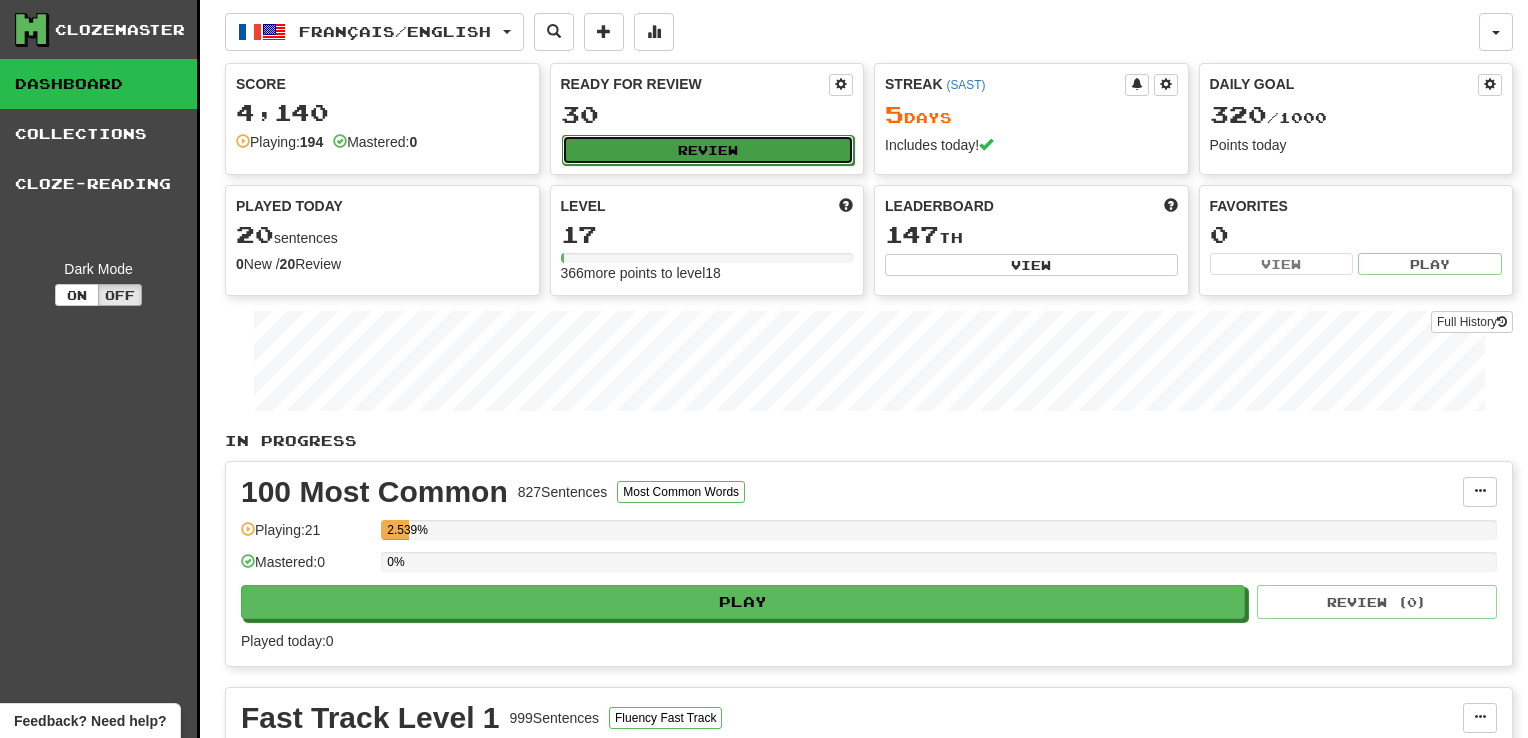 select on "**" 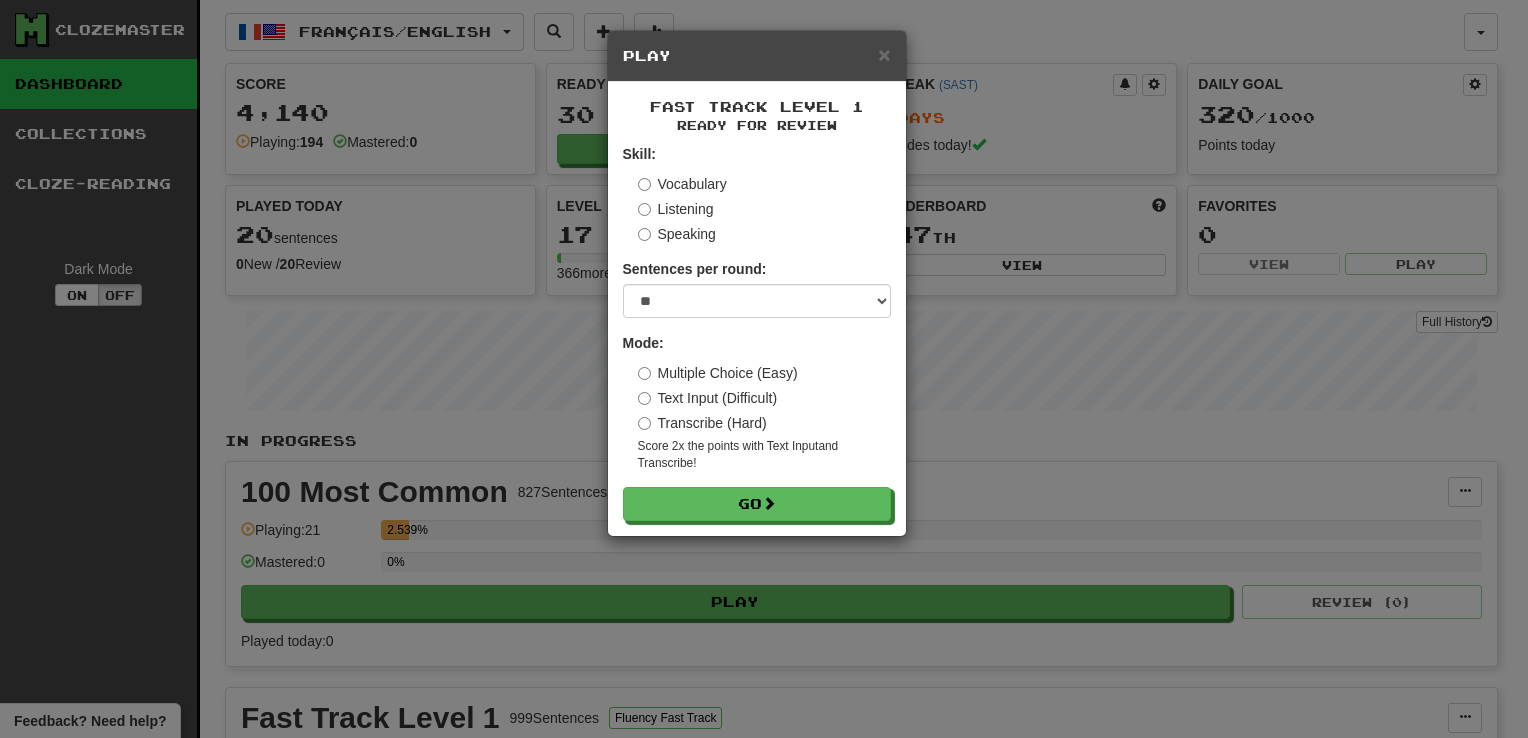 click on "Transcribe (Hard)" at bounding box center [702, 423] 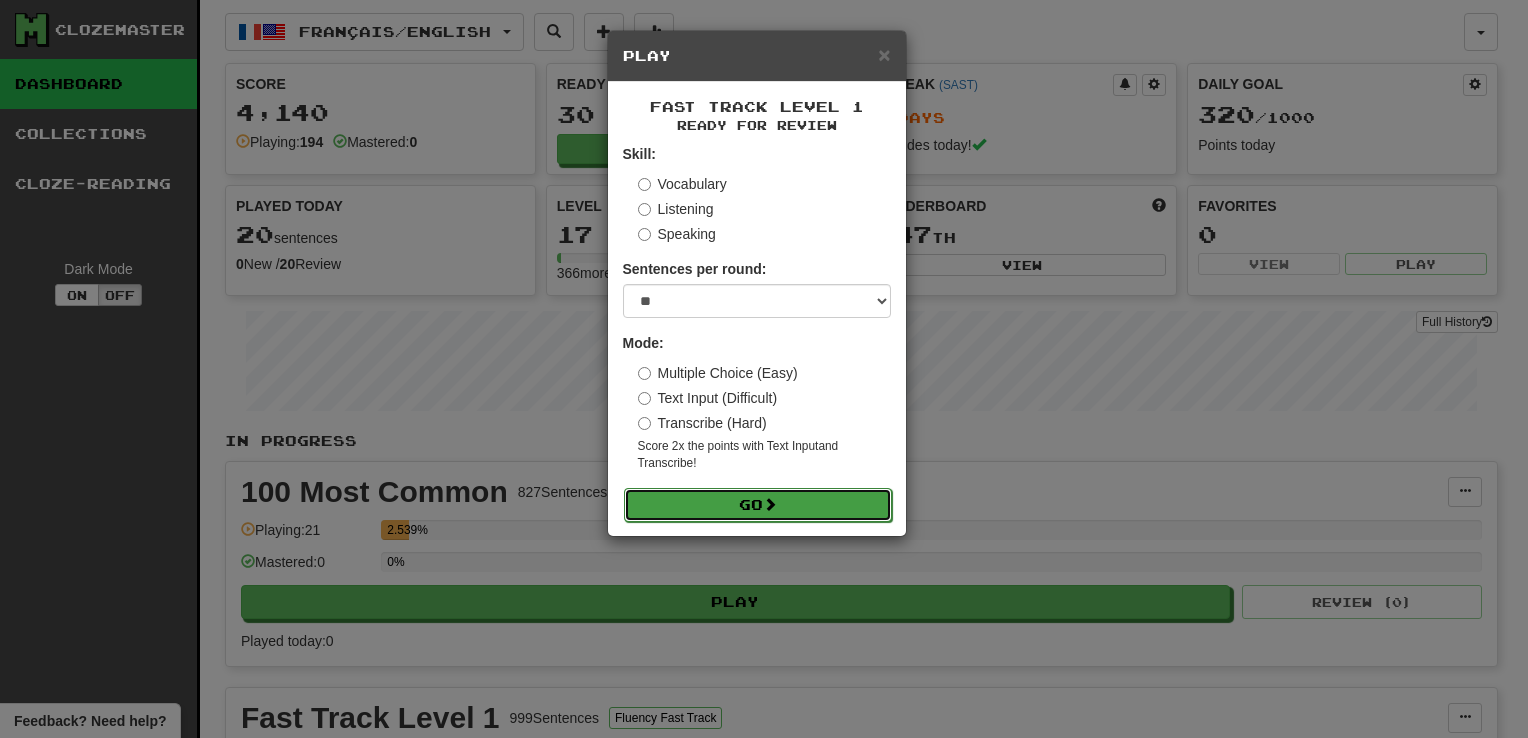 click on "Go" at bounding box center (758, 505) 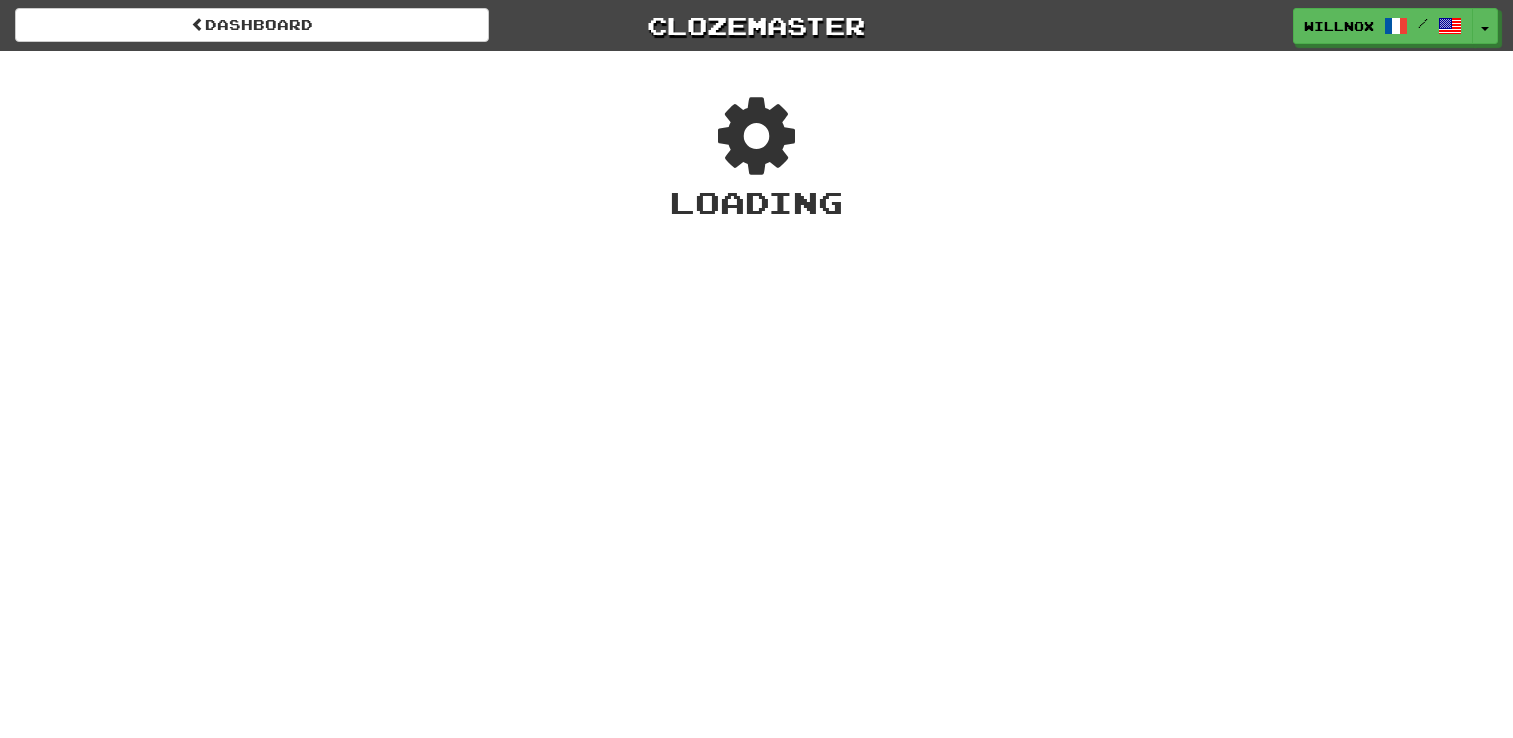 scroll, scrollTop: 0, scrollLeft: 0, axis: both 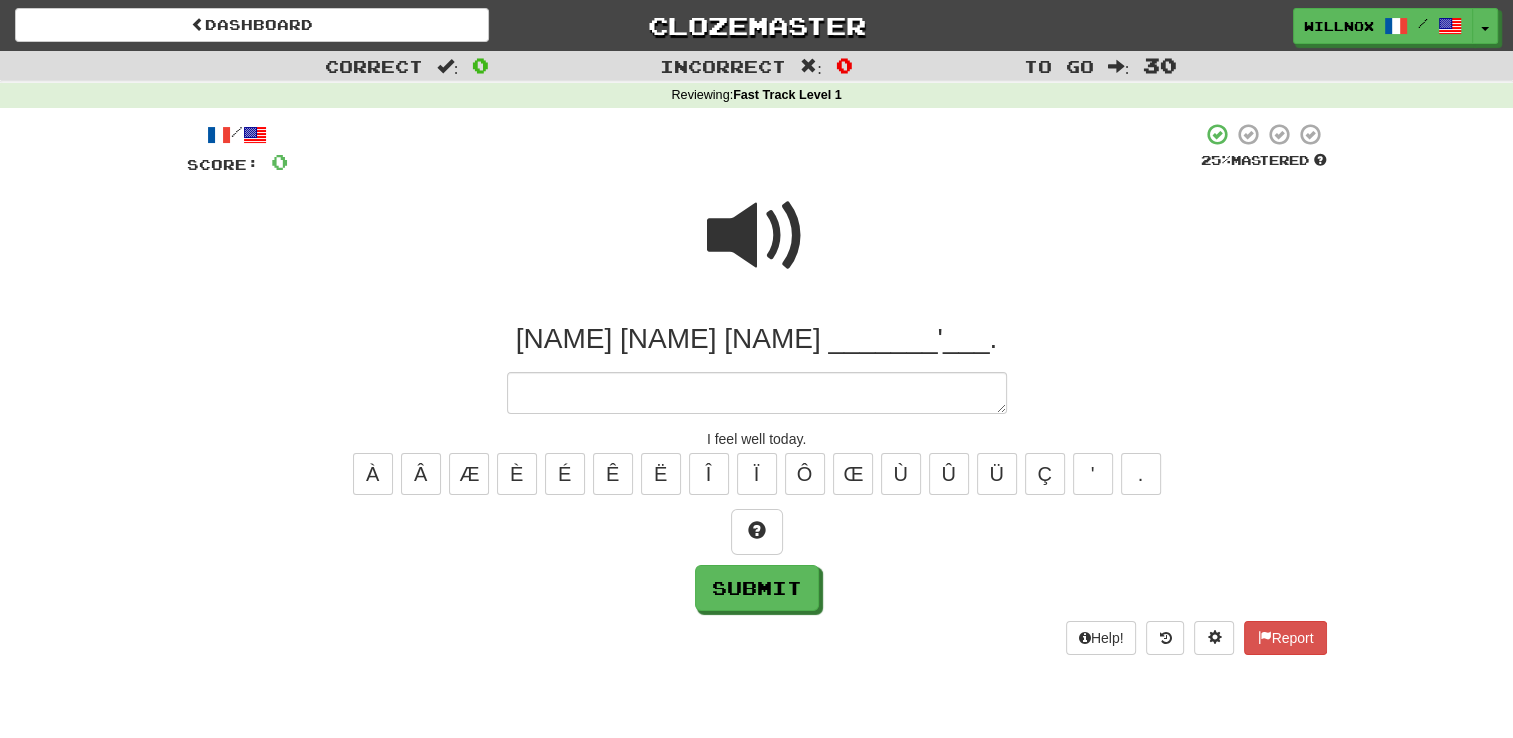 type on "*" 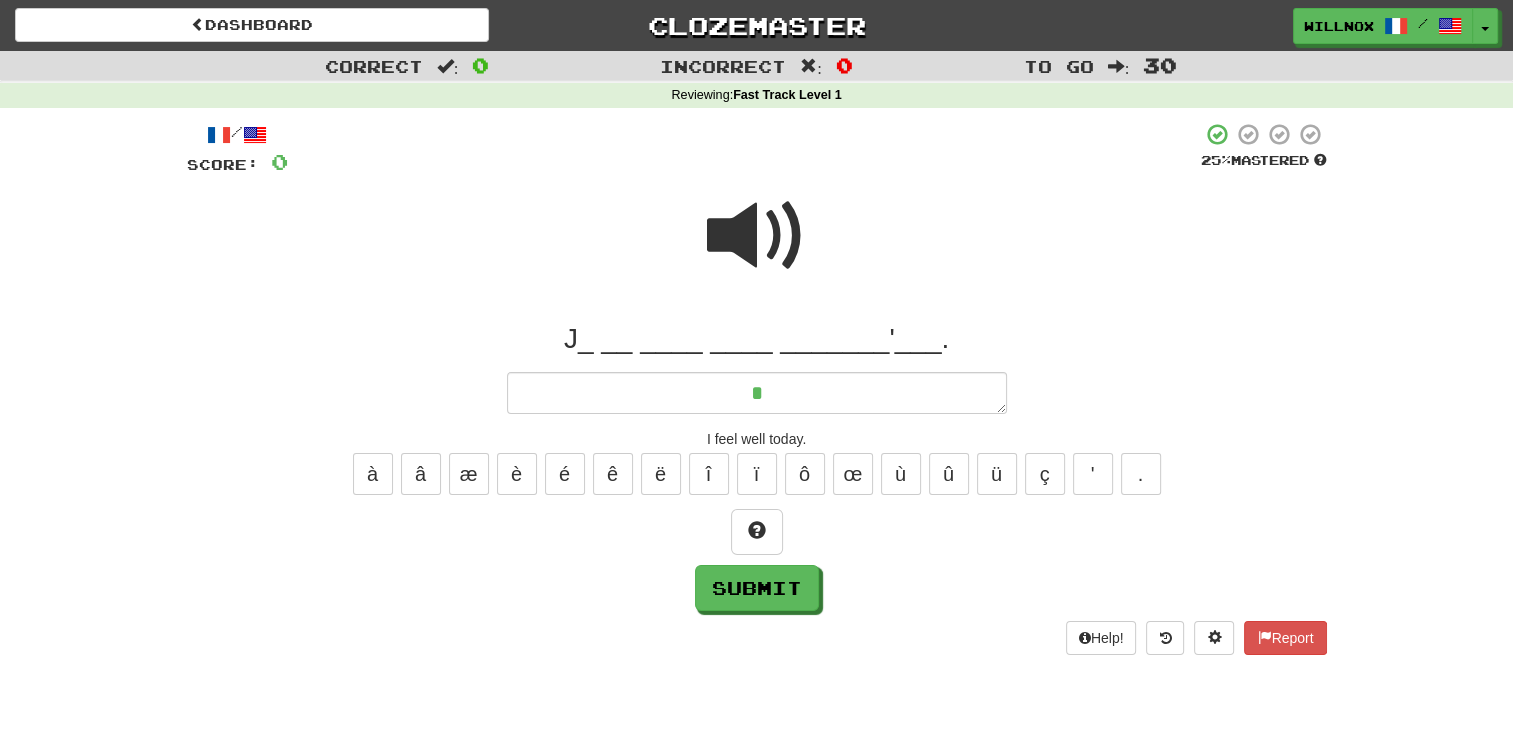 type on "*" 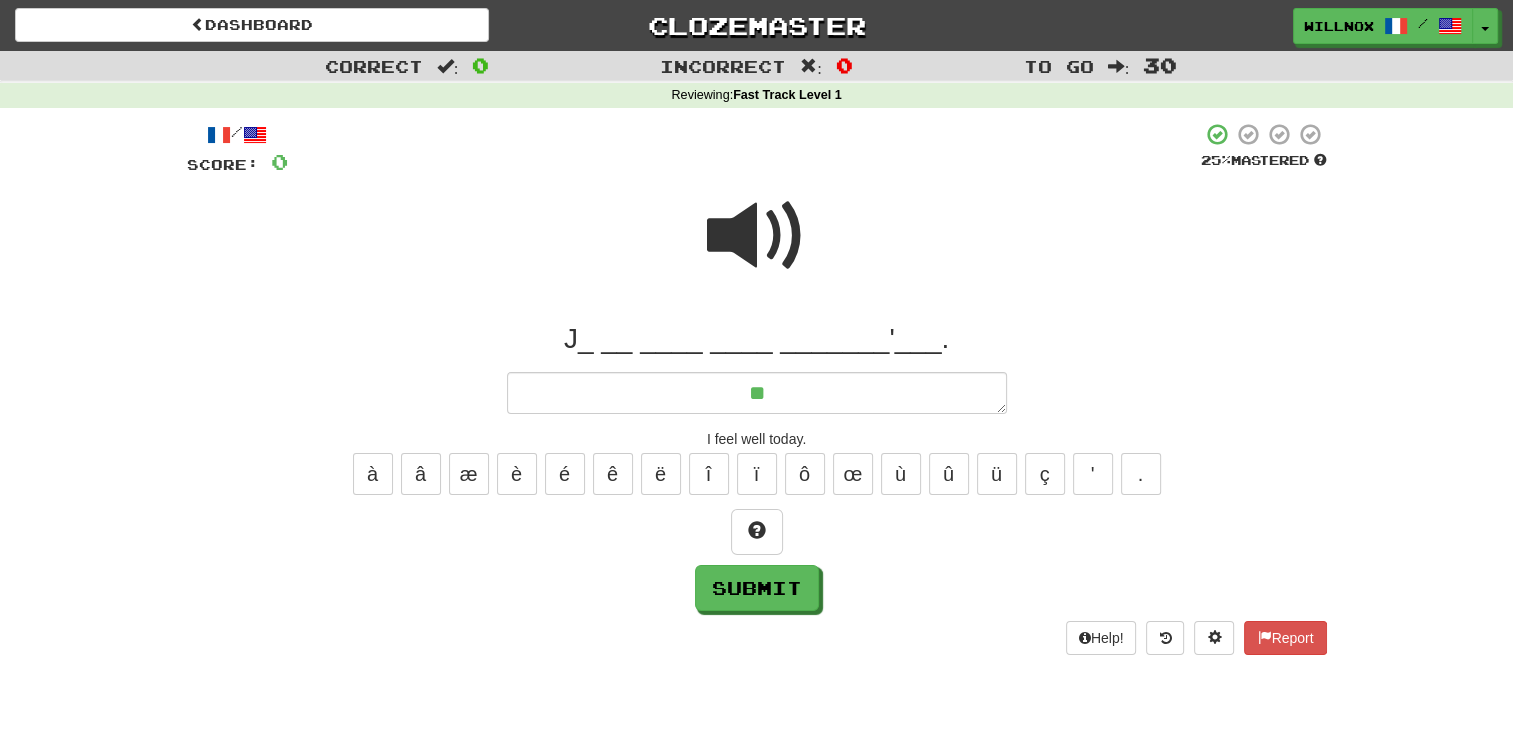 type on "**" 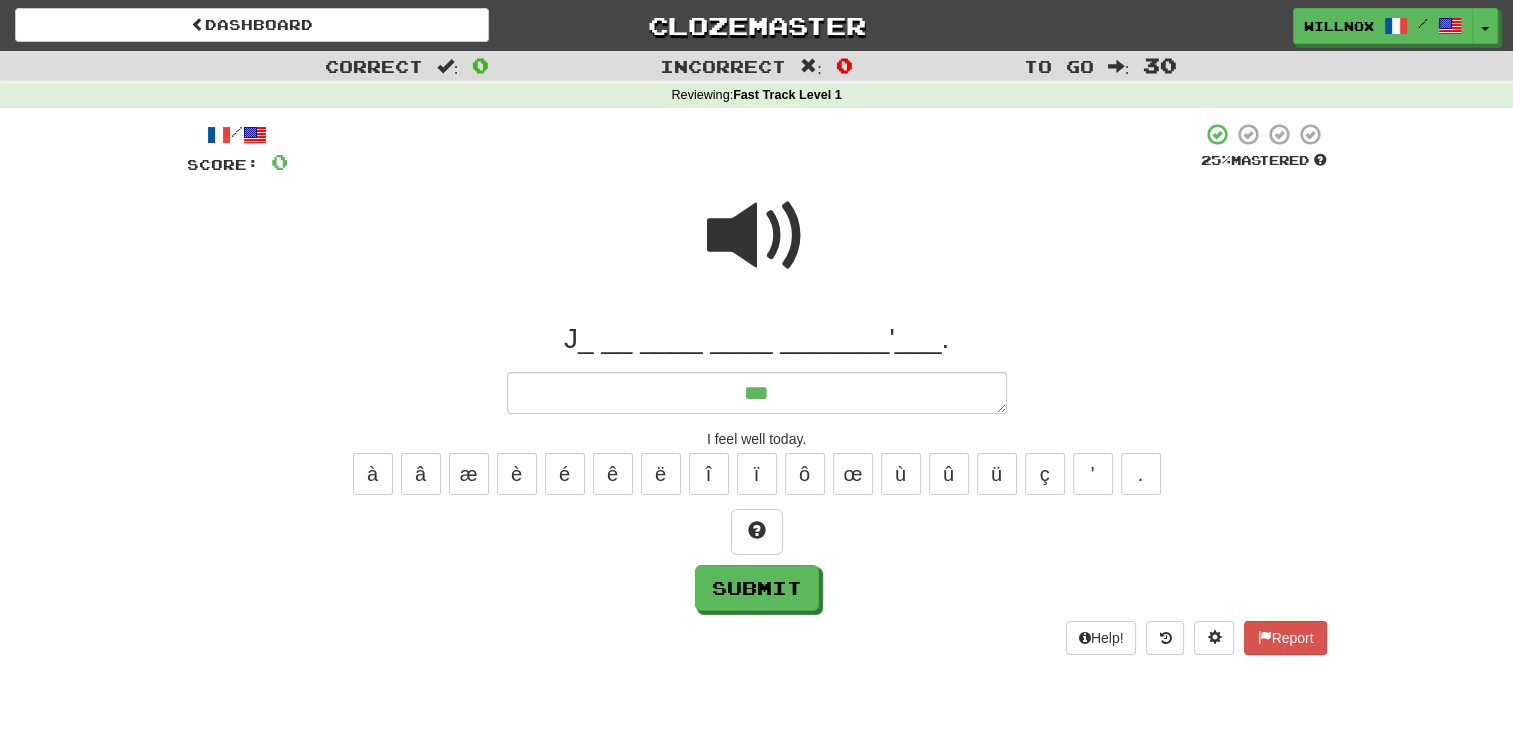 type on "*" 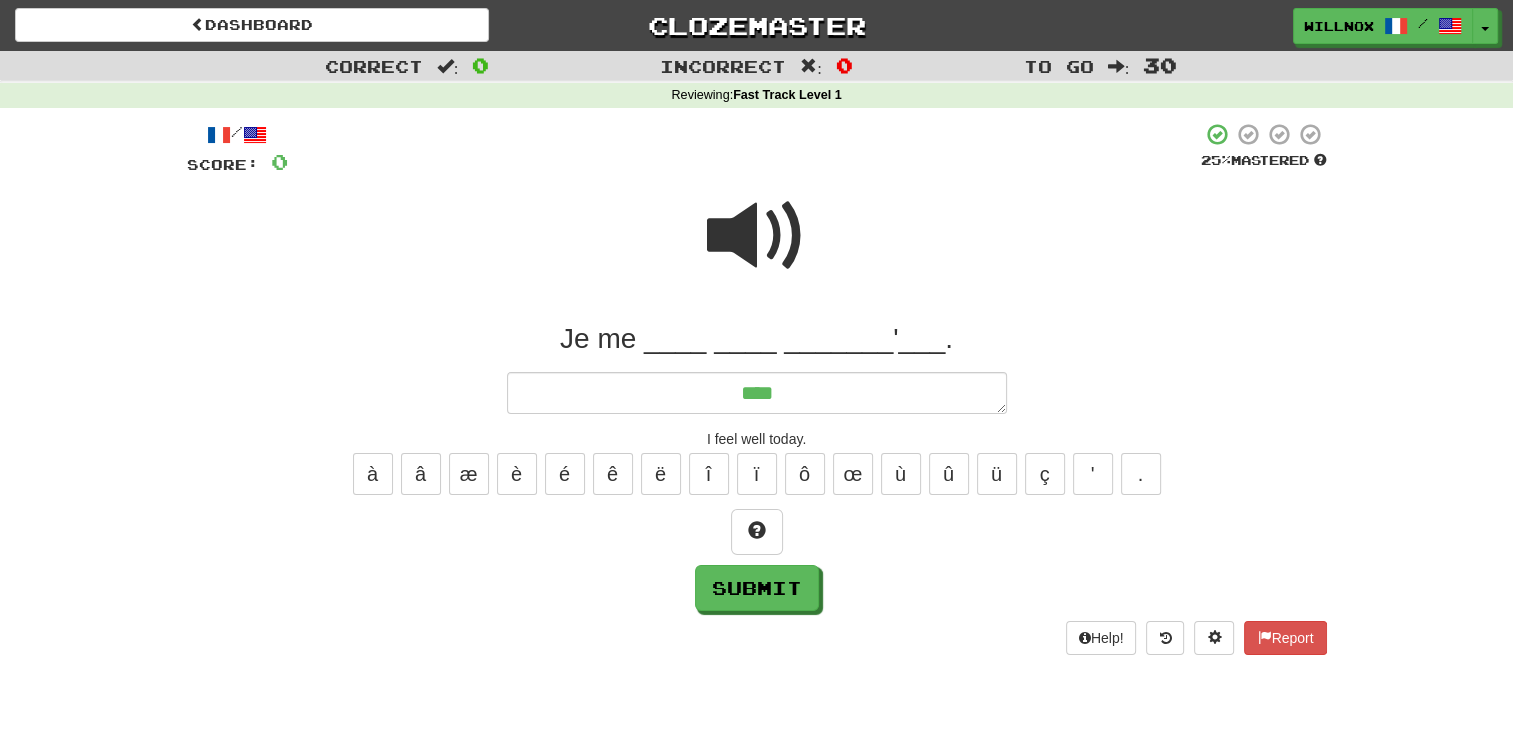 type on "*" 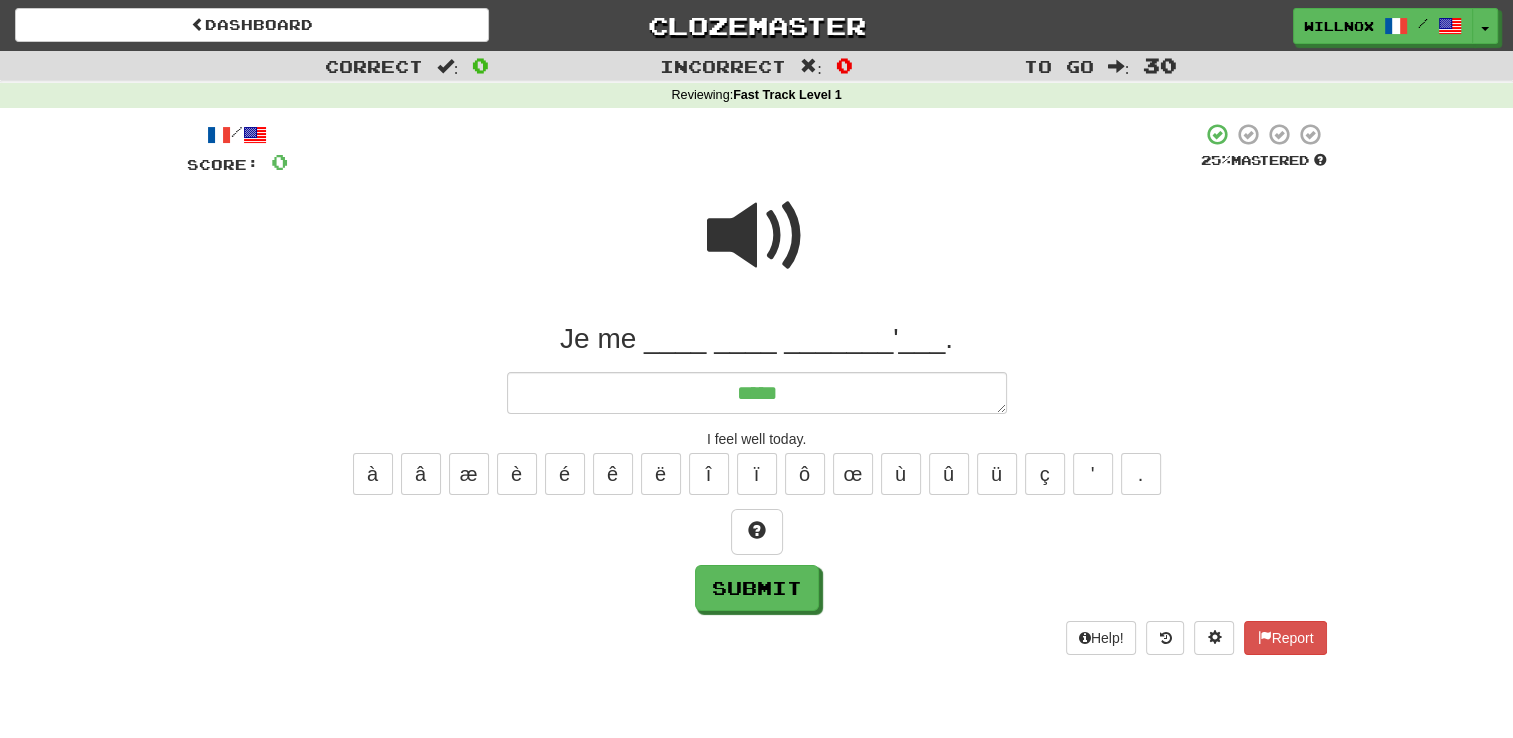 type on "*" 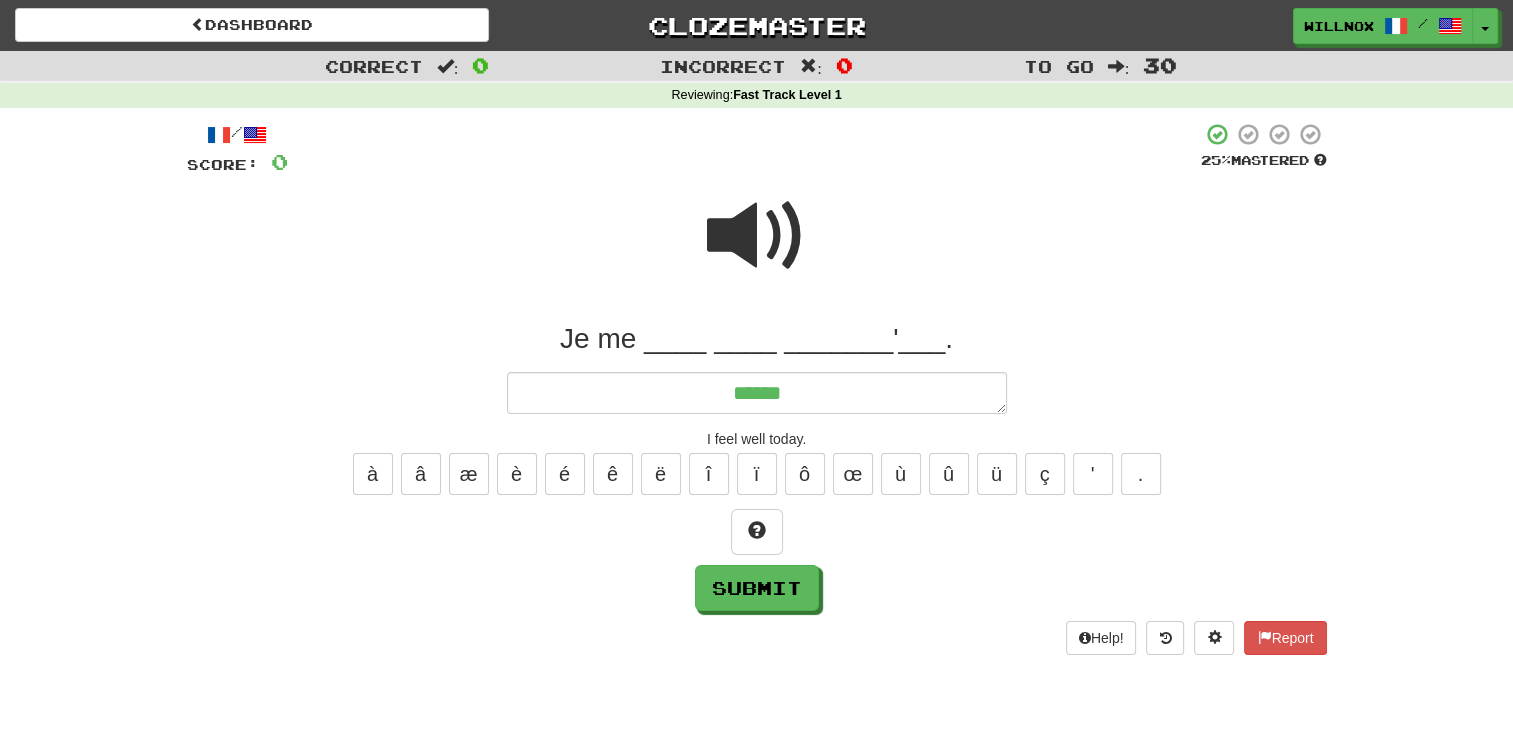 type on "*" 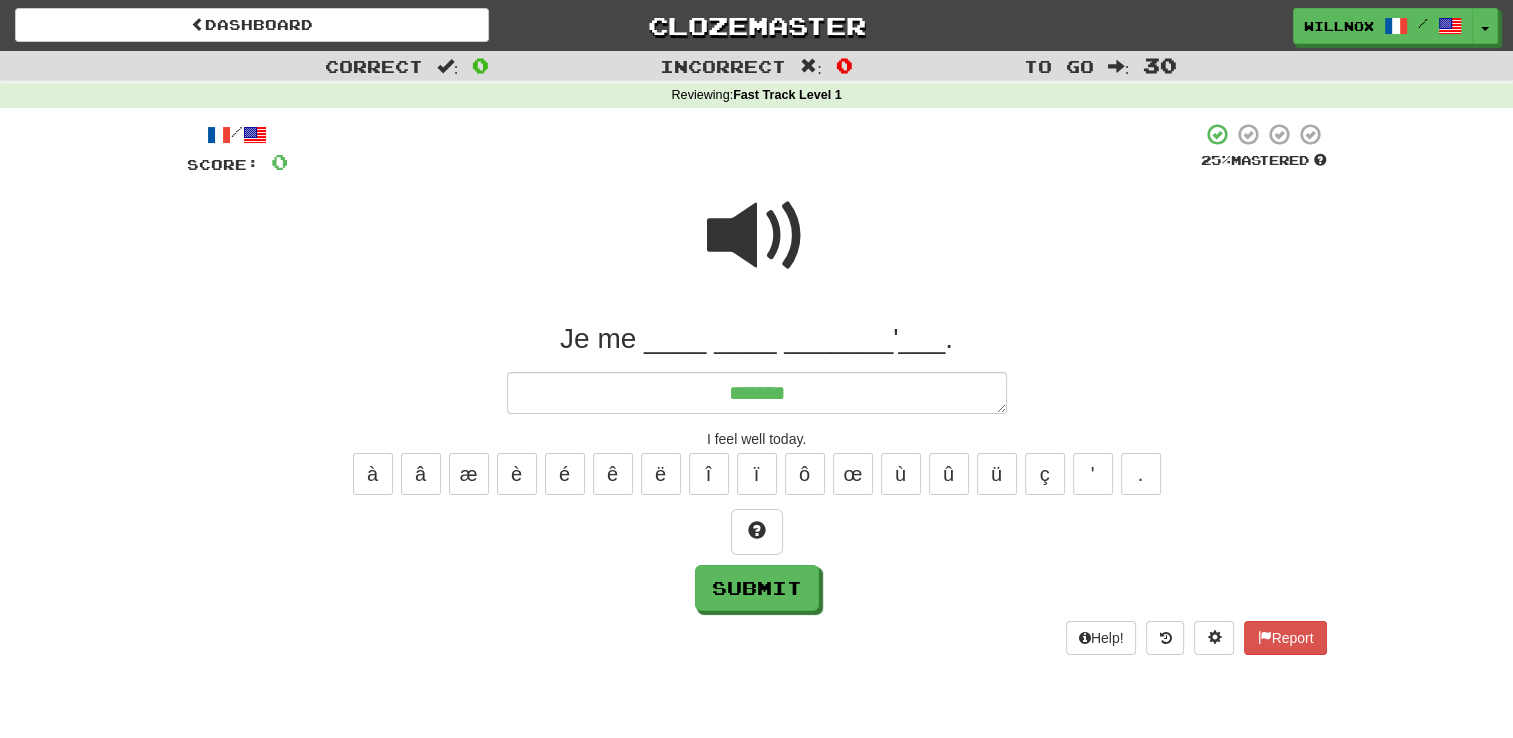 type on "*" 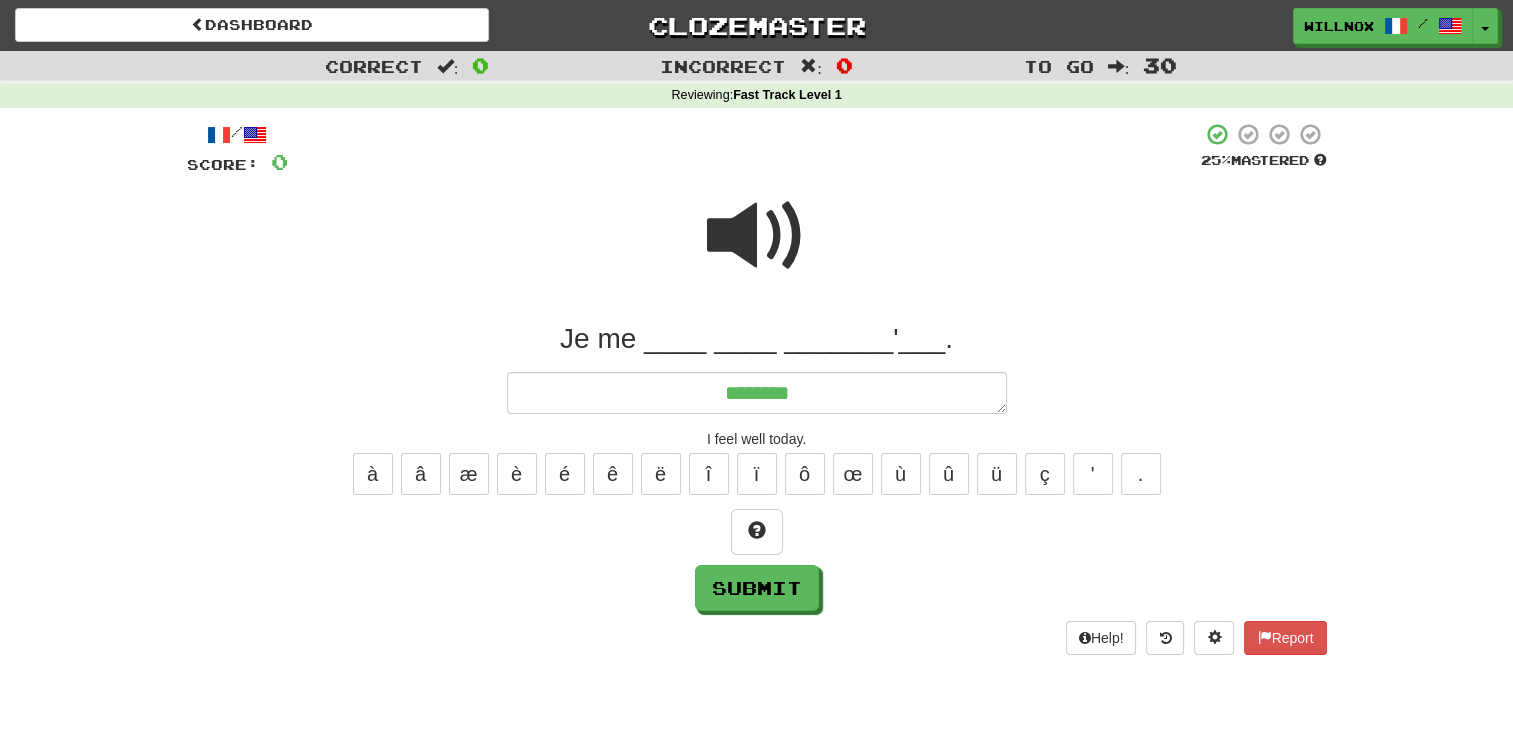type on "*********" 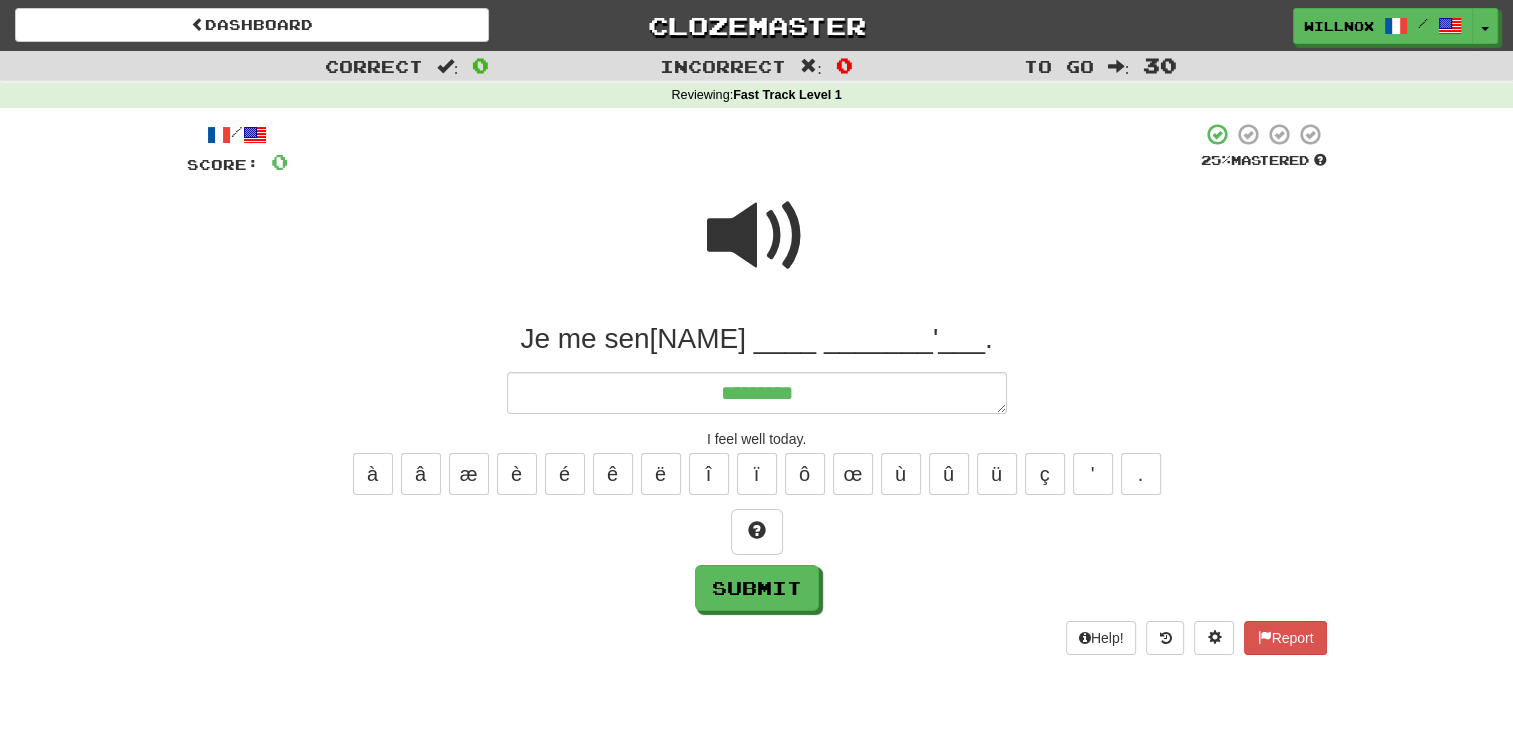 type on "*" 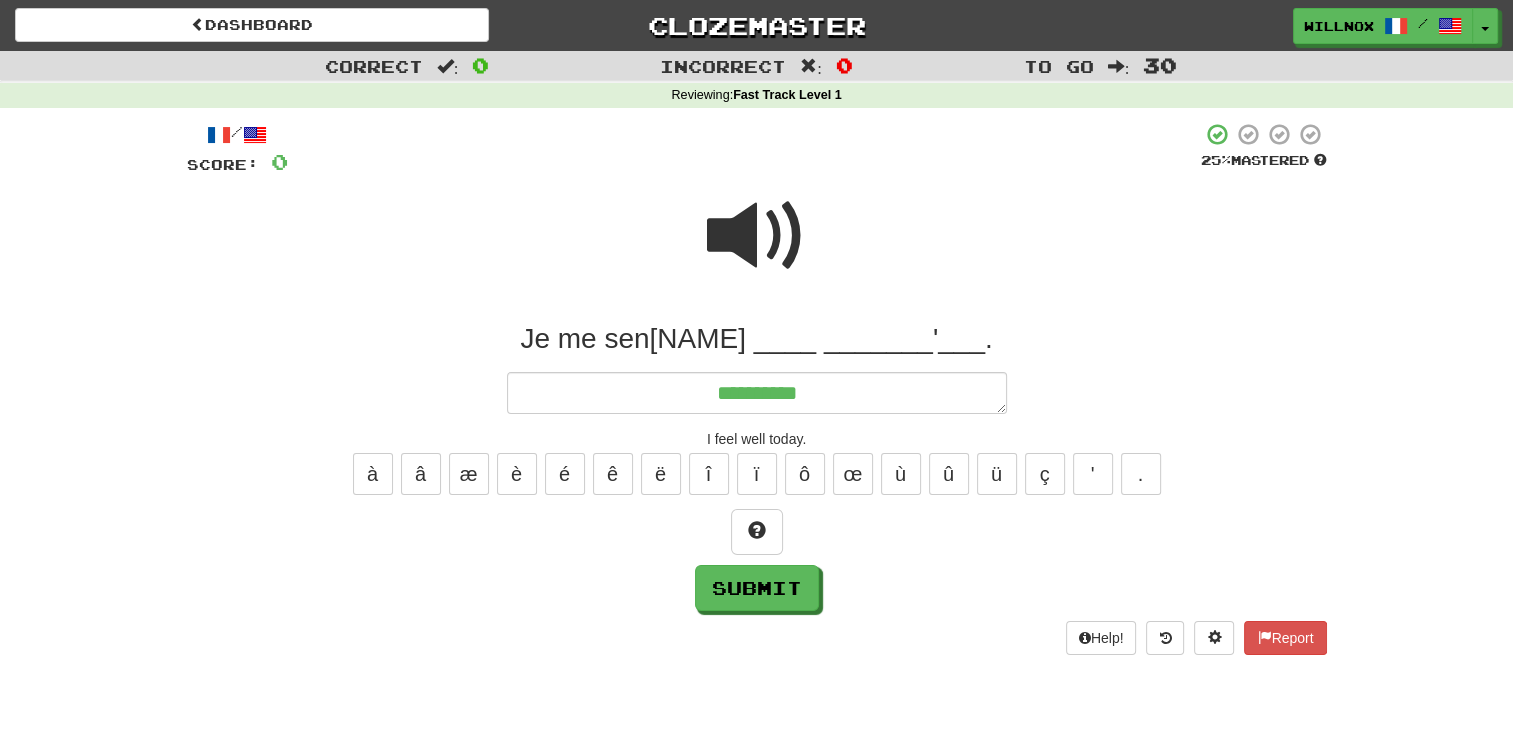 type on "**********" 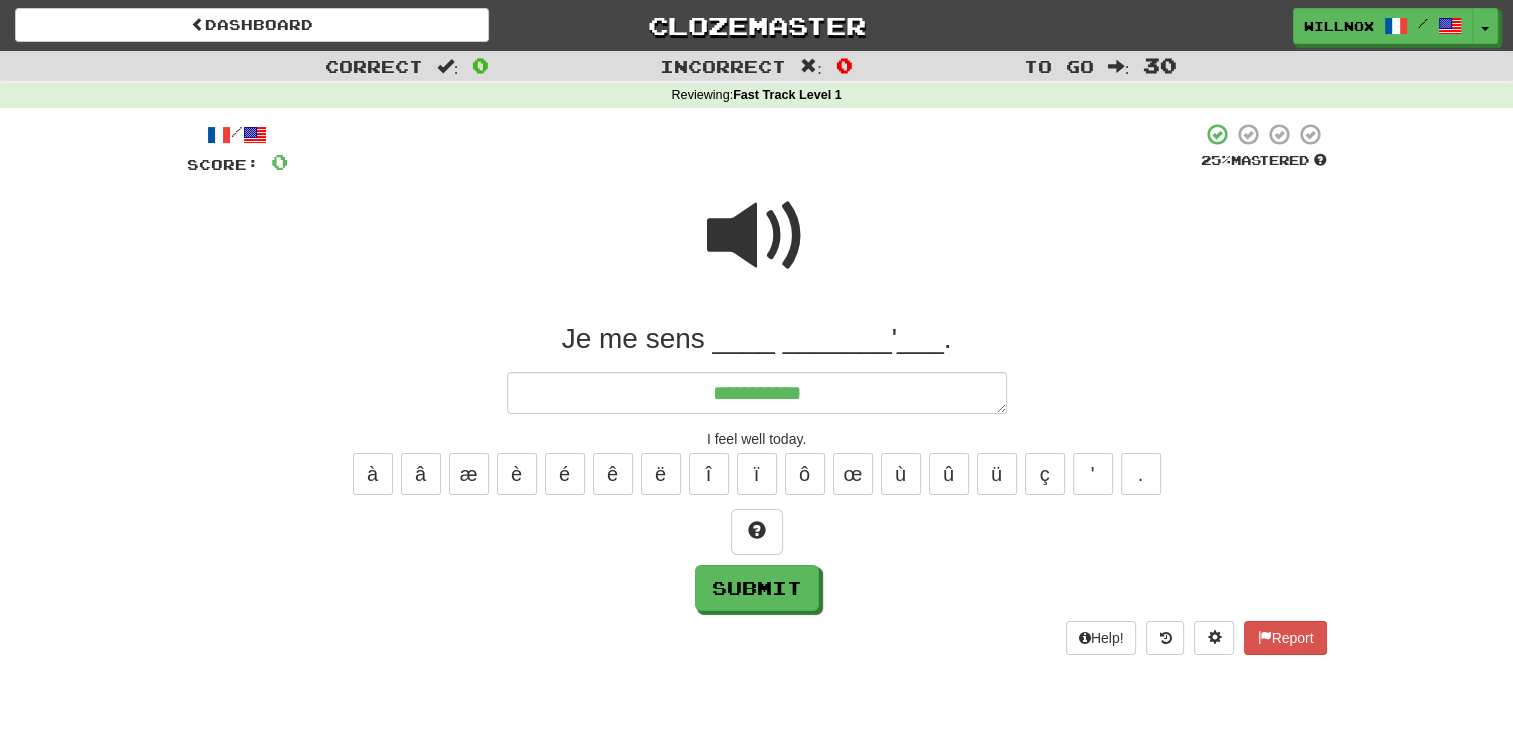 type on "*" 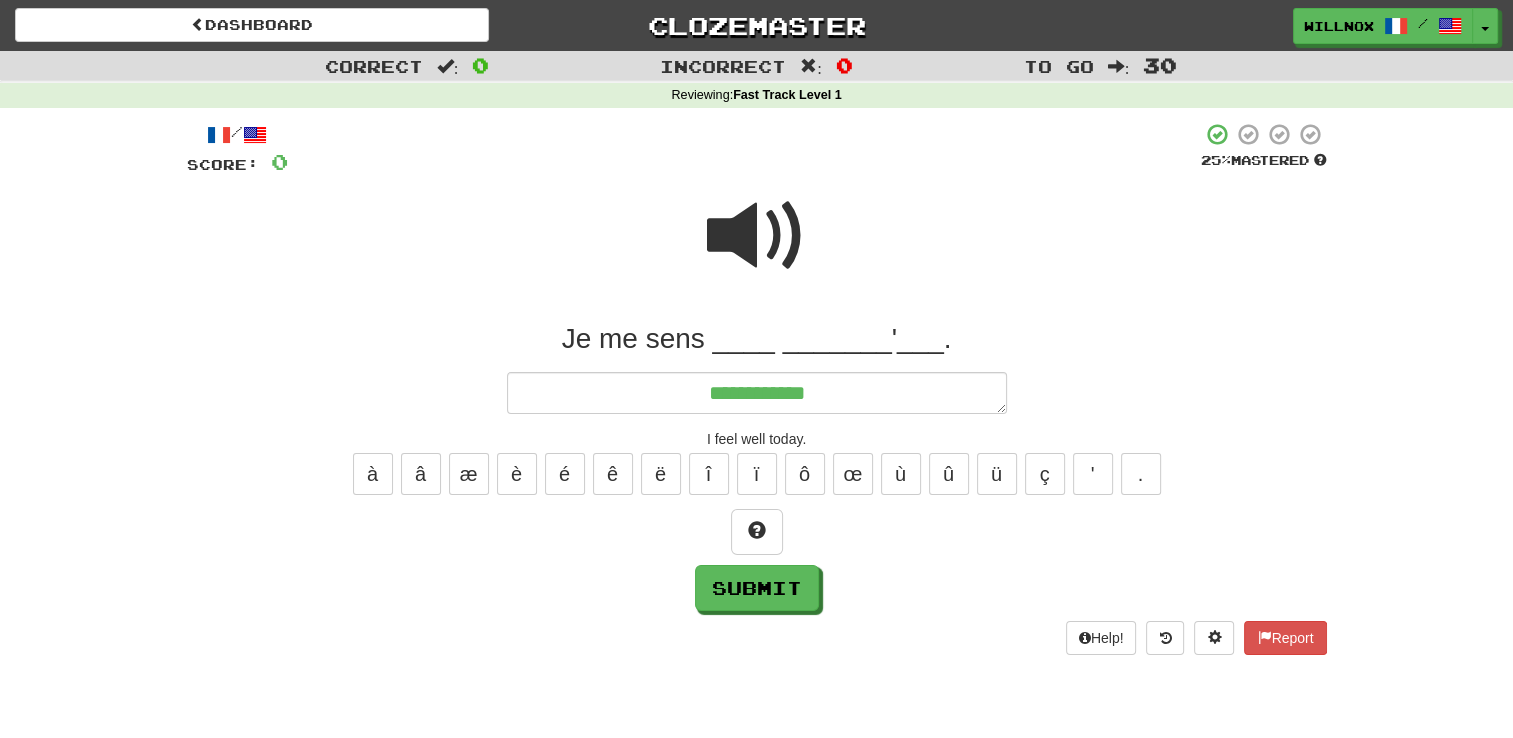 type on "*" 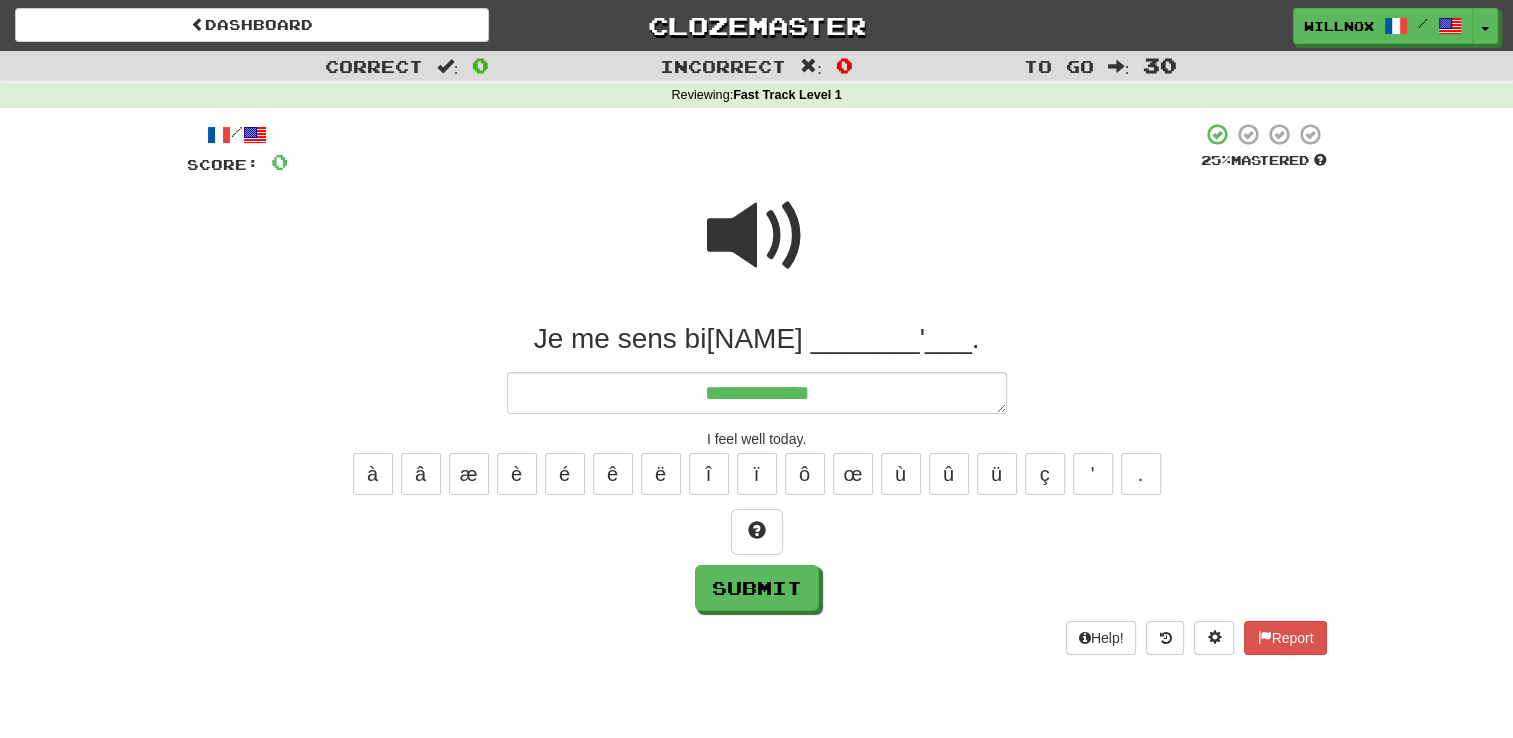 type on "*" 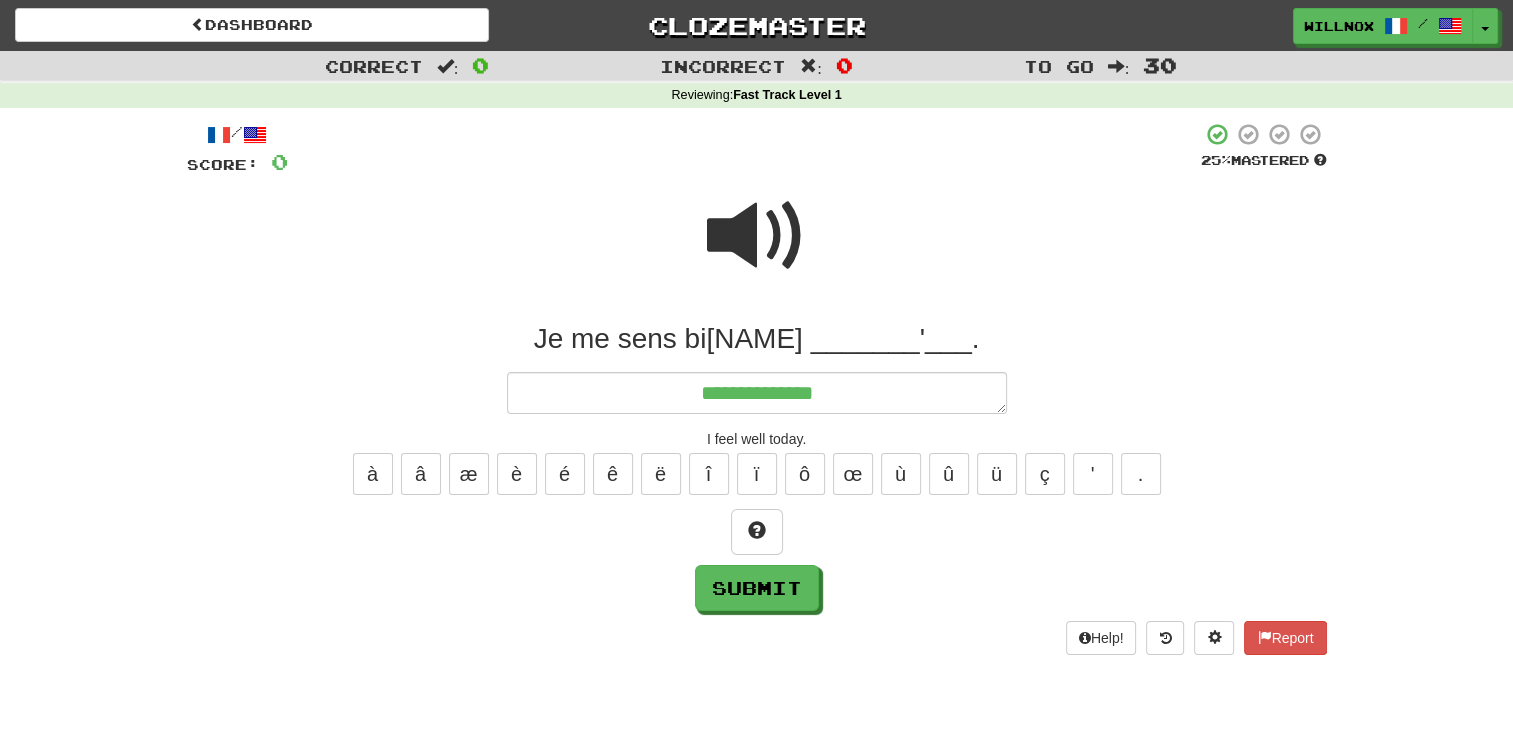 type on "*" 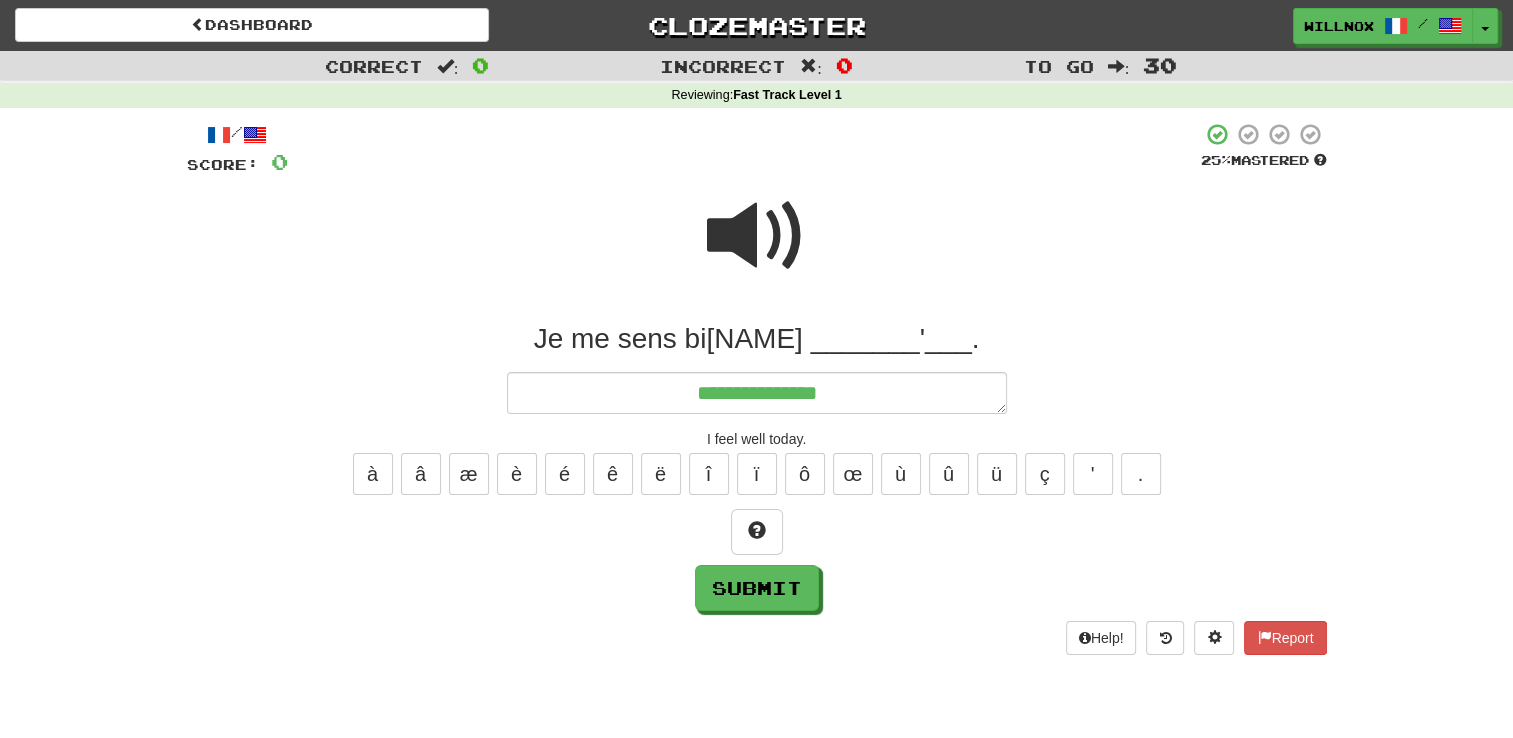 type on "*" 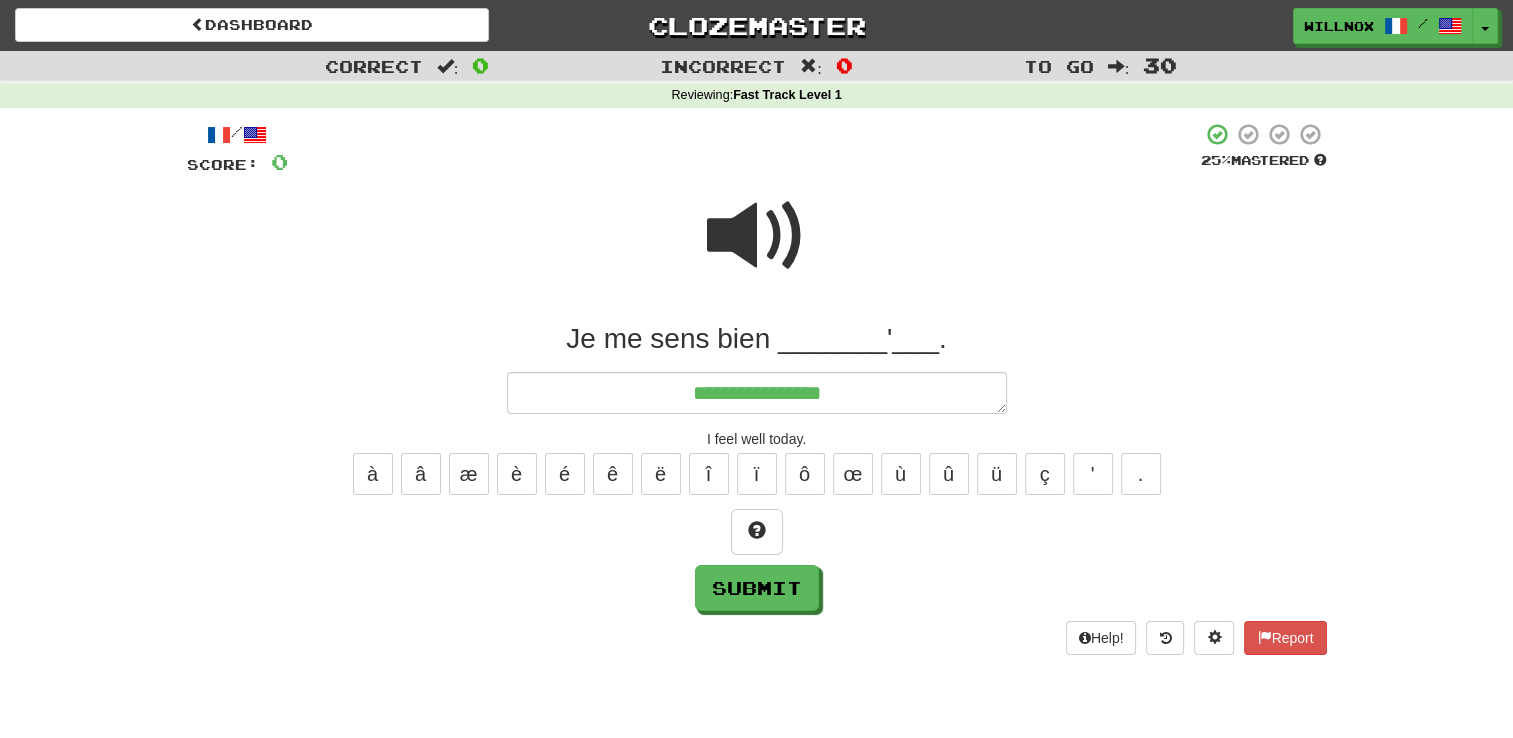 type on "*" 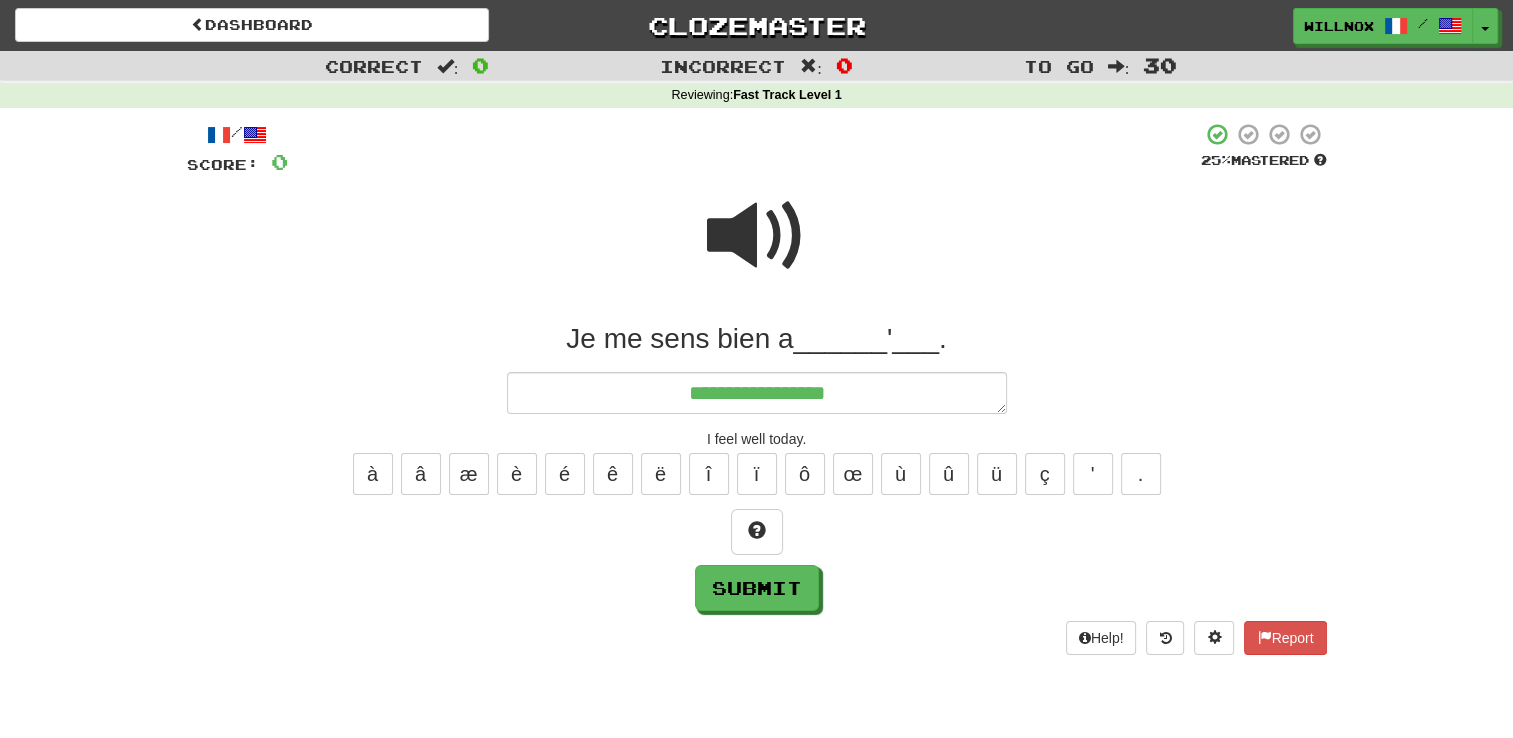 type on "*" 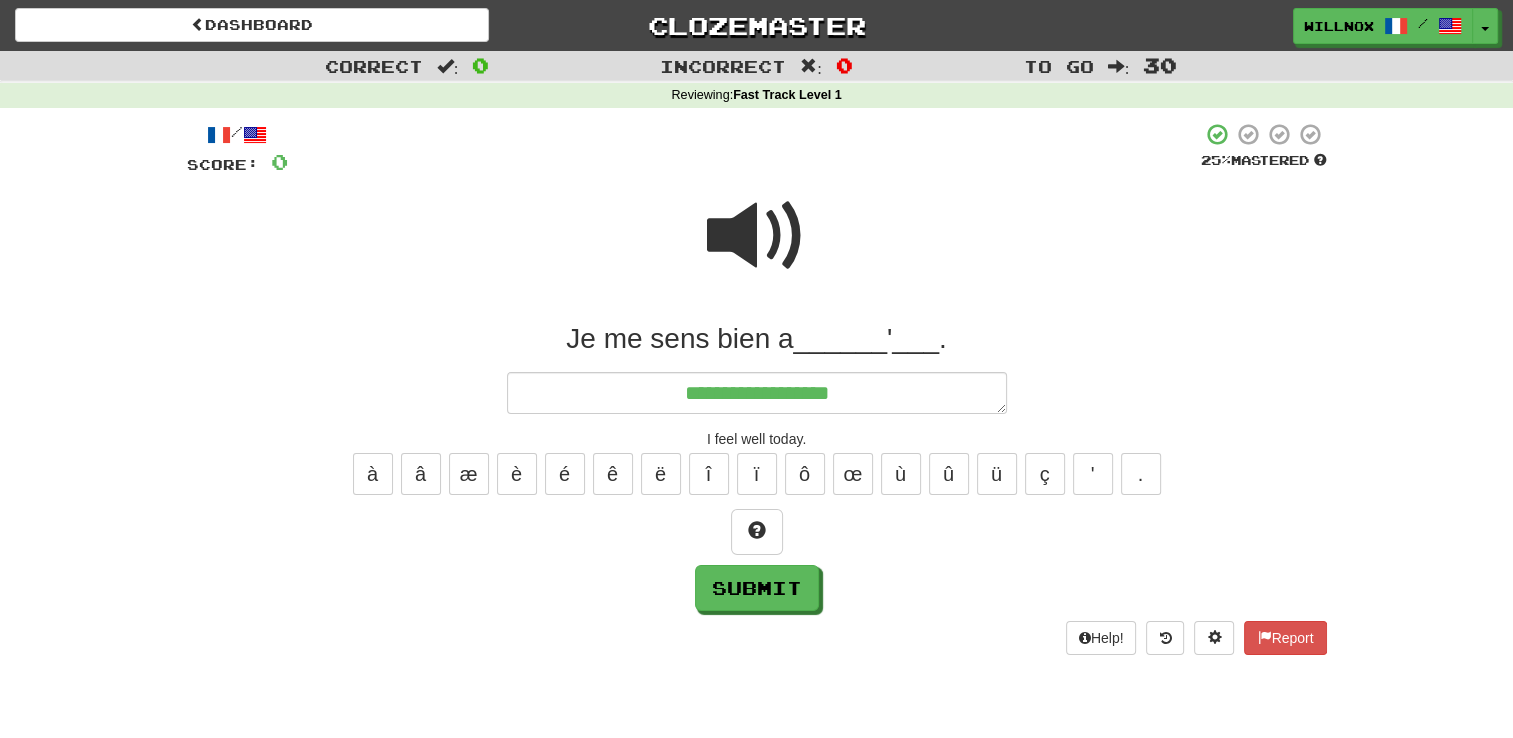 type on "*" 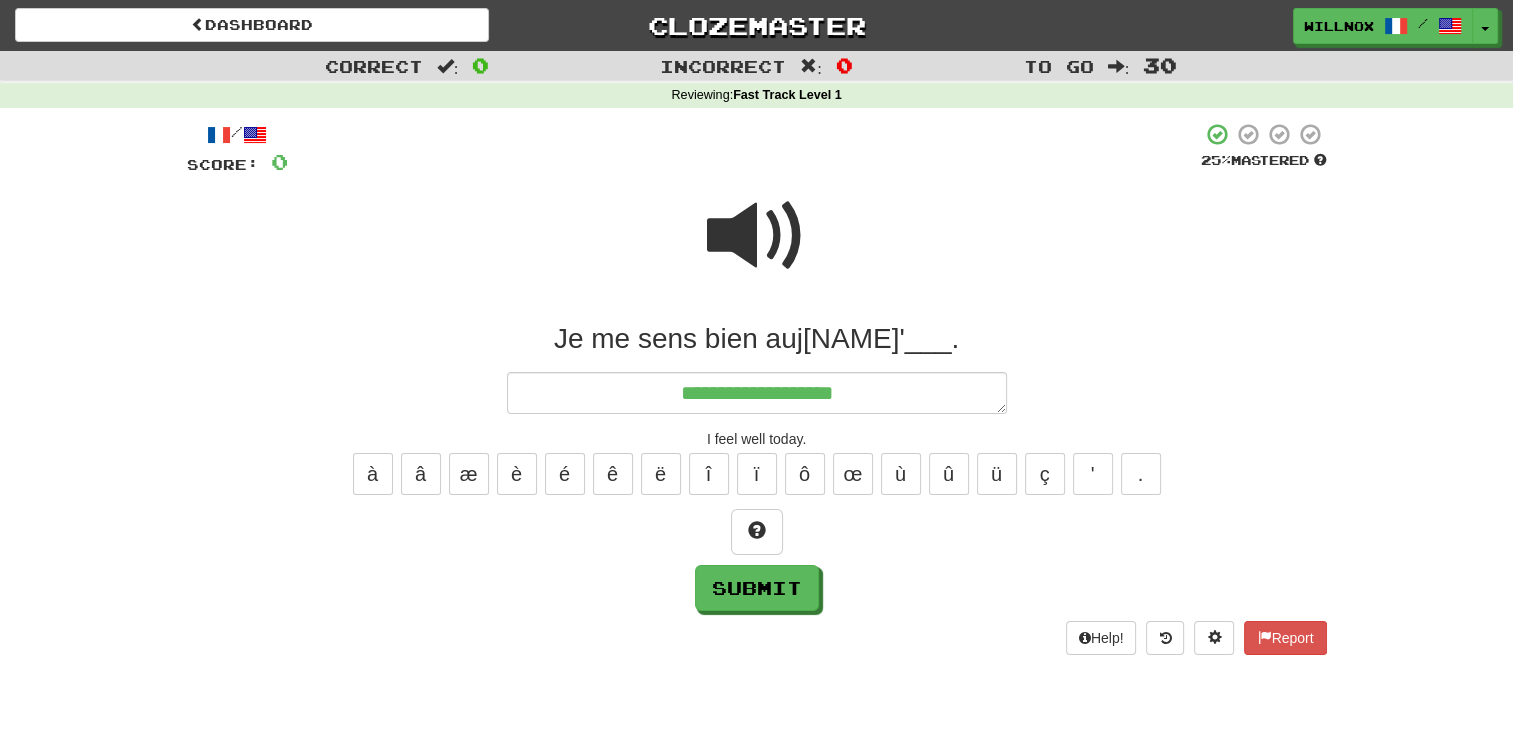 type on "*" 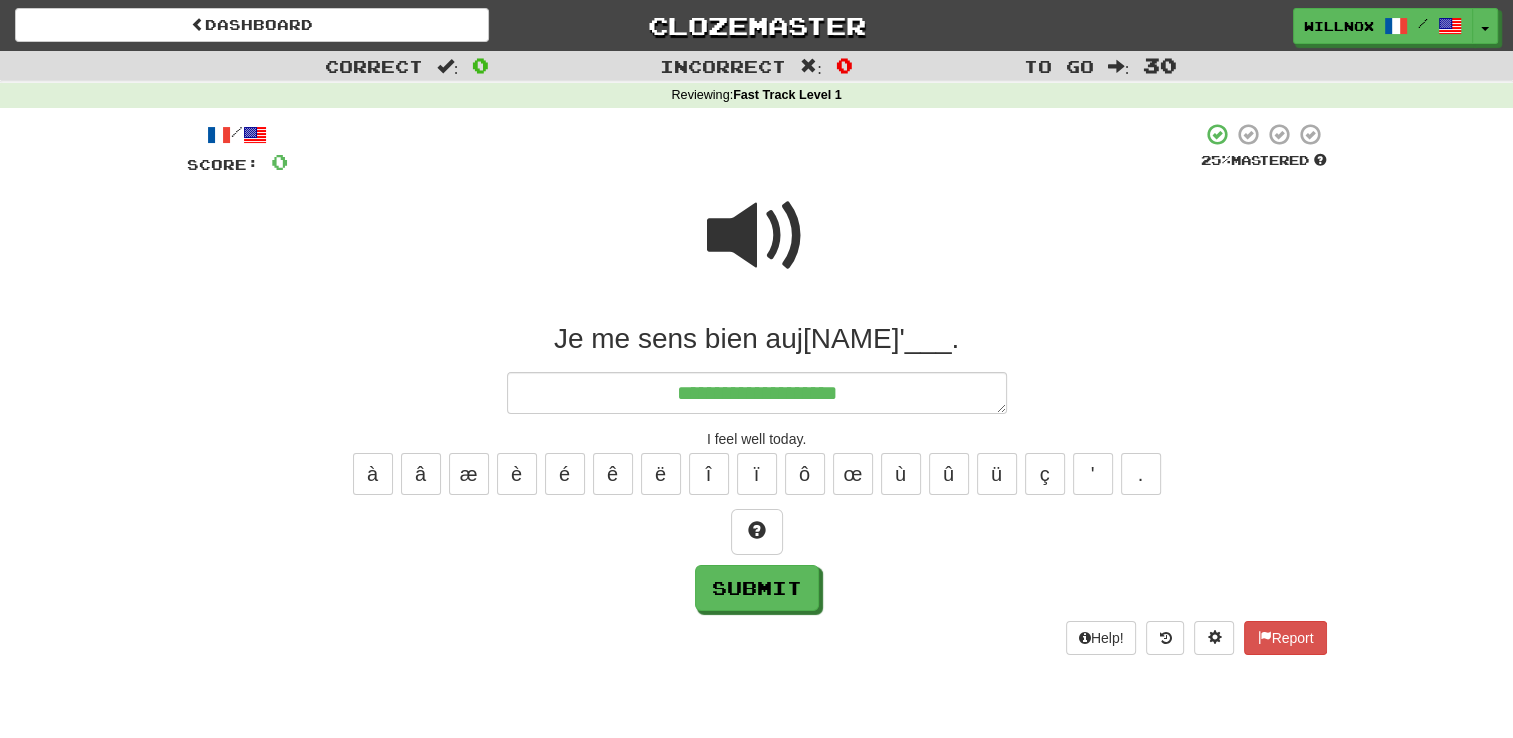 type on "*" 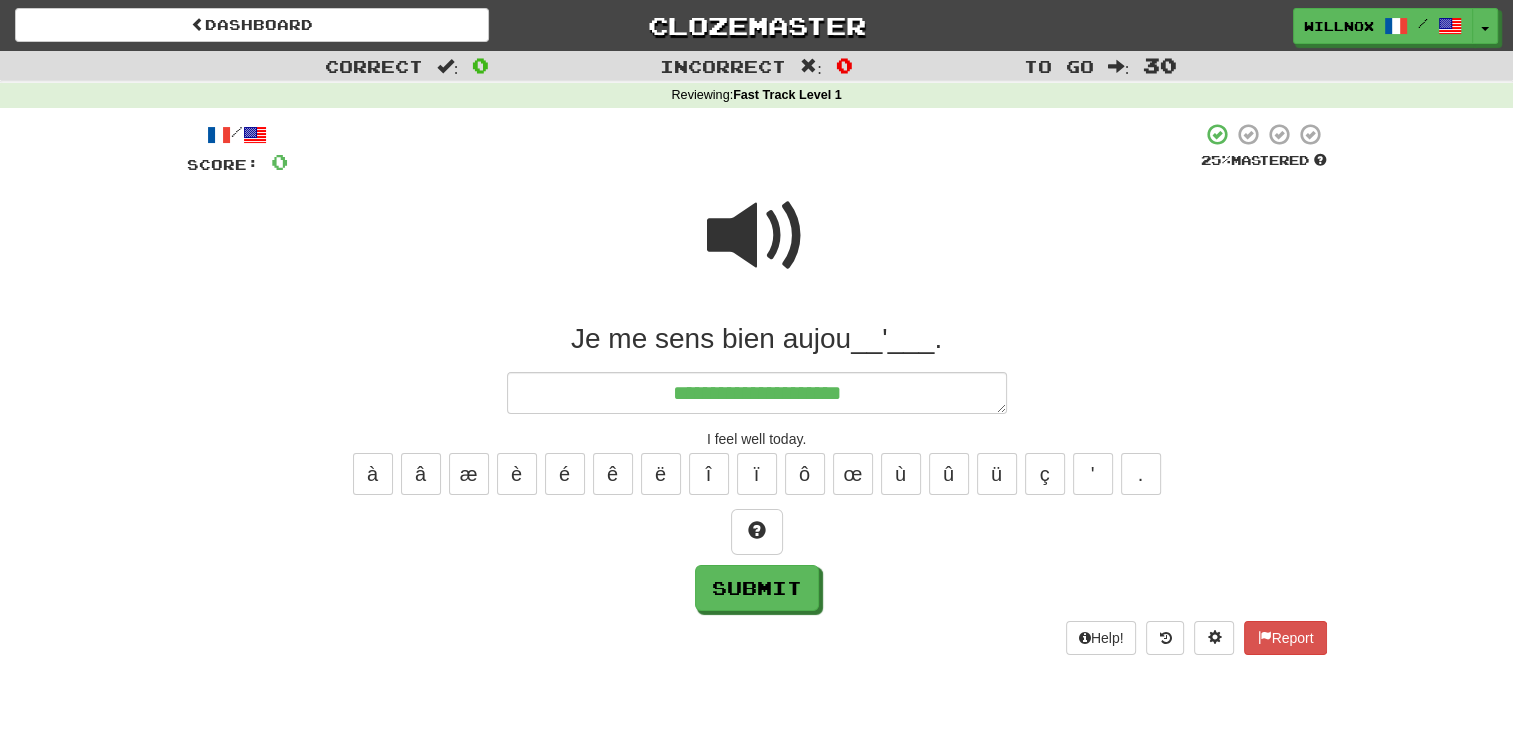 type on "*" 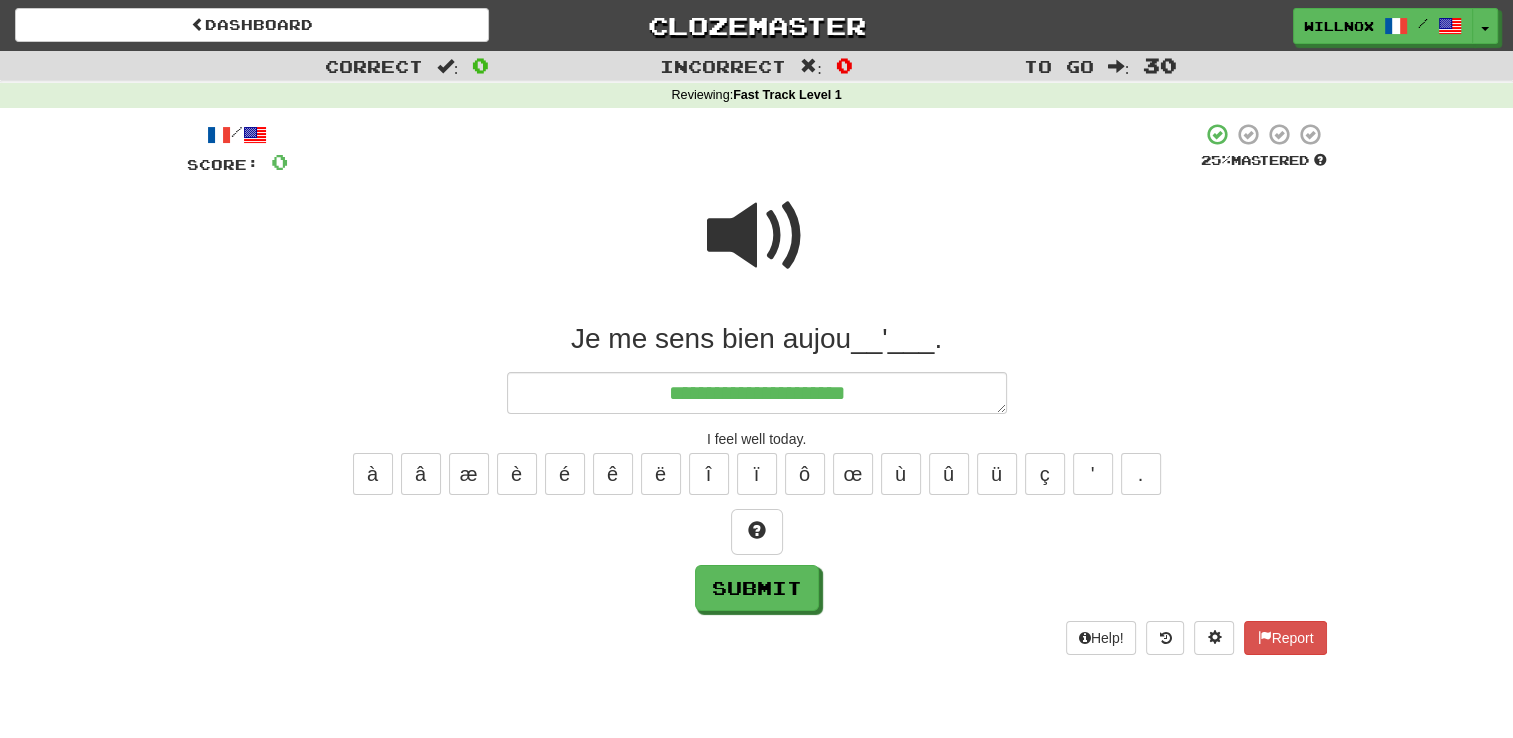 type on "**********" 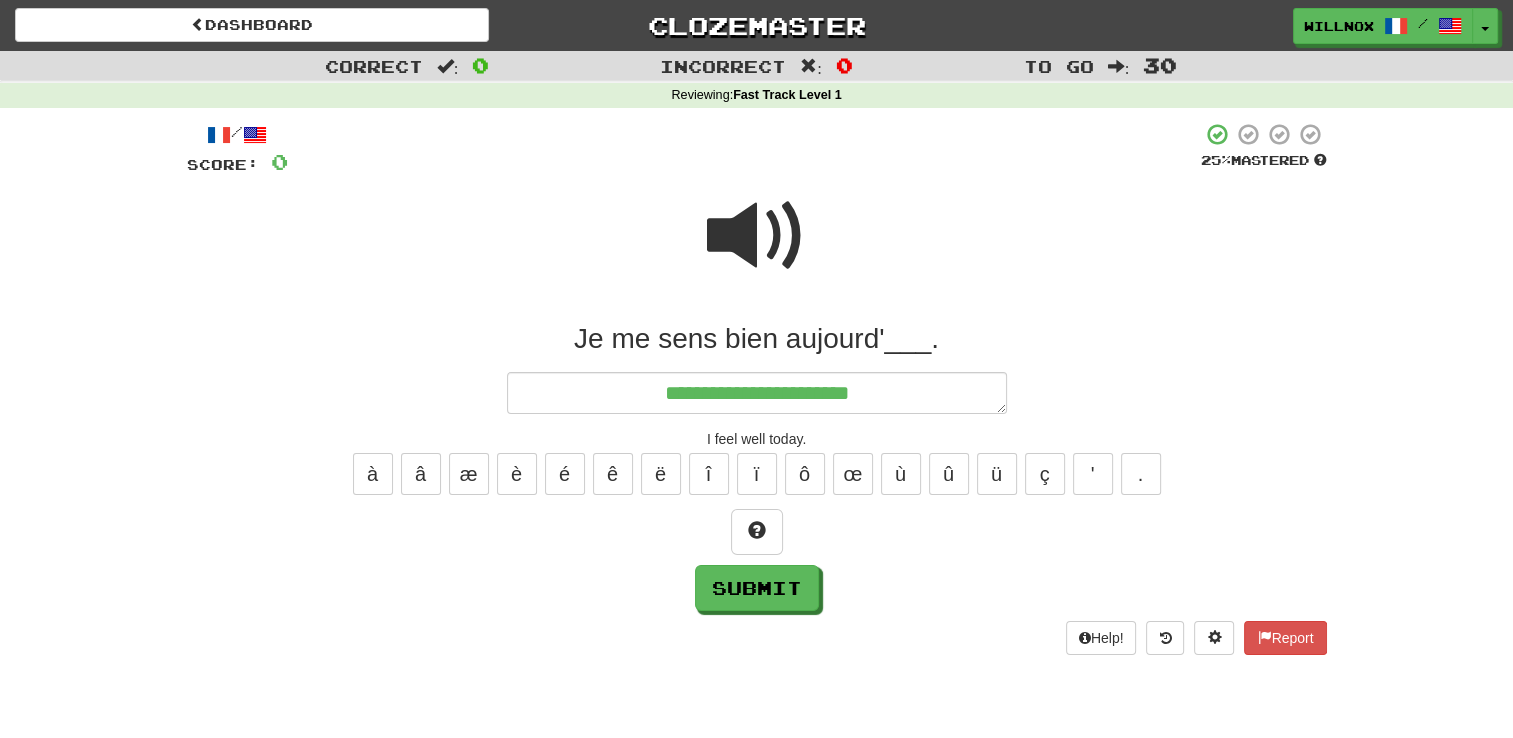 type on "*" 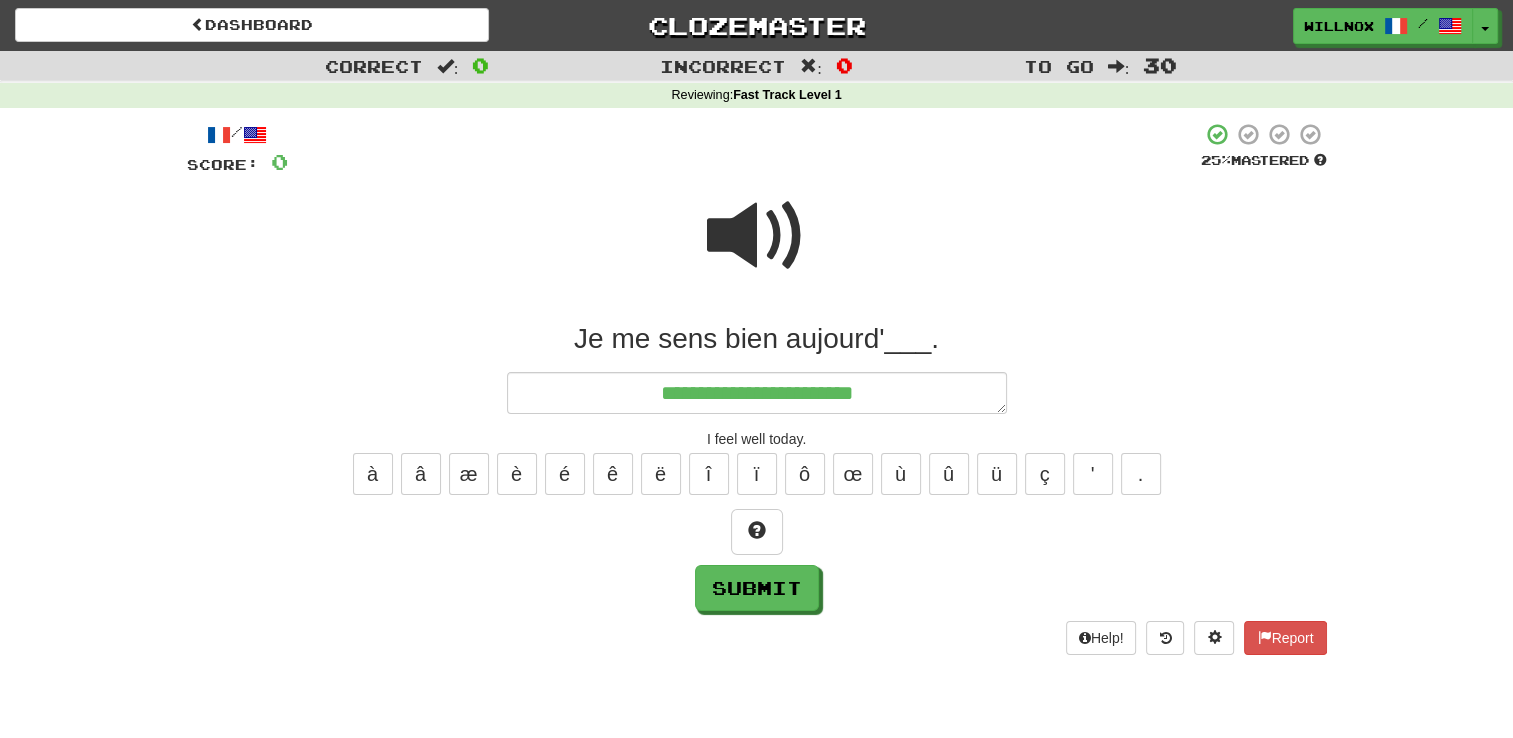 type on "*" 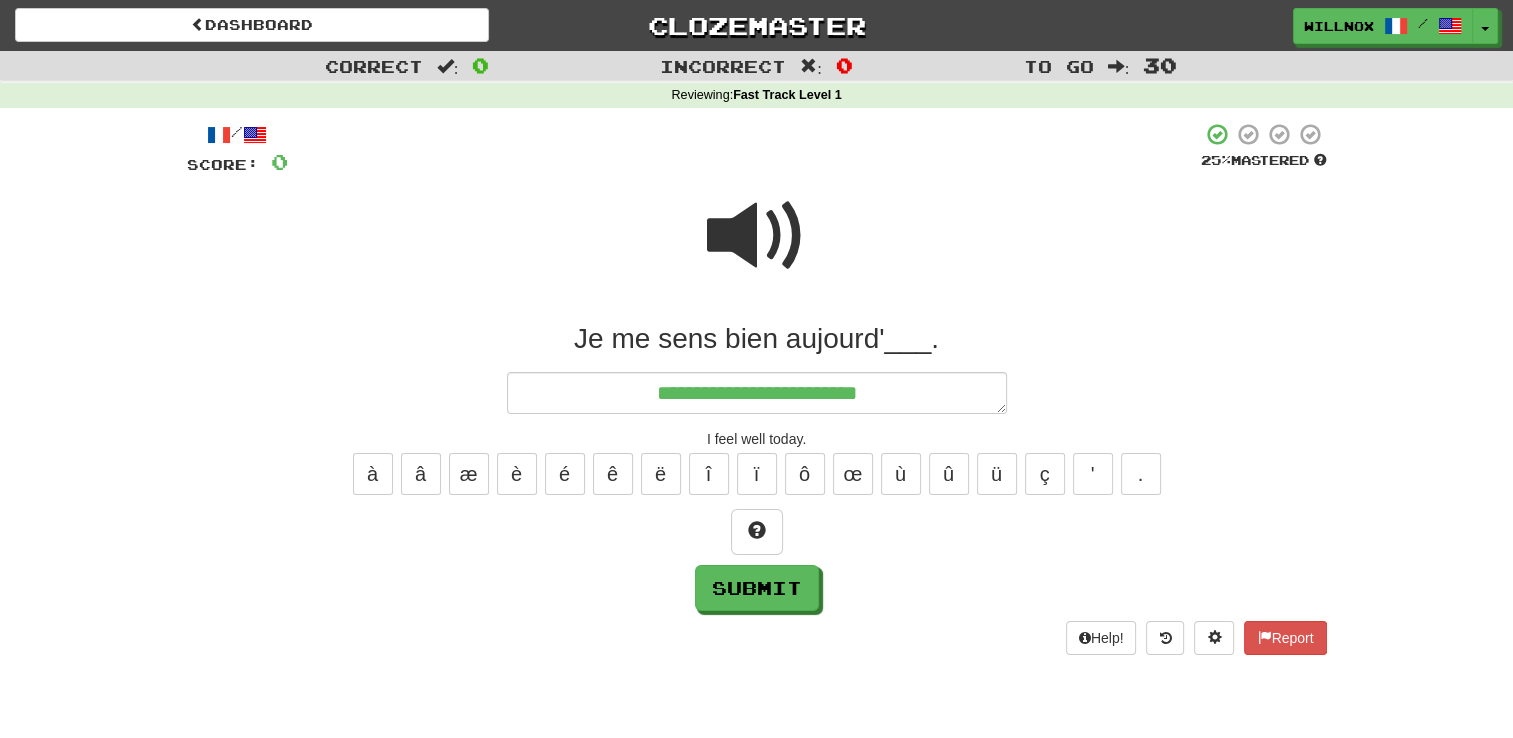 type on "*" 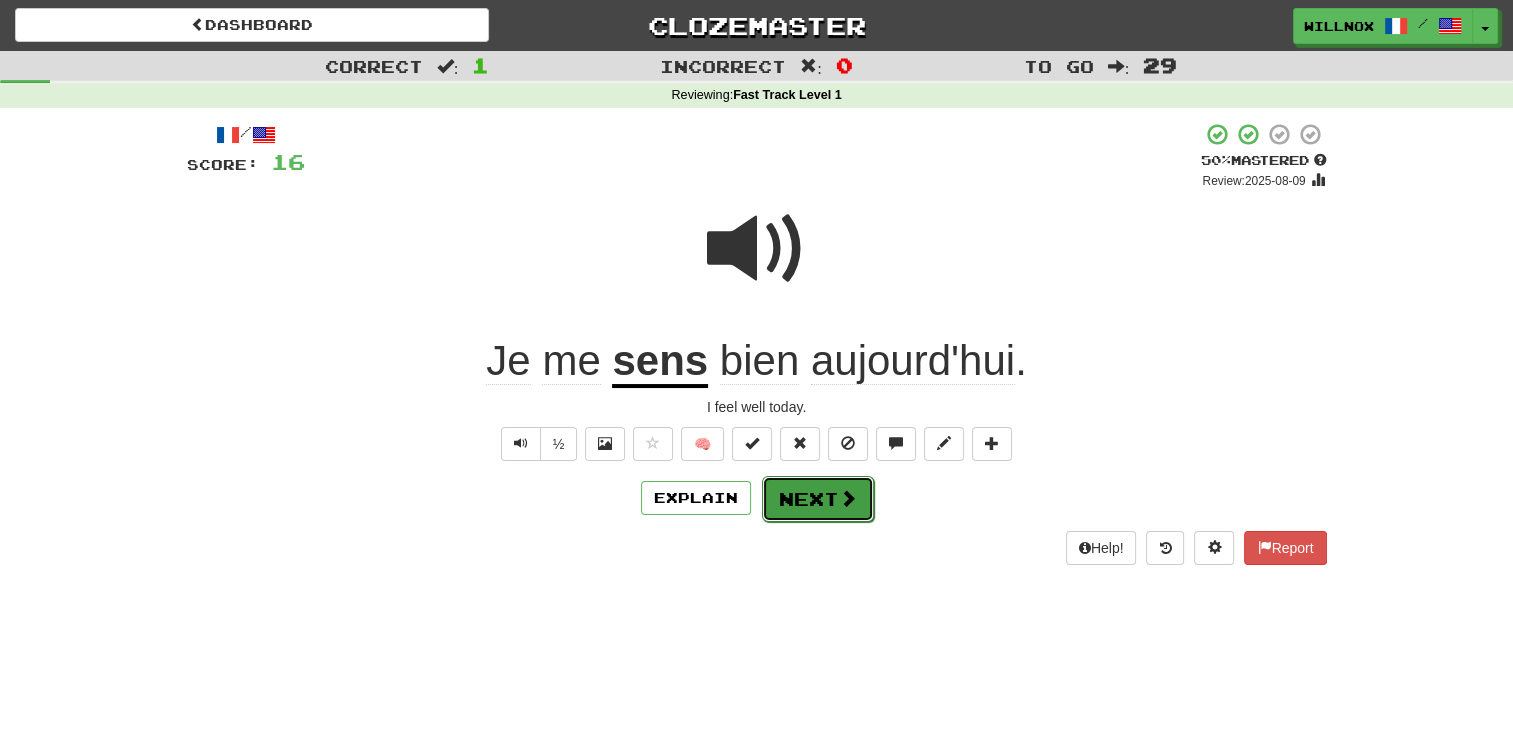 click at bounding box center (848, 498) 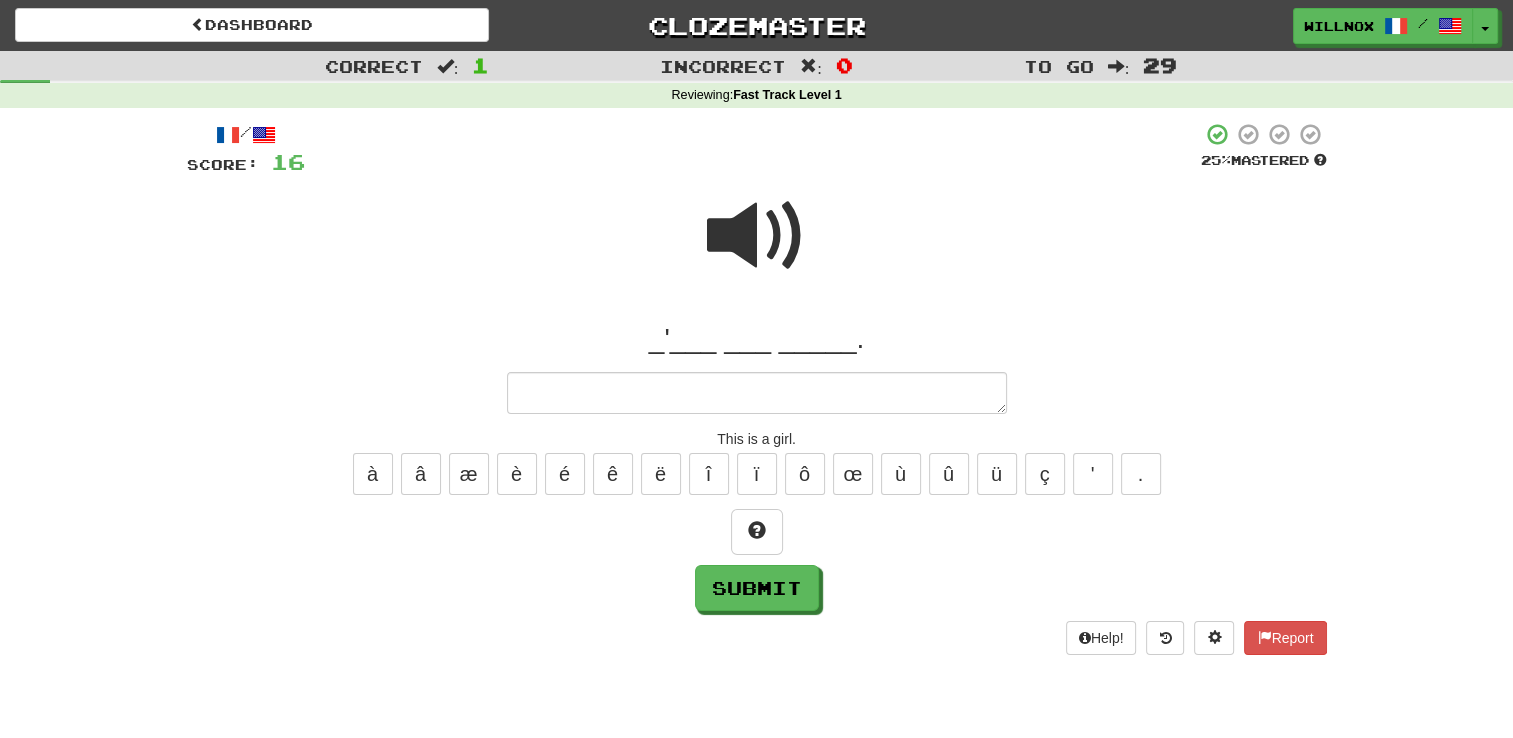 type on "*" 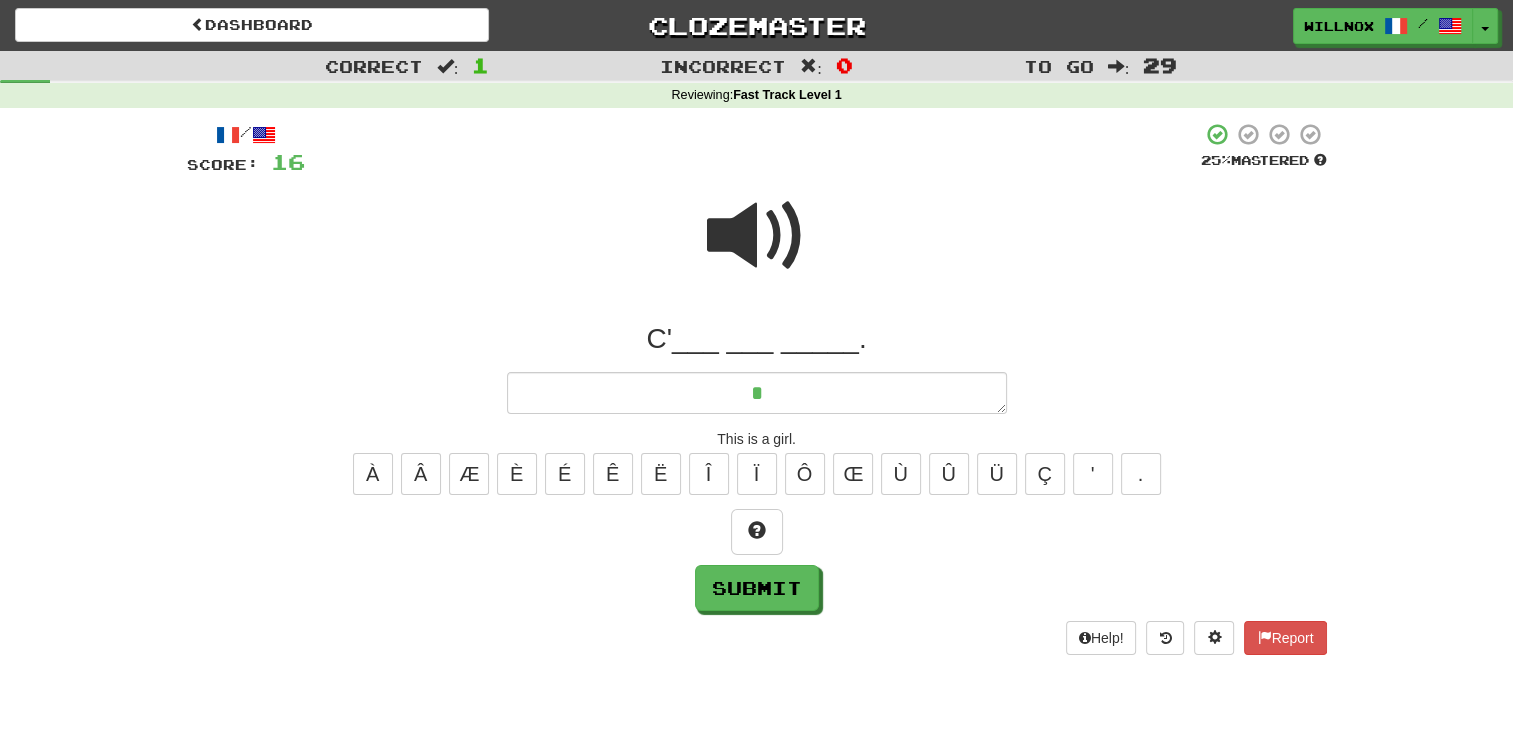 type on "*" 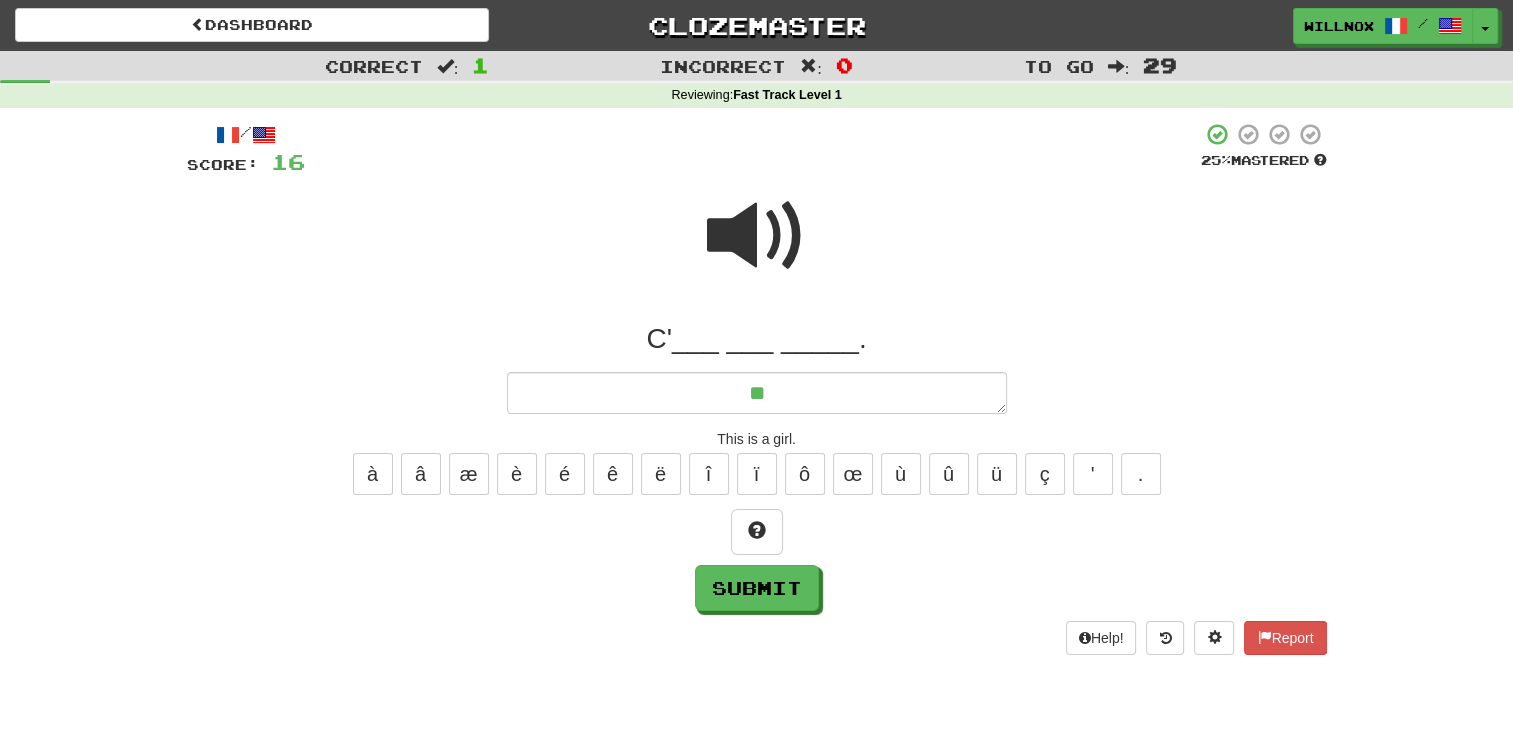type on "*" 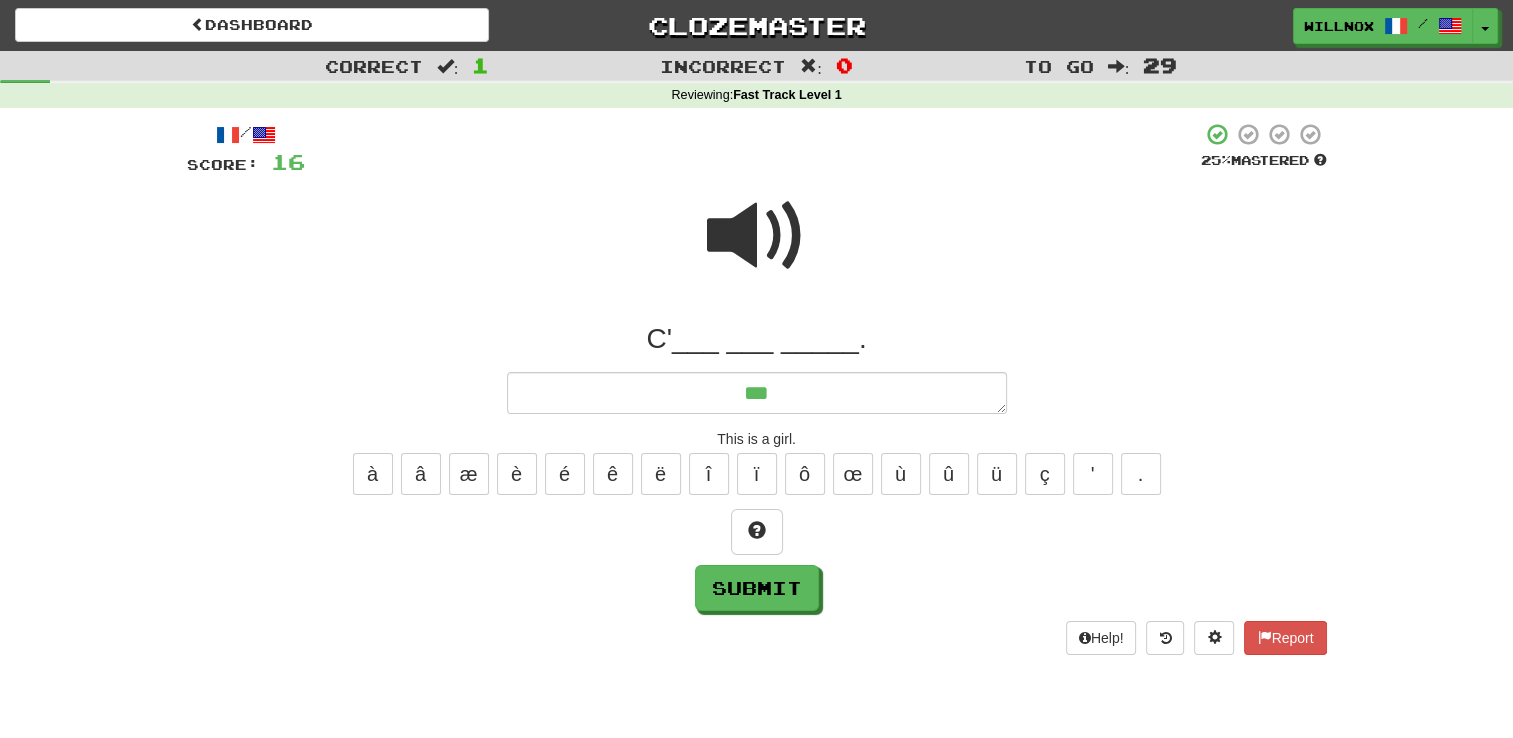 type on "*" 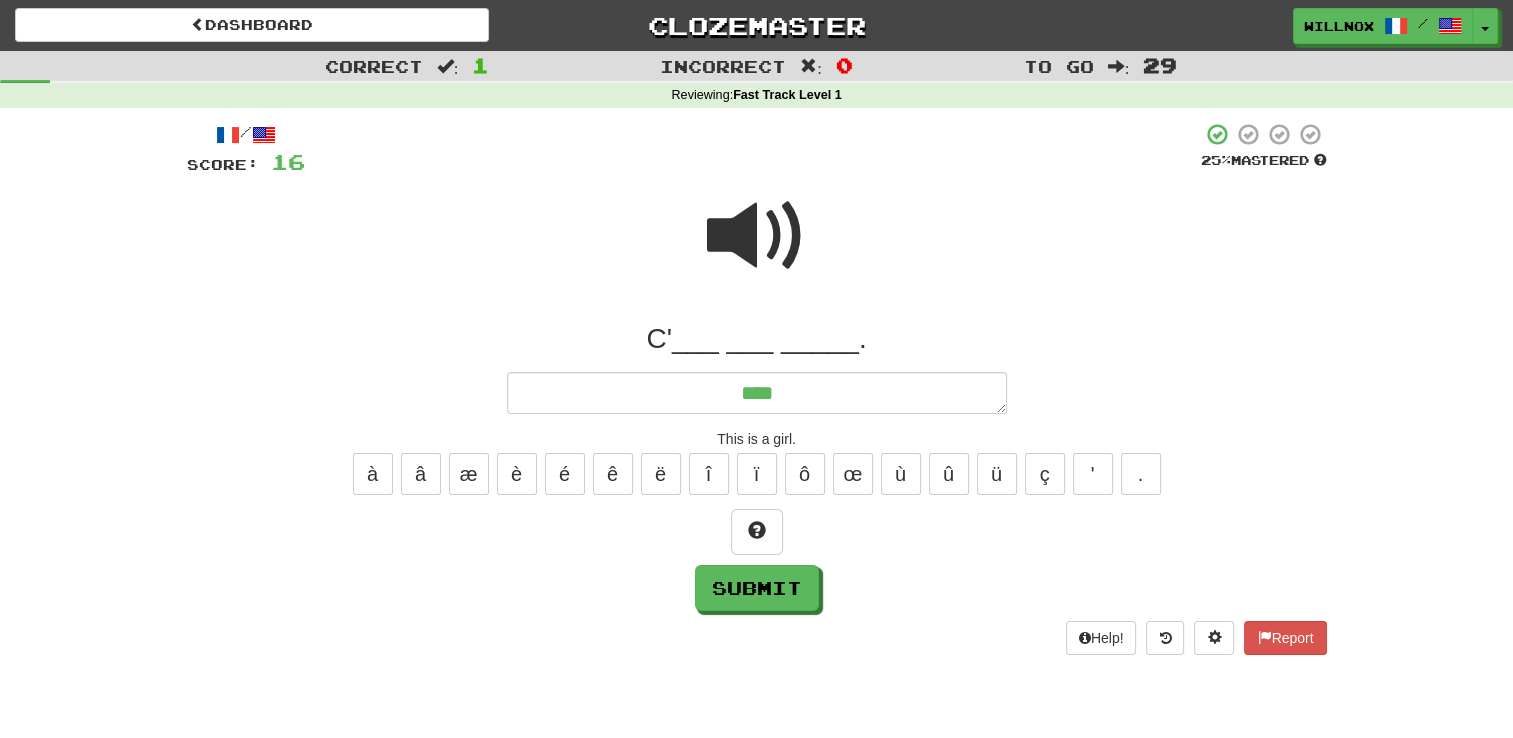 type on "*****" 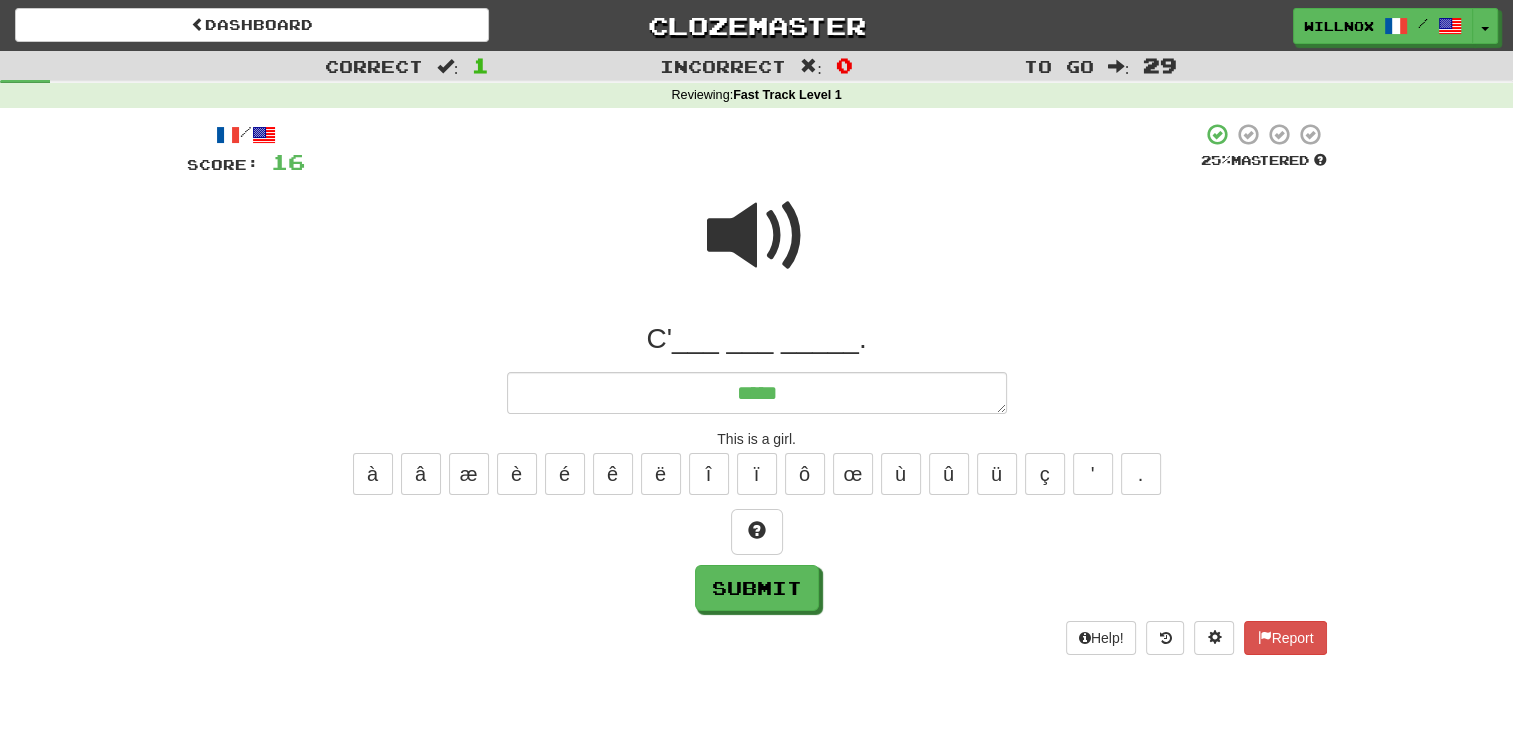 type on "*" 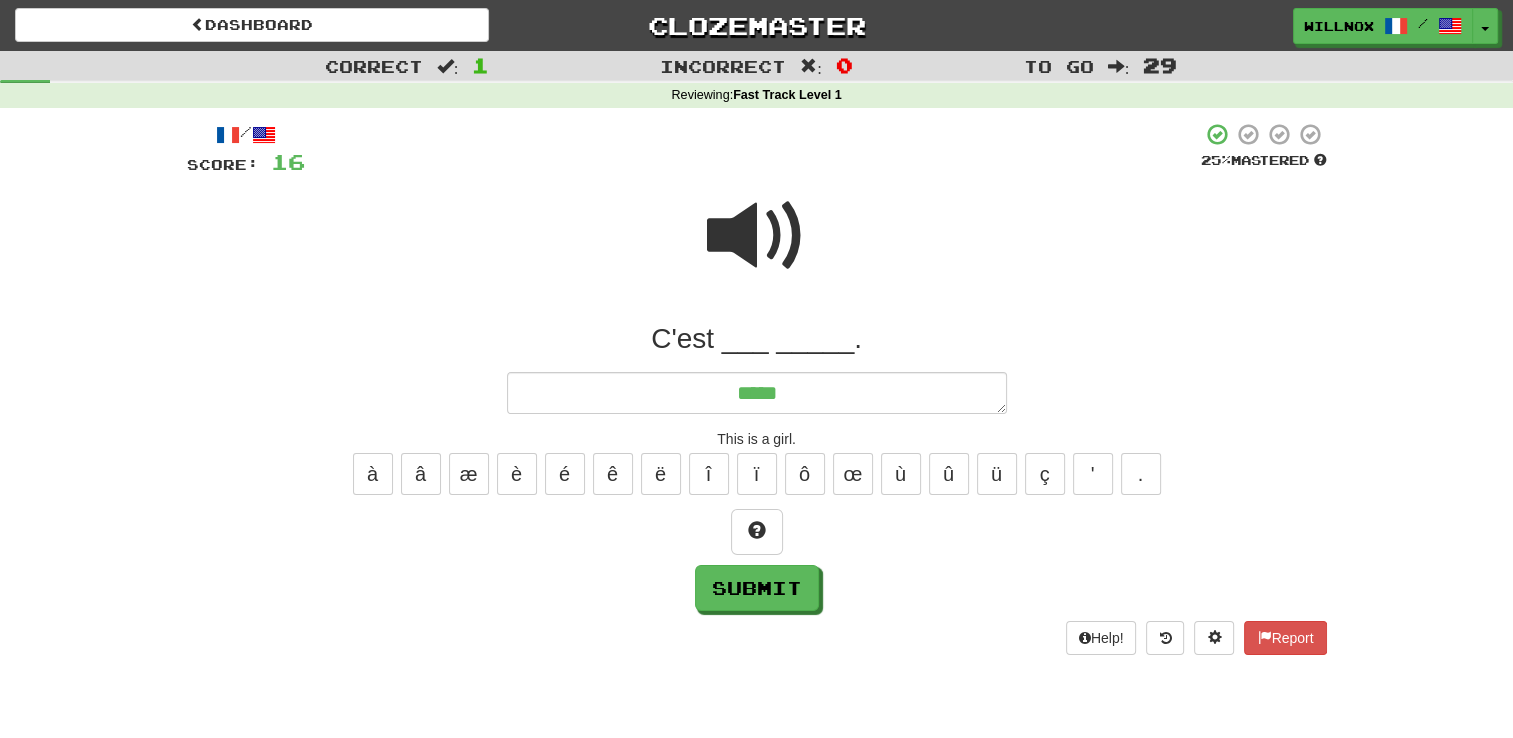 type on "*****" 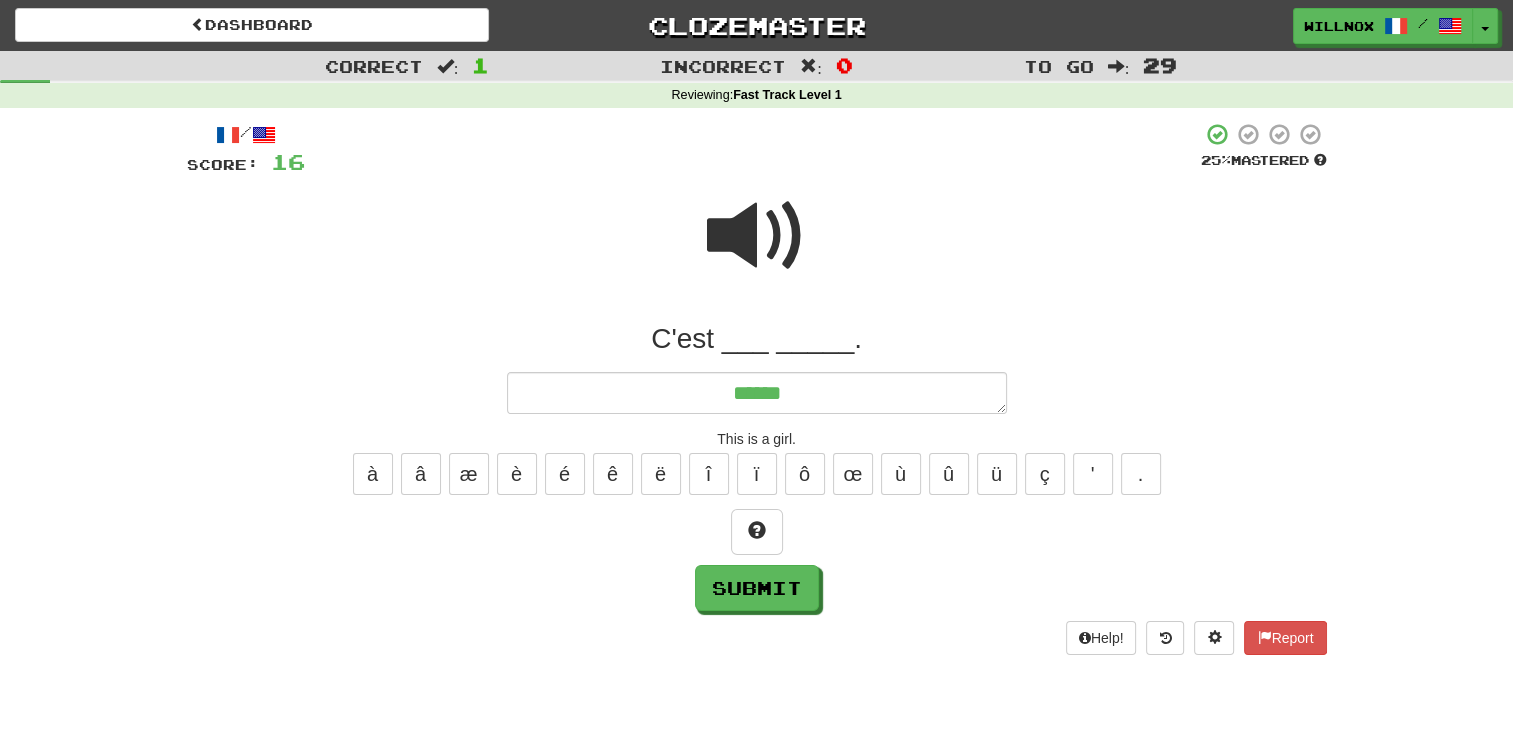 type on "*" 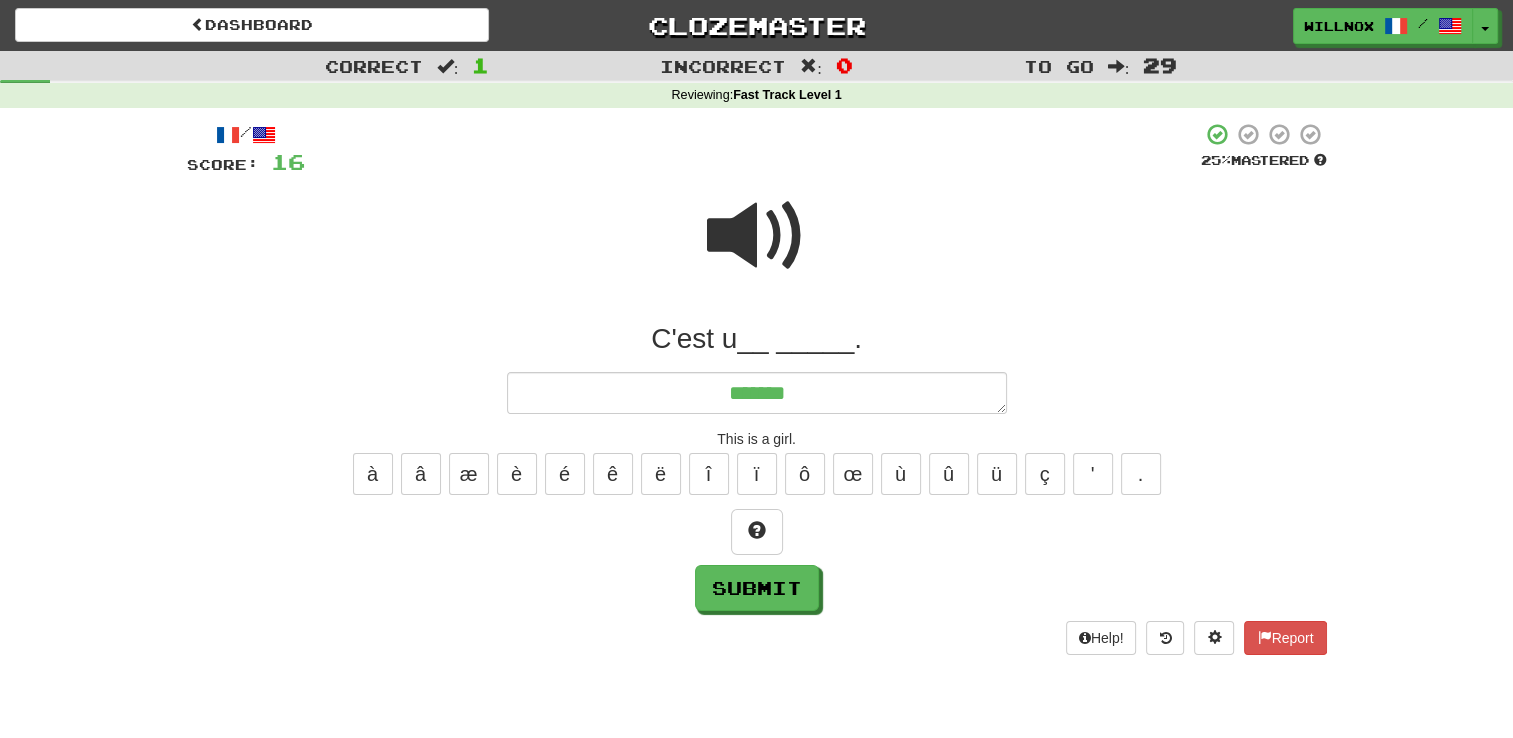 type on "*" 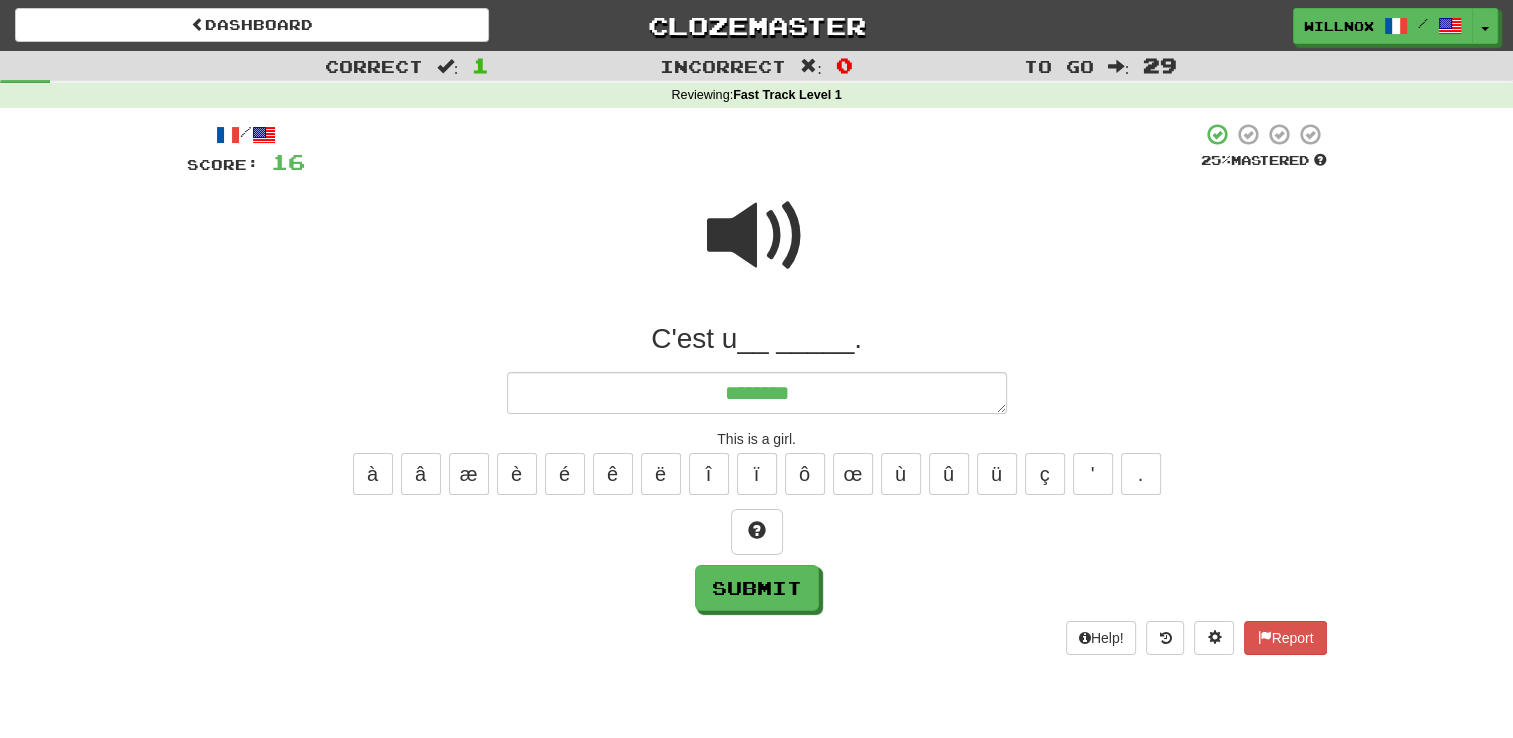 type on "*" 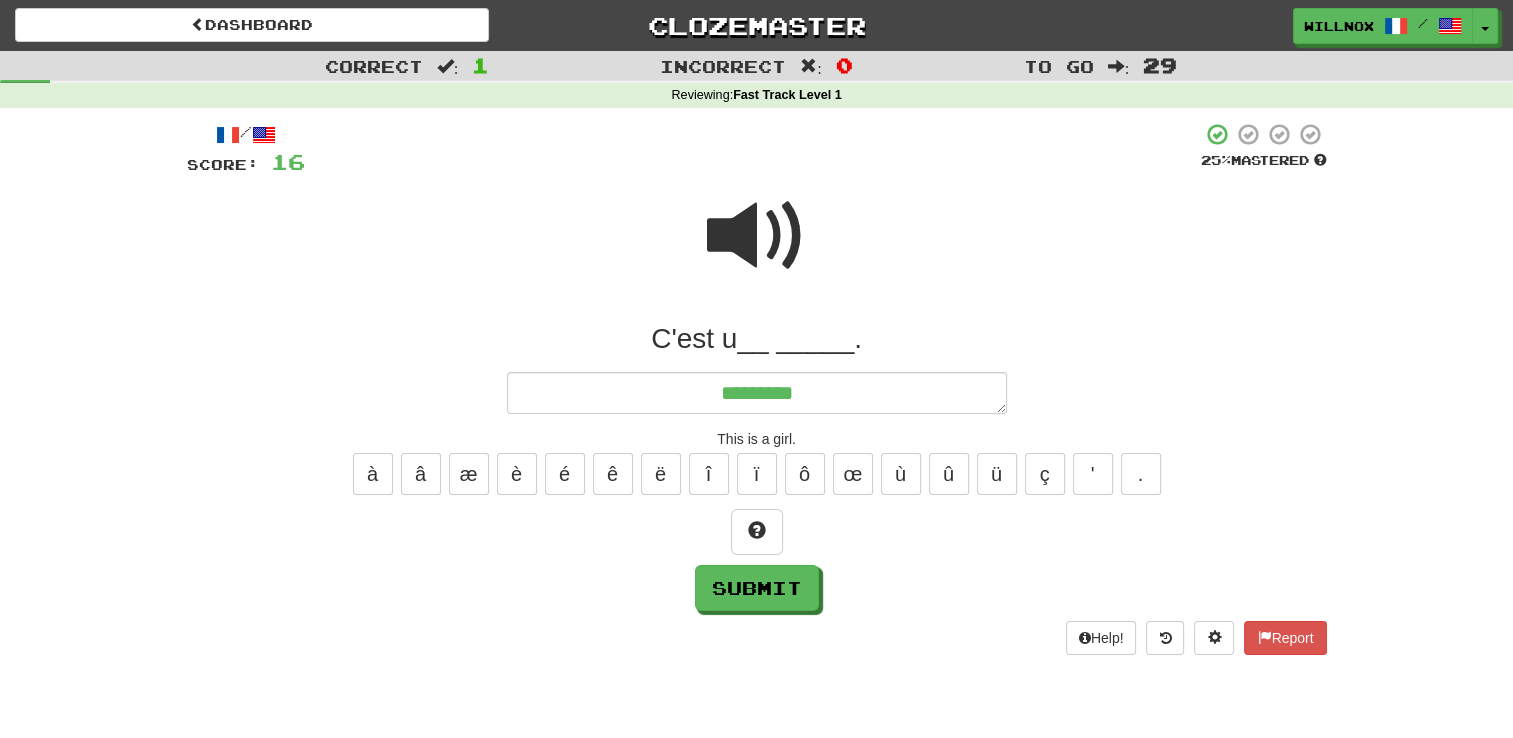 type on "*" 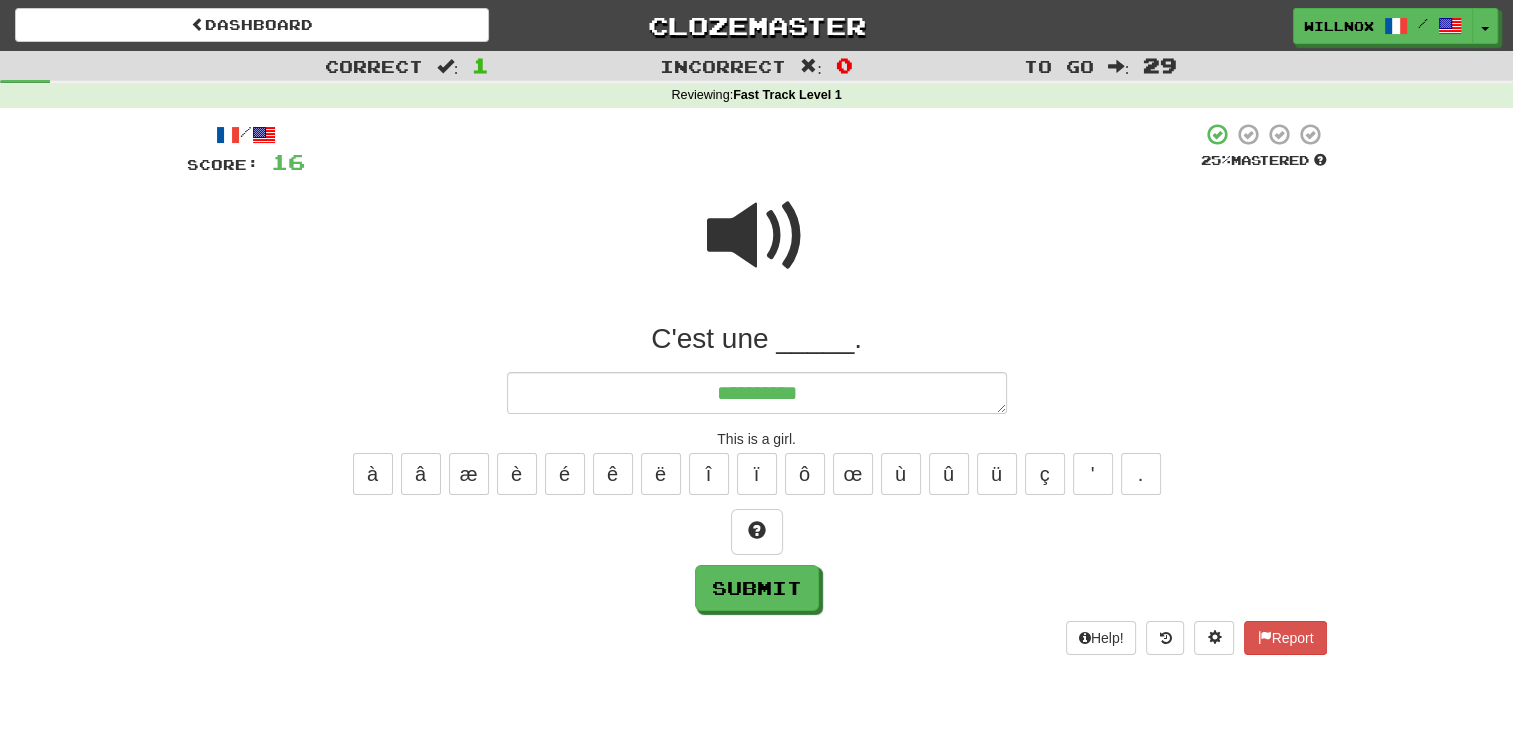 type on "*" 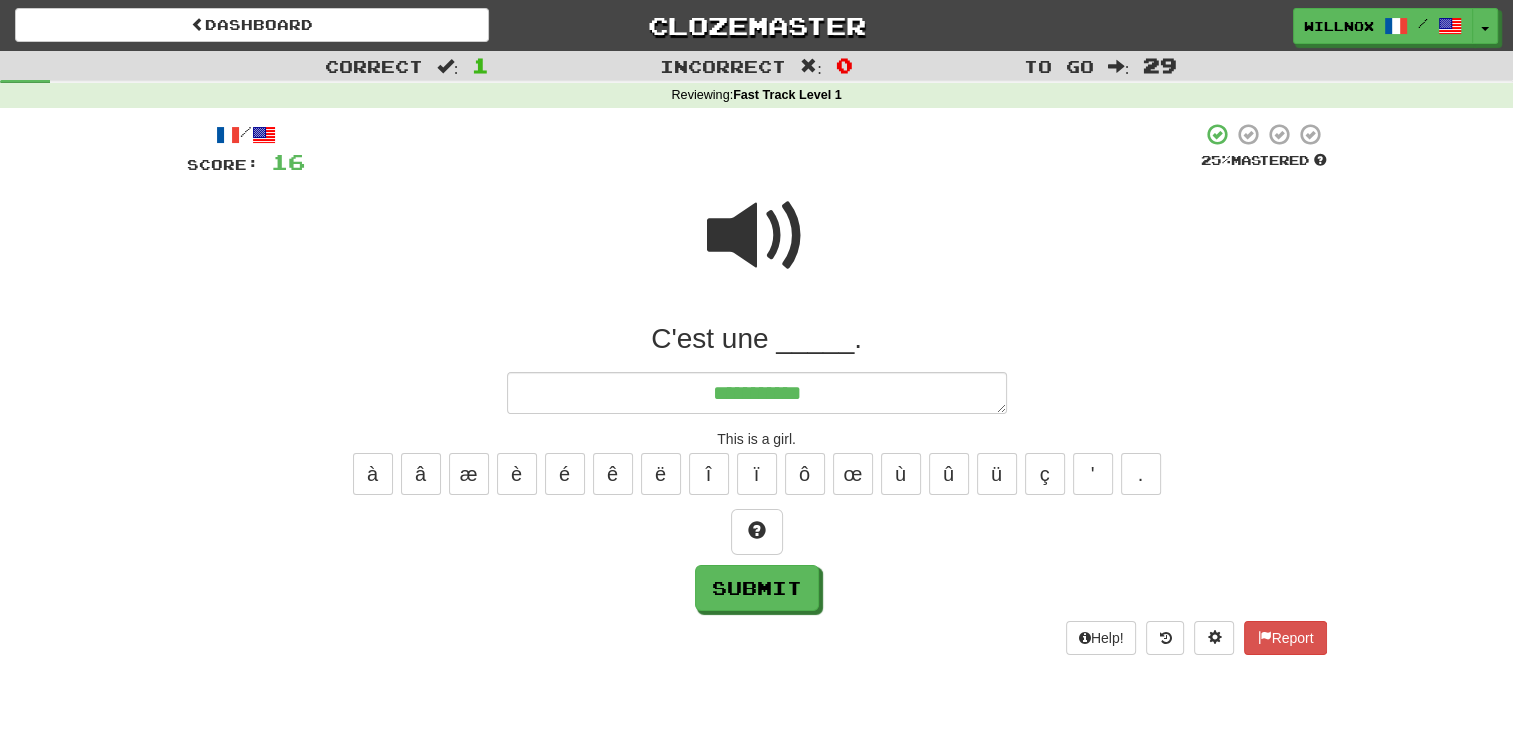 type on "*" 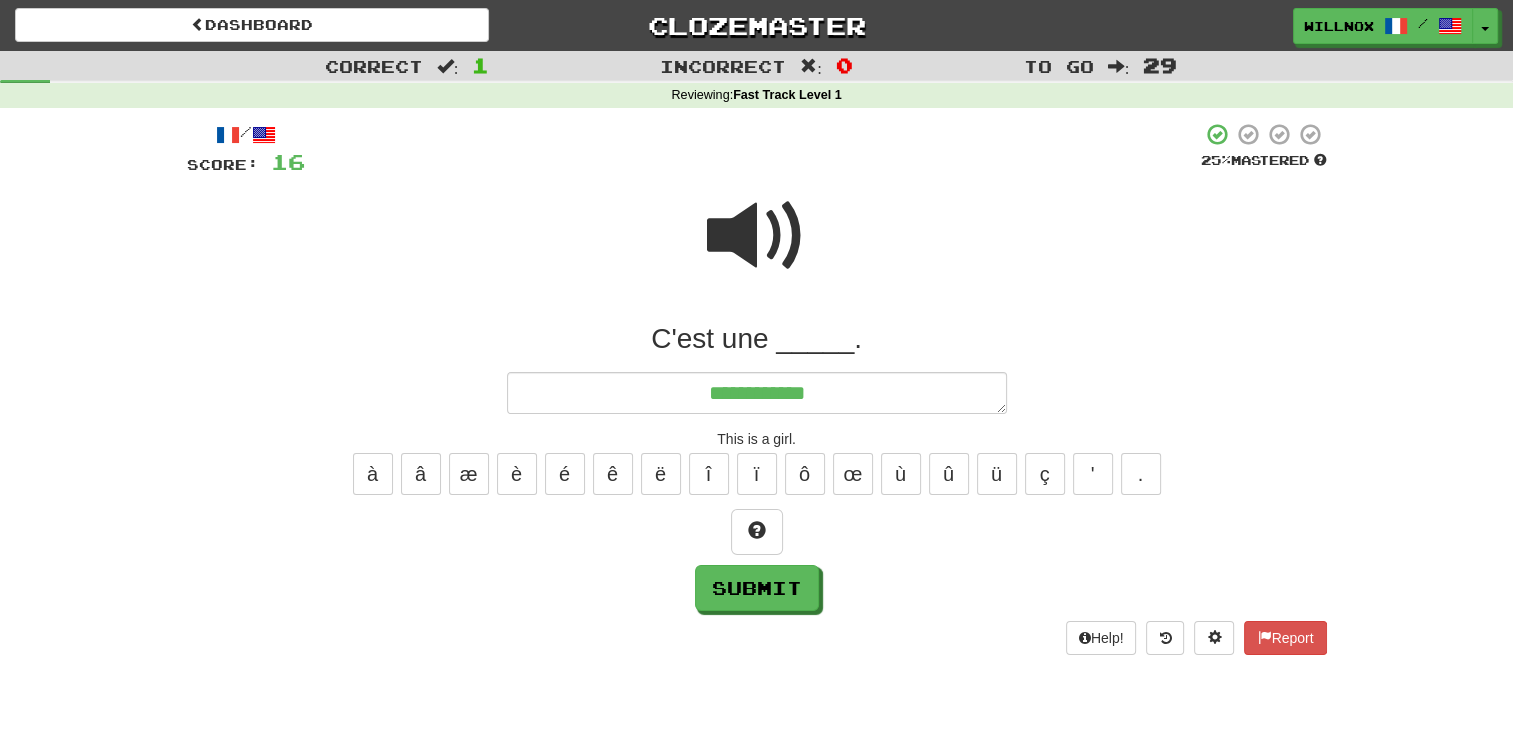 type on "**********" 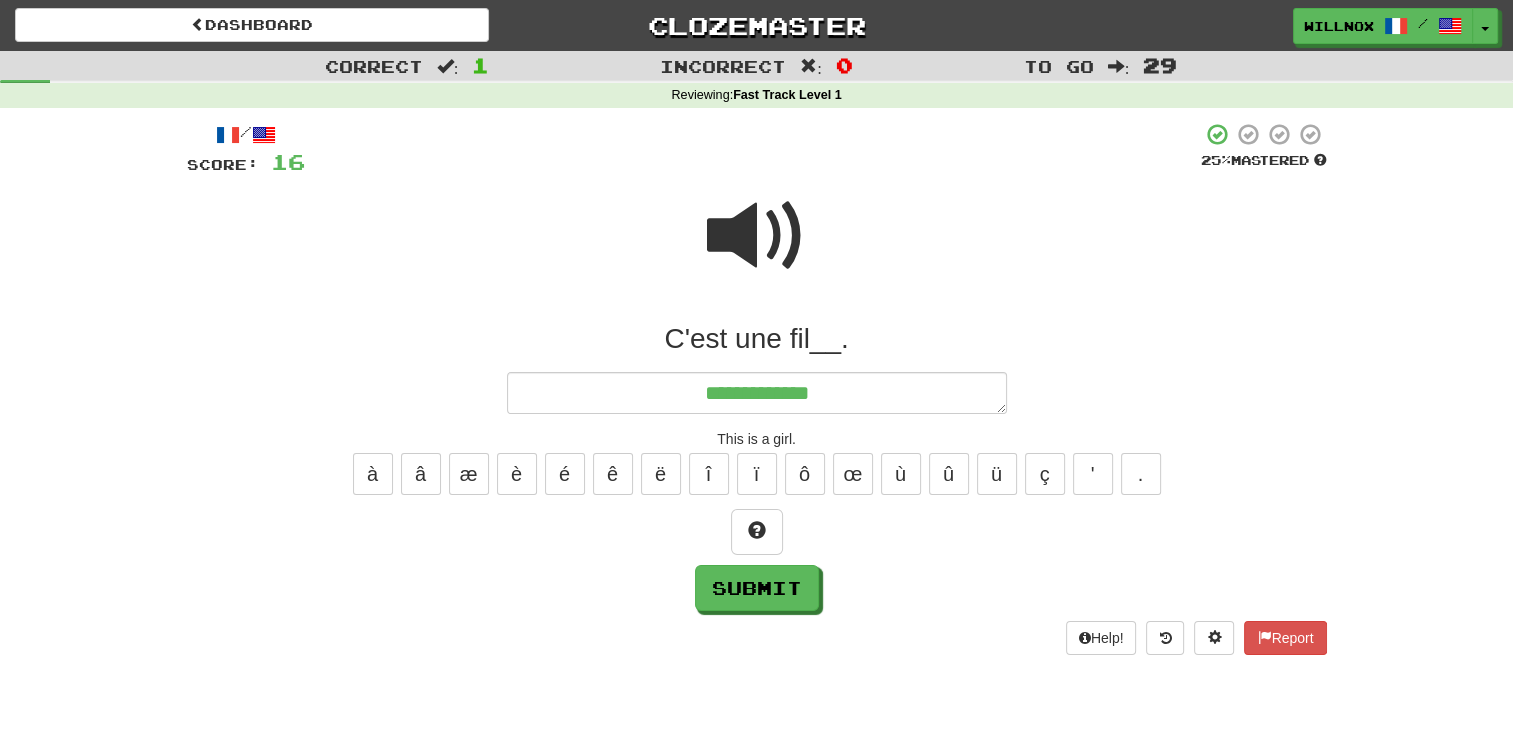 type on "*" 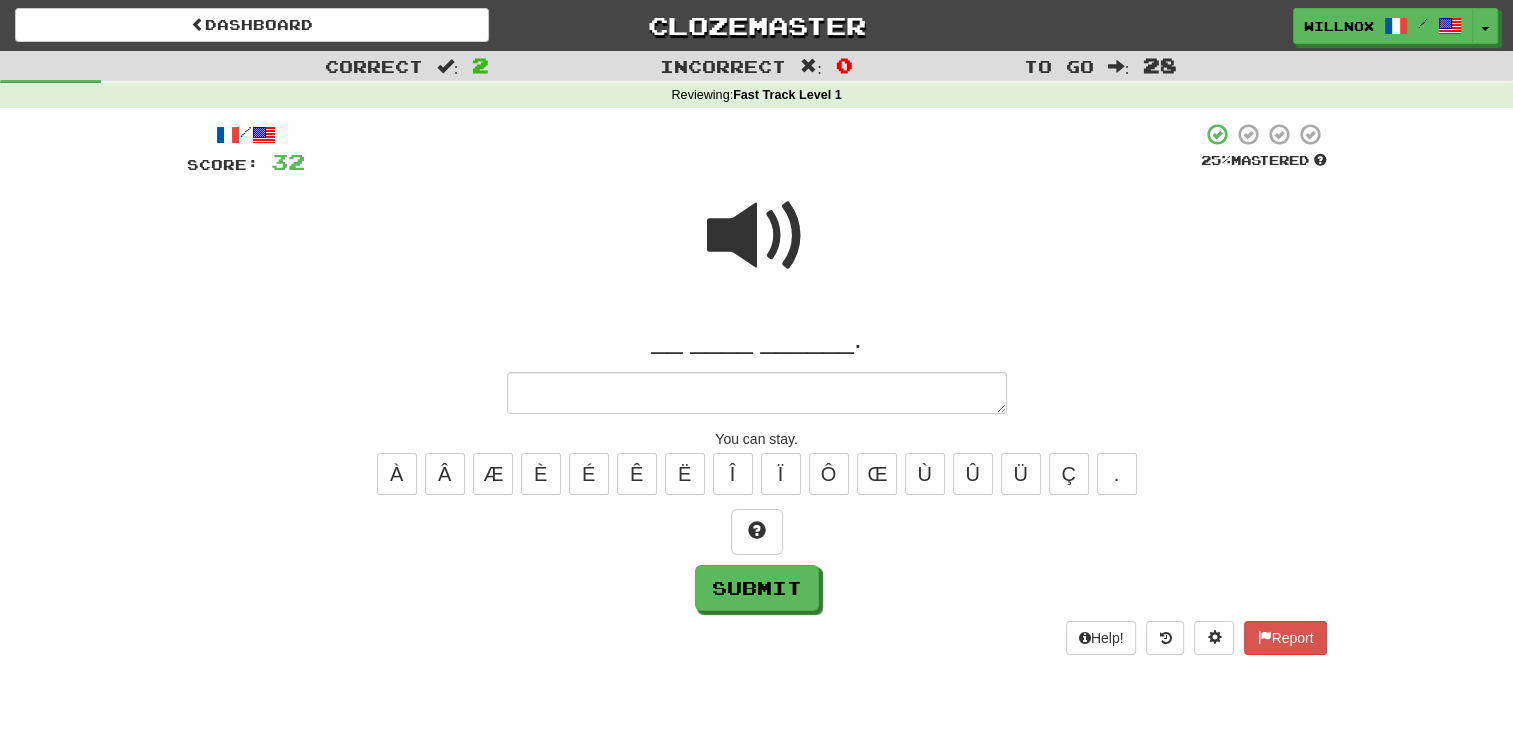type on "*" 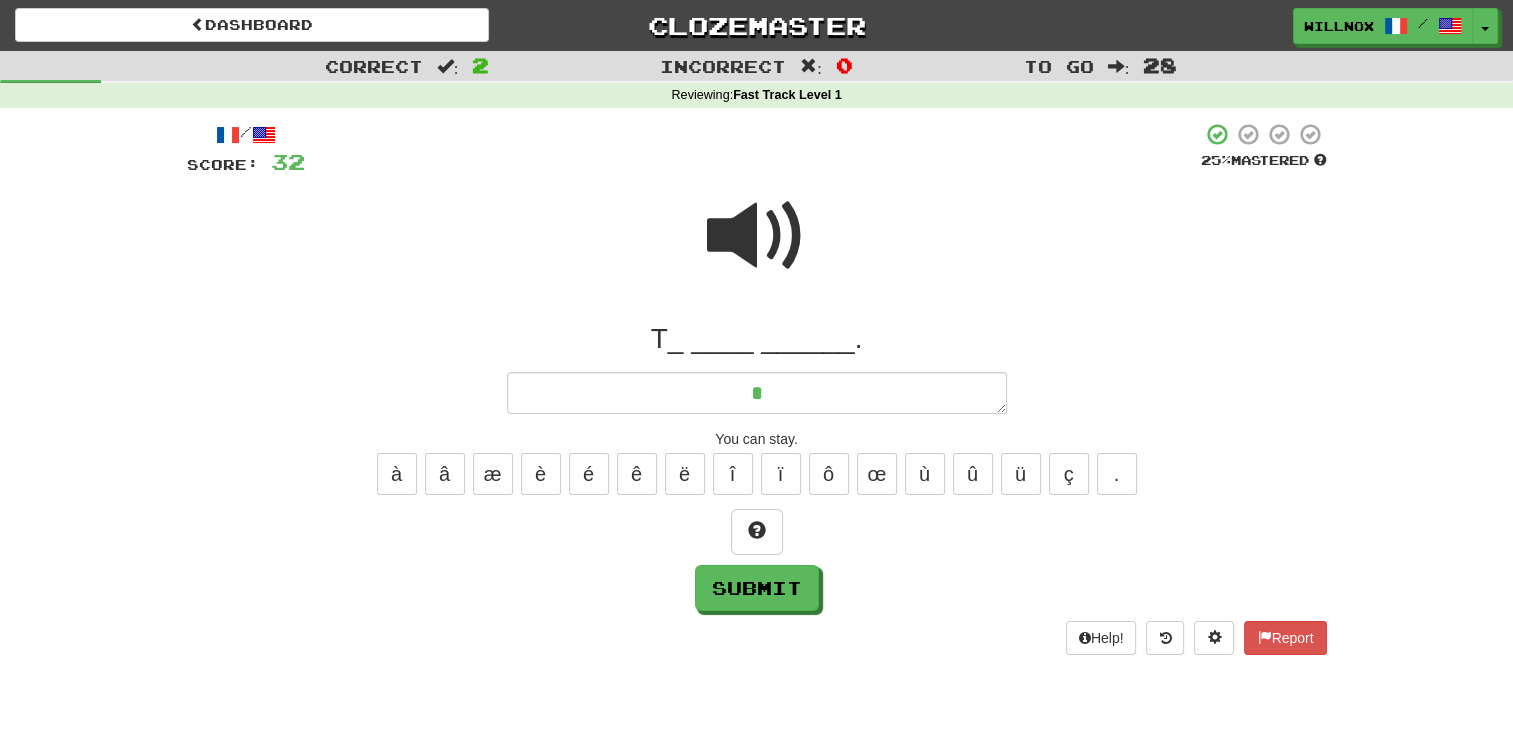 type on "*" 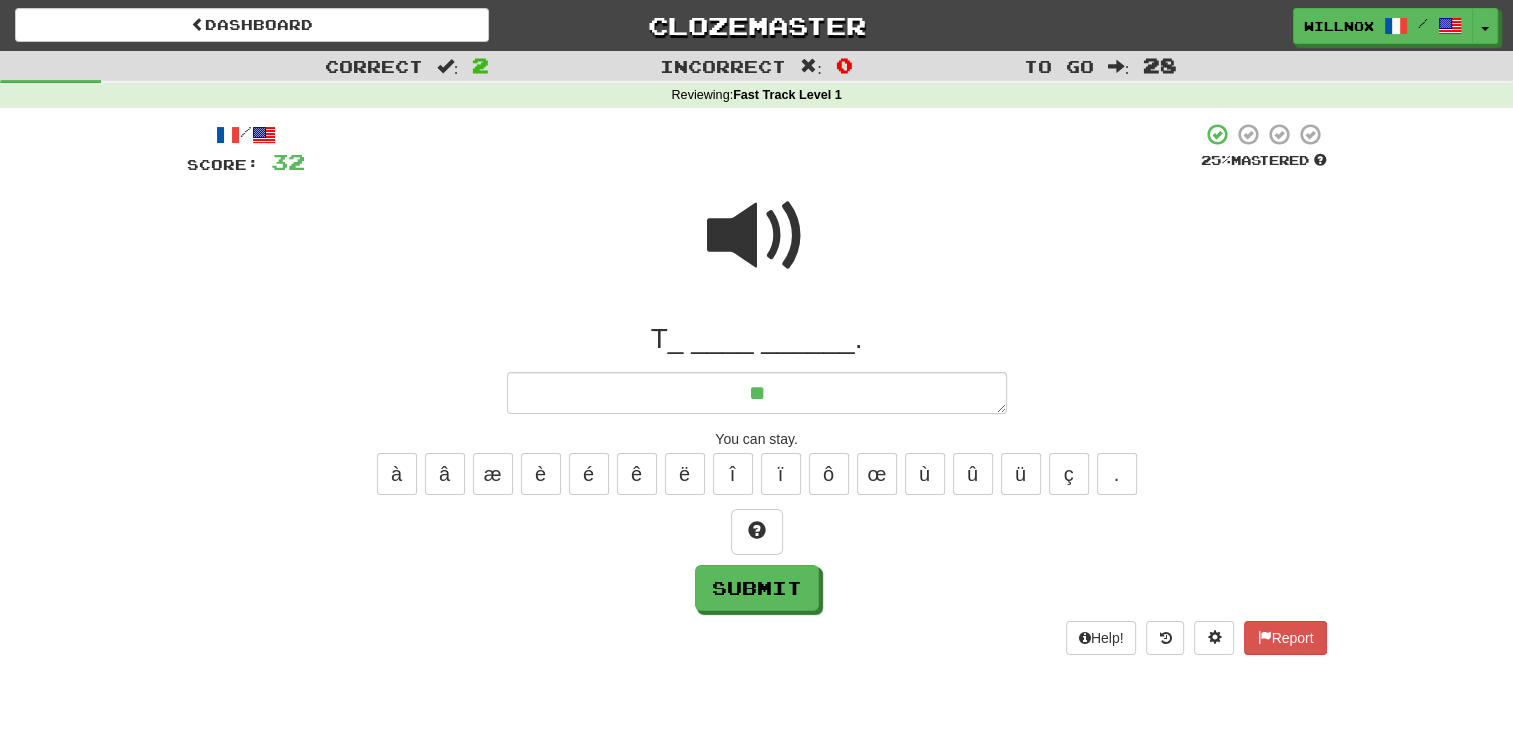 type on "*" 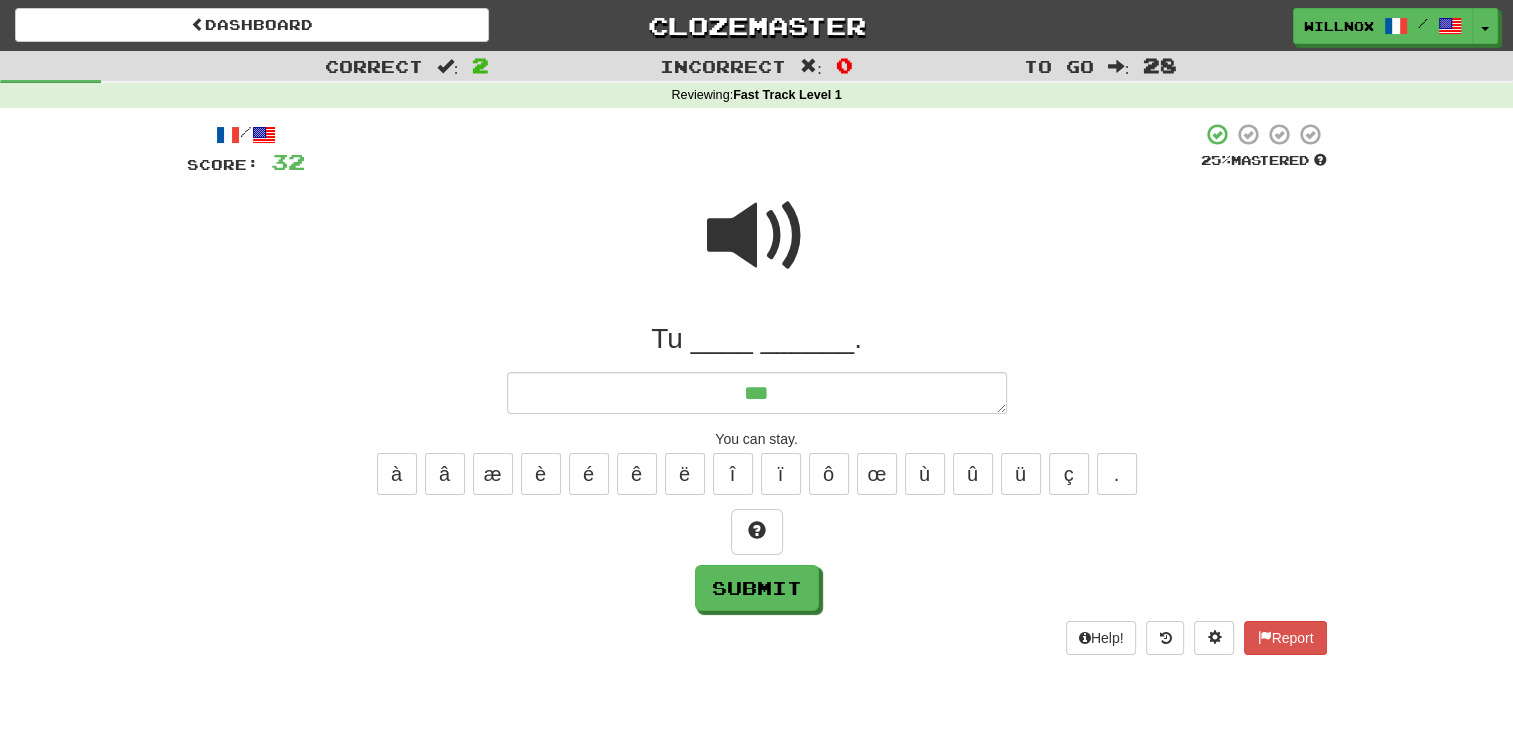 type on "*" 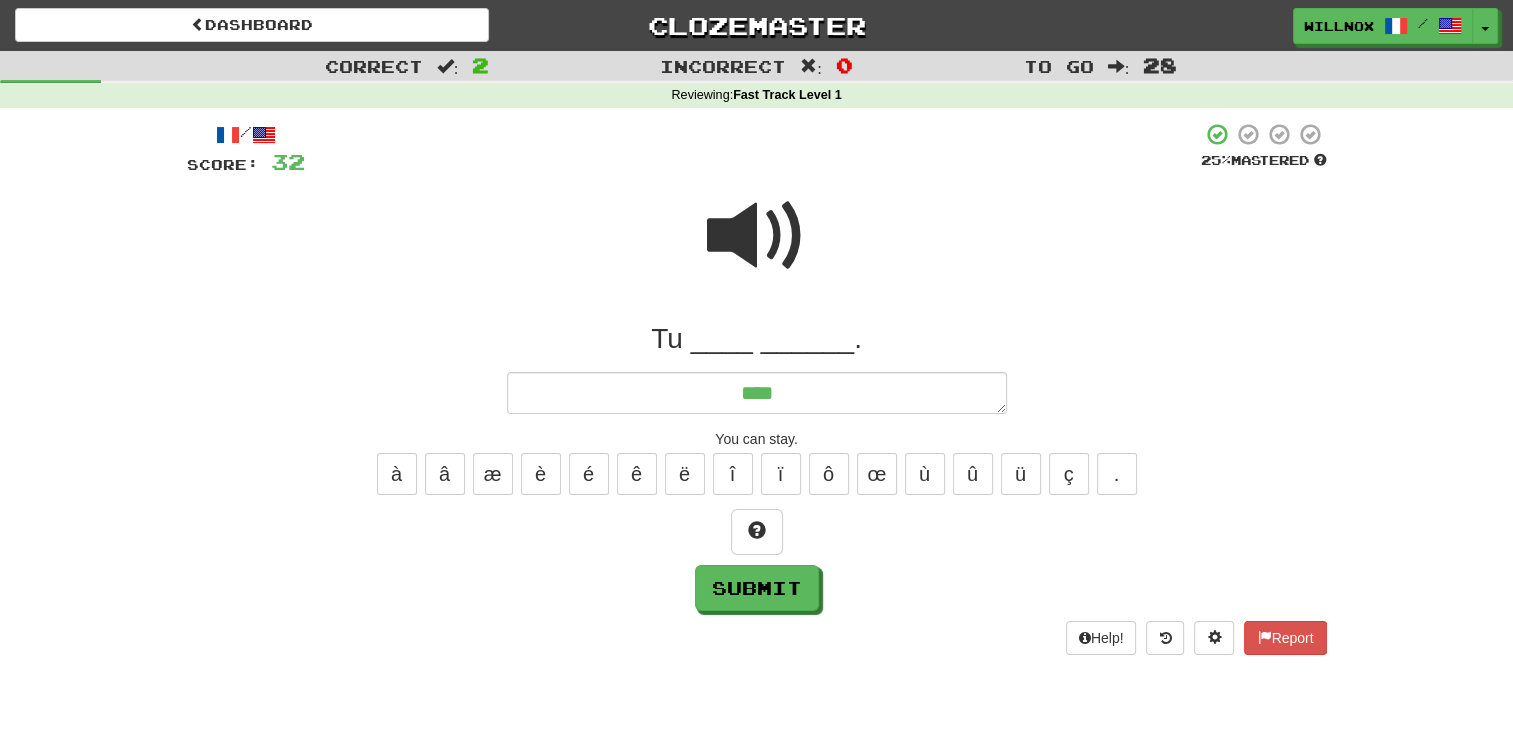 type on "*" 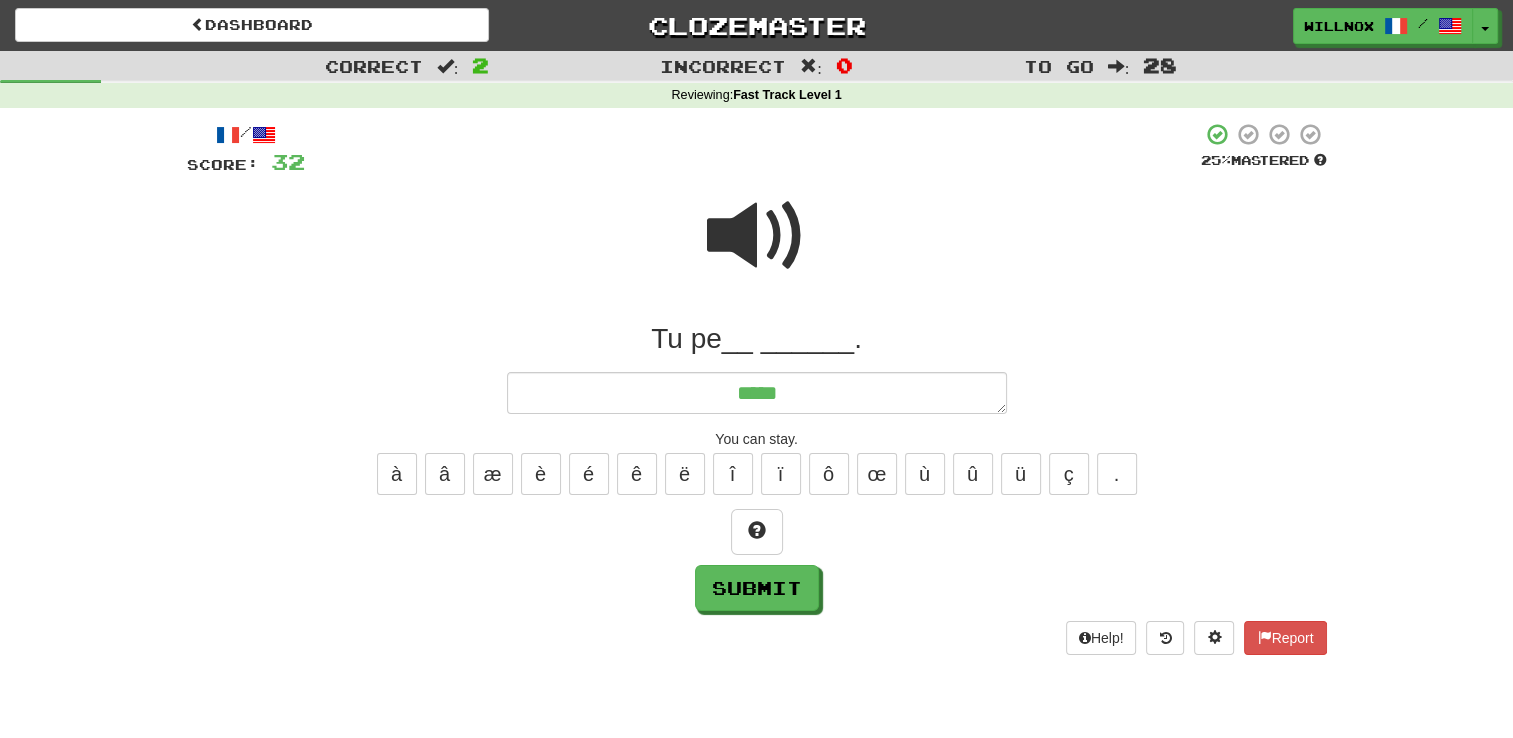 type on "*" 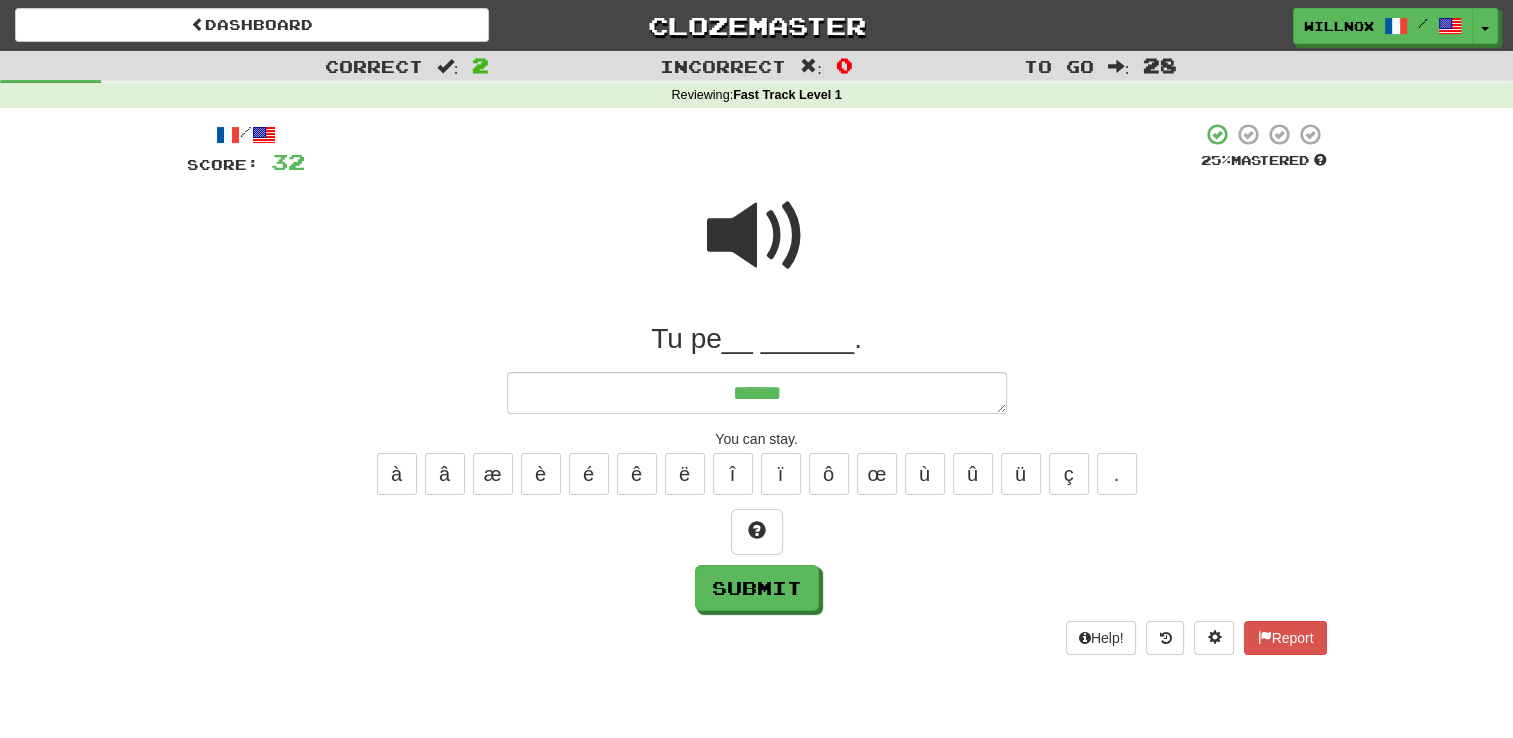 type on "*" 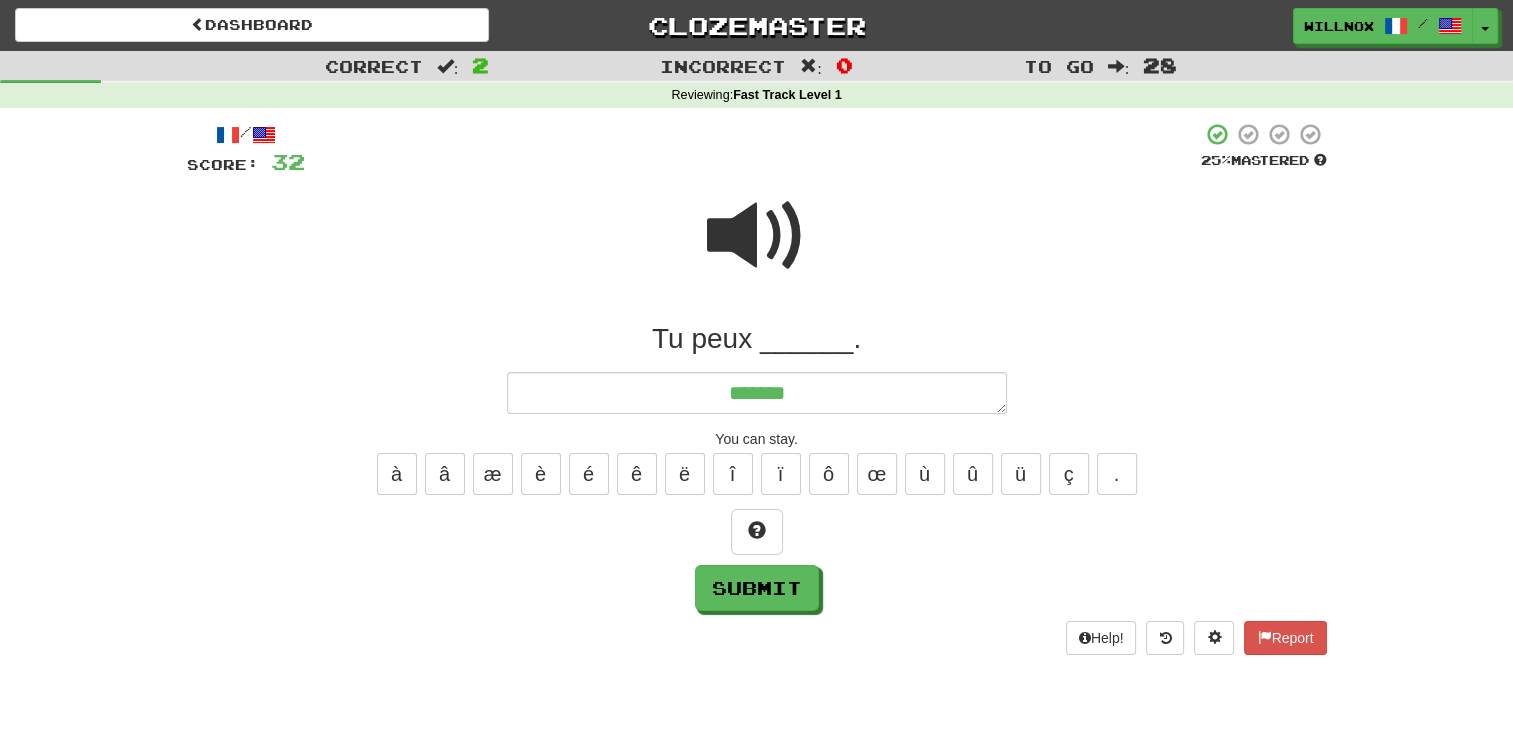 type on "*" 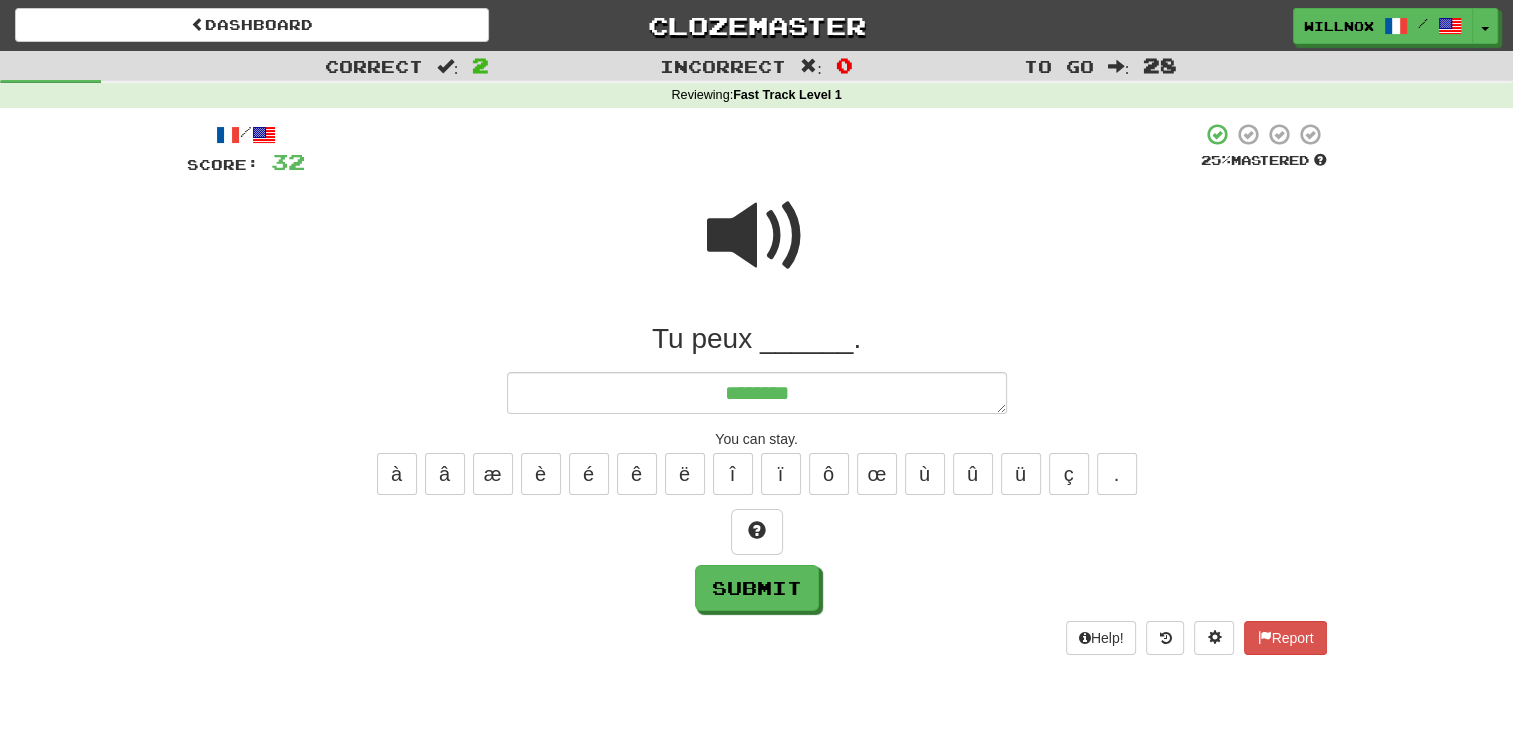 type on "*" 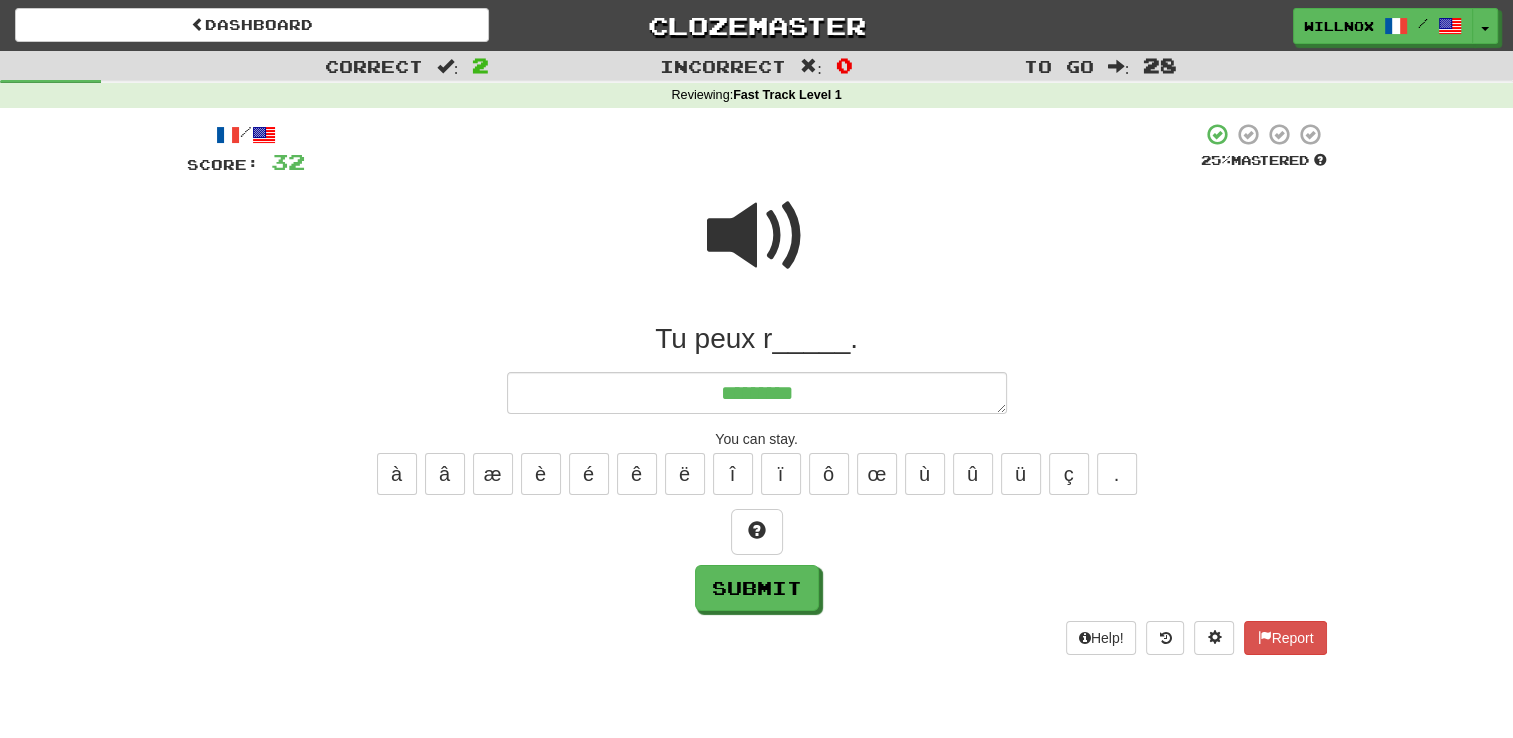 type on "*" 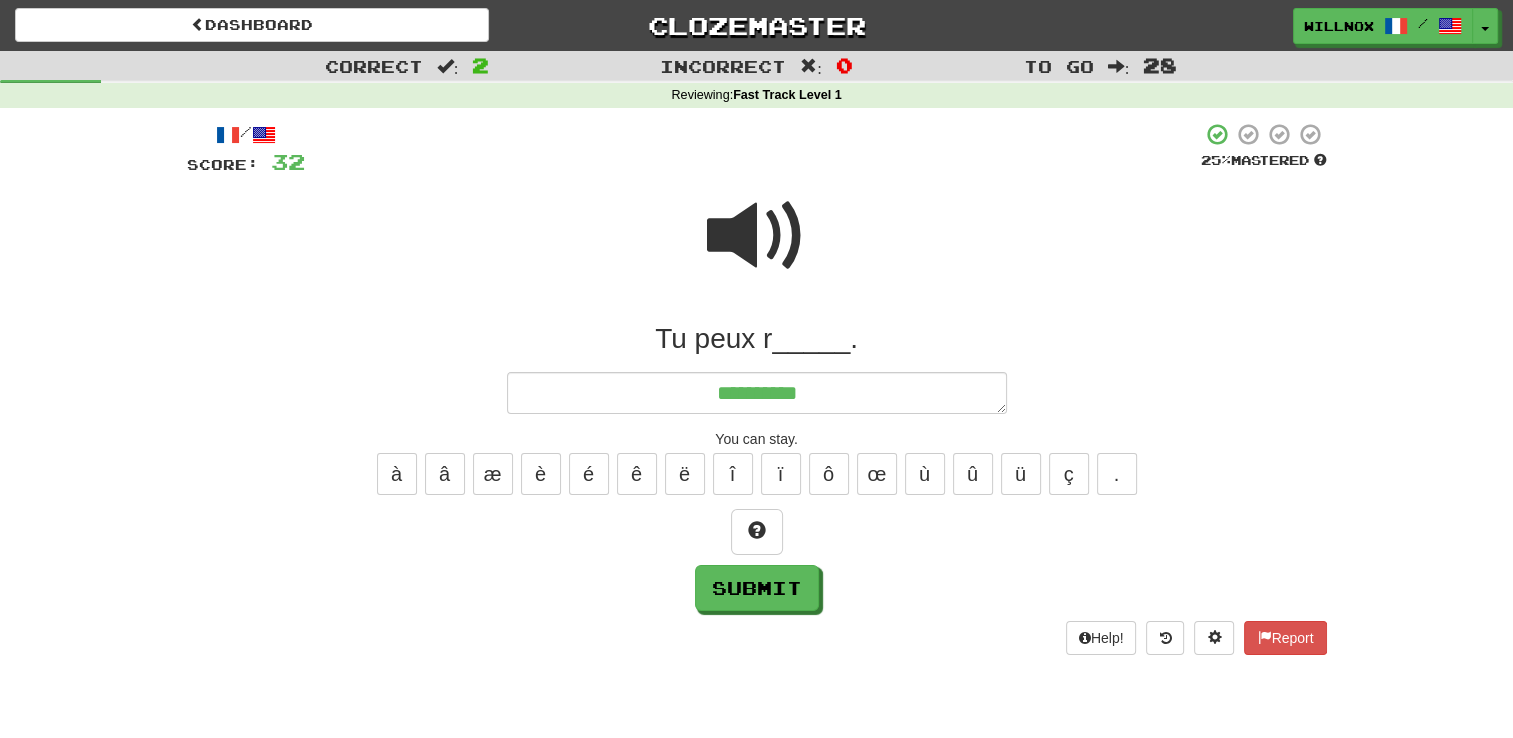 type on "*" 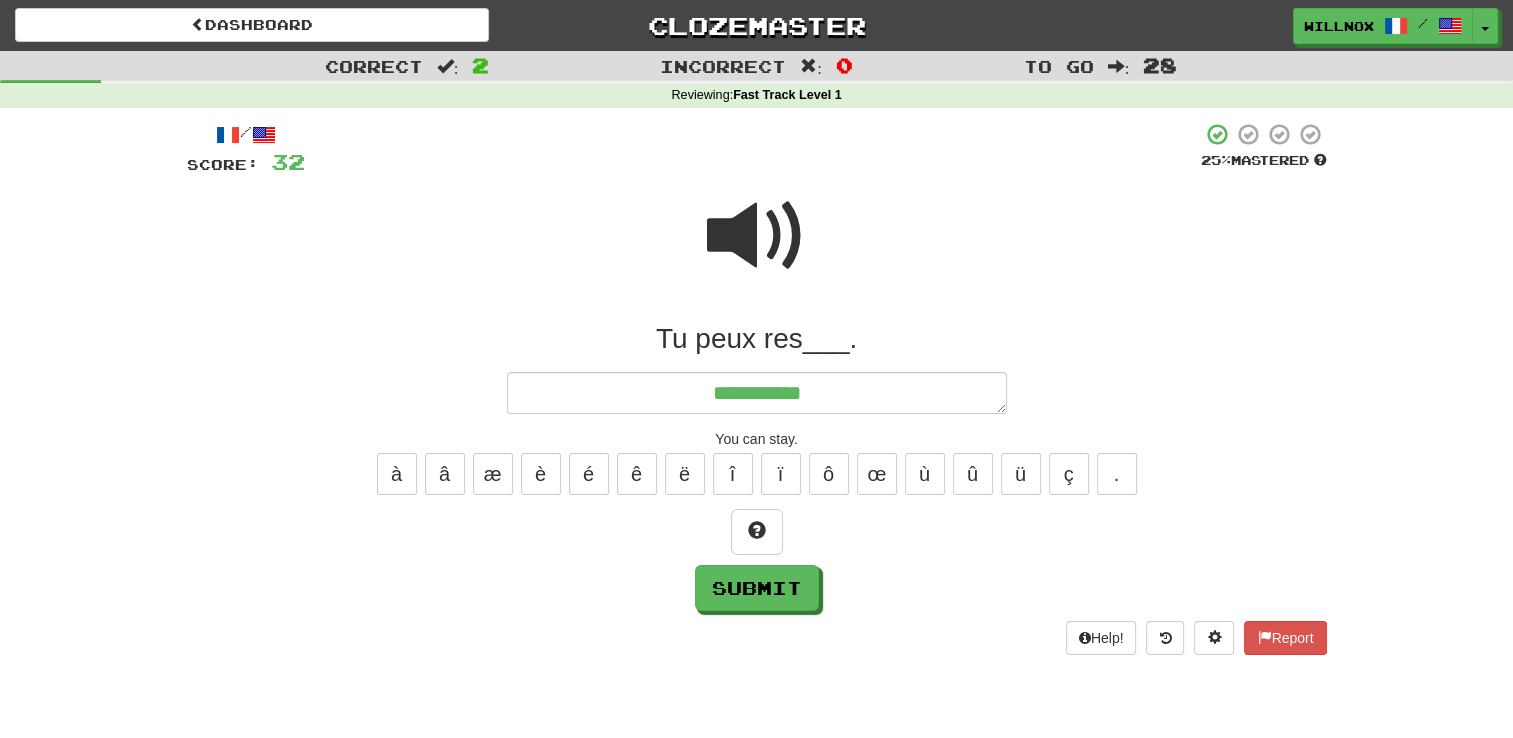 type on "**********" 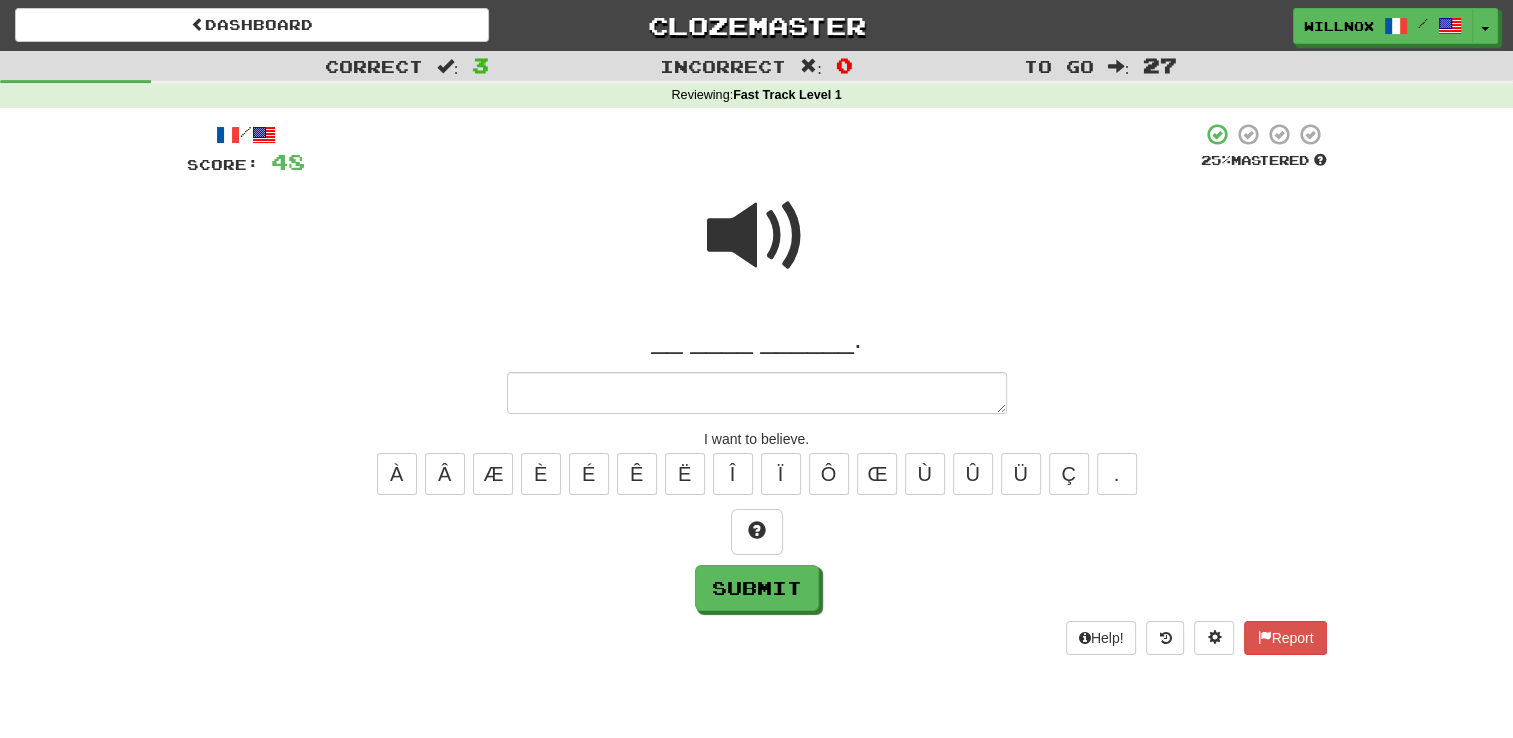 type on "*" 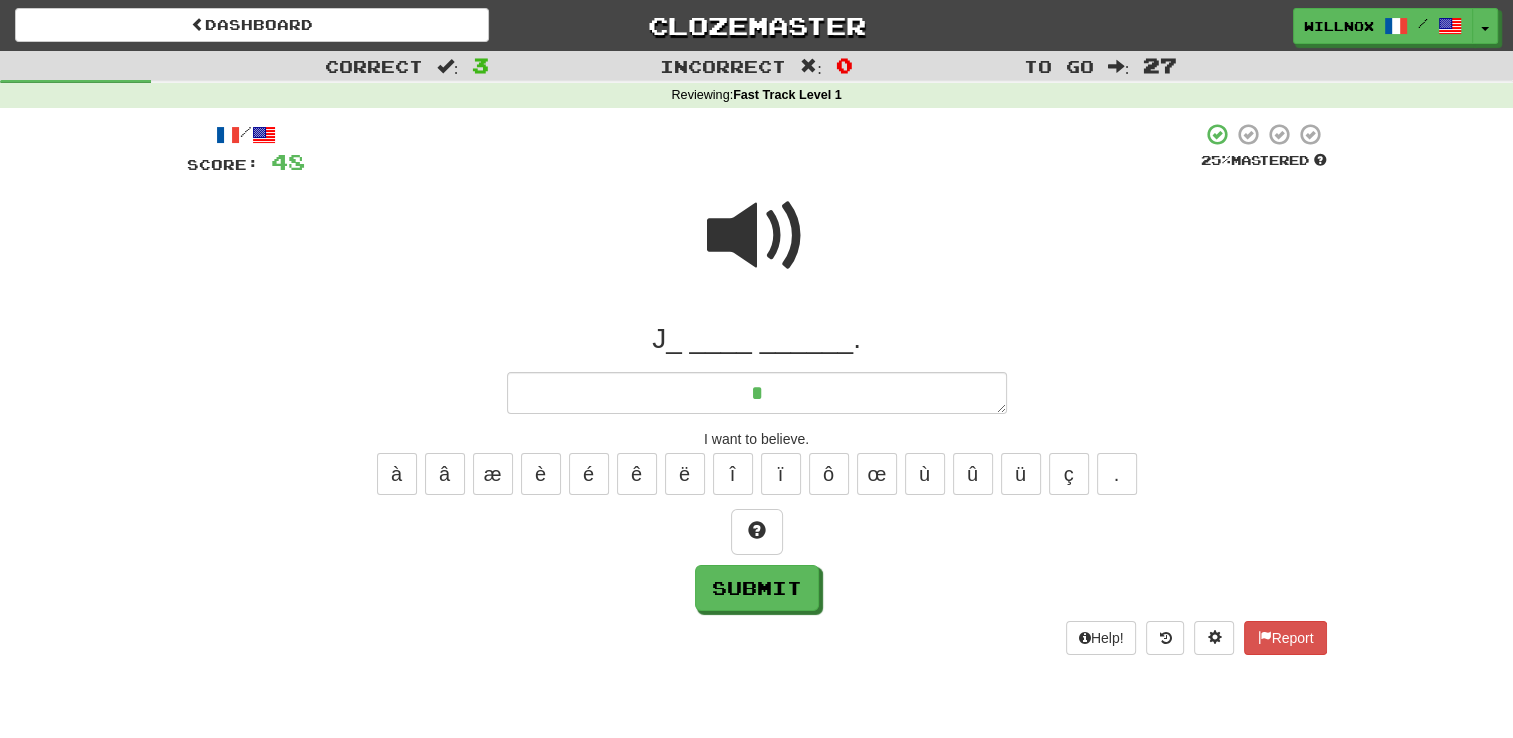 type on "*" 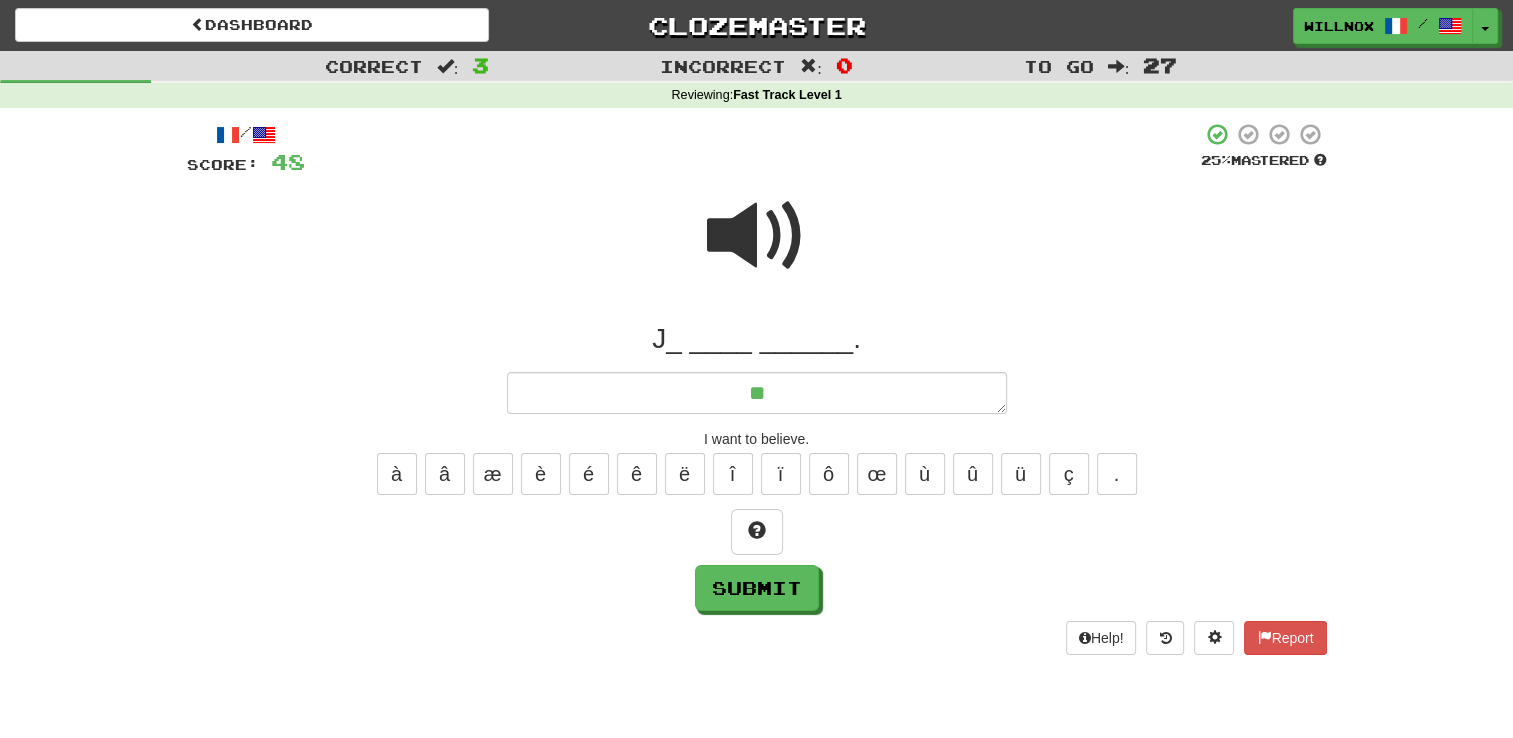 type on "*" 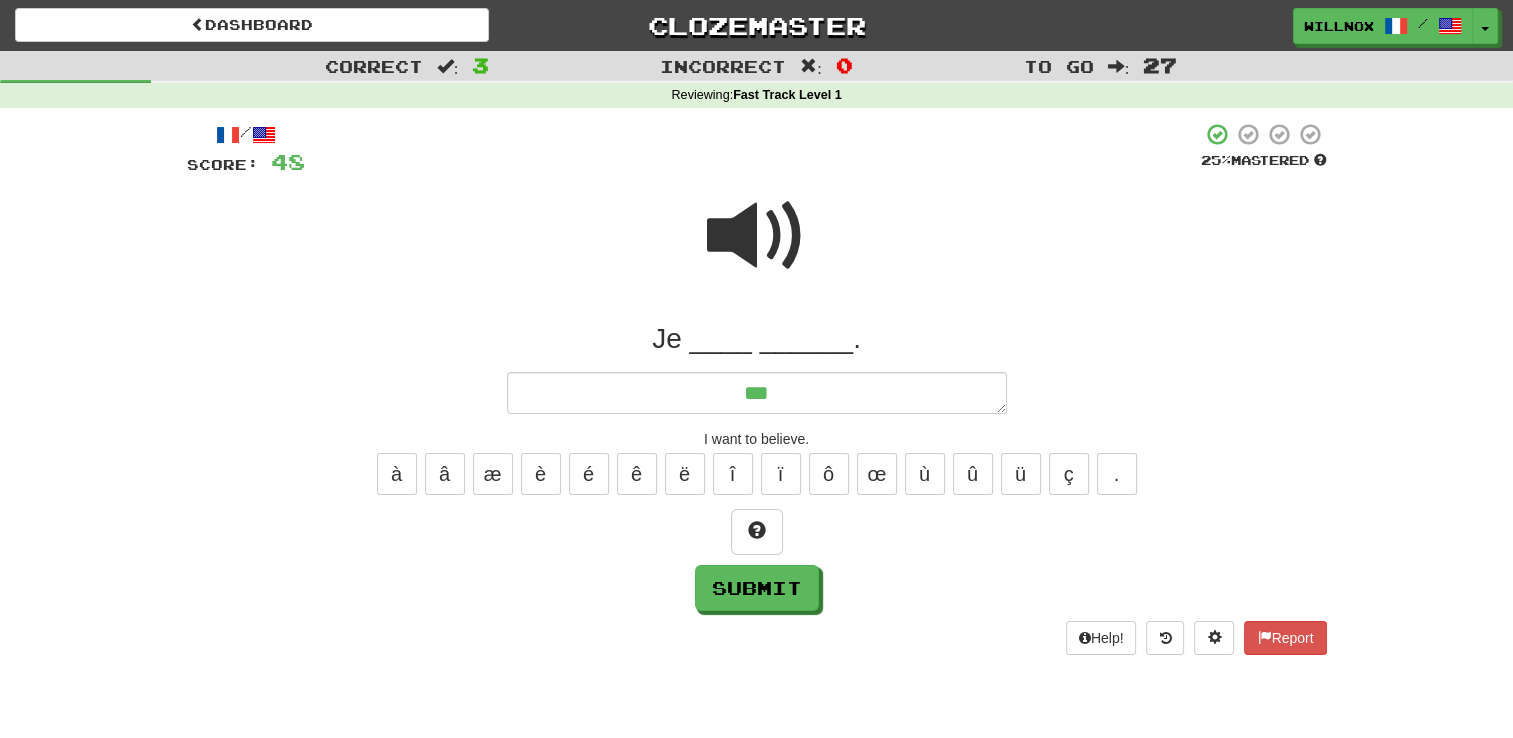 type on "*" 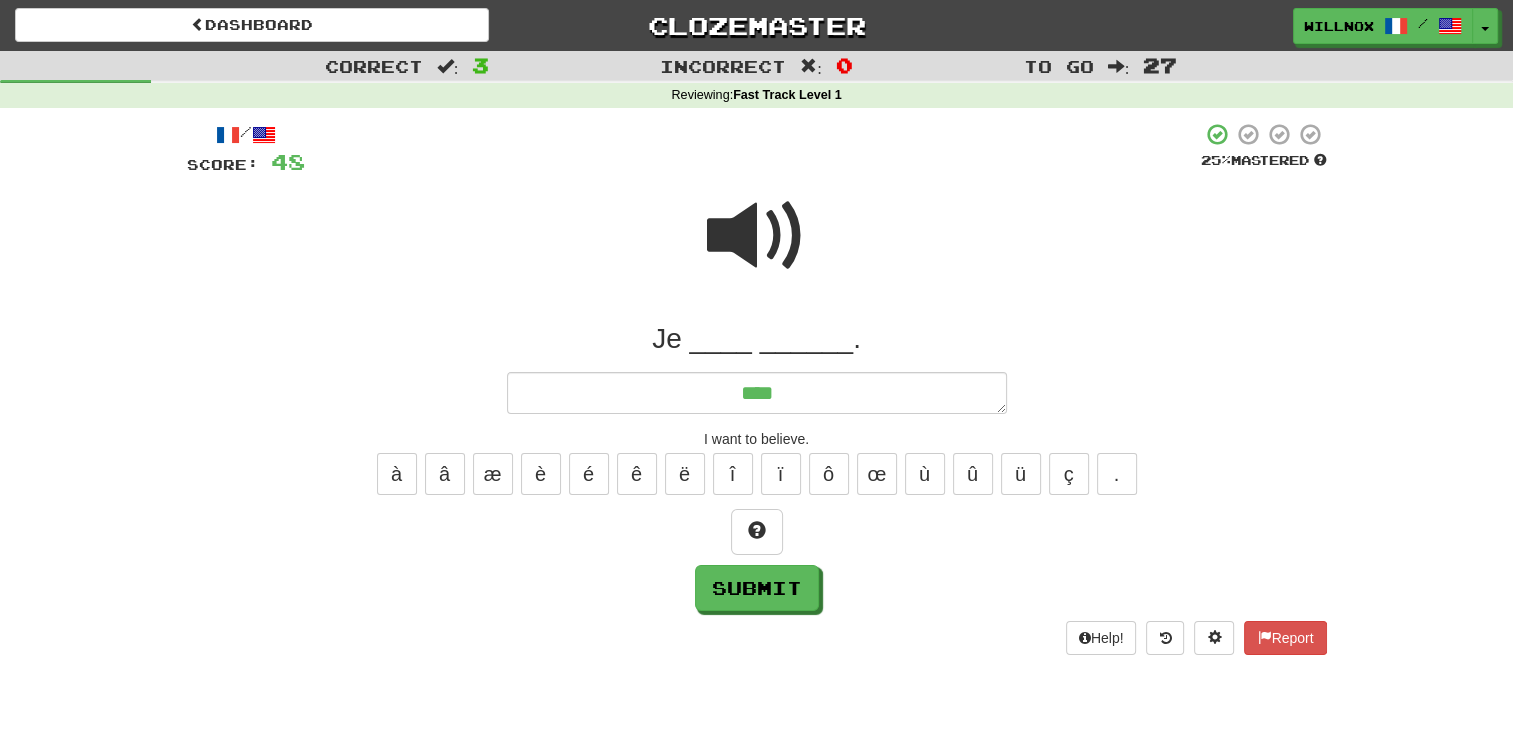 type on "*****" 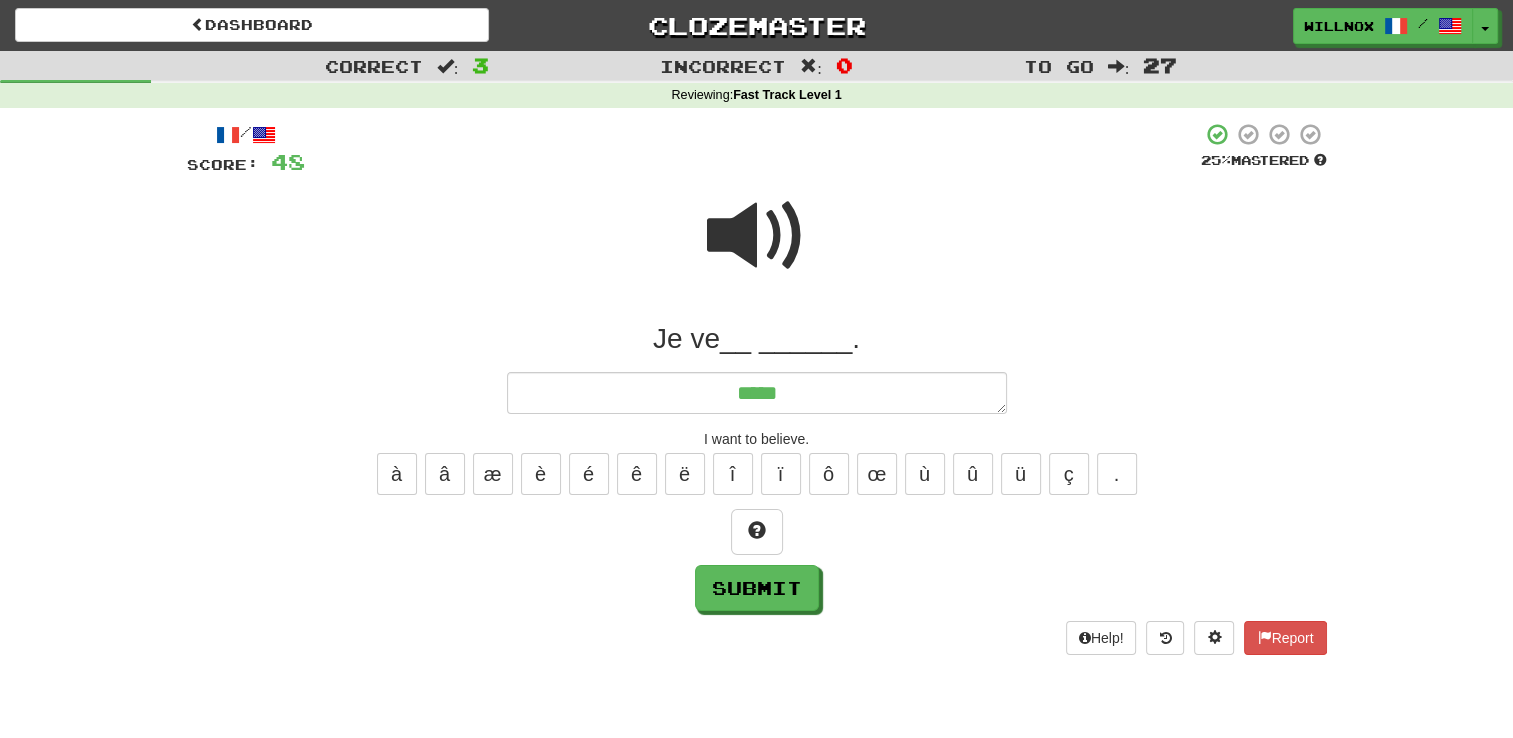 type on "*" 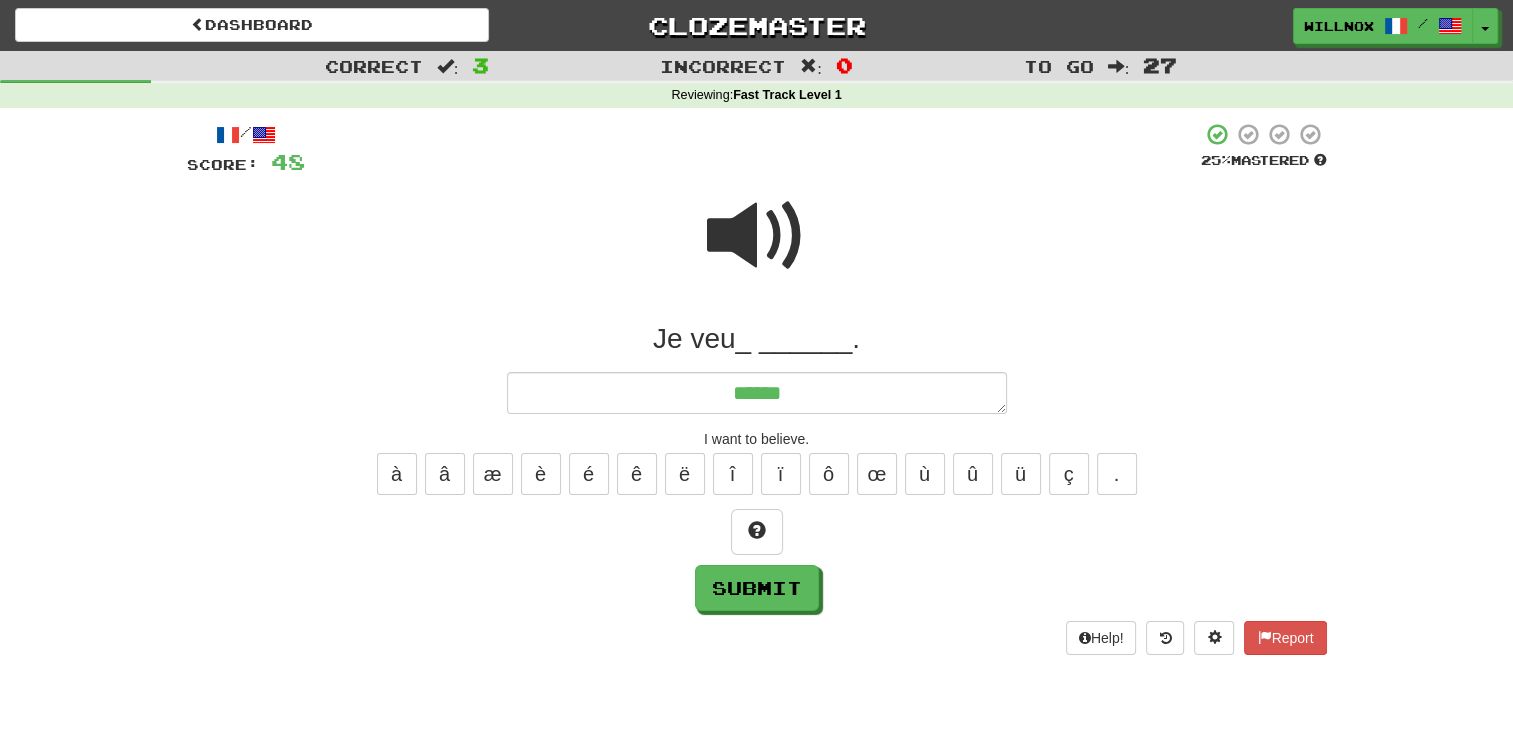 type on "*" 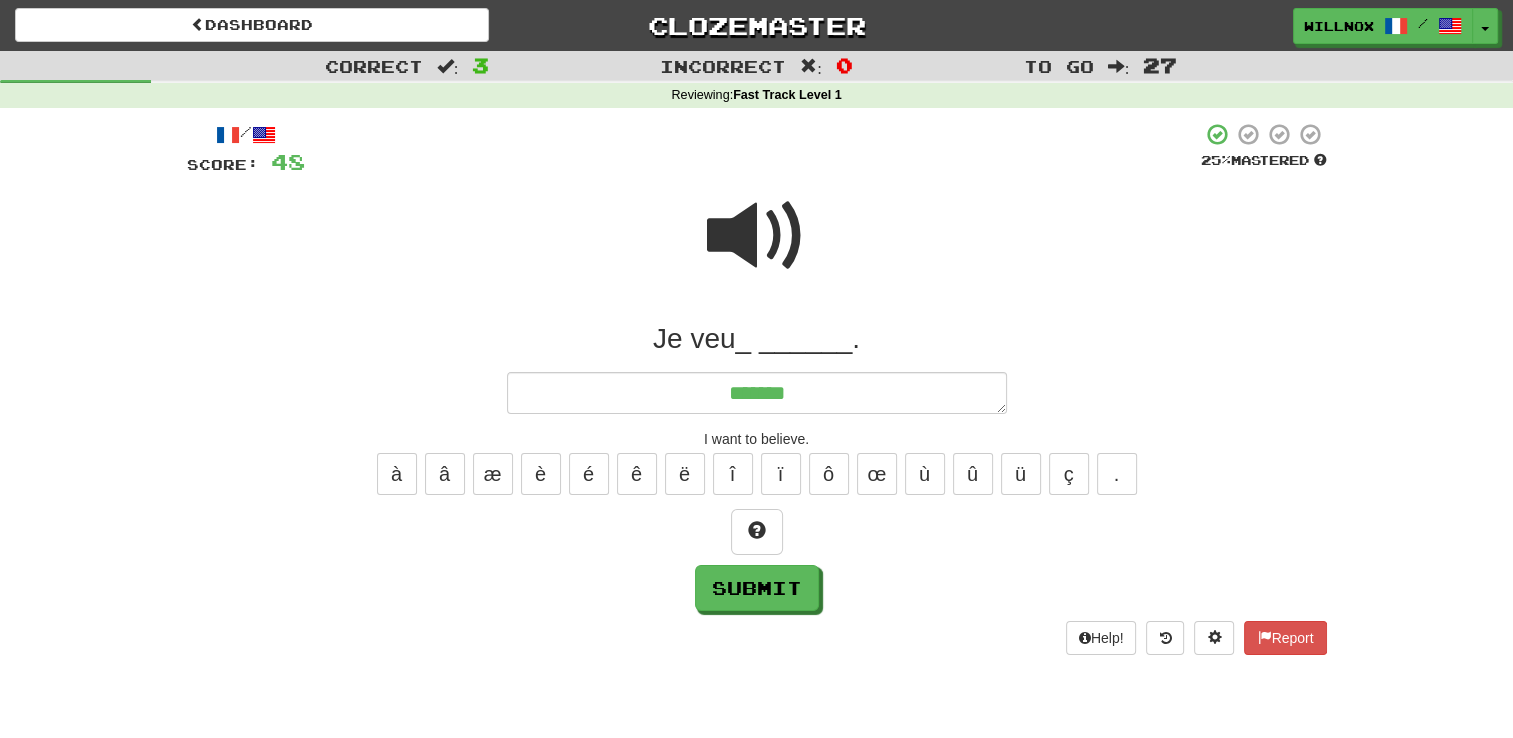 type on "*******" 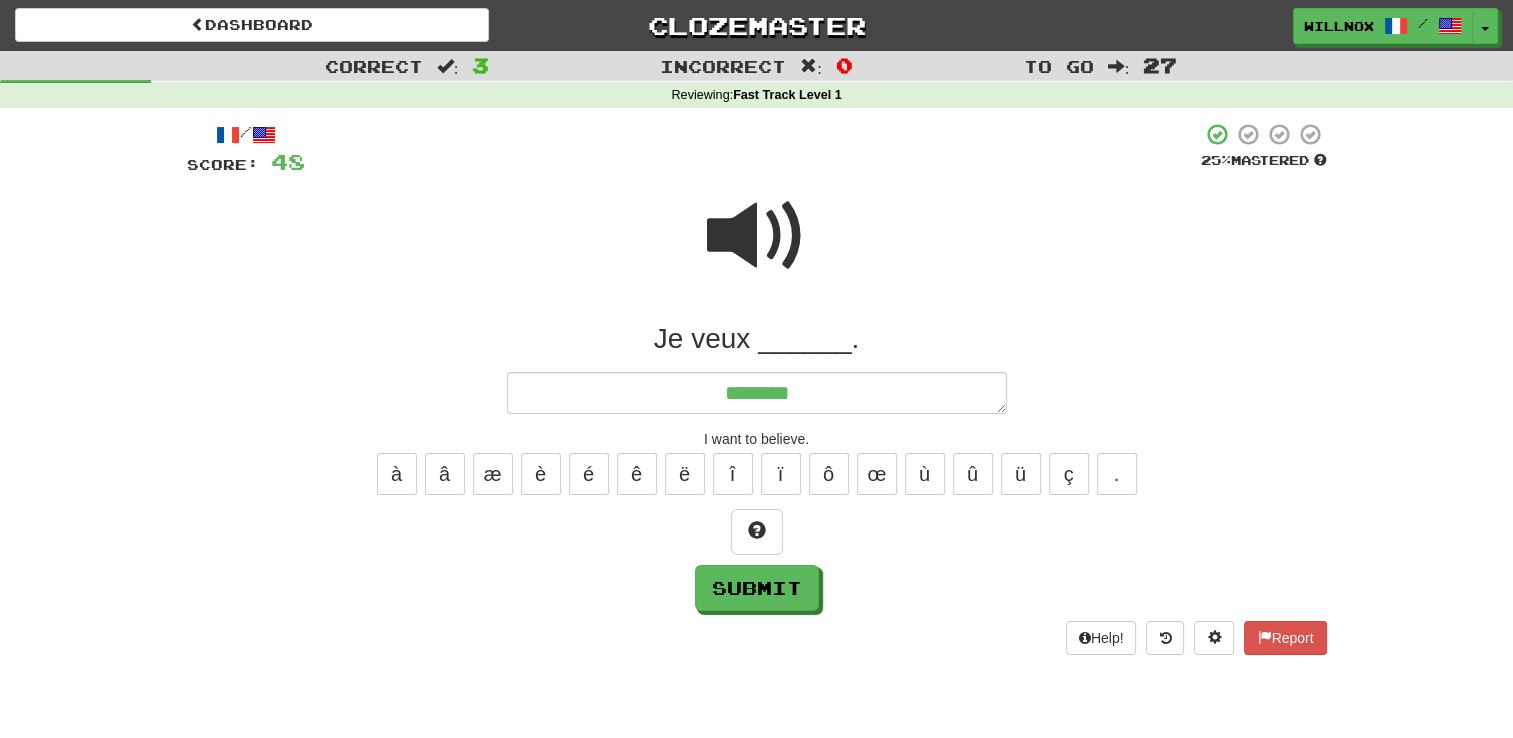 type on "*" 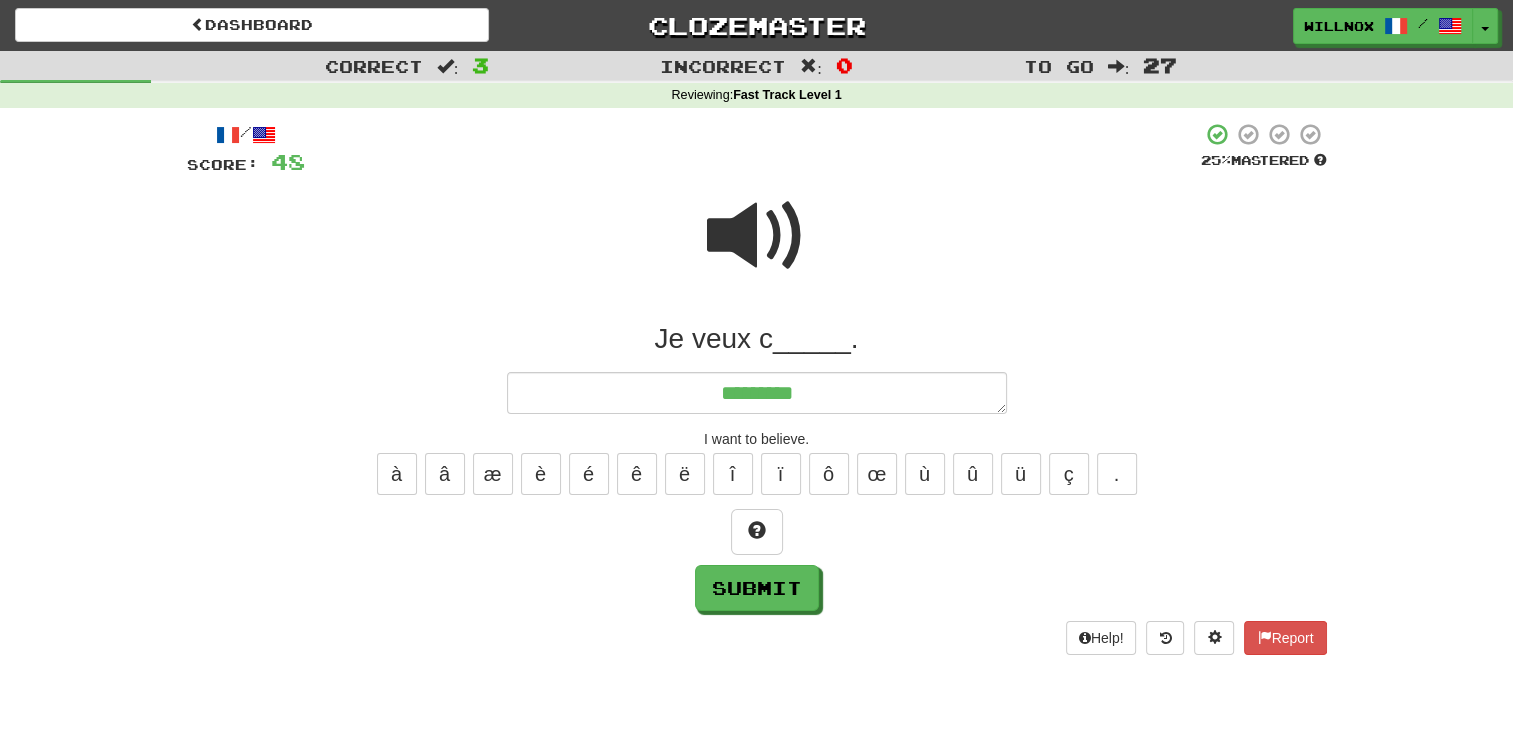 type on "*" 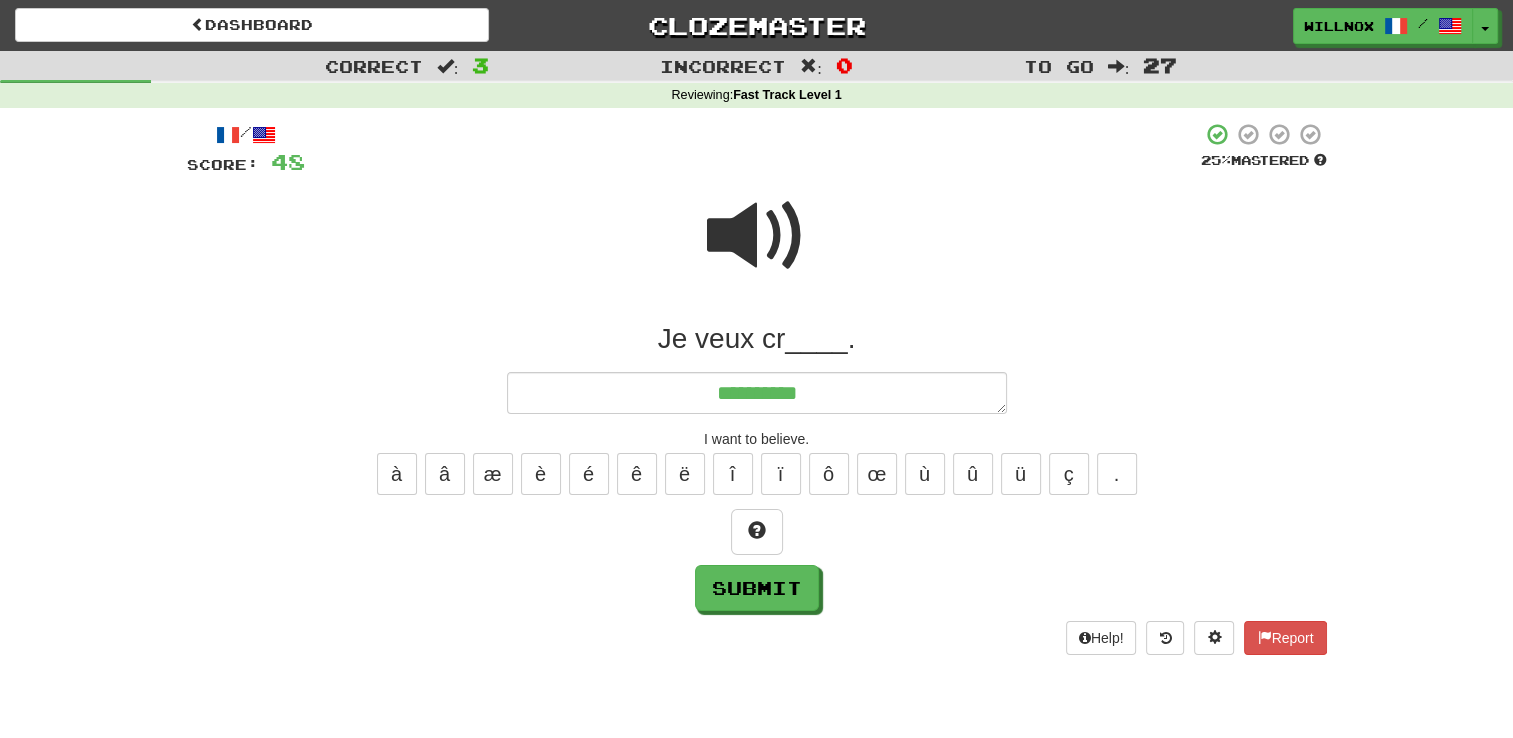 type on "**********" 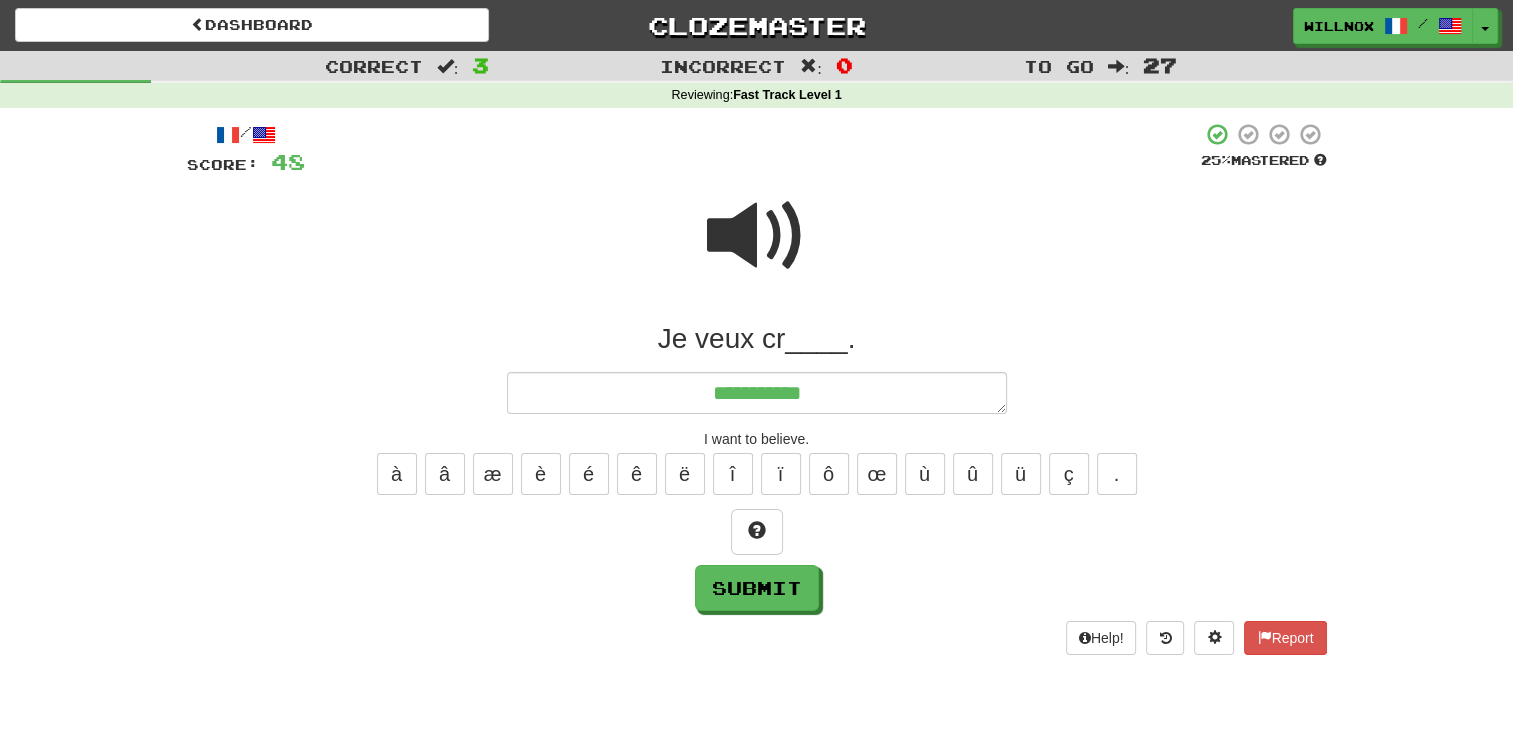 type on "*" 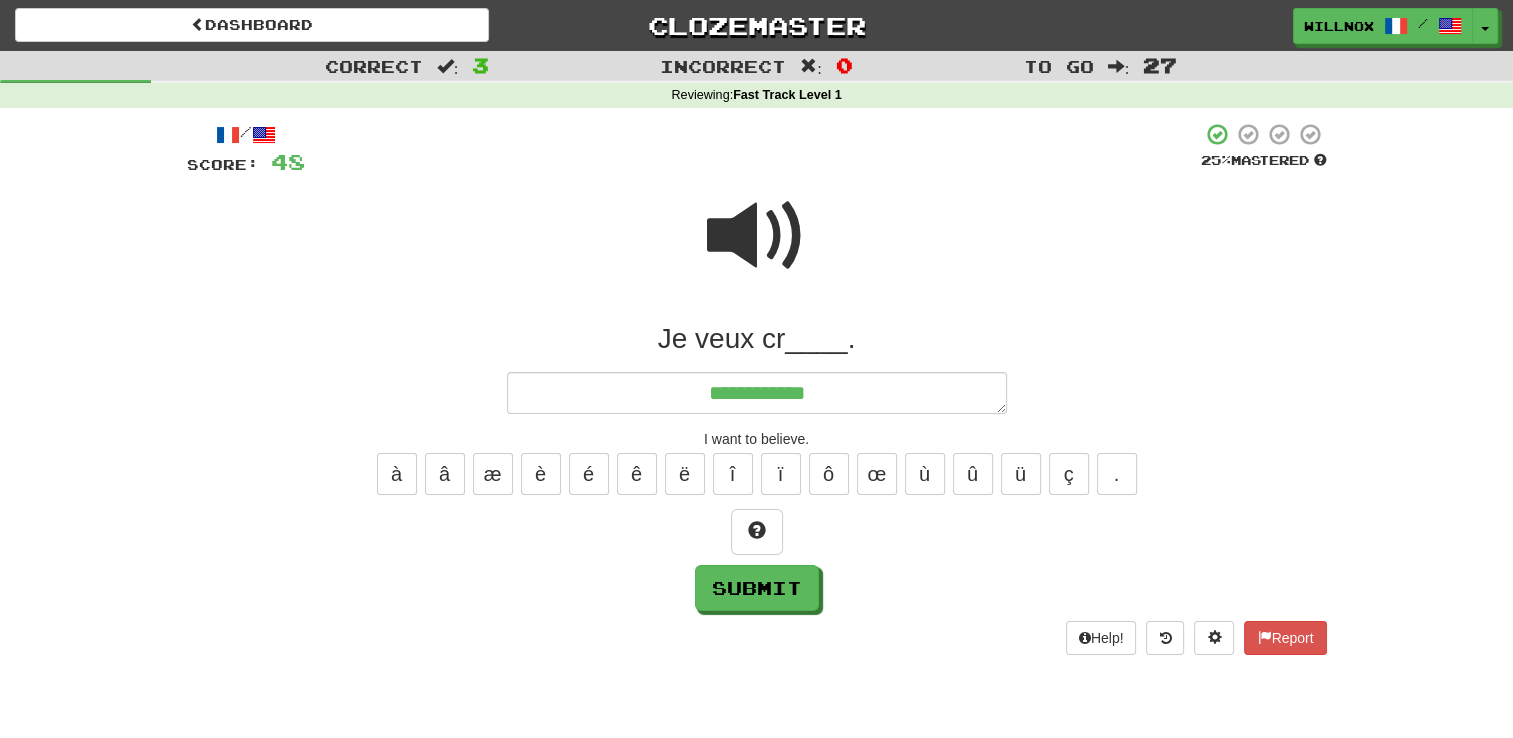type on "*" 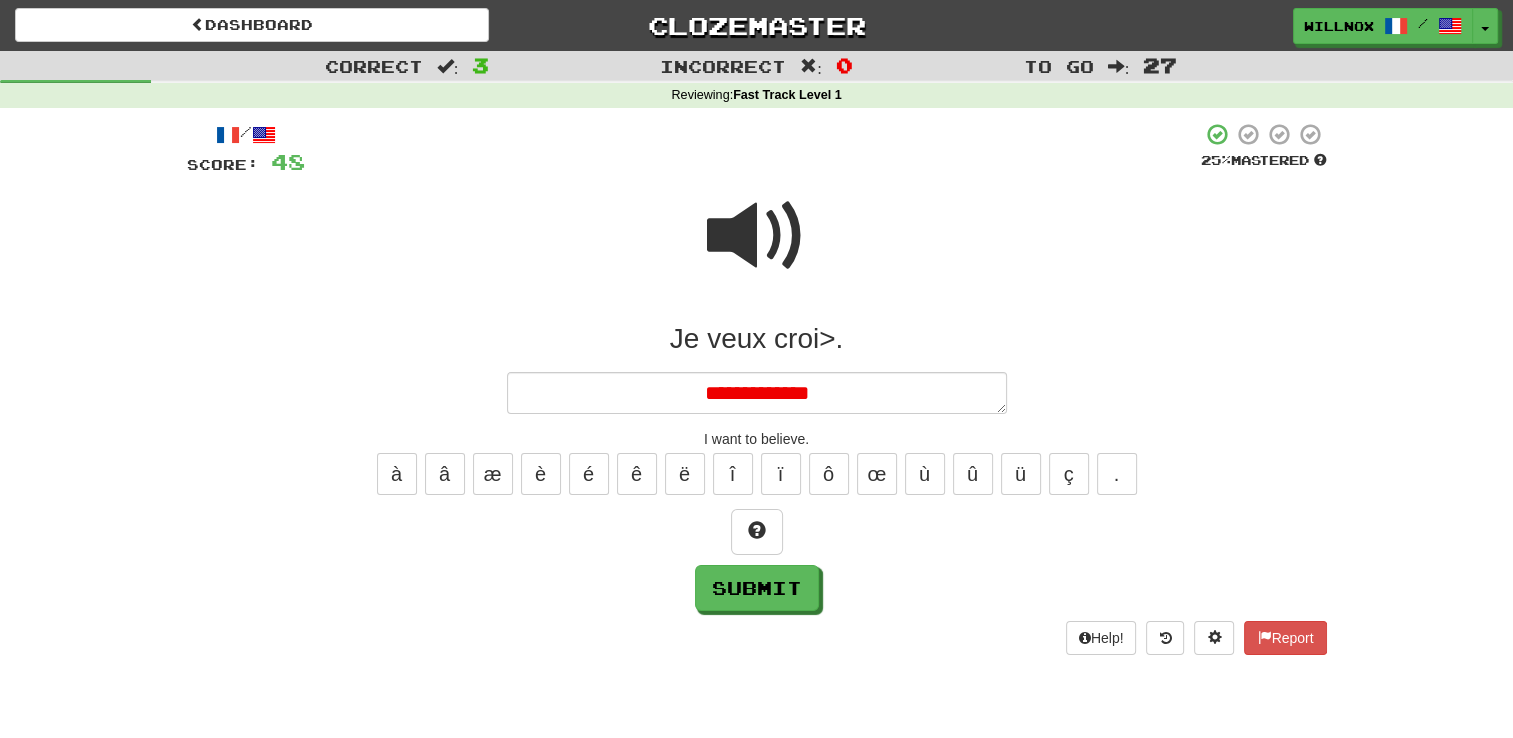 type on "*" 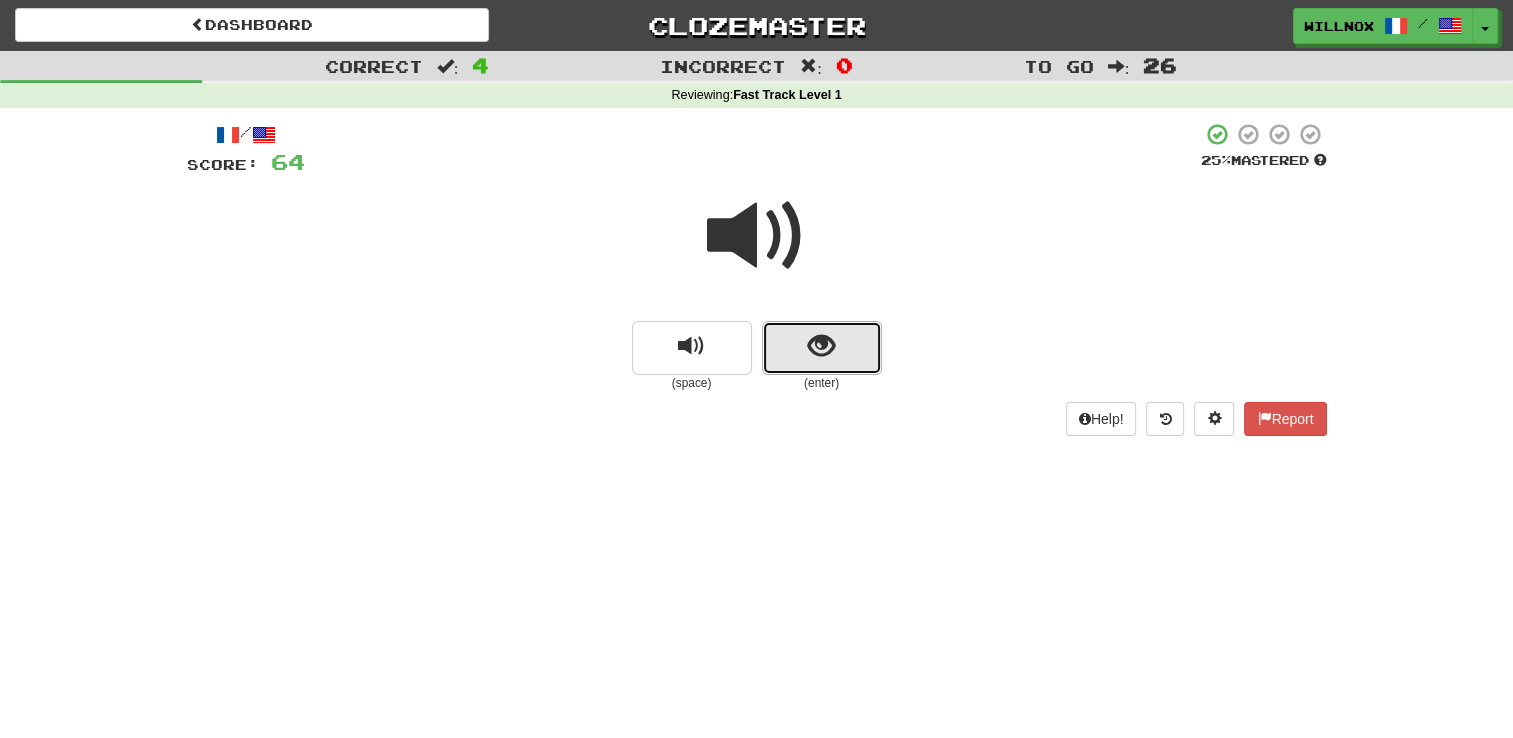 click at bounding box center [822, 348] 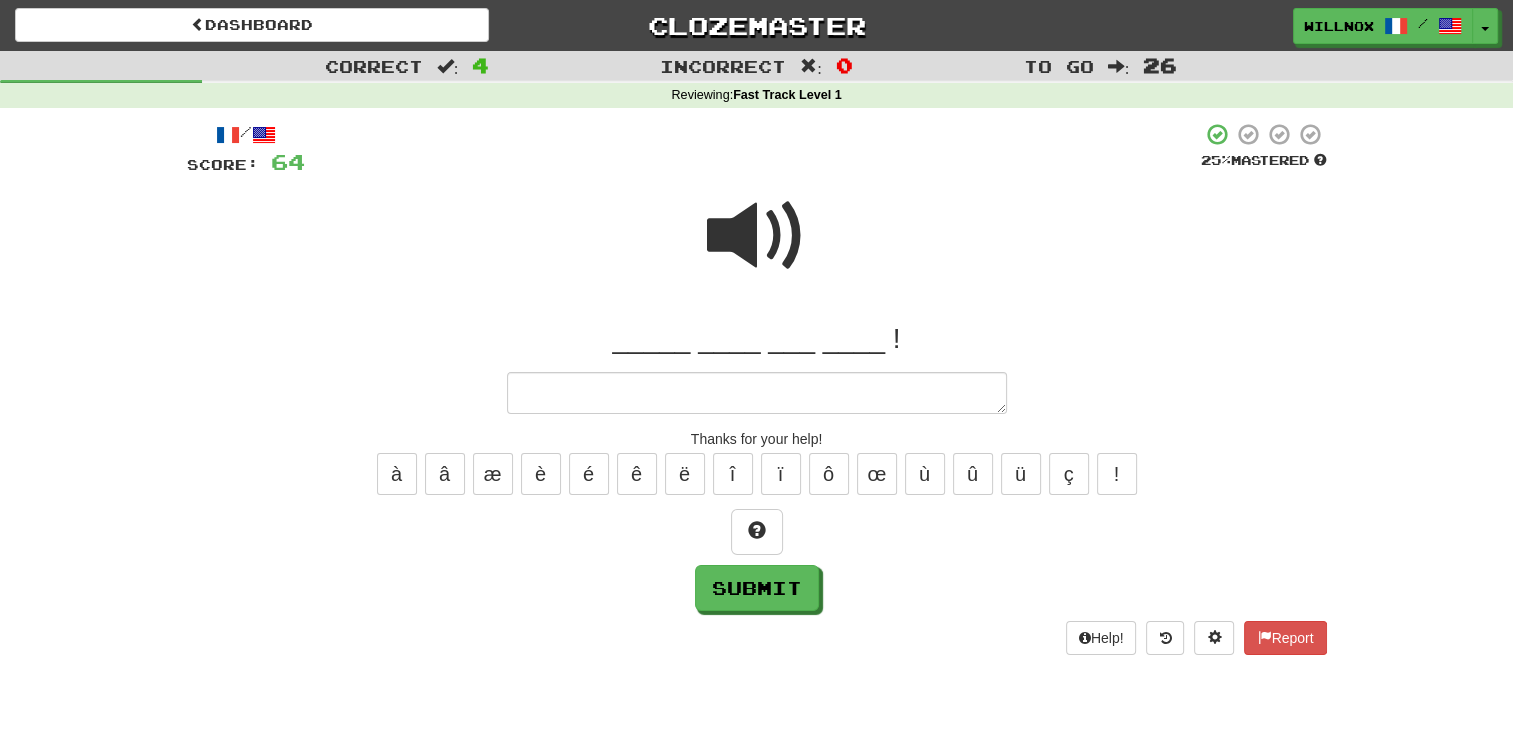 type on "*" 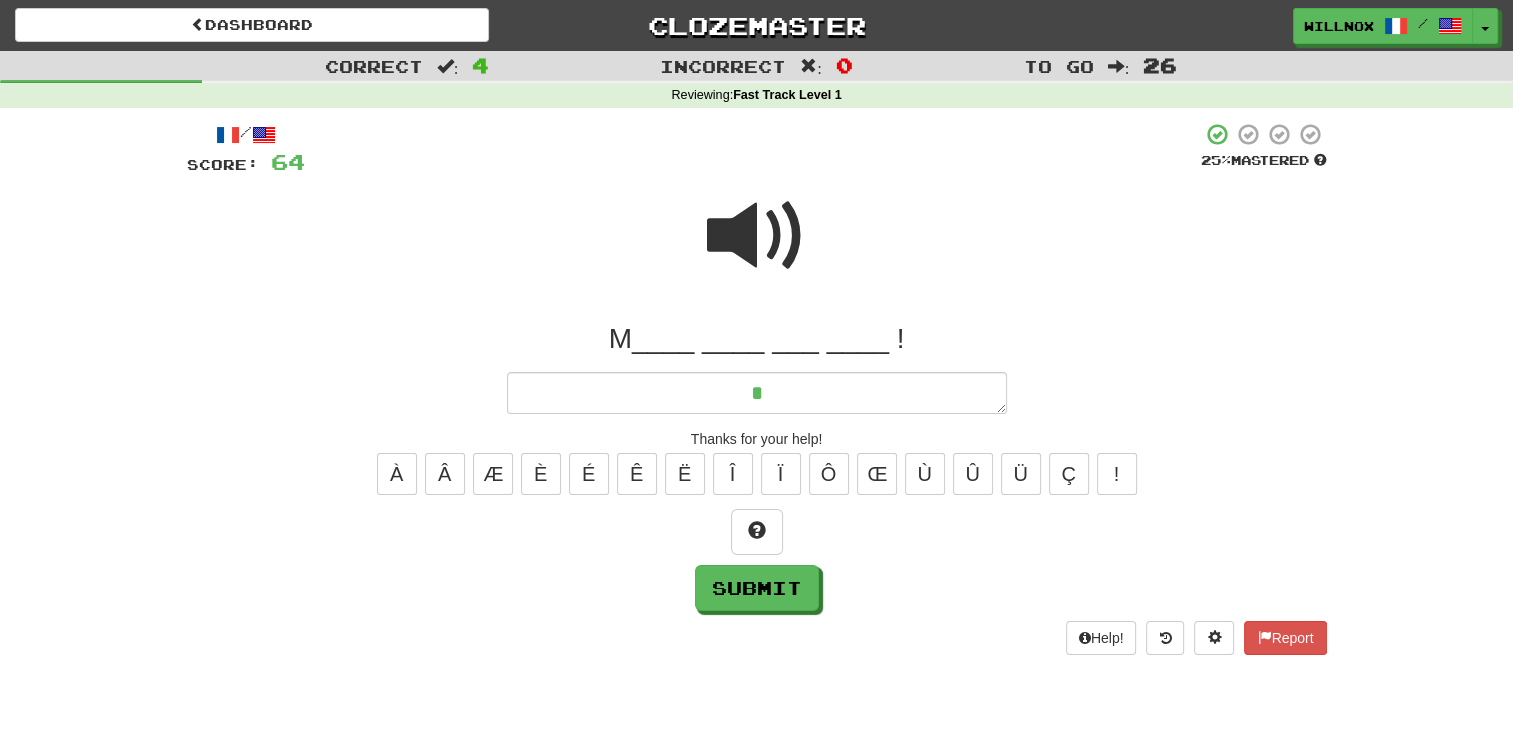 type on "*" 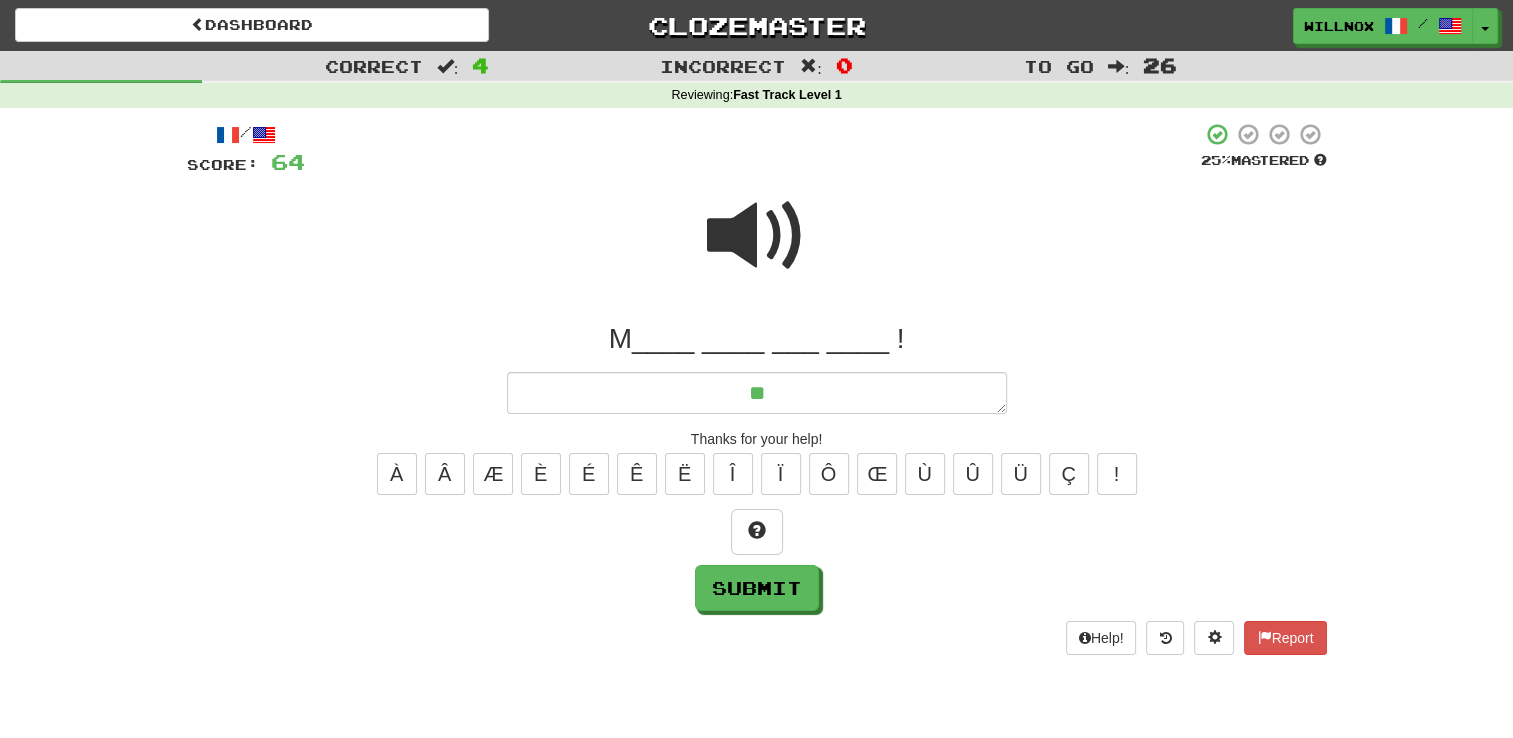type on "*" 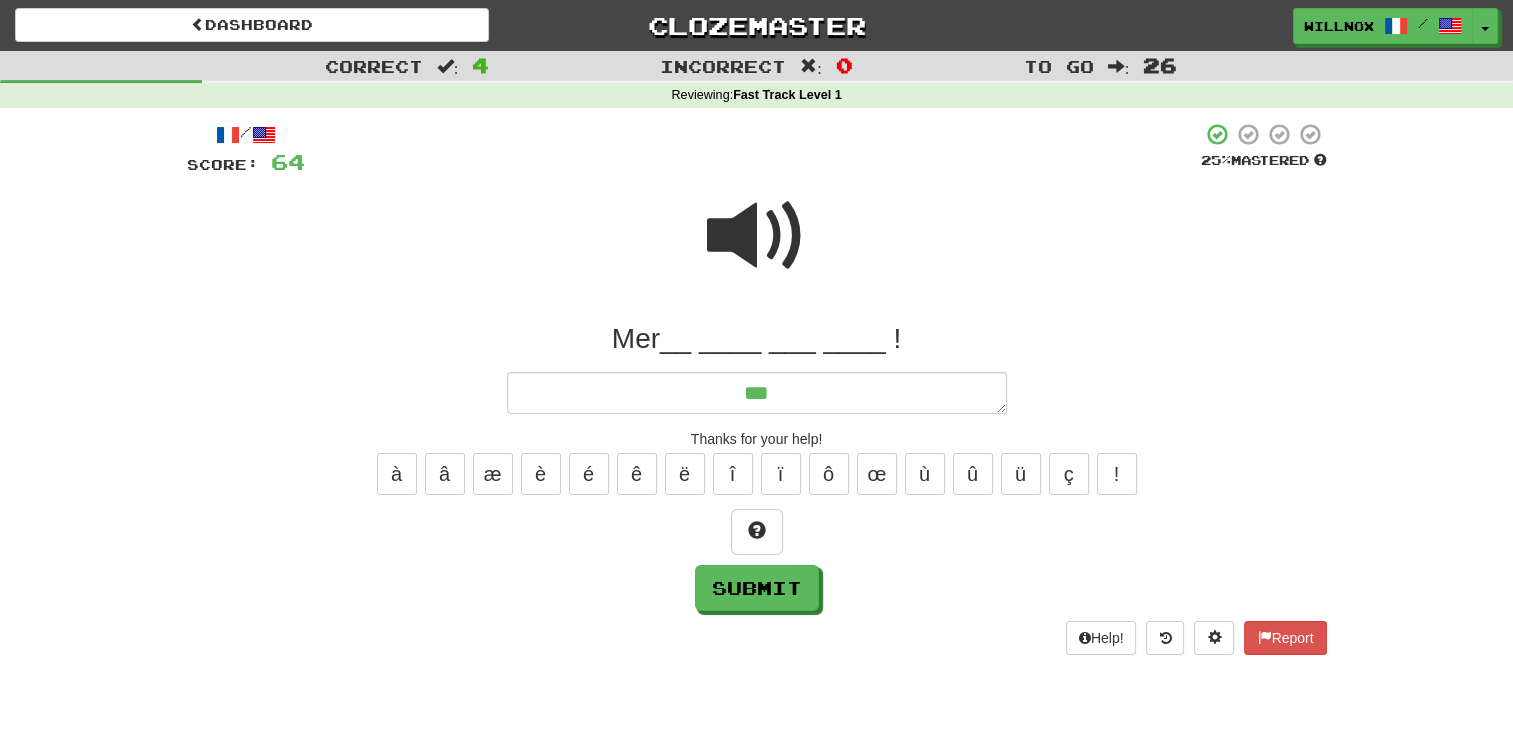 type on "*" 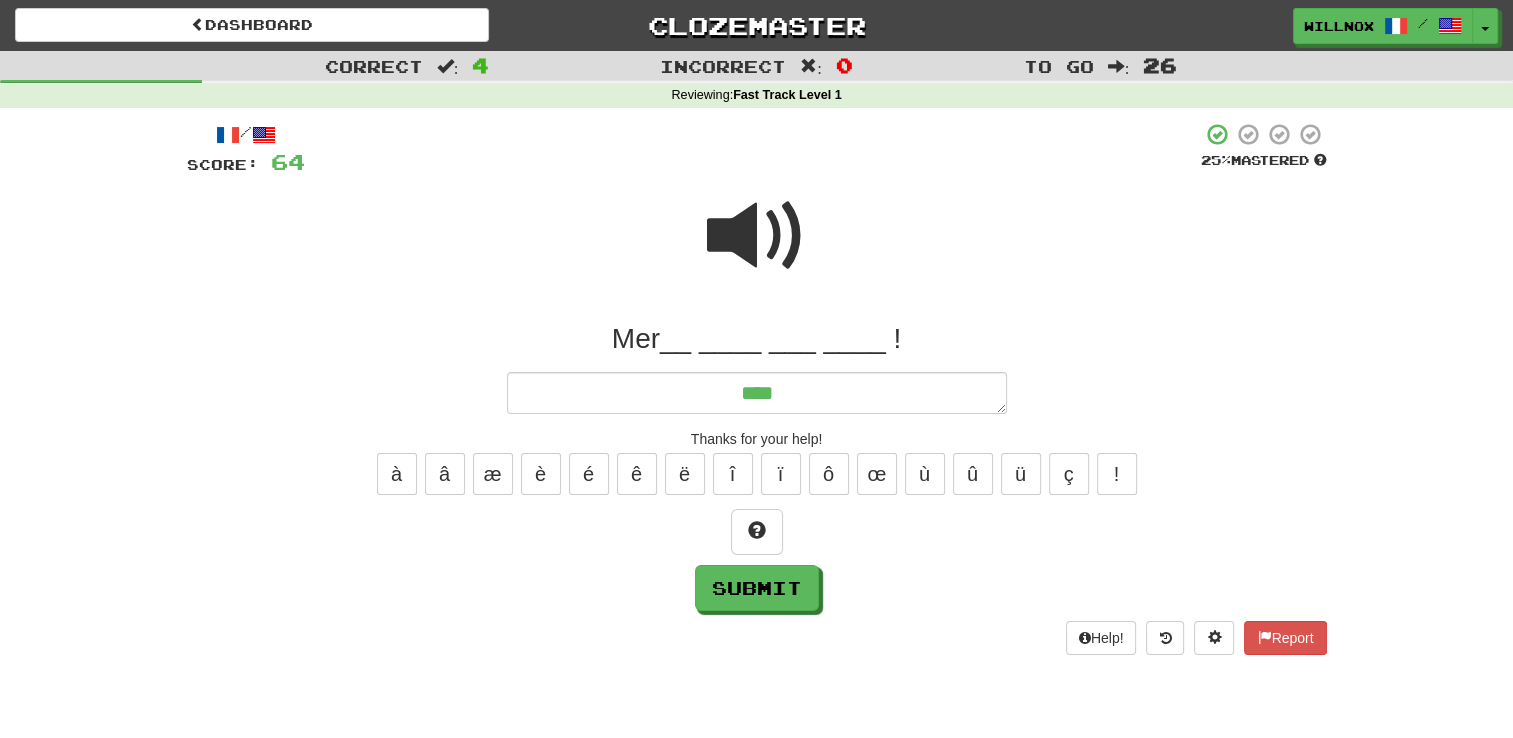 type on "*" 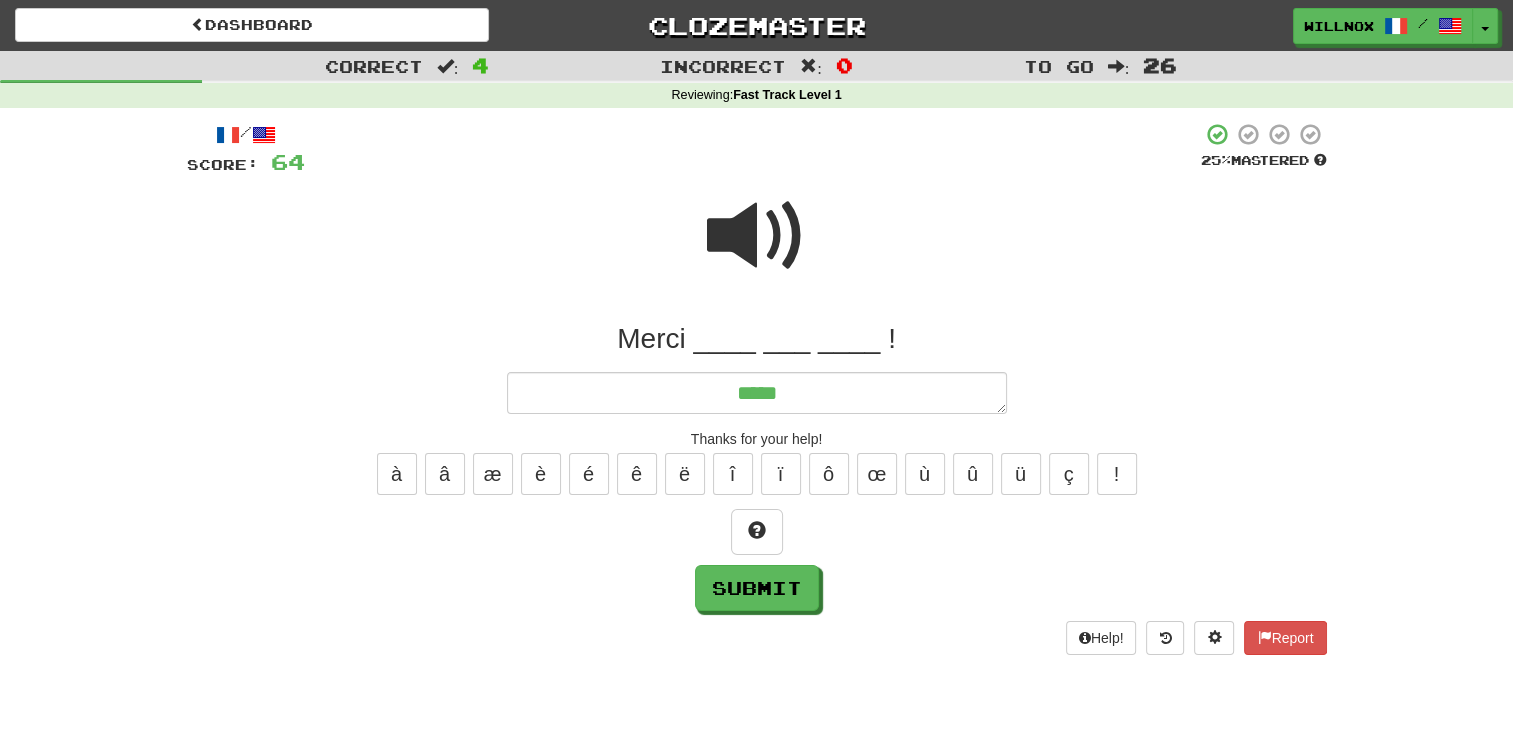 type on "*" 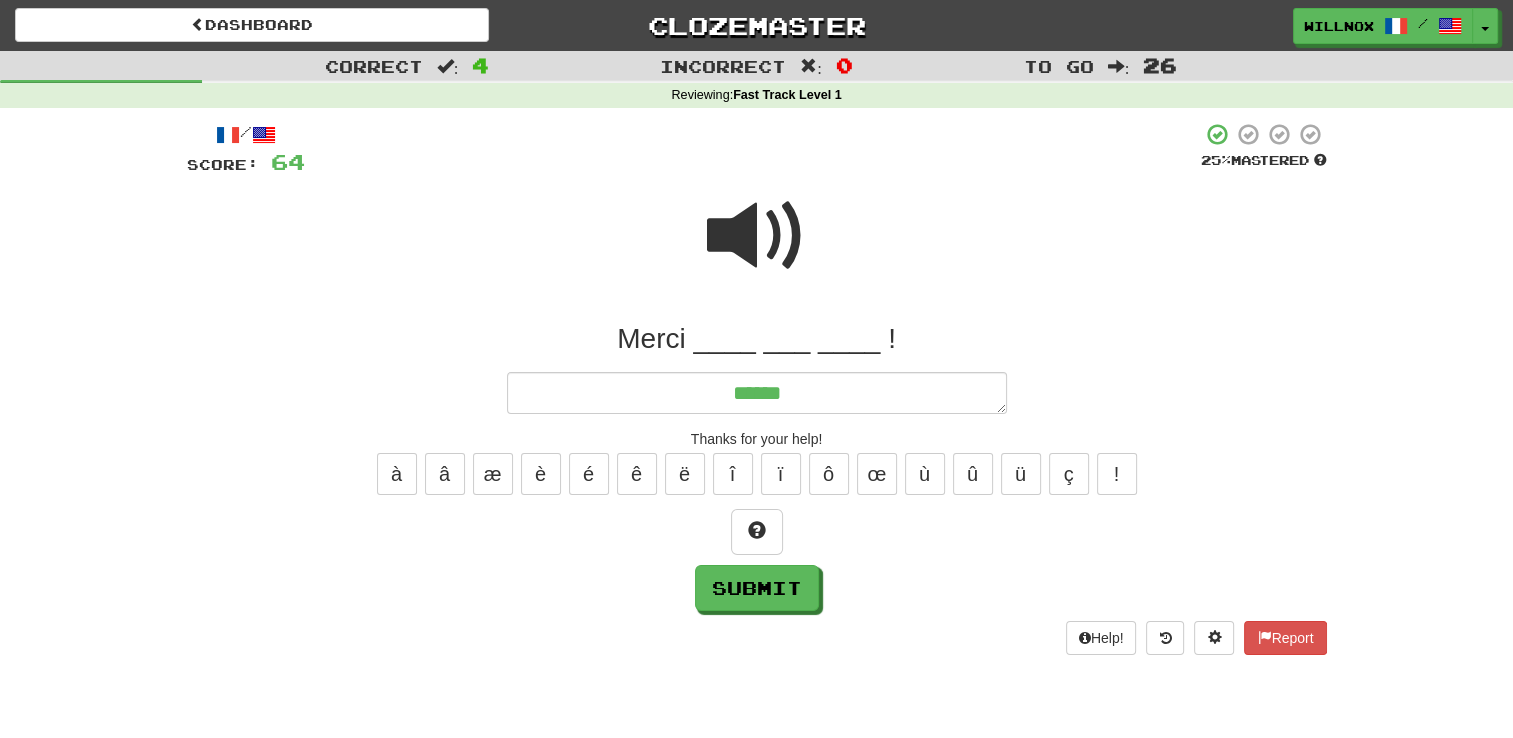 type on "*" 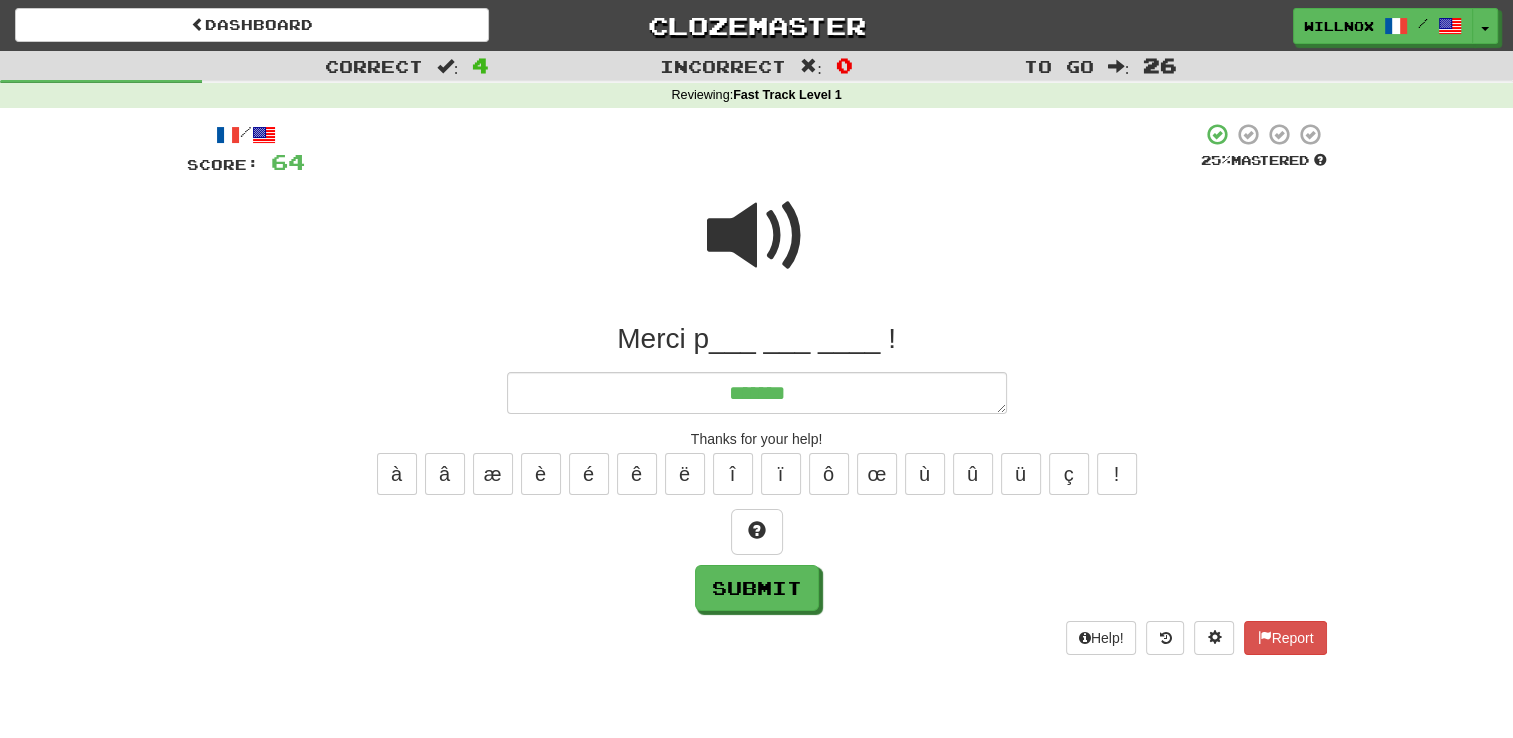 type on "*" 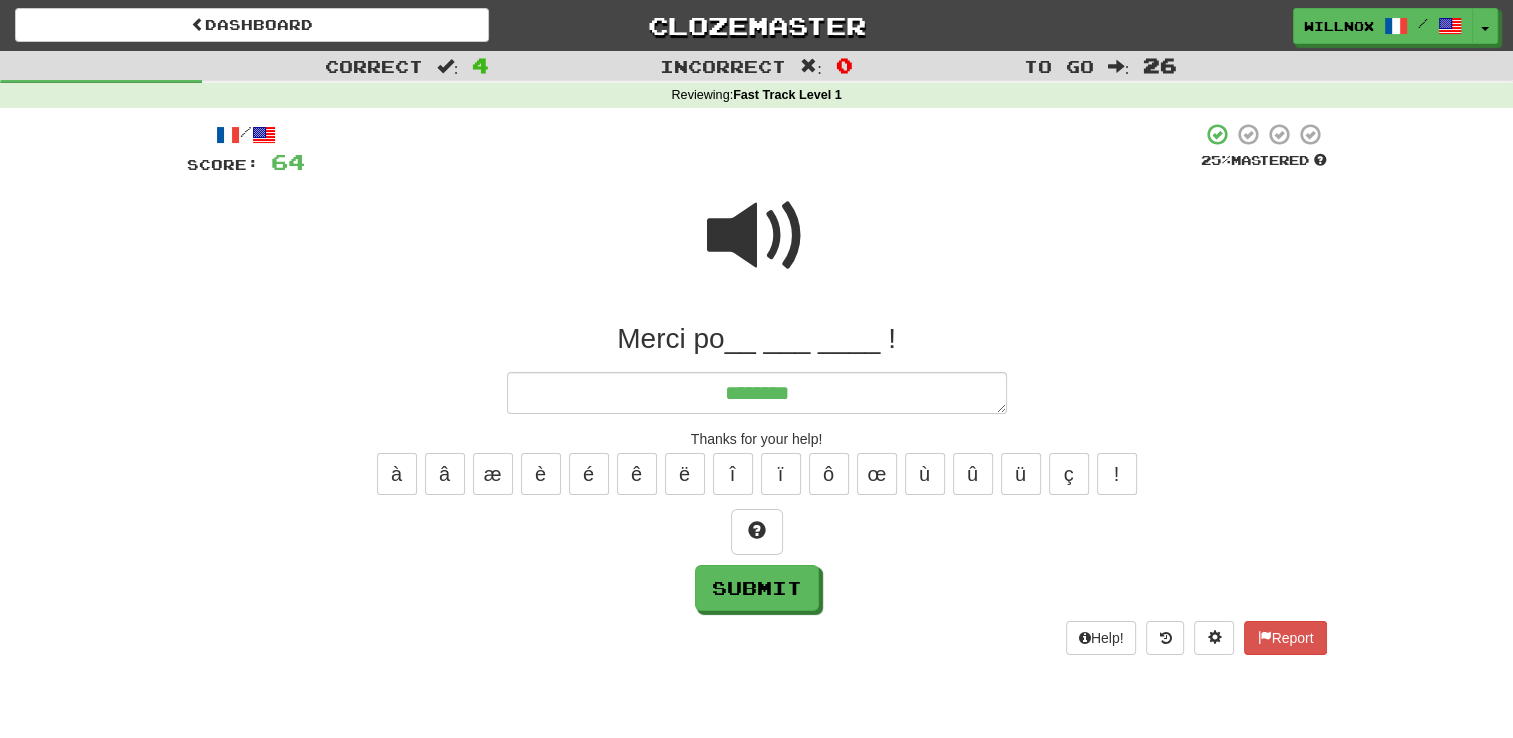 type on "*" 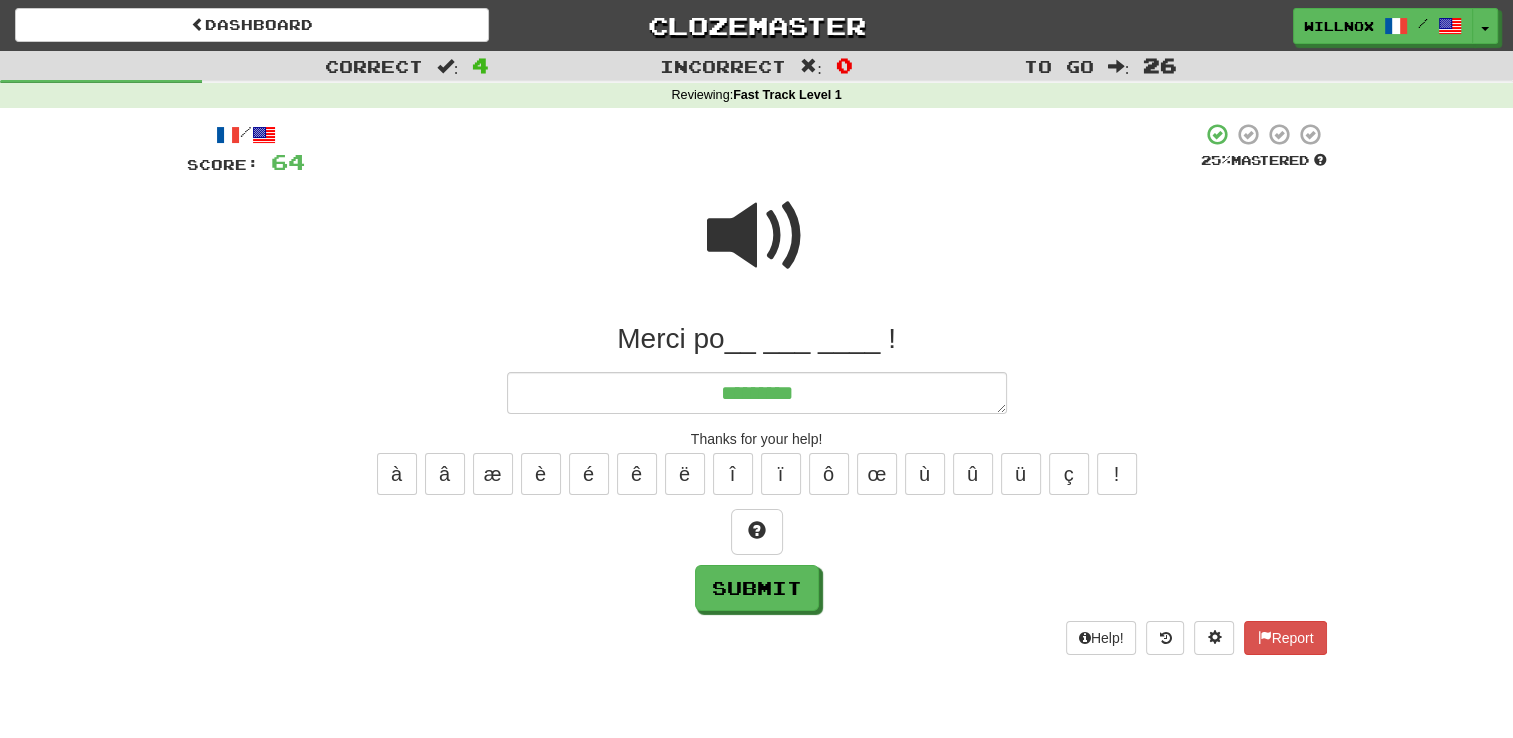 type on "*" 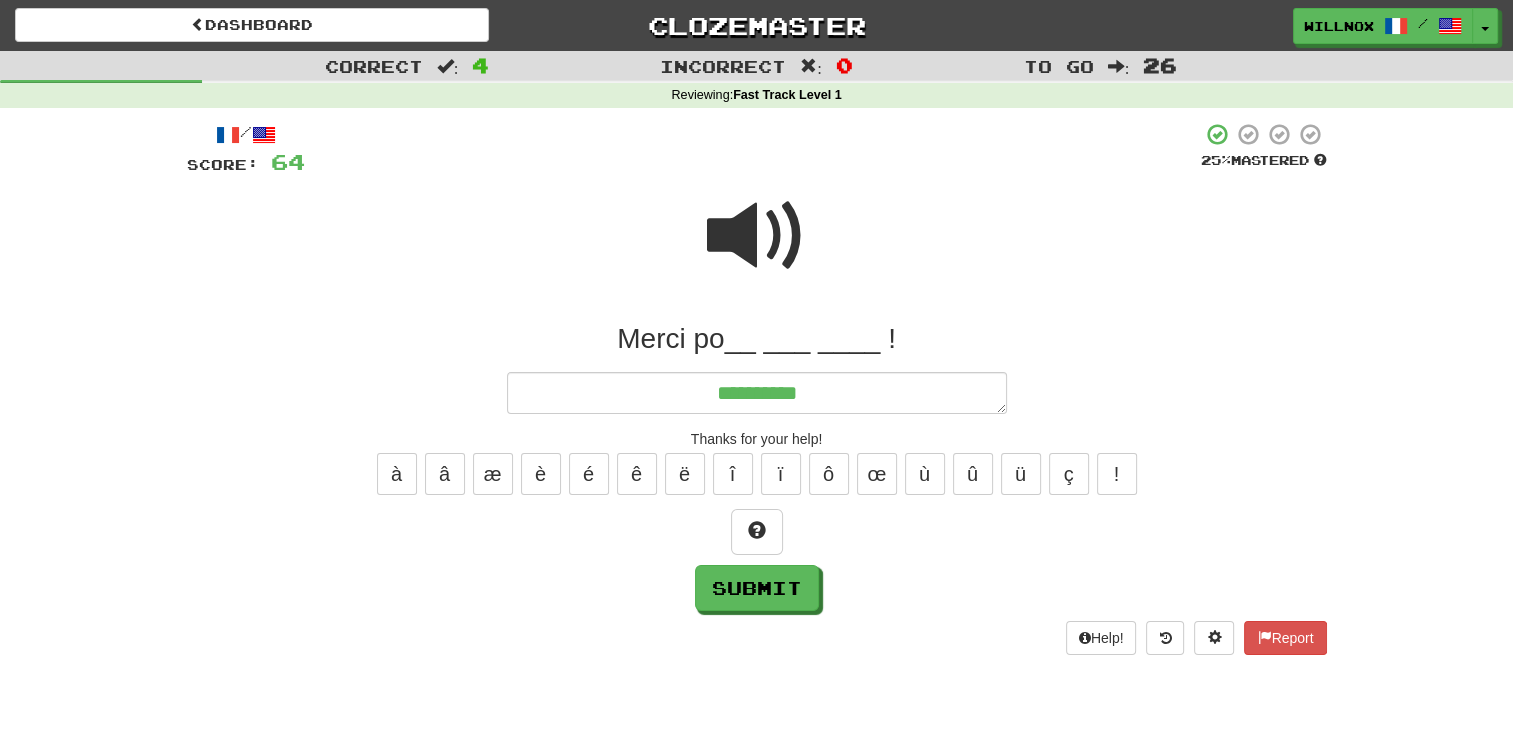 type on "**********" 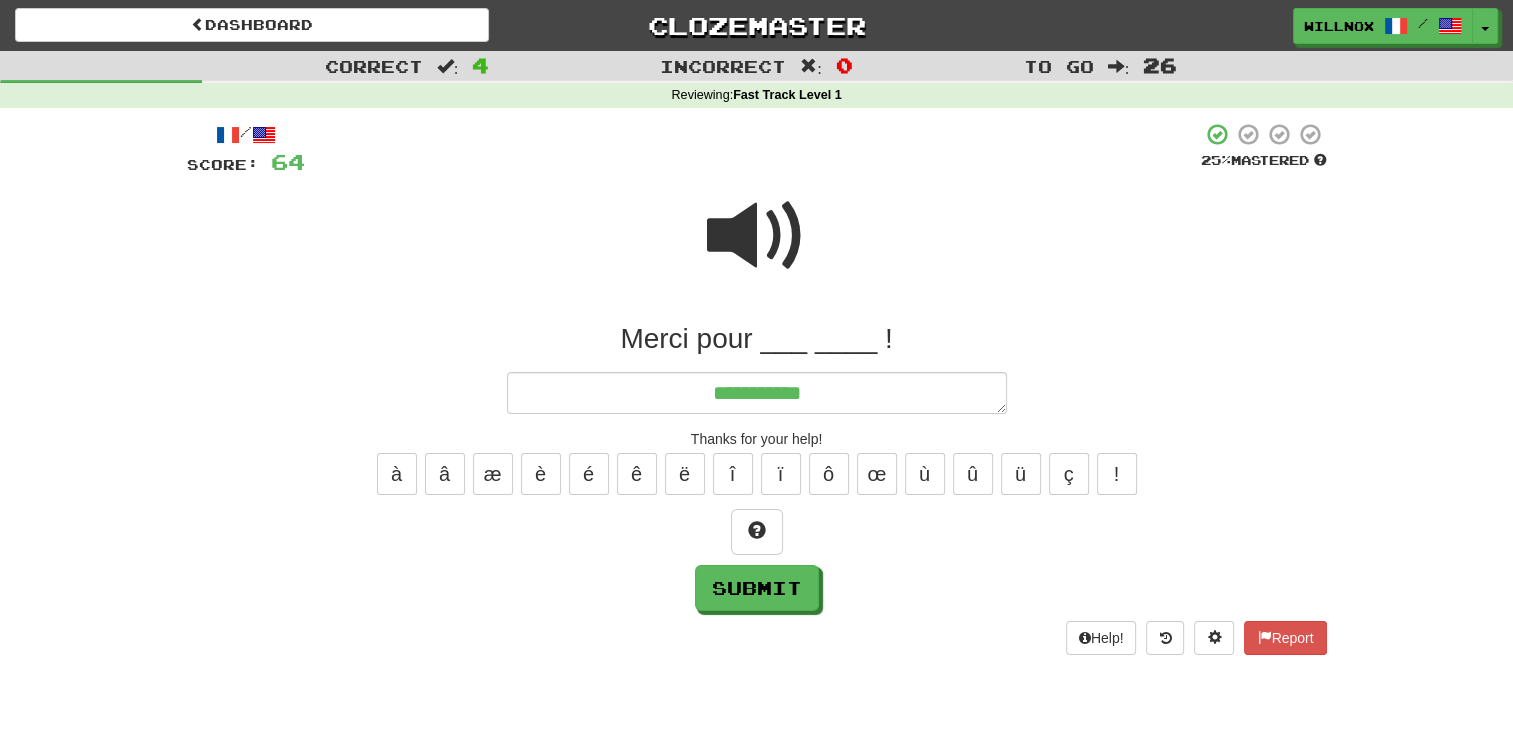 type on "*" 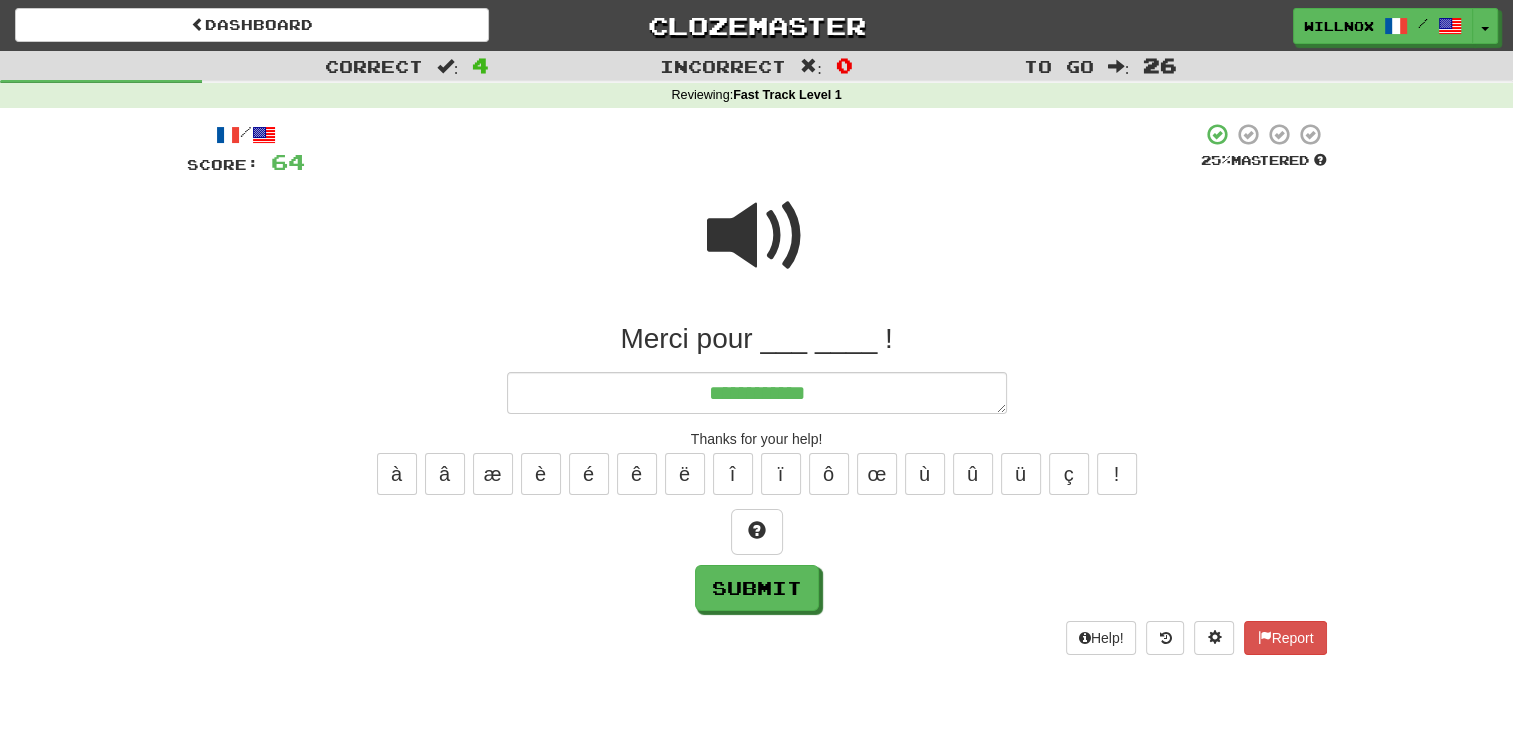 type on "**********" 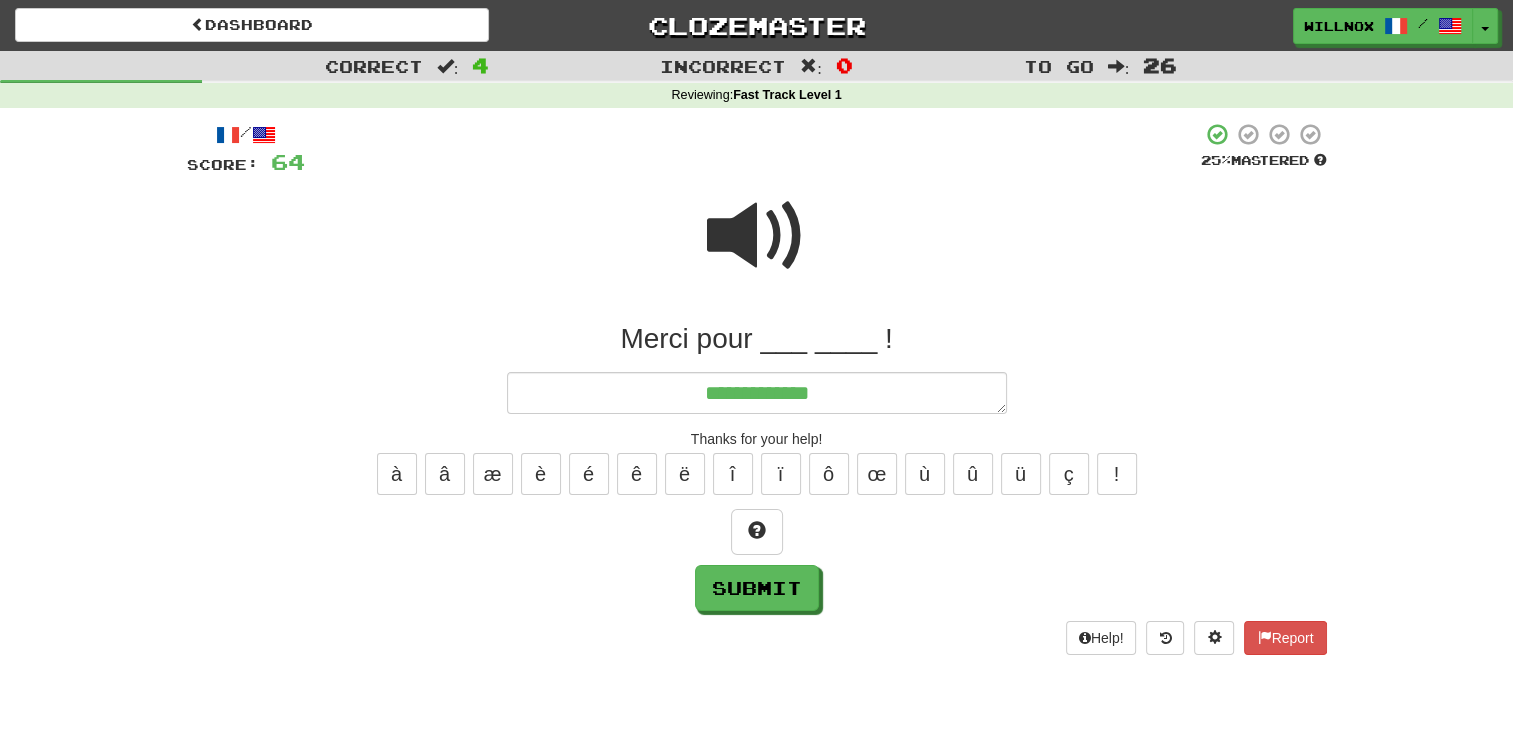 type on "*" 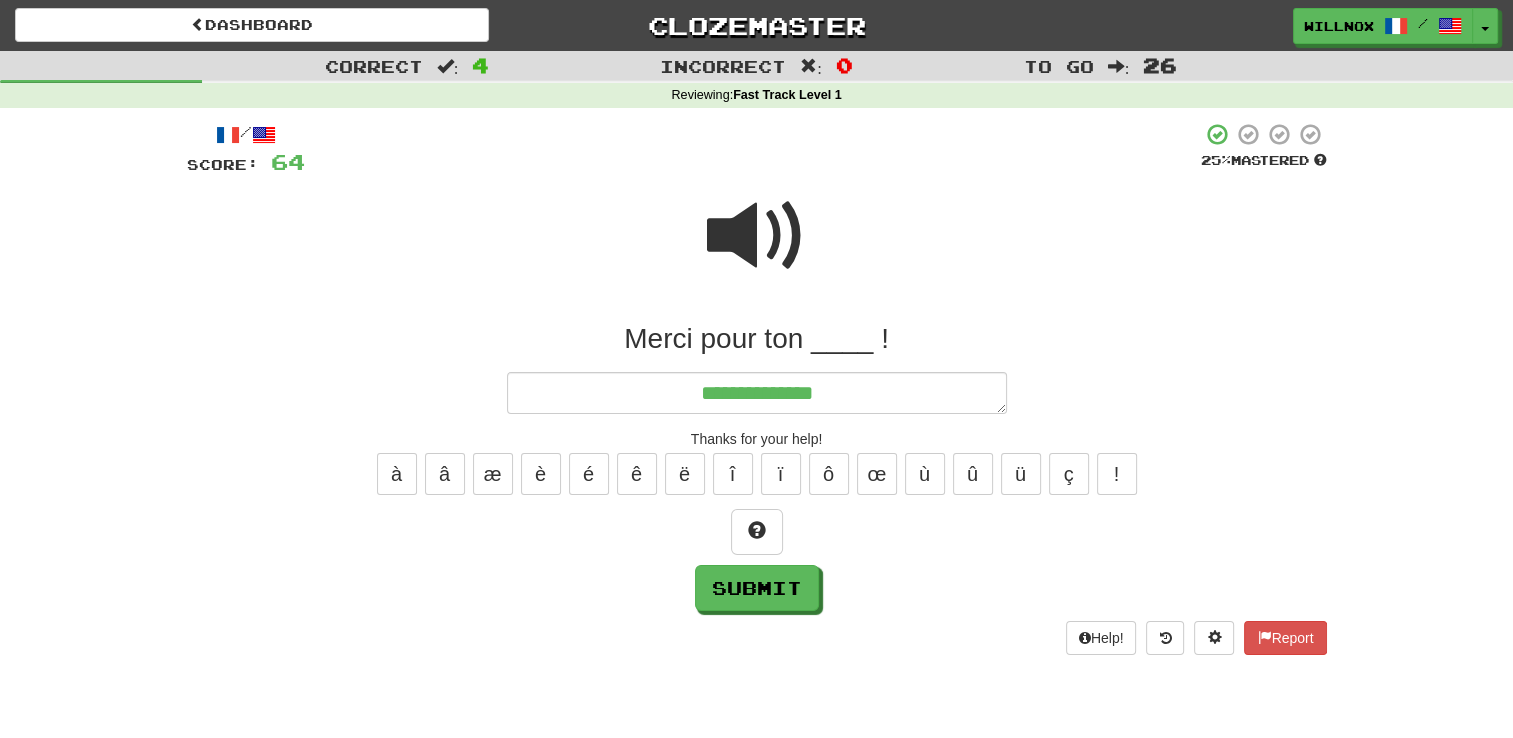 type on "*" 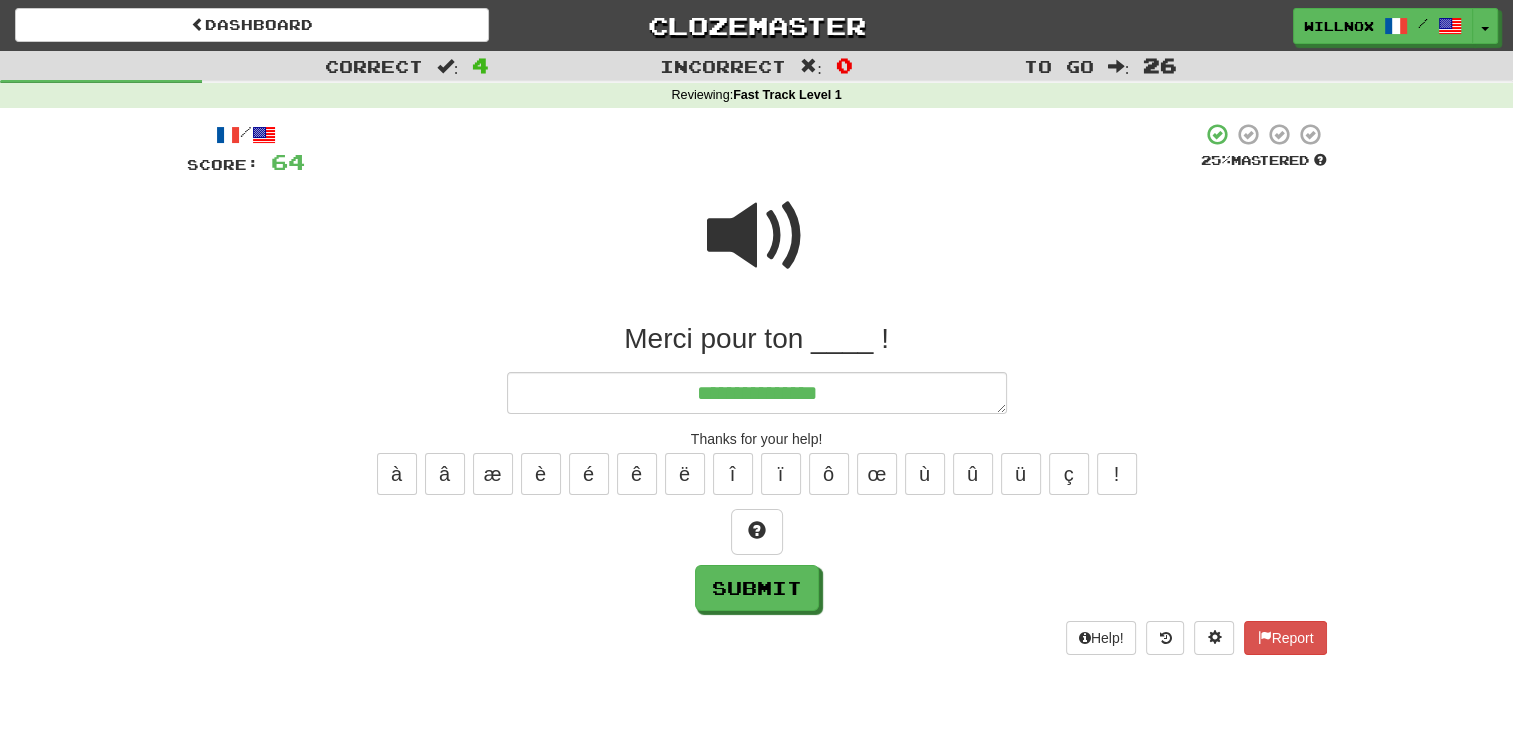 type on "*" 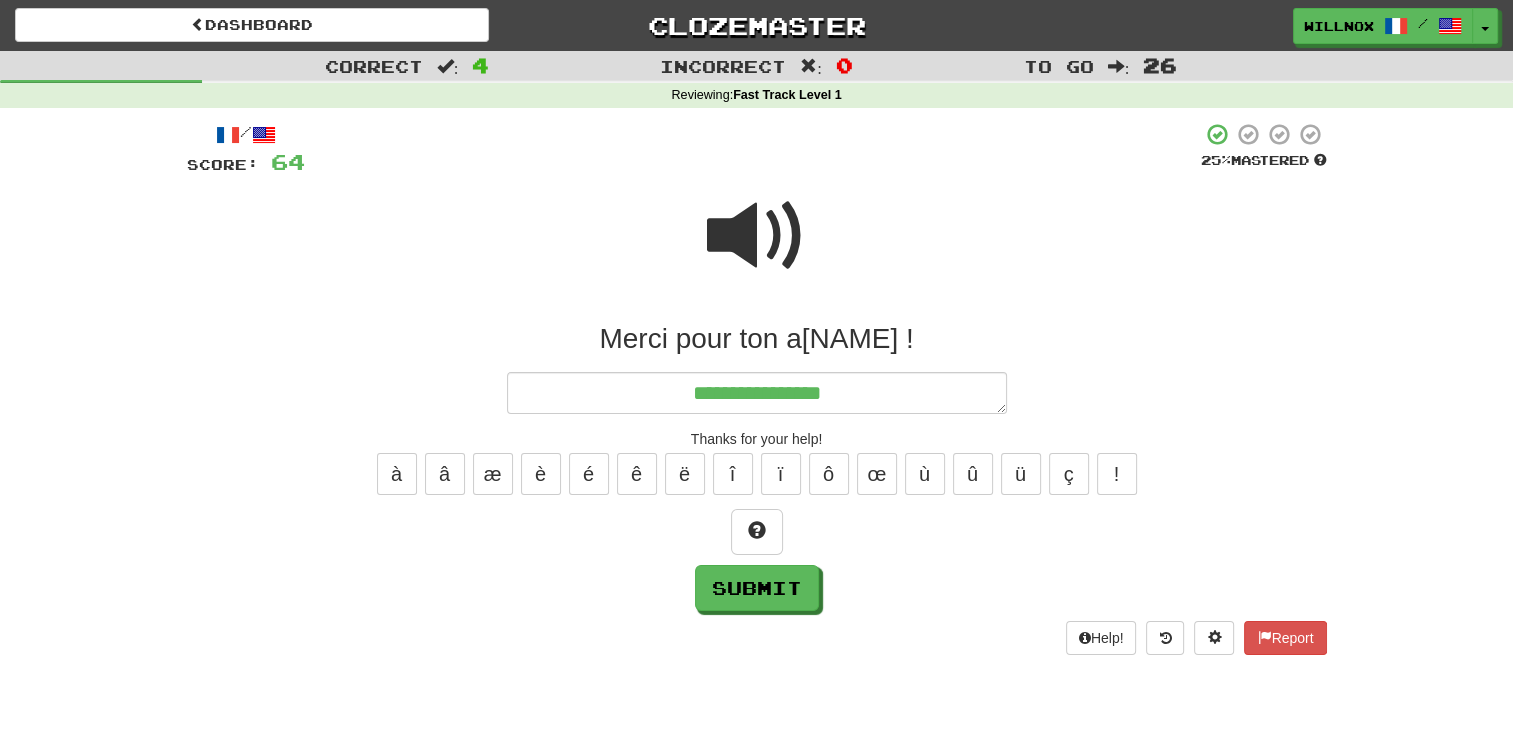 type on "*" 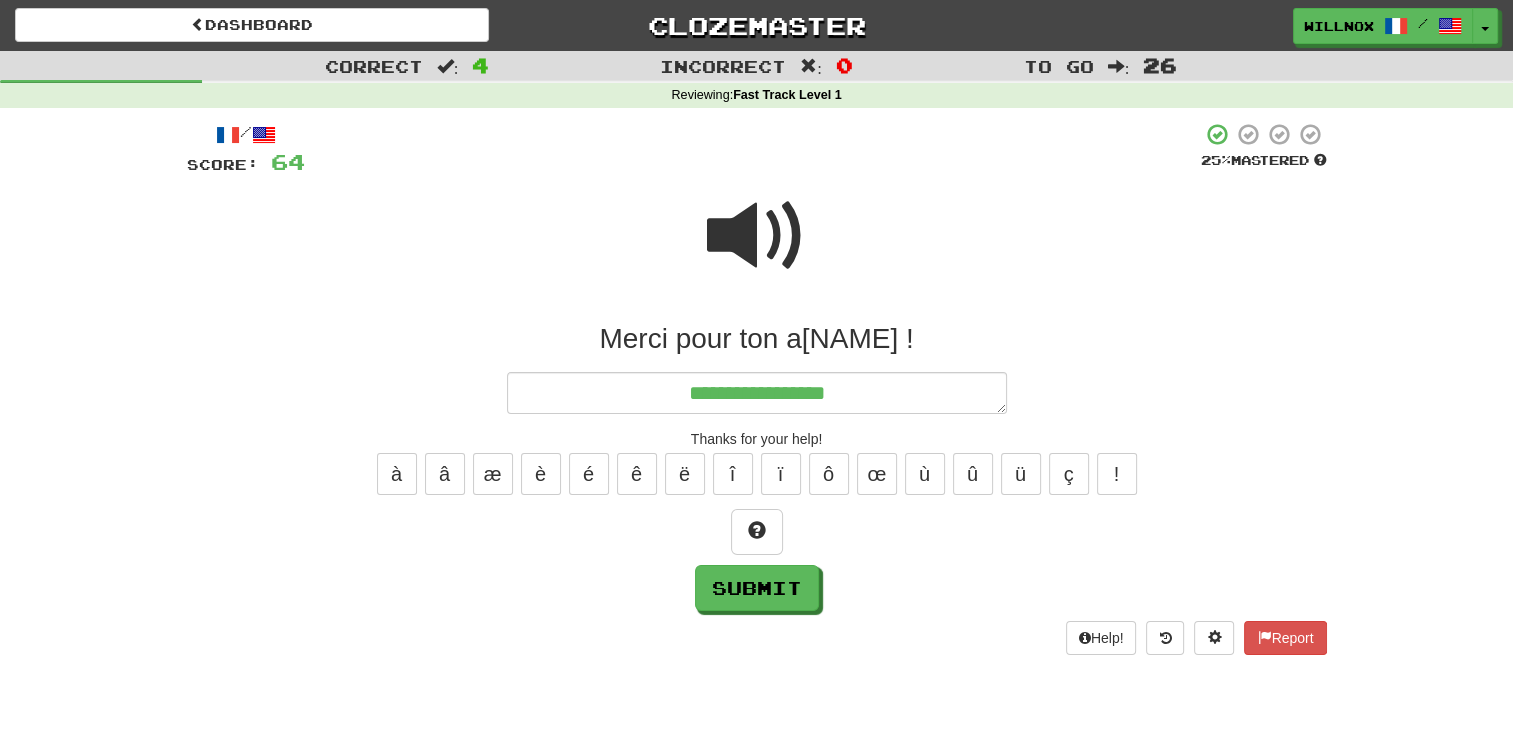 type on "**********" 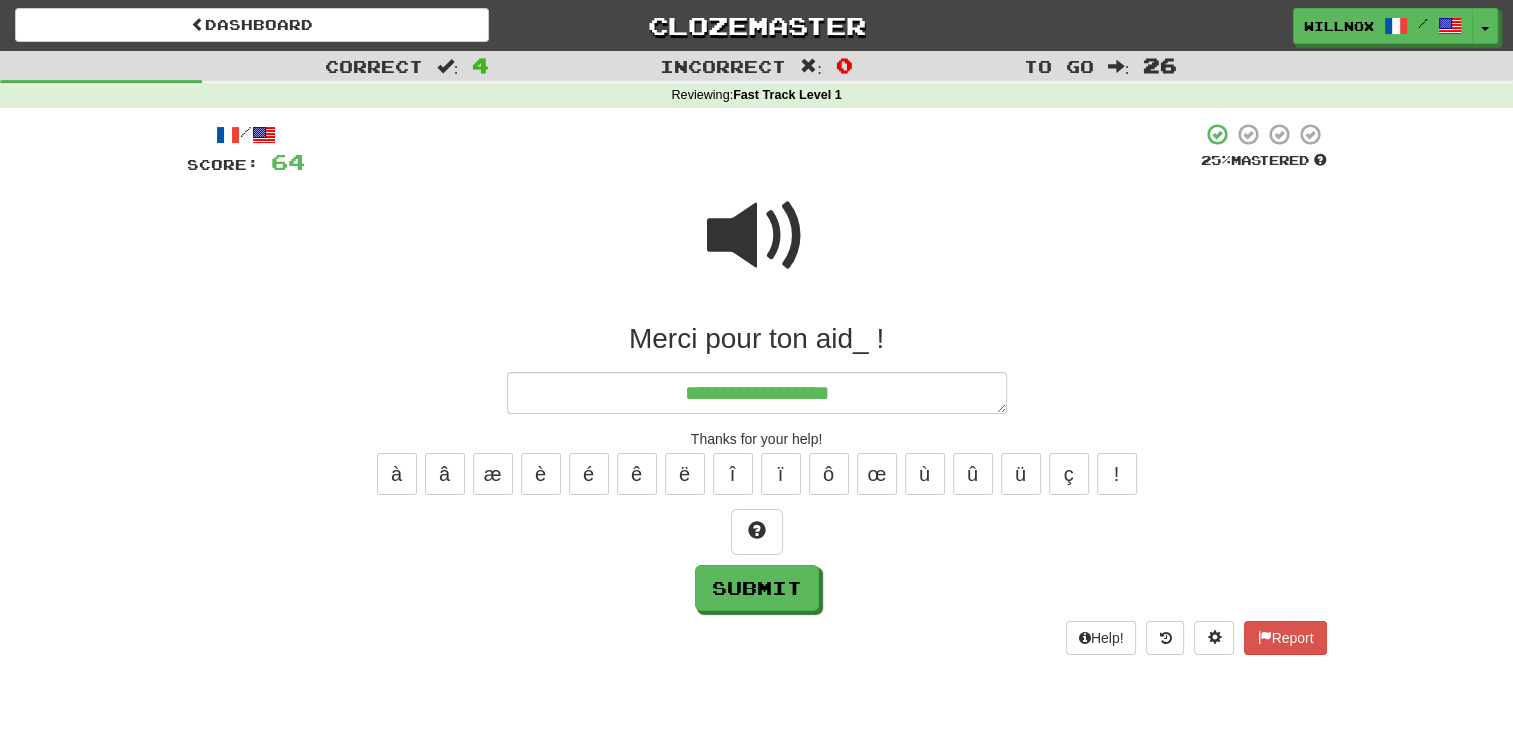 type on "*" 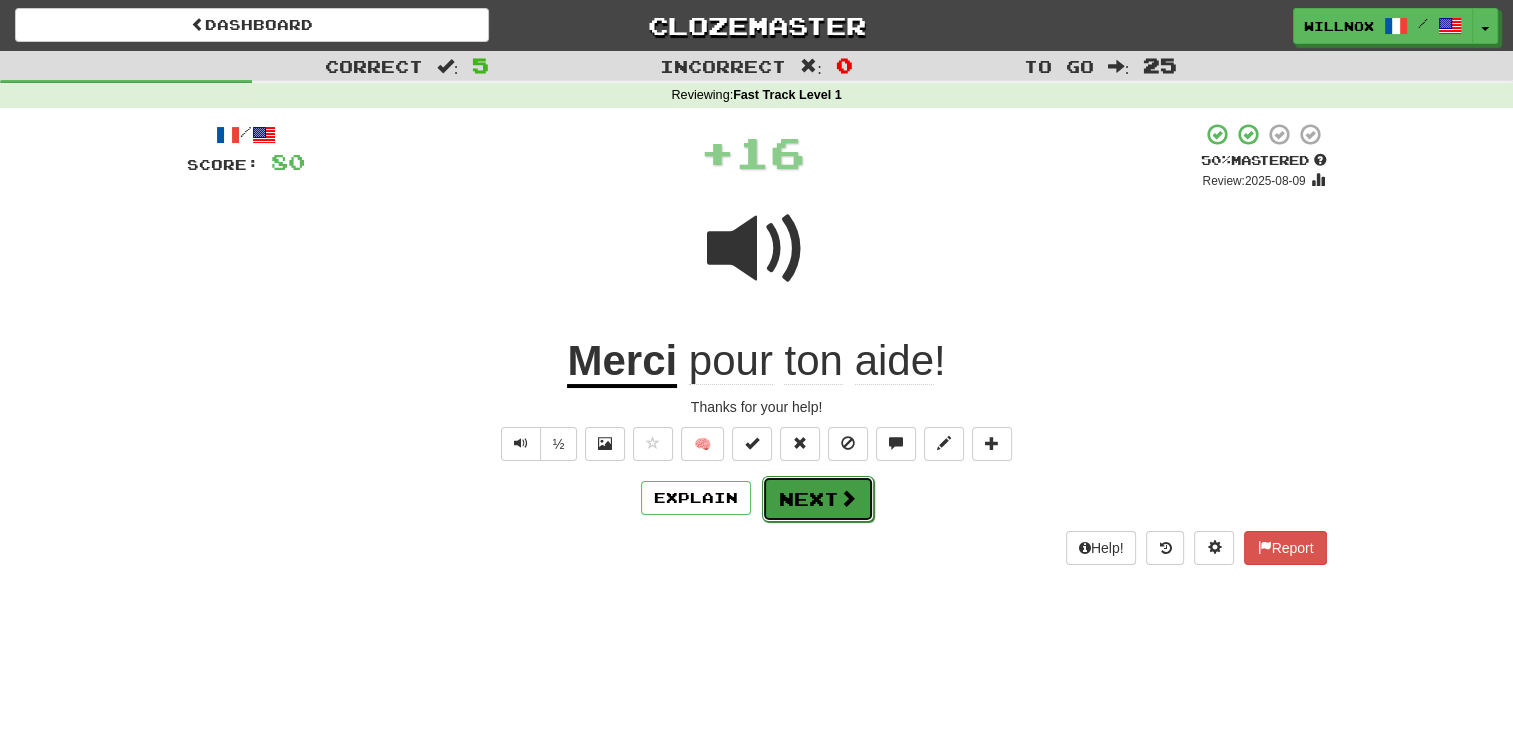 click on "Next" at bounding box center [818, 499] 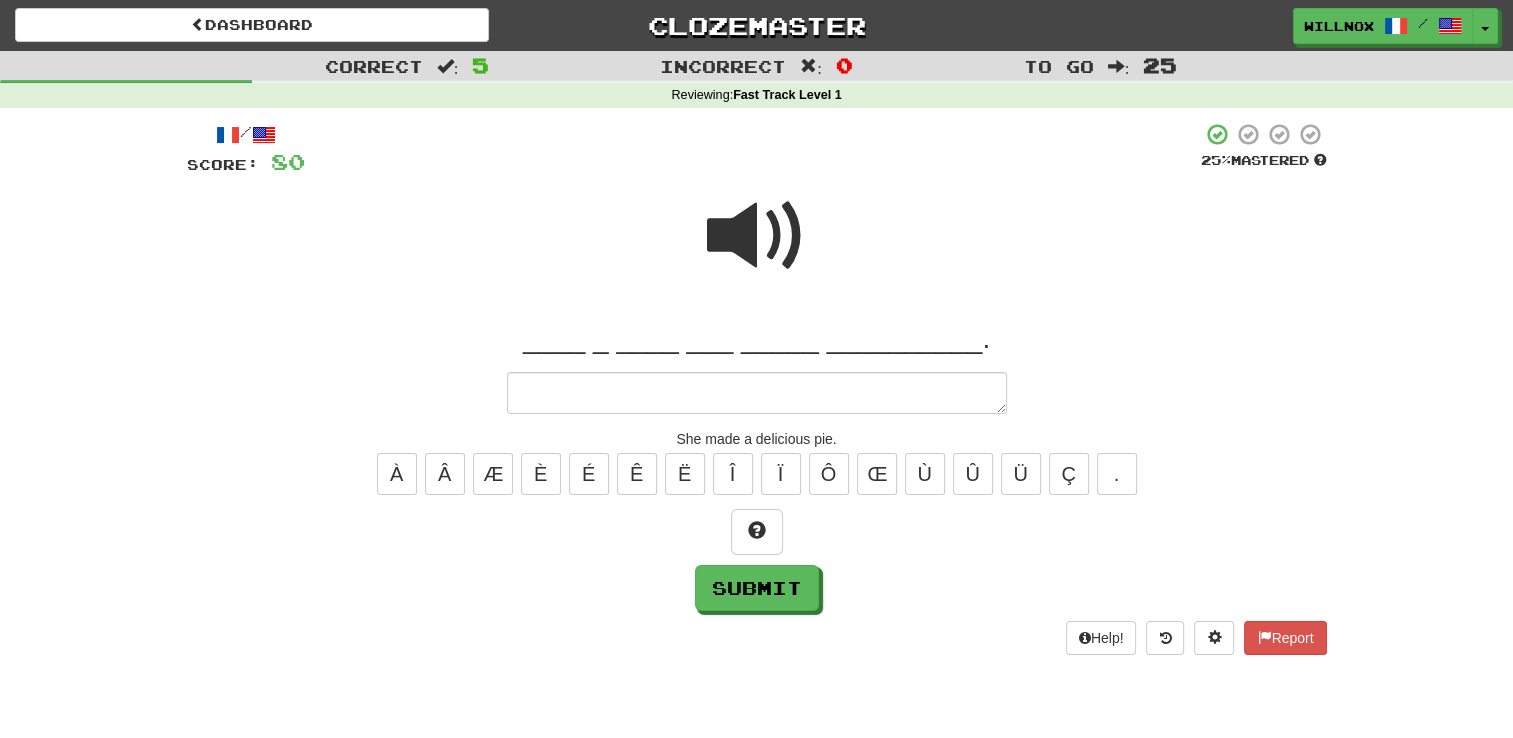 type on "*" 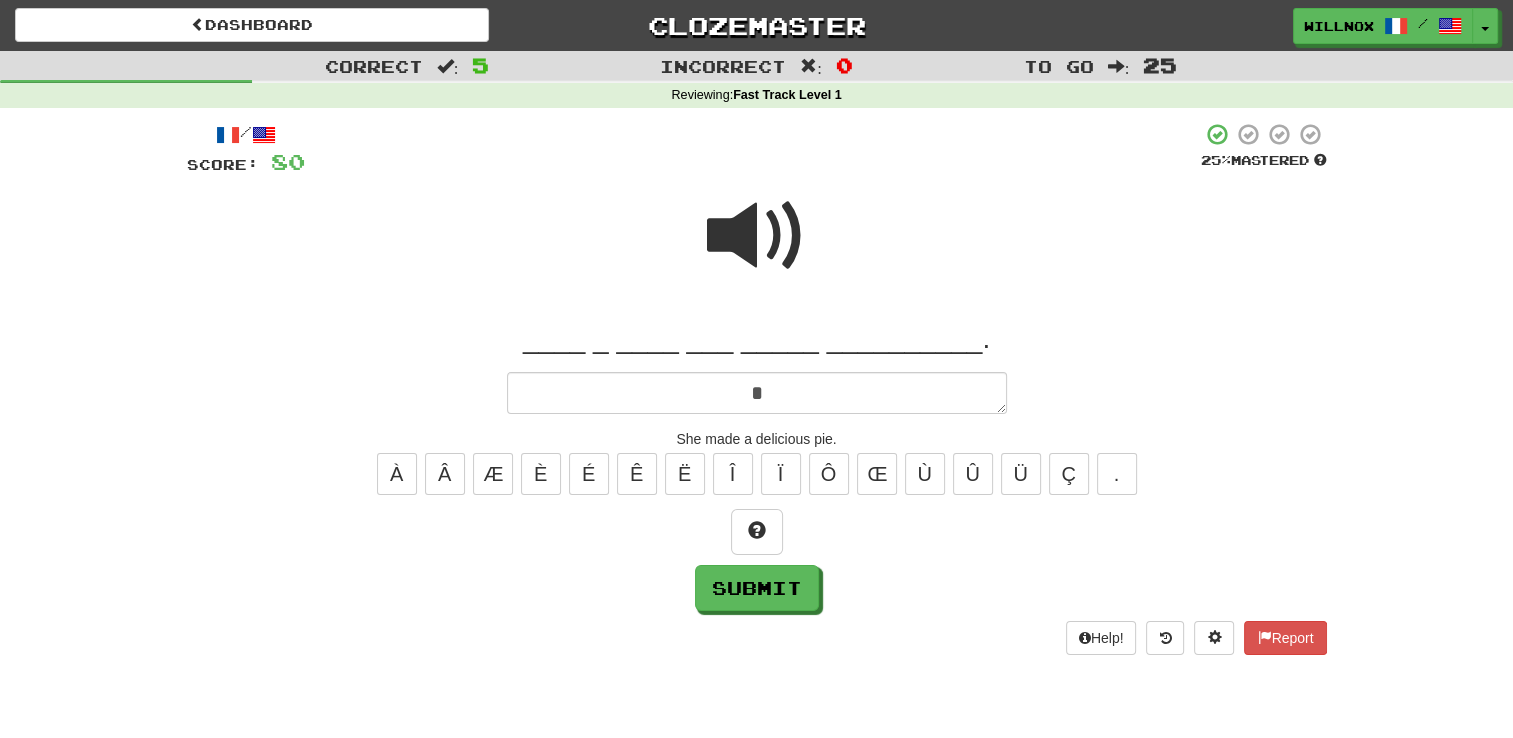 type on "*" 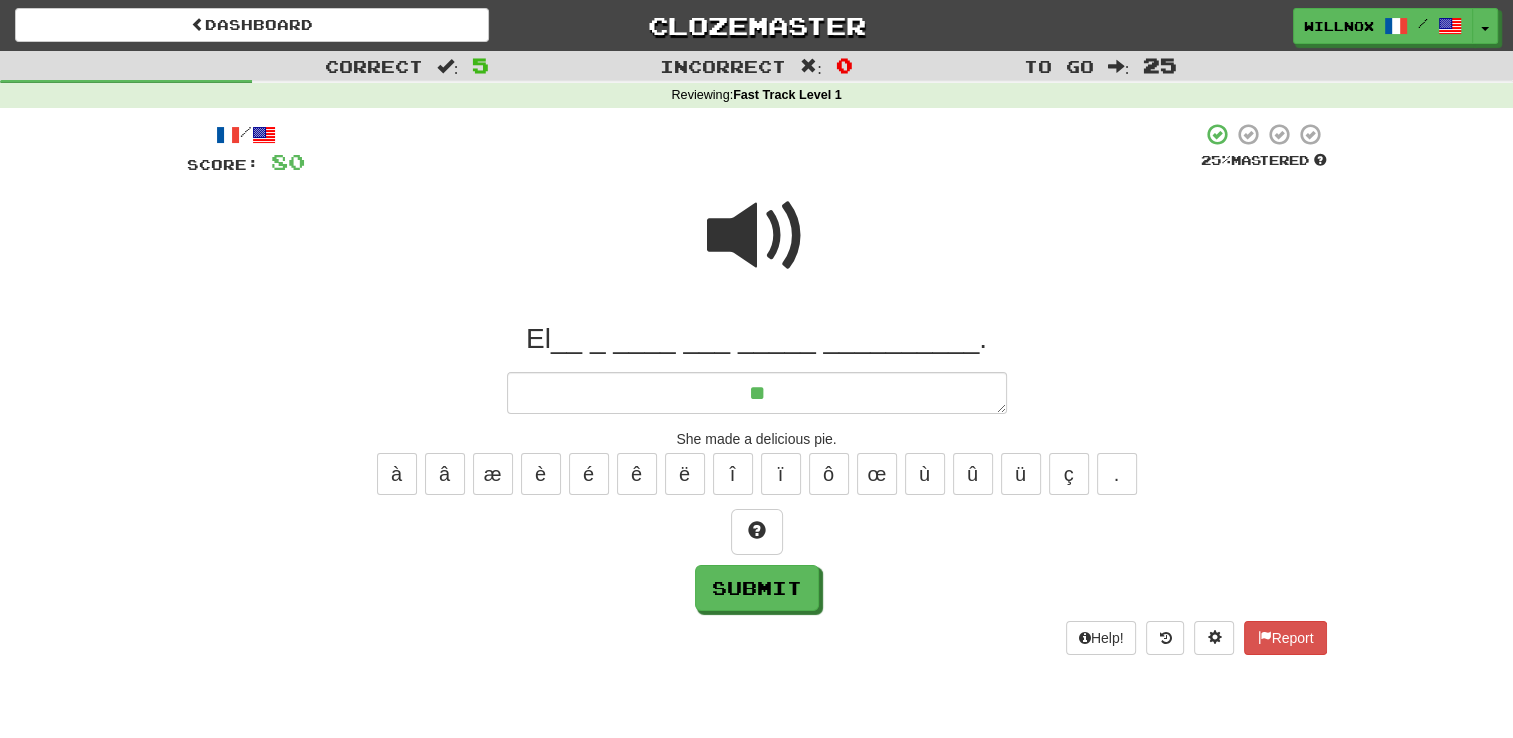 type on "*" 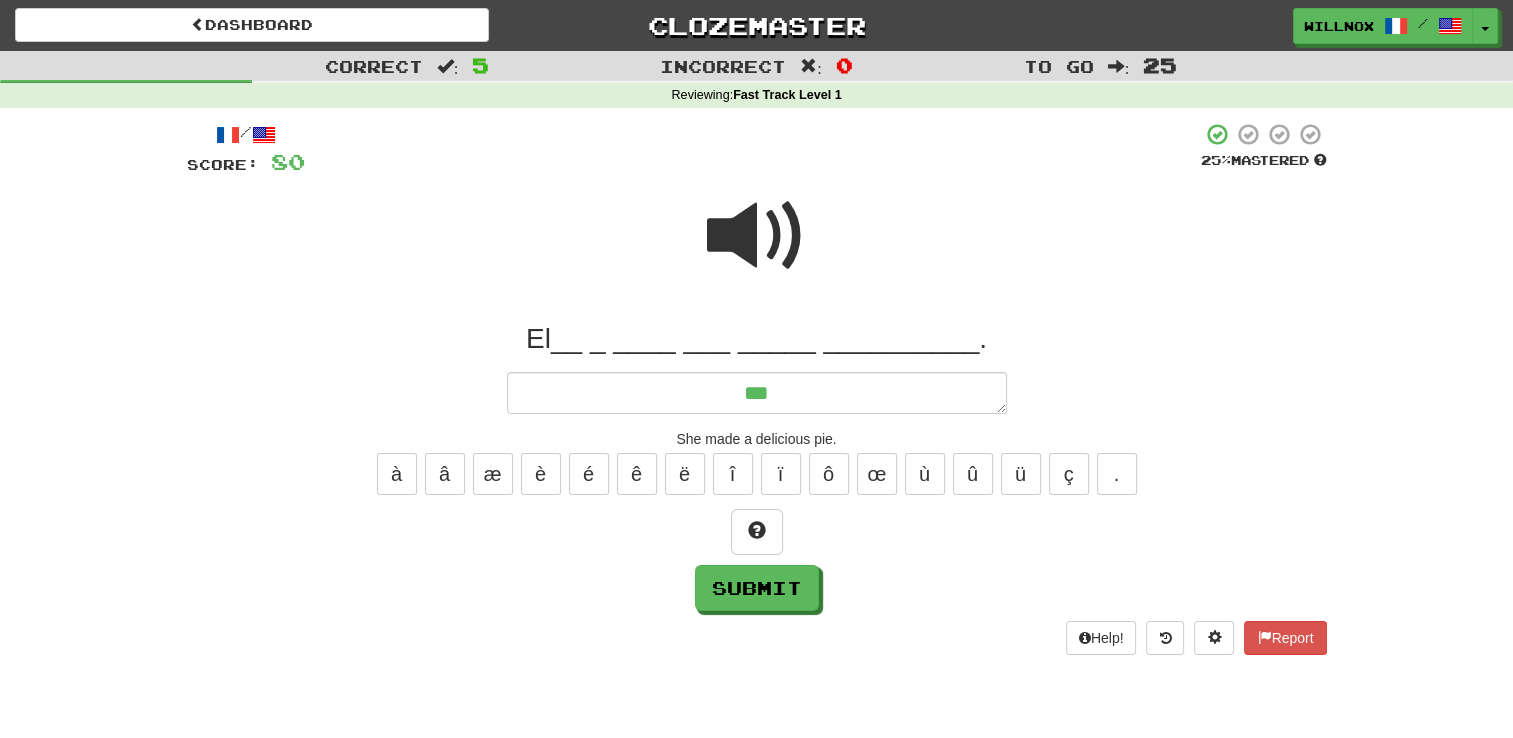 type on "*" 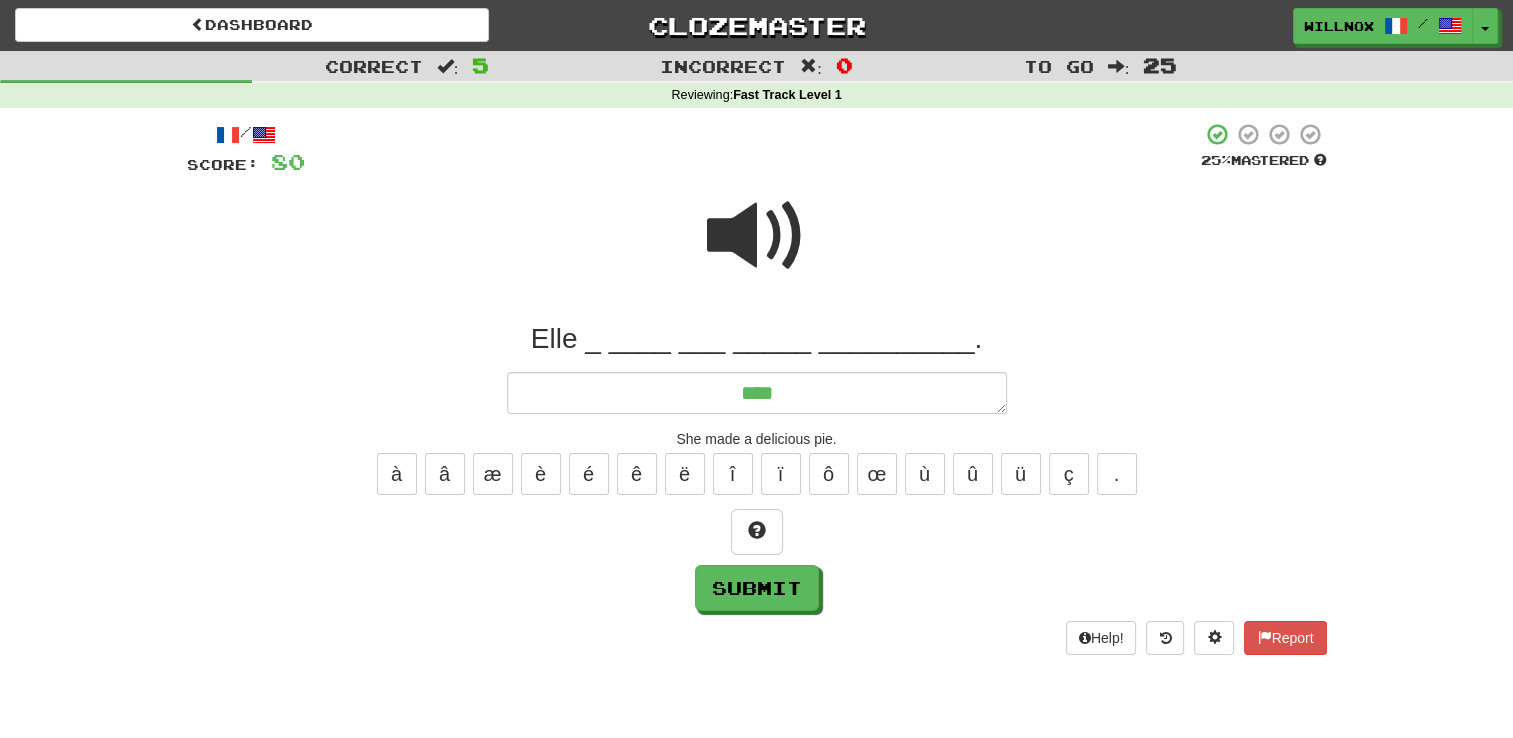 type on "*" 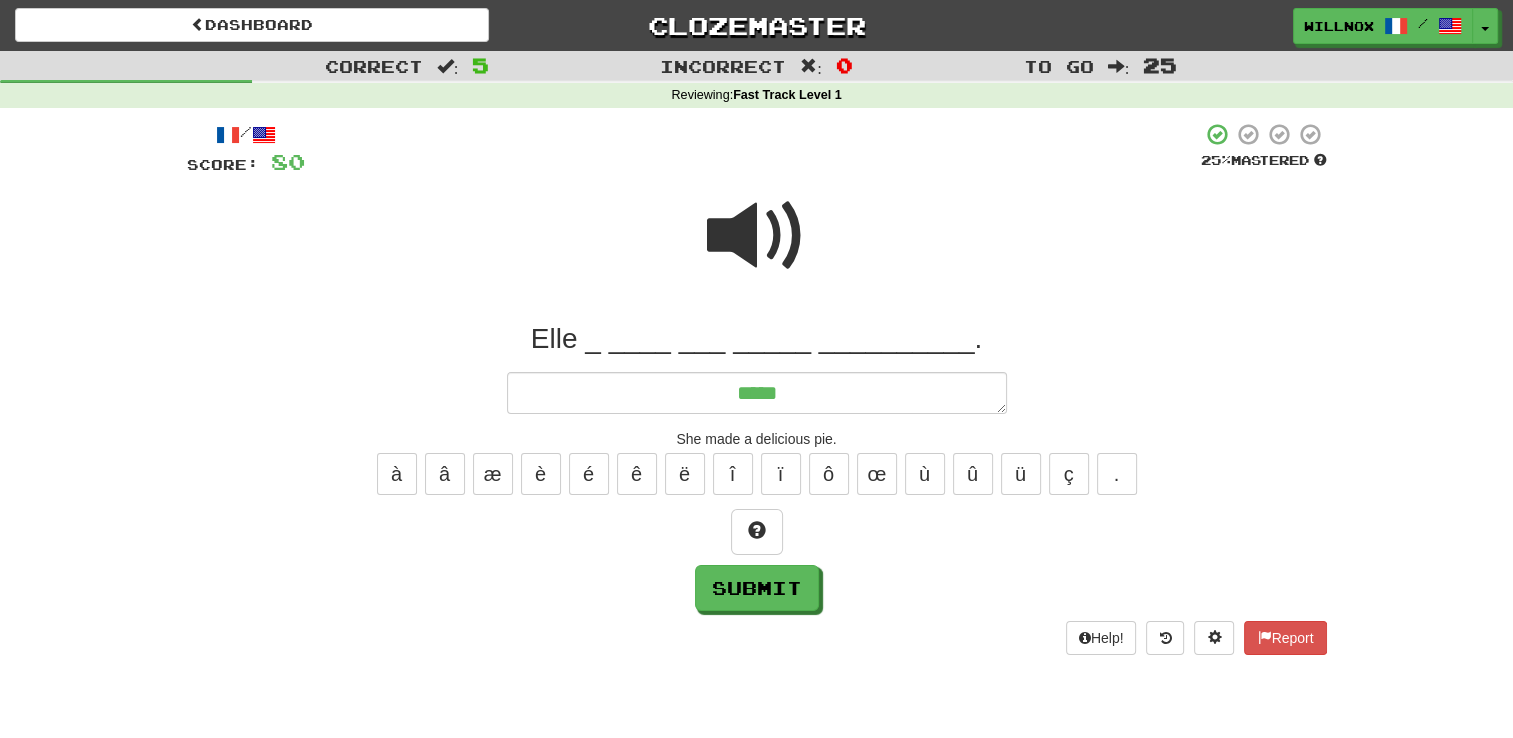 type on "*" 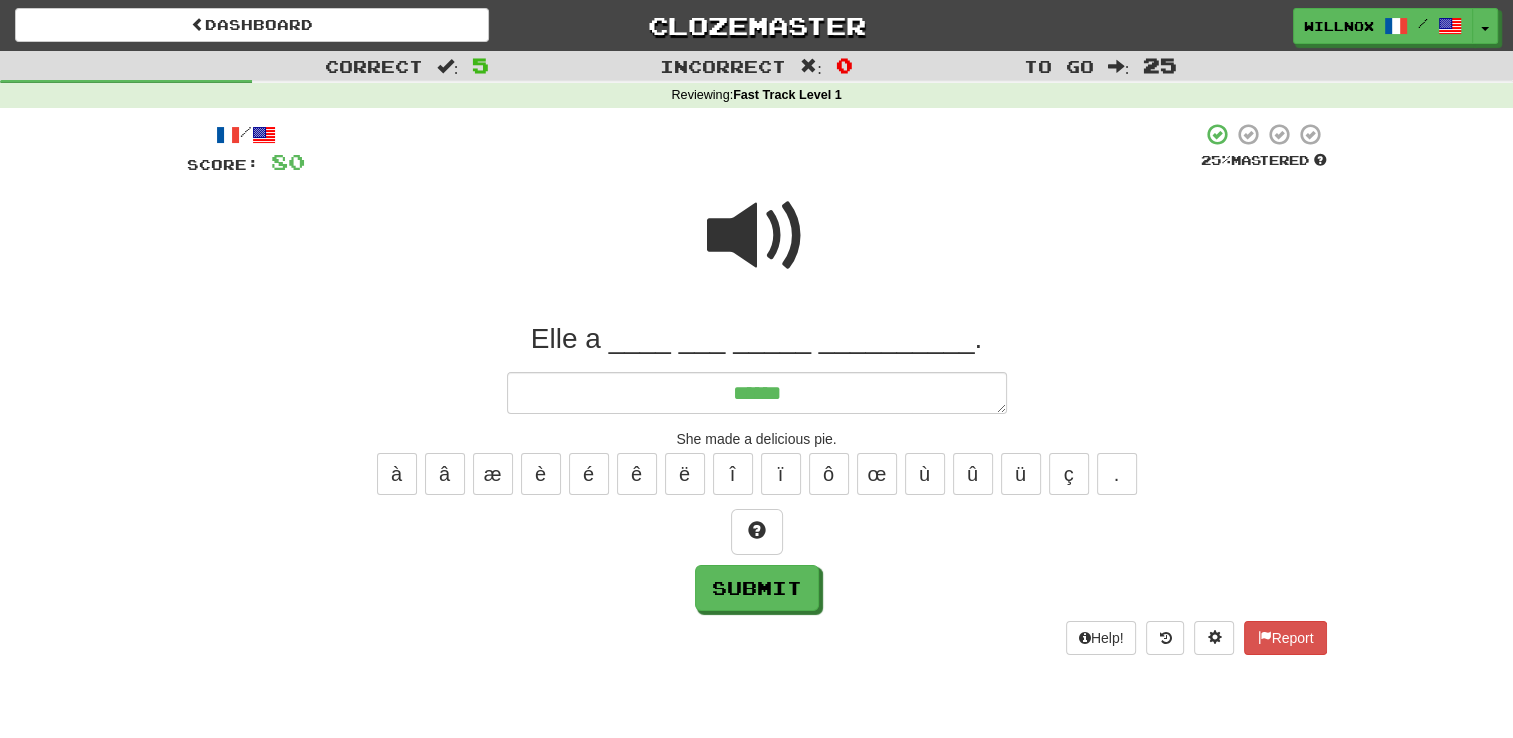 type on "*" 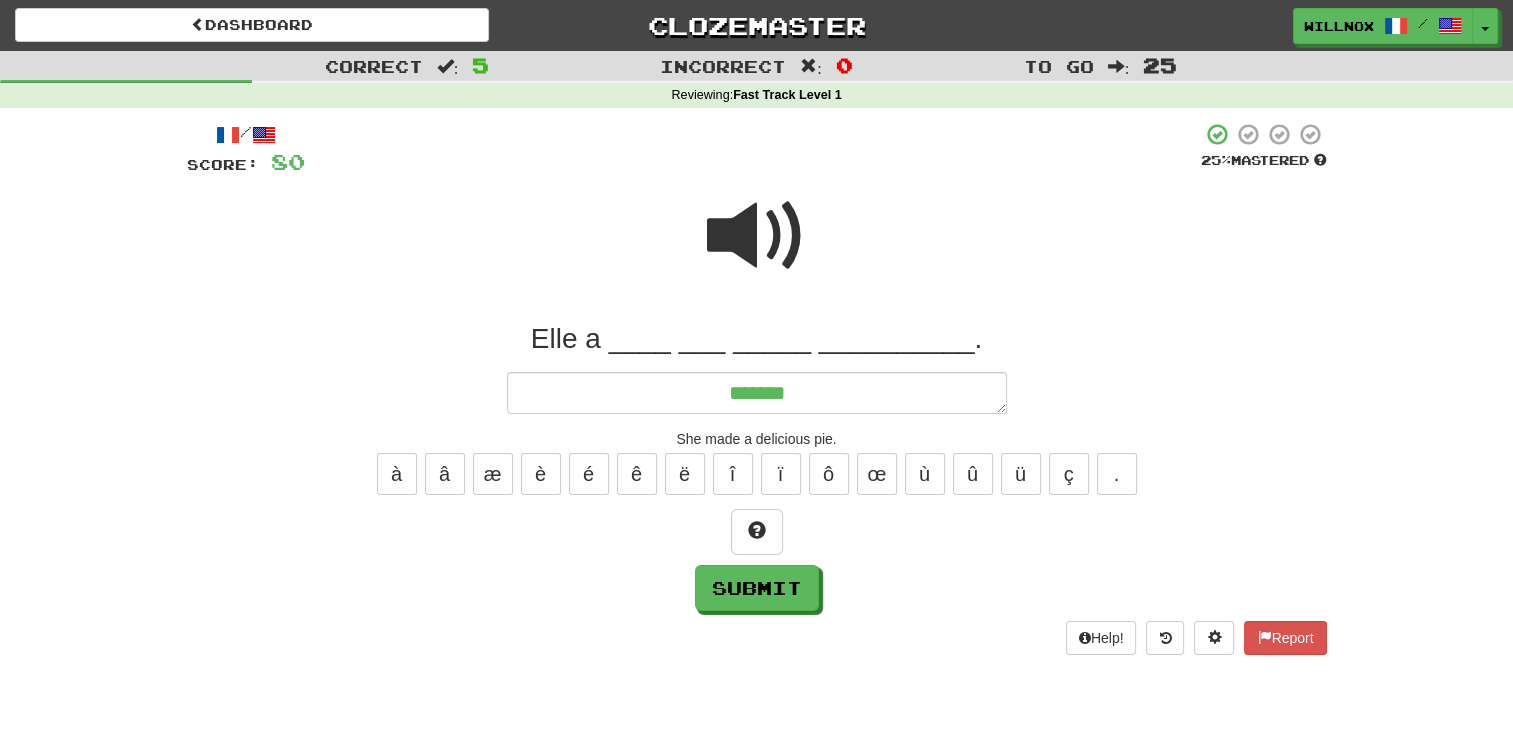 type on "*" 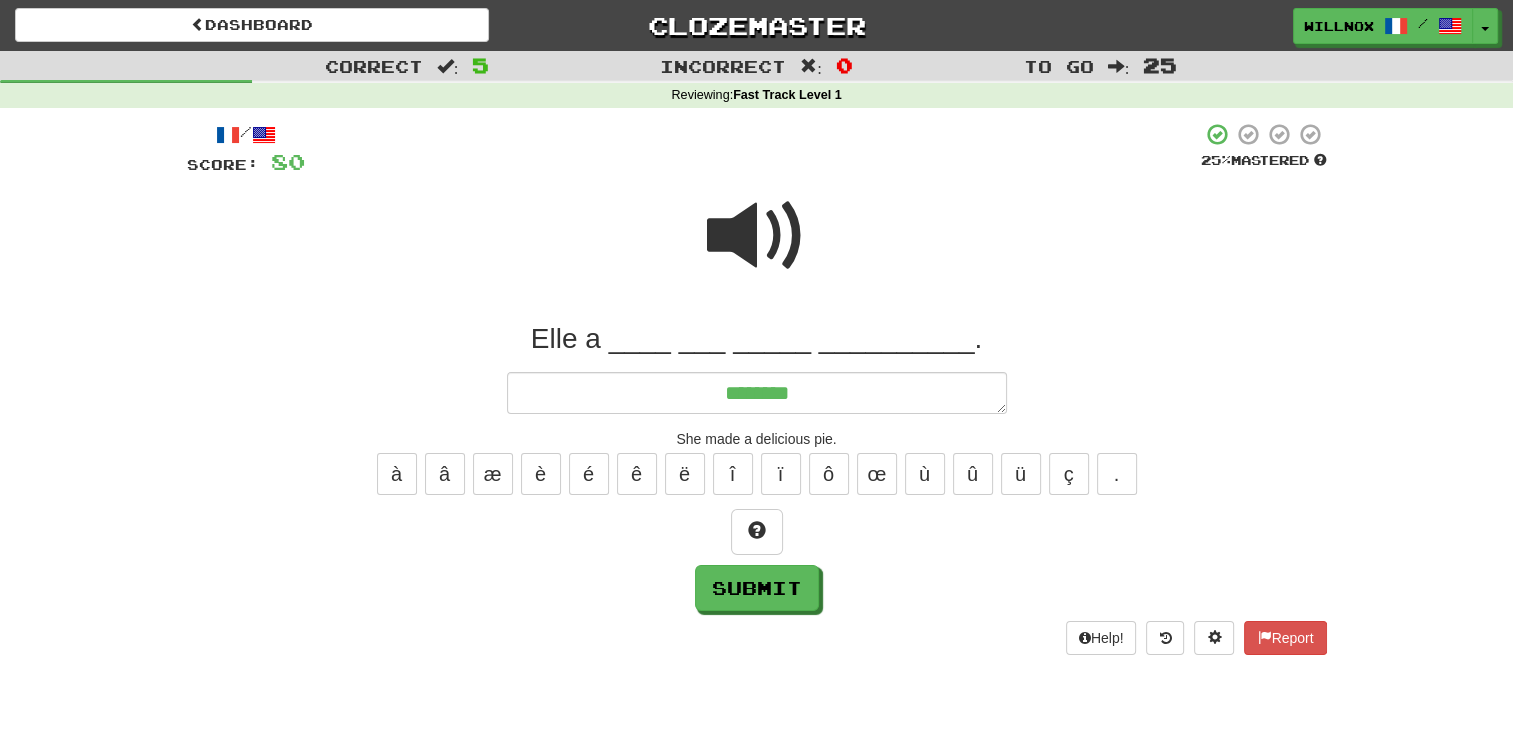 type on "*" 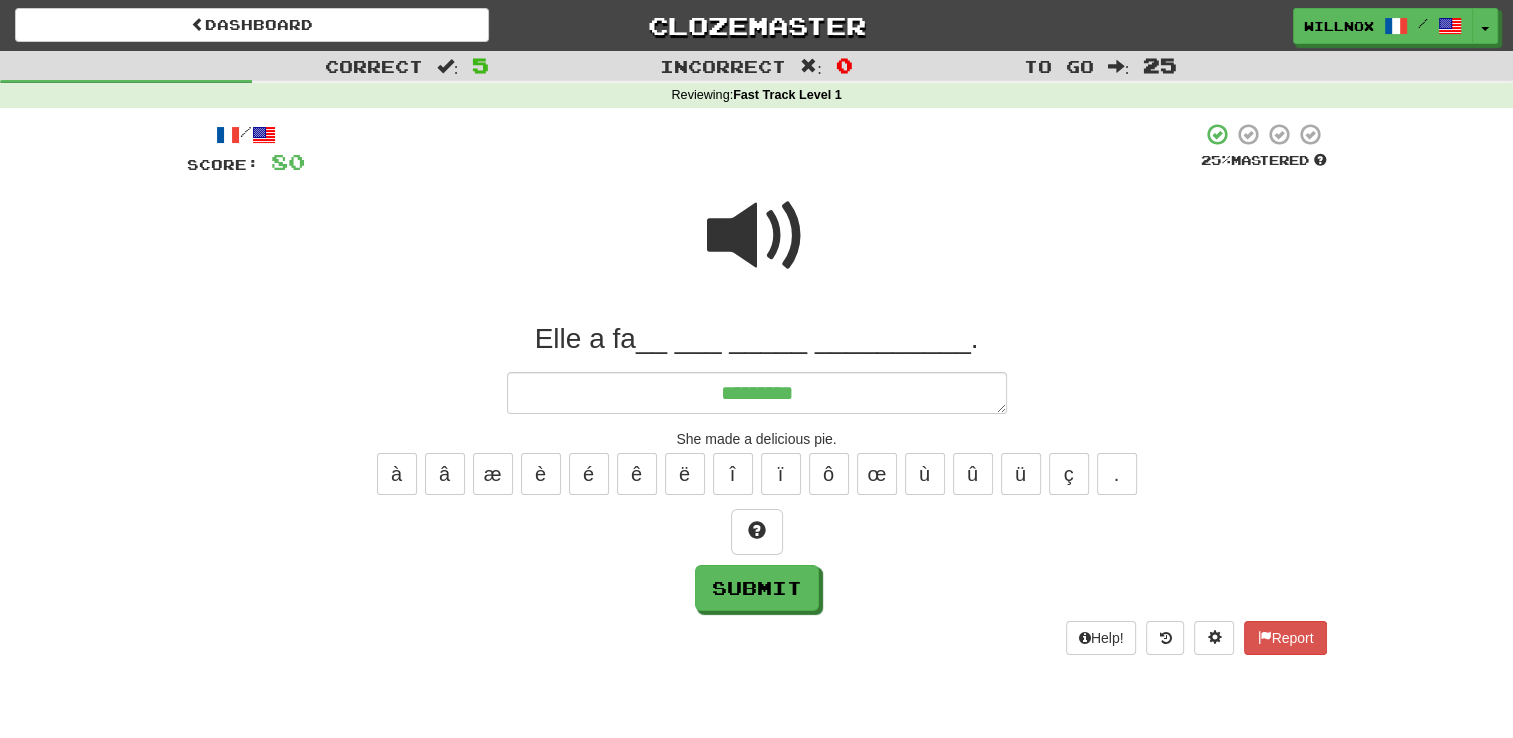 type on "**********" 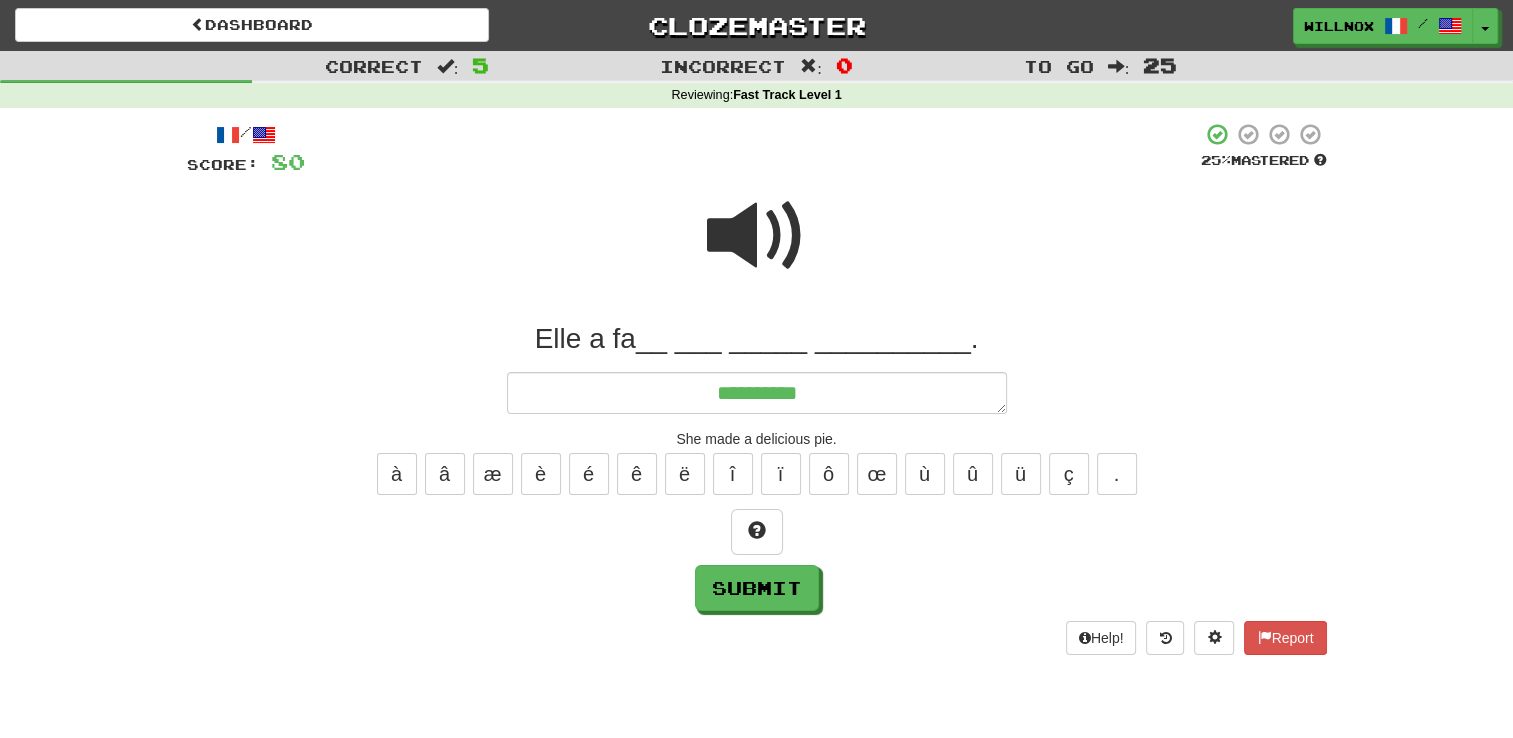 type on "*" 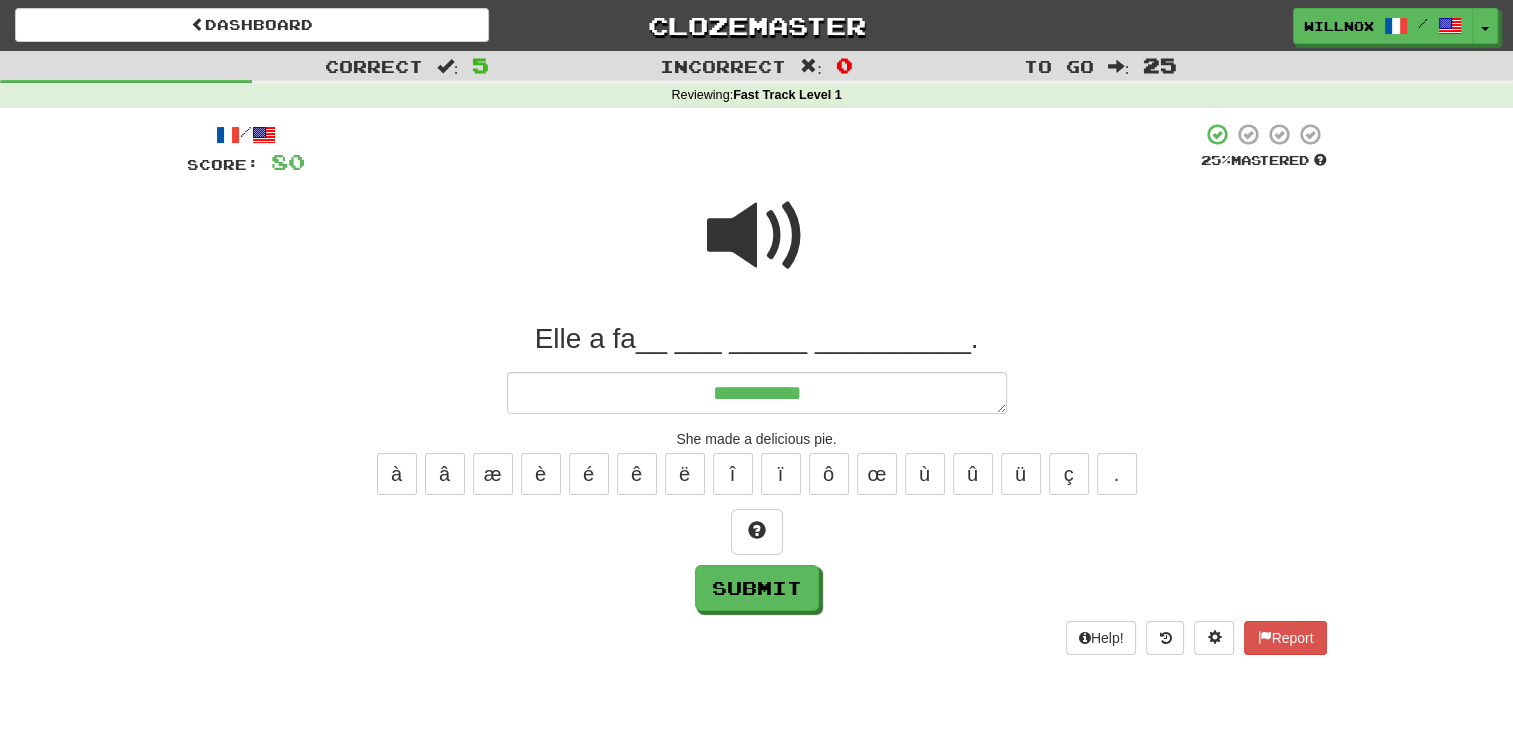 type on "**********" 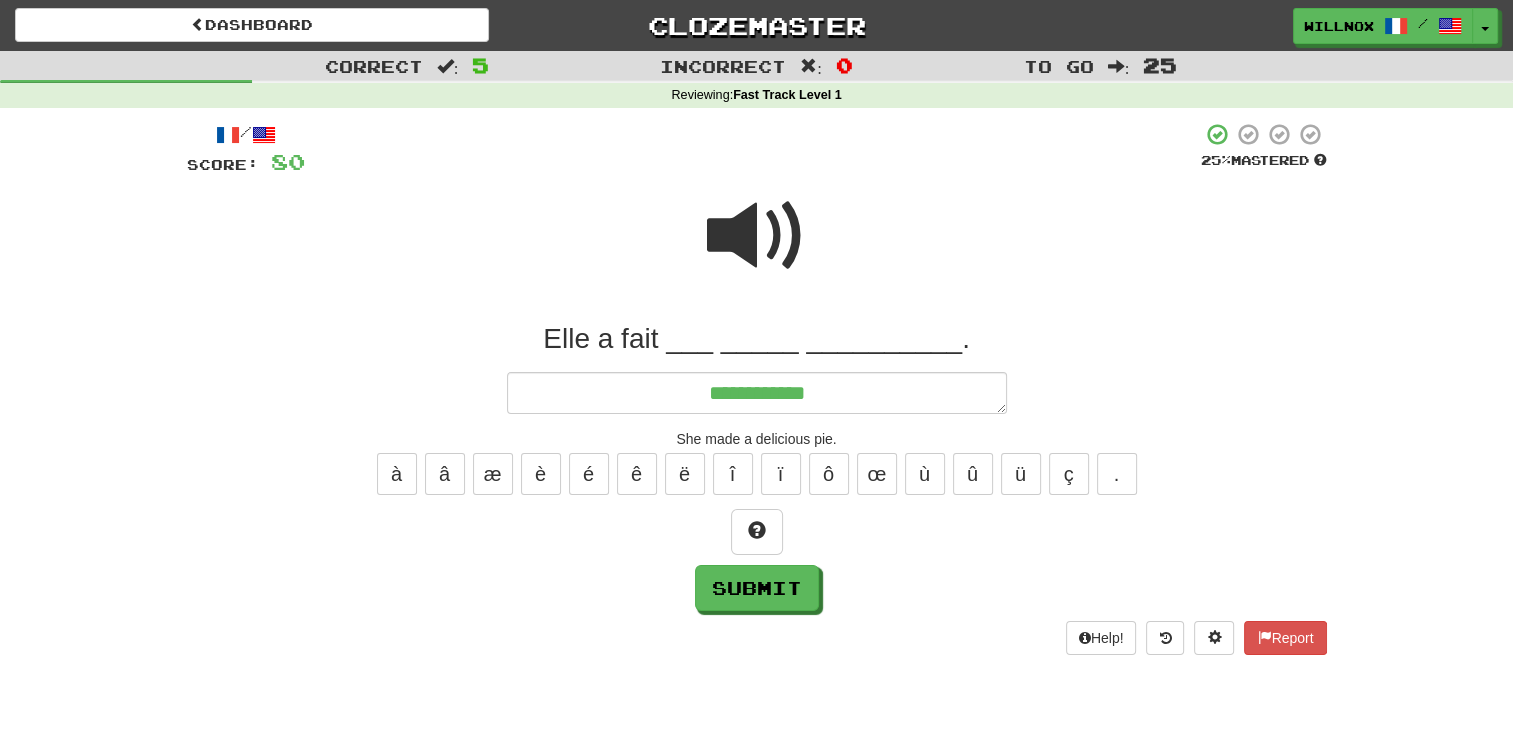 type on "*" 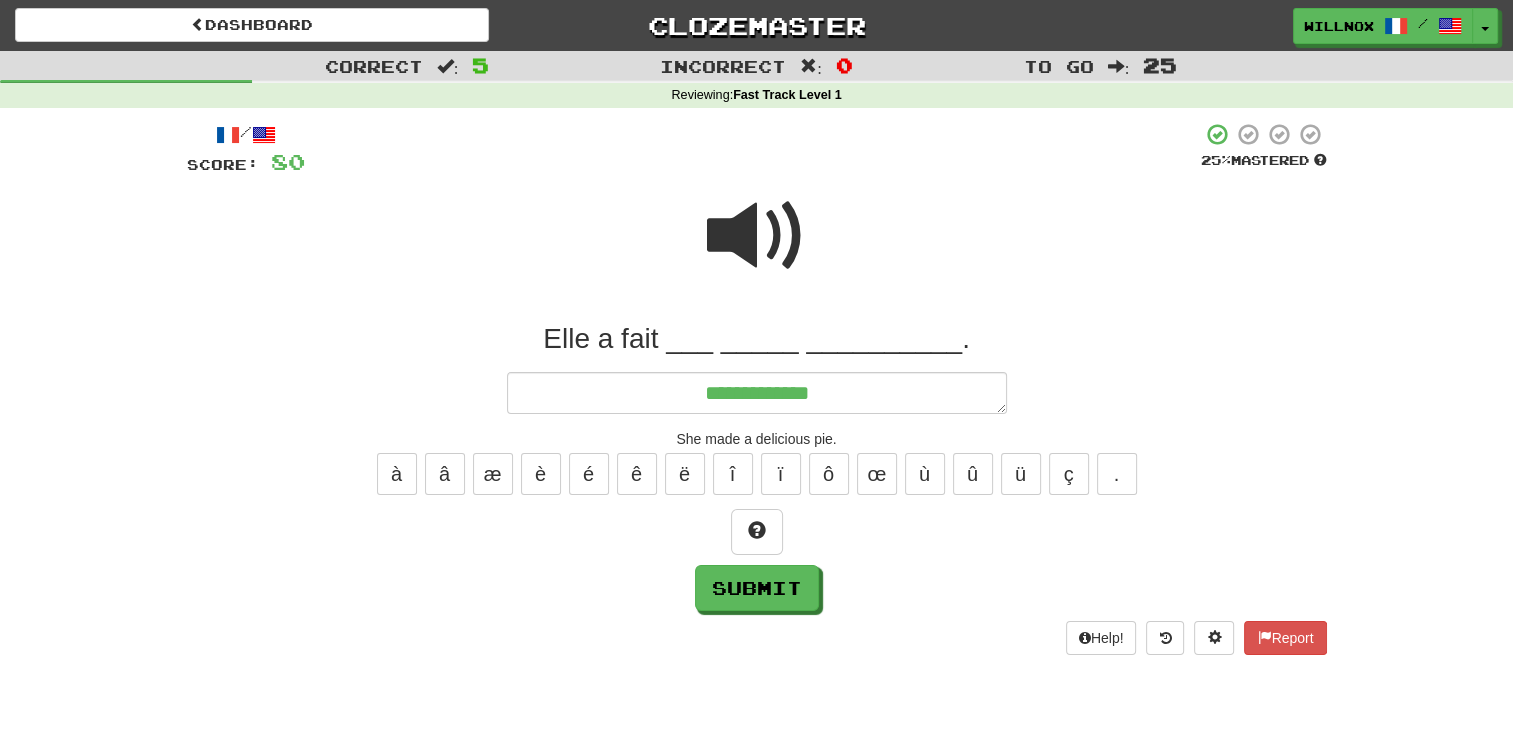 type on "*" 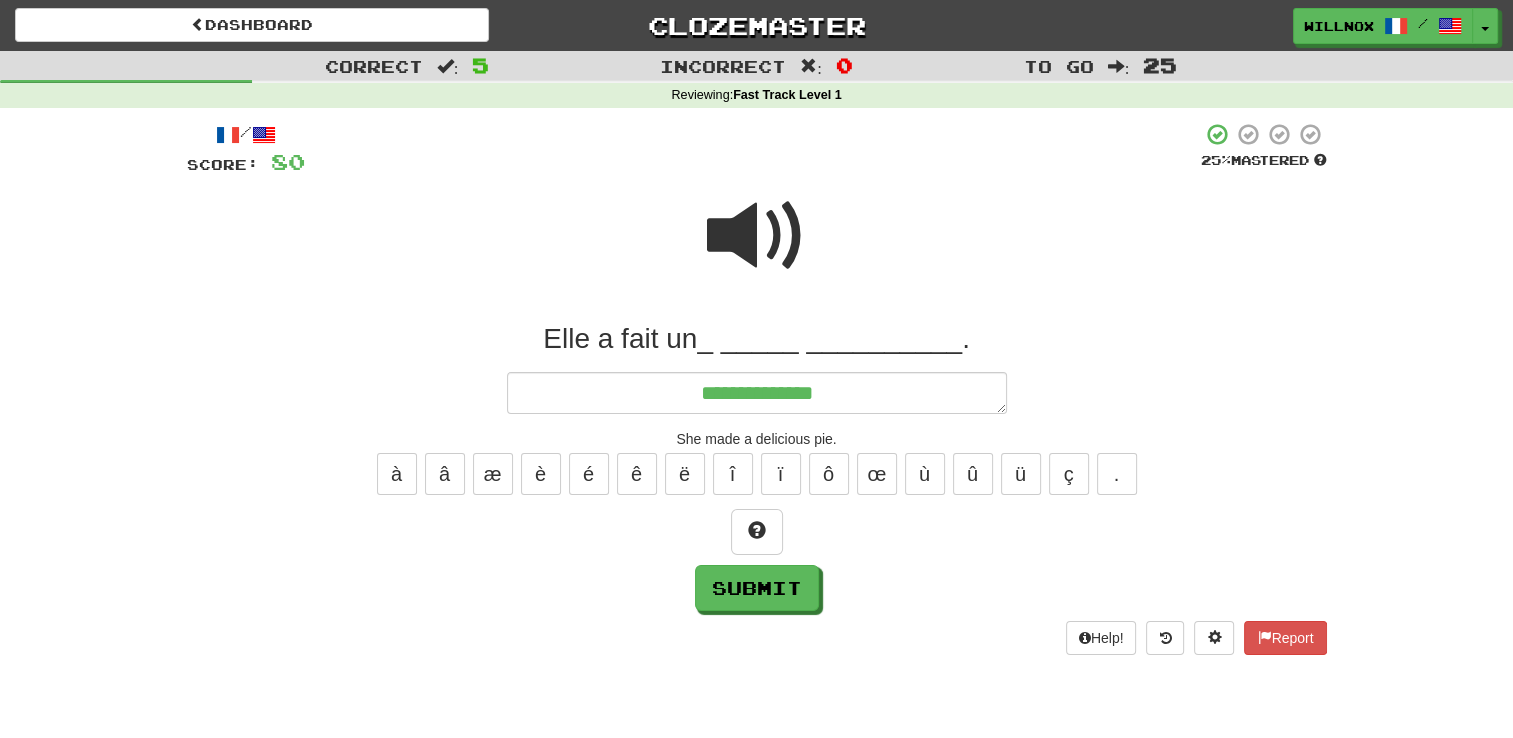 type on "*" 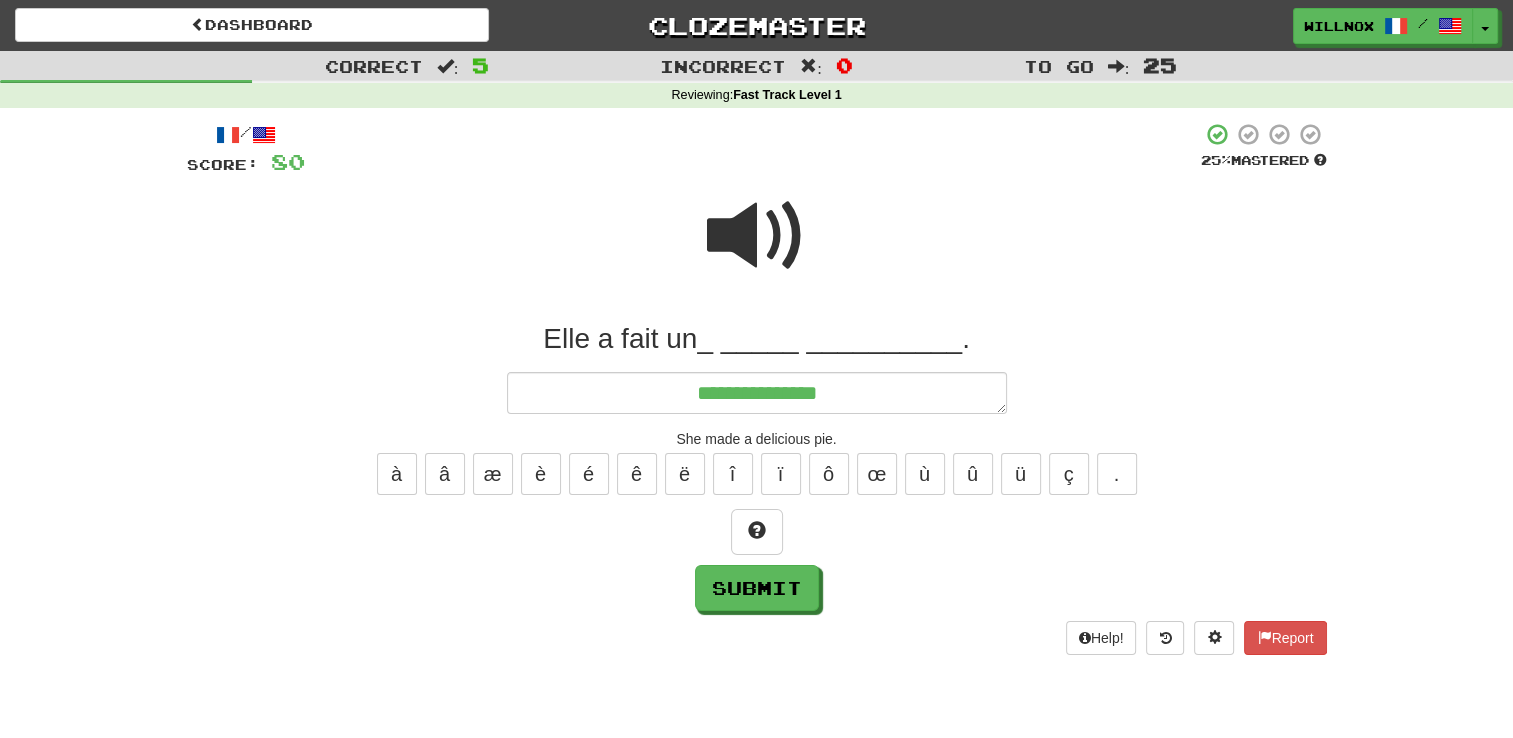 type on "**********" 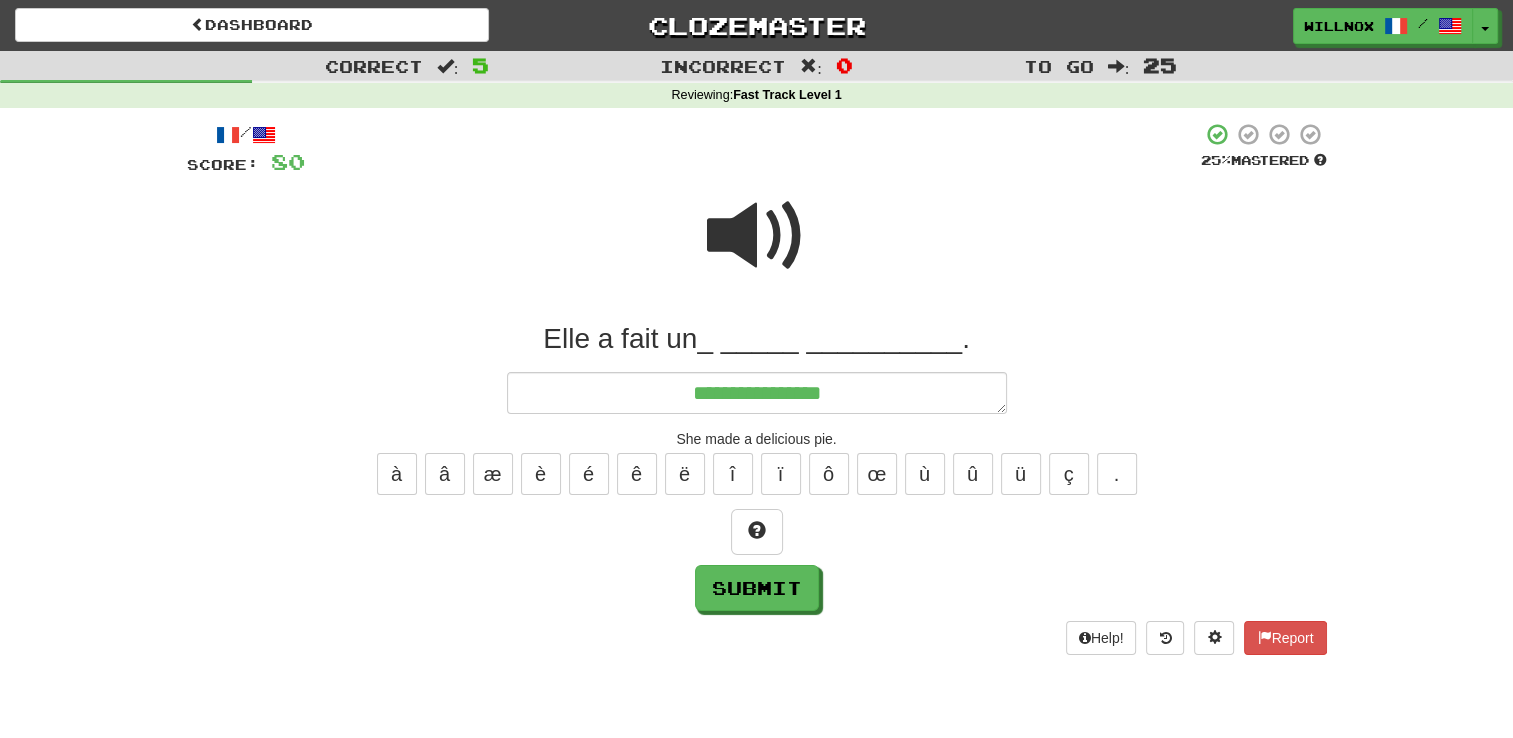 type on "*" 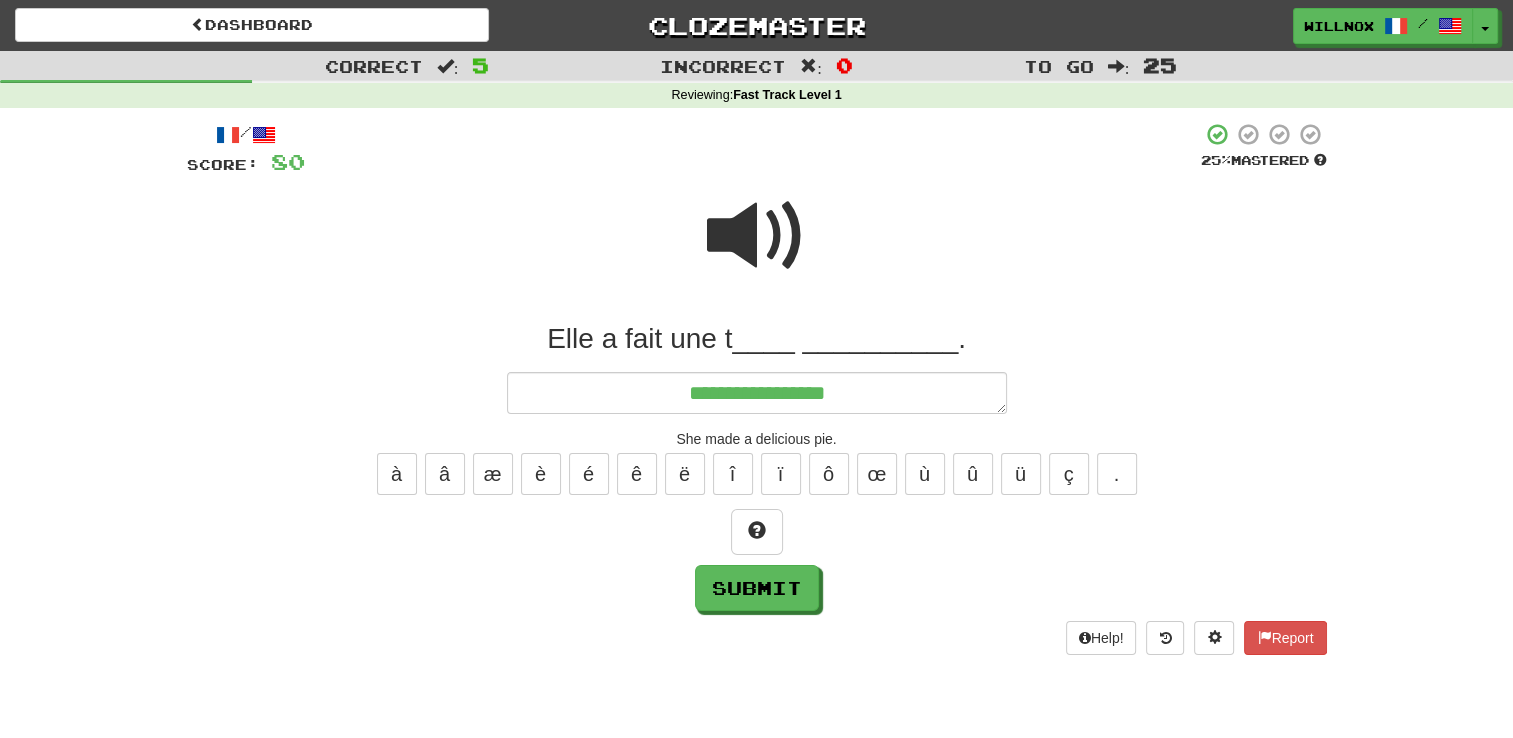 type on "*" 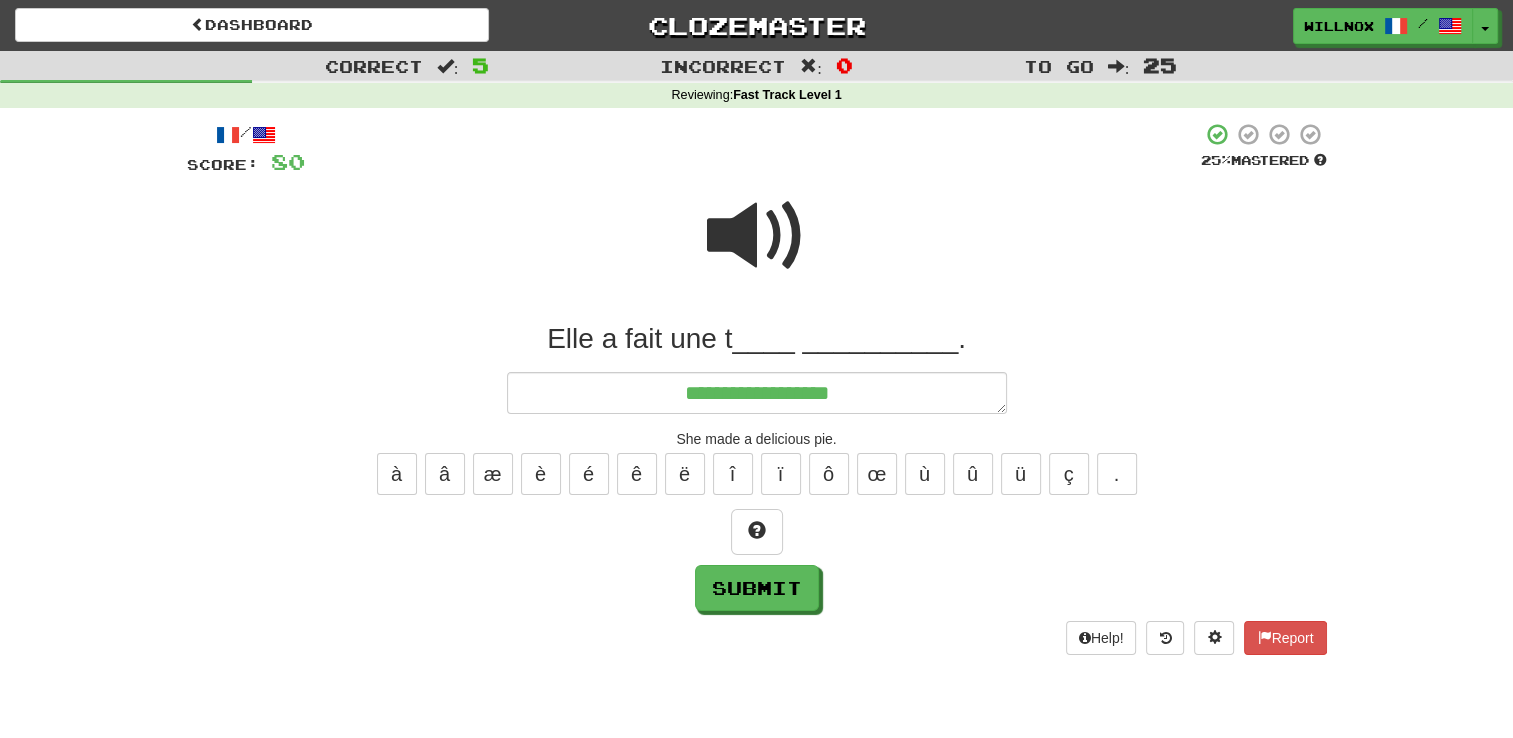 type on "*" 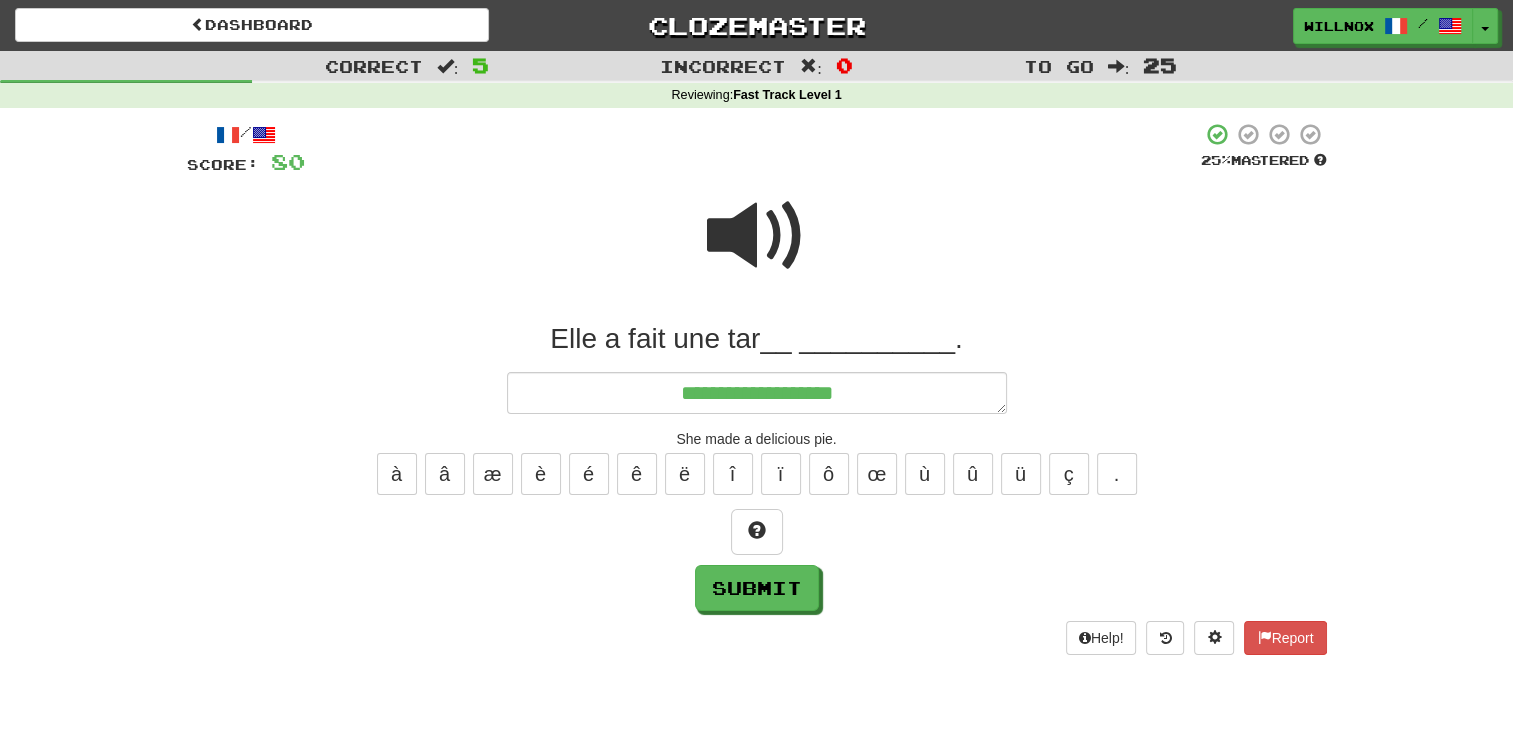 type on "*" 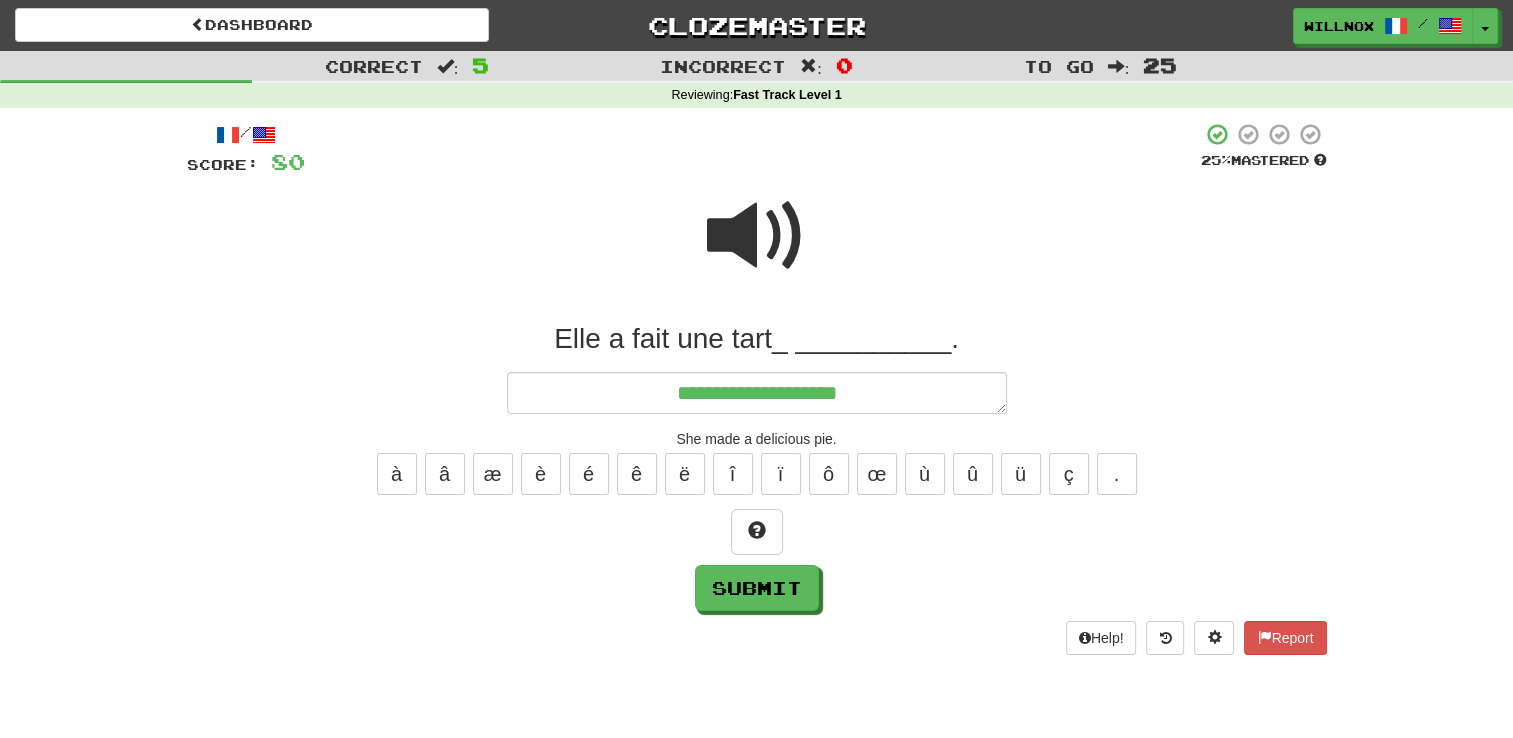 type on "*" 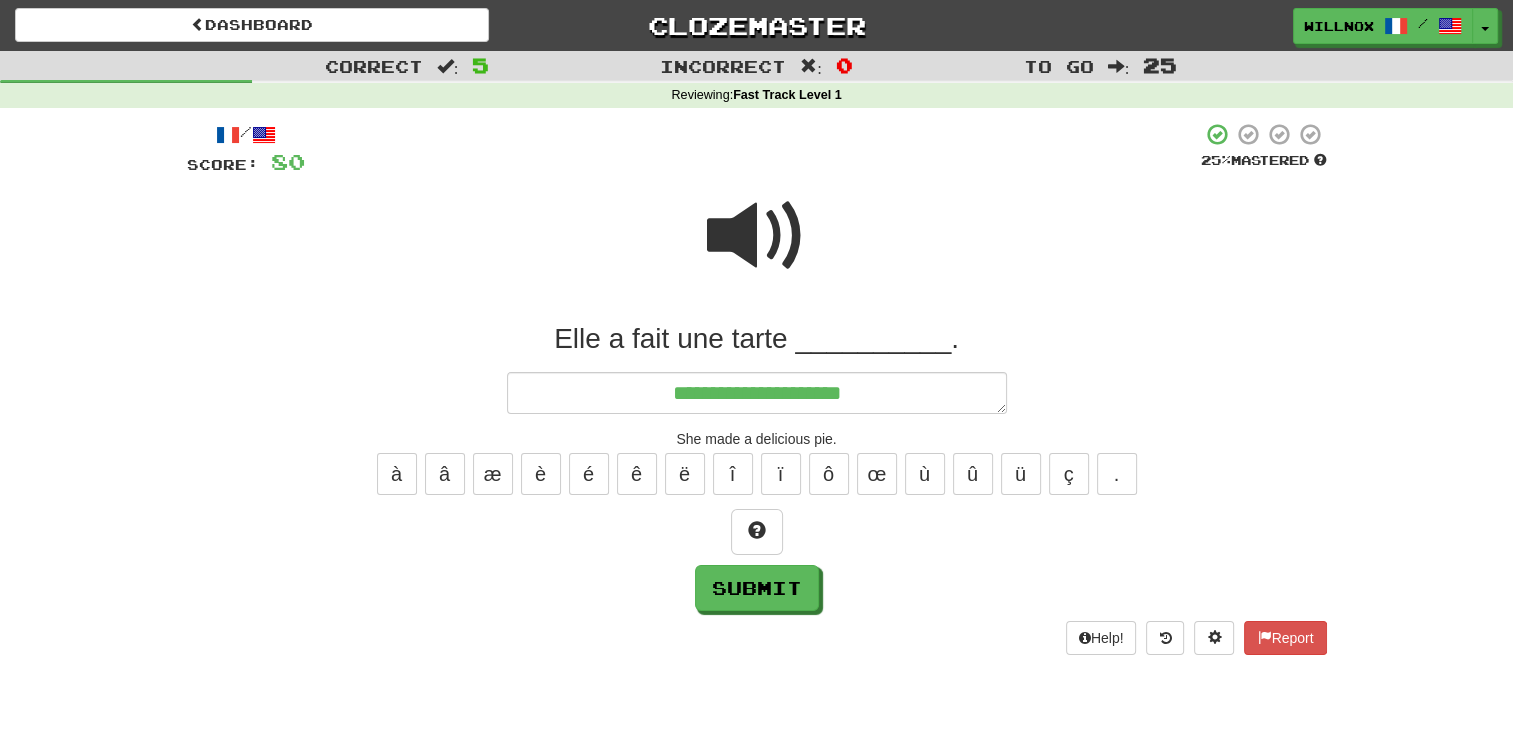 type on "*" 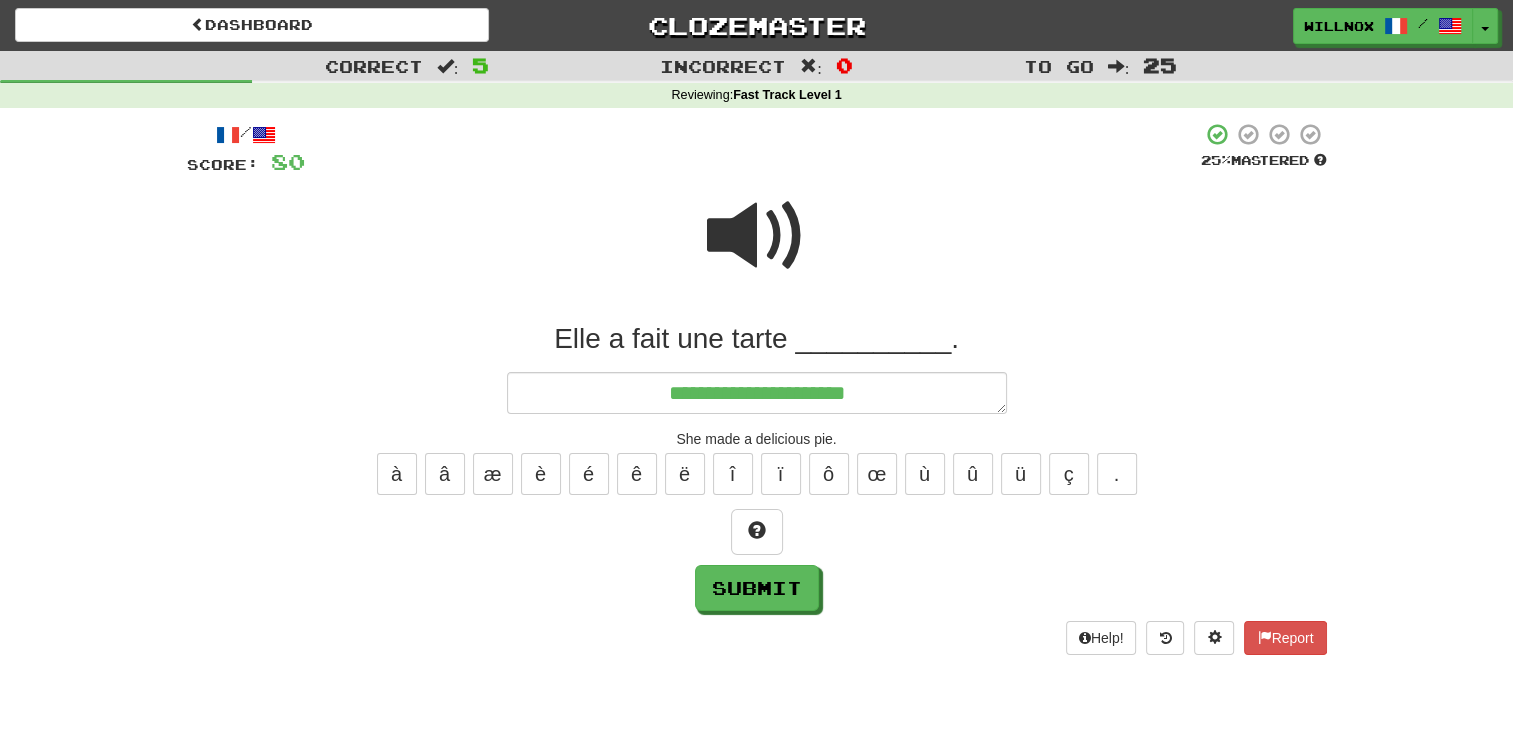 type on "*" 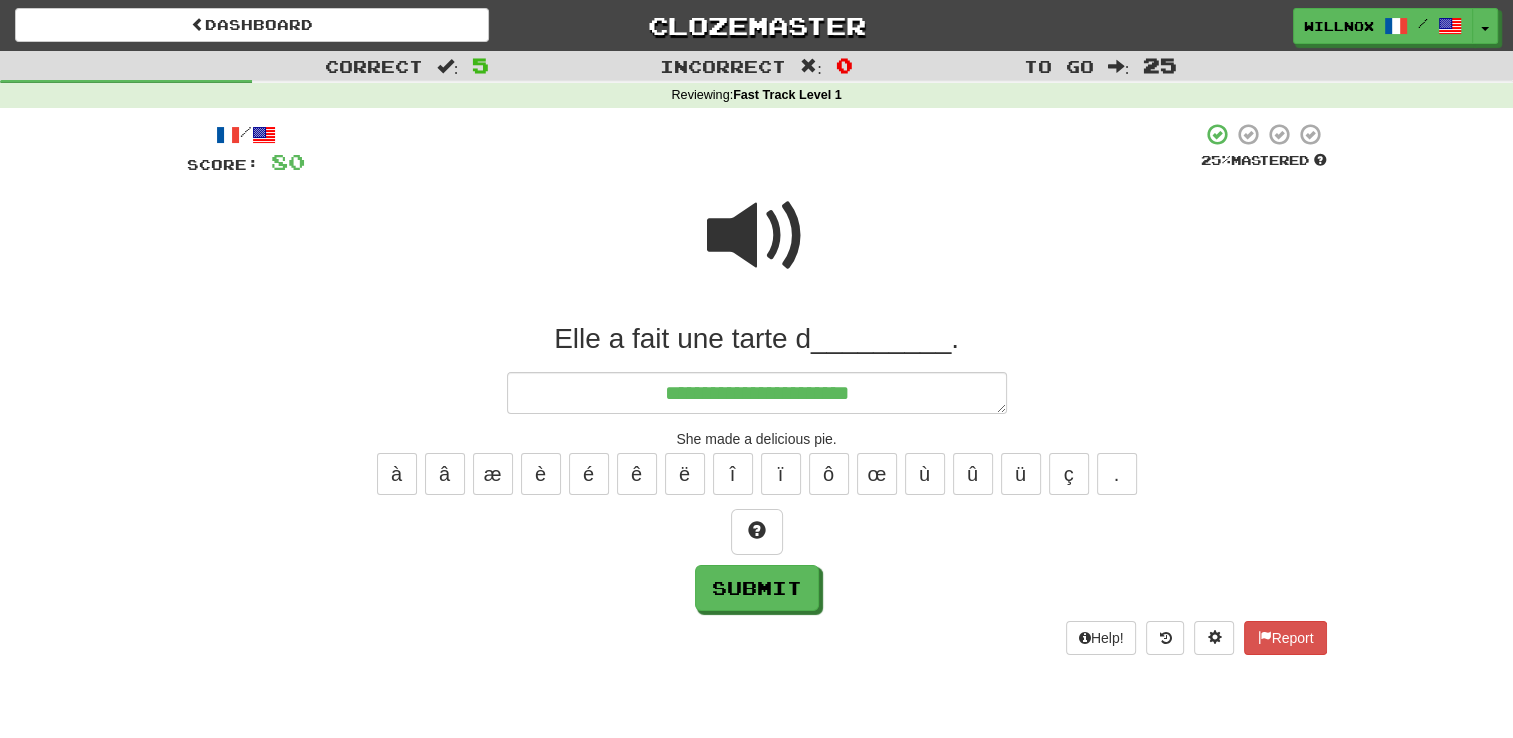 type on "*" 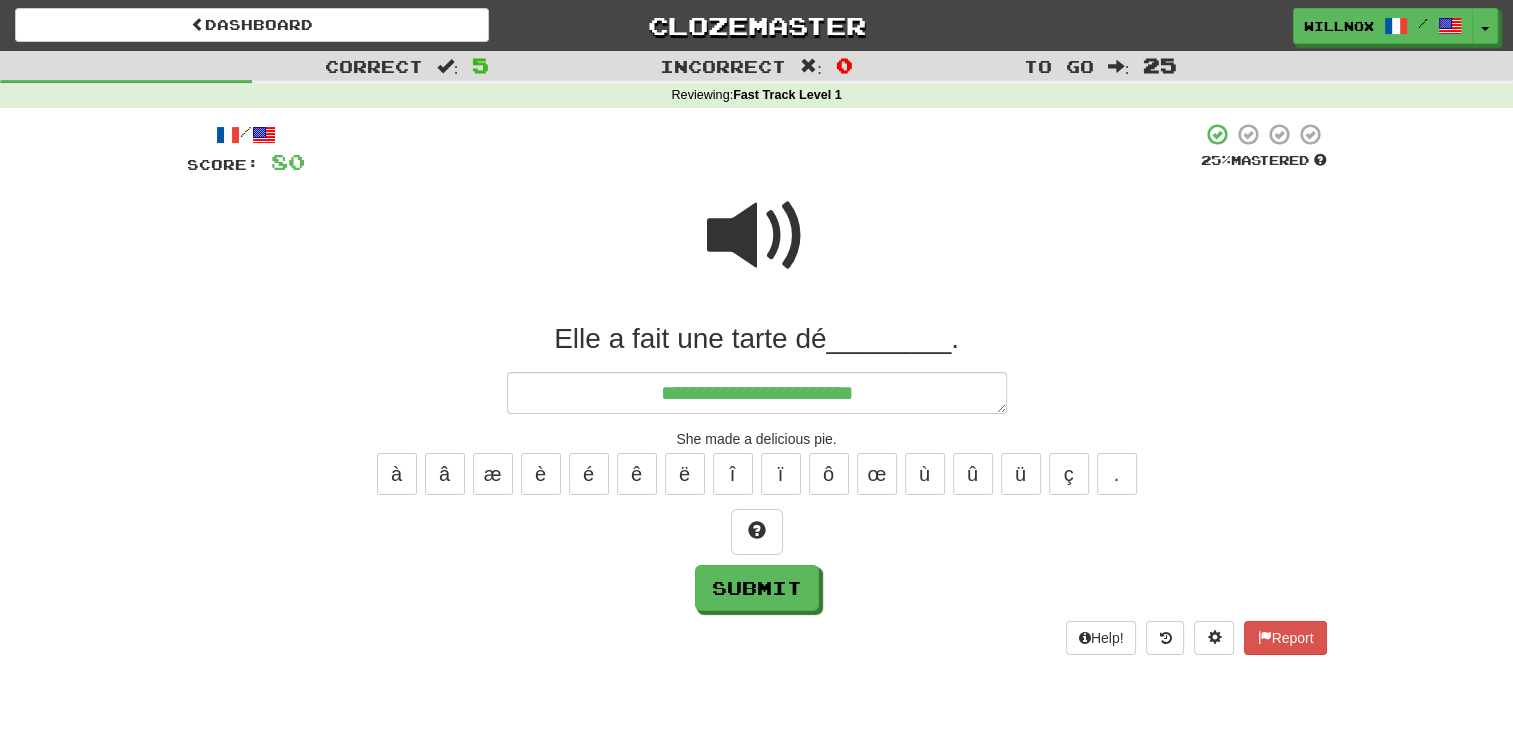 type on "*" 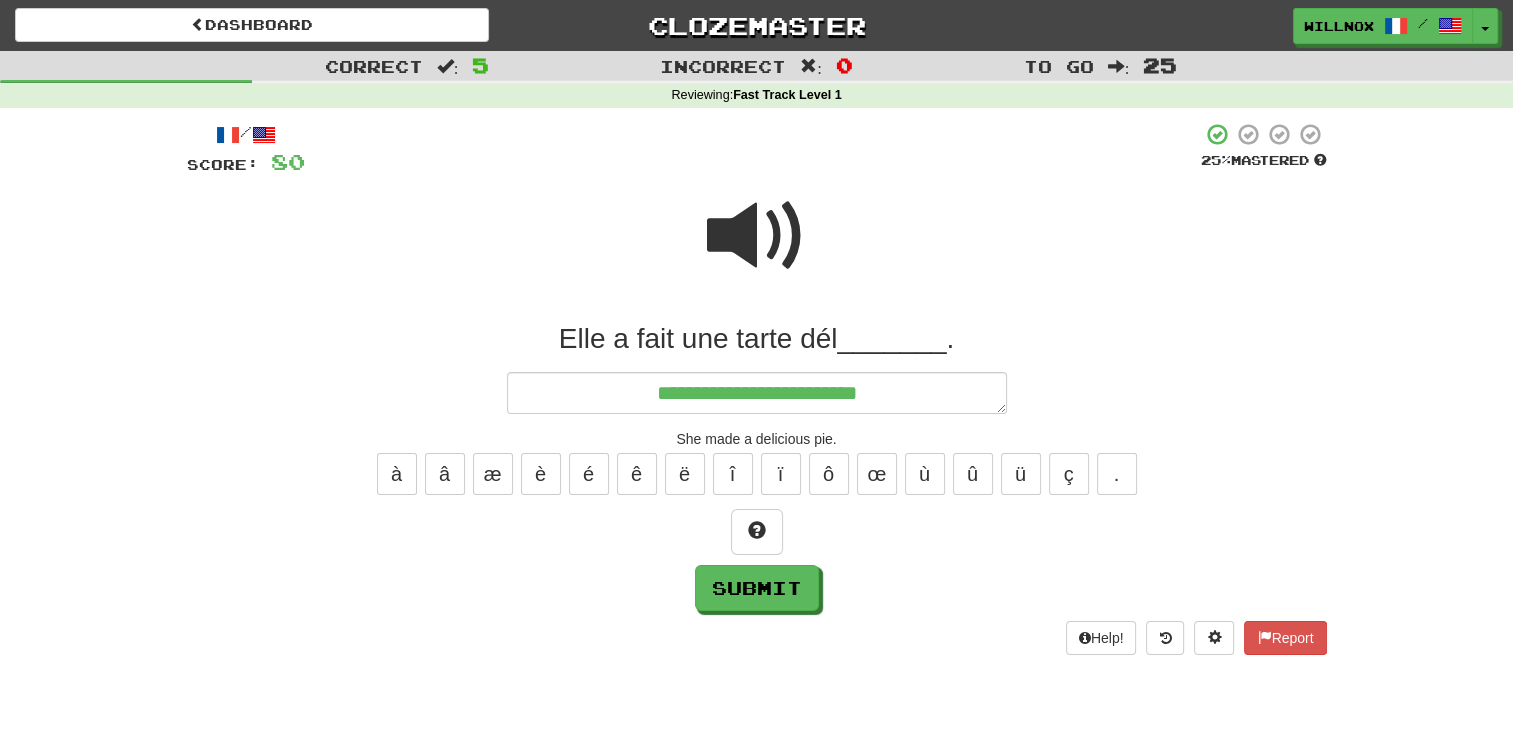 type on "*" 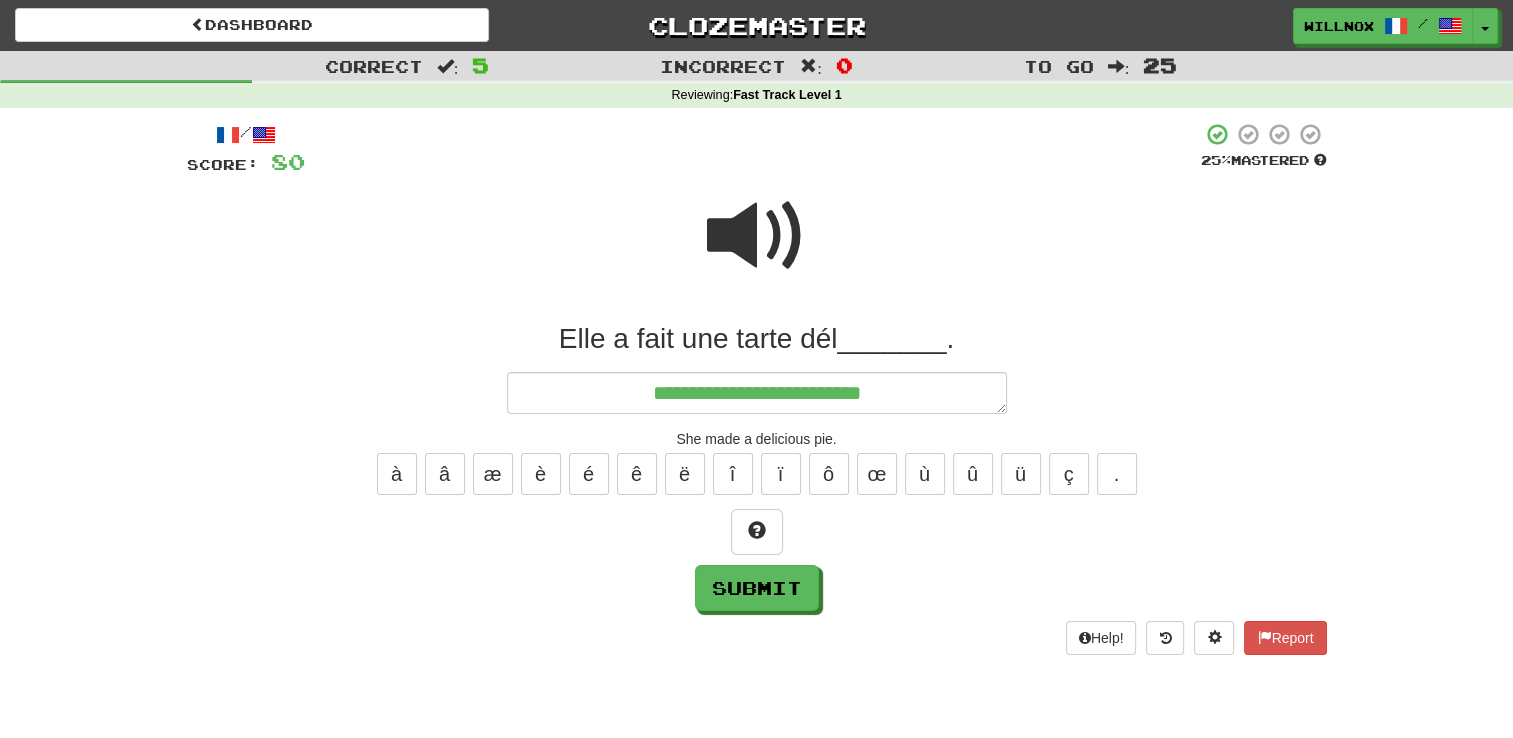 type on "*" 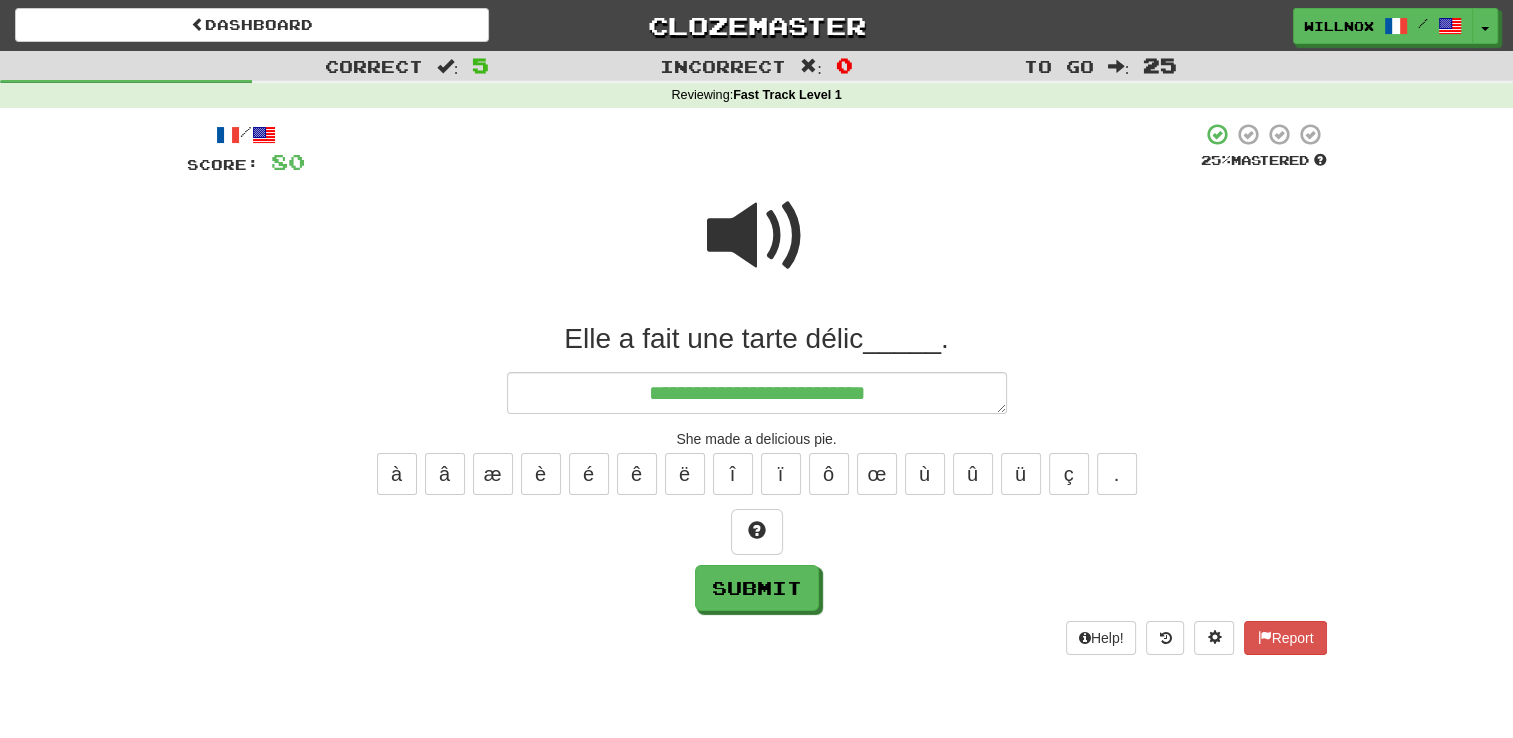 type on "*" 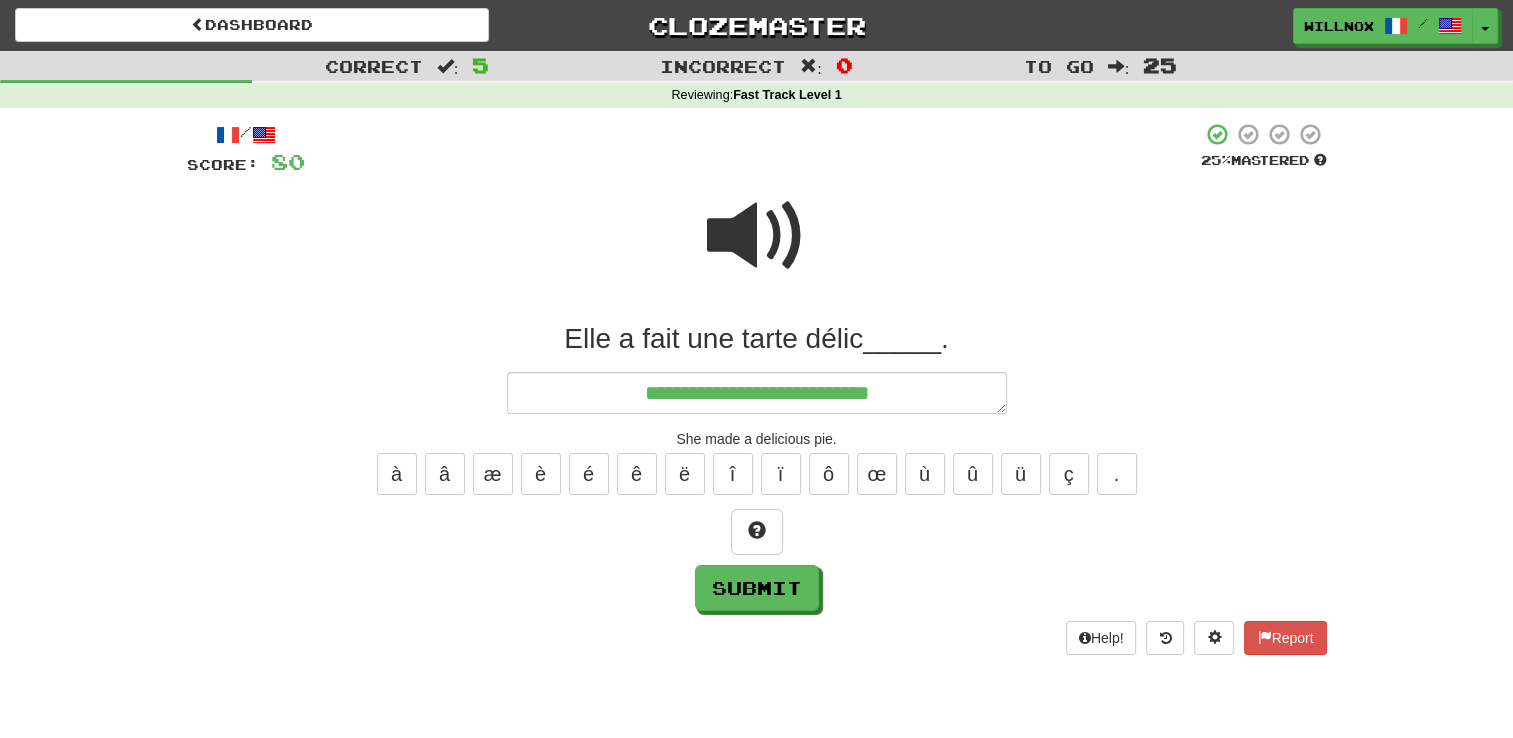 type on "*" 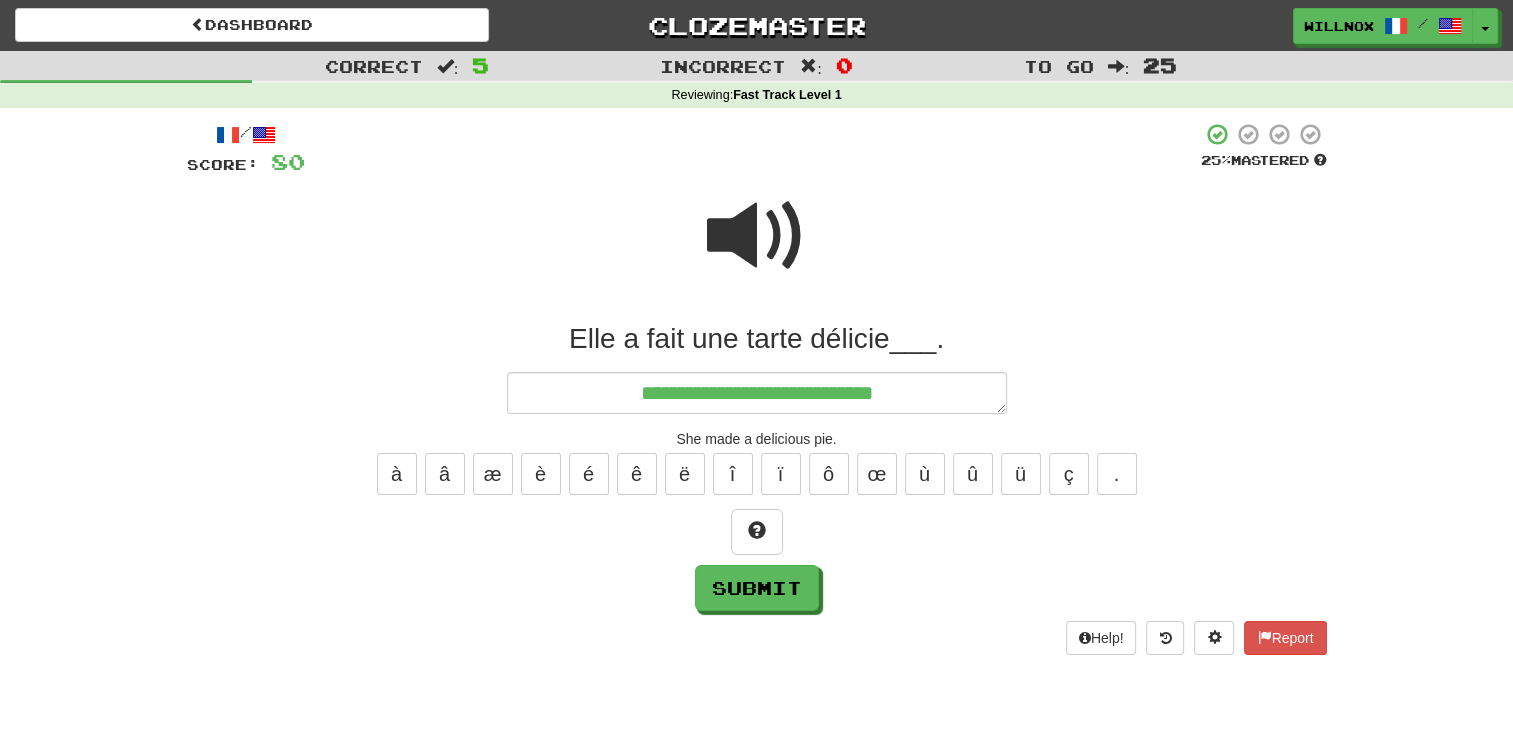 type on "*" 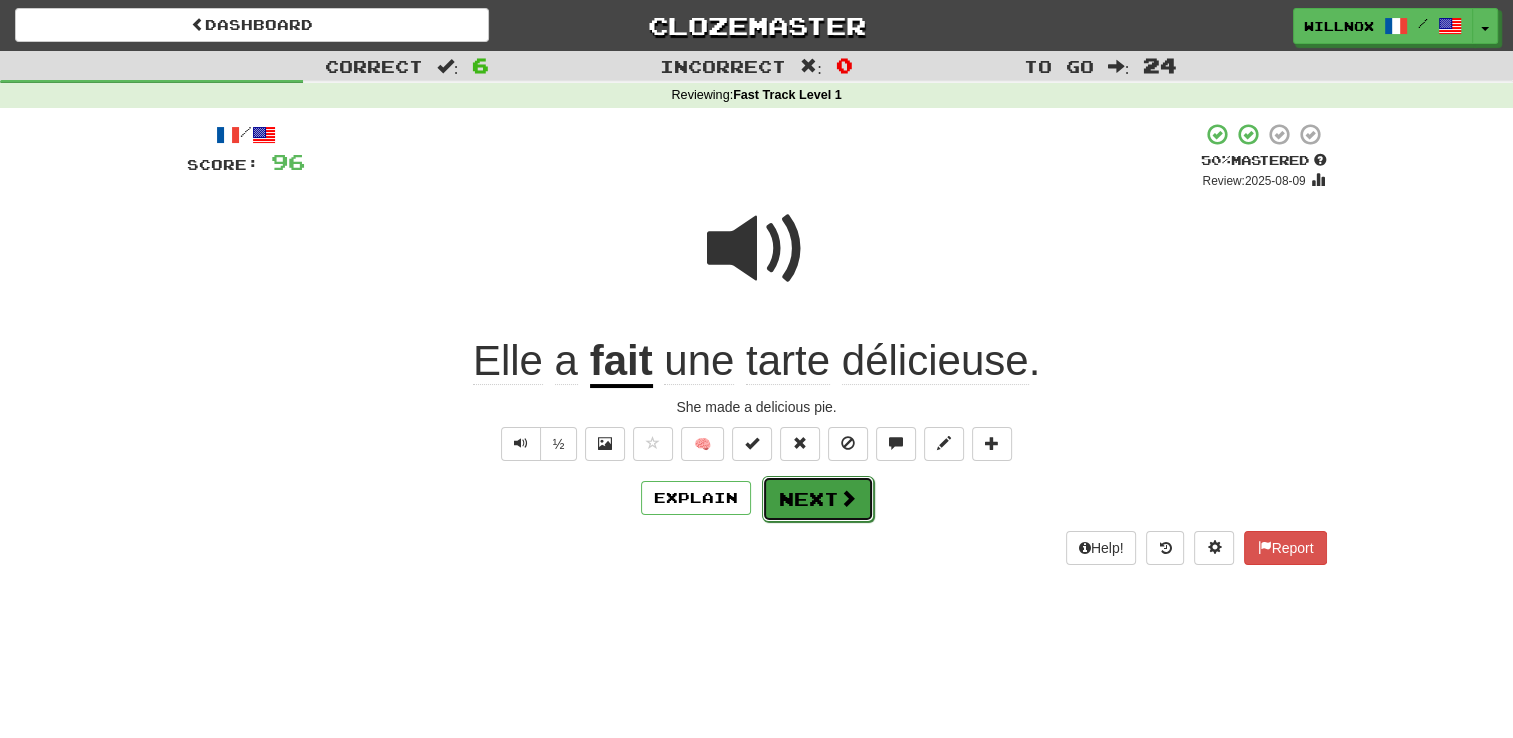 click on "Next" at bounding box center (818, 499) 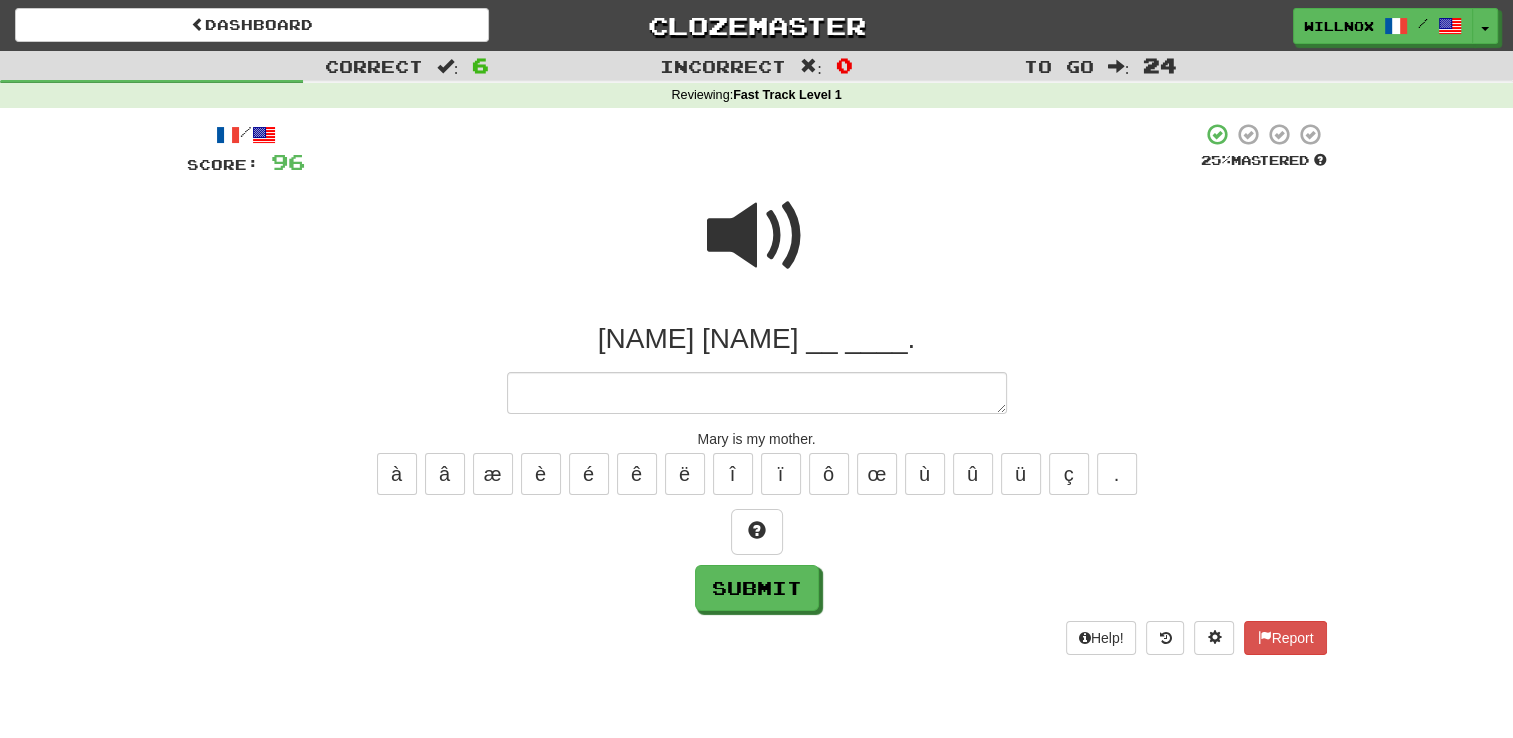 type on "*" 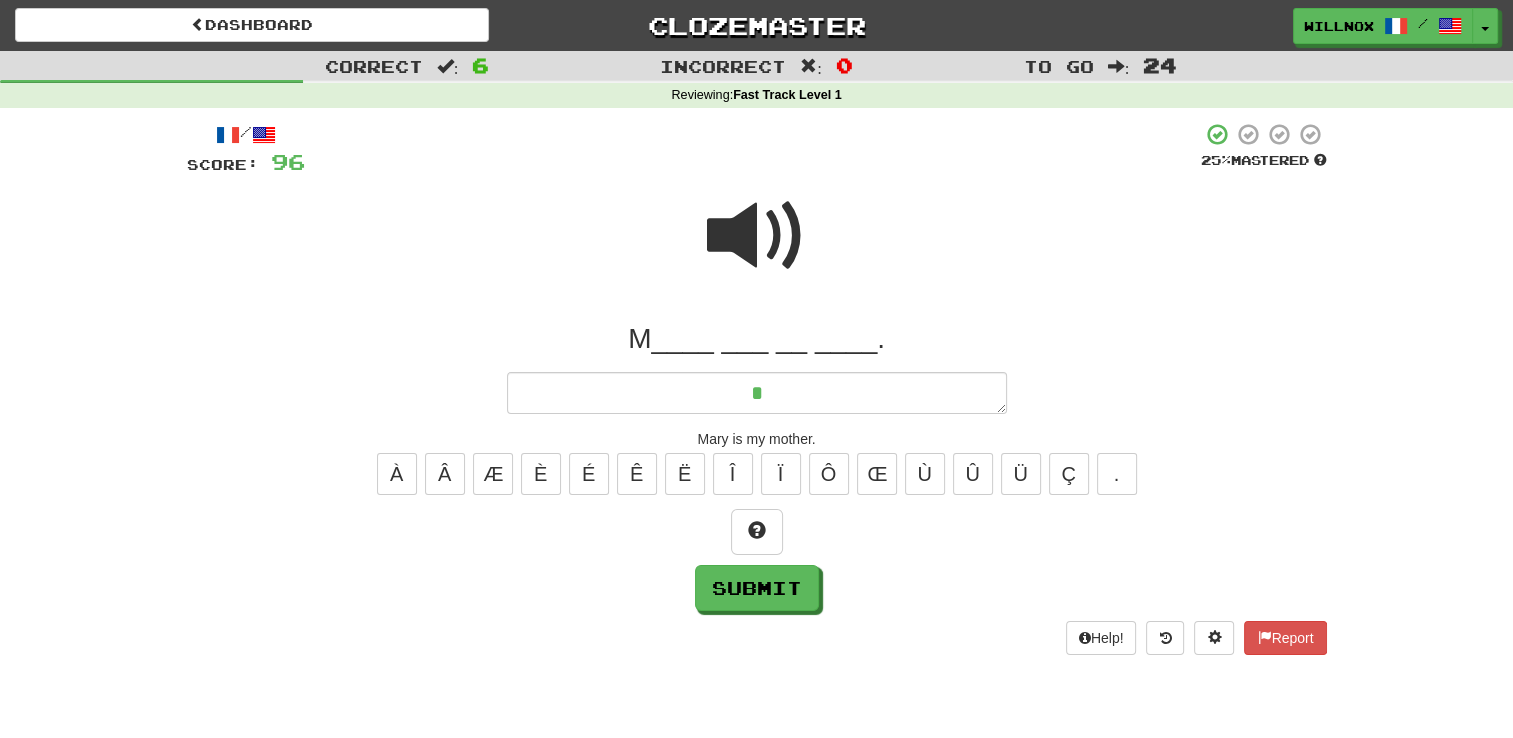 type 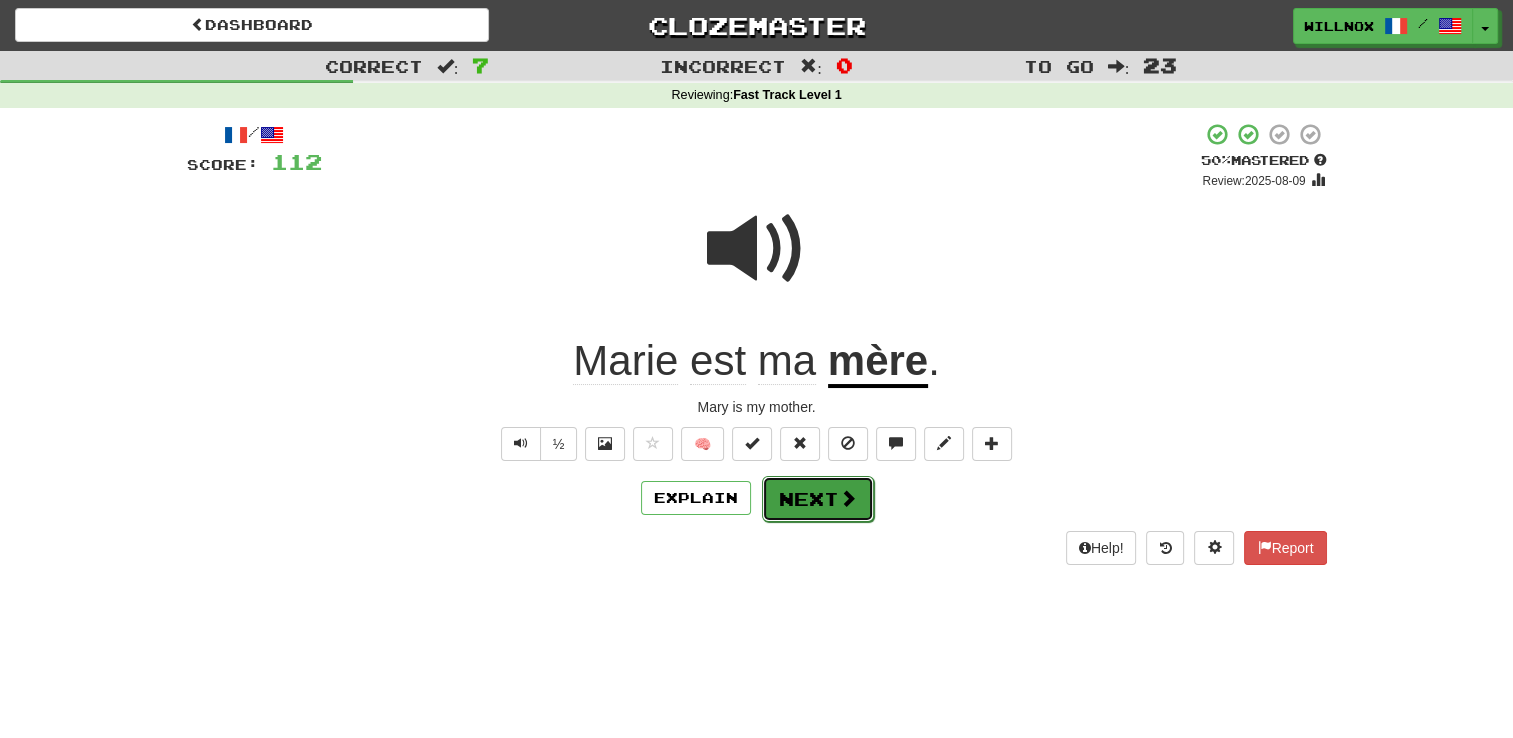 click on "Next" at bounding box center (818, 499) 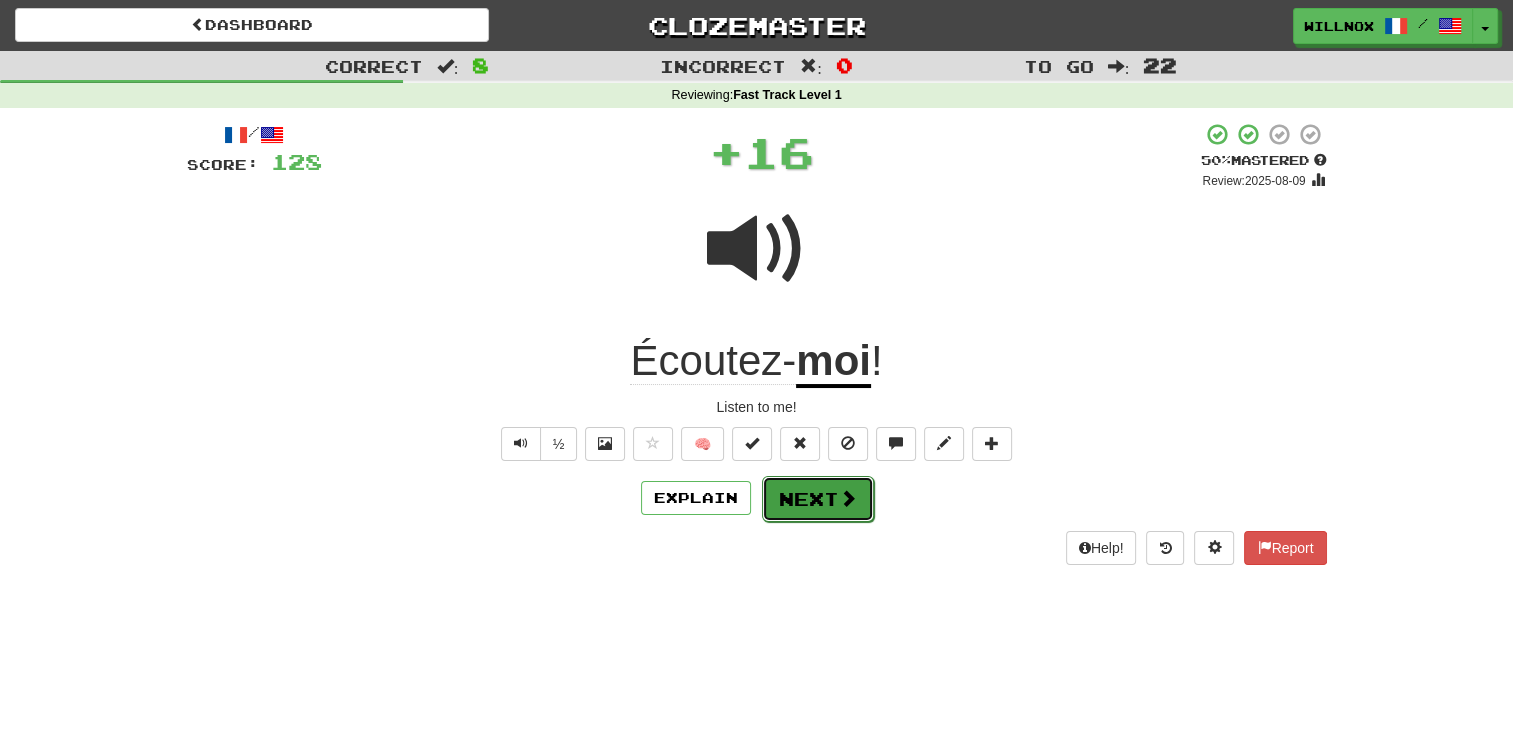 click on "Next" at bounding box center [818, 499] 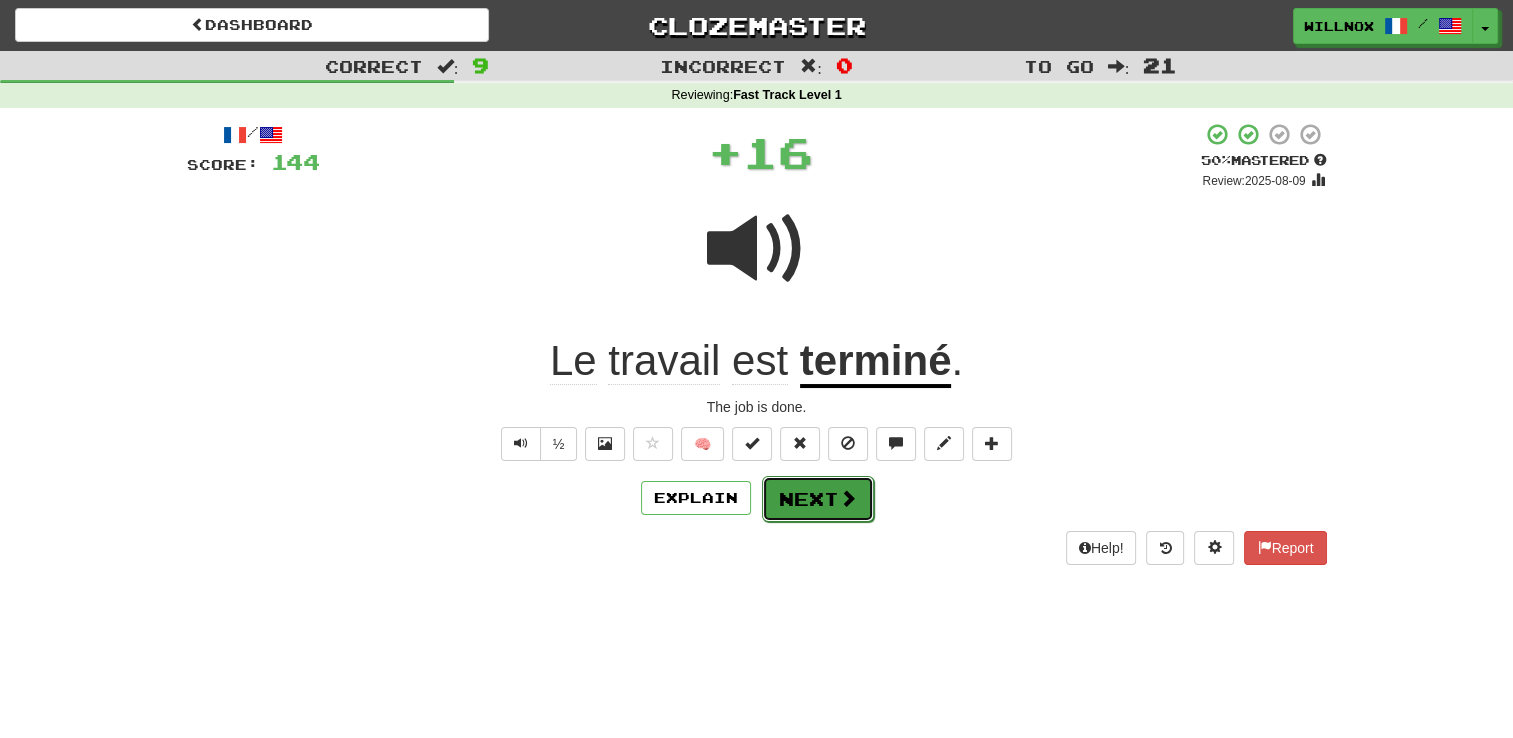 click on "Next" at bounding box center [818, 499] 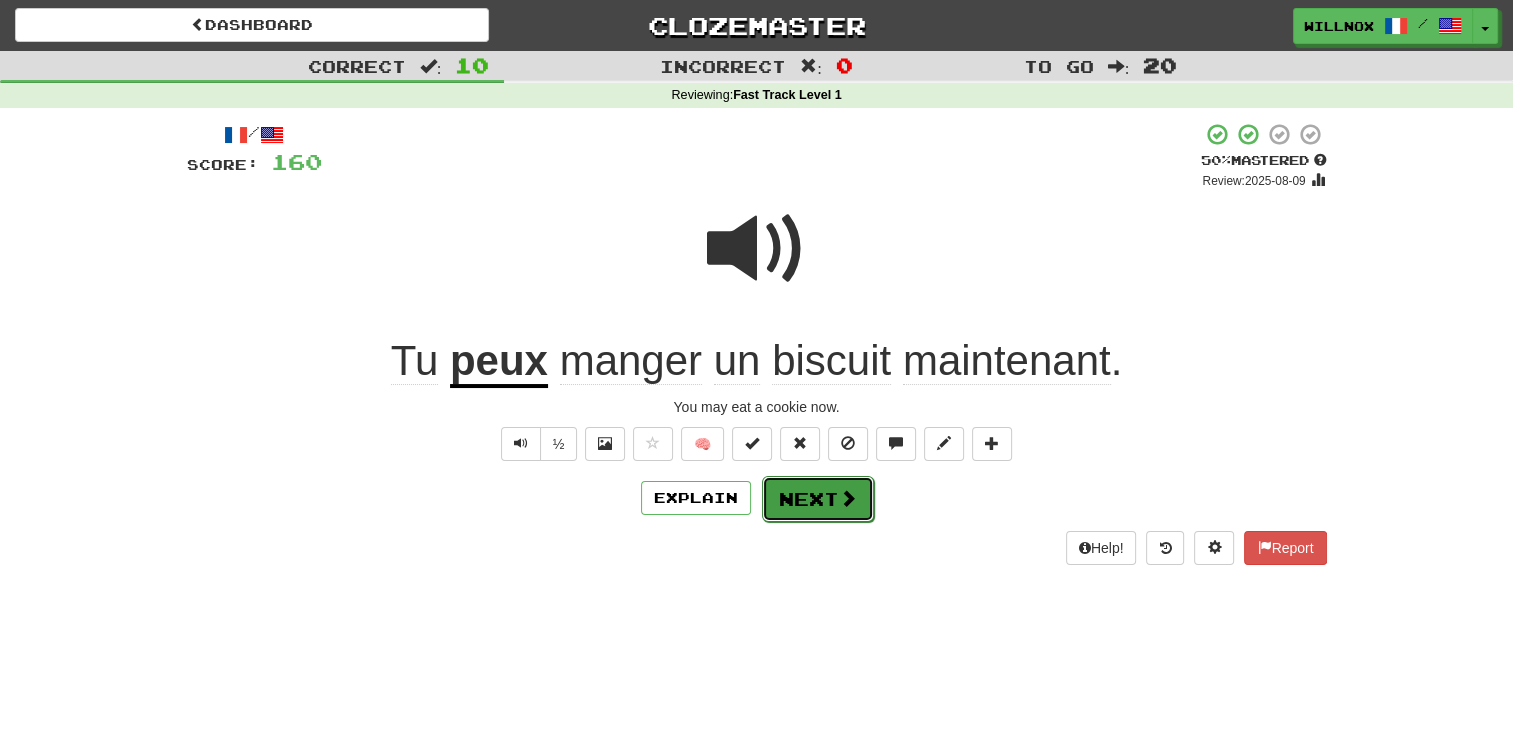 click on "Next" at bounding box center [818, 499] 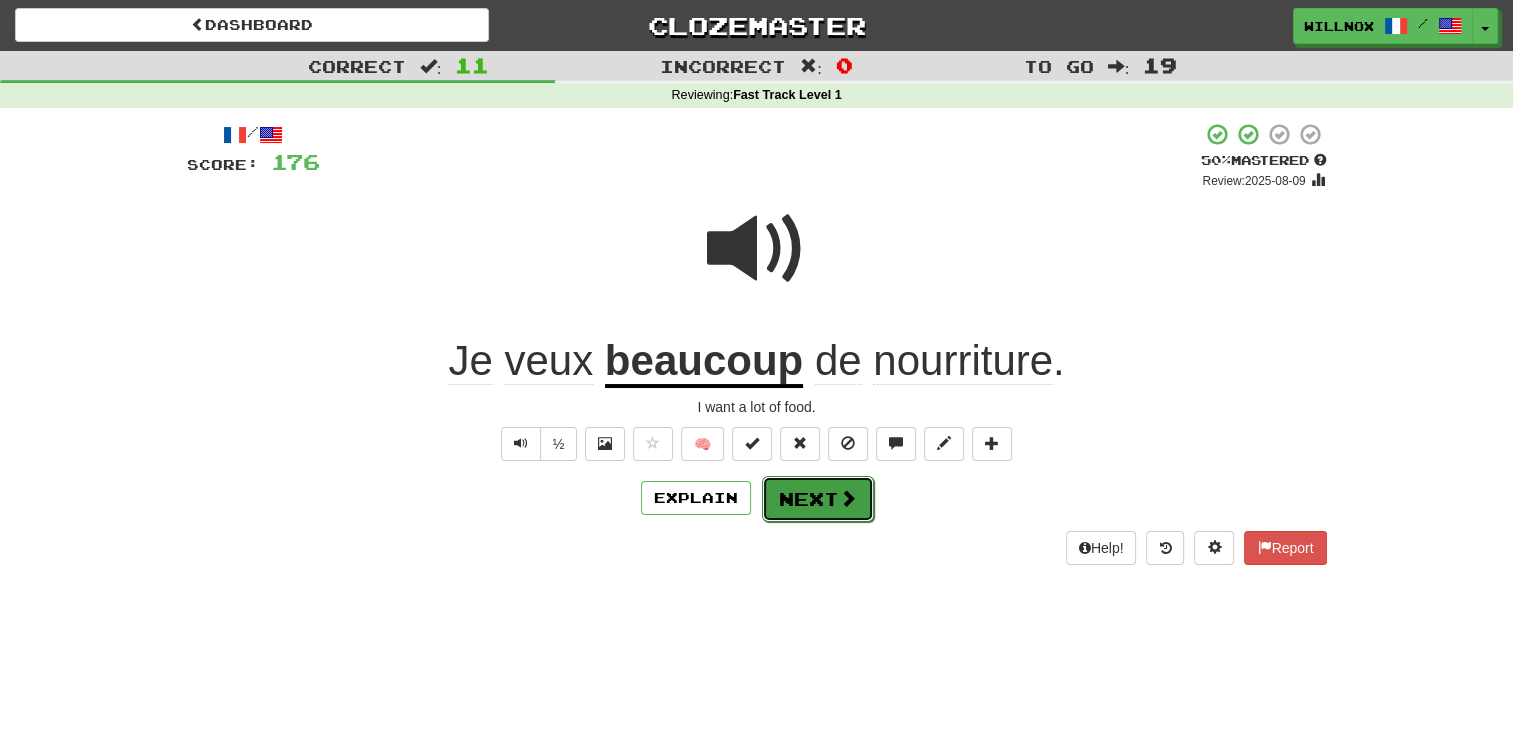 click on "Next" at bounding box center [818, 499] 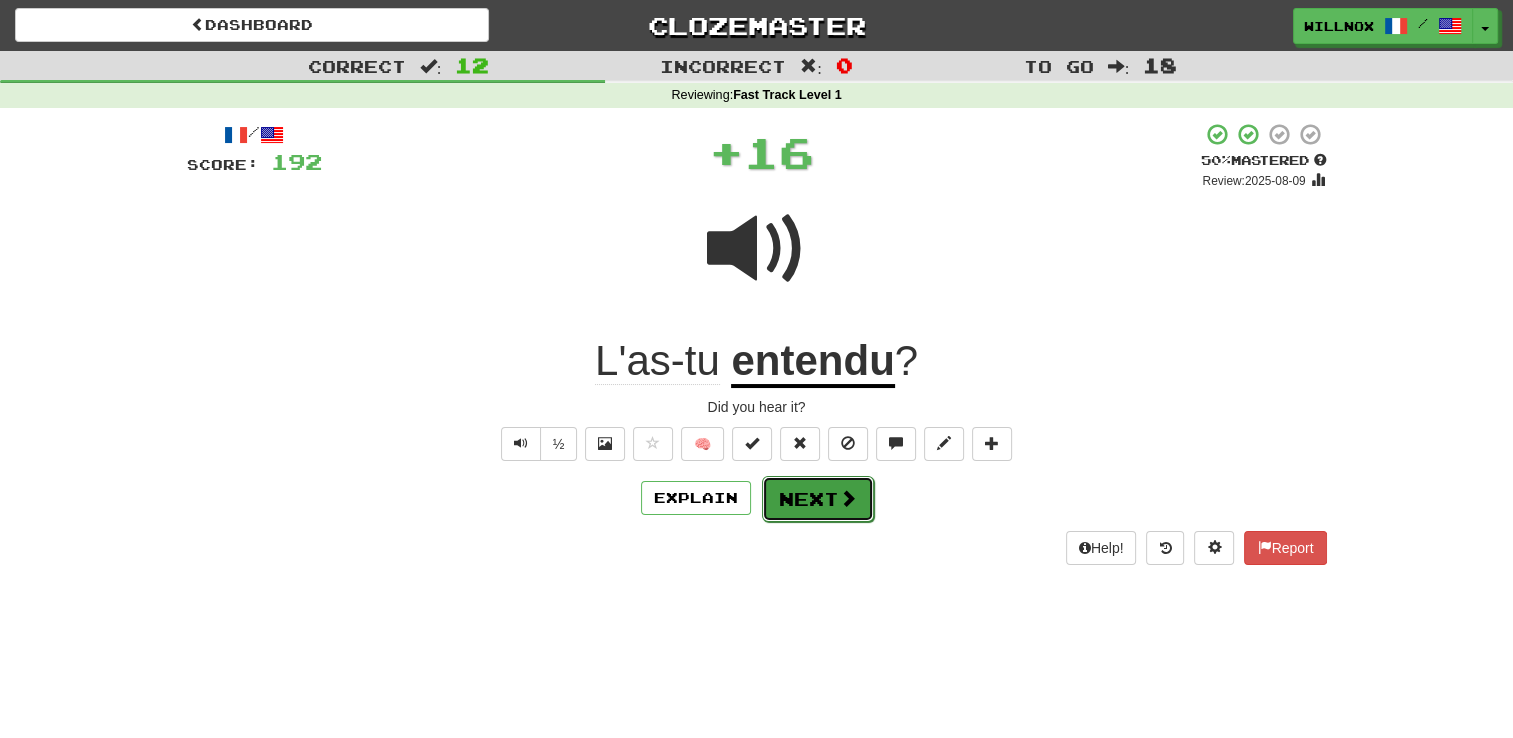 click on "Next" at bounding box center [818, 499] 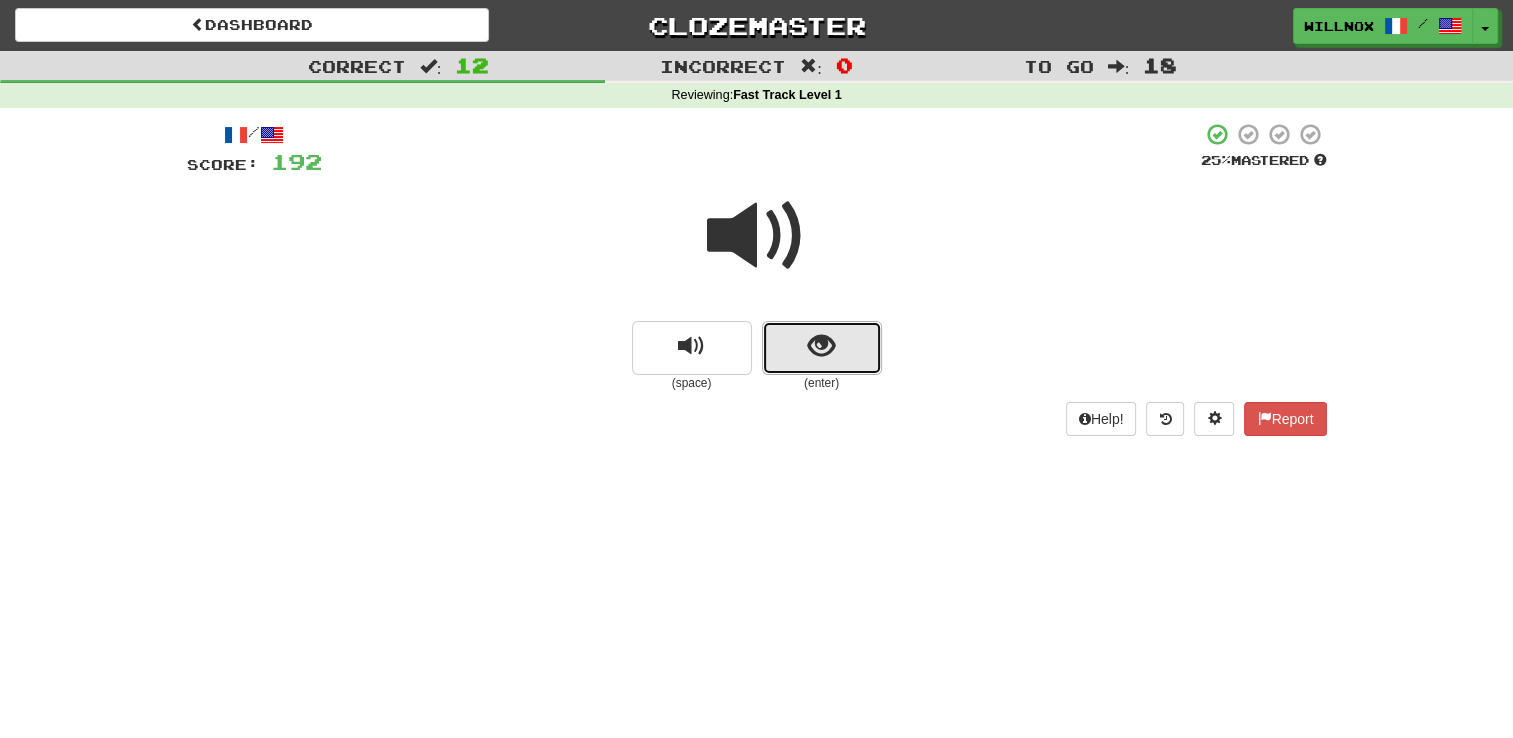 click at bounding box center [822, 348] 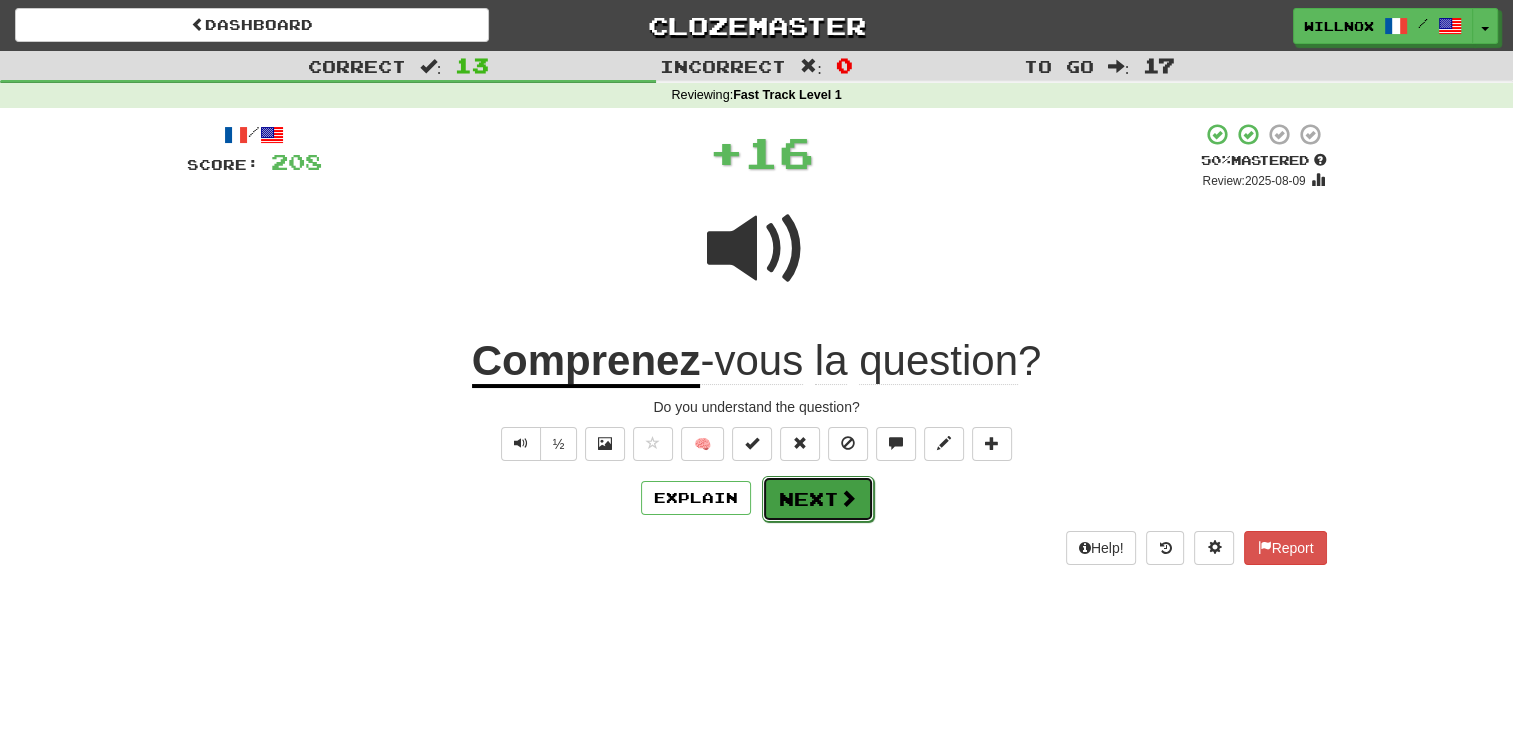 click on "Next" at bounding box center (818, 499) 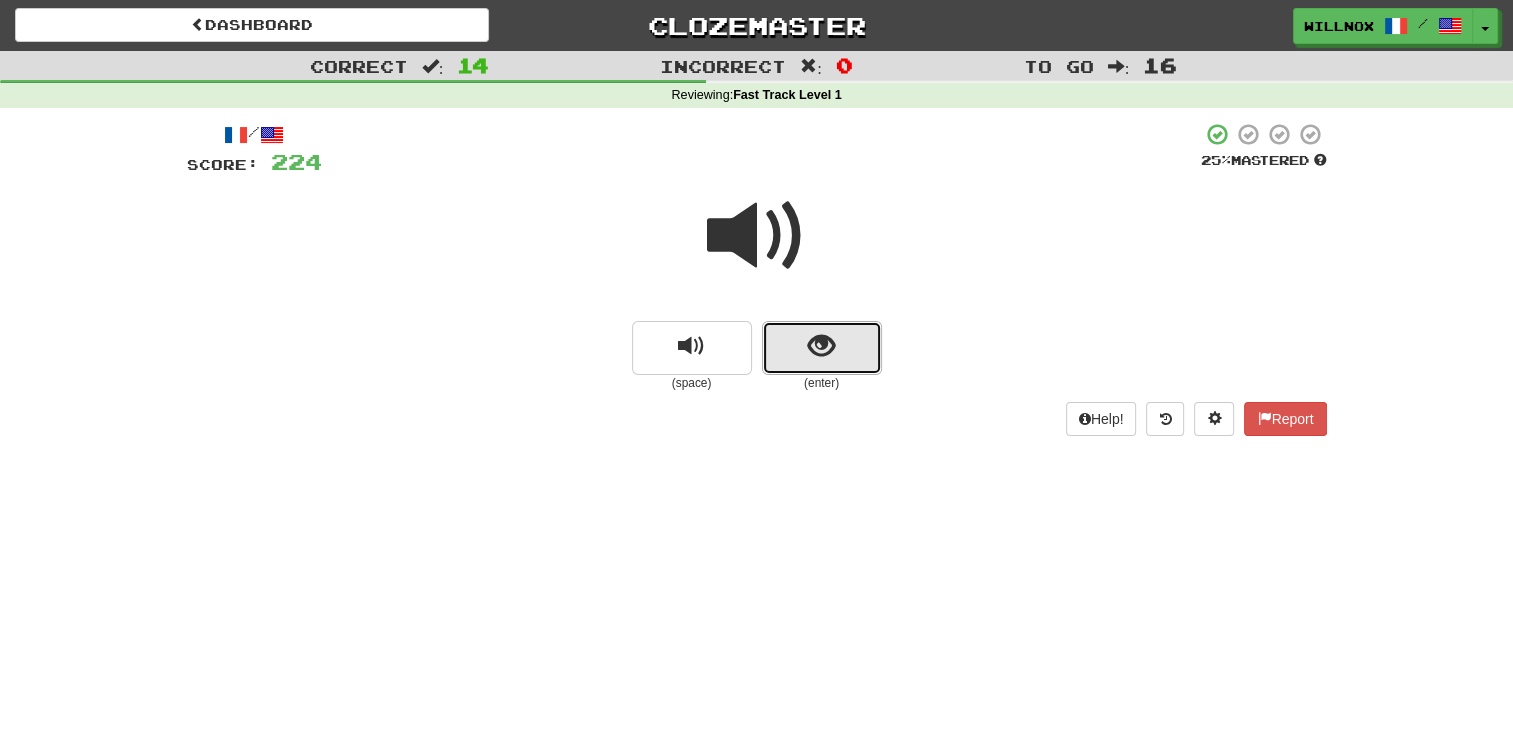 click at bounding box center [822, 348] 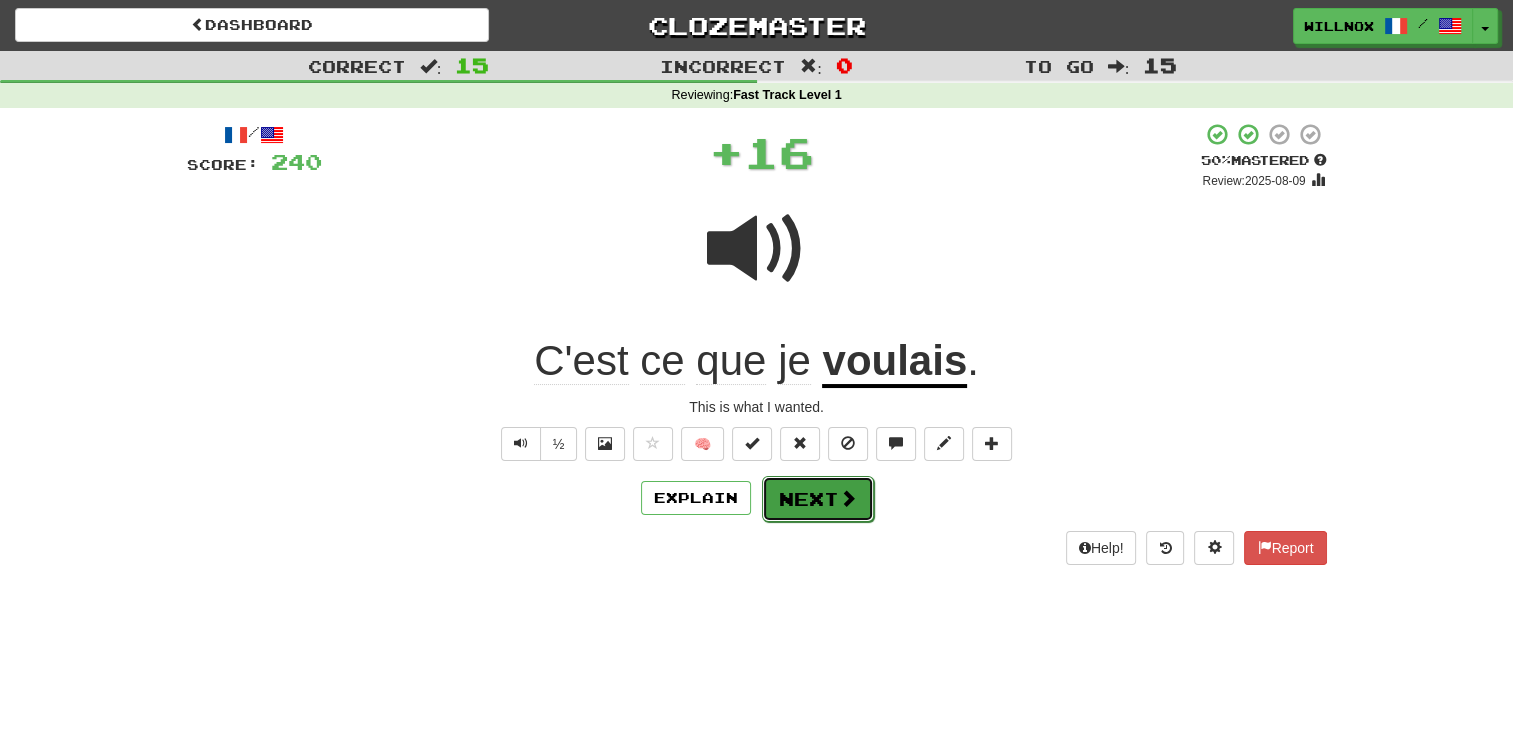 click on "Next" at bounding box center (818, 499) 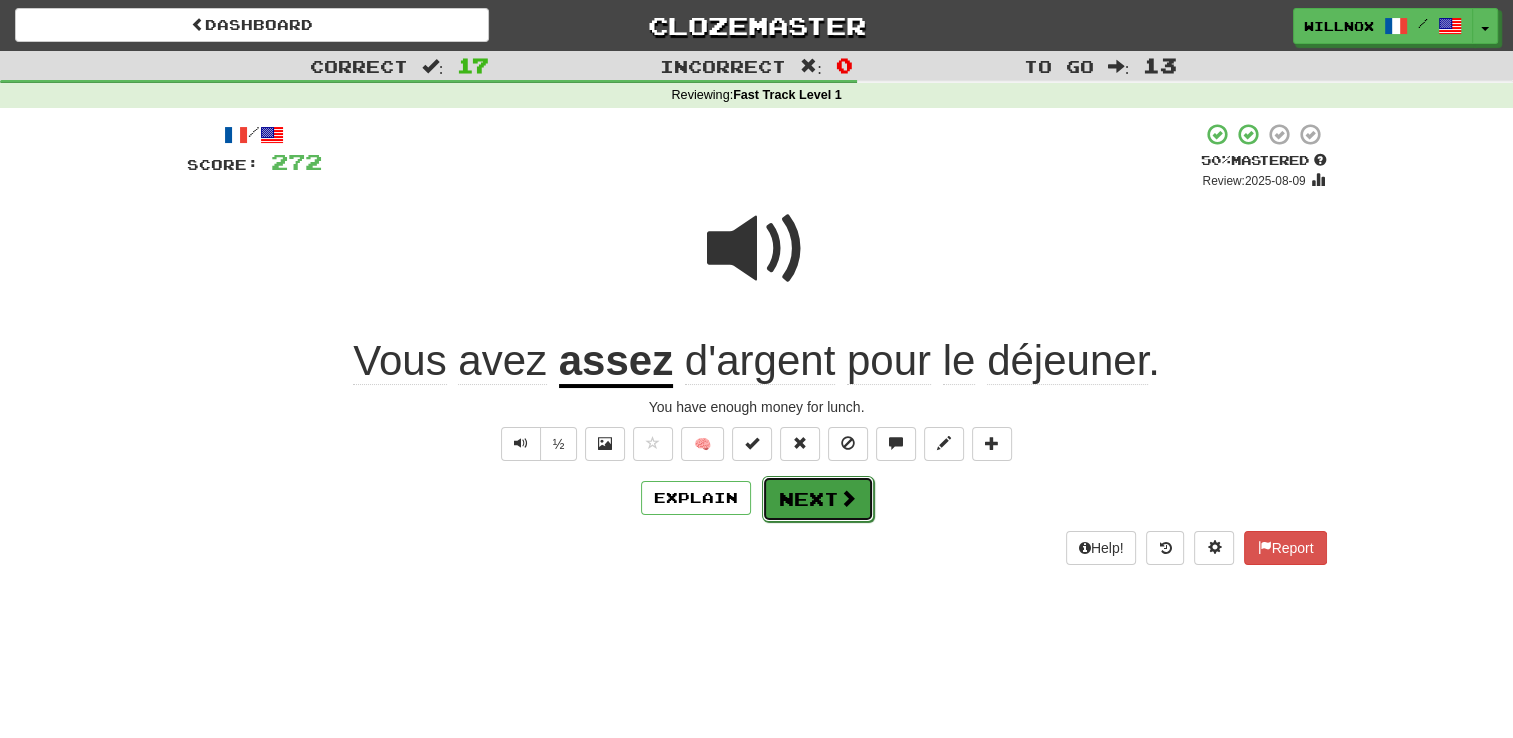 click on "Next" at bounding box center [818, 499] 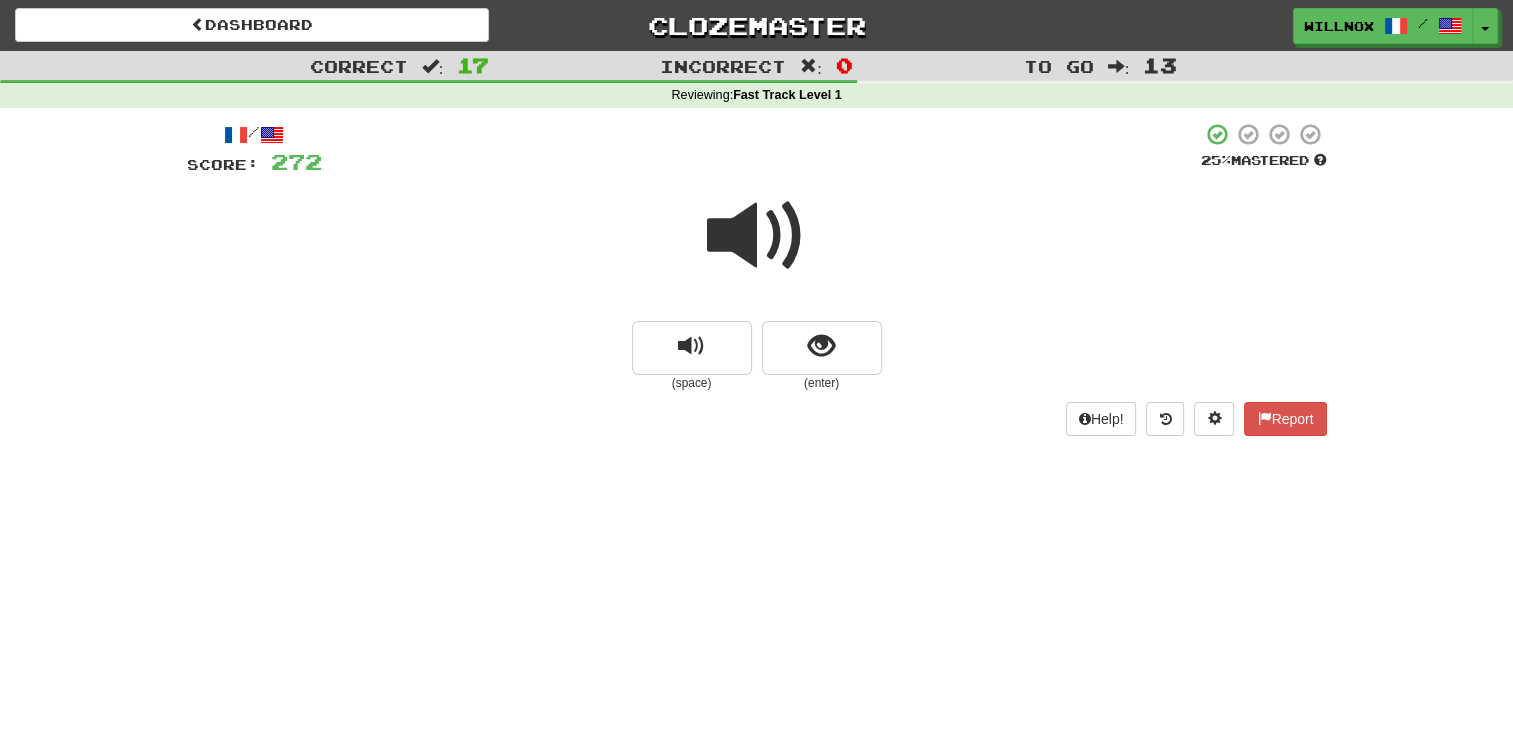 click at bounding box center (757, 236) 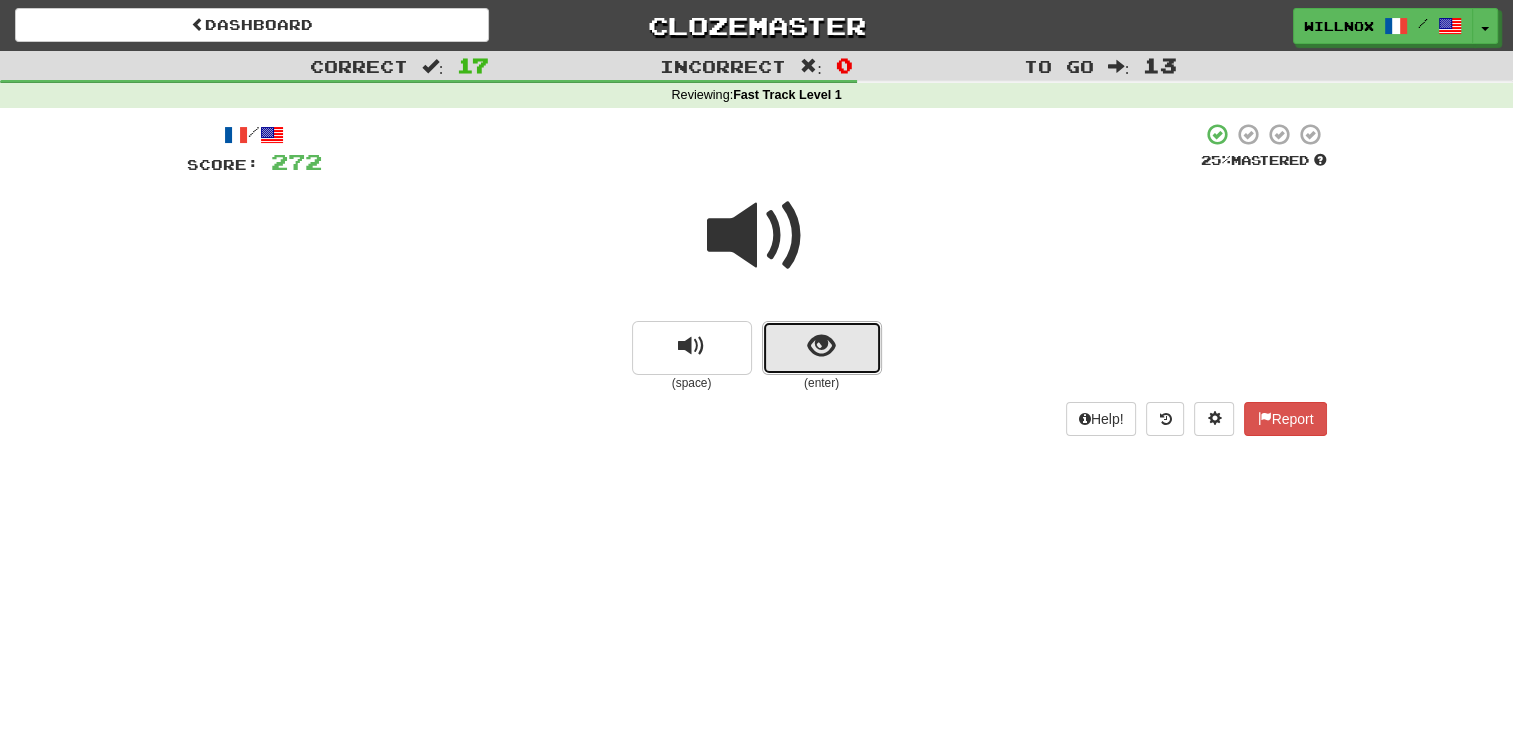 click at bounding box center [822, 348] 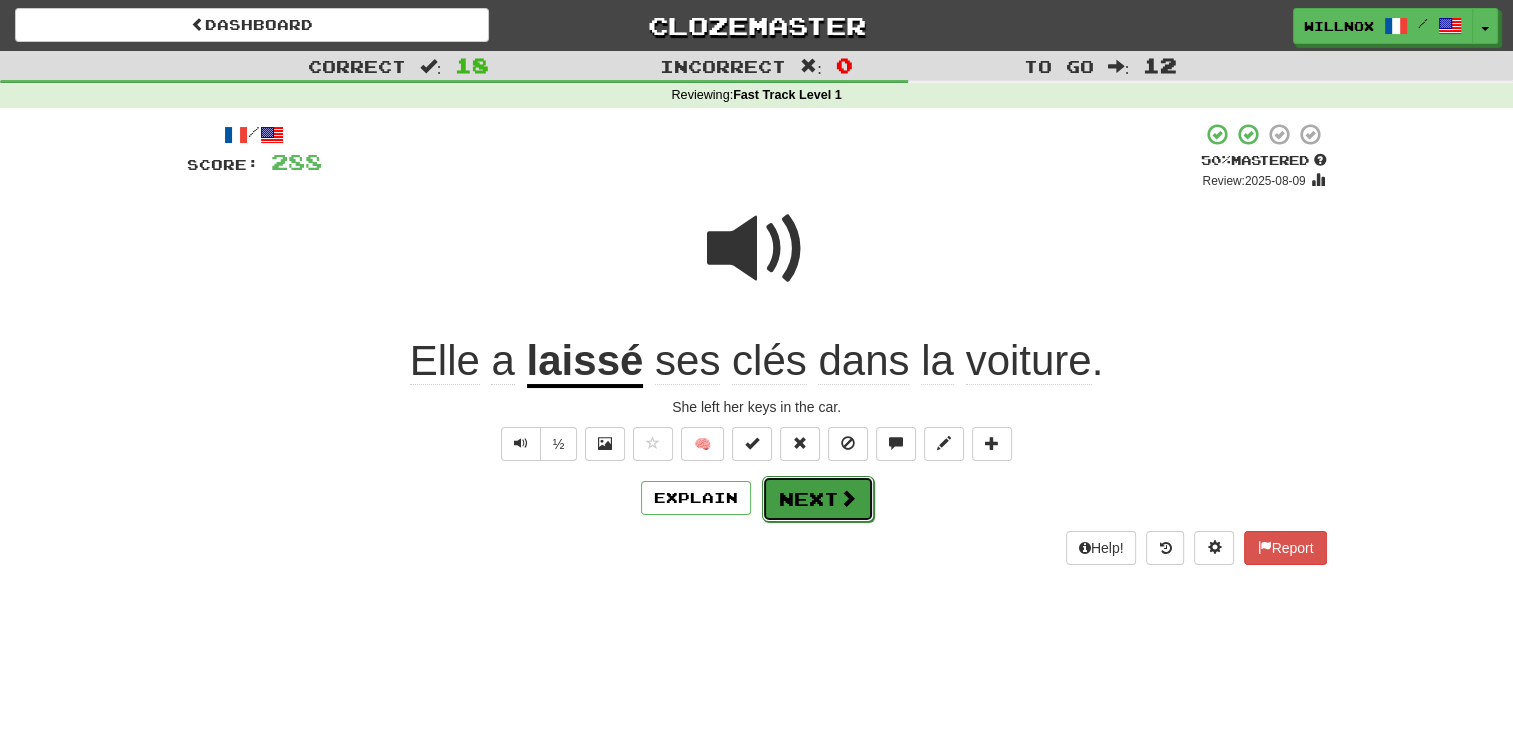 click on "Next" at bounding box center (818, 499) 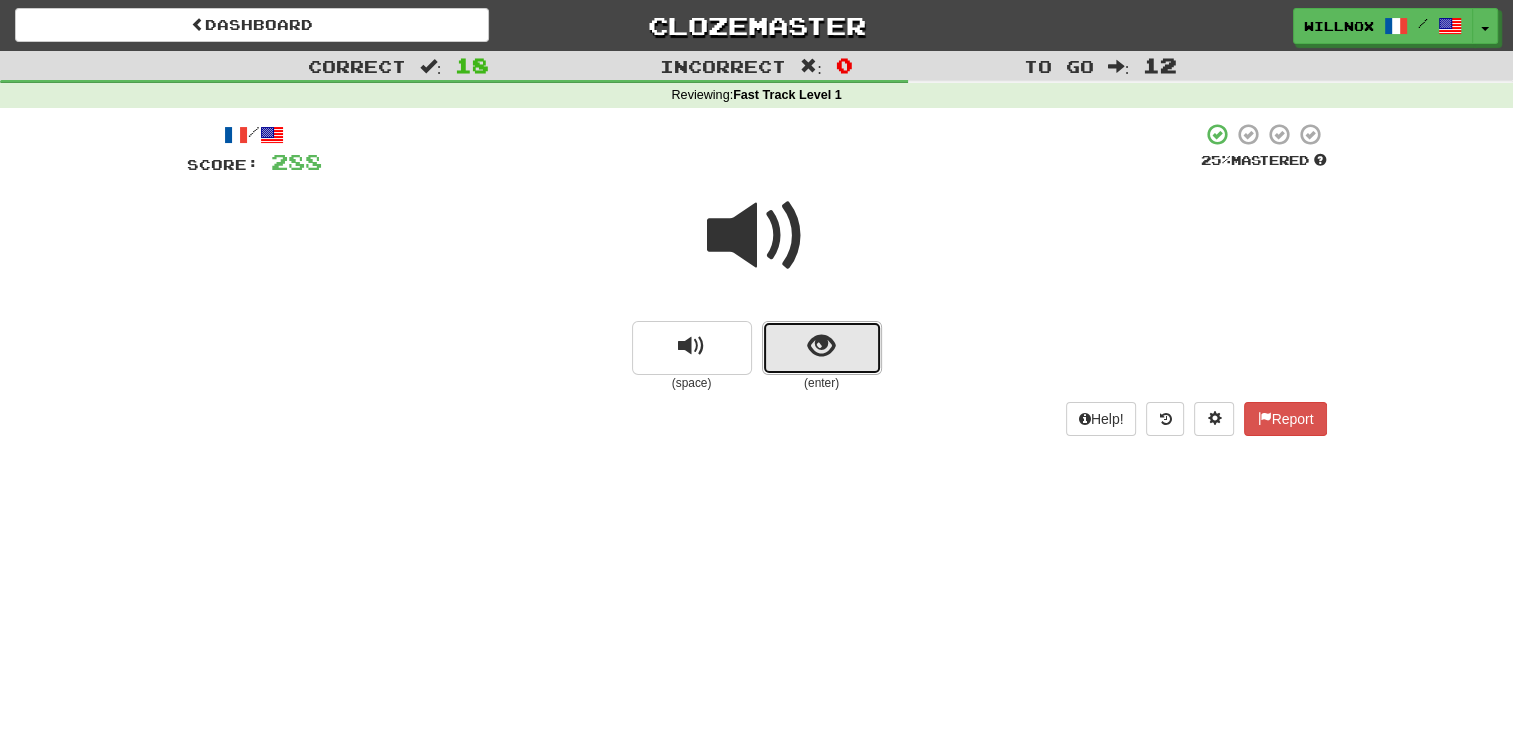 click at bounding box center [822, 348] 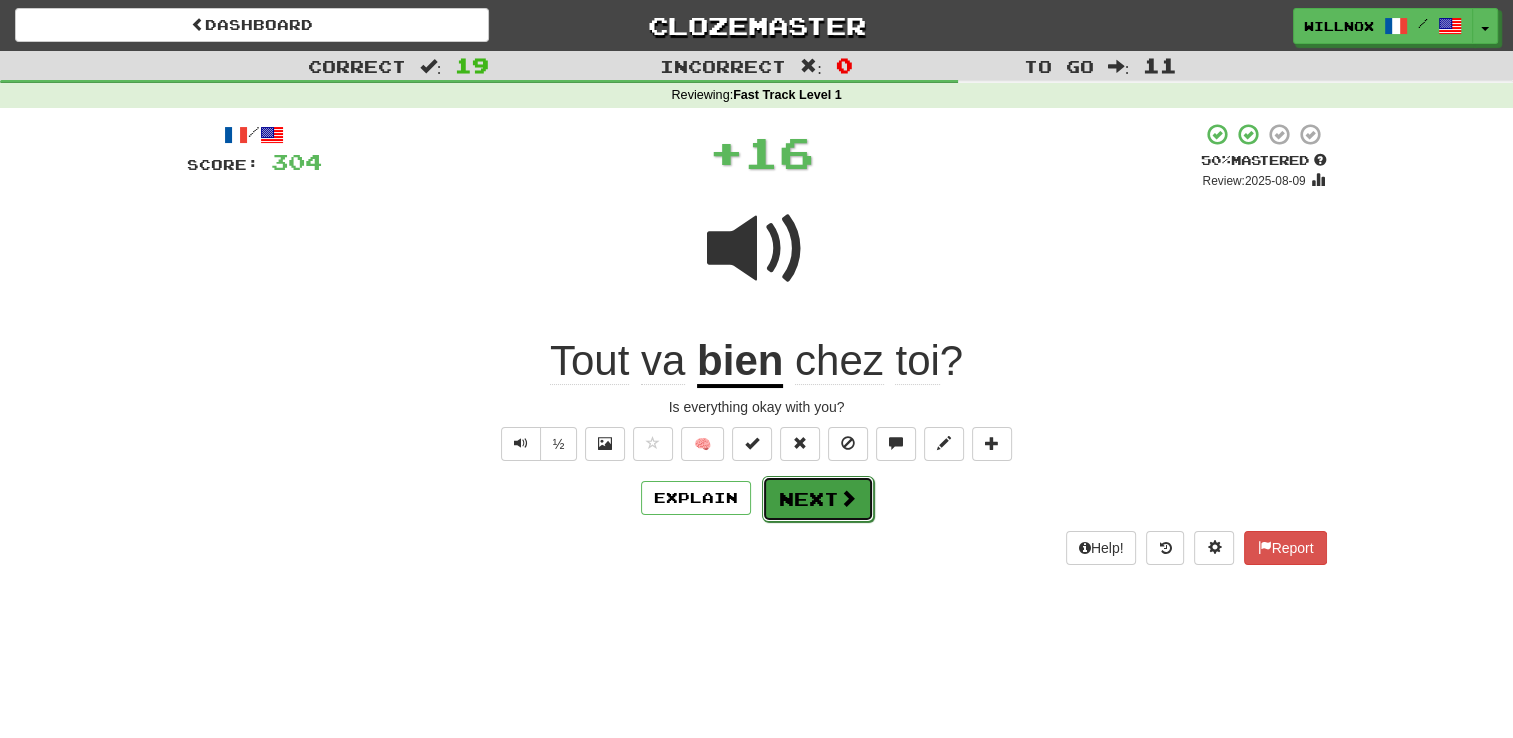 click at bounding box center (848, 498) 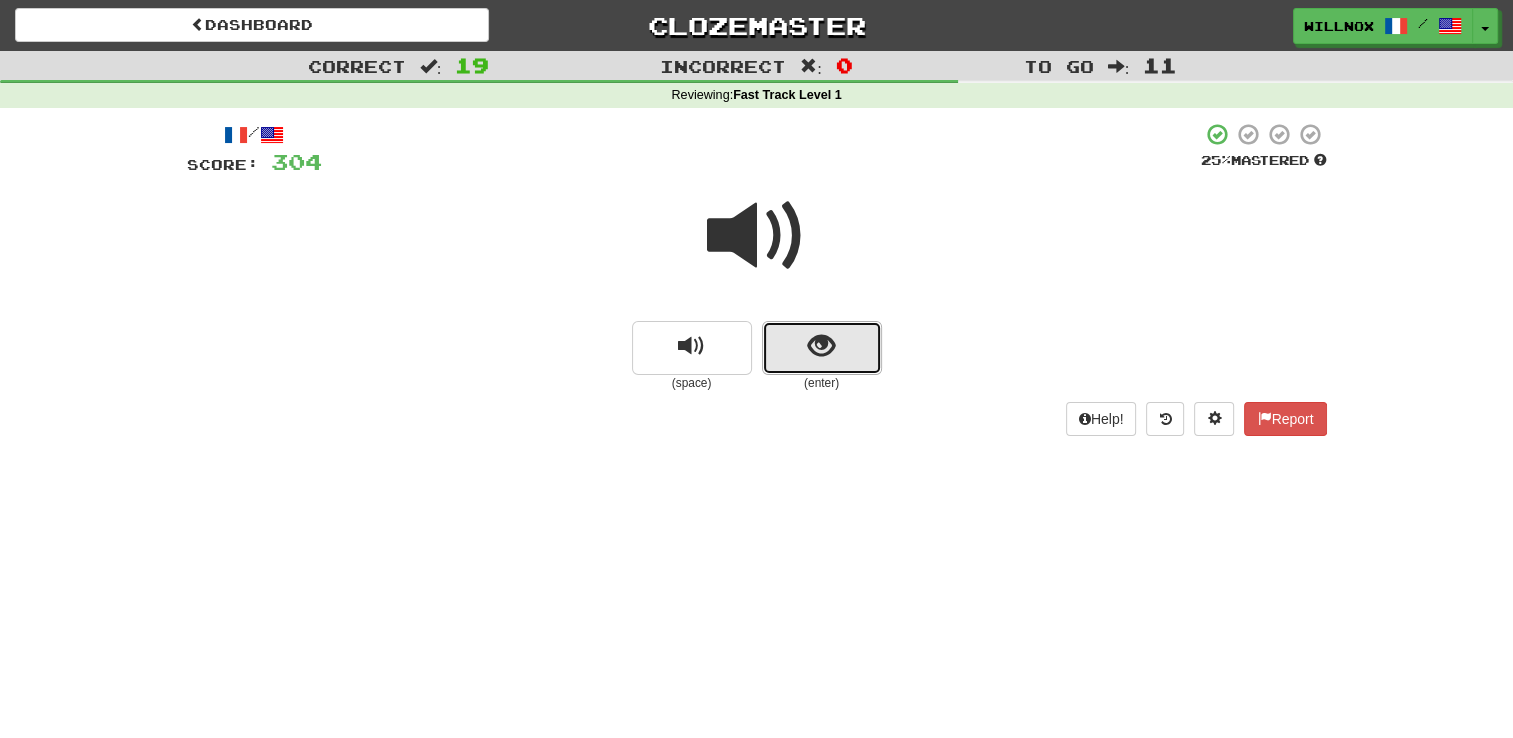 click at bounding box center [822, 348] 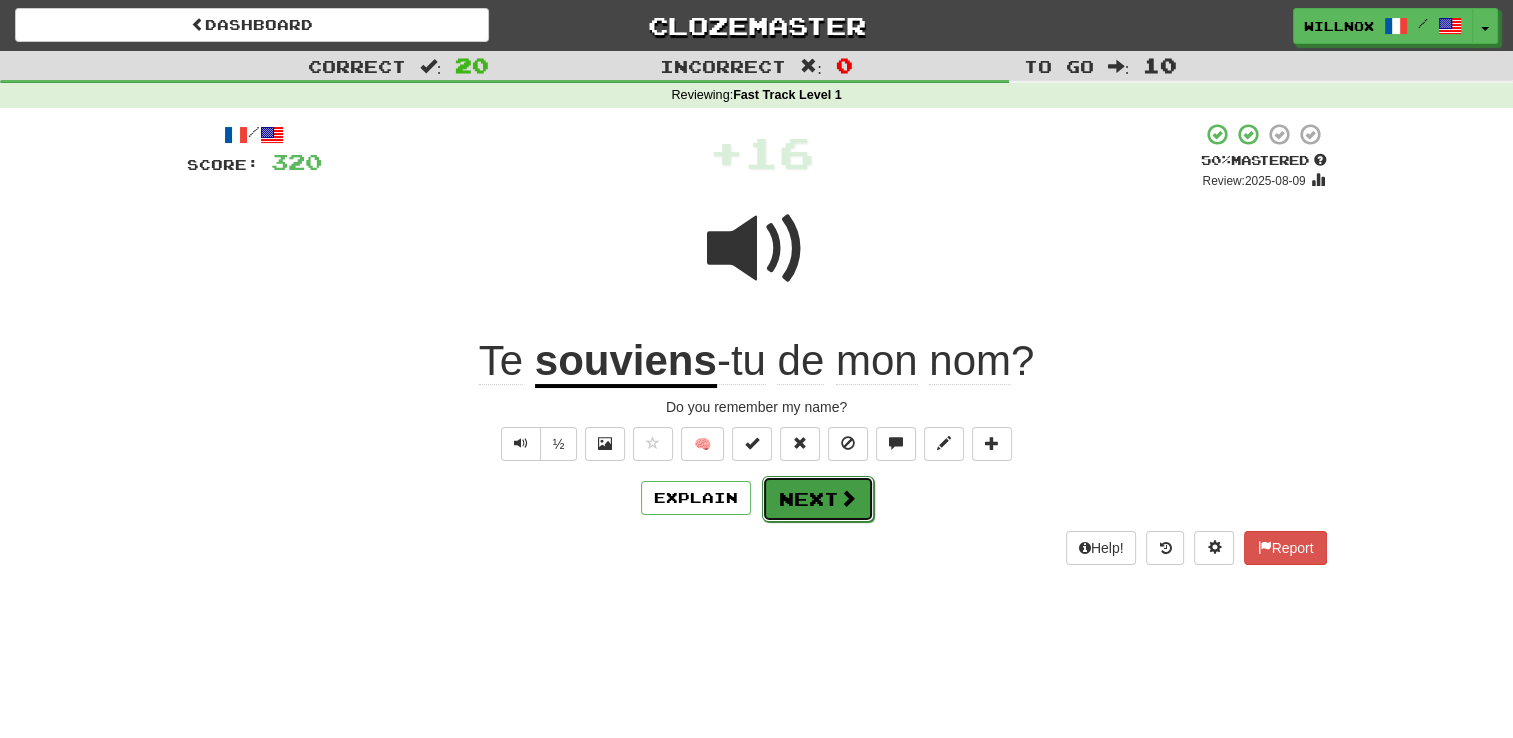 click on "Next" at bounding box center (818, 499) 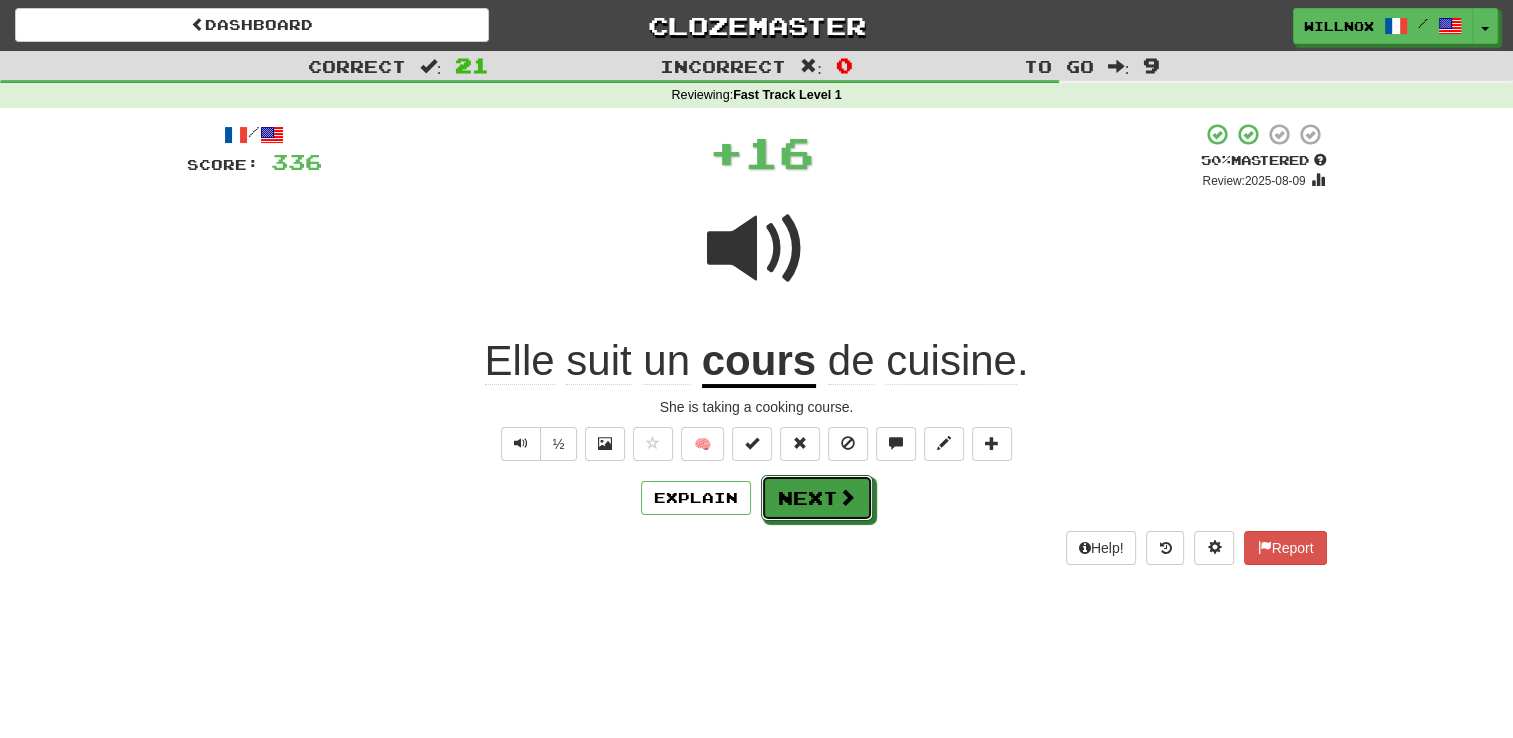click on "Next" at bounding box center (817, 498) 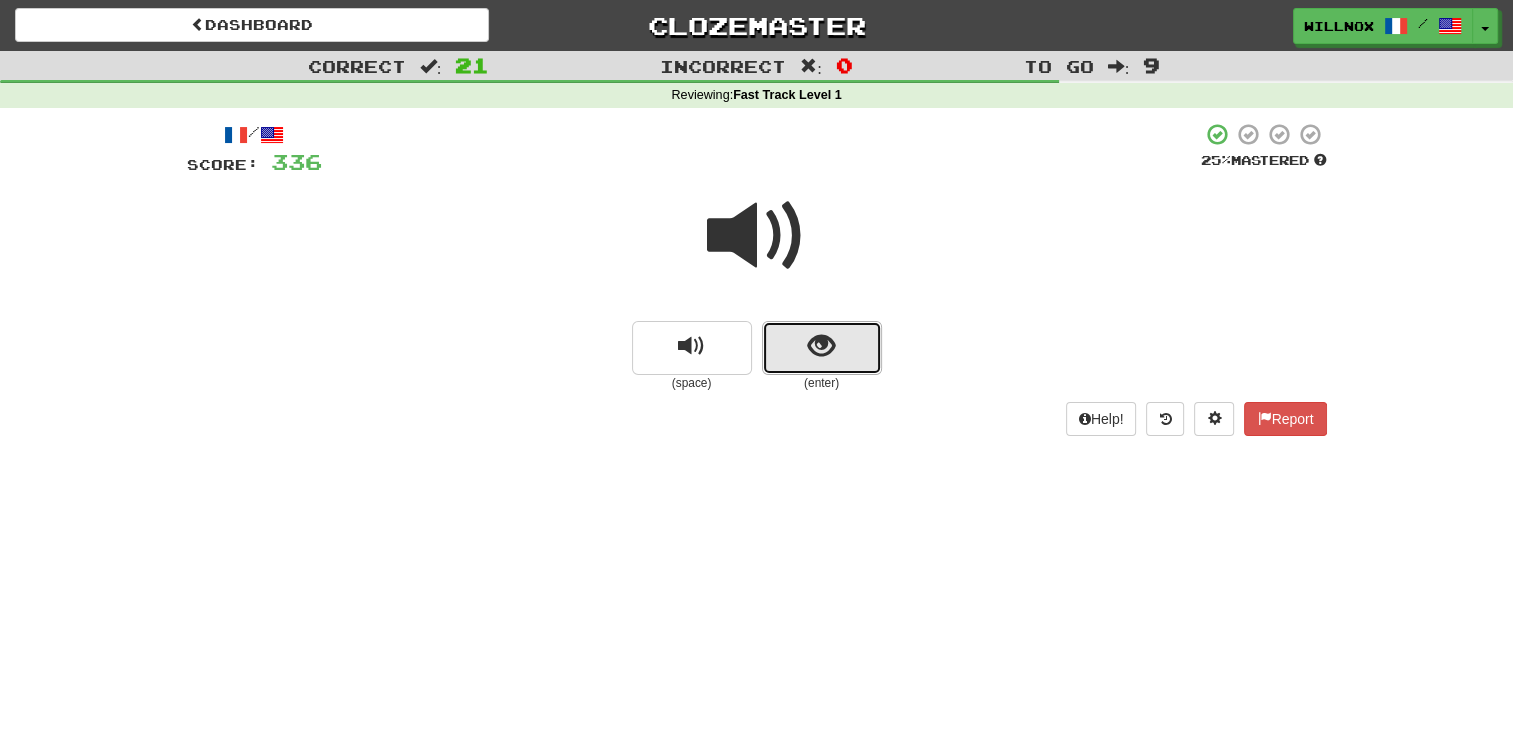 click at bounding box center [821, 346] 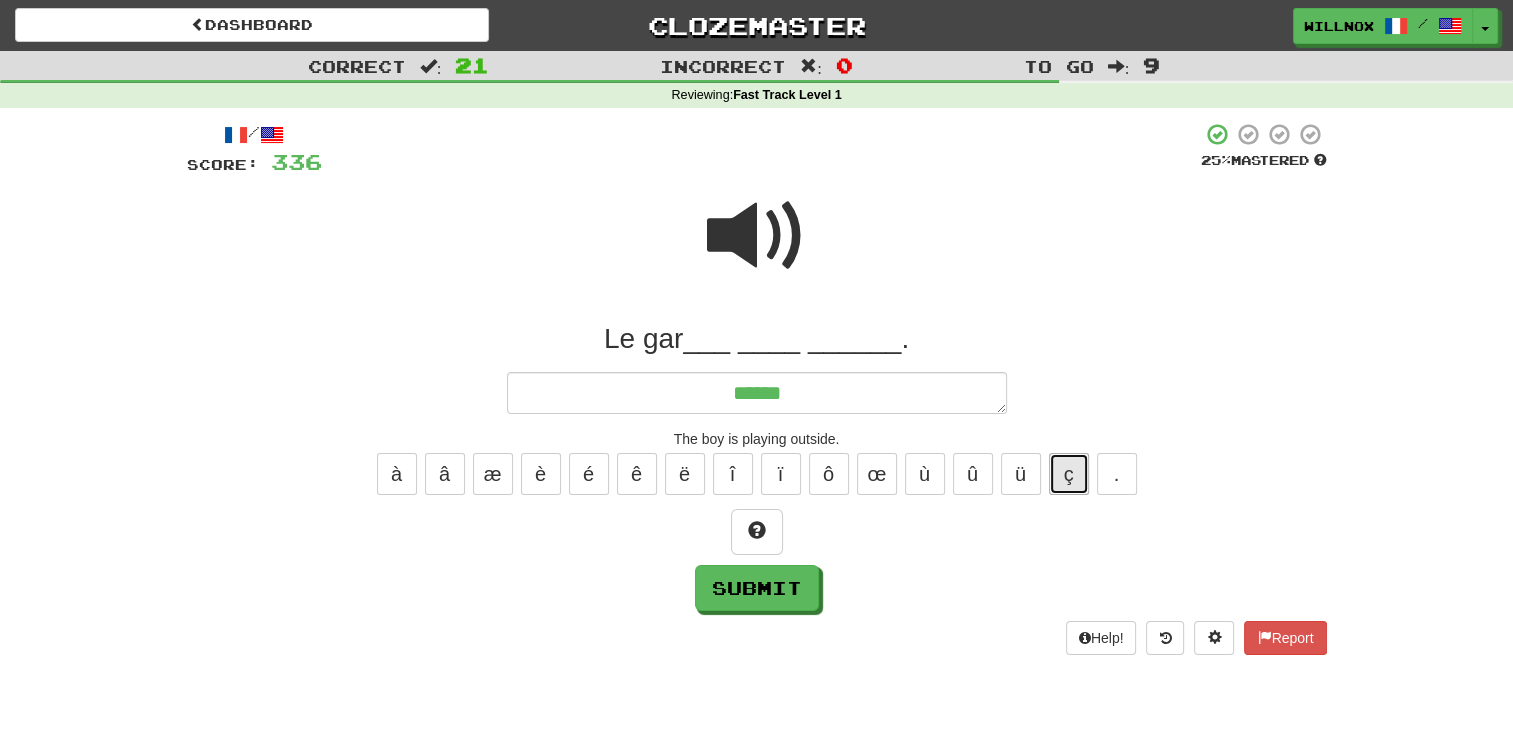 click on "ç" at bounding box center (1069, 474) 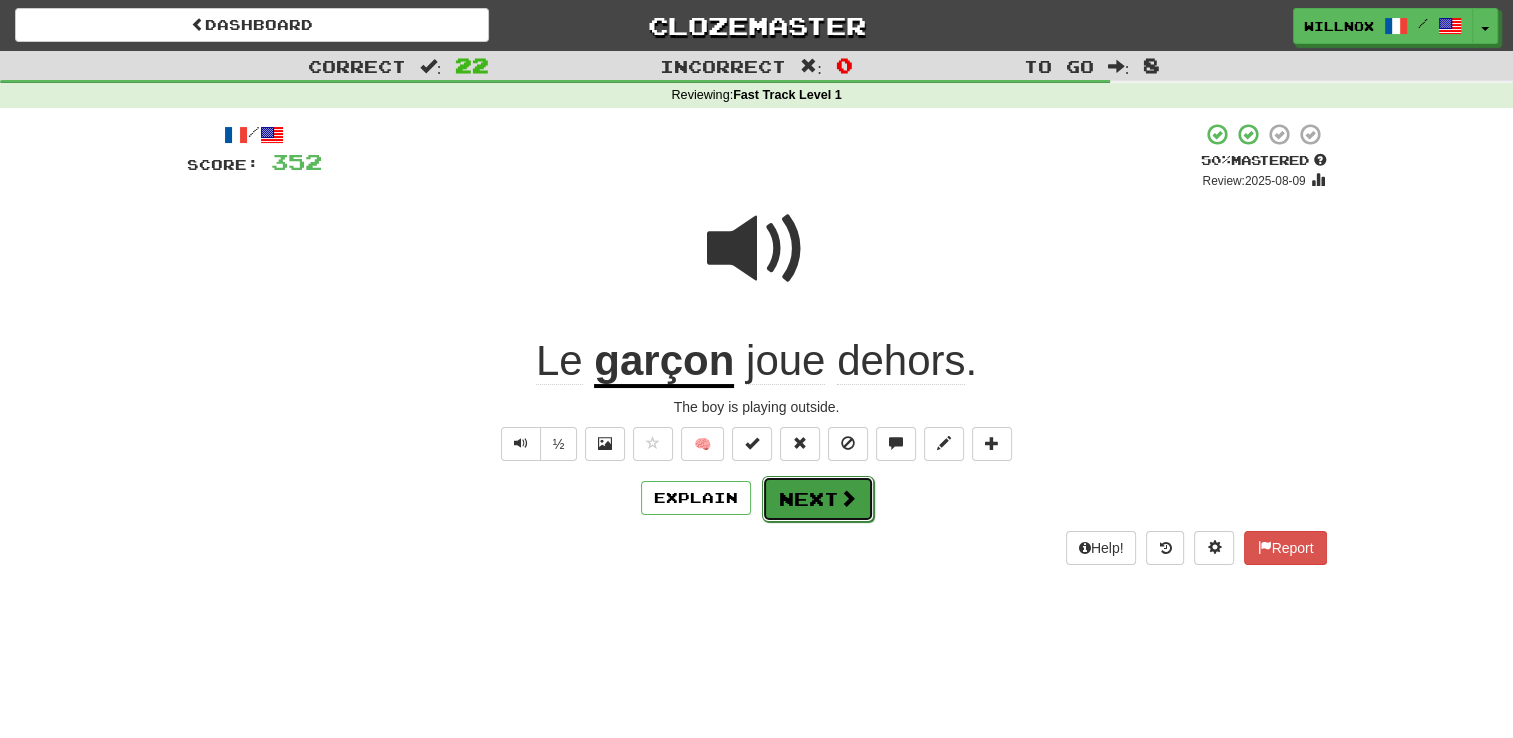 click on "Next" at bounding box center [818, 499] 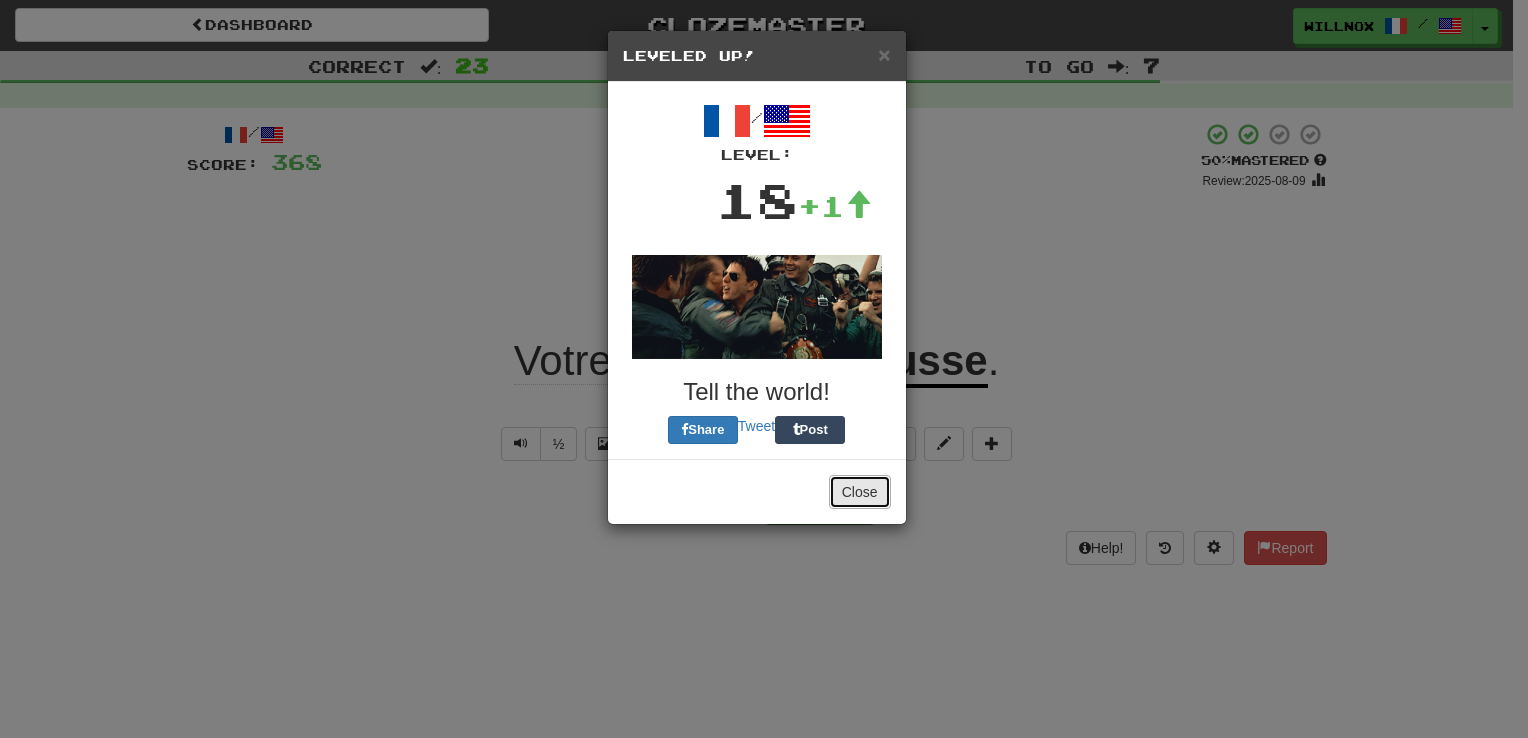 click on "Close" at bounding box center [860, 492] 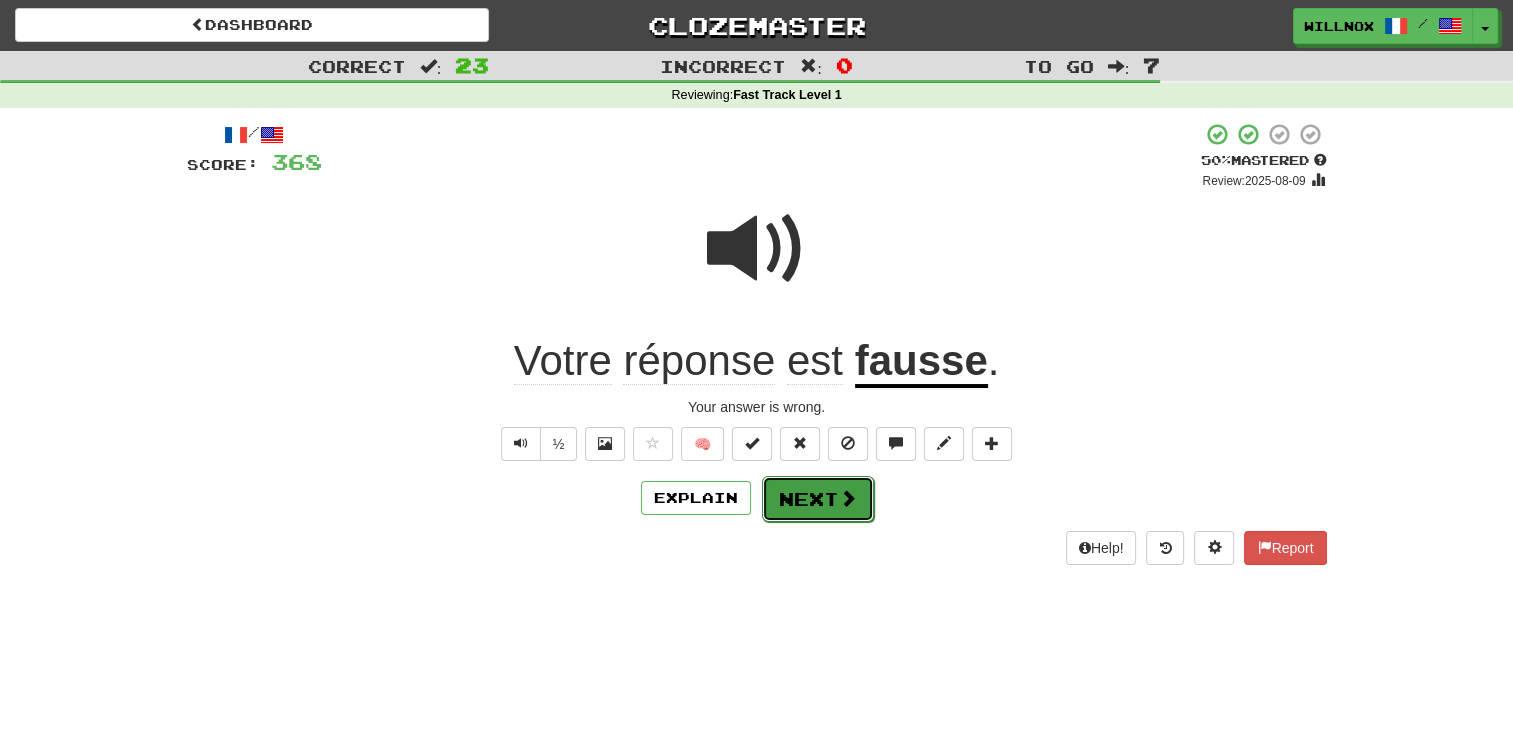 click on "Next" at bounding box center (818, 499) 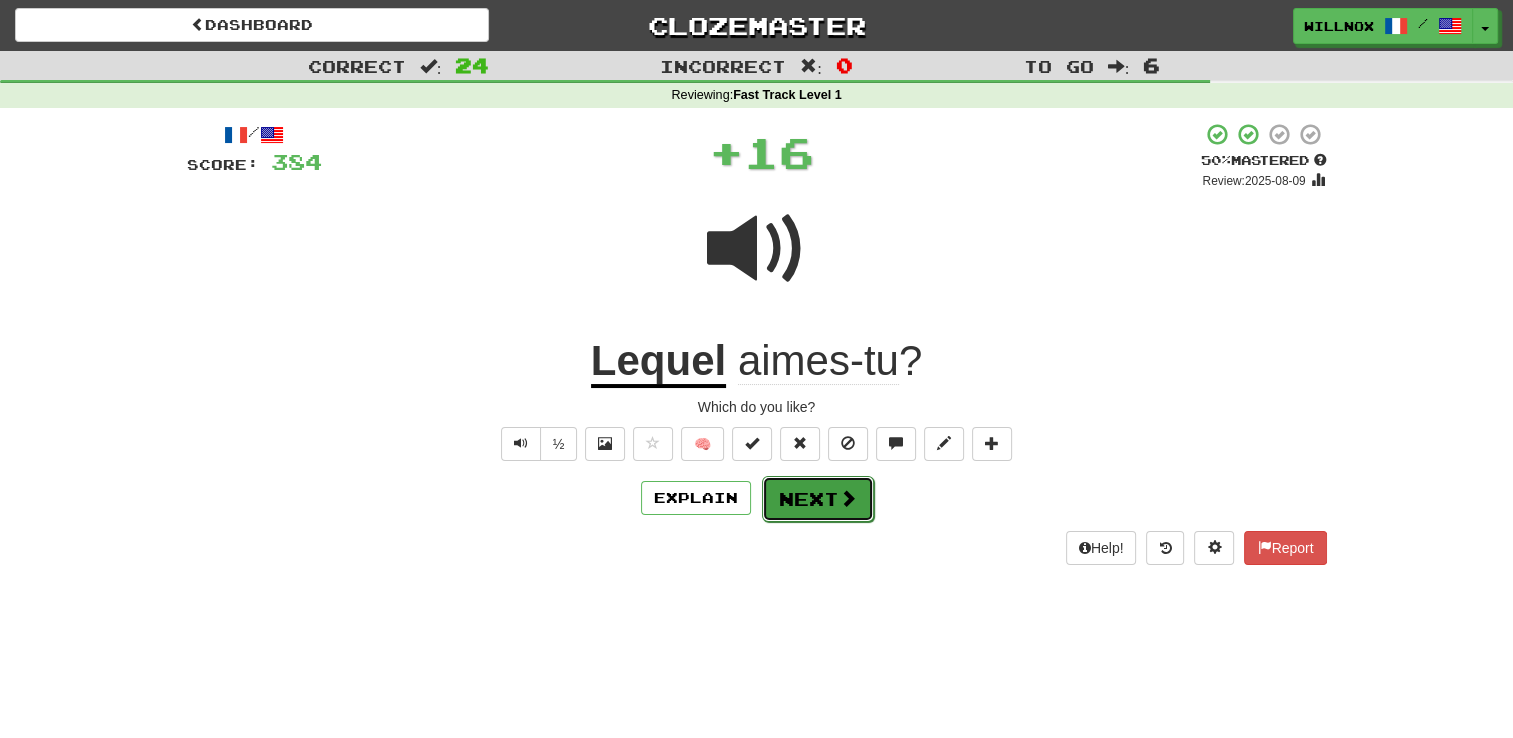 click on "Next" at bounding box center (818, 499) 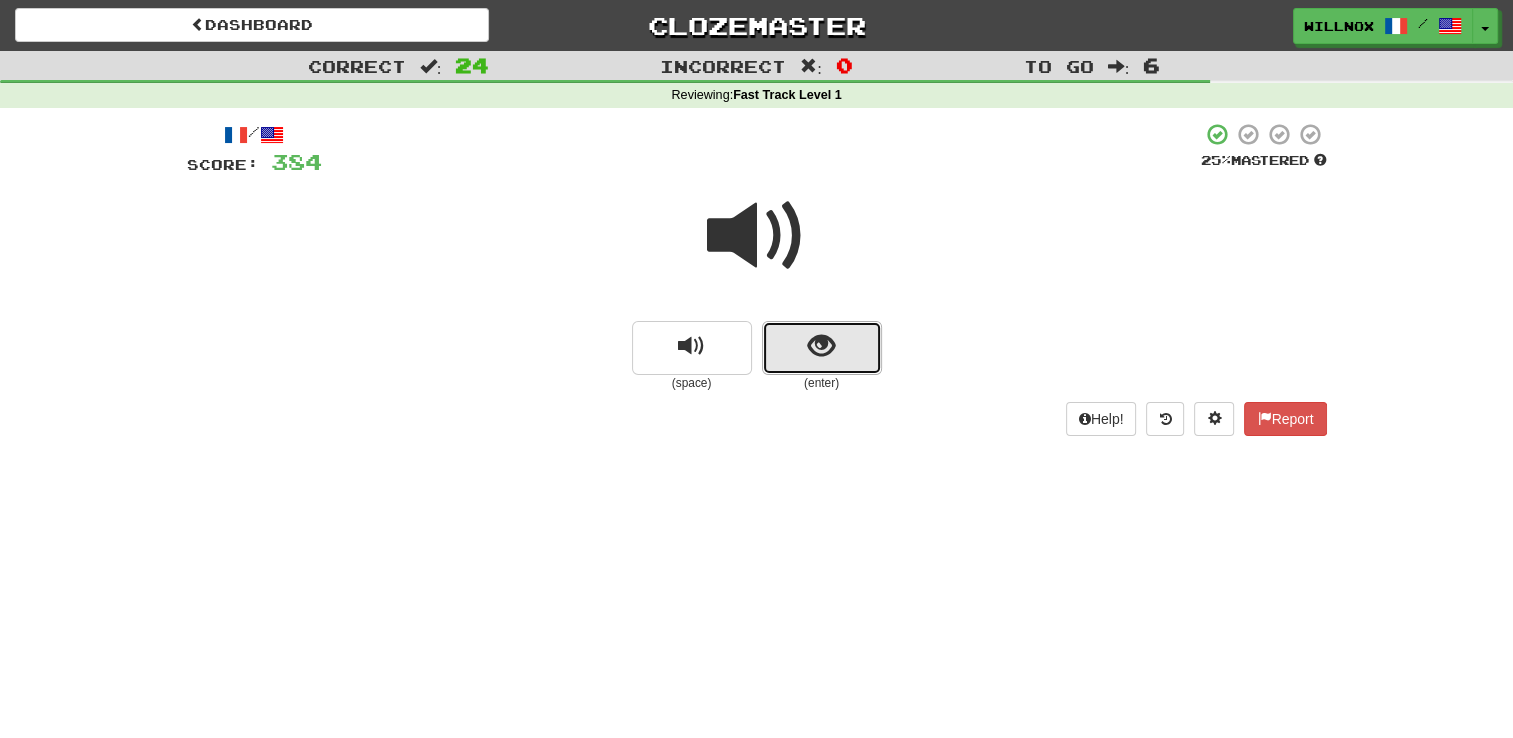 click at bounding box center [822, 348] 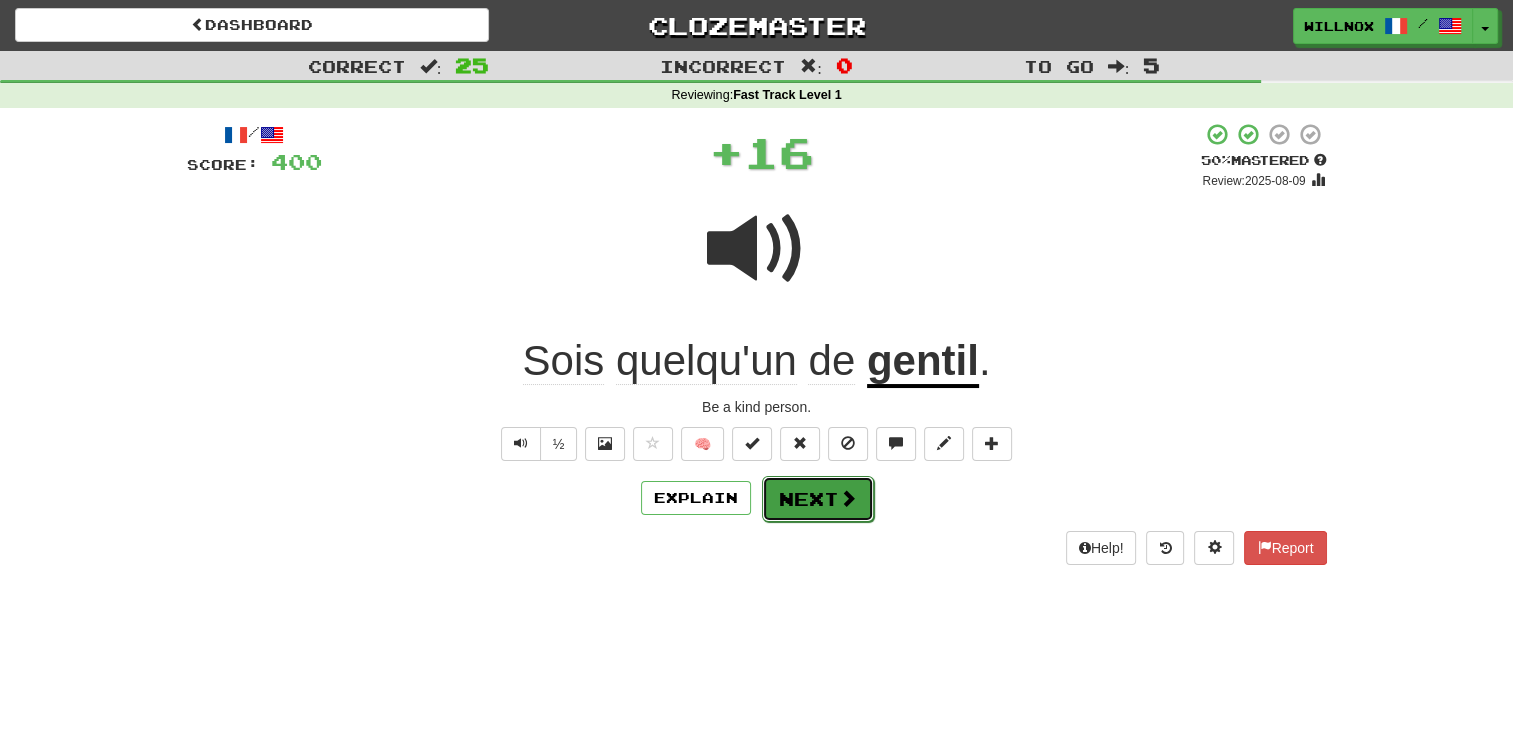 click on "Next" at bounding box center [818, 499] 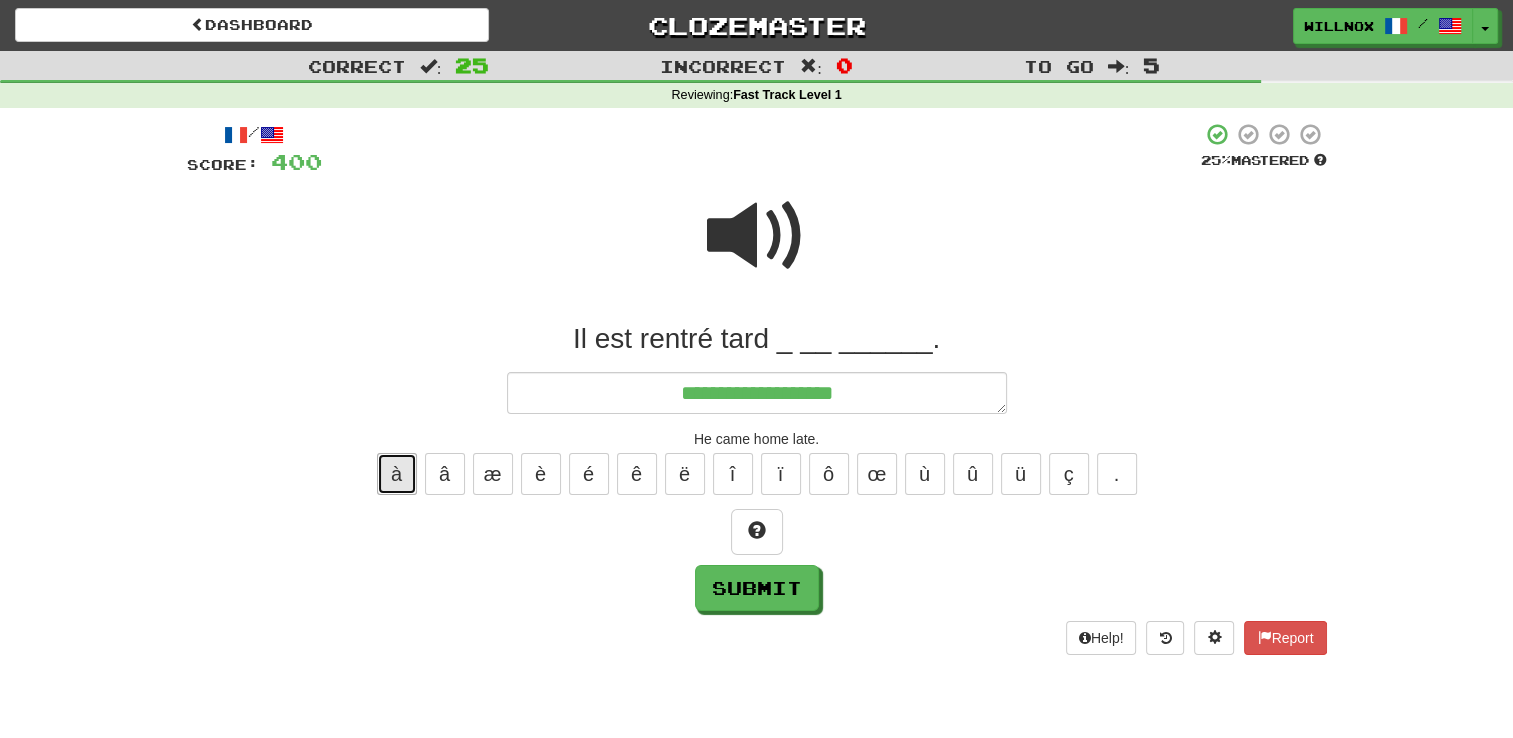 click on "à" at bounding box center (397, 474) 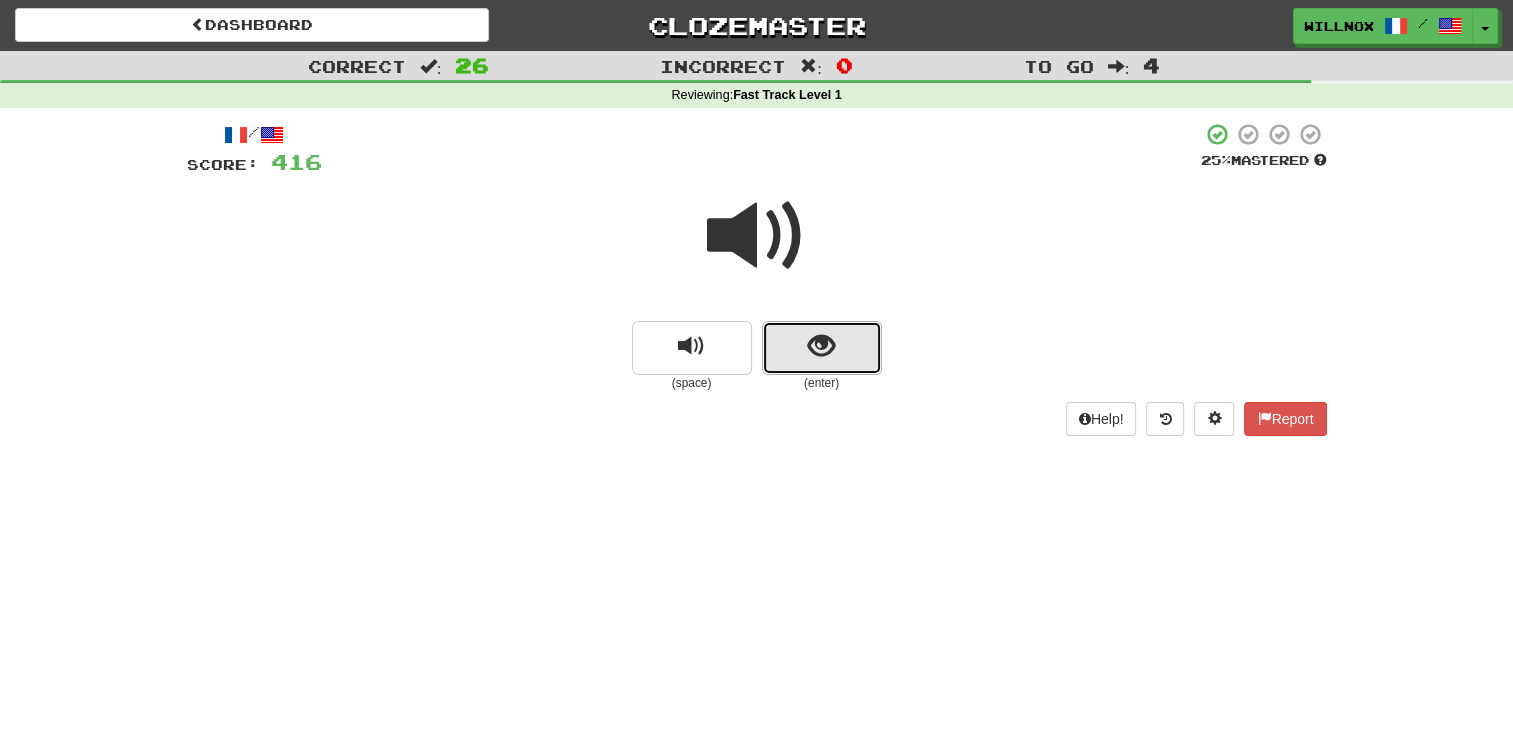 click at bounding box center (821, 346) 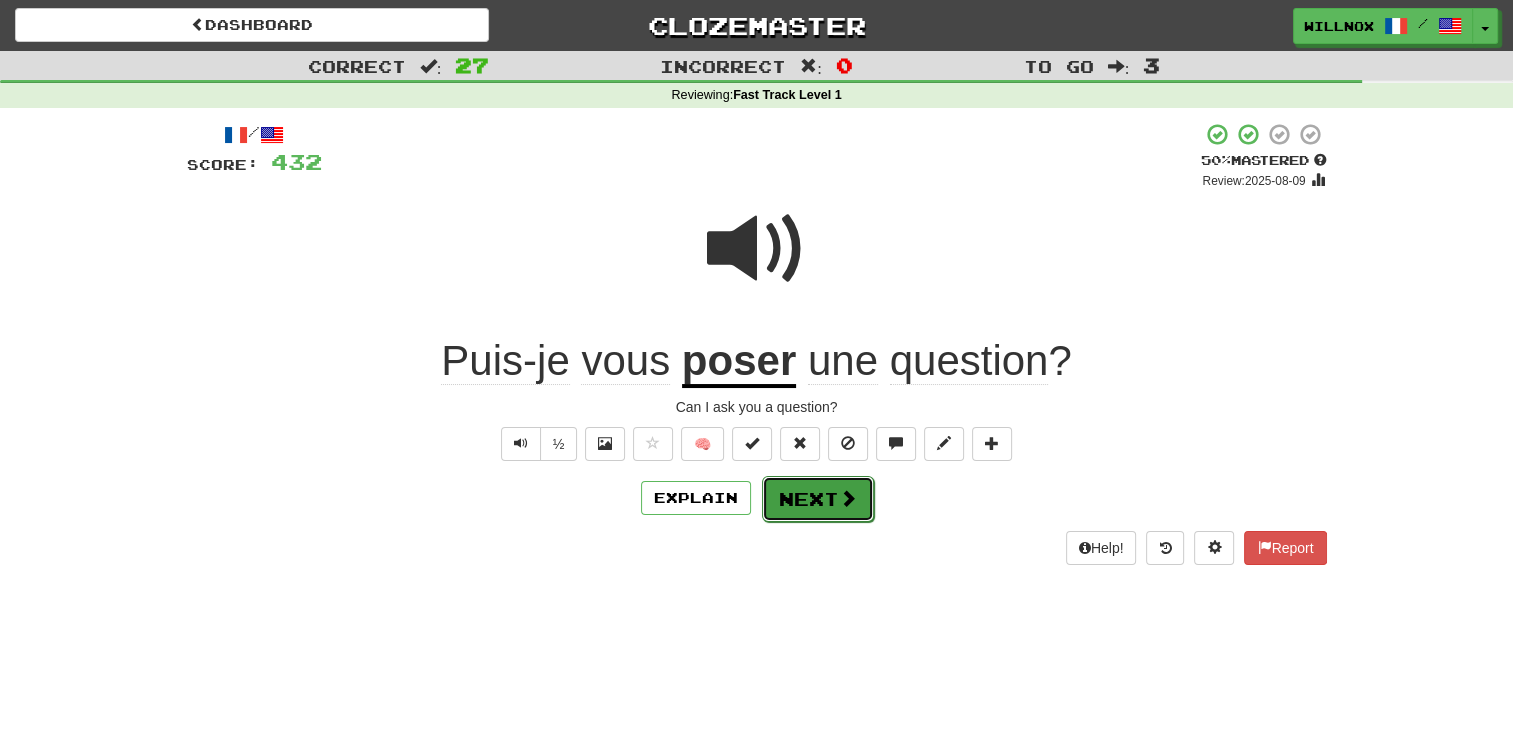 click on "Next" at bounding box center (818, 499) 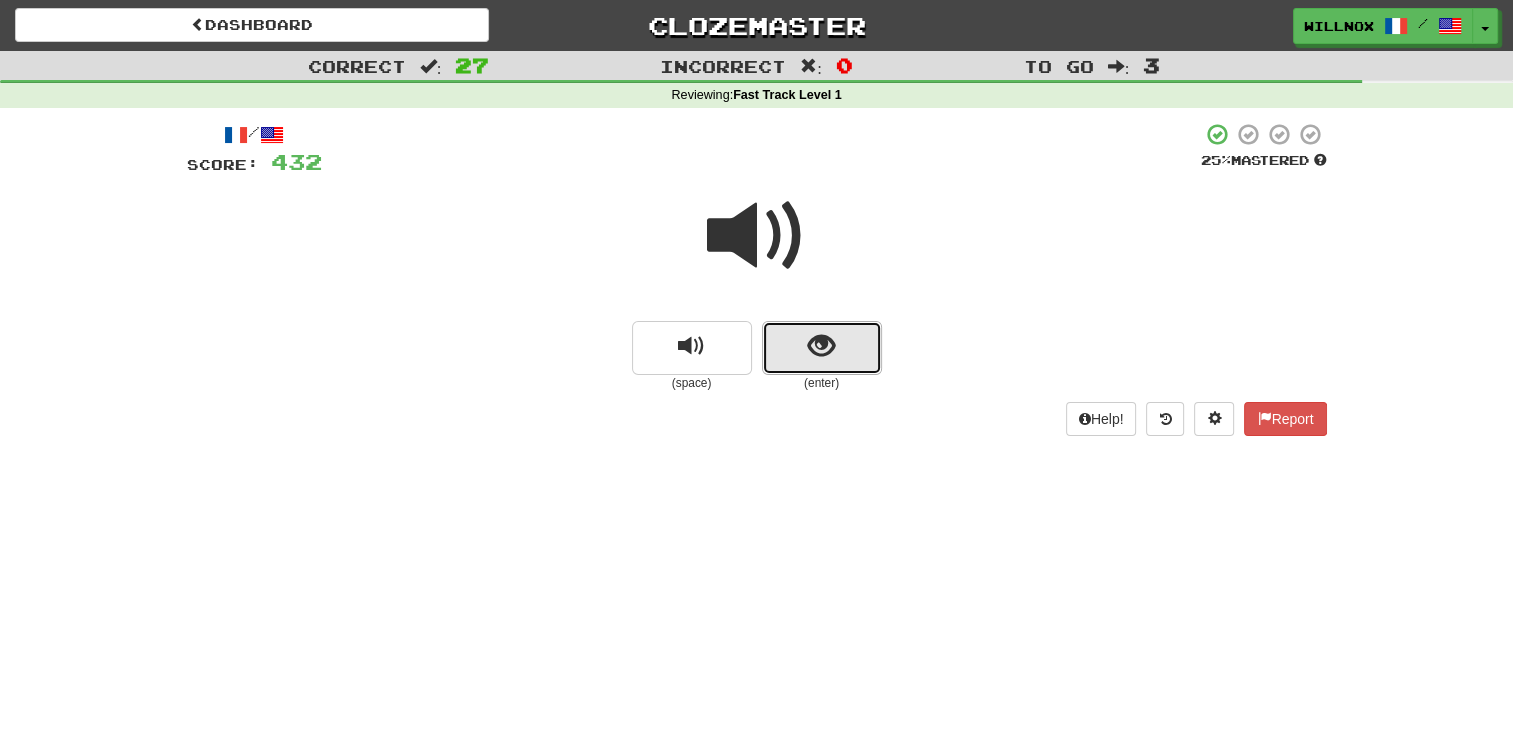 click at bounding box center (822, 348) 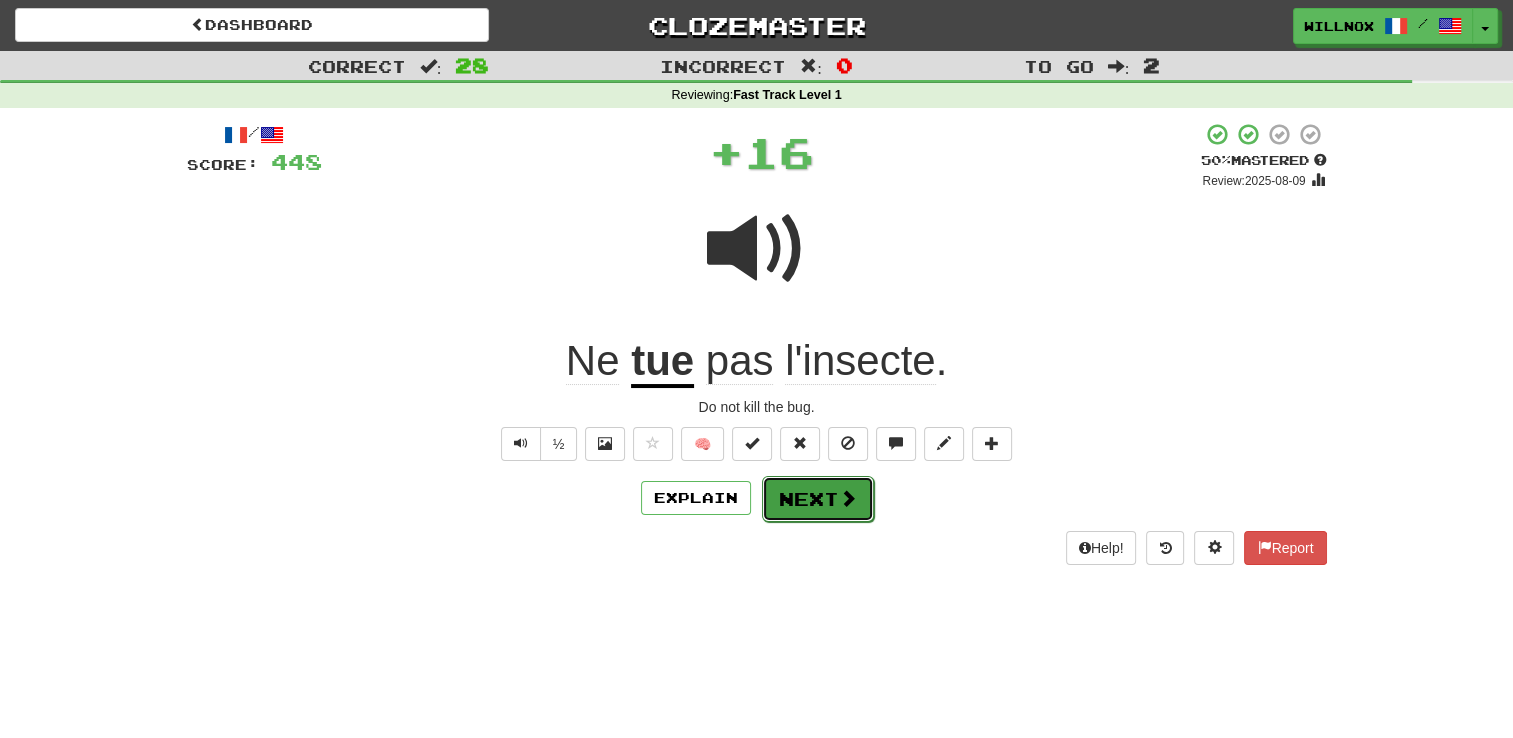click at bounding box center [848, 498] 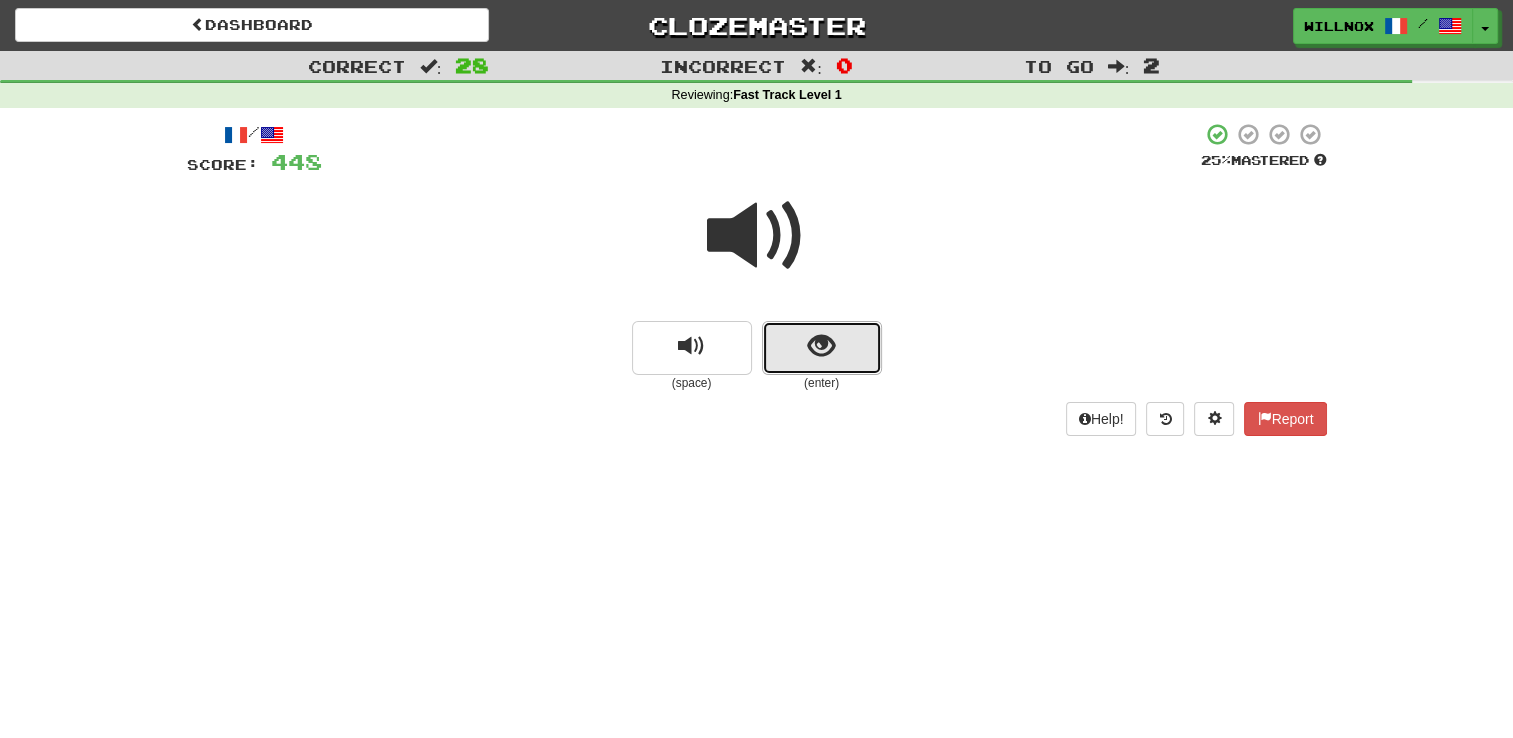 click at bounding box center (821, 346) 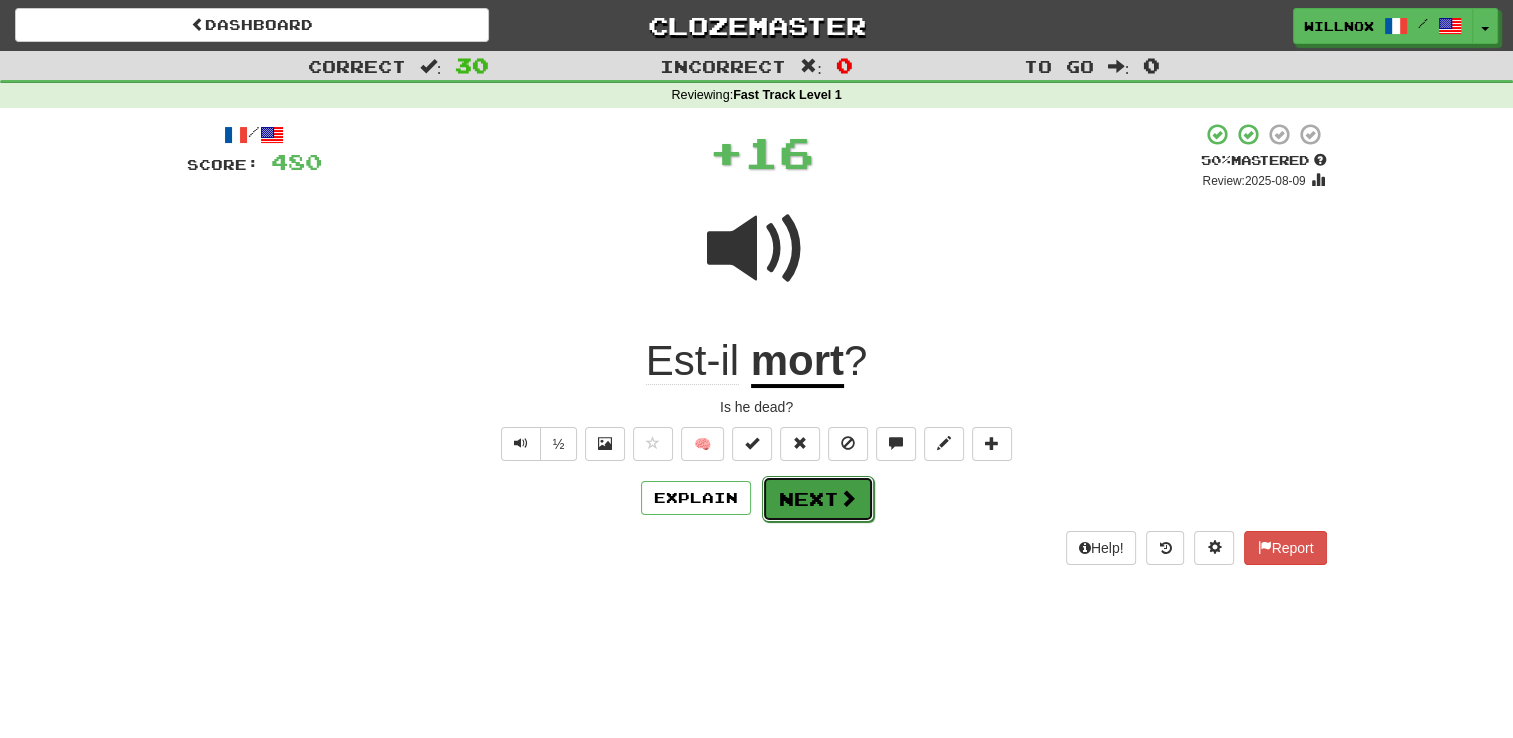 click on "Next" at bounding box center (818, 499) 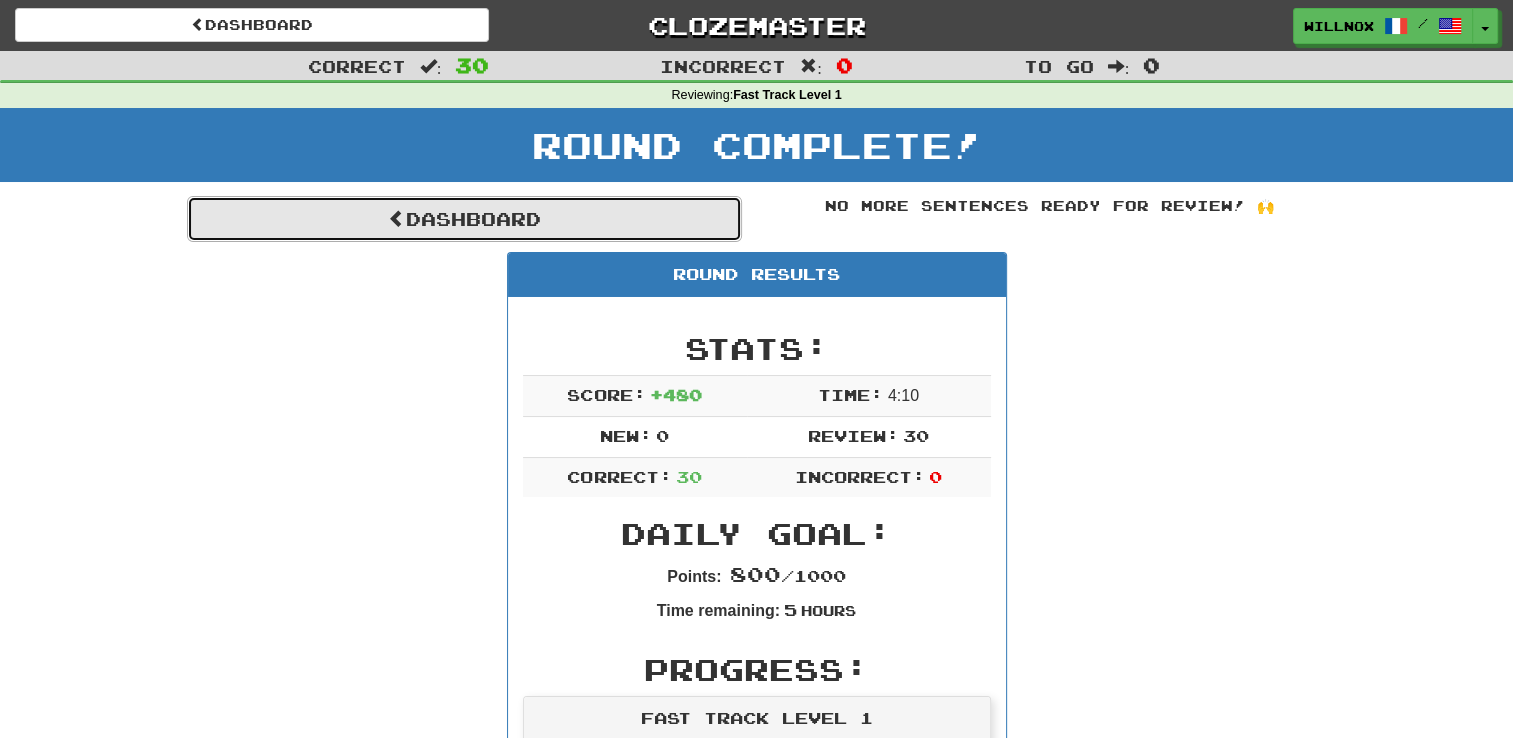 click on "Dashboard" at bounding box center [464, 219] 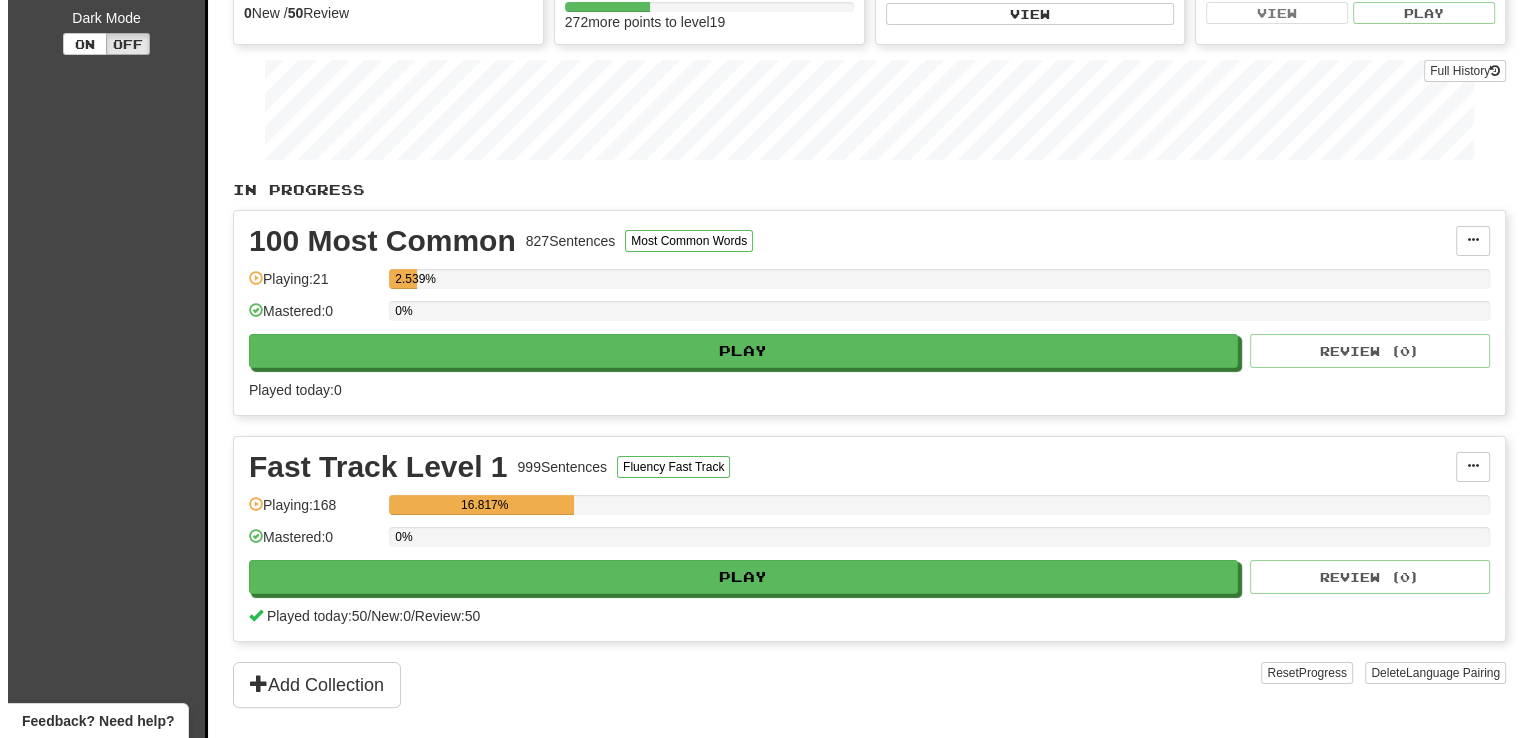 scroll, scrollTop: 252, scrollLeft: 0, axis: vertical 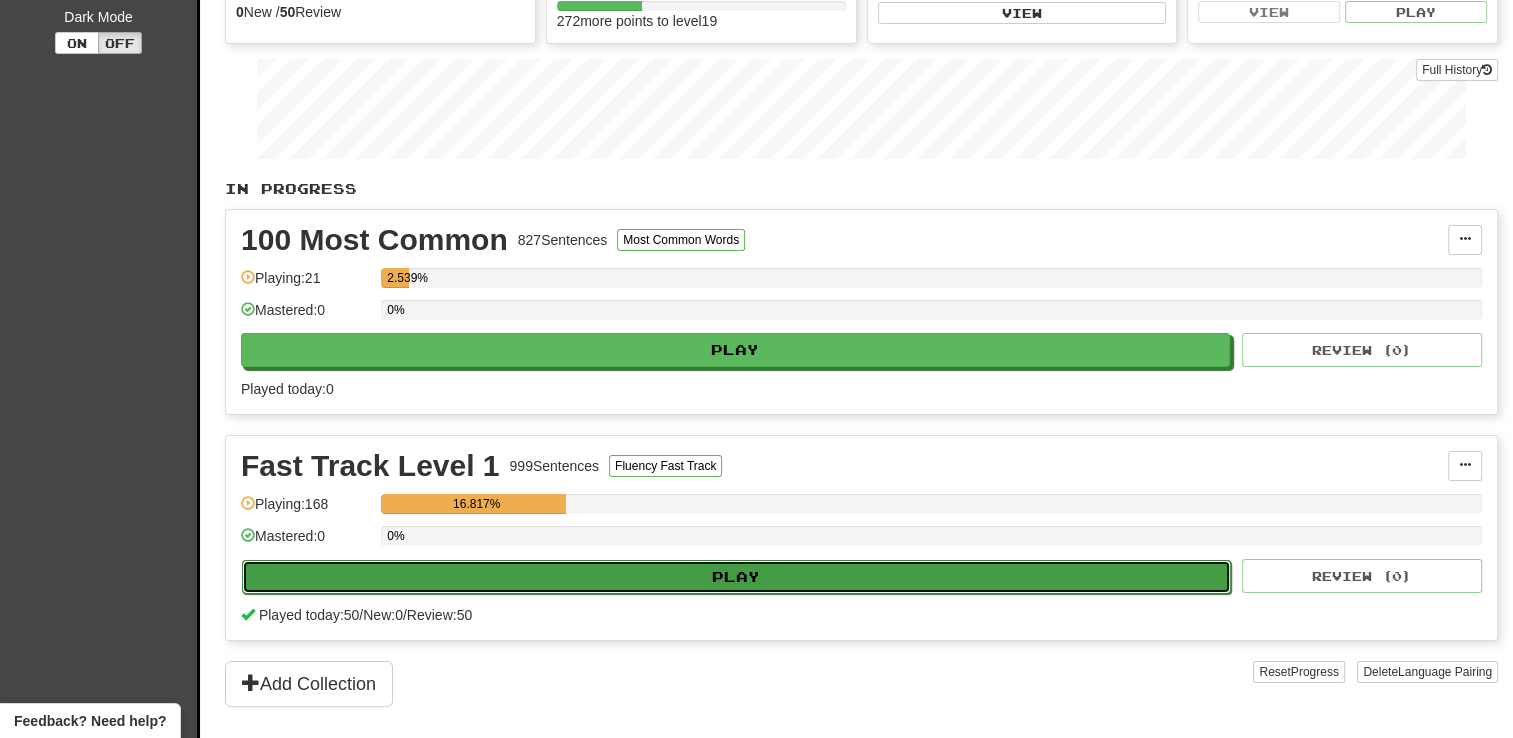 click on "Play" at bounding box center [736, 577] 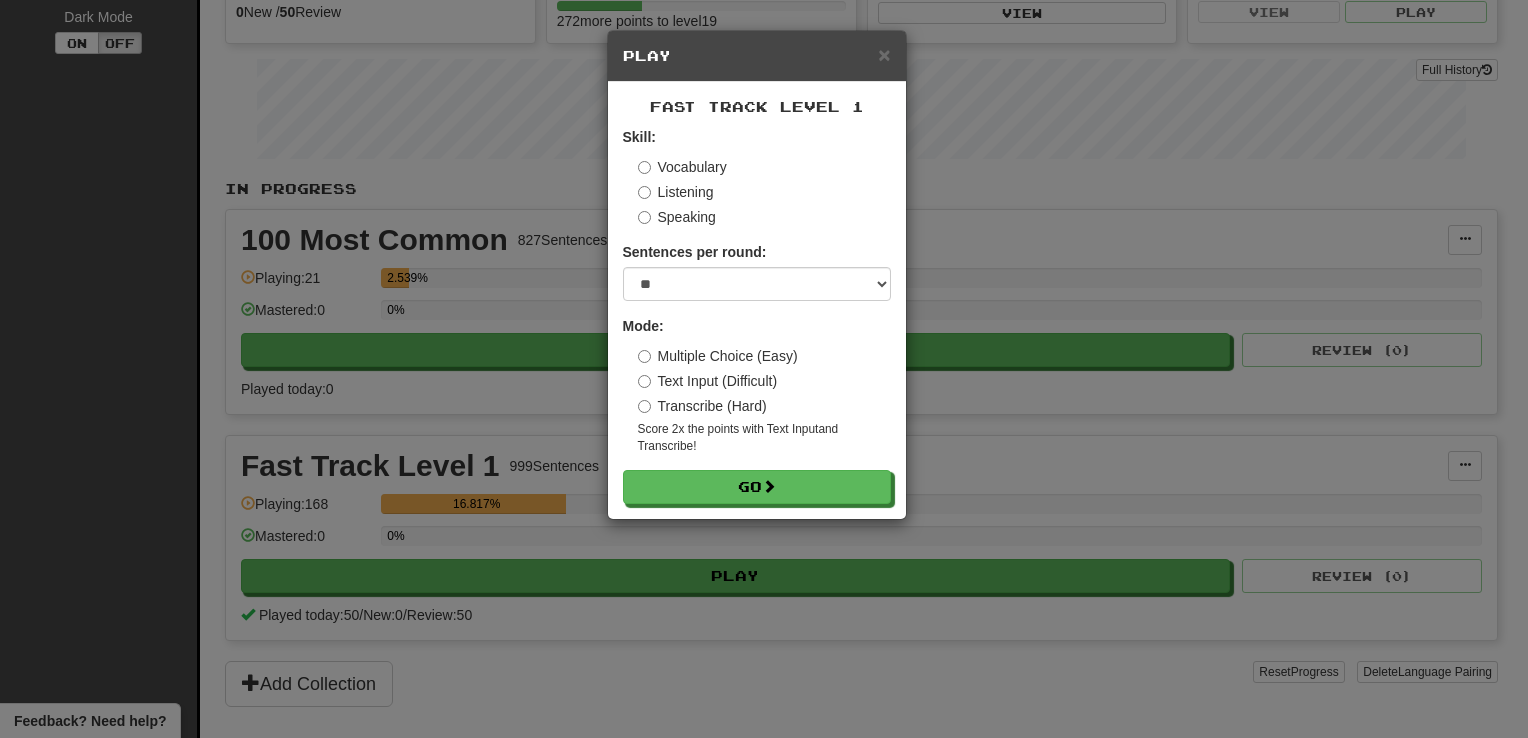 click on "Transcribe (Hard)" at bounding box center [702, 406] 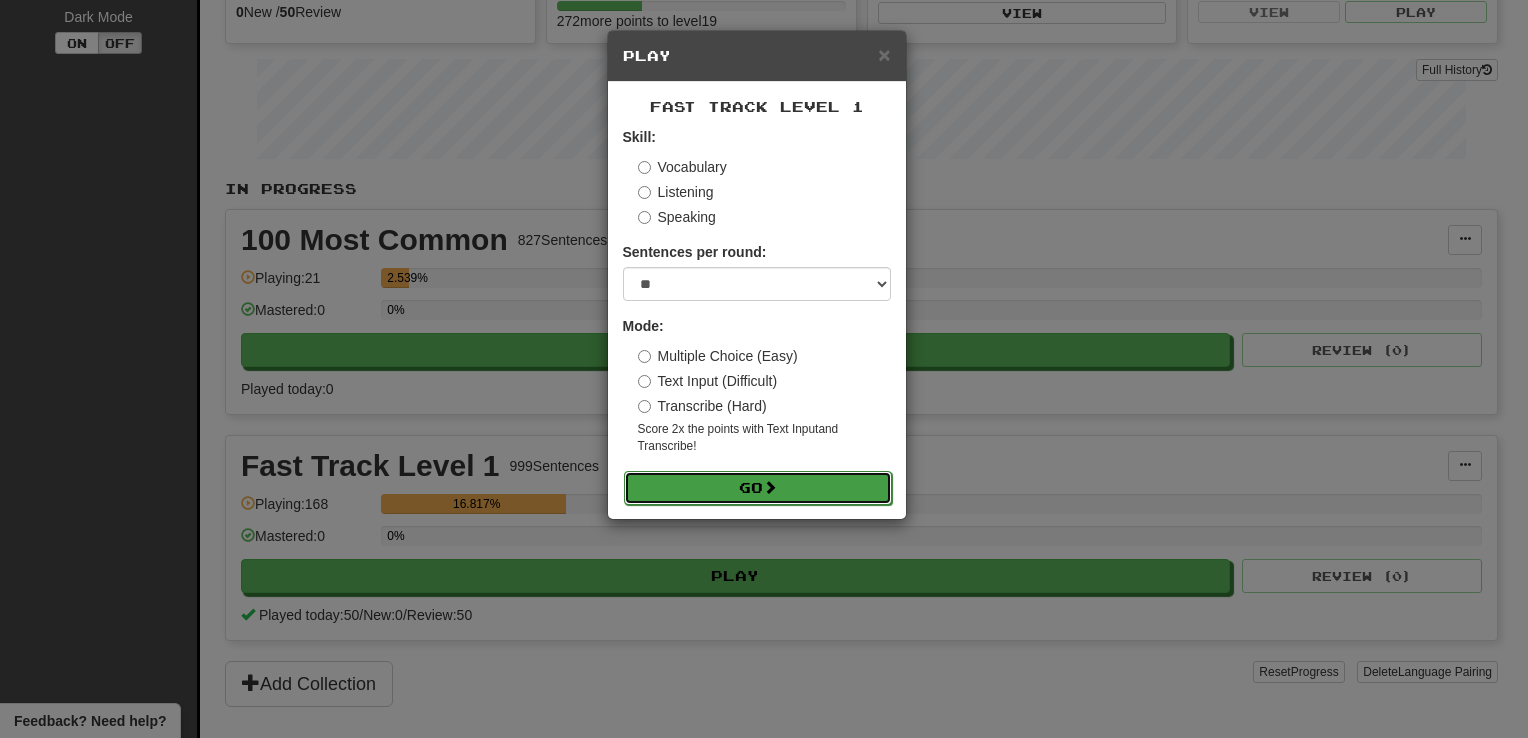 click on "Go" at bounding box center [758, 488] 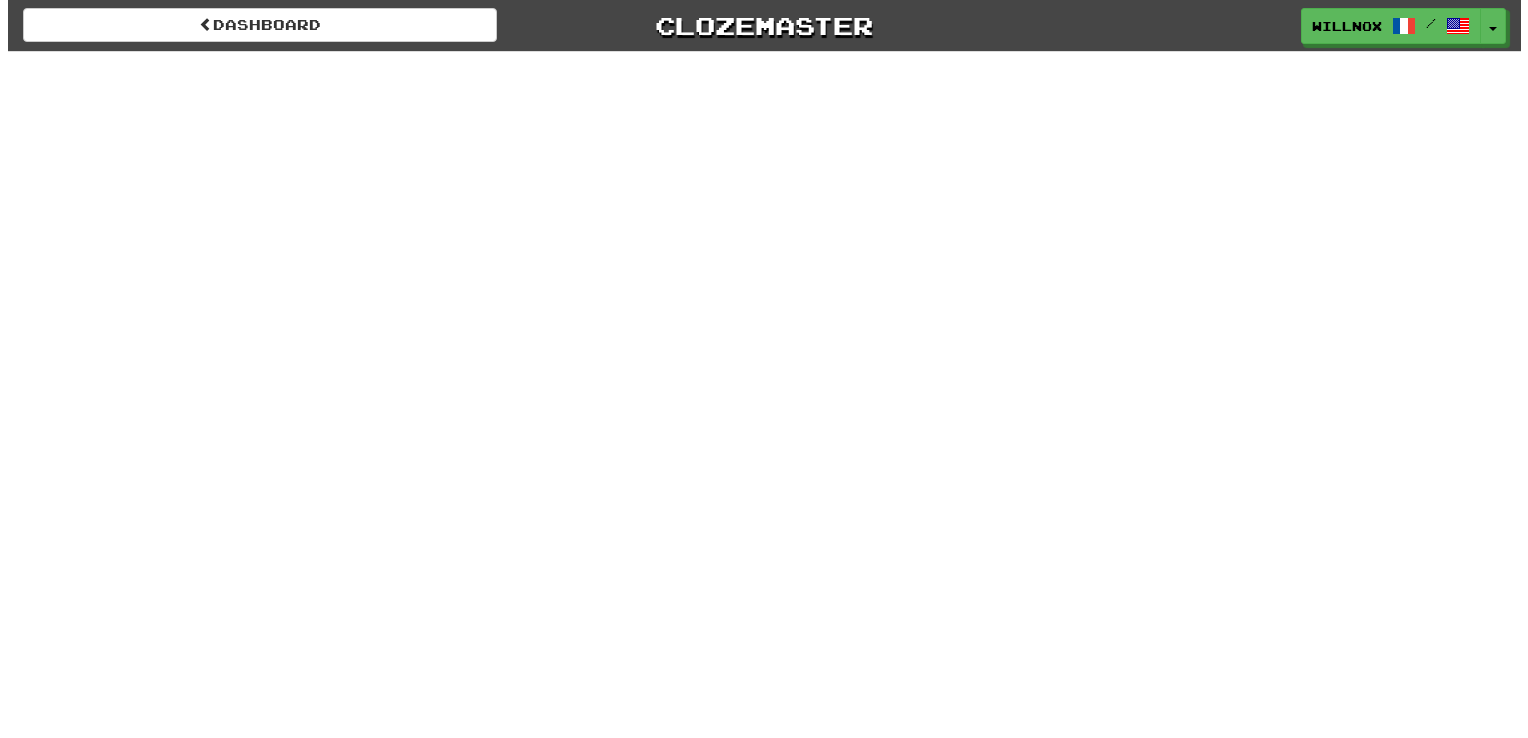 scroll, scrollTop: 0, scrollLeft: 0, axis: both 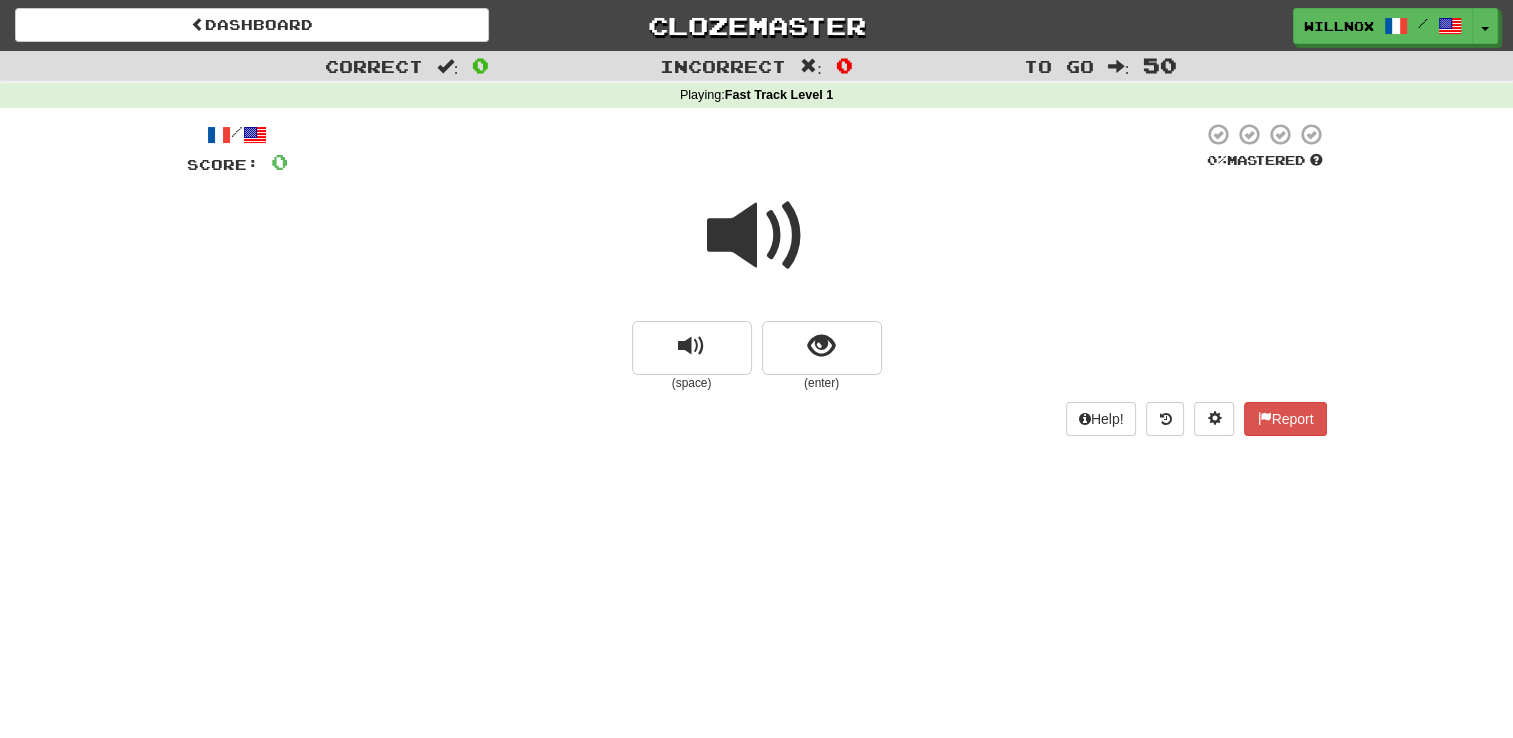 click at bounding box center (757, 236) 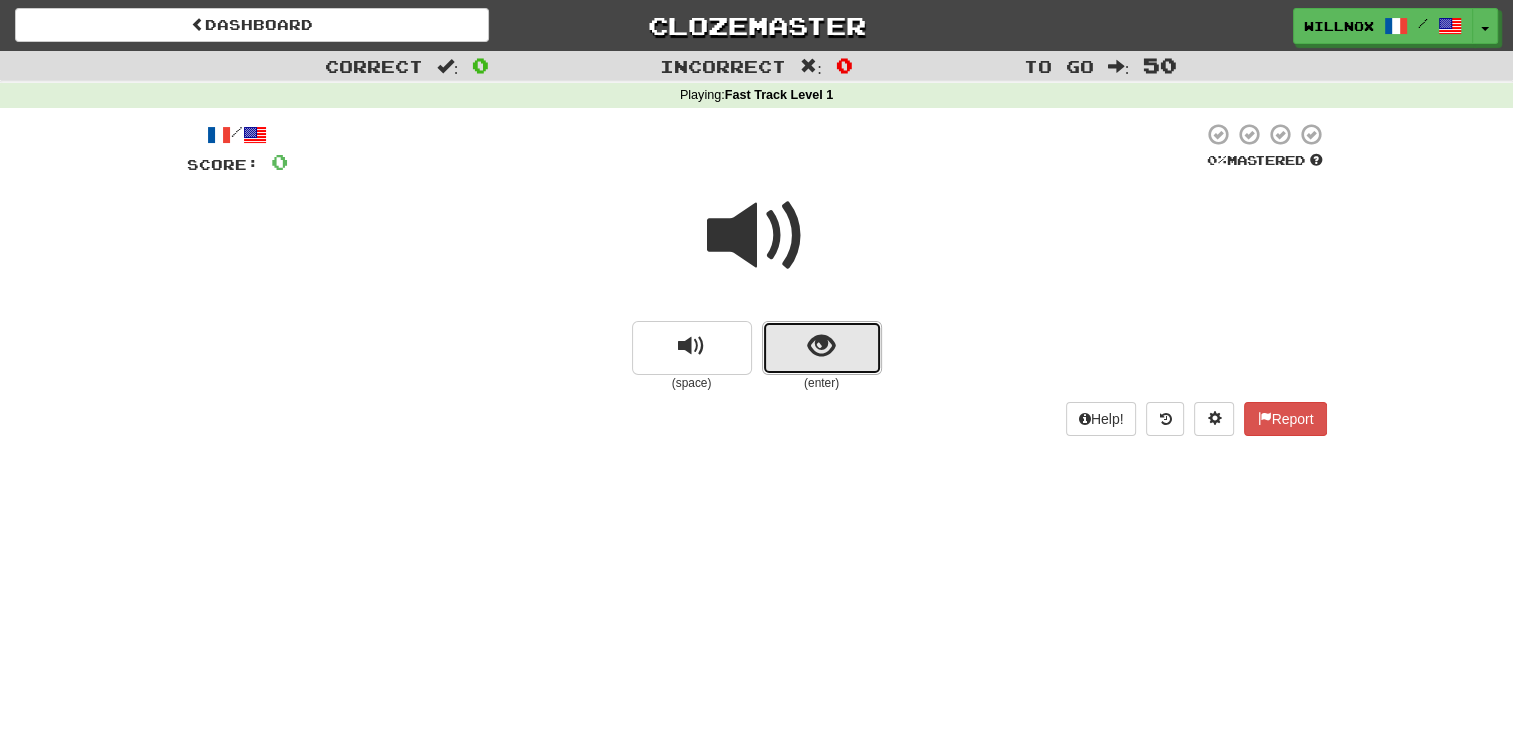 click at bounding box center (821, 346) 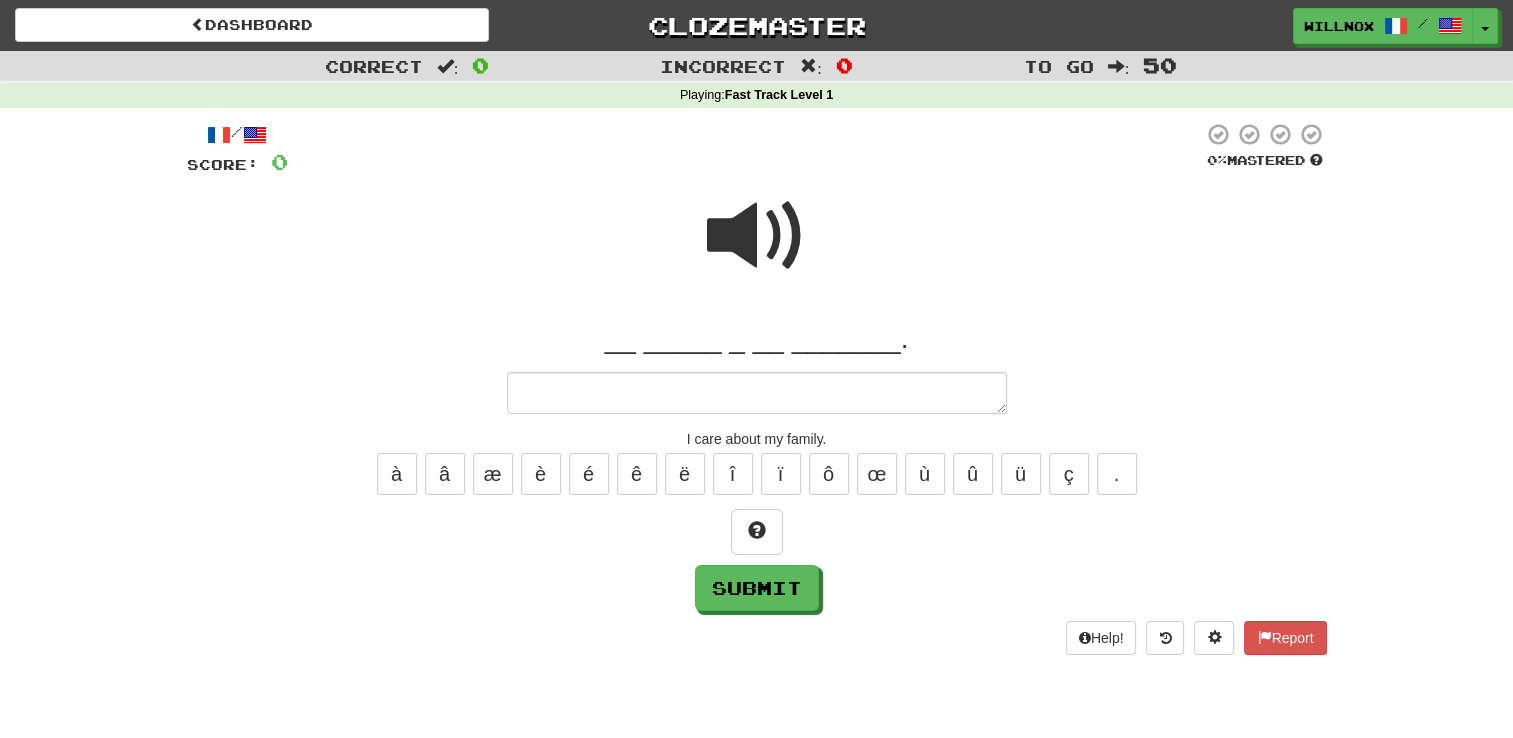 type on "*" 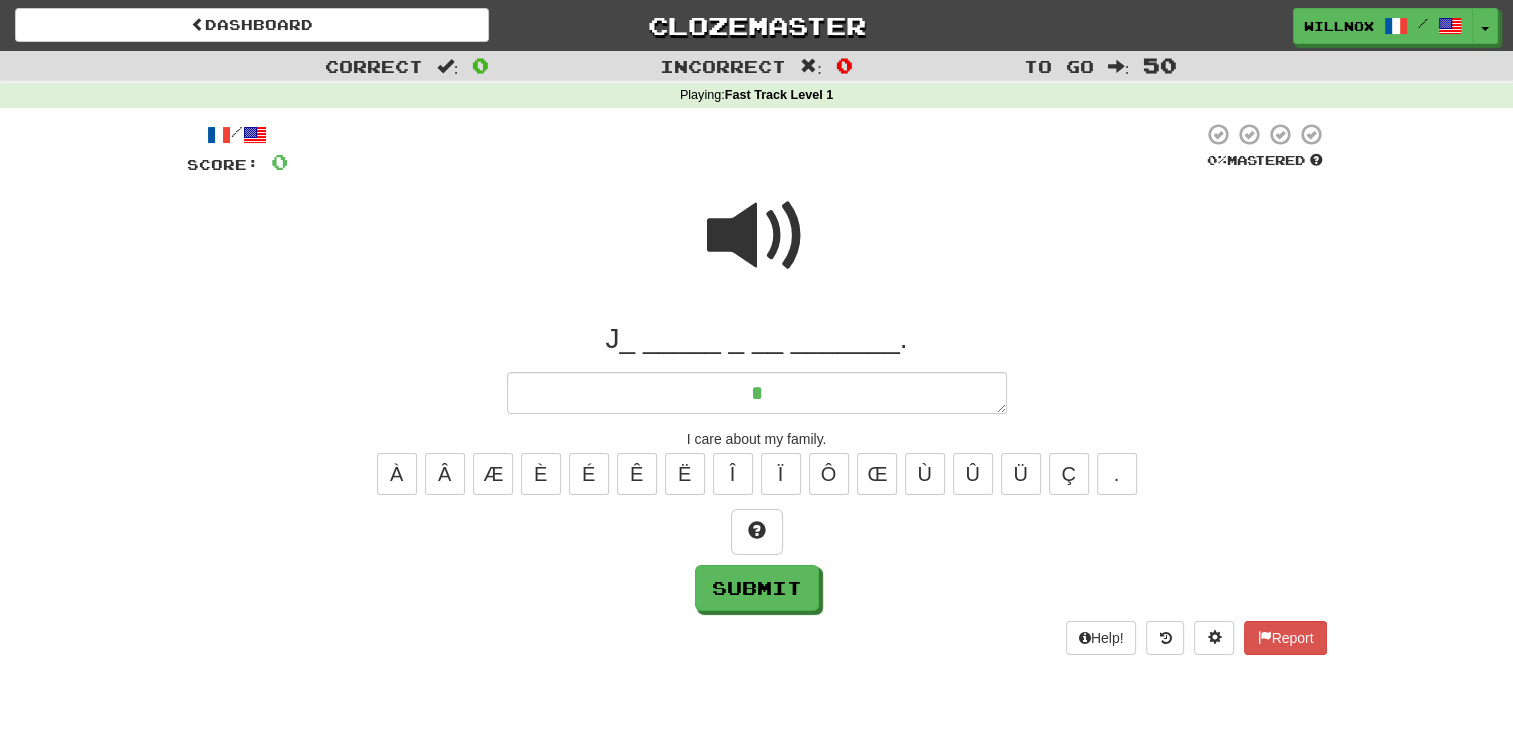 type on "*" 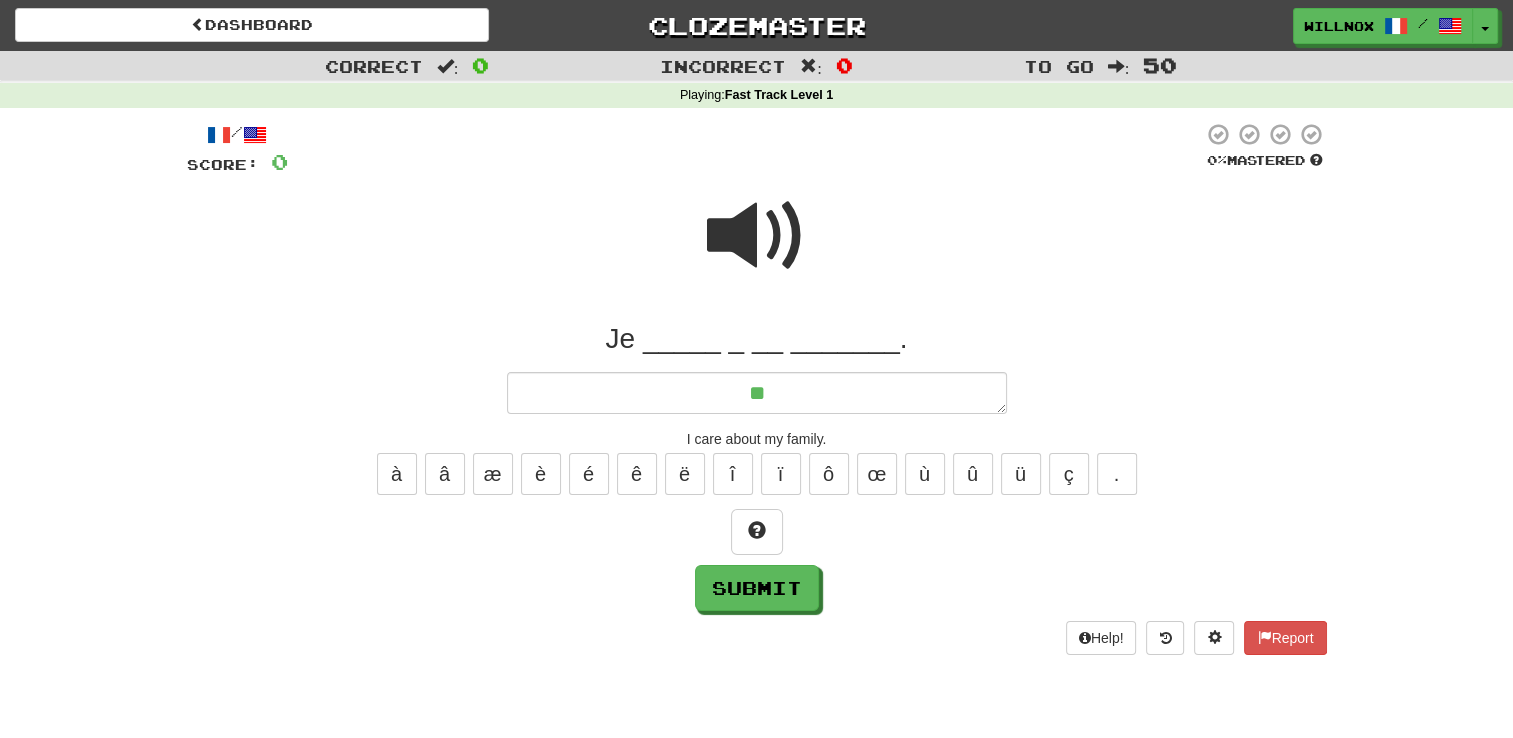 type on "**" 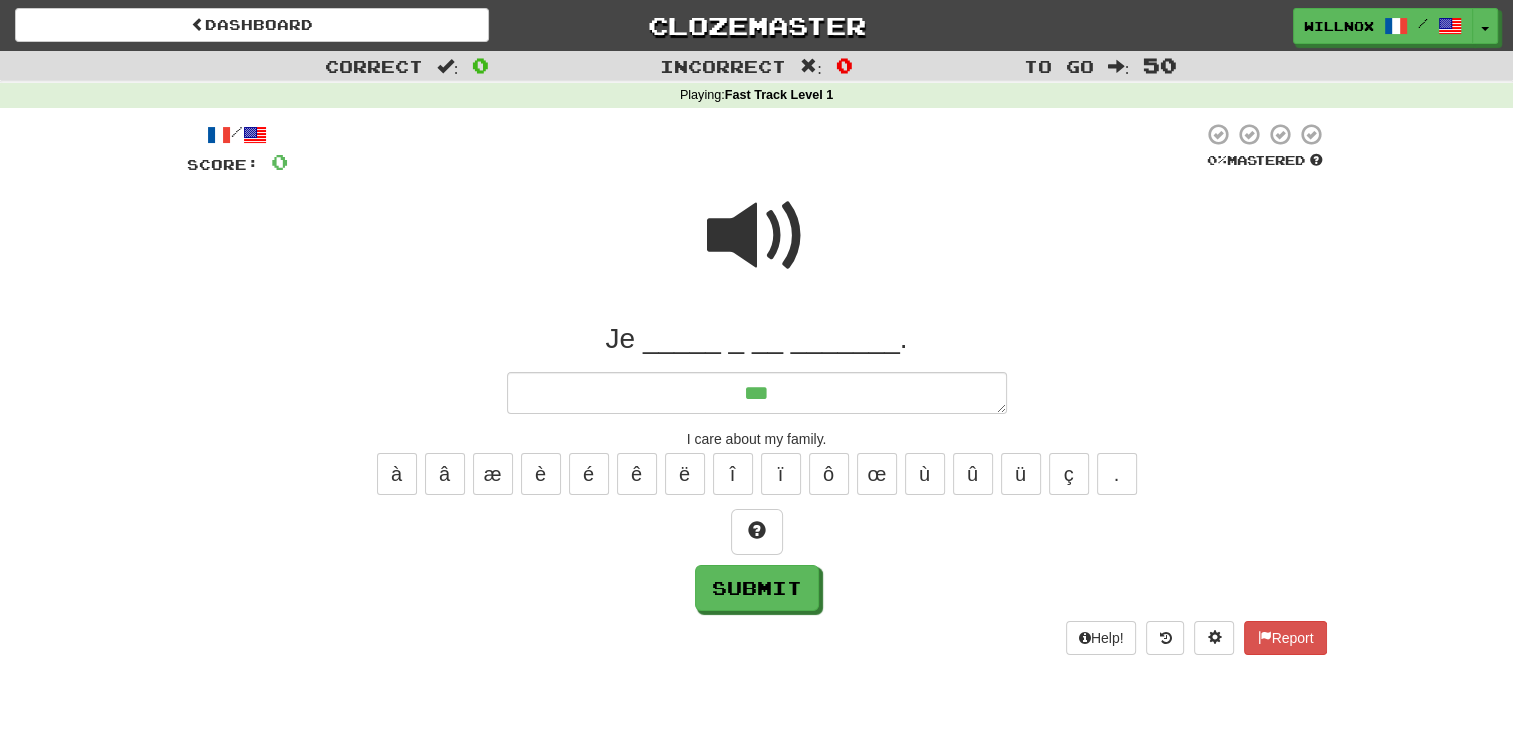 type on "*" 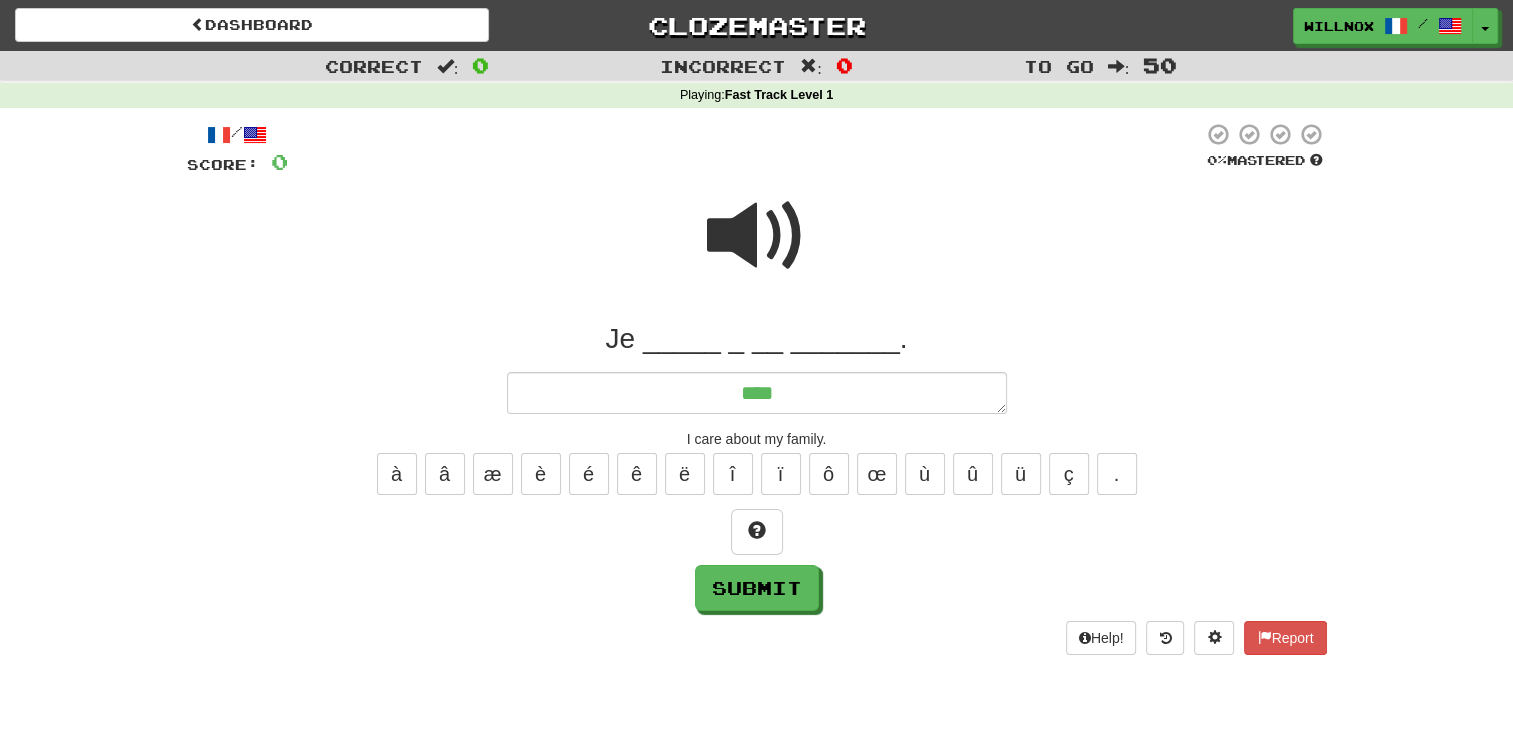 type on "*****" 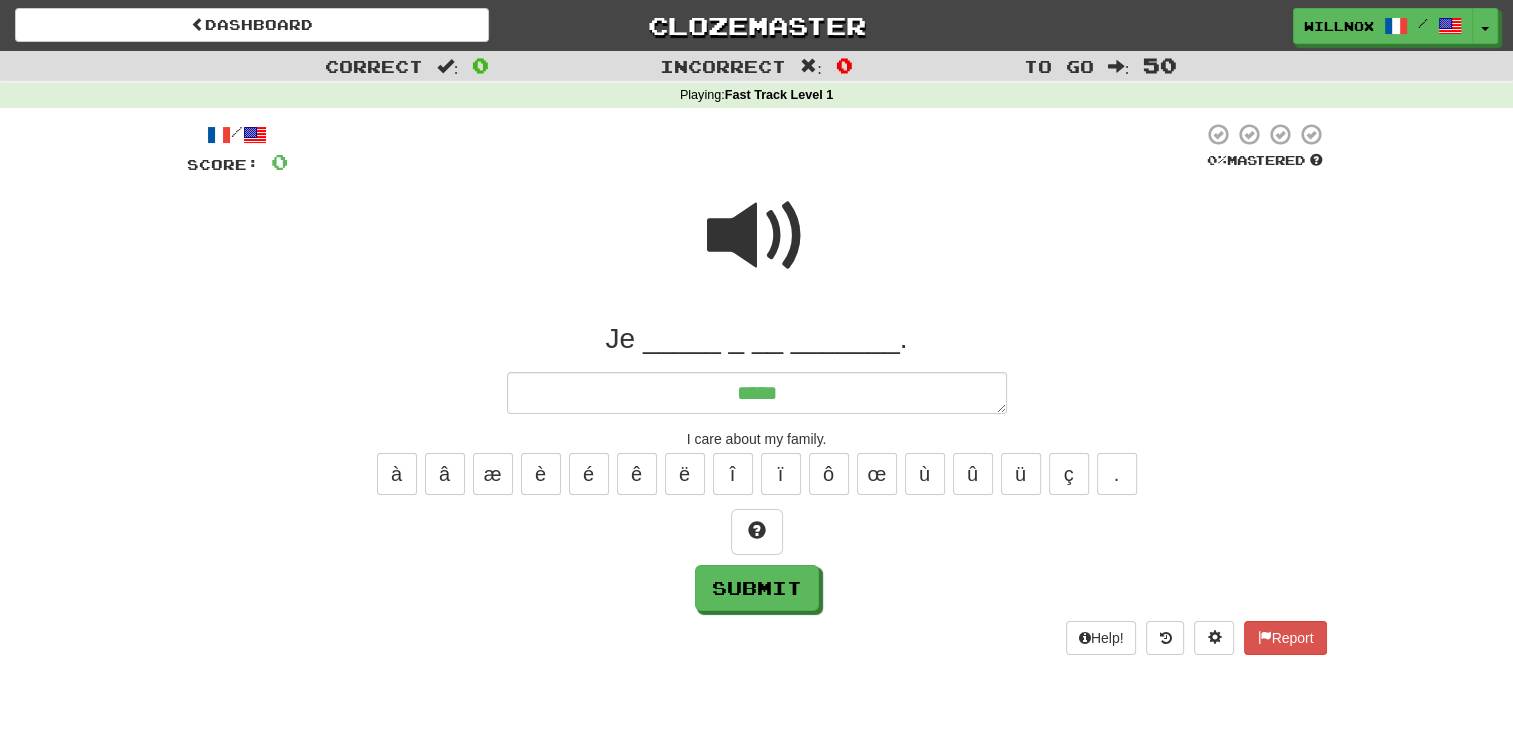 type on "*" 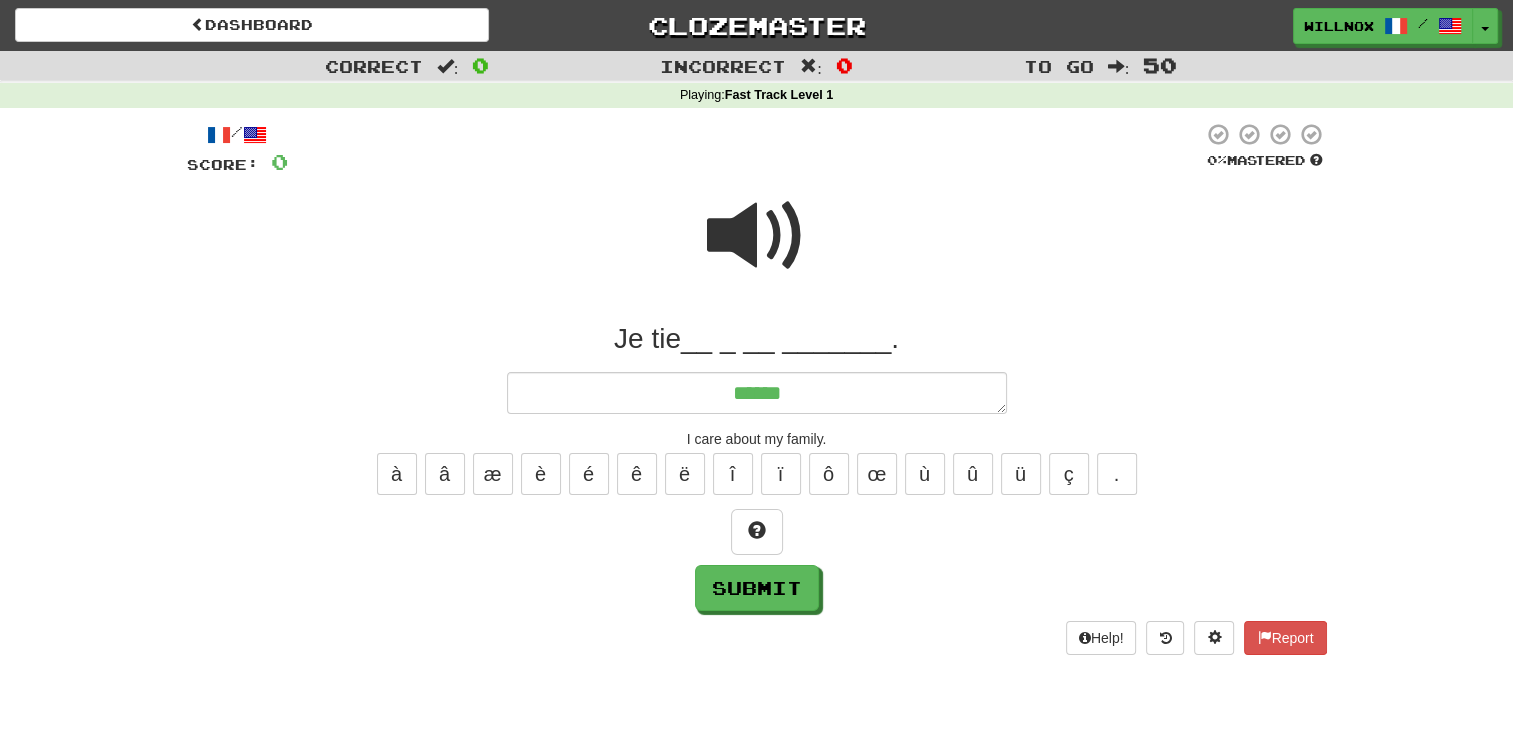 type on "*******" 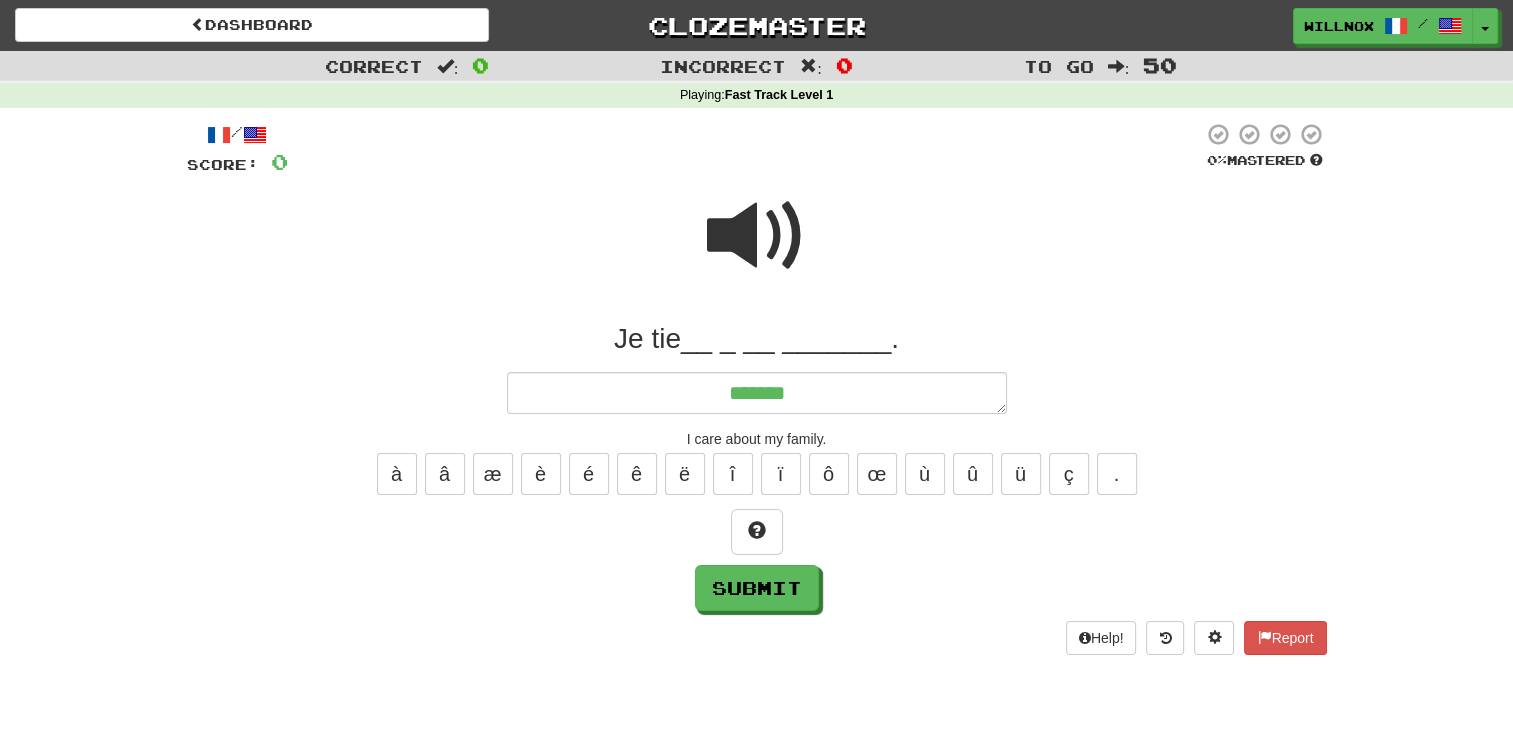 type on "*" 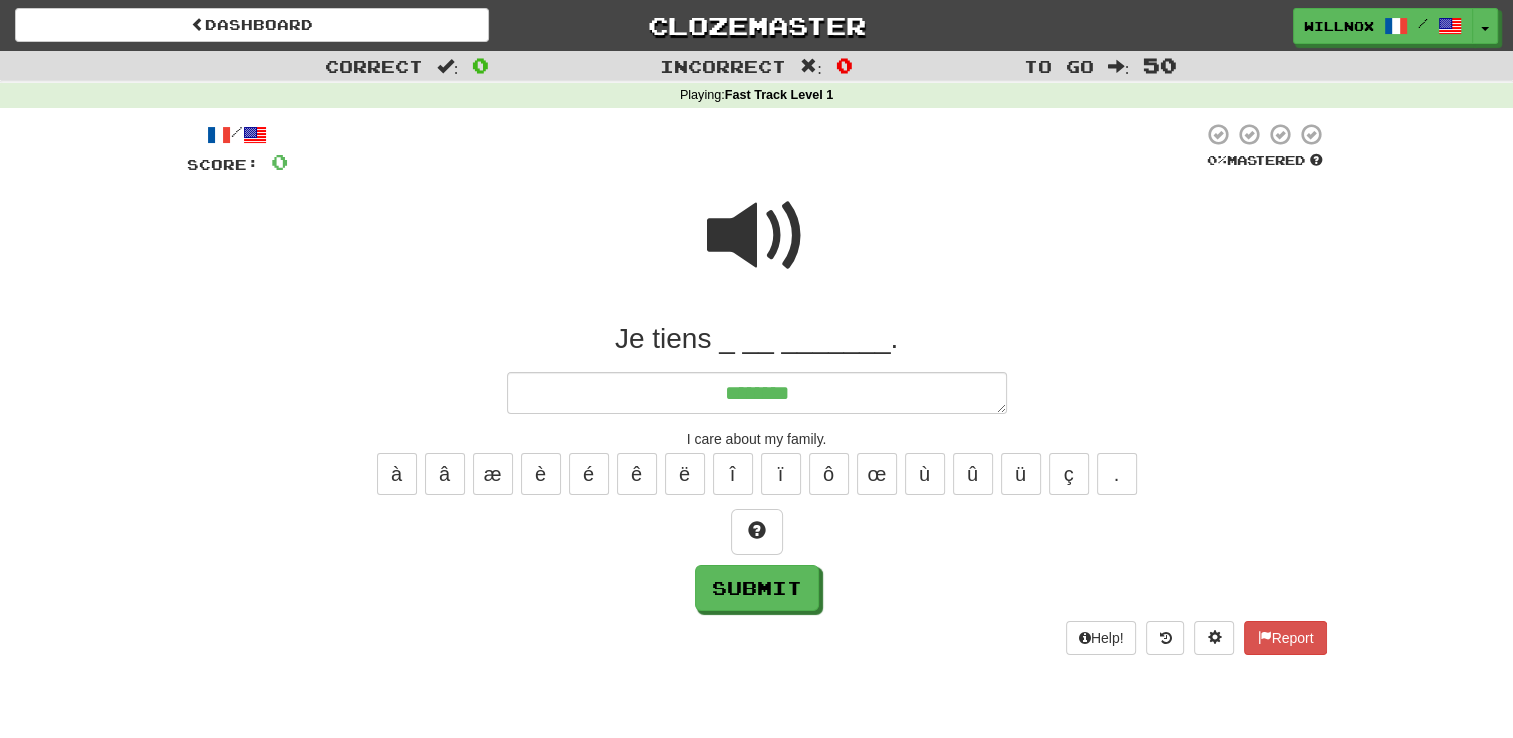 type on "*" 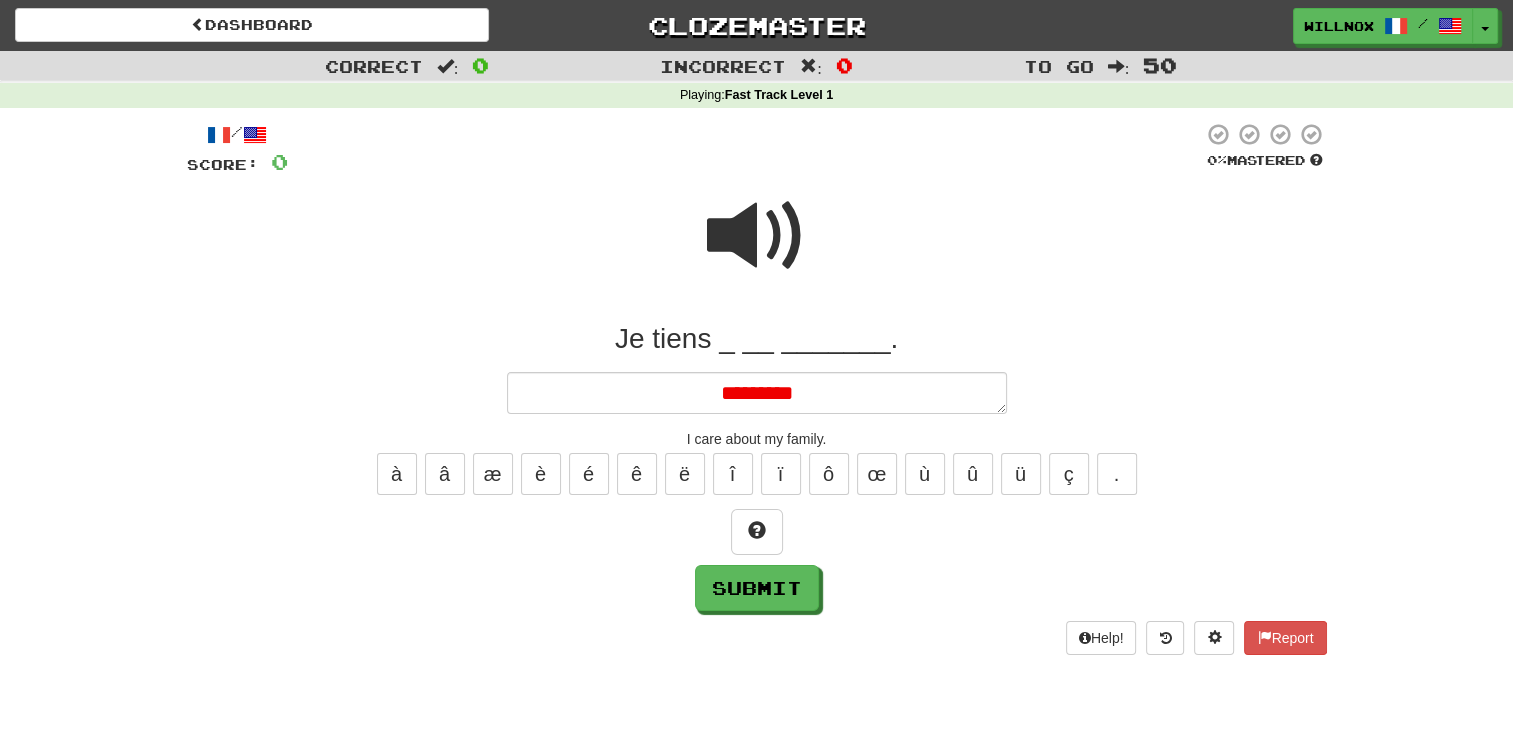 type on "*" 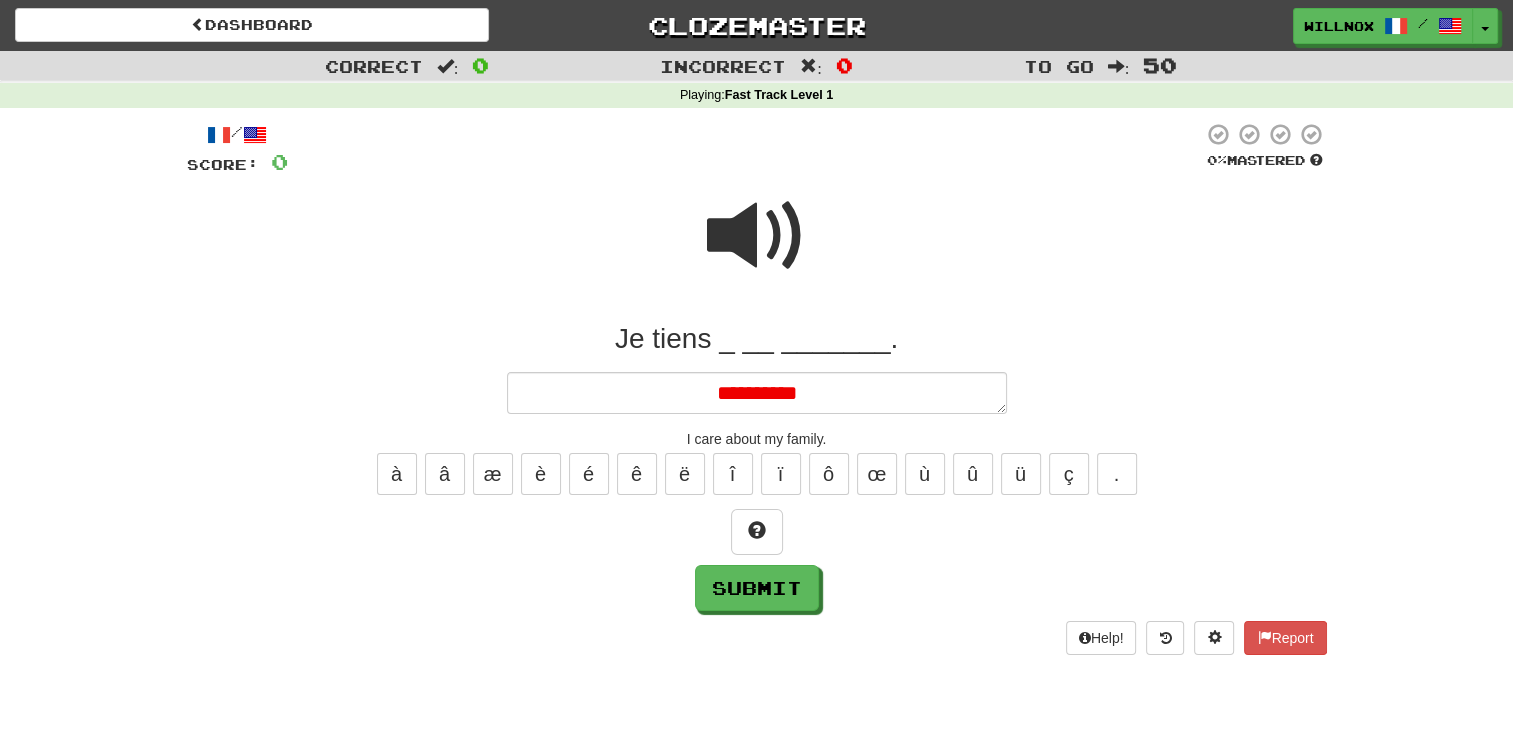 type on "*" 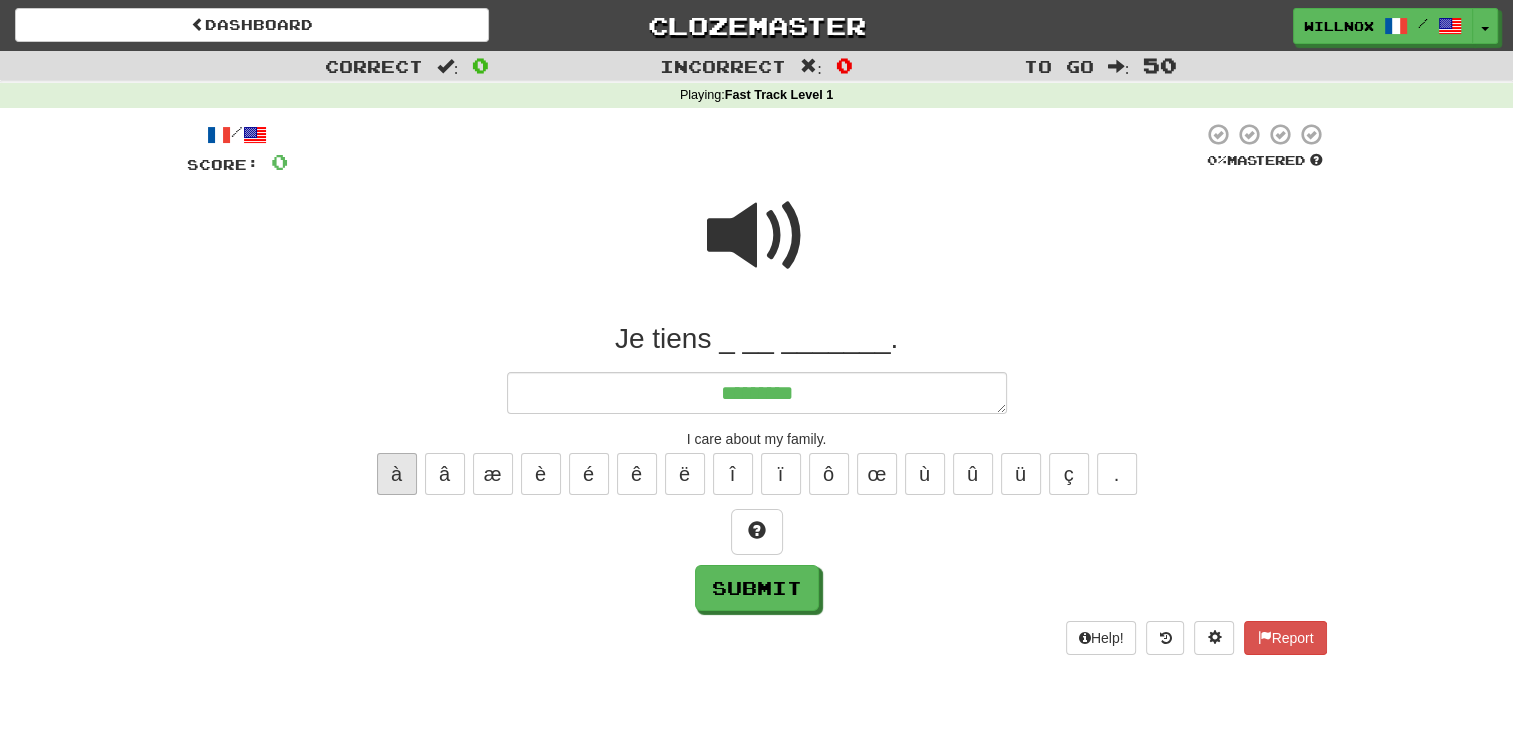 type on "********" 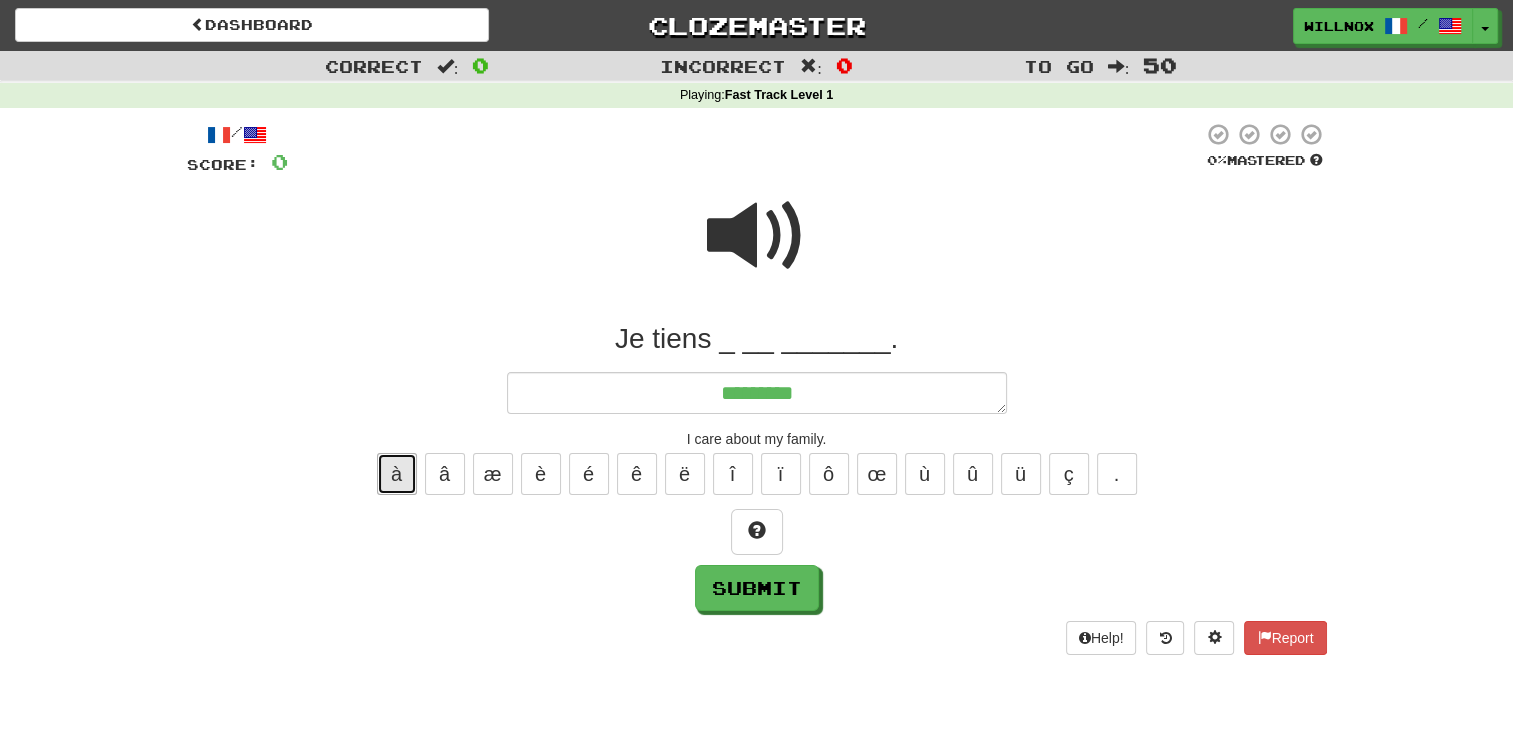 click on "à" at bounding box center (397, 474) 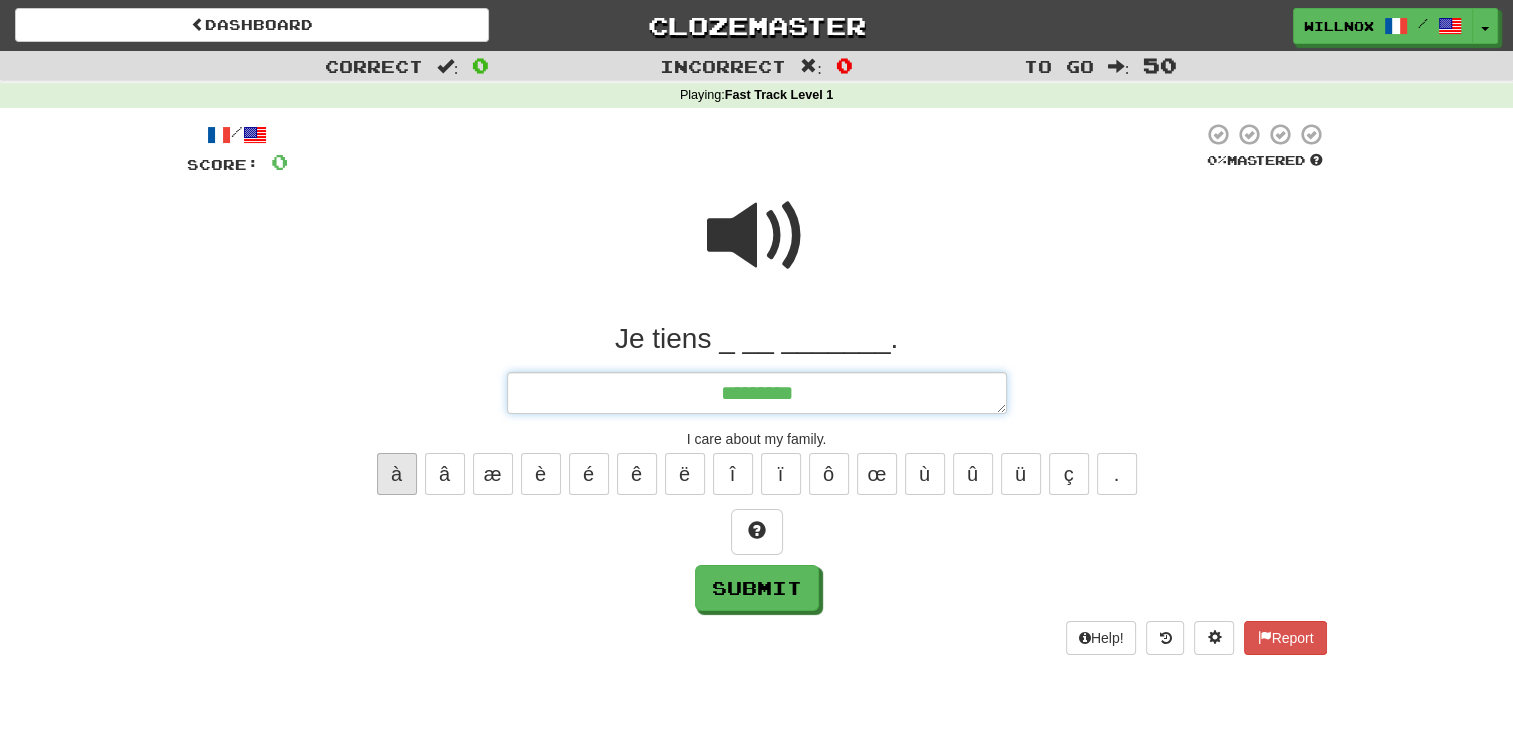 type on "*" 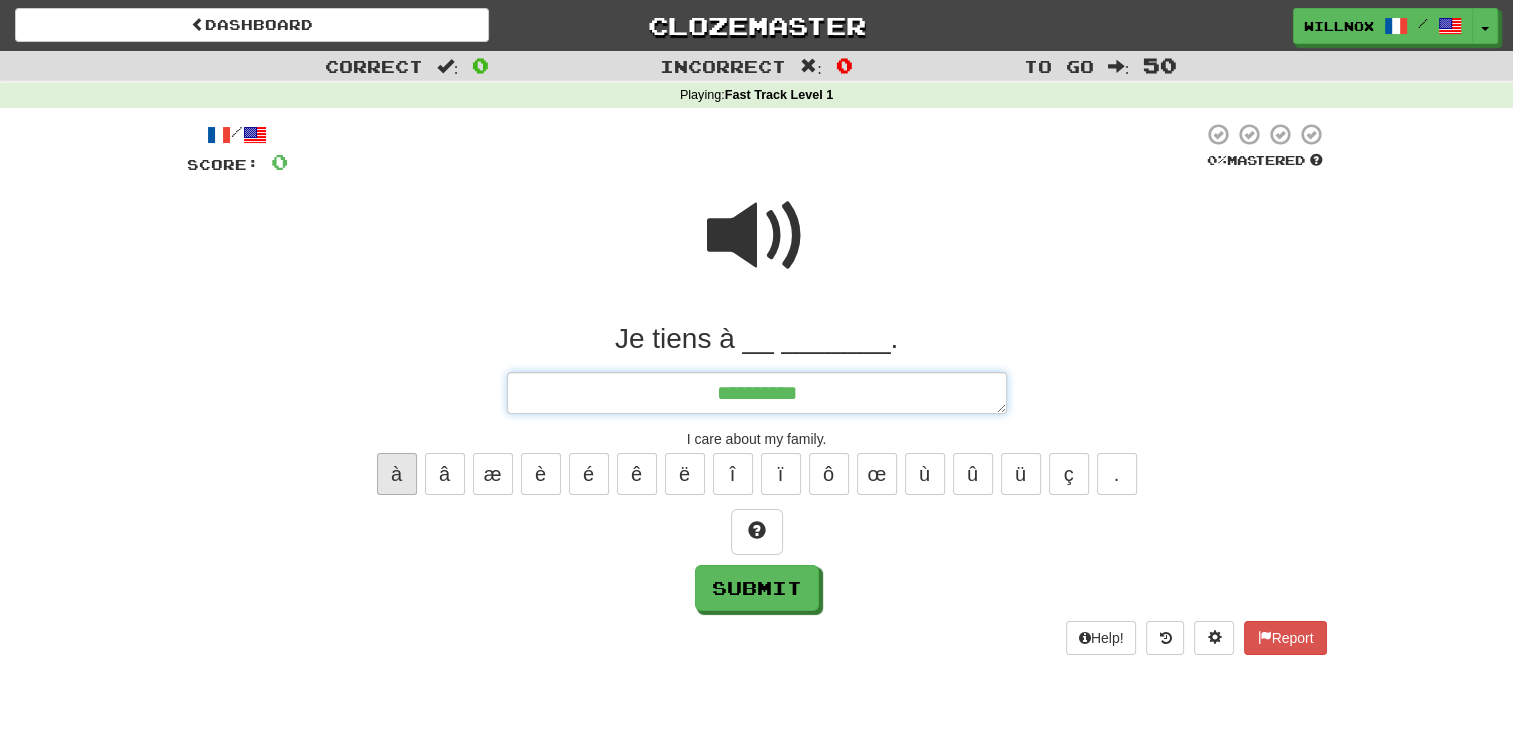 type on "*" 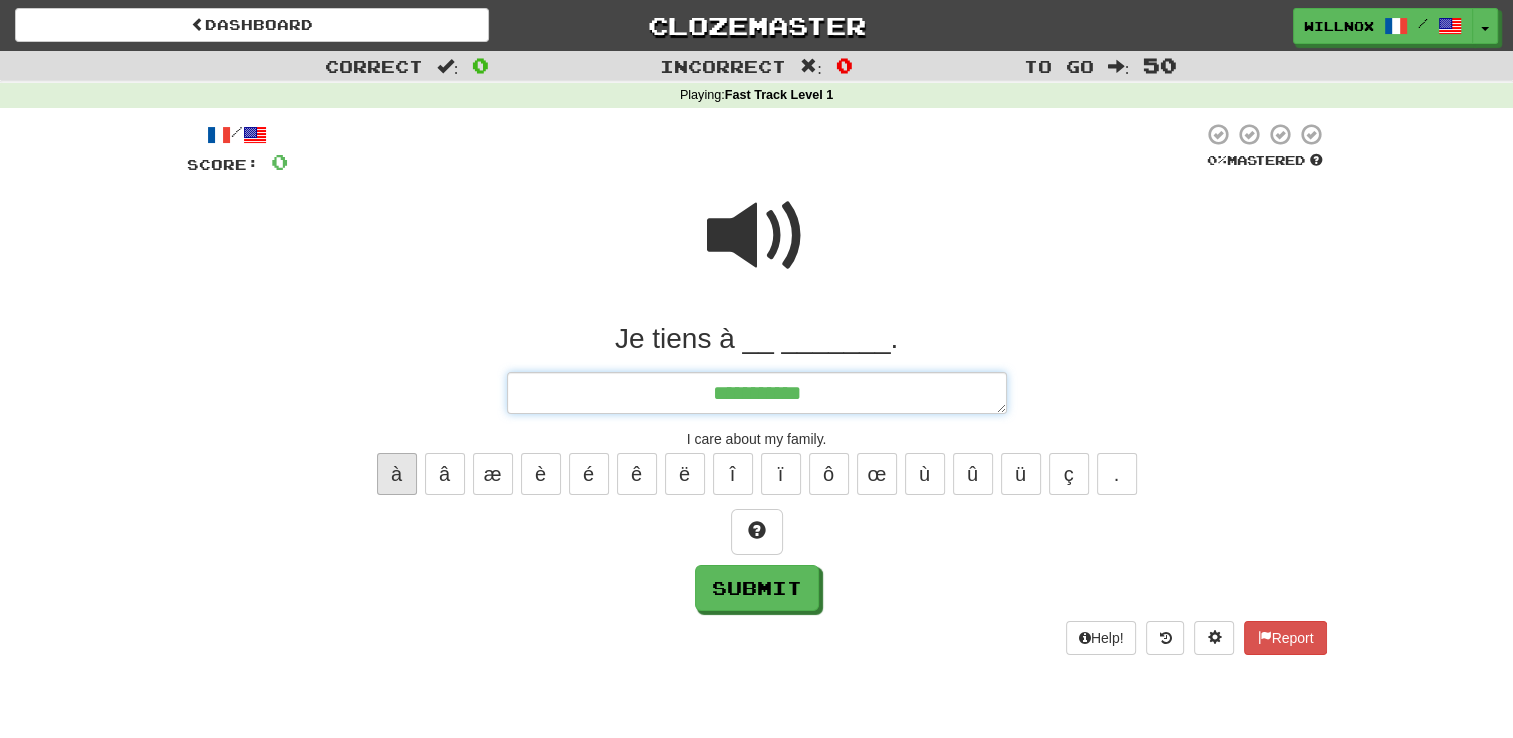 type on "*" 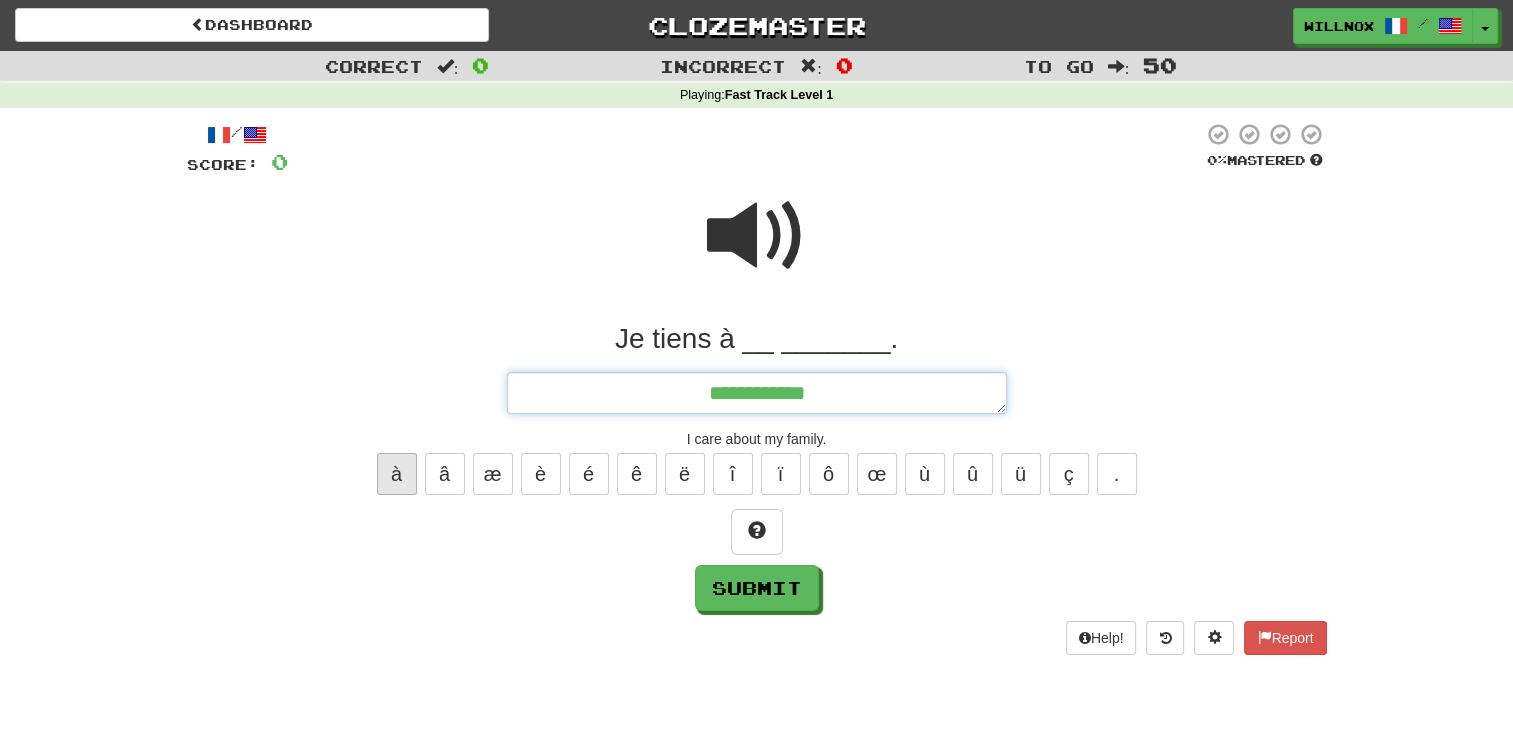 type on "**********" 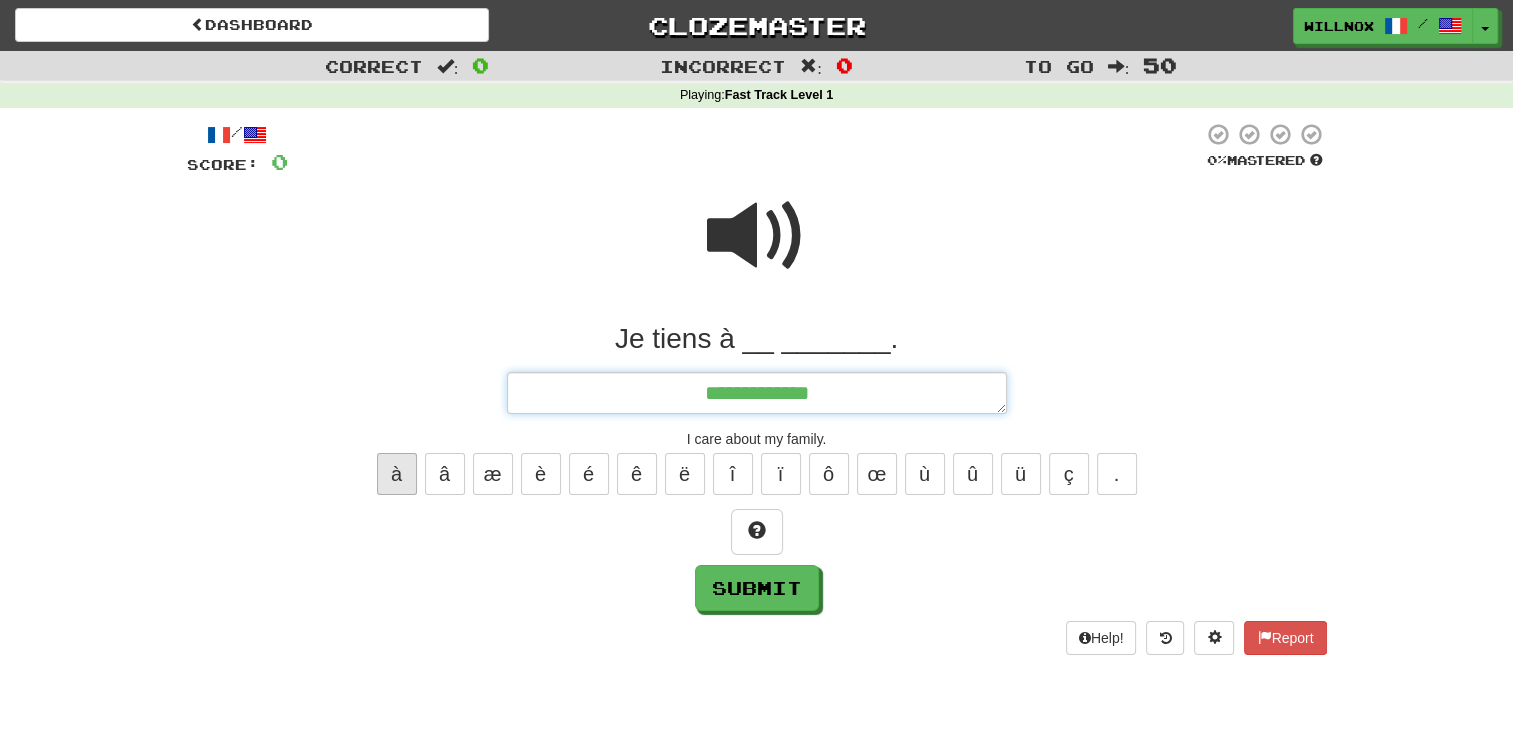 type on "*" 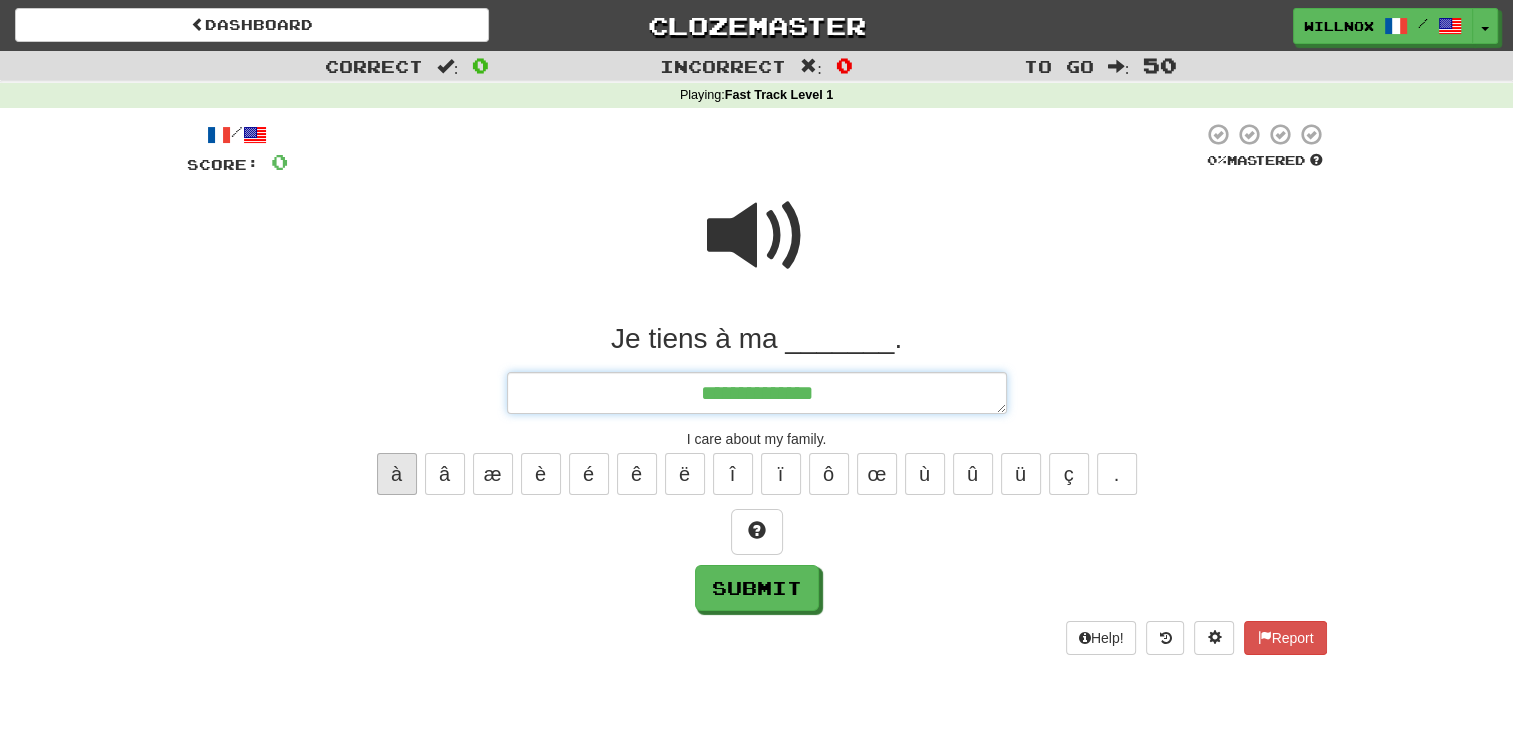 type on "*" 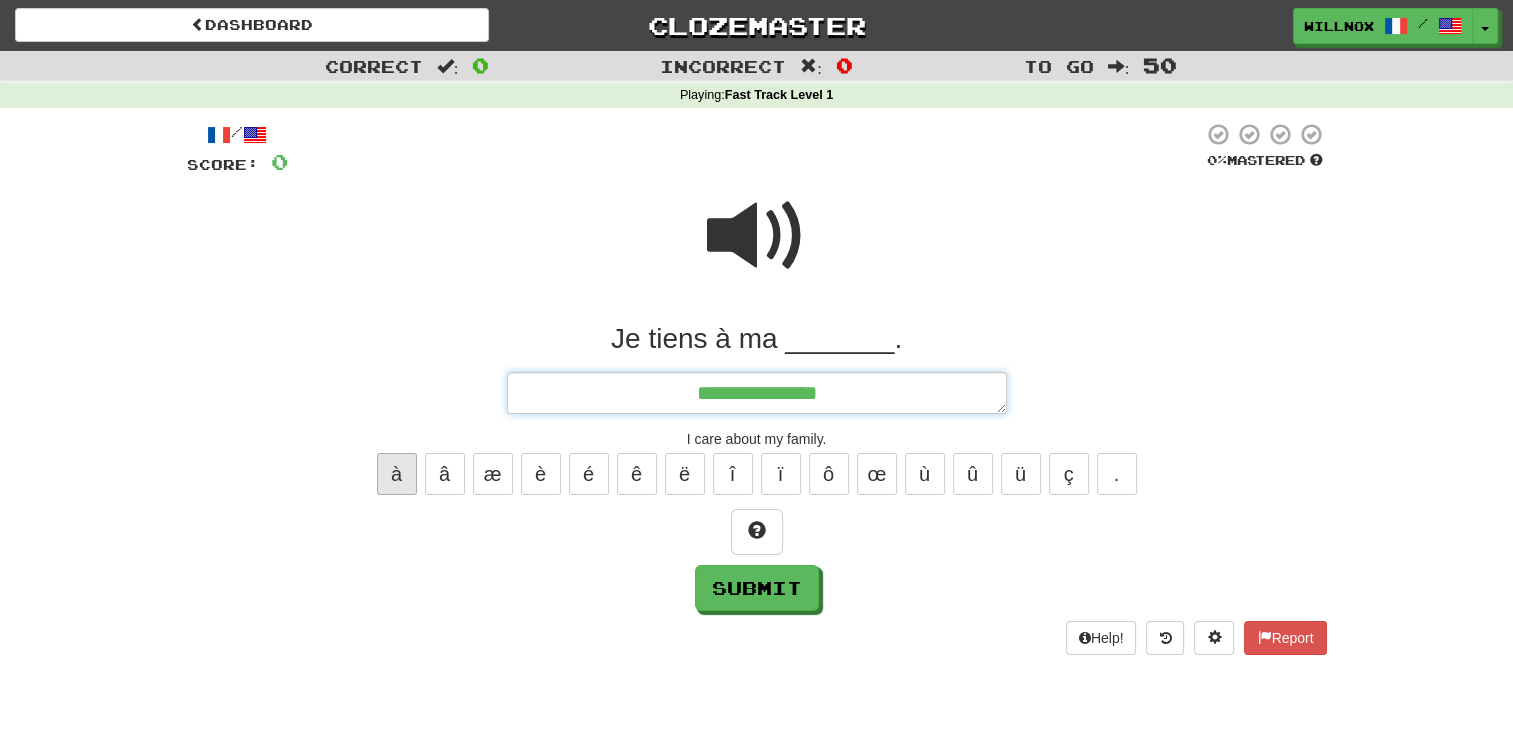 type on "*" 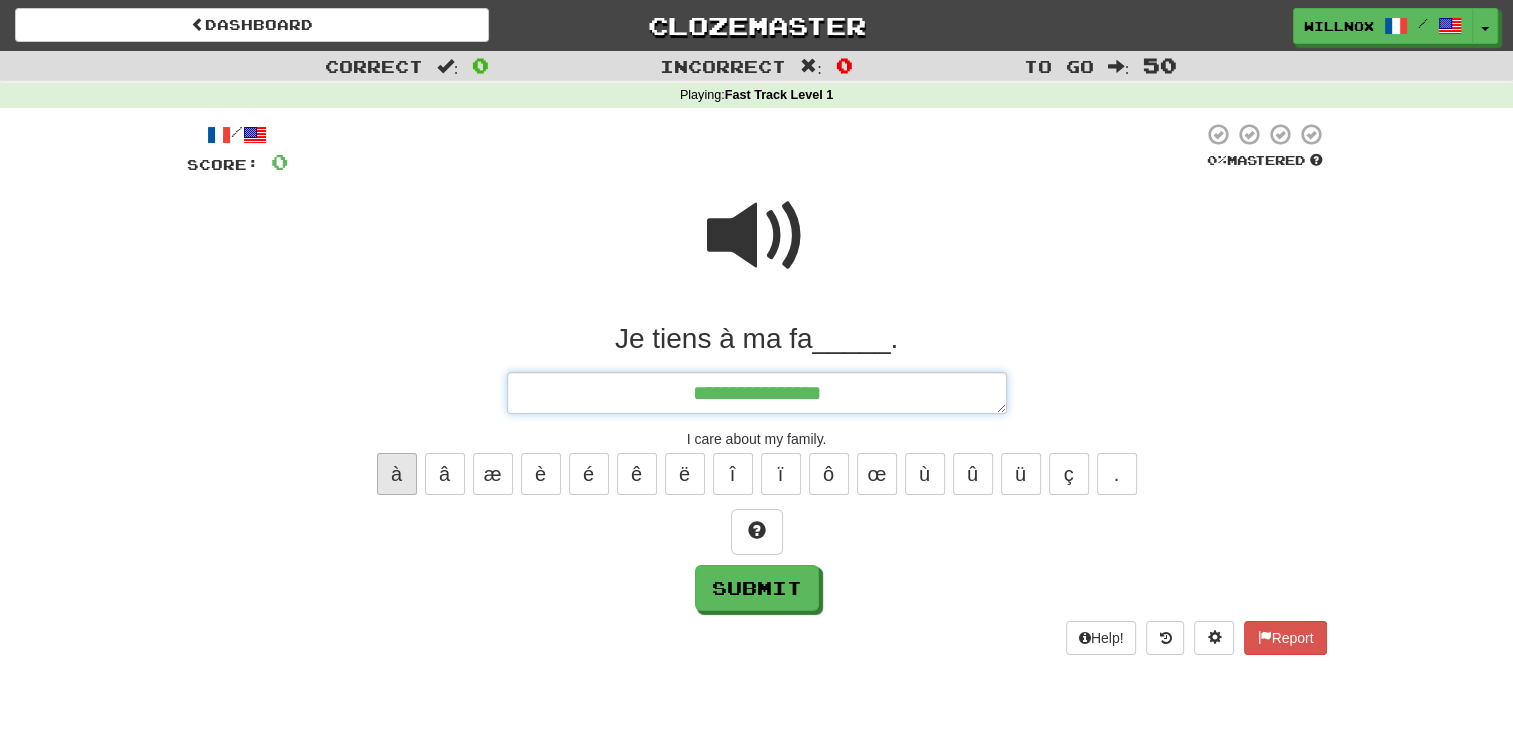 type on "*" 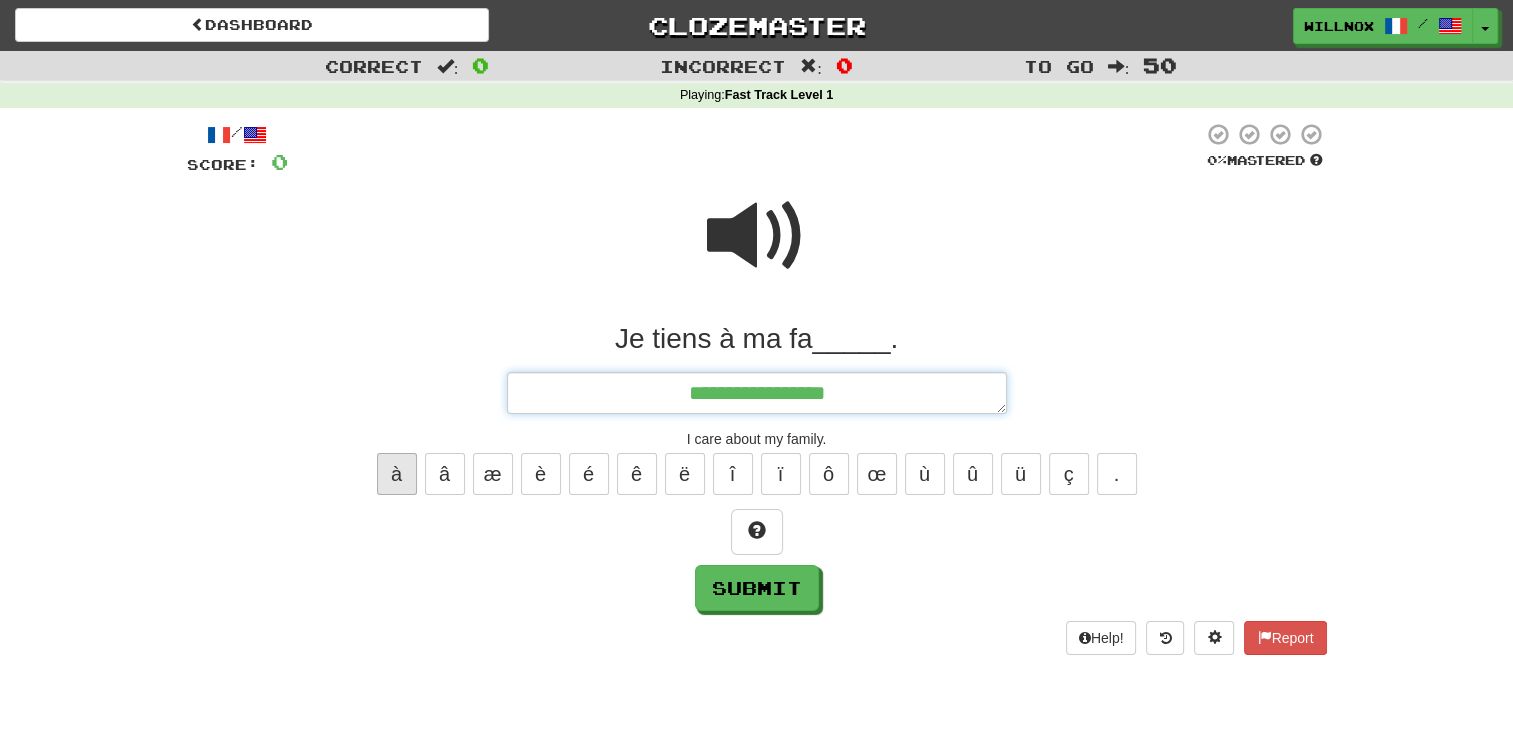 type on "*" 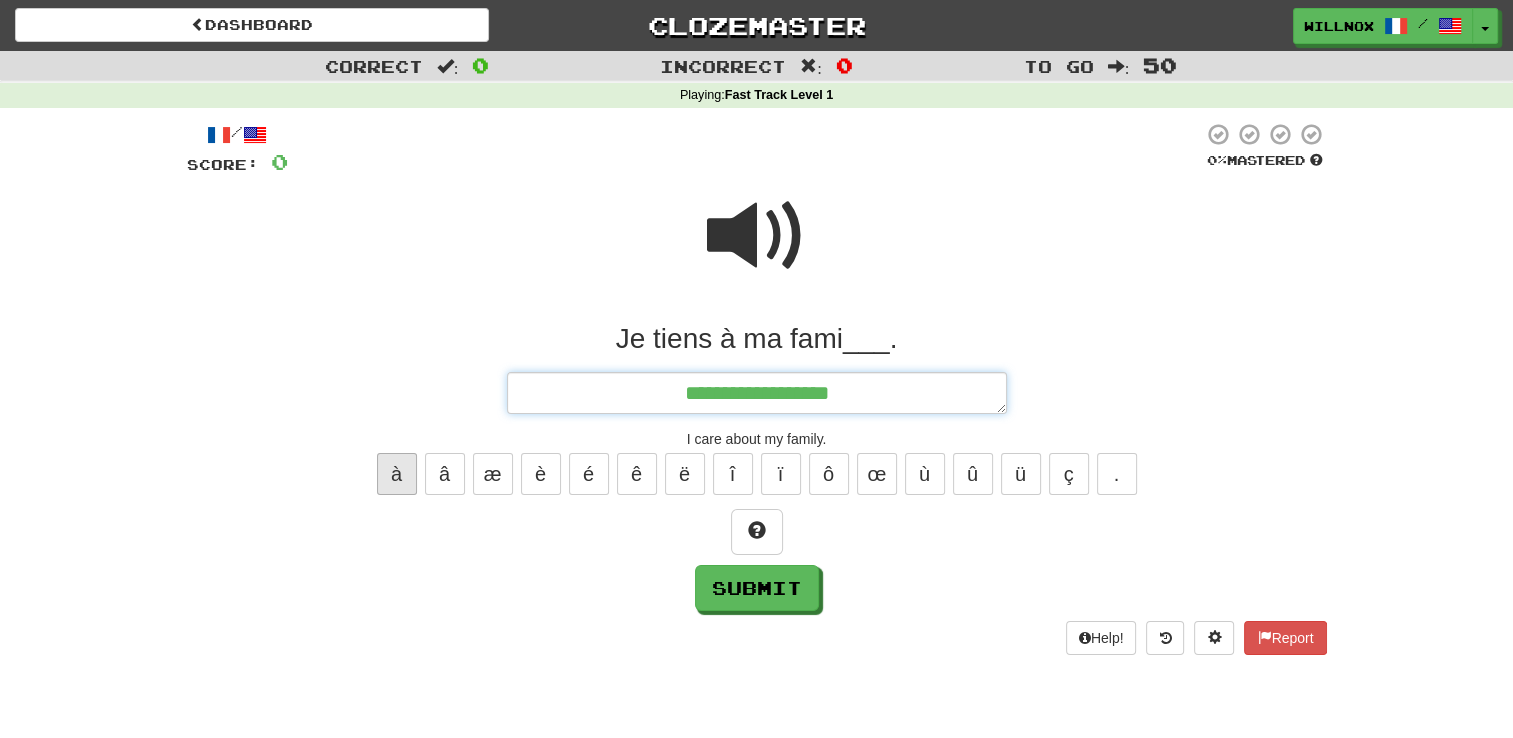 type on "*" 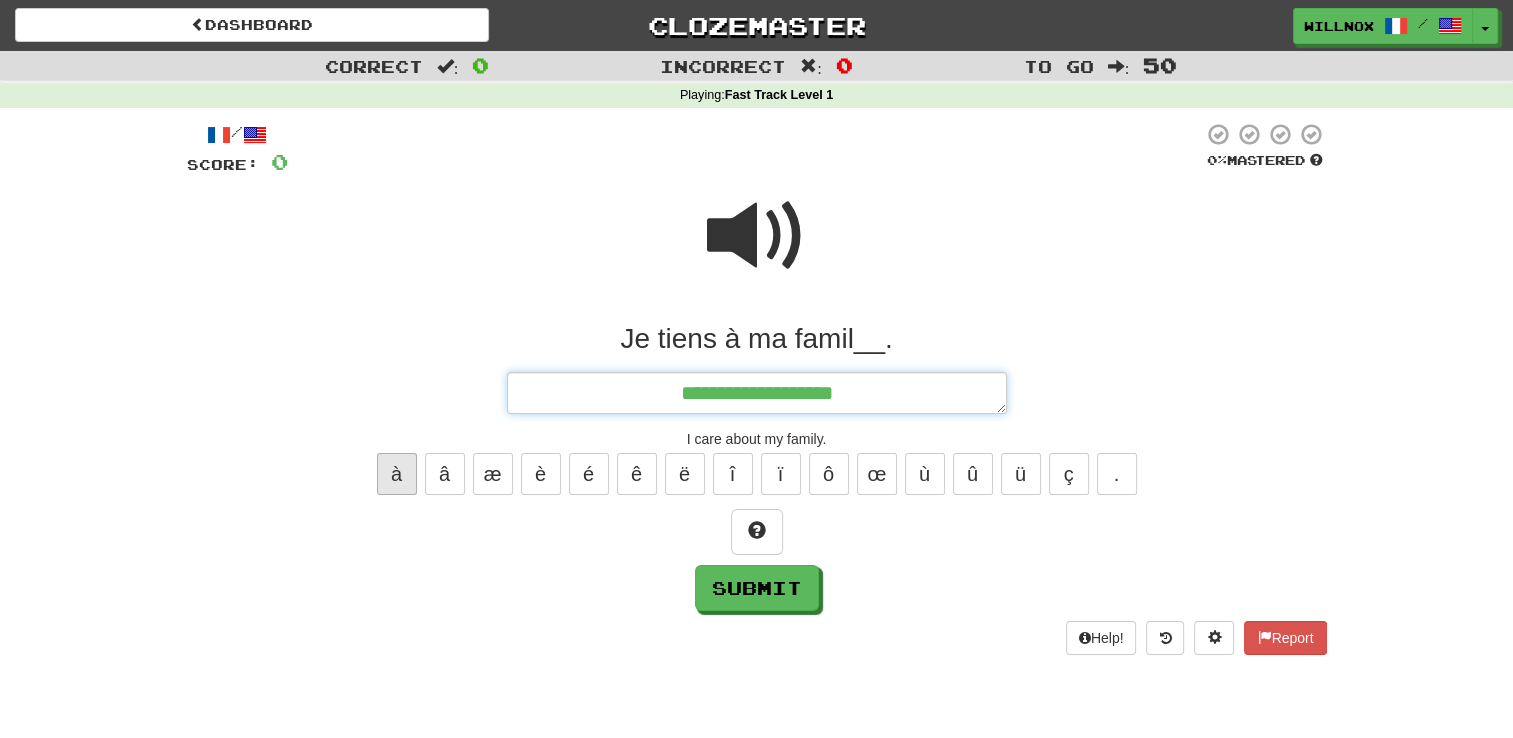 type on "*" 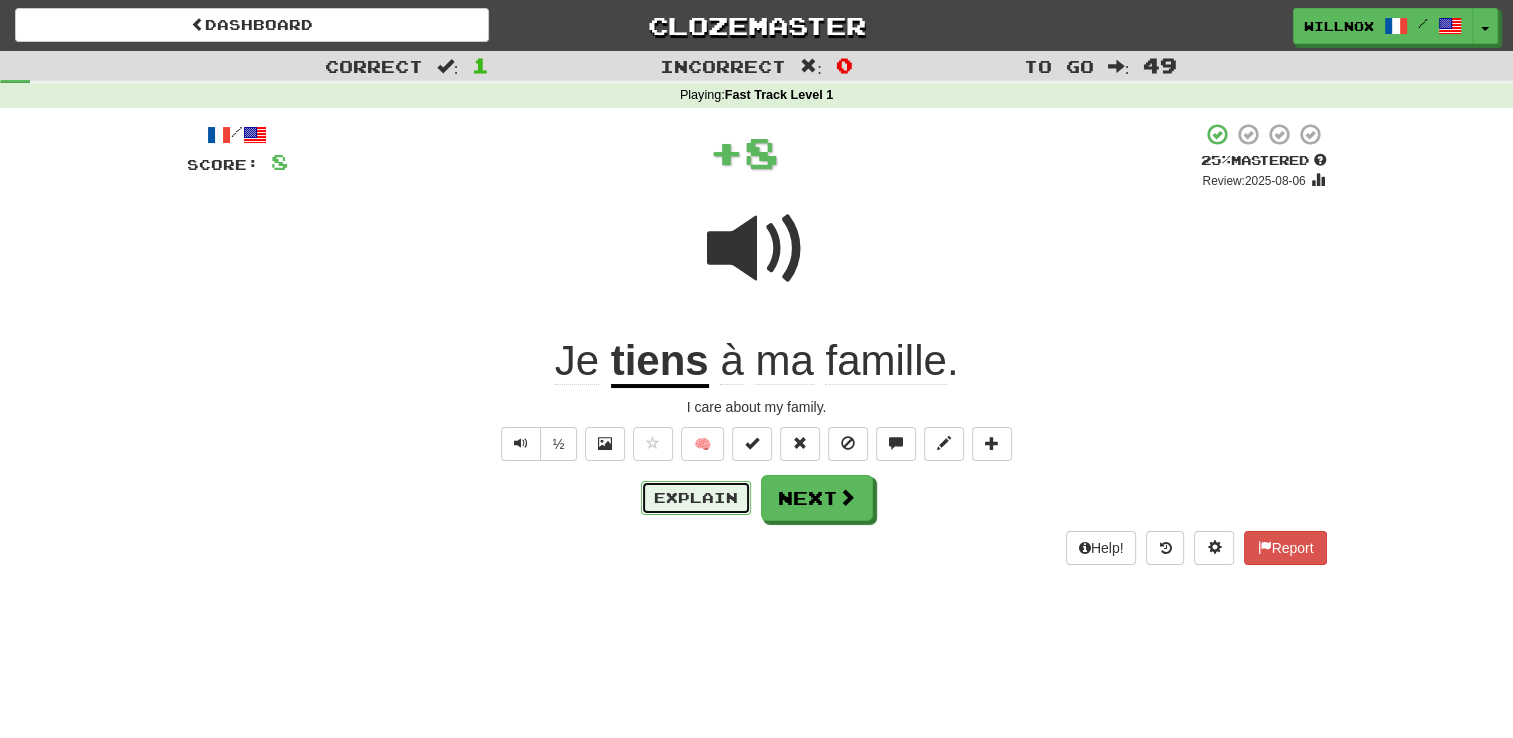 click on "Explain" at bounding box center (696, 498) 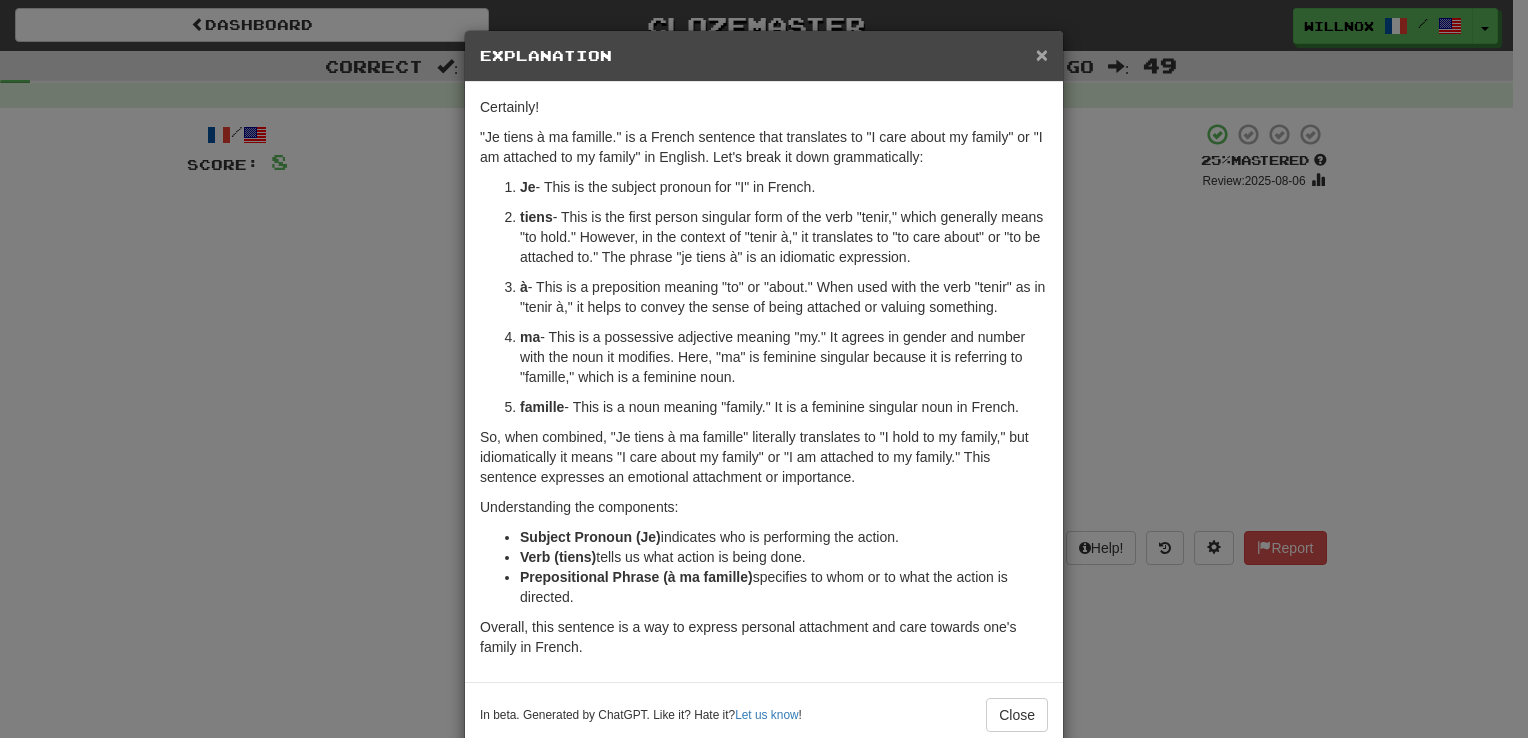 click on "×" at bounding box center [1042, 54] 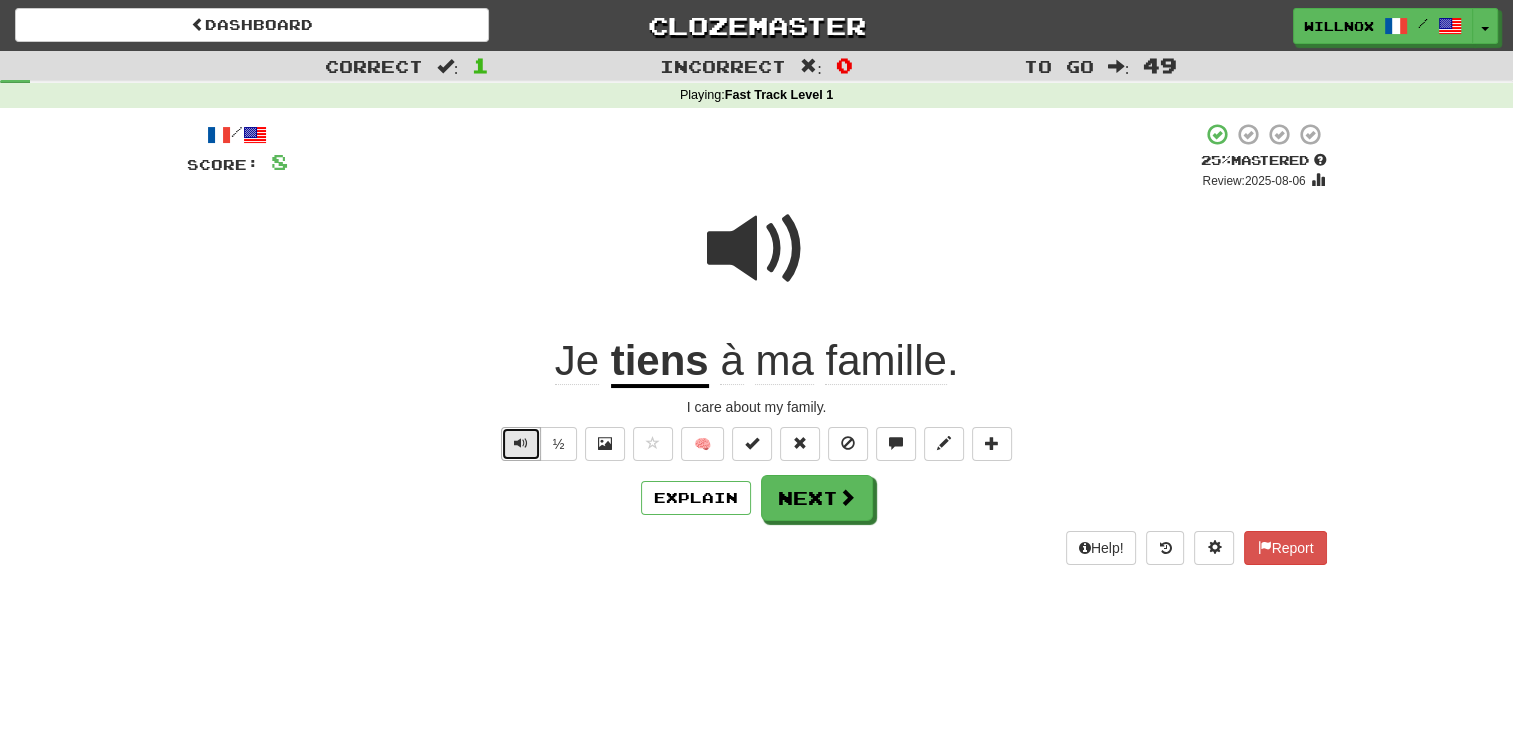 click at bounding box center (521, 443) 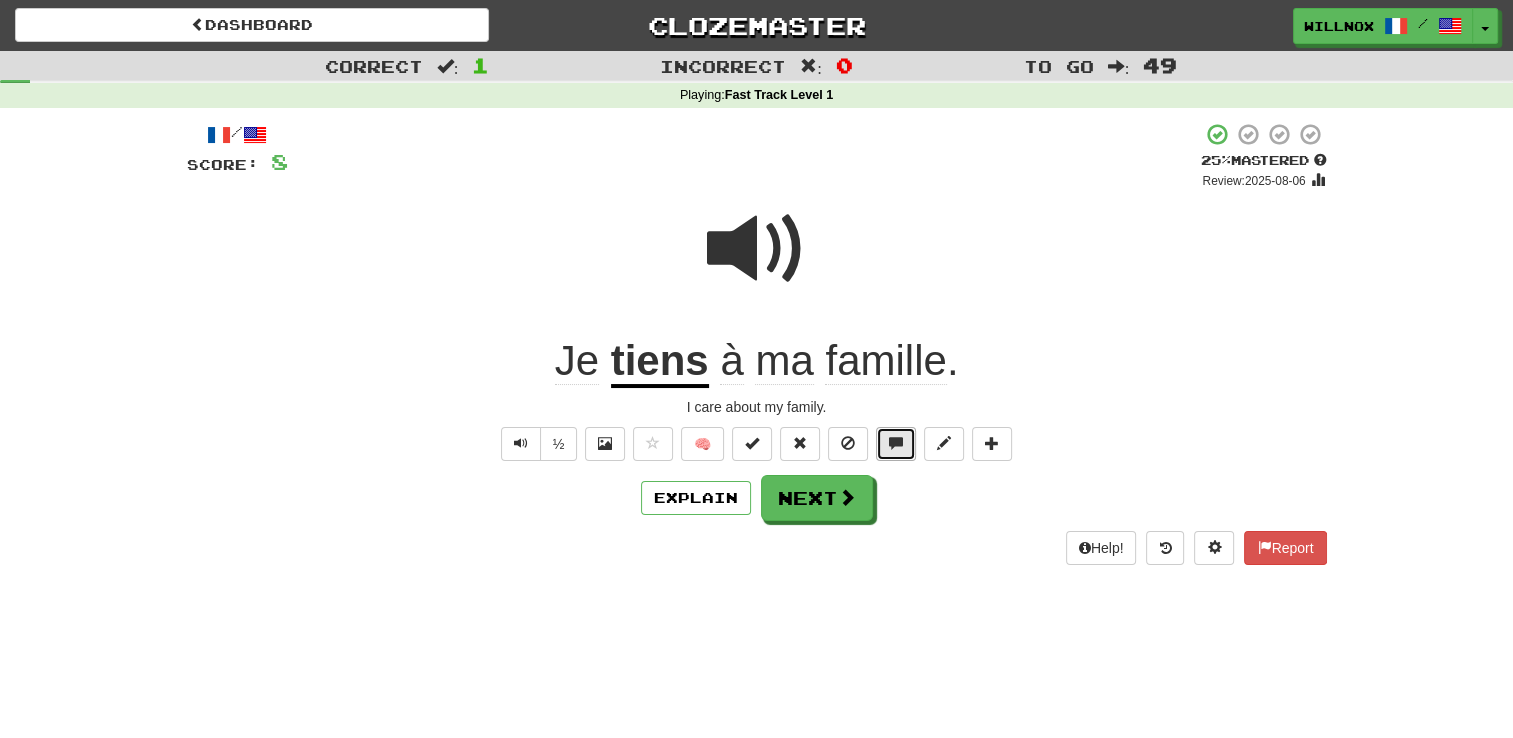 click at bounding box center [896, 444] 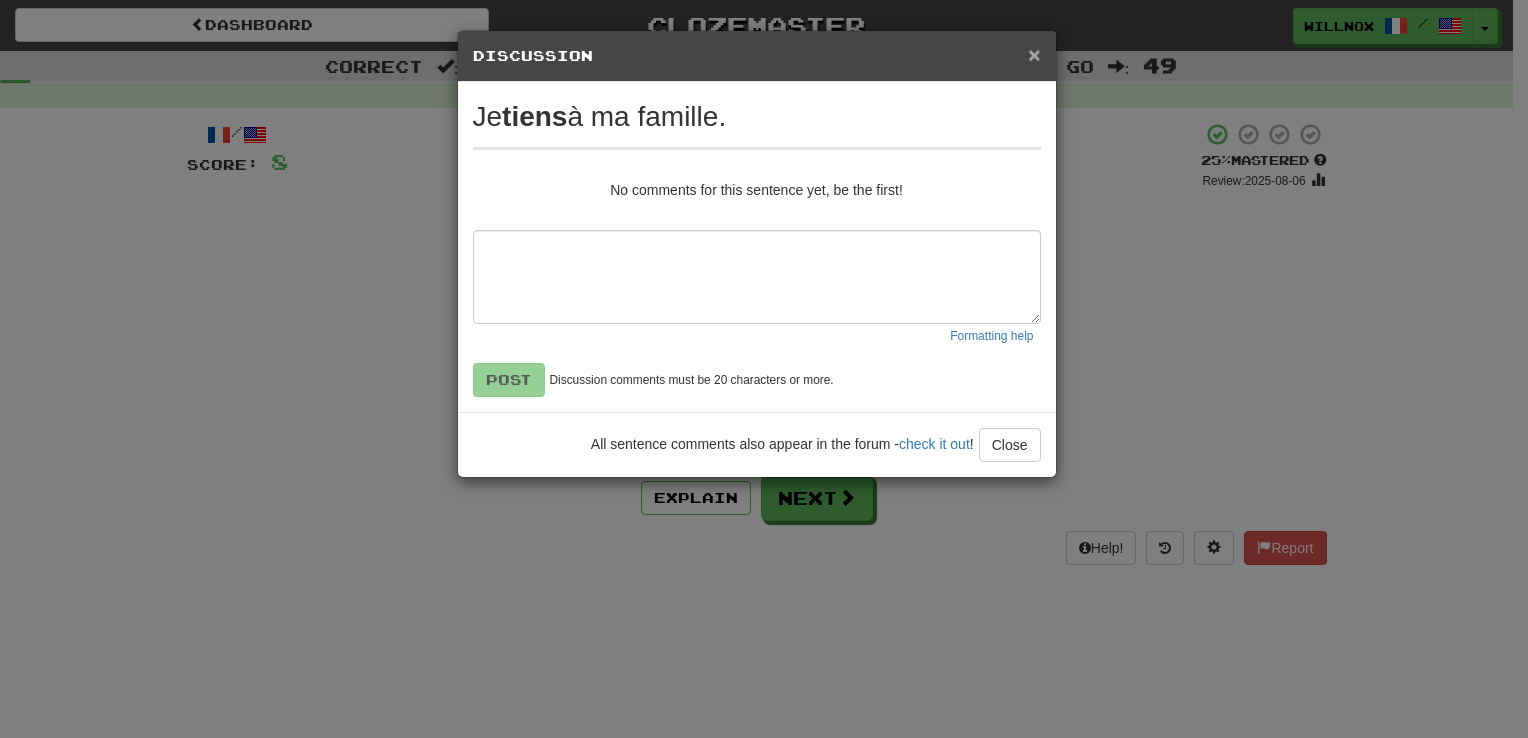 click on "×" at bounding box center [1034, 54] 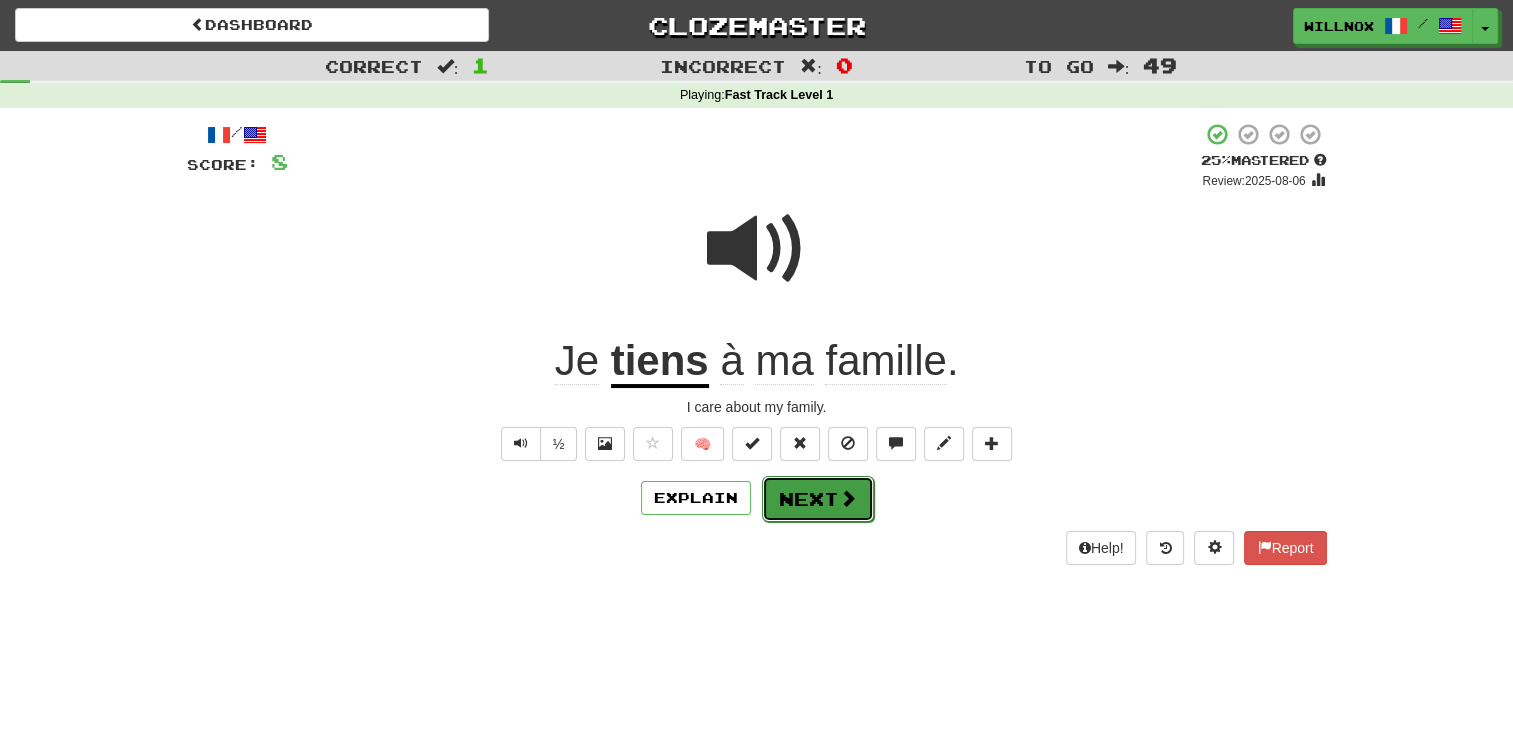 click on "Next" at bounding box center [818, 499] 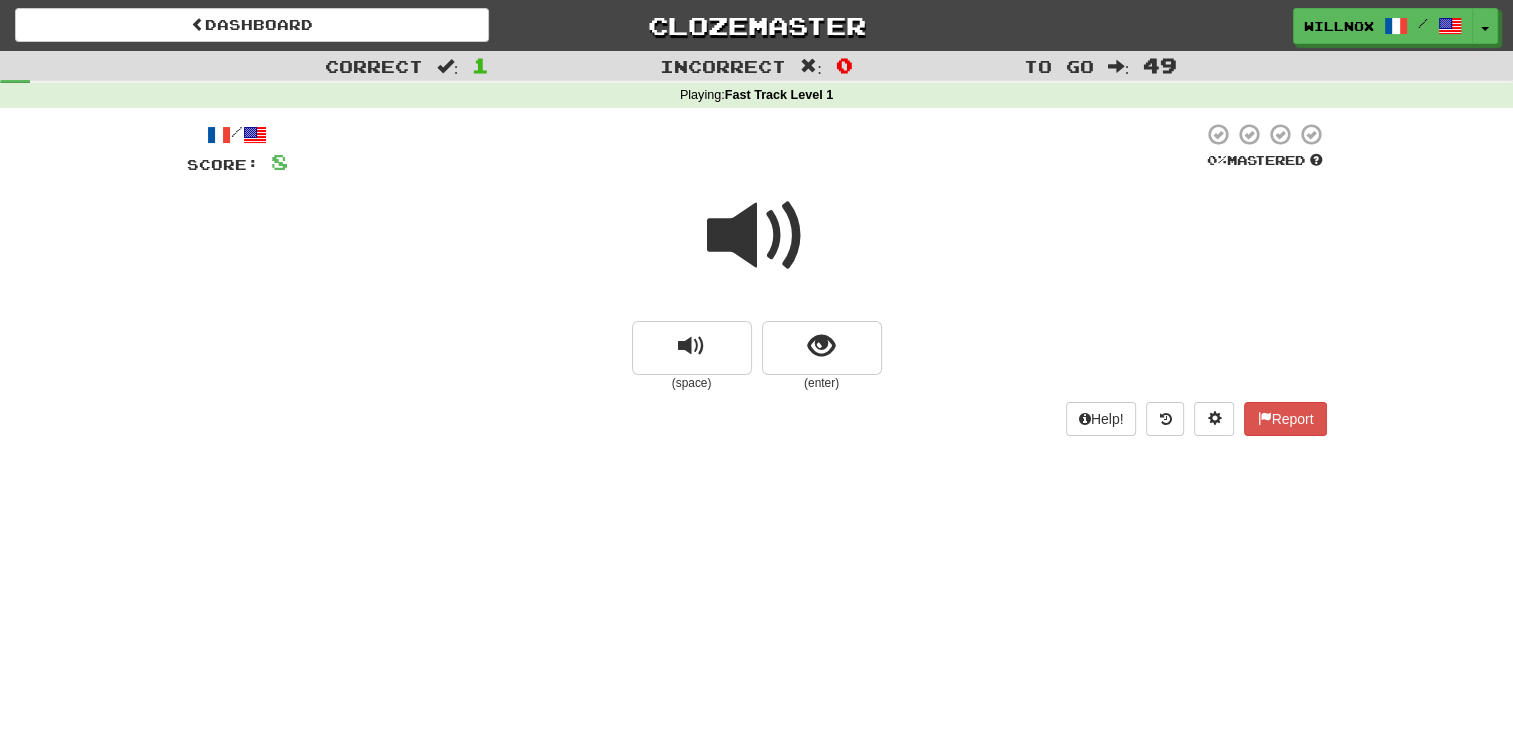 click at bounding box center (757, 236) 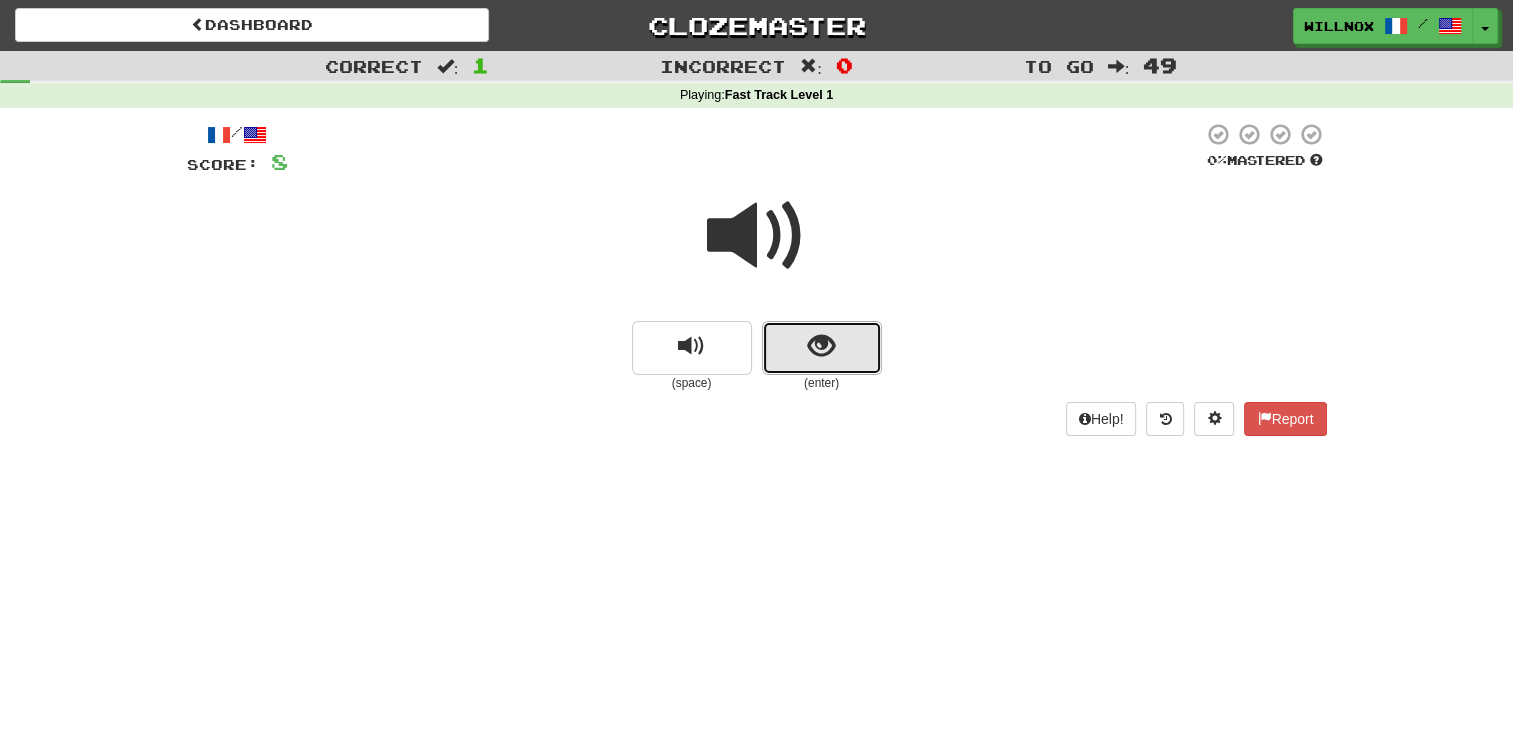 click at bounding box center (821, 346) 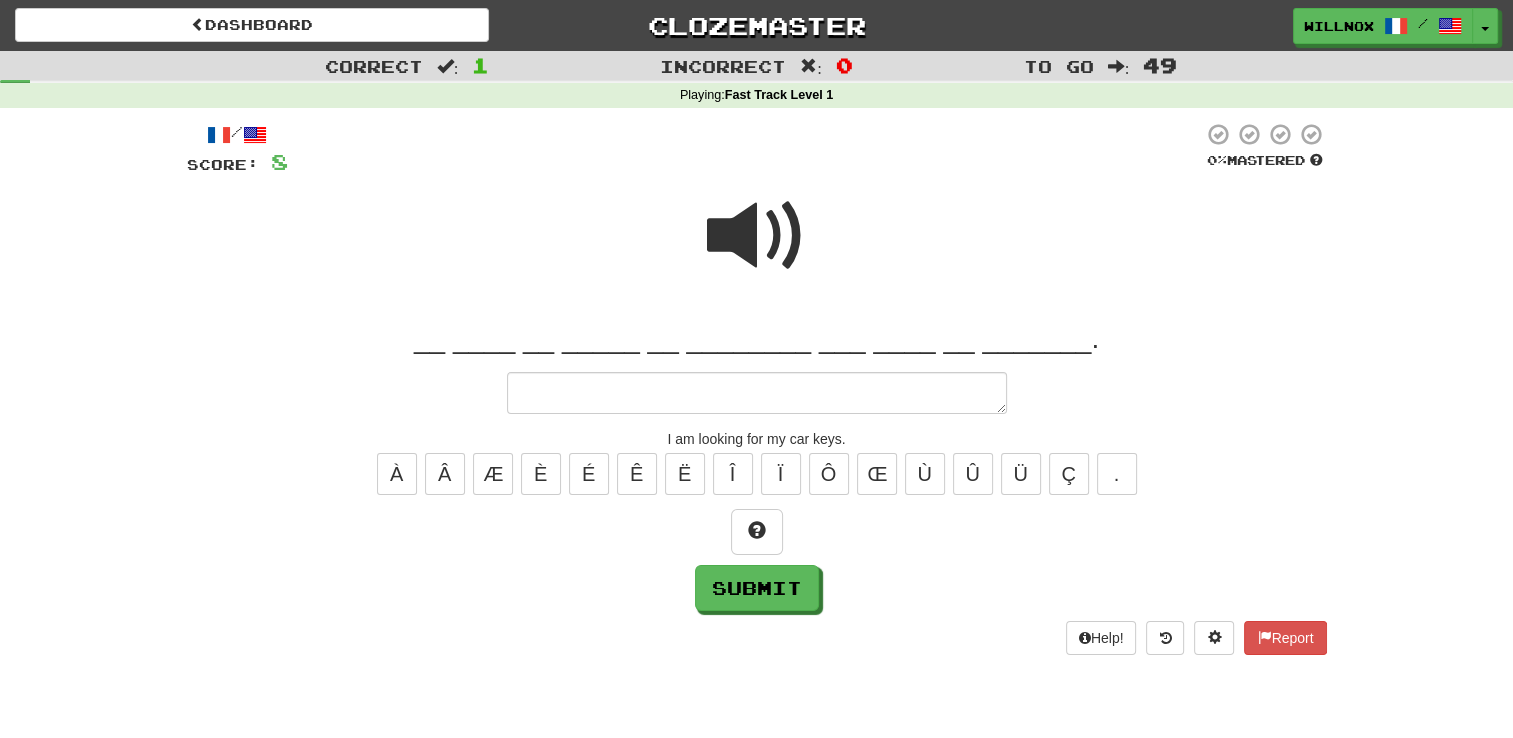 type on "*" 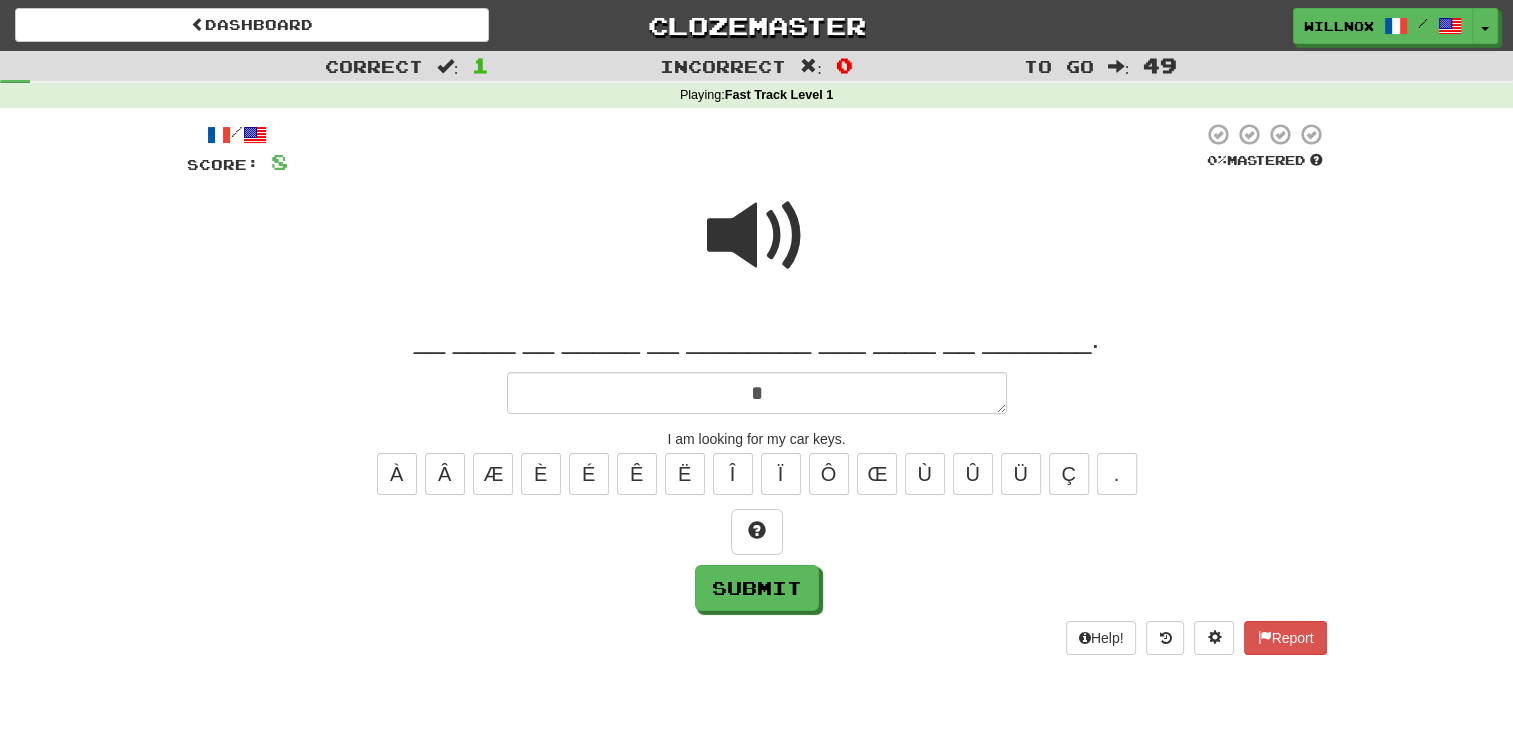 type on "*" 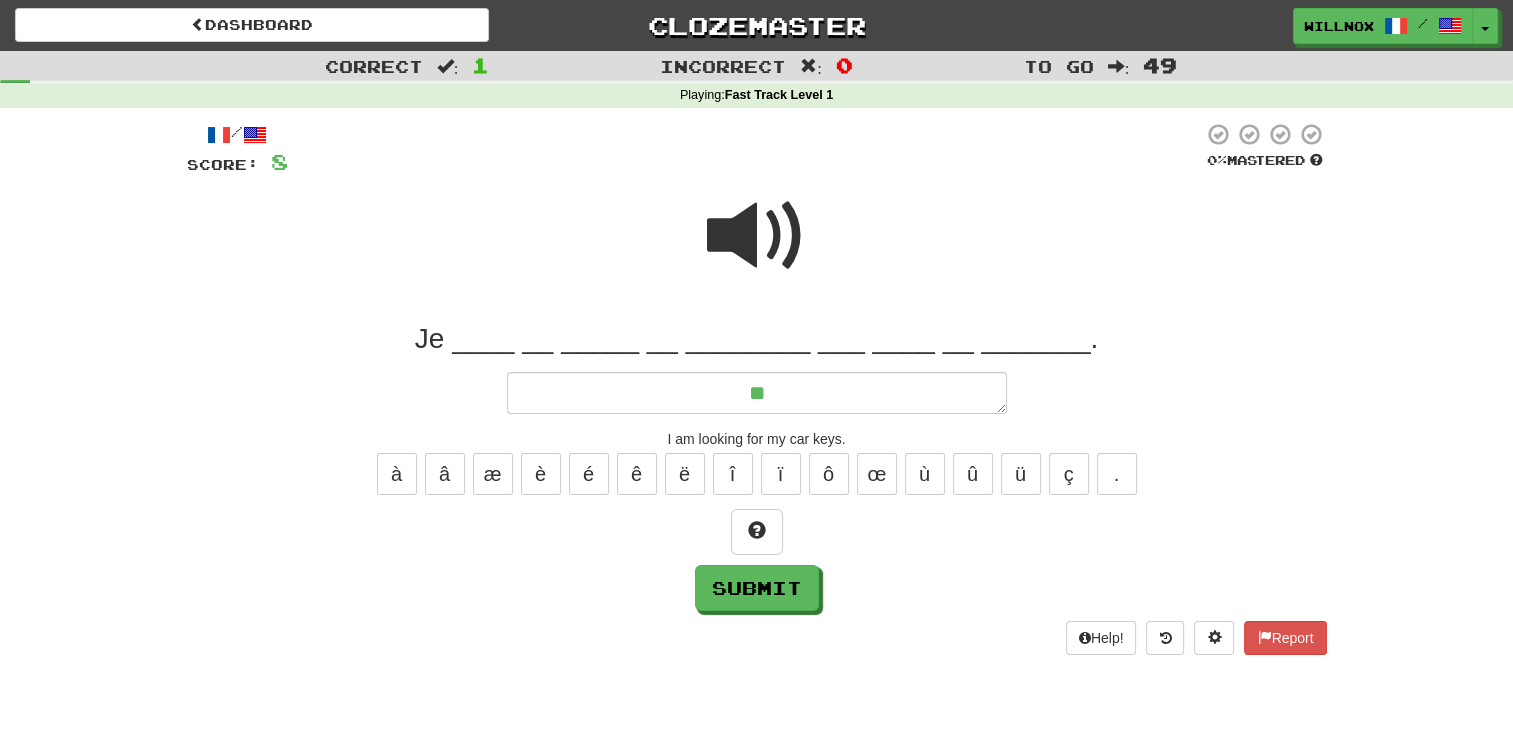 type on "*" 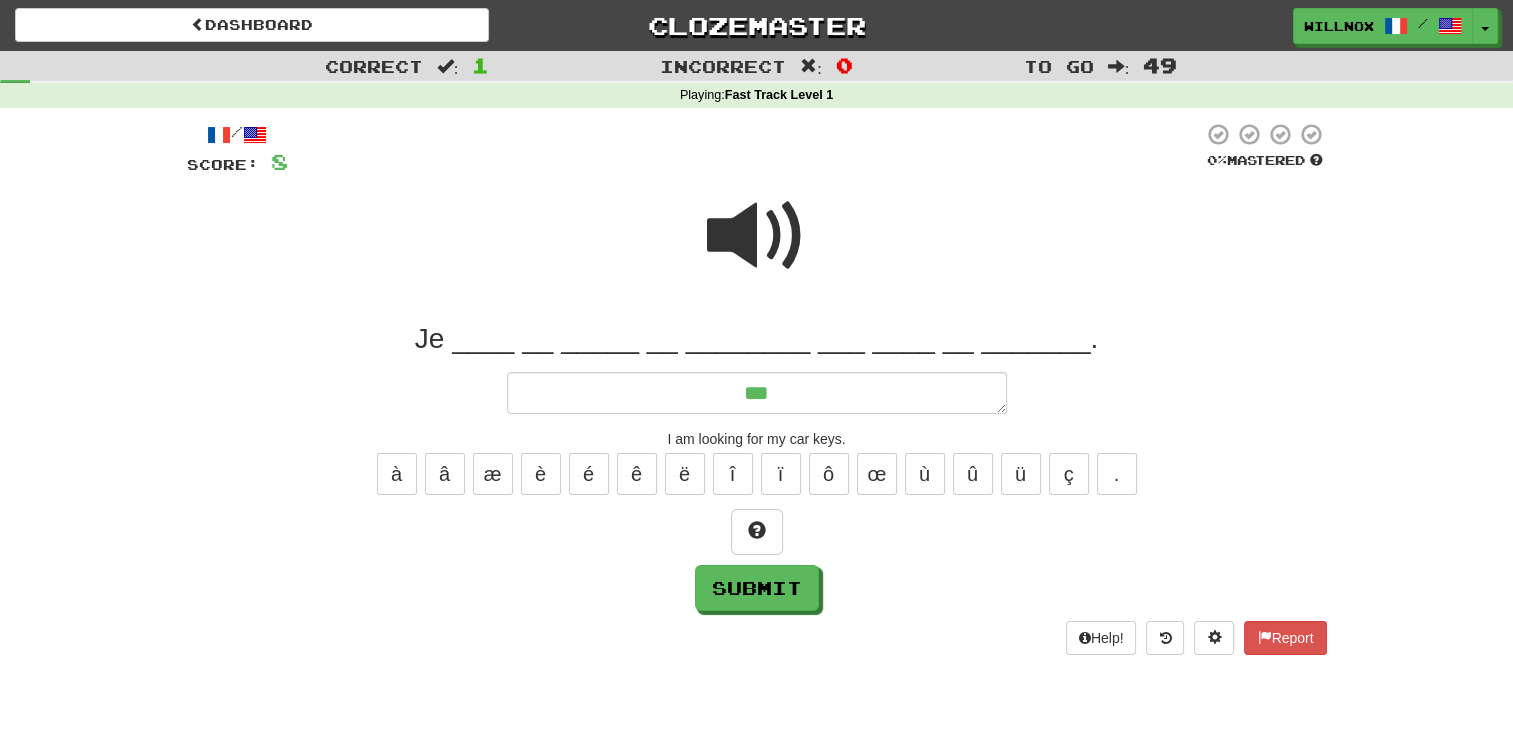type on "*" 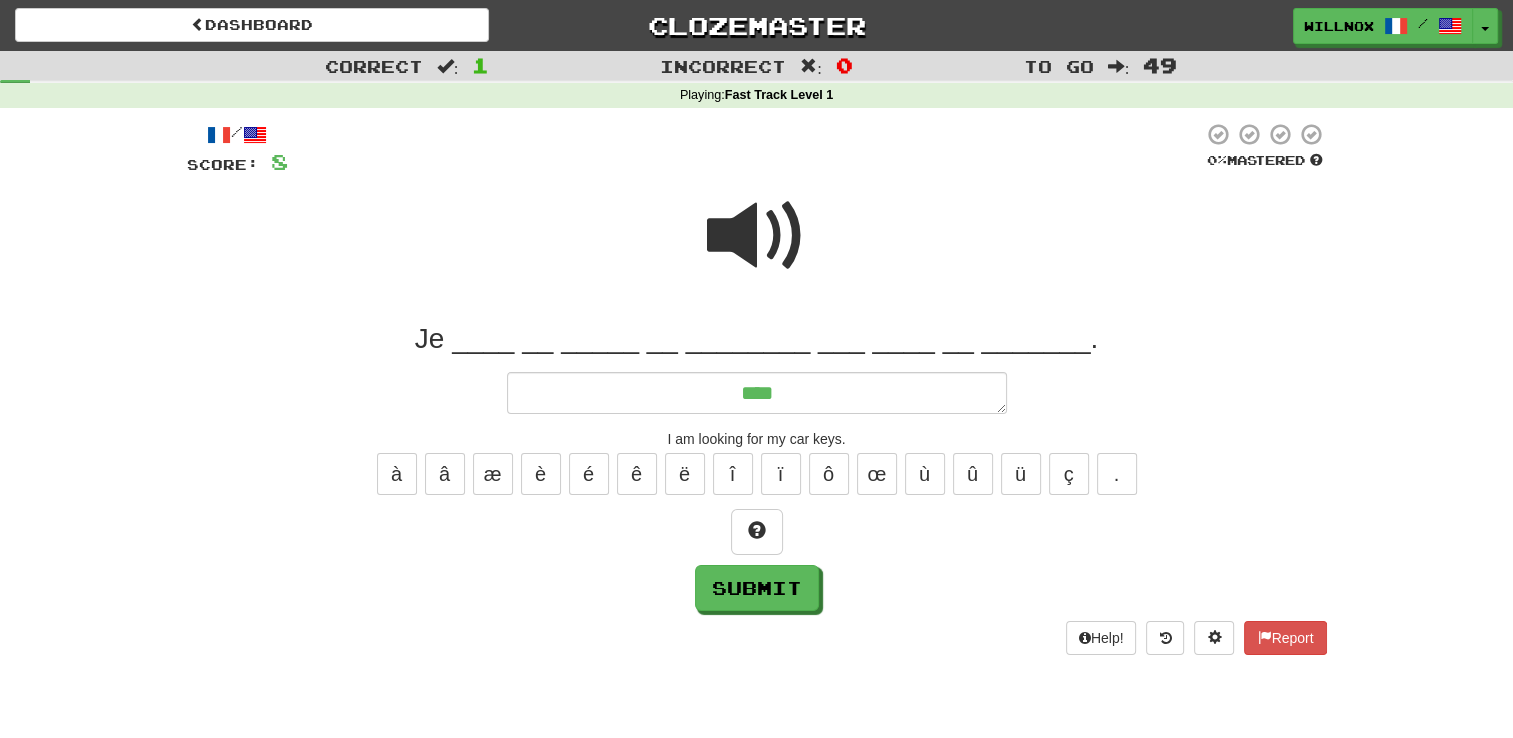 type on "*****" 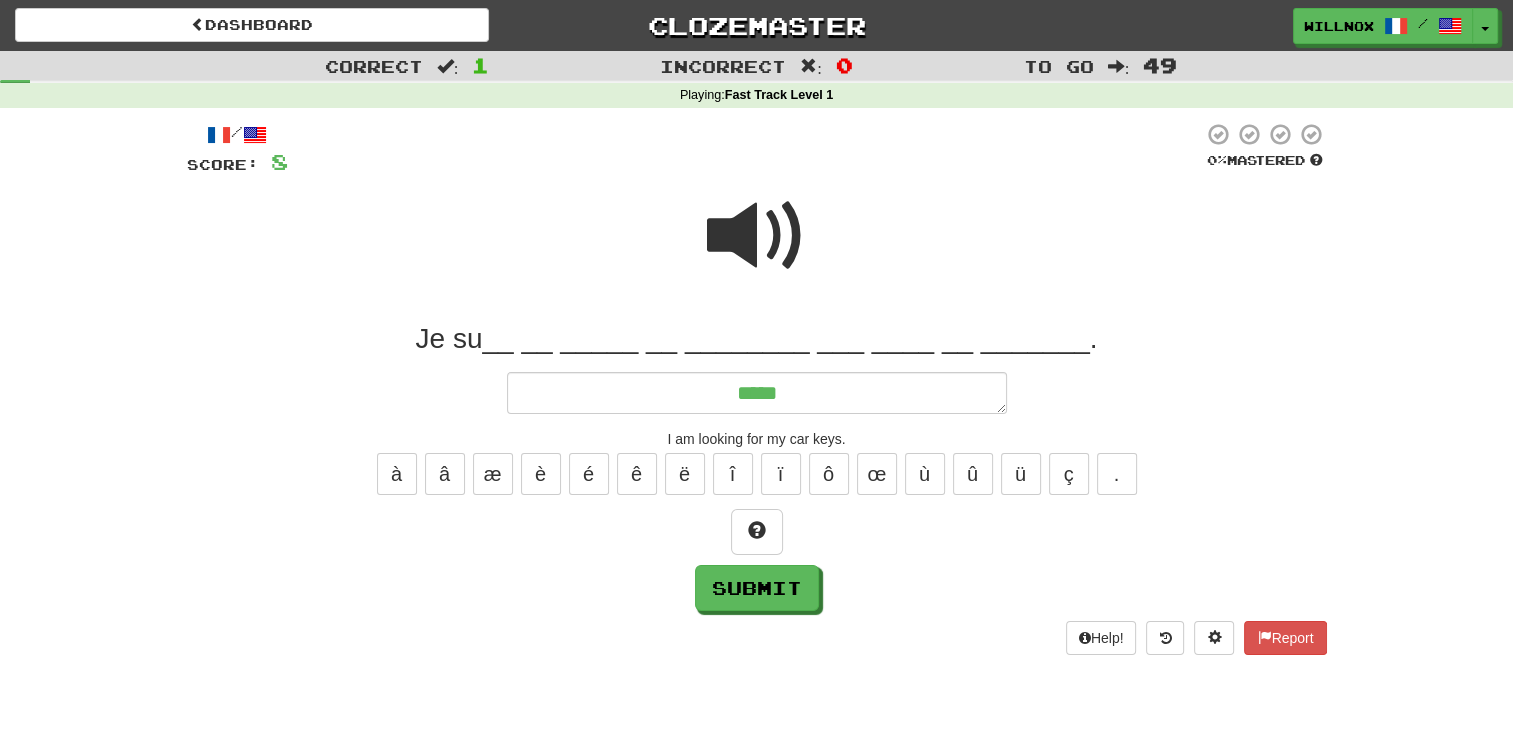 type on "*" 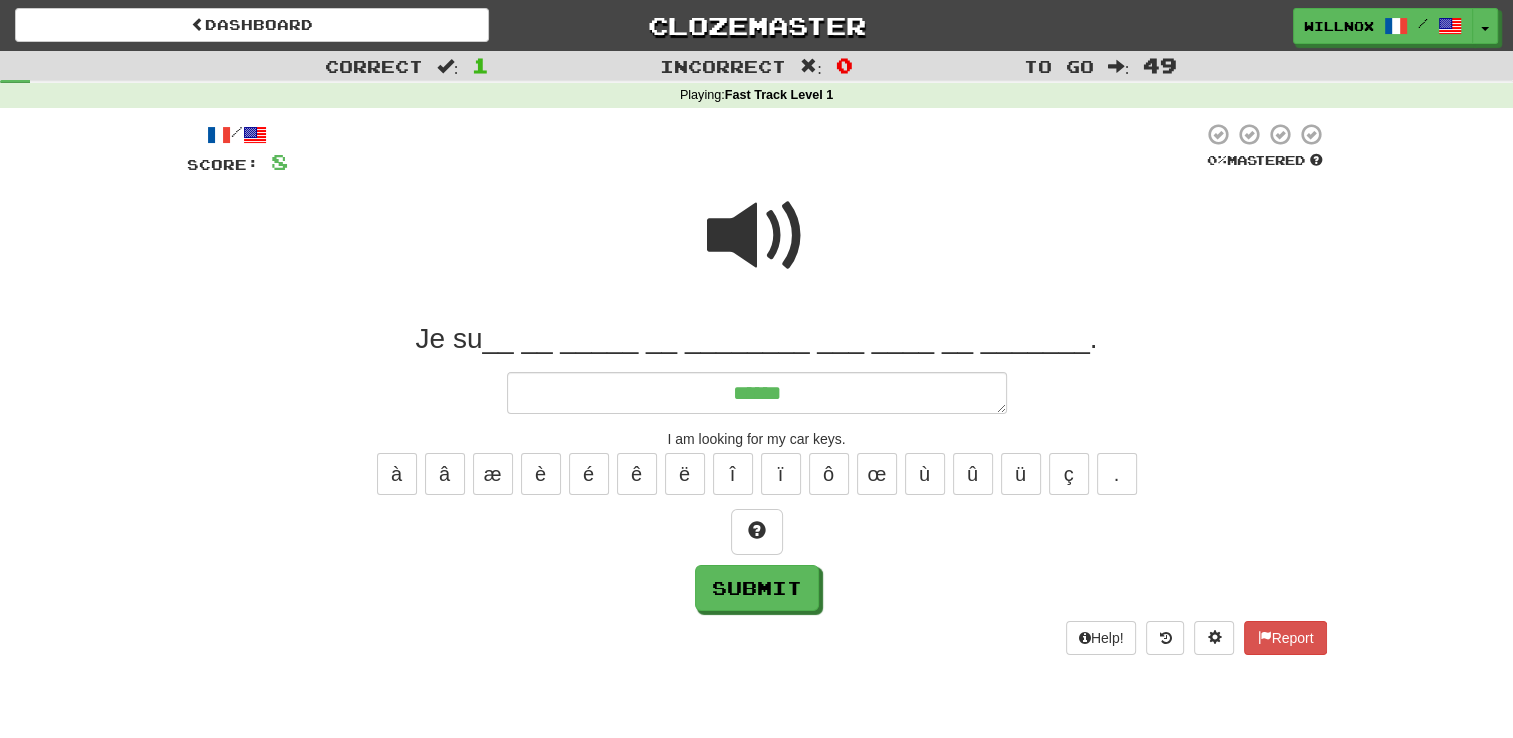 type on "*" 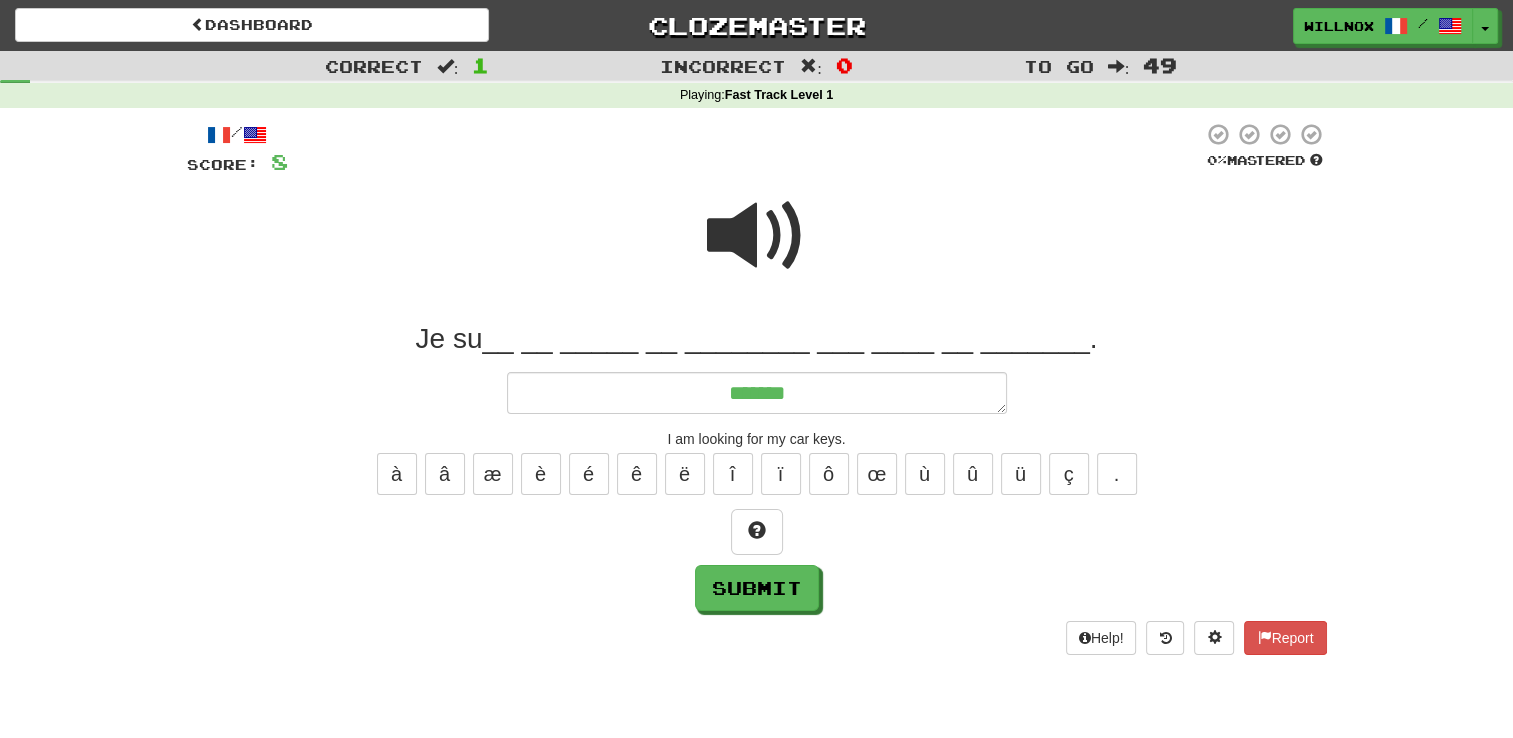 type on "*******" 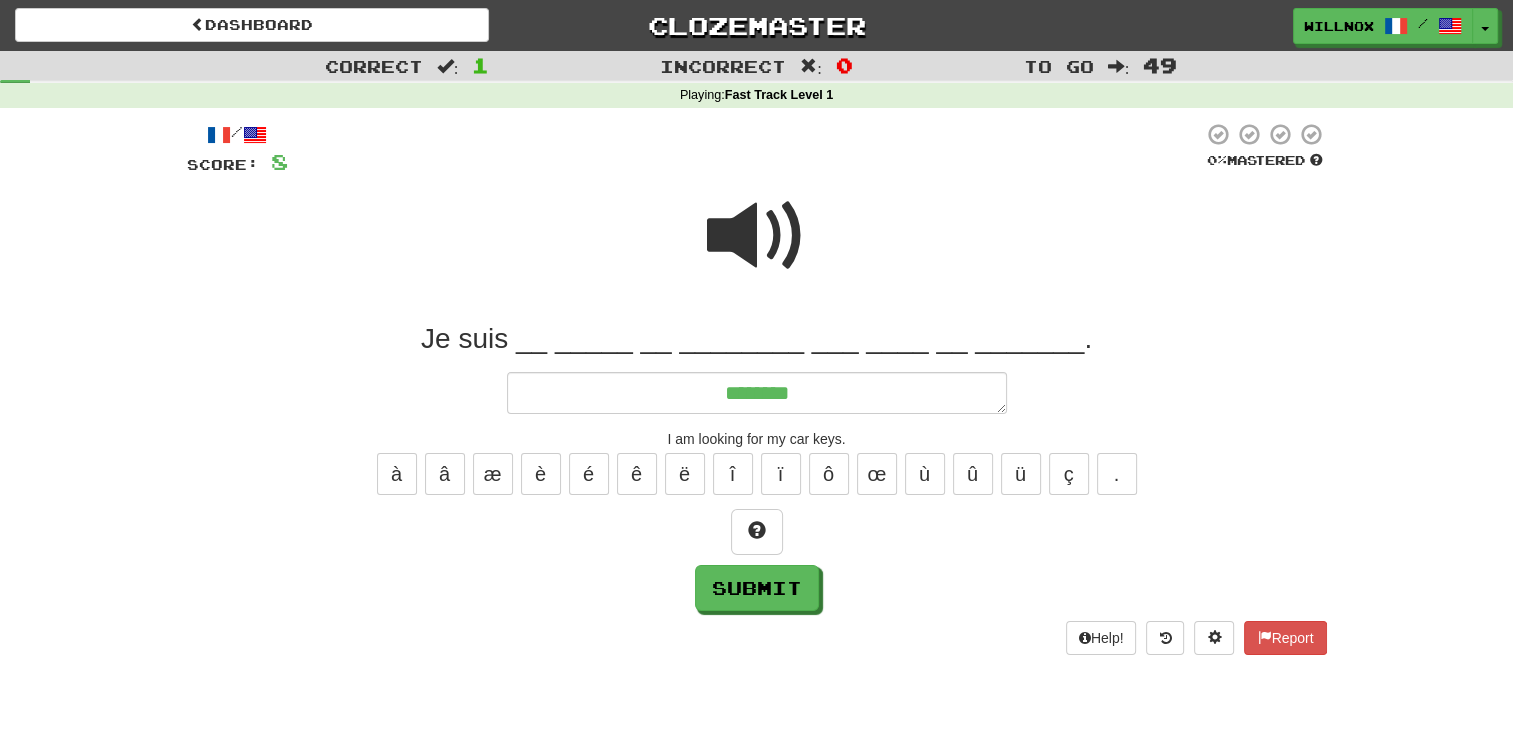 type on "*" 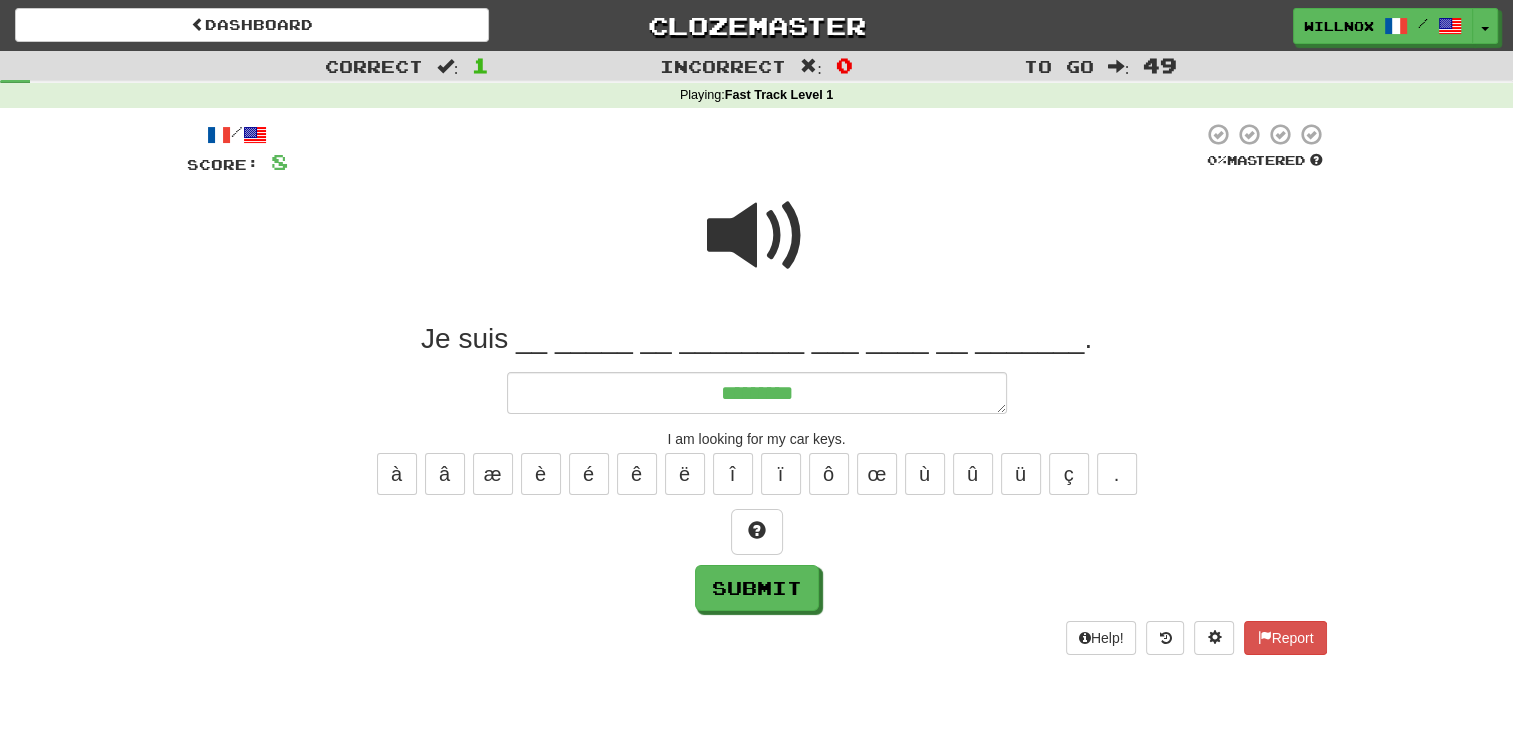 type on "**********" 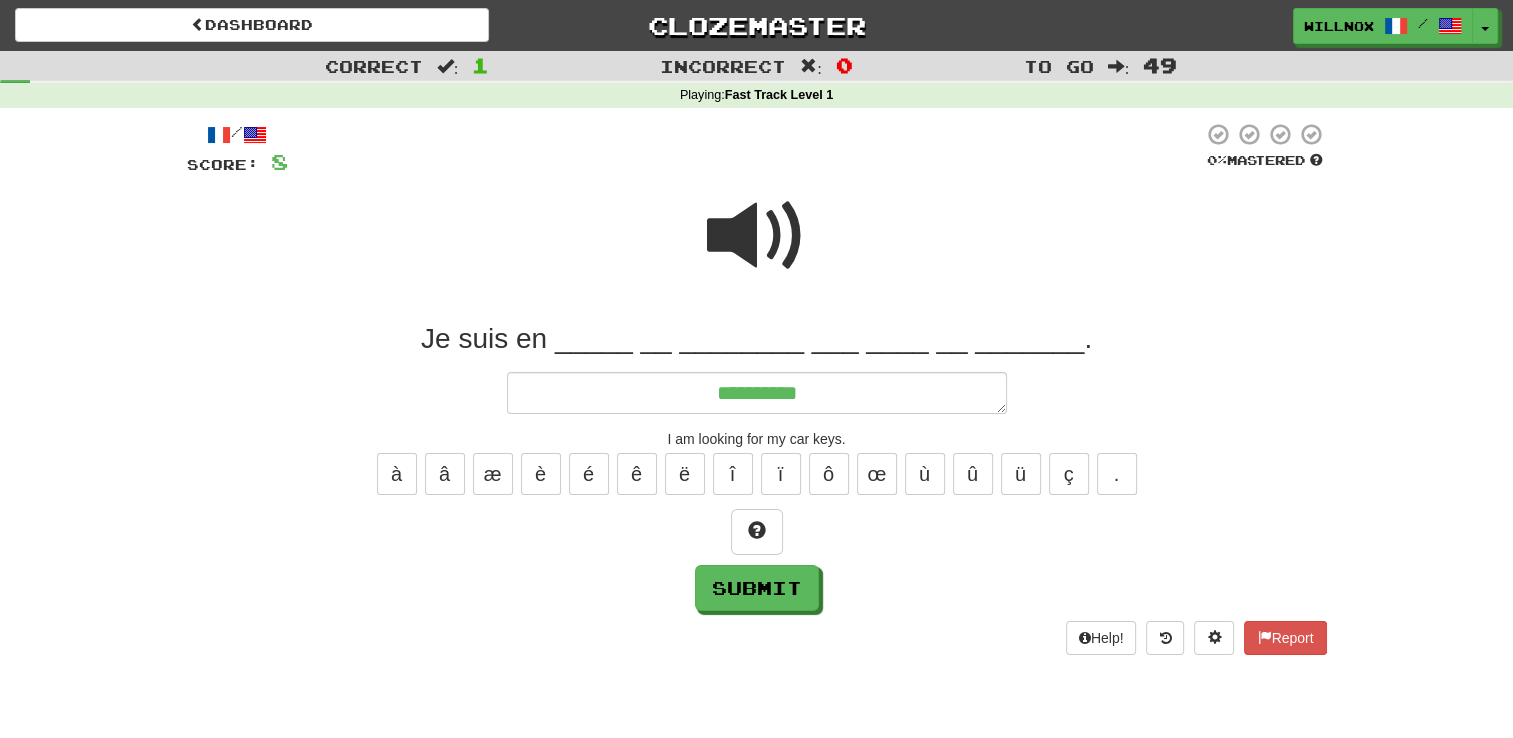 type on "*" 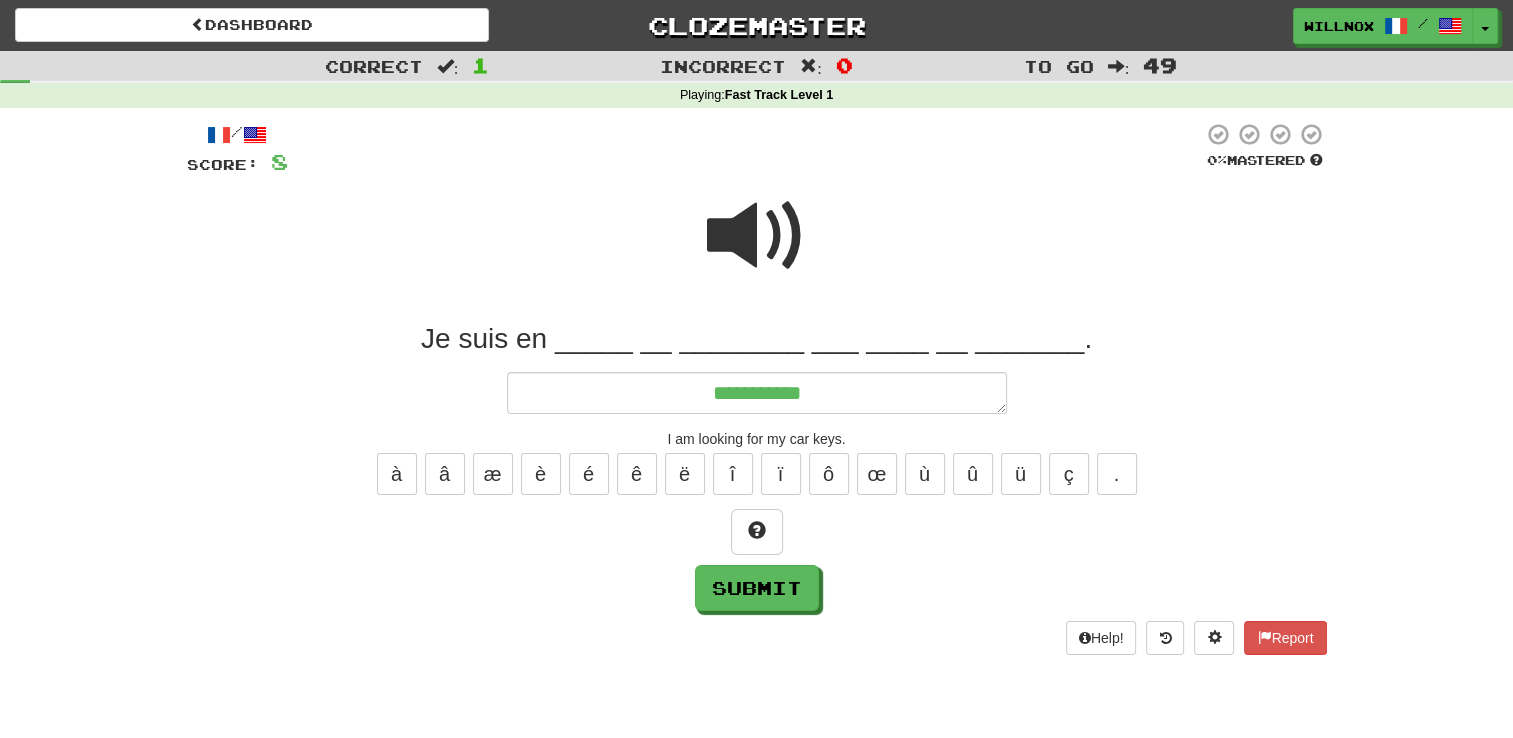 type on "*" 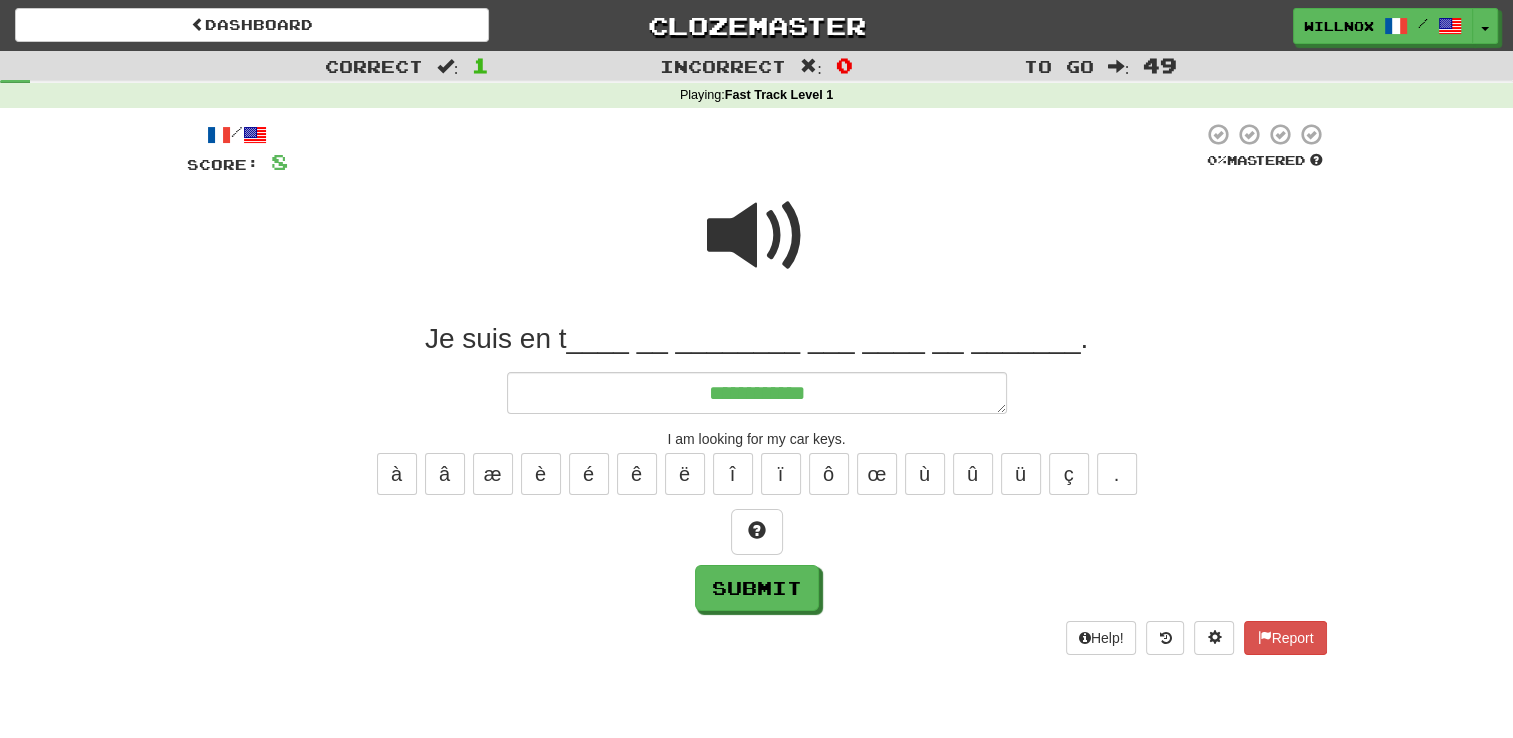 type on "*" 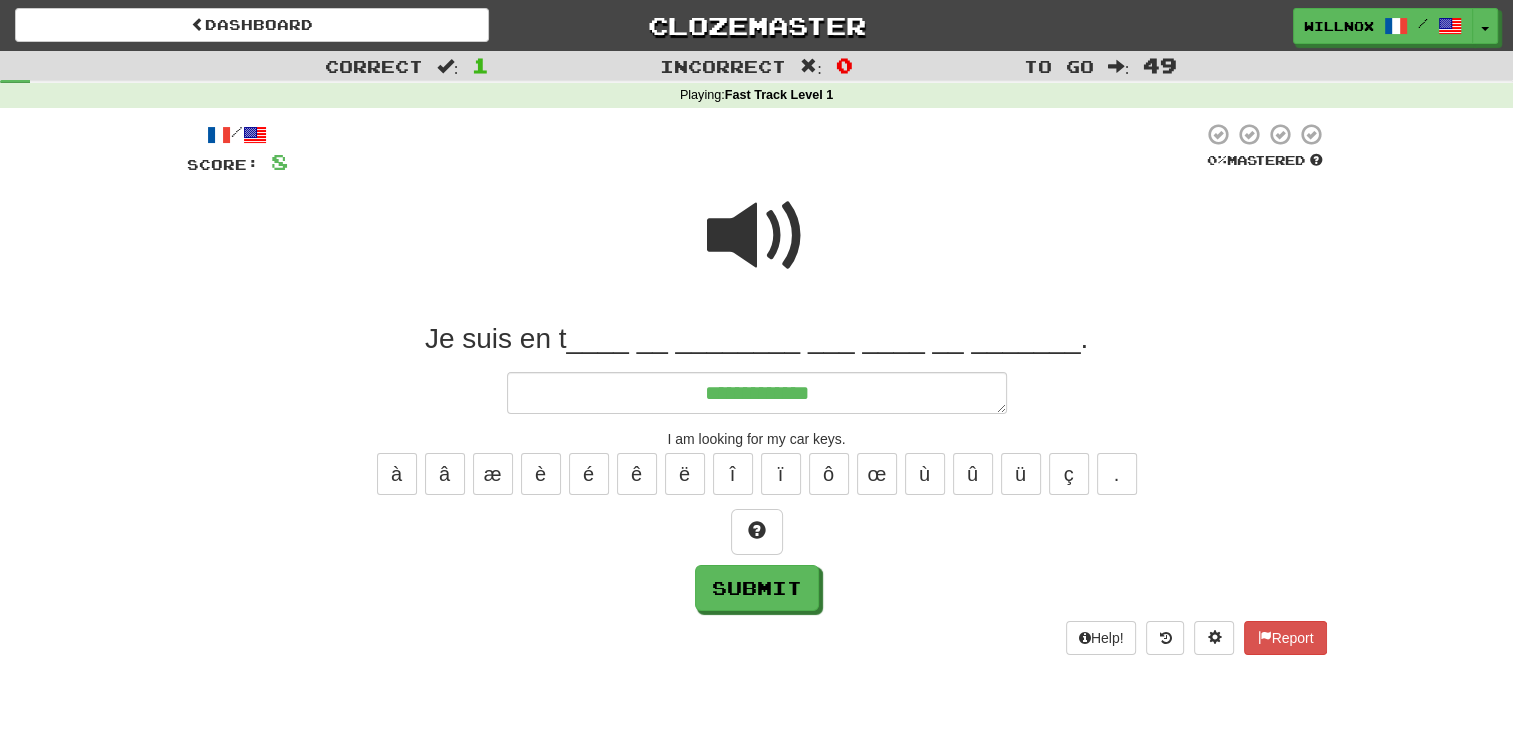 type on "*" 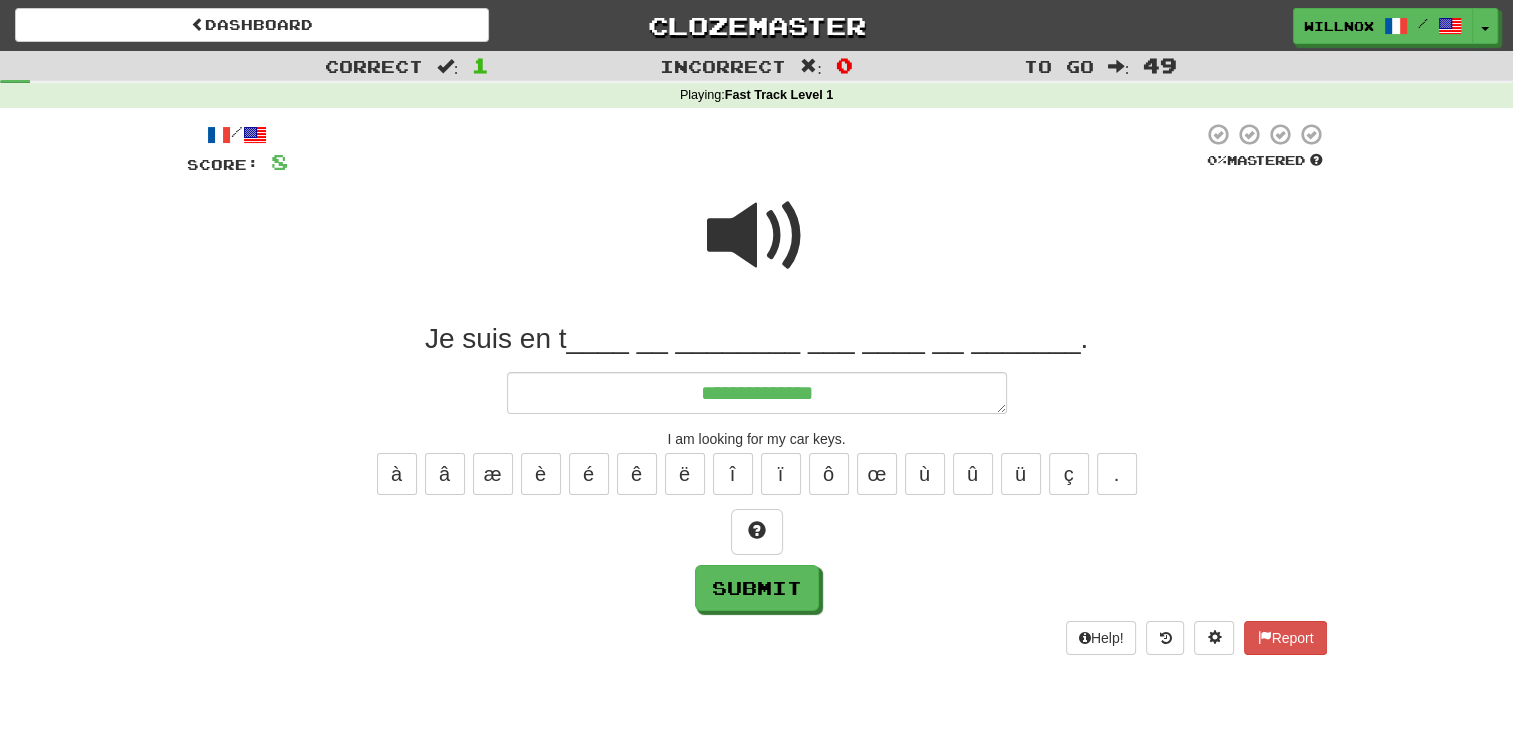 type on "*" 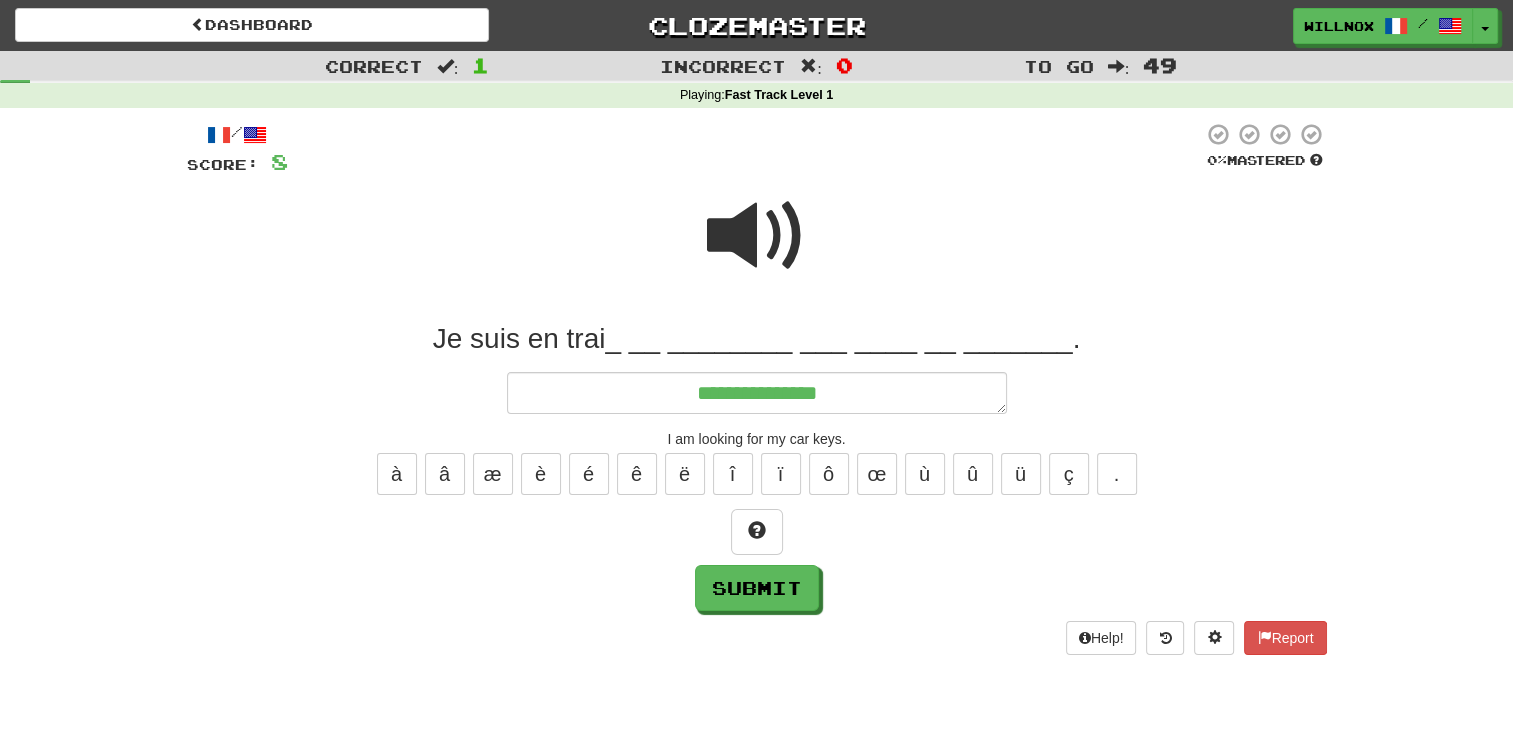 type on "**********" 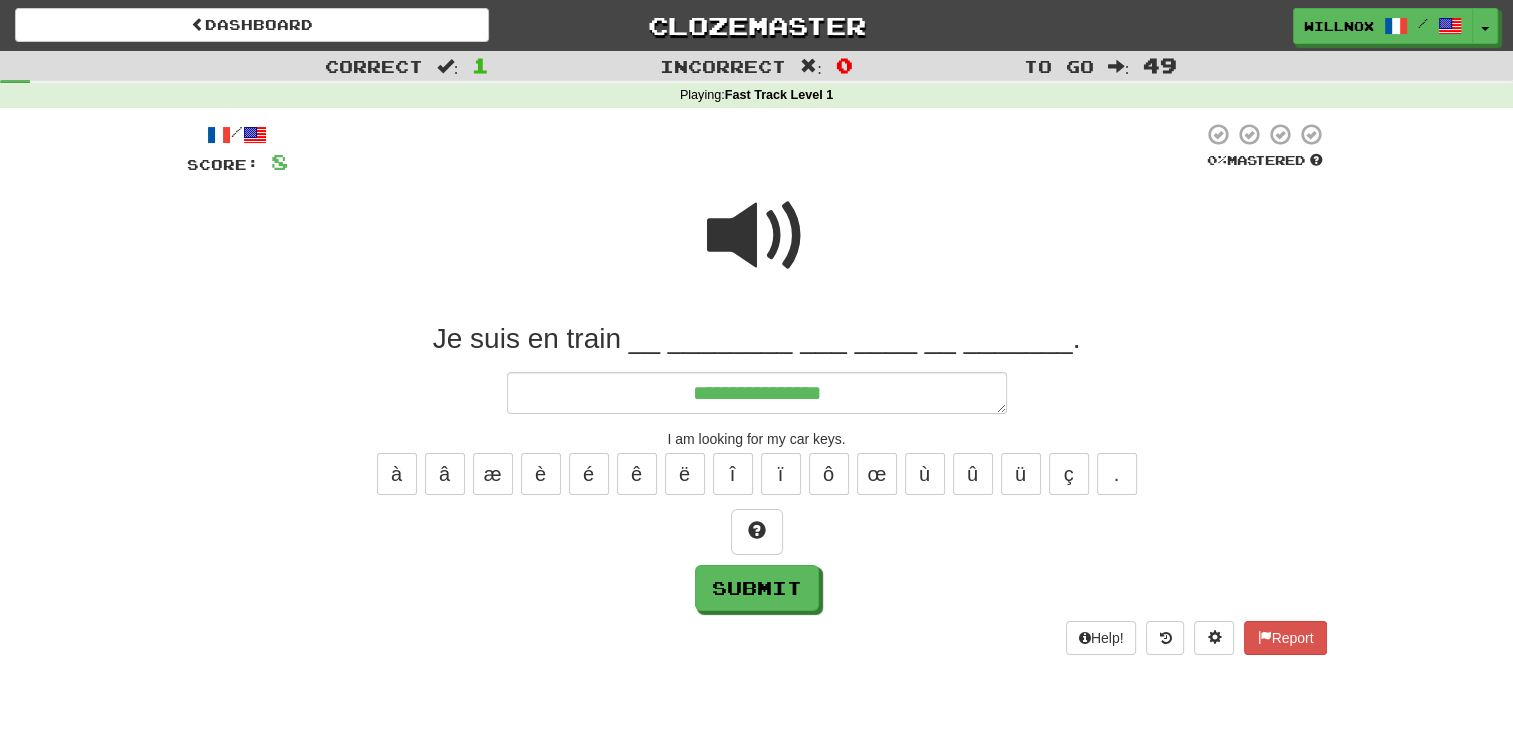 type on "*" 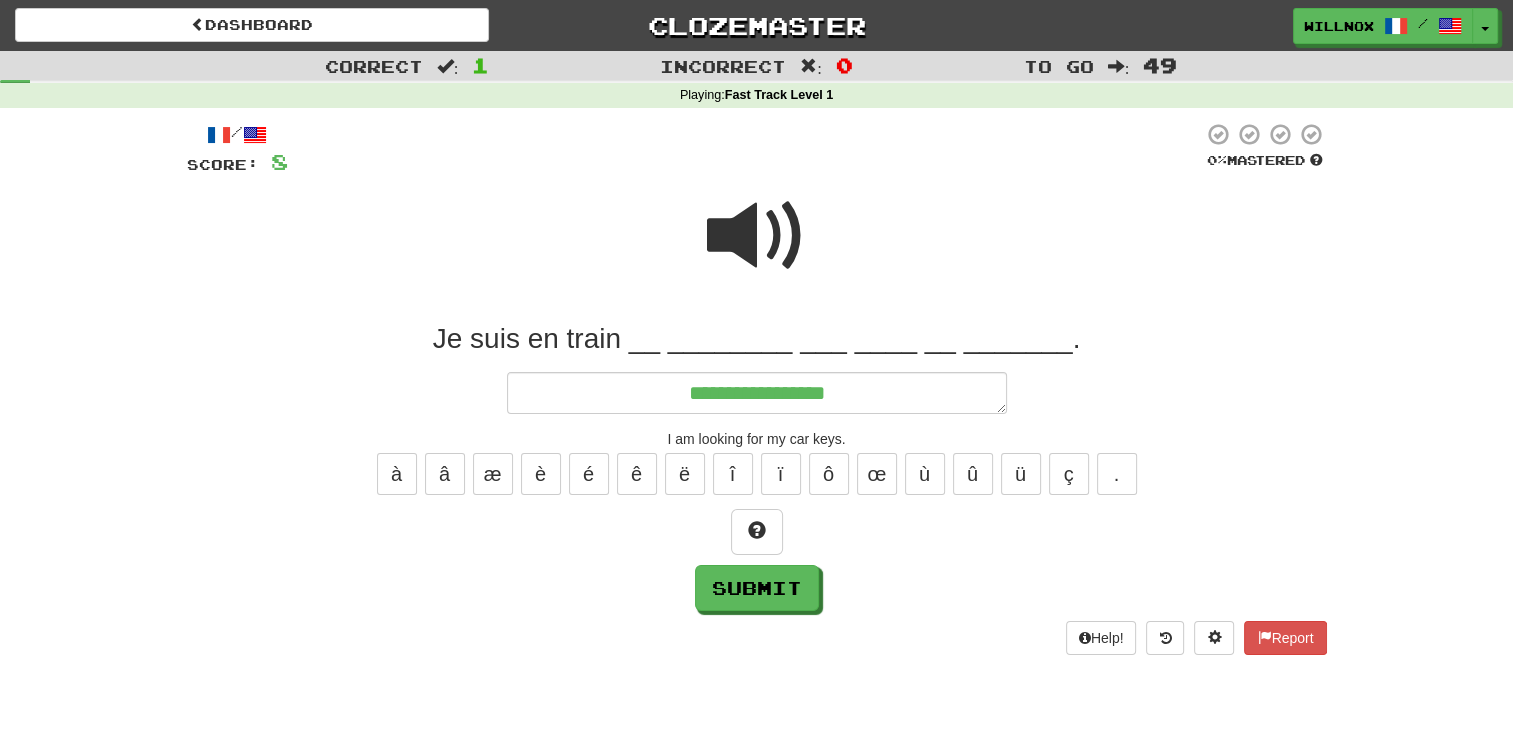 type on "*" 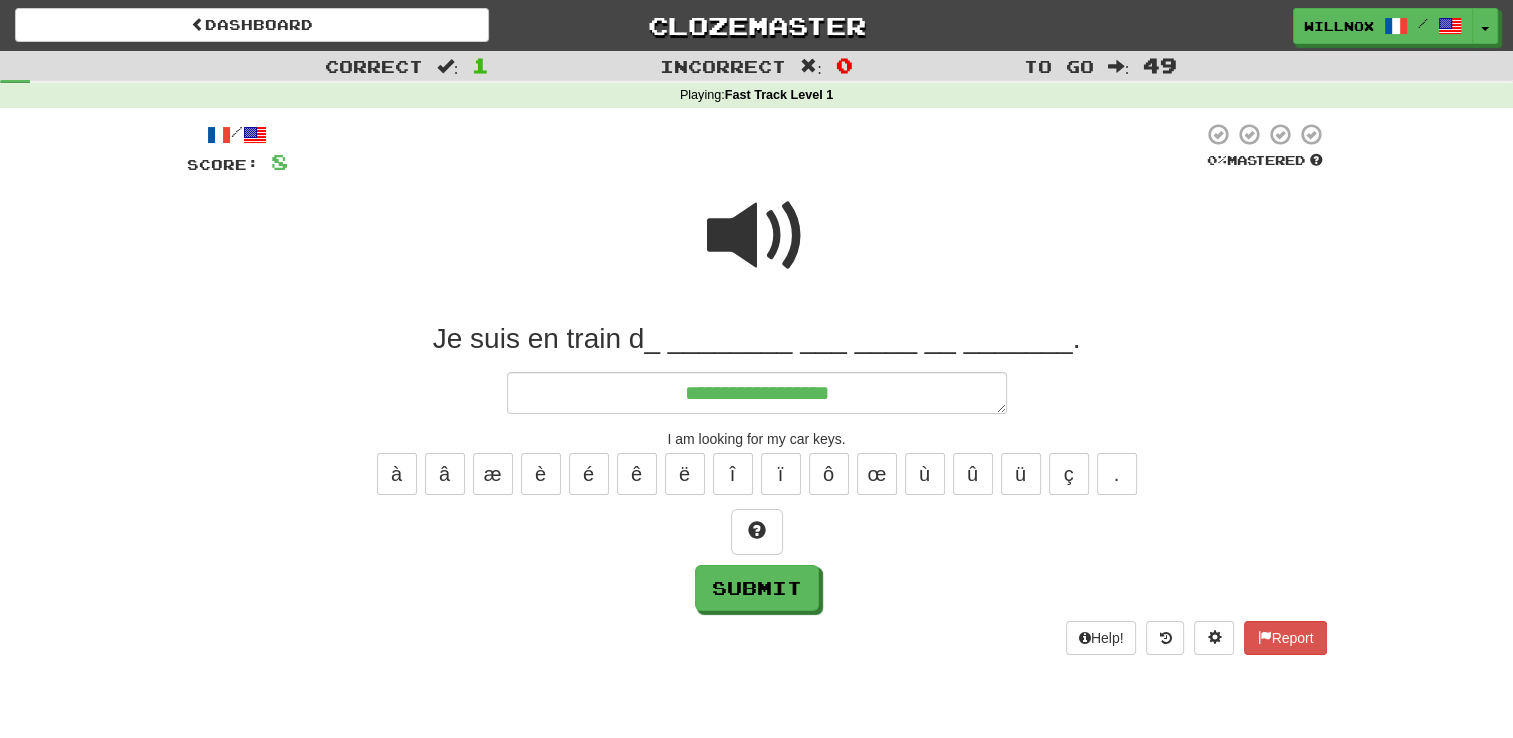 type on "**********" 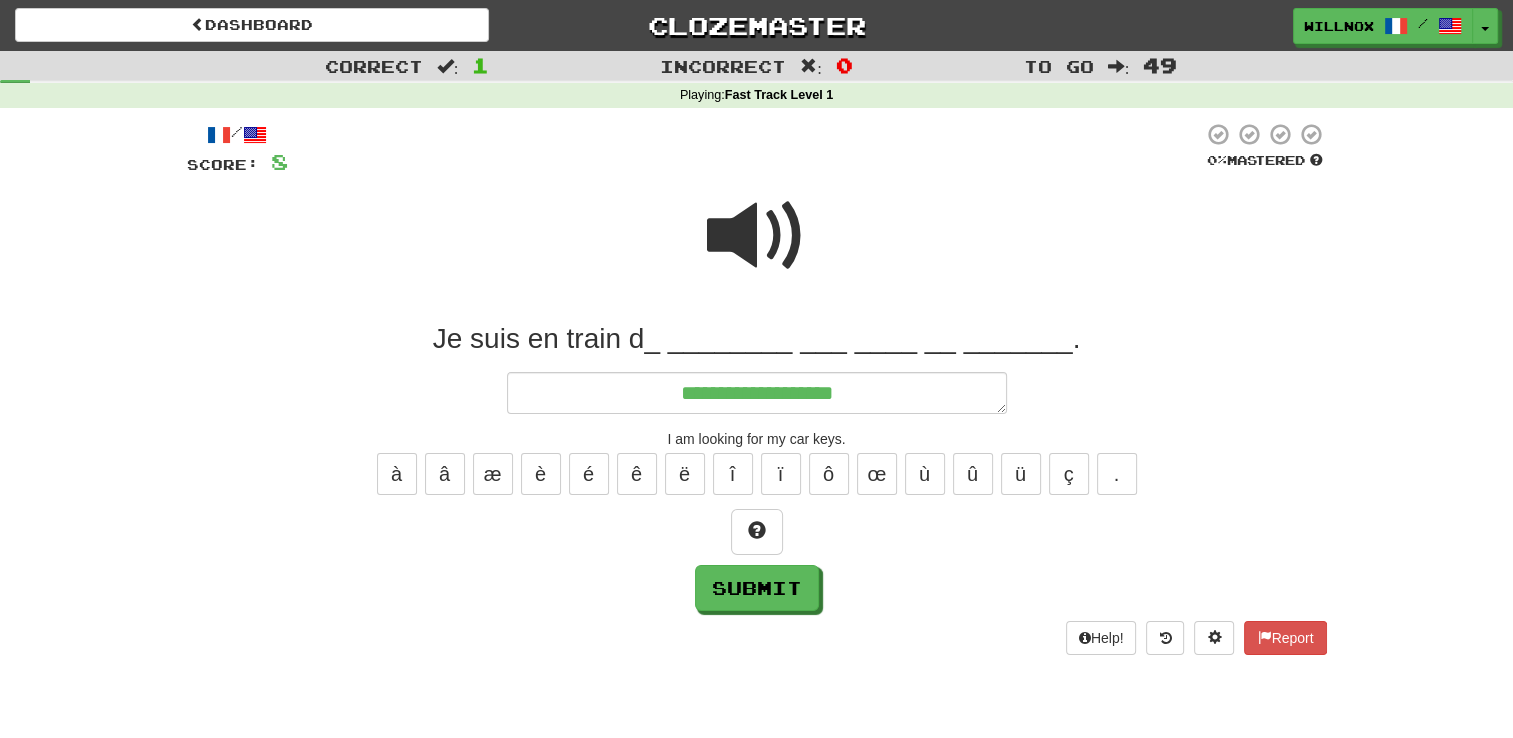 type on "*" 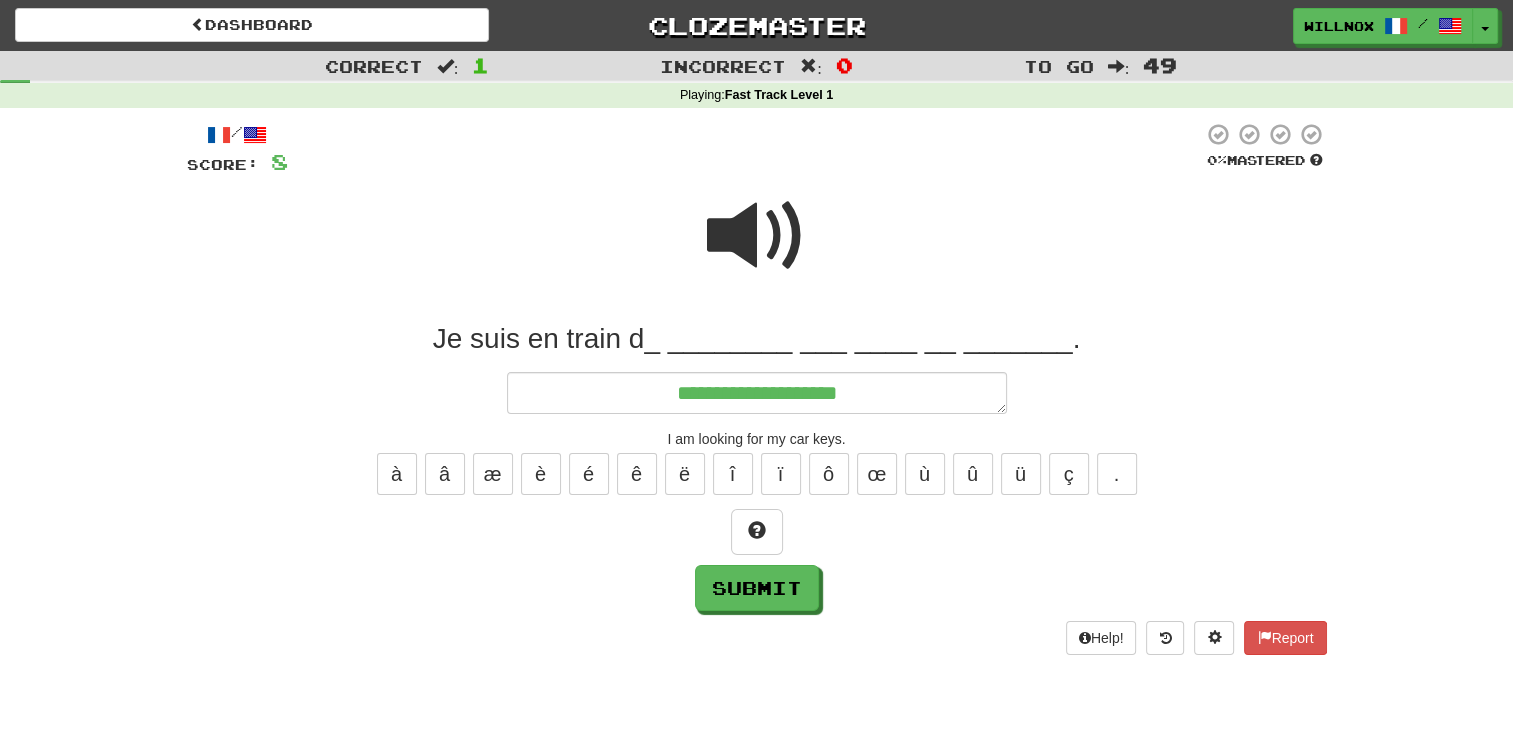 type on "*" 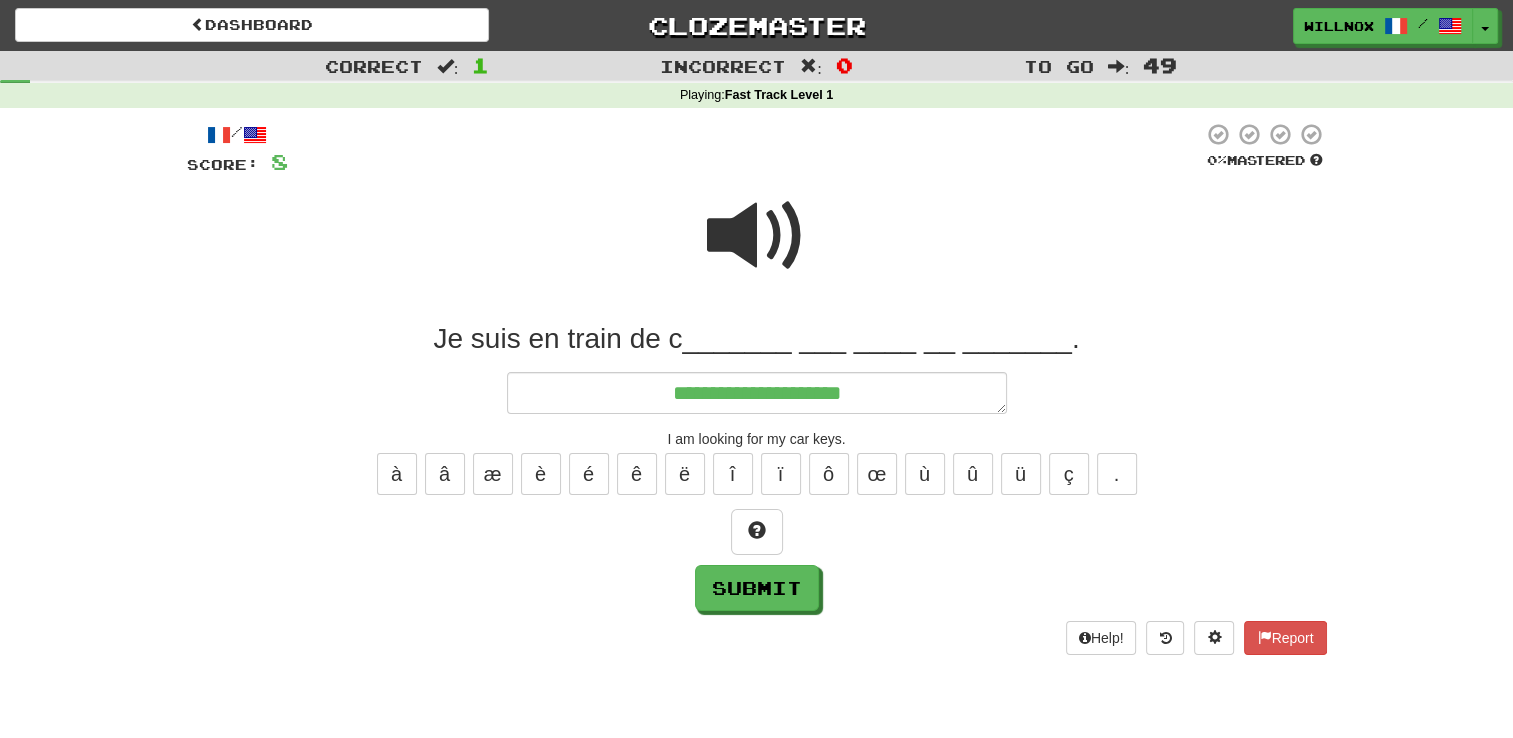 type on "*" 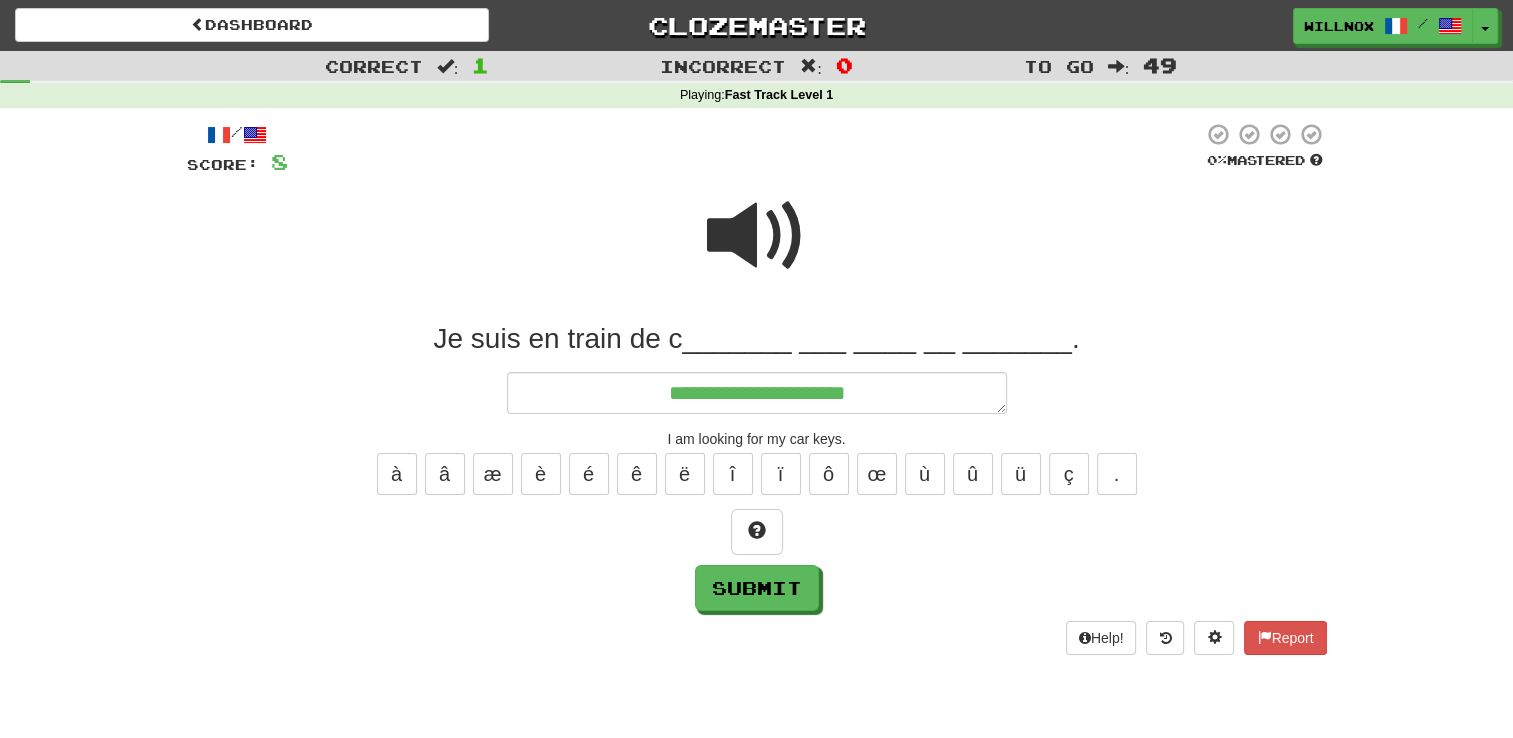 type on "*" 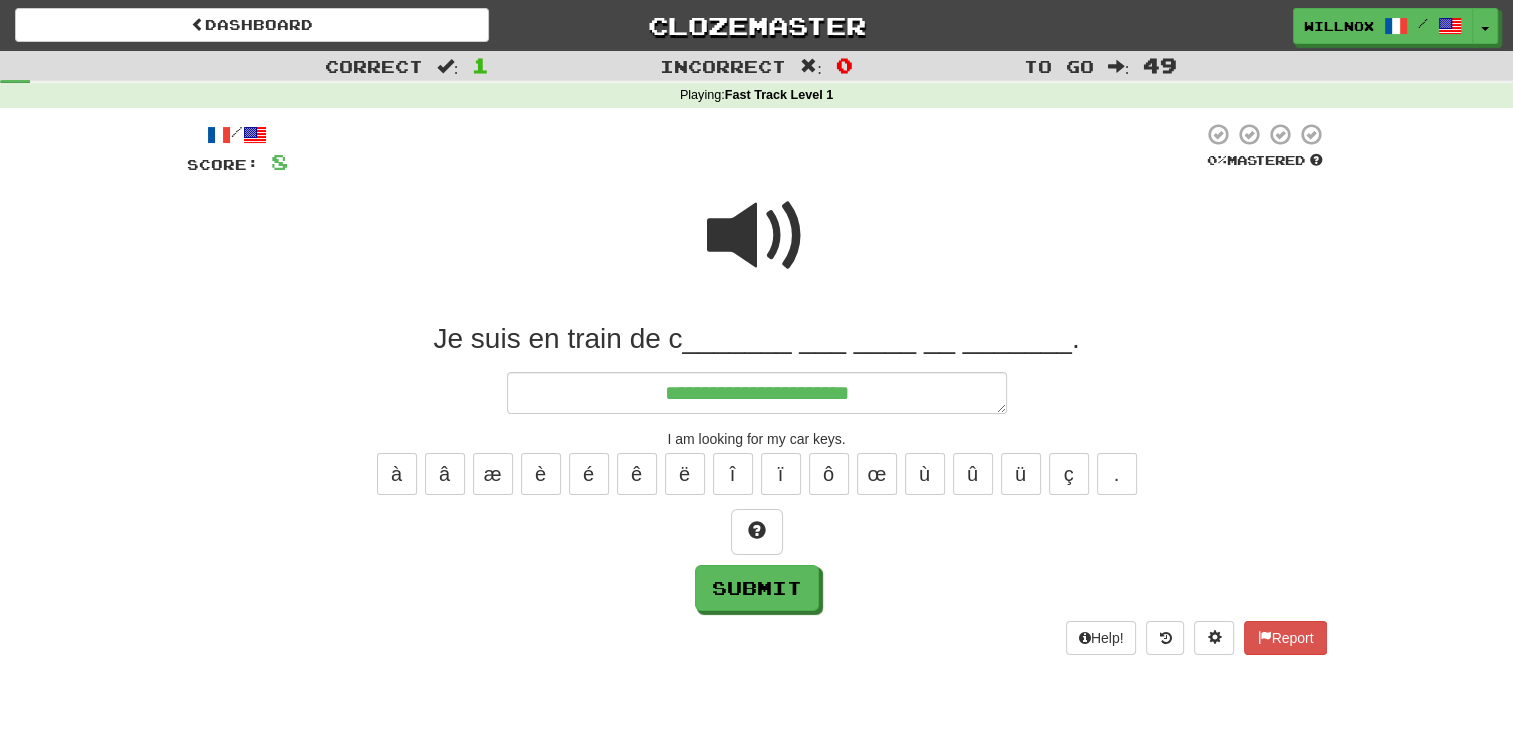 type on "**********" 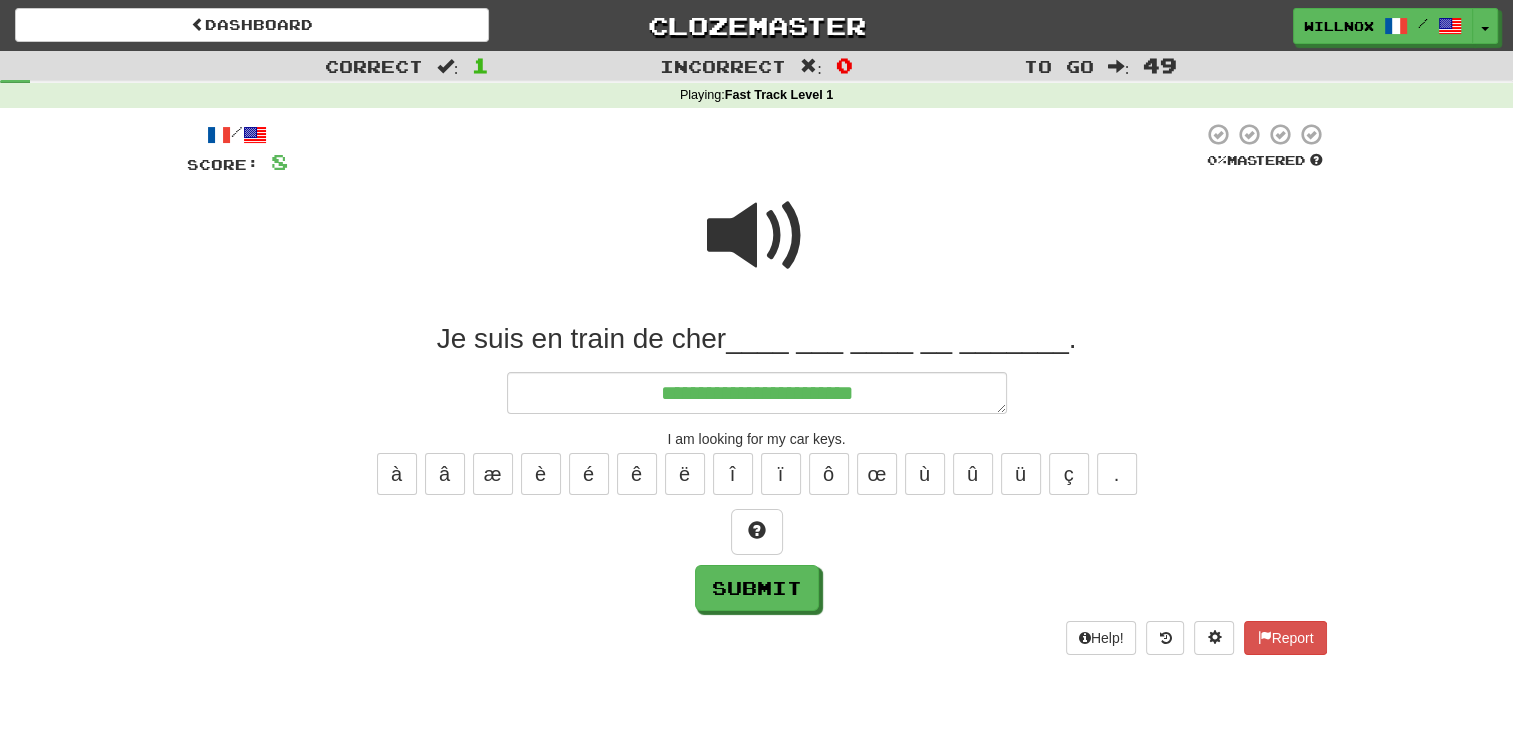 type on "*" 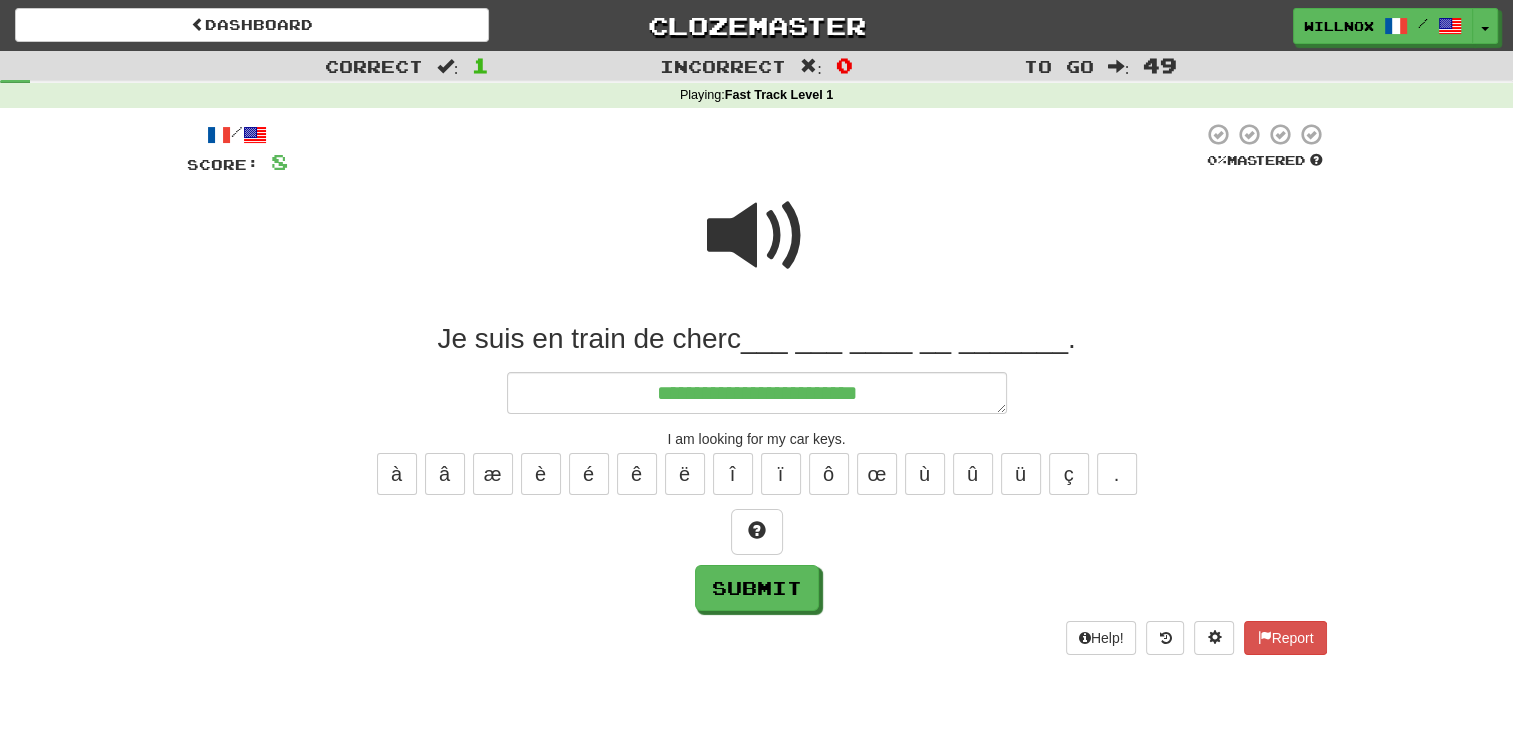 type on "*" 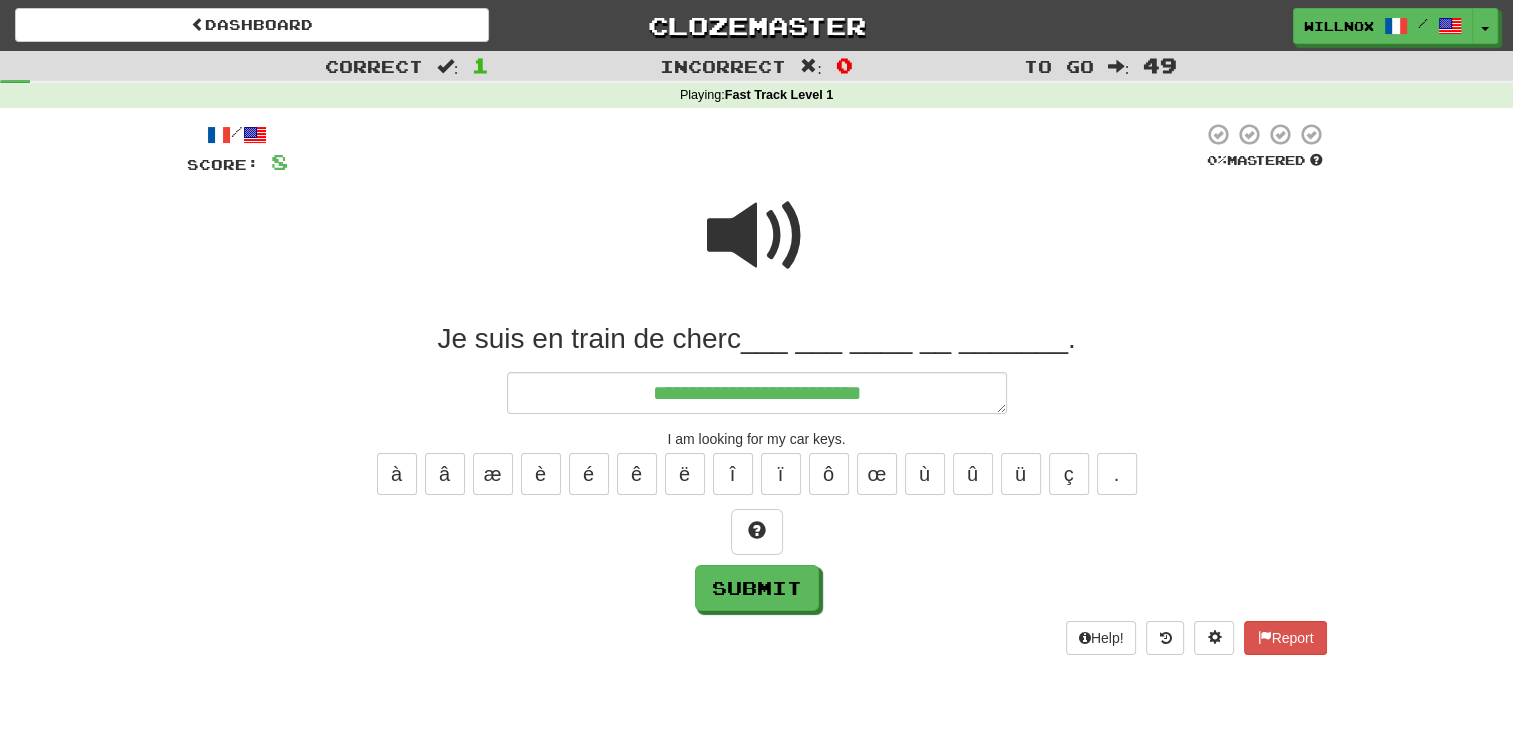 type on "*" 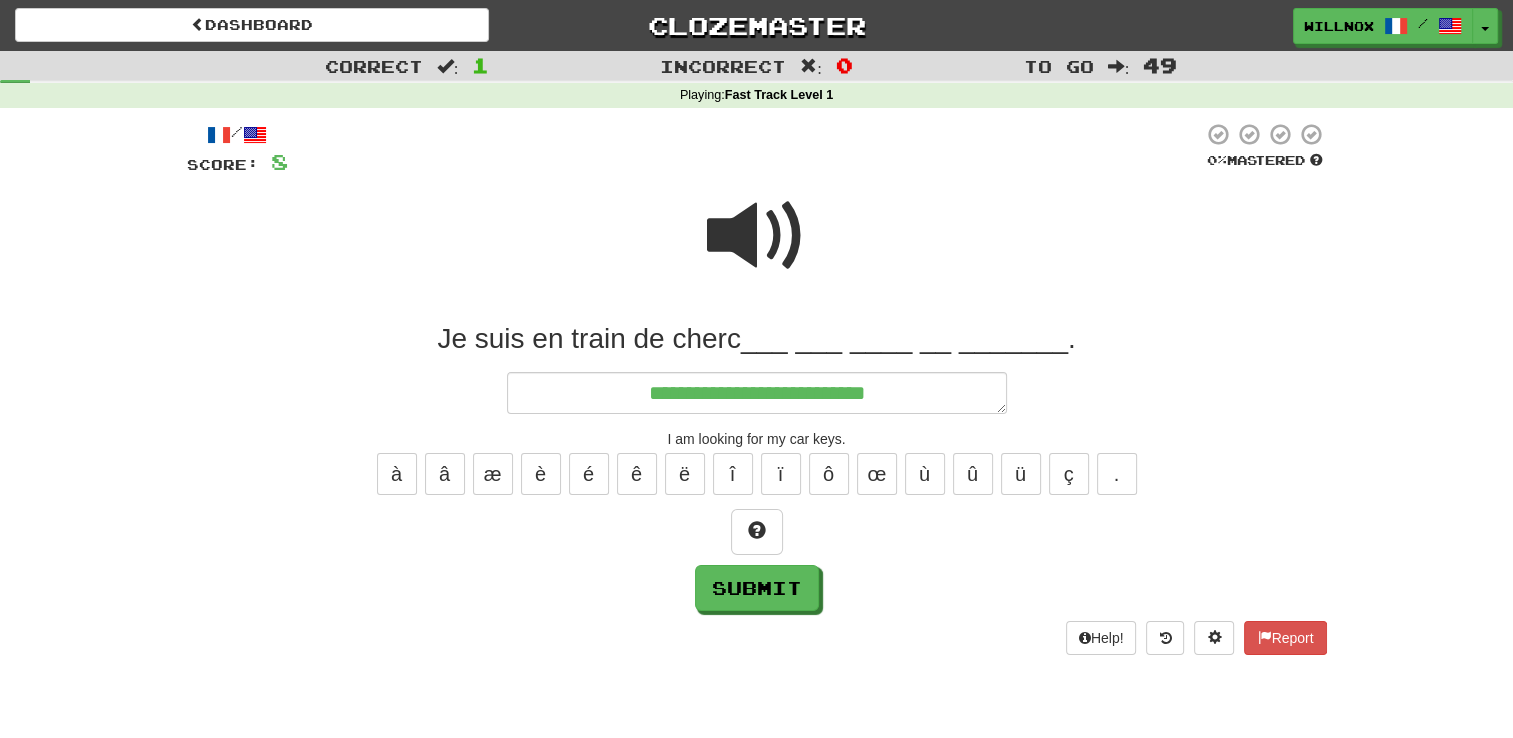 type on "**********" 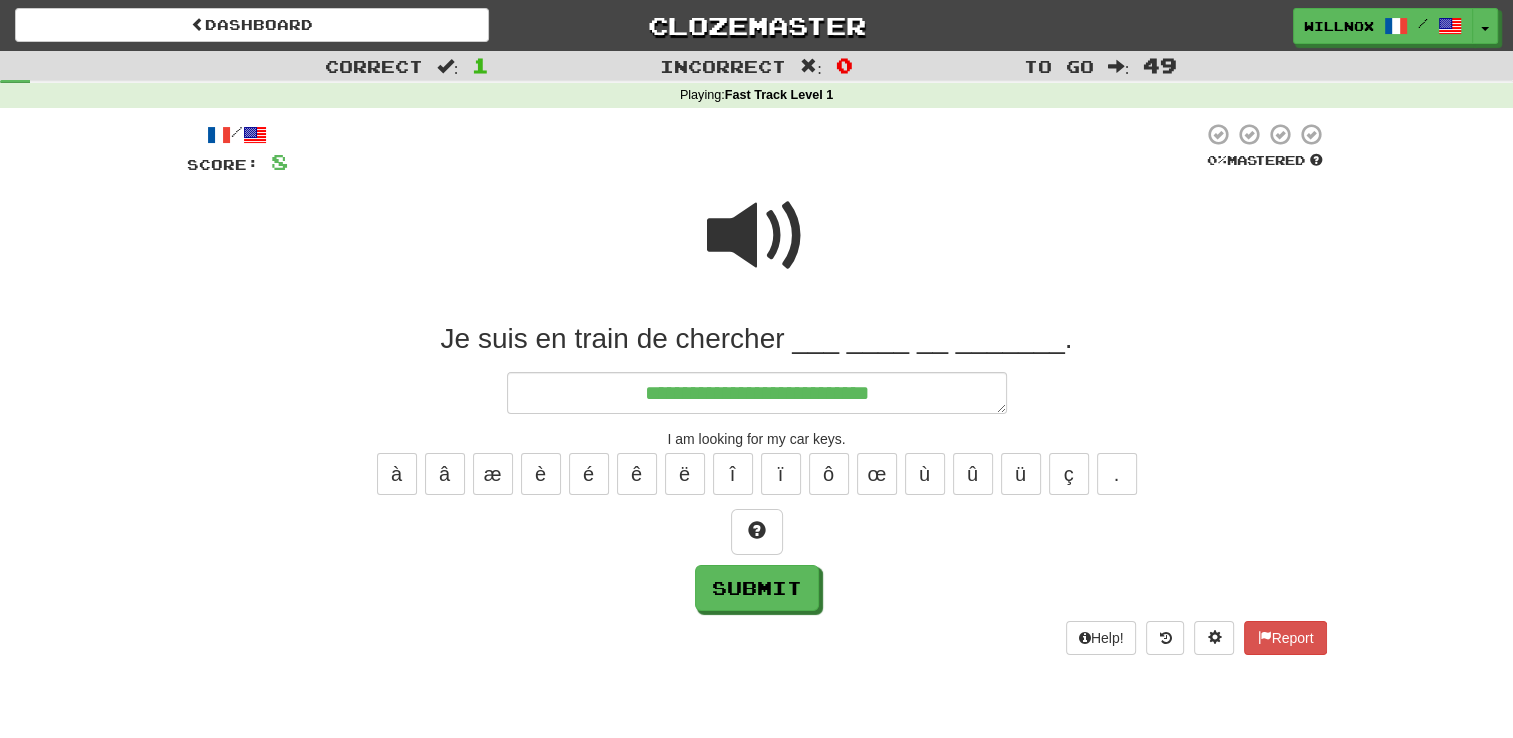 type on "*" 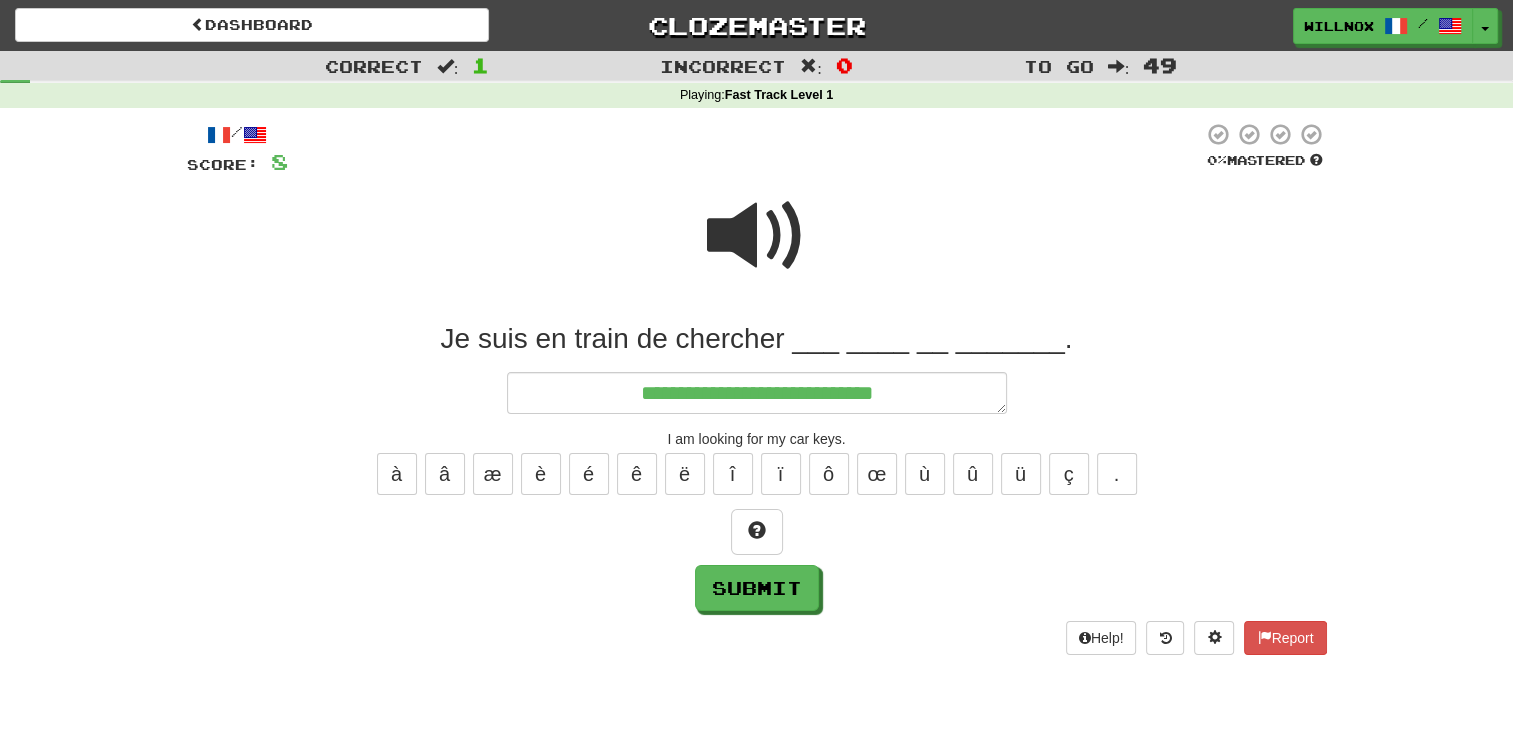 type on "*" 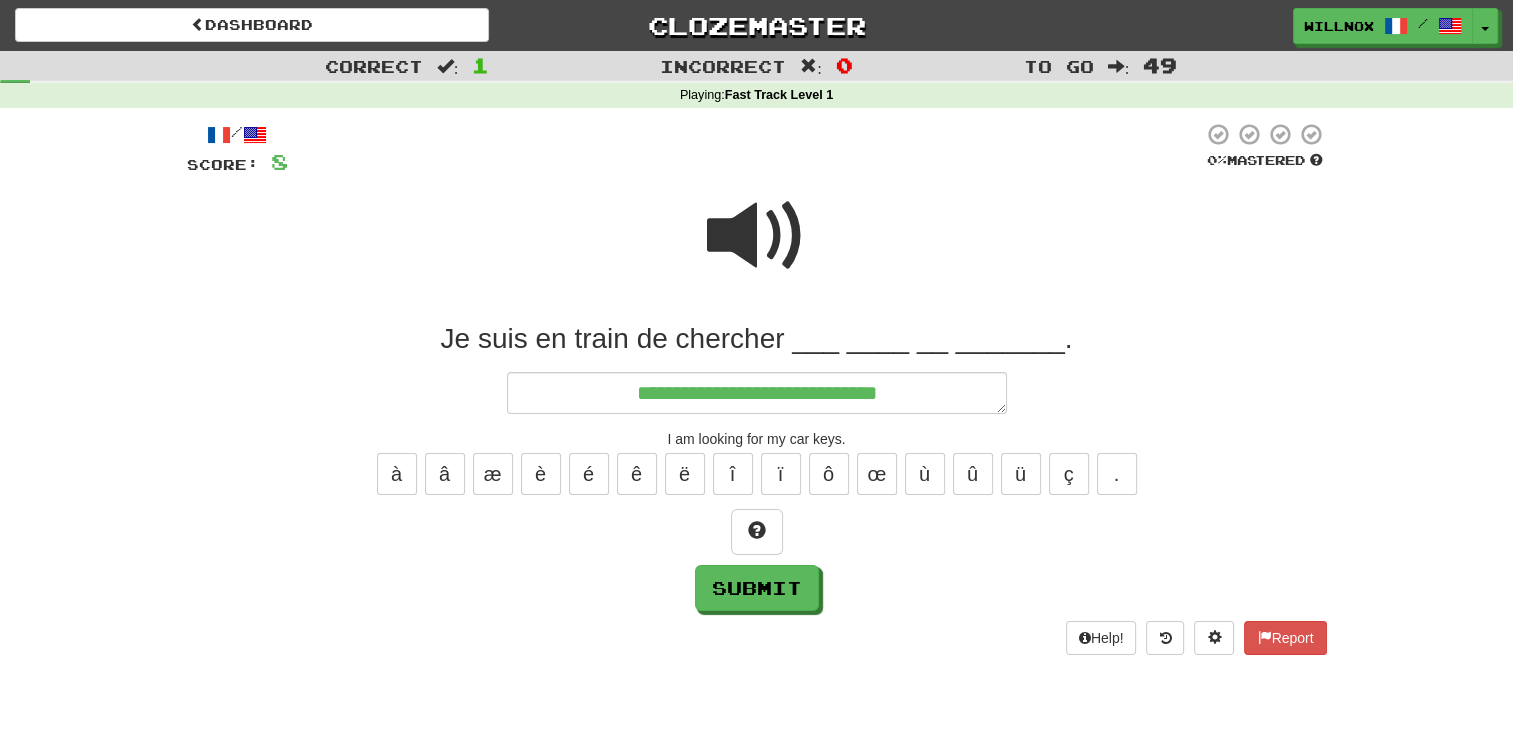 type on "*" 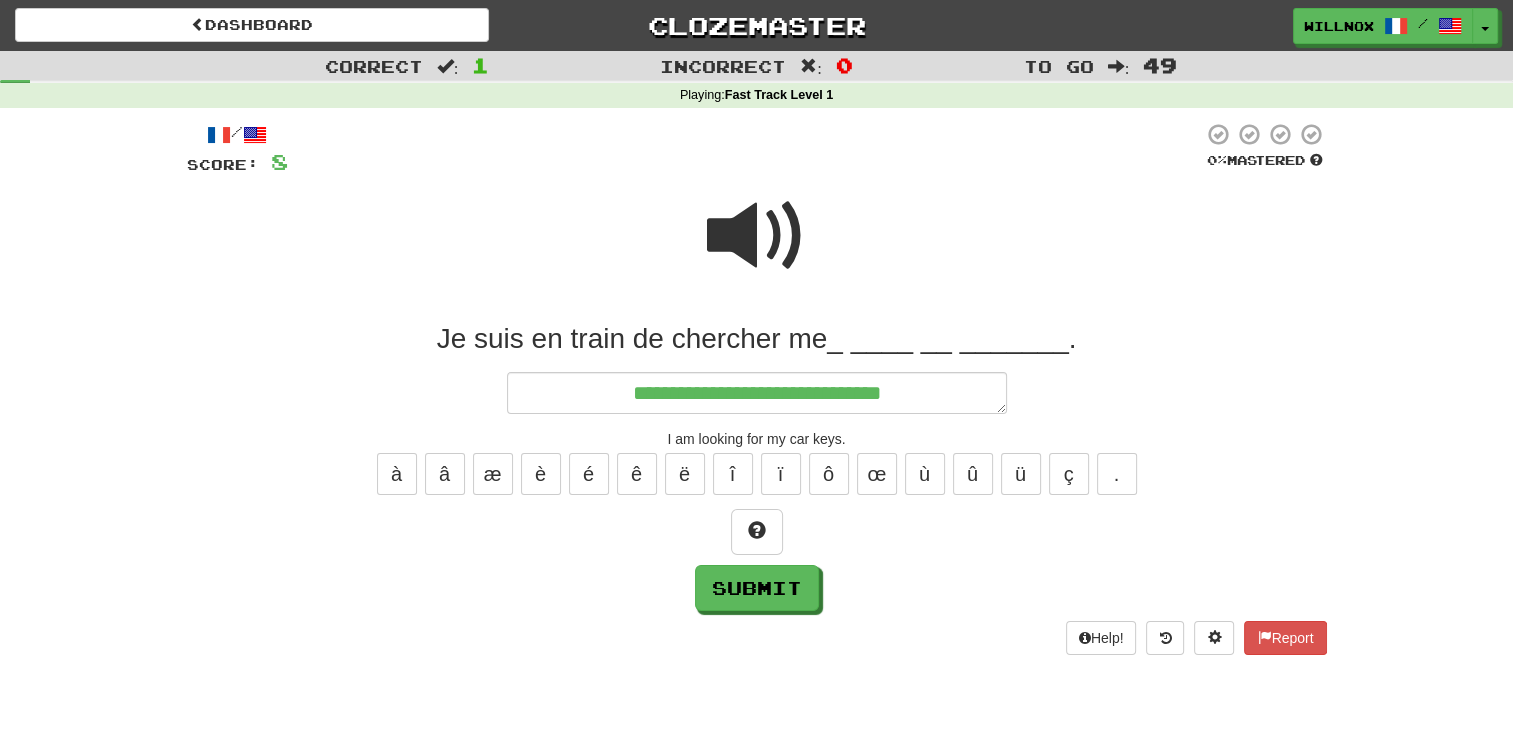 type on "**********" 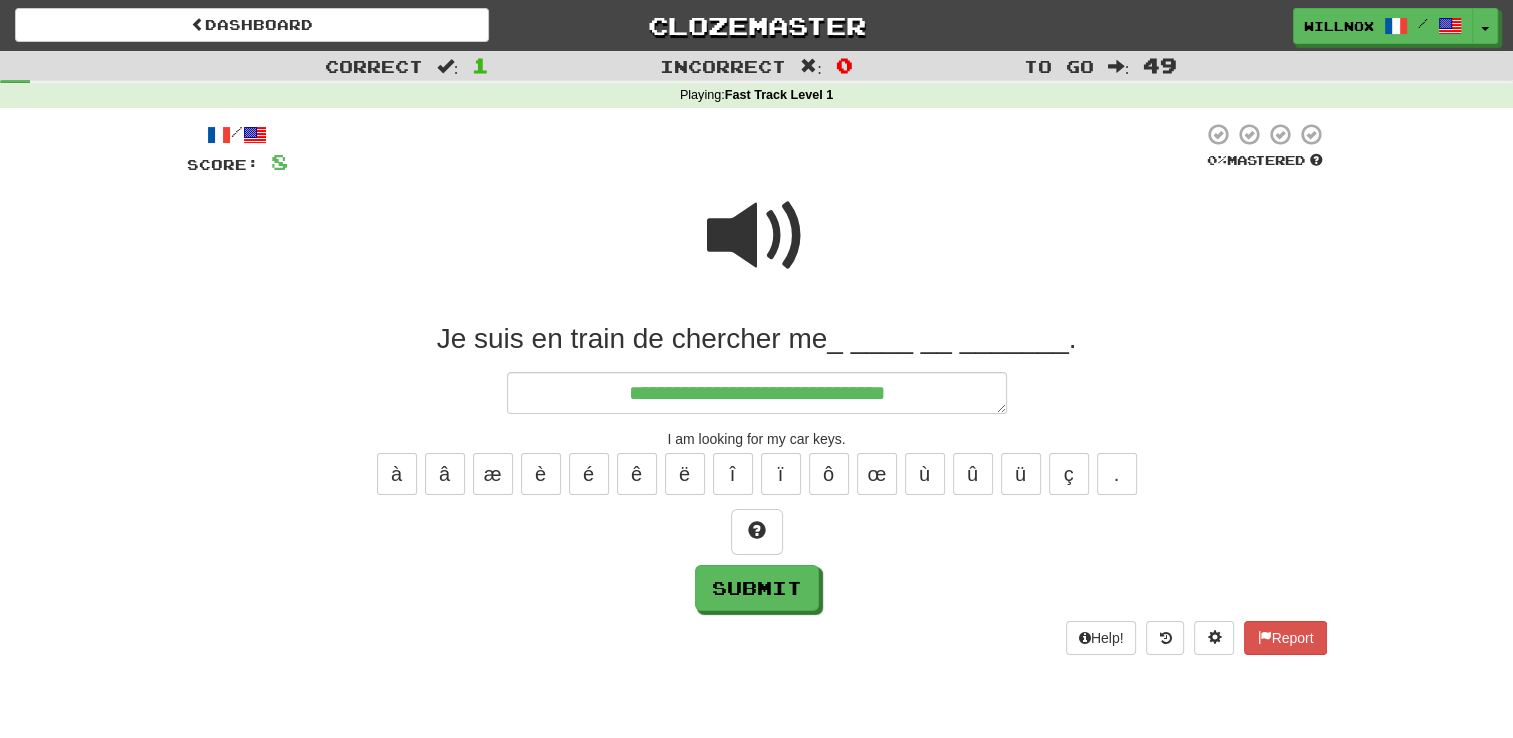 type on "*" 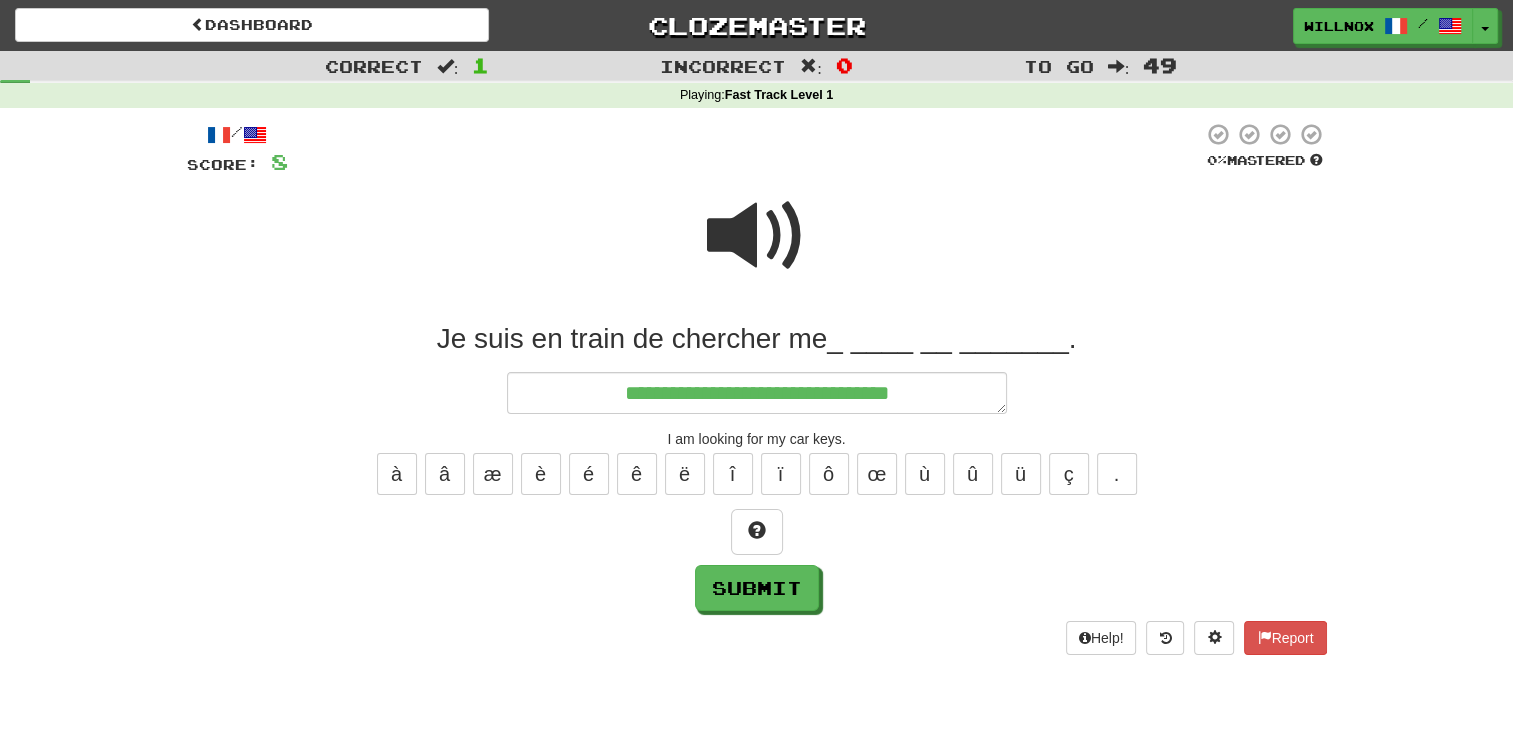 type on "*" 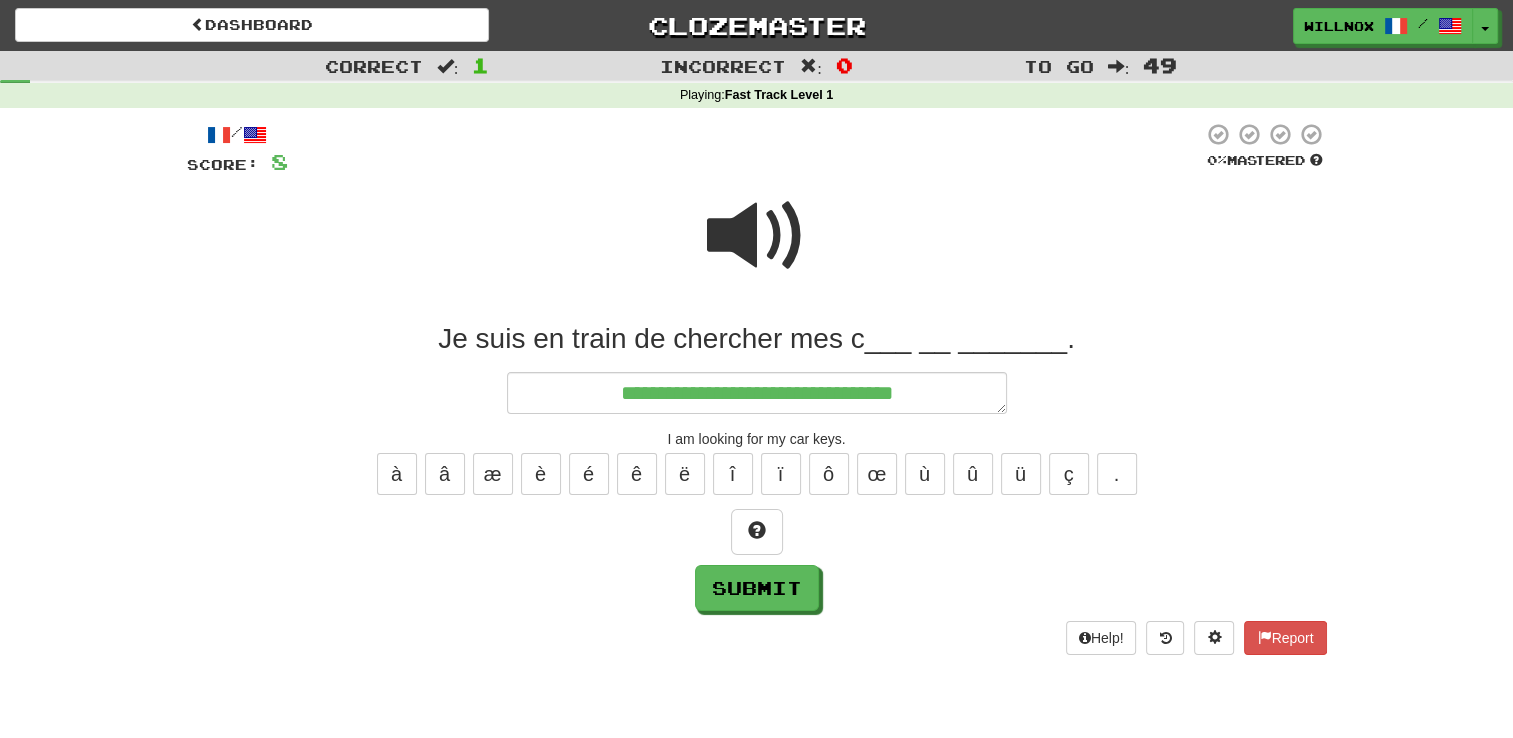 type on "**********" 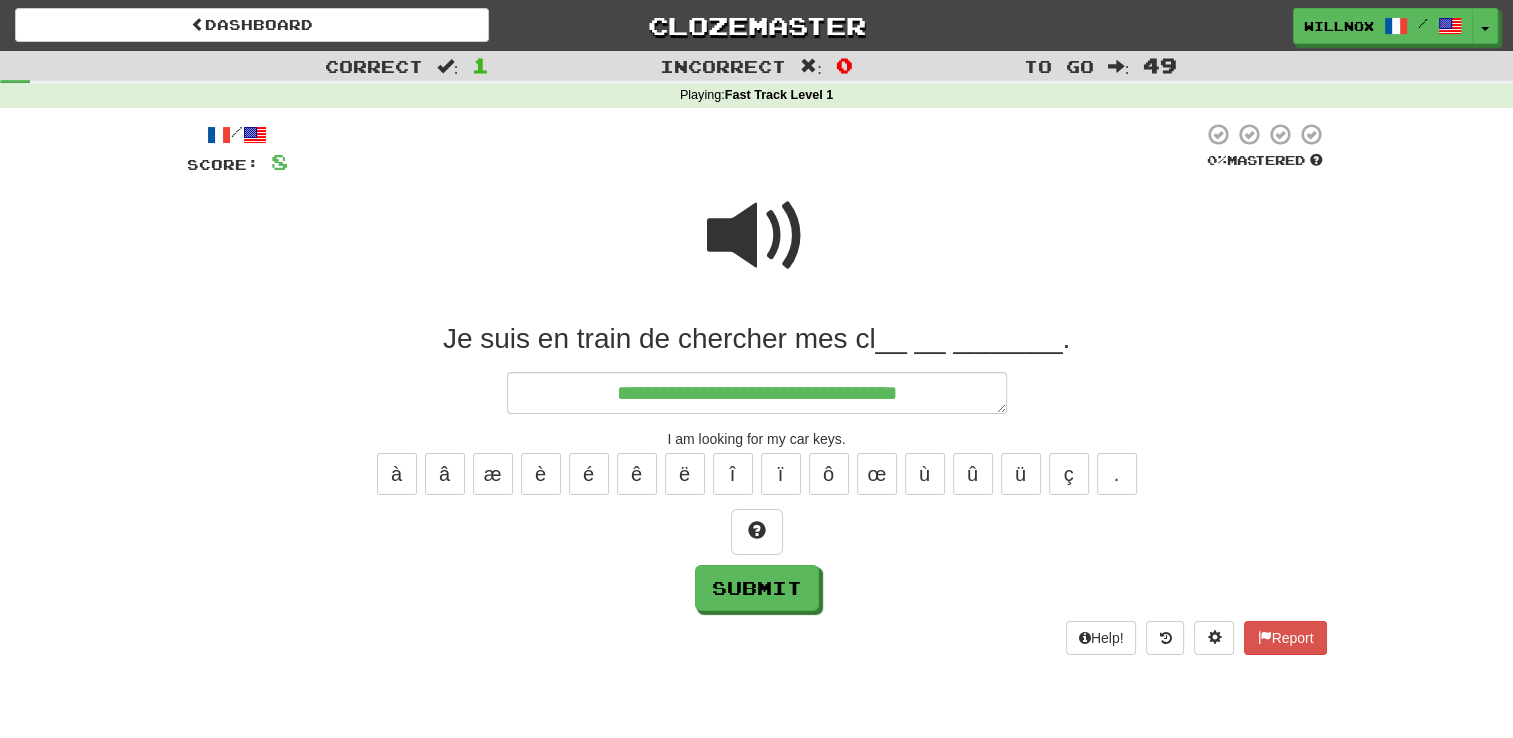 type on "*" 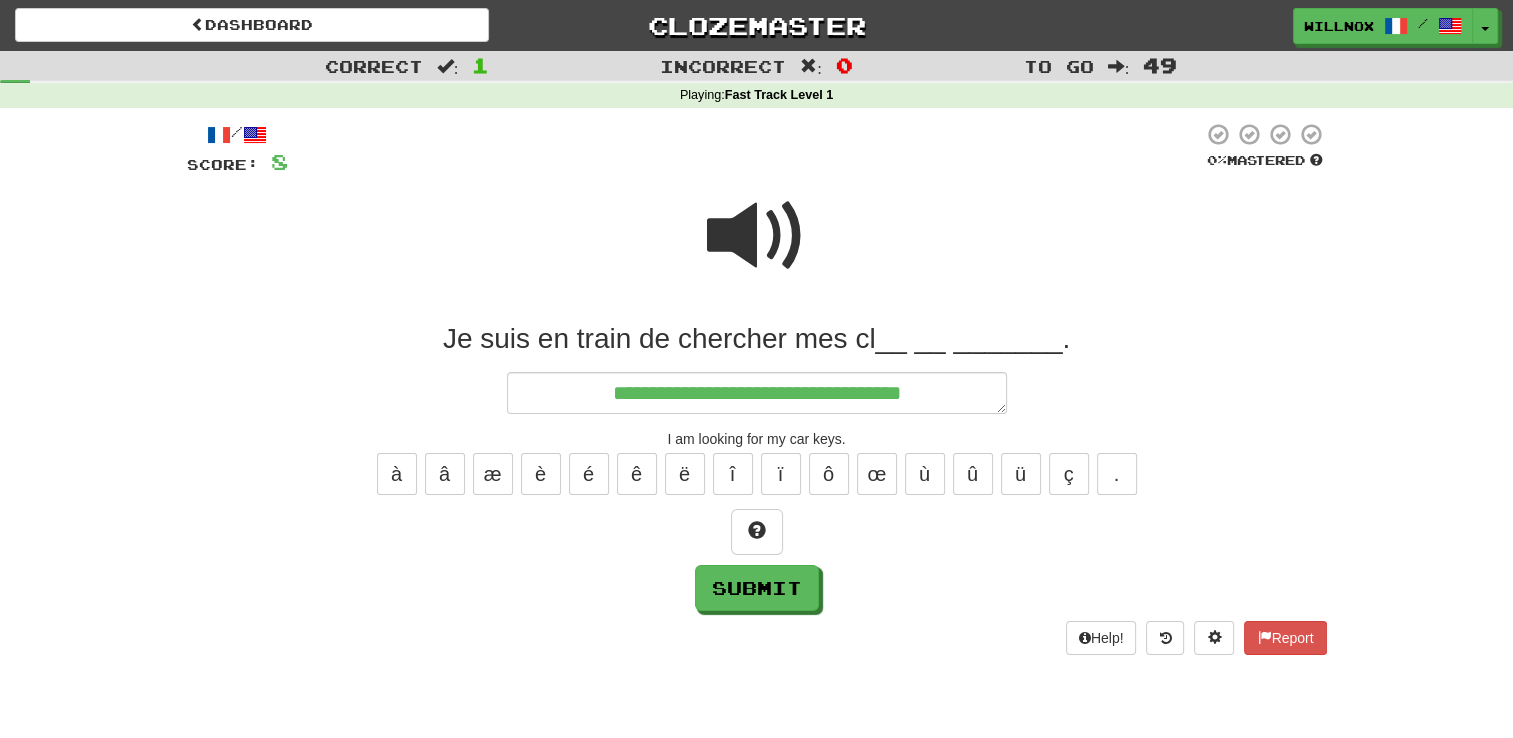 type on "*" 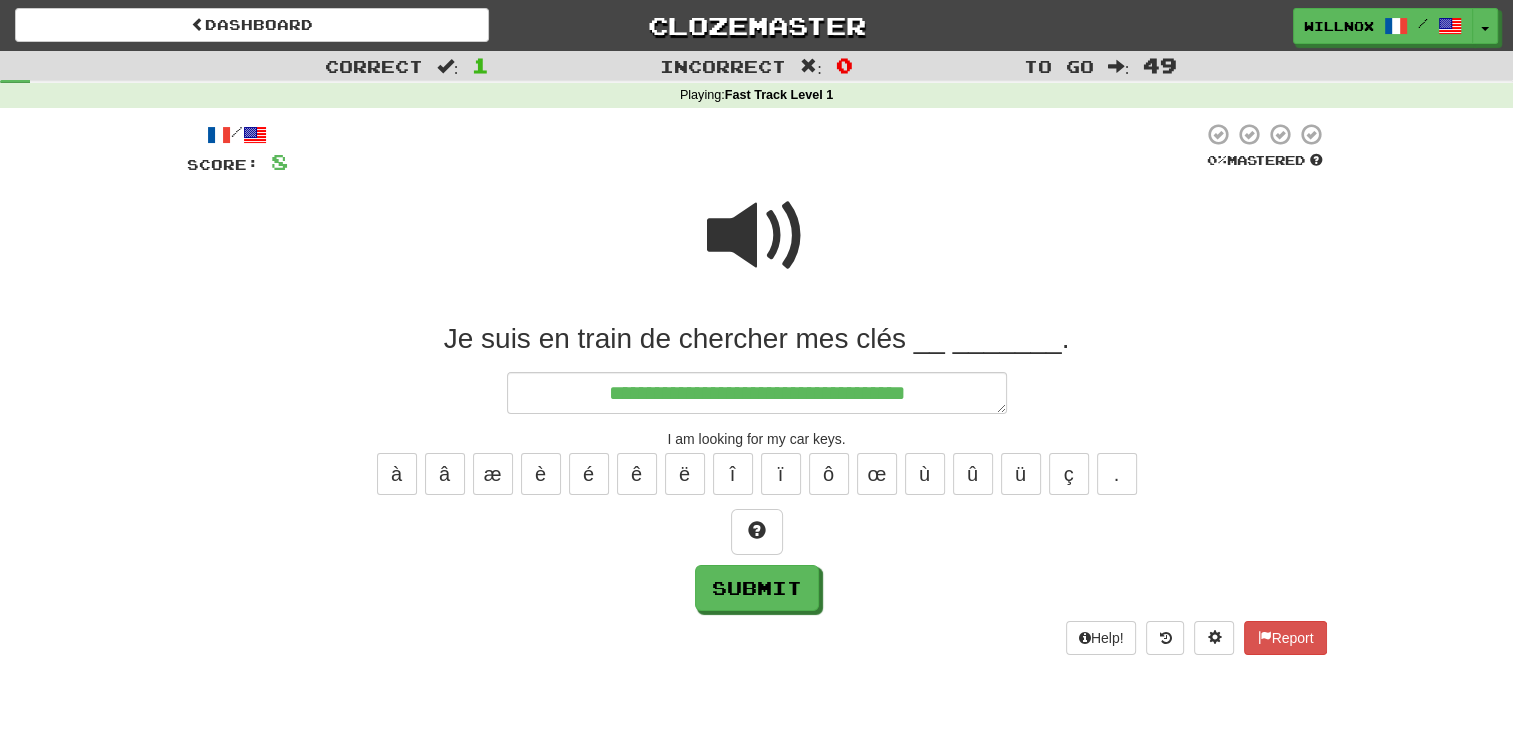 type on "*" 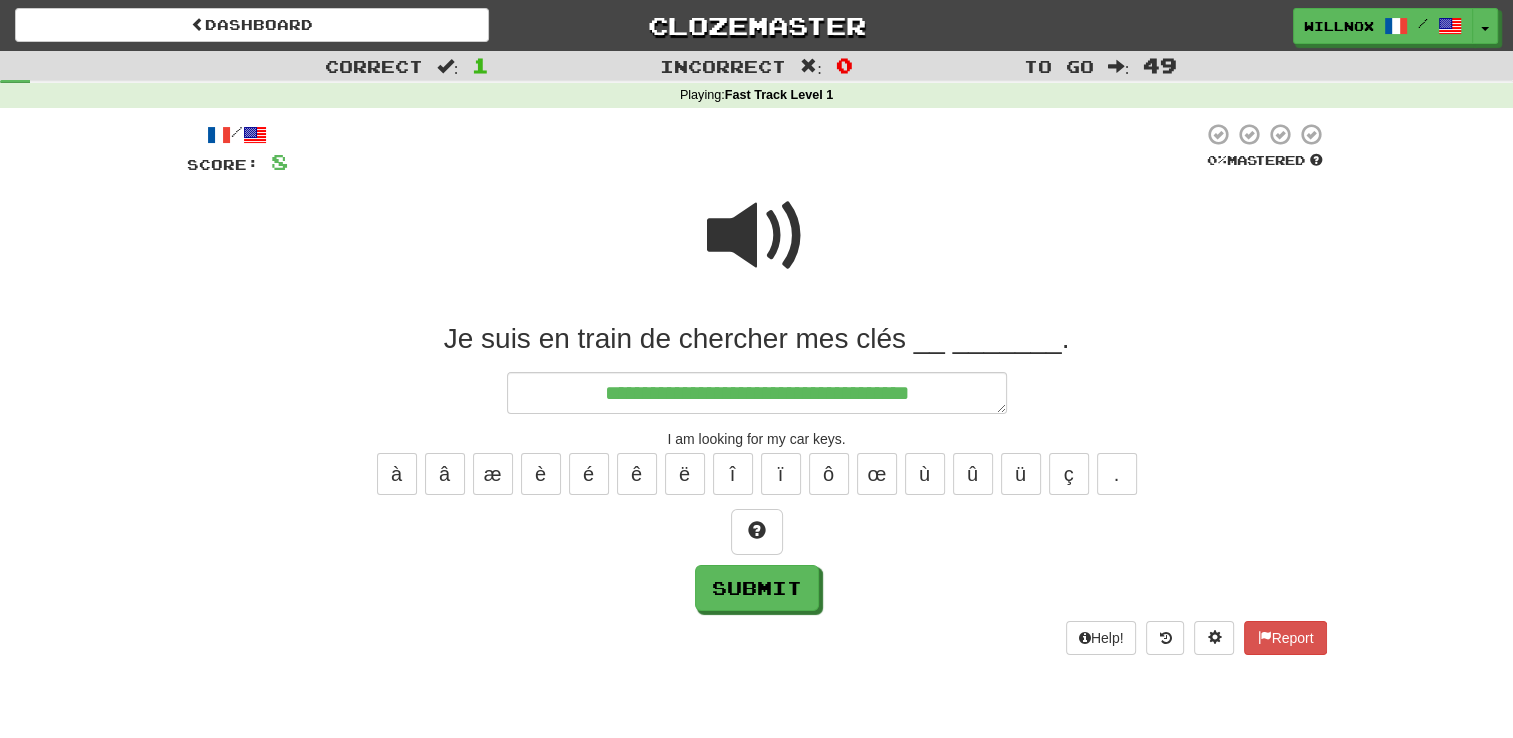 type on "*" 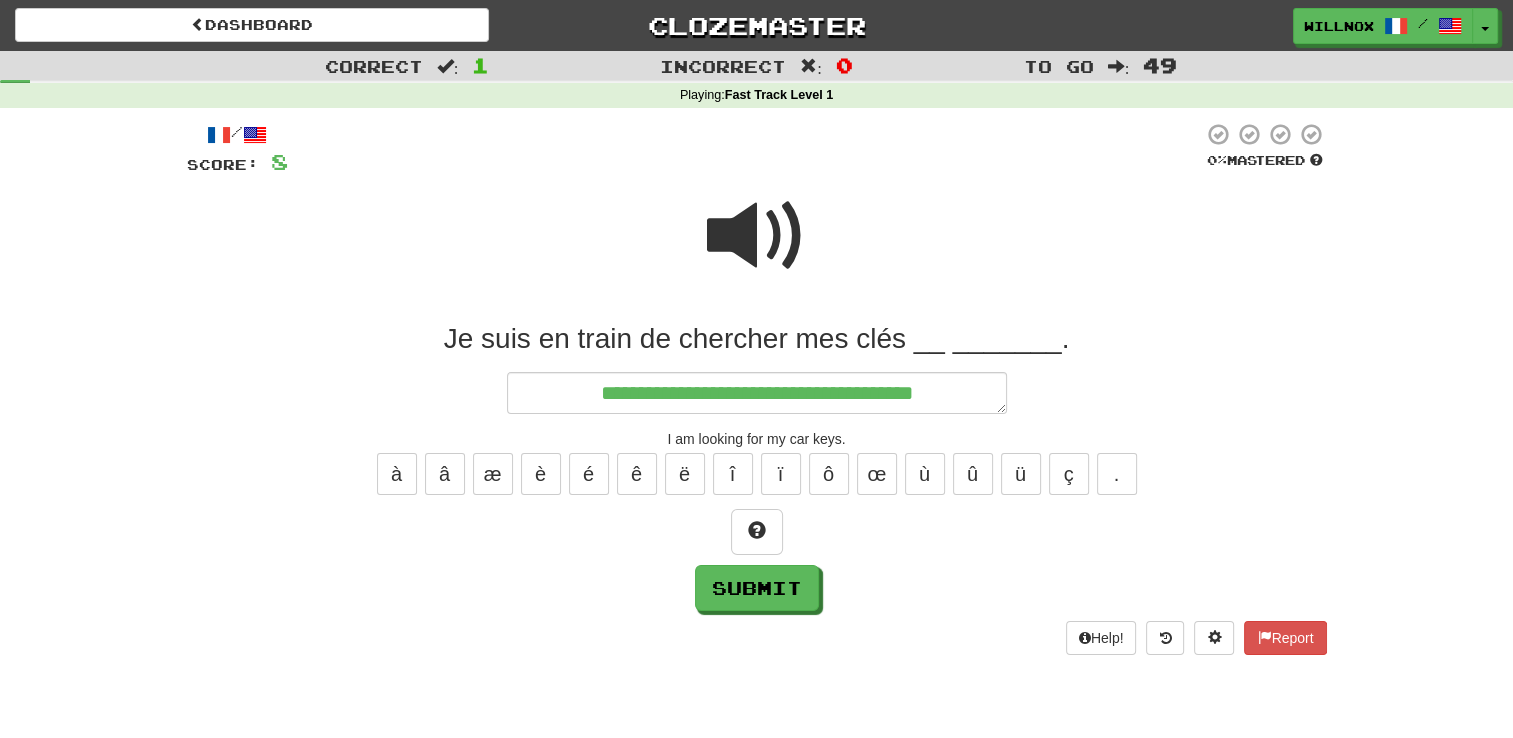 type on "*" 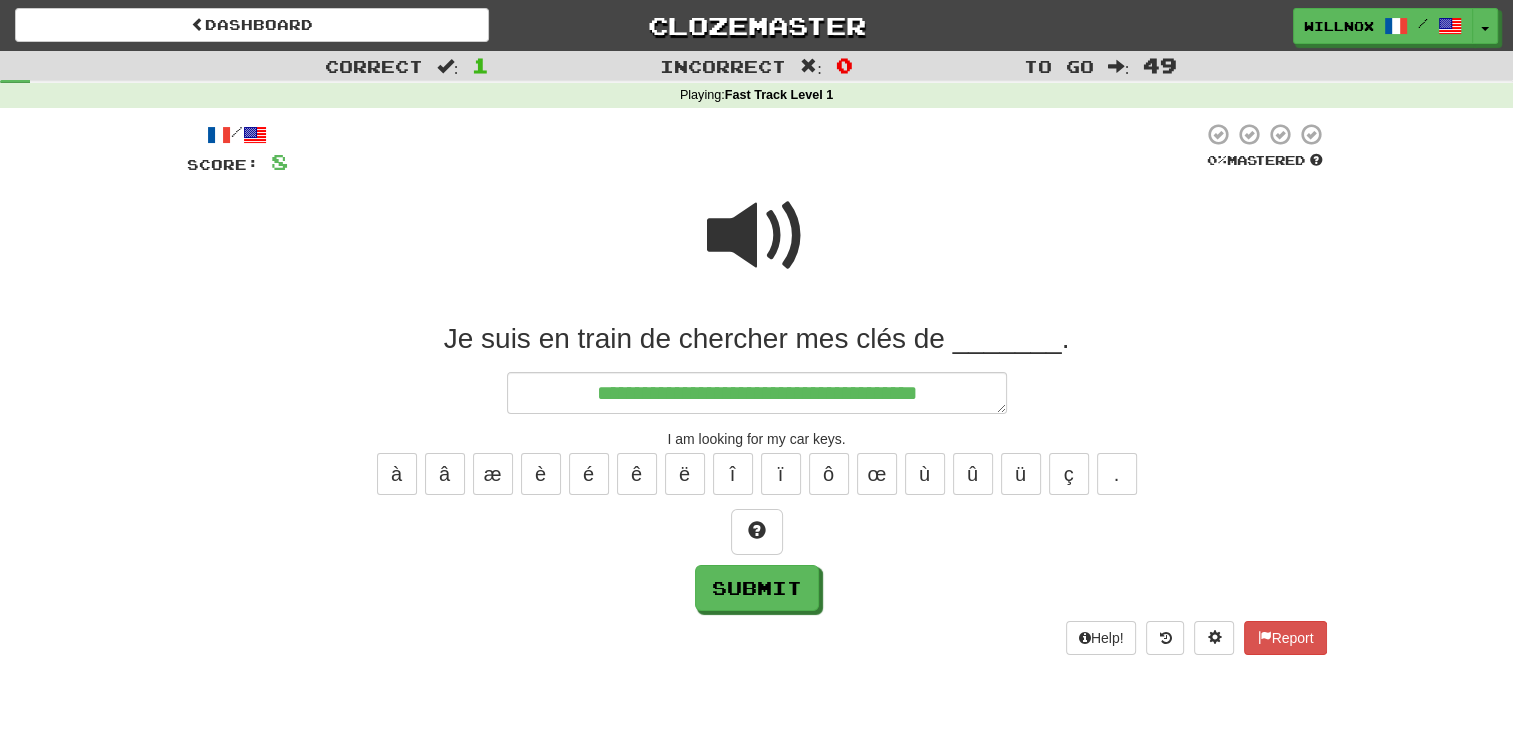 type on "*" 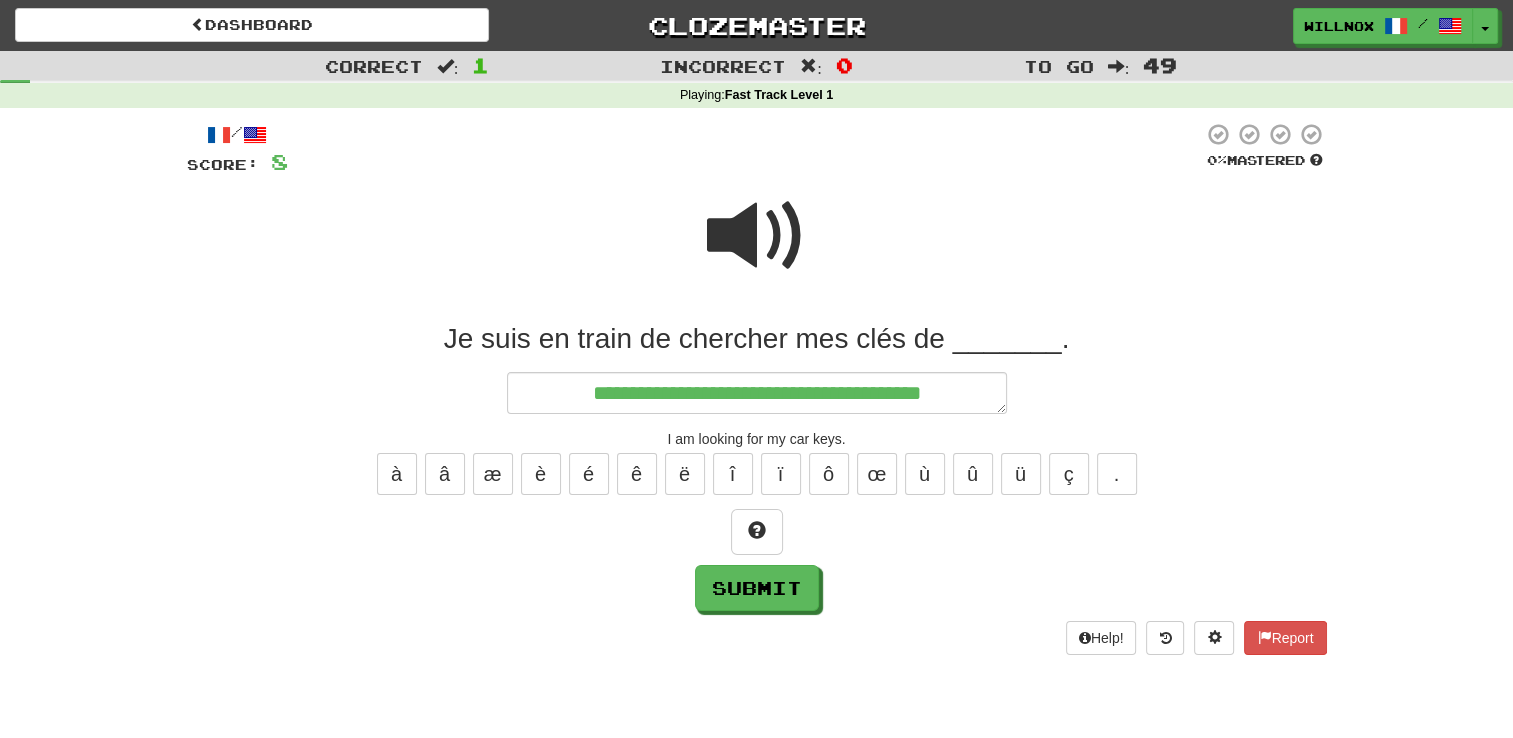 type on "*" 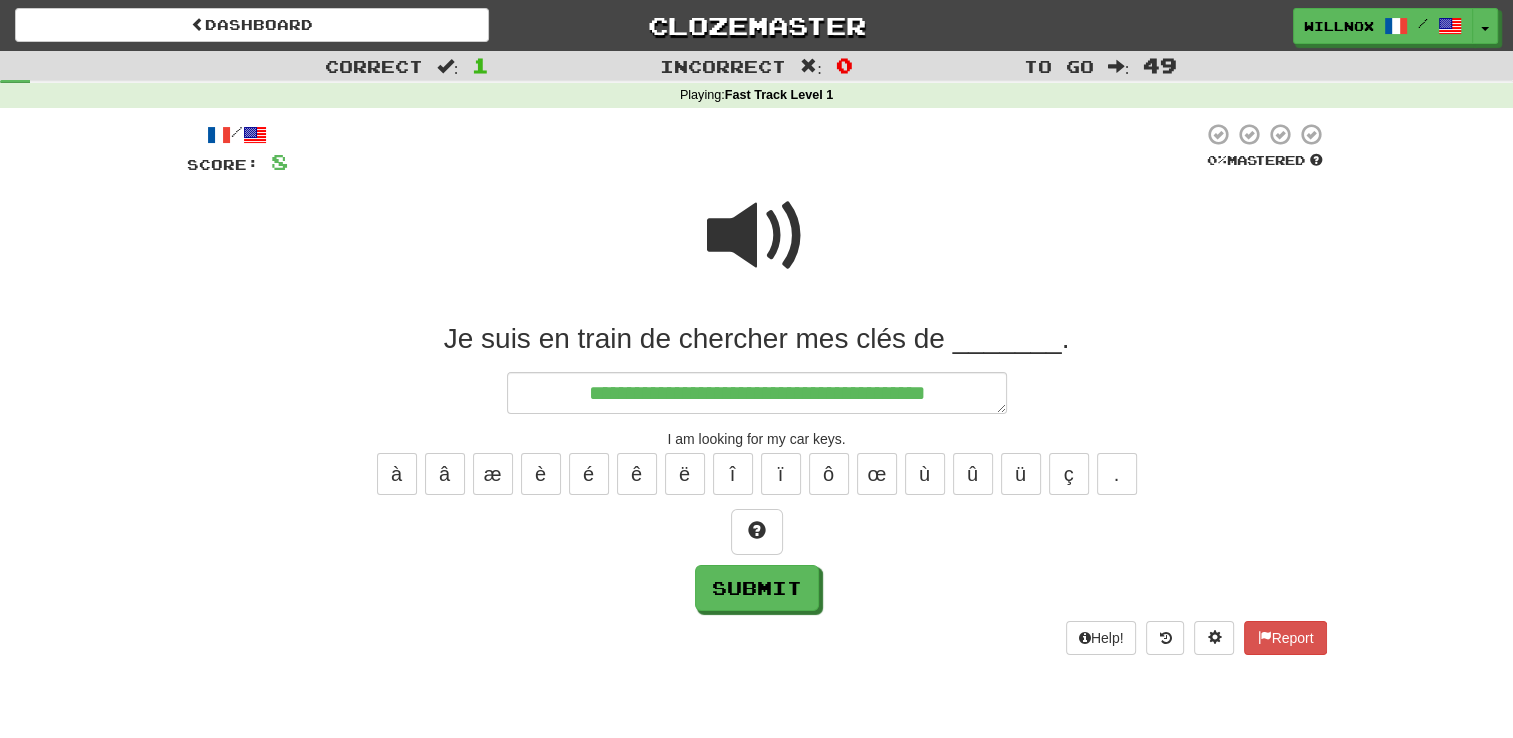 type on "**********" 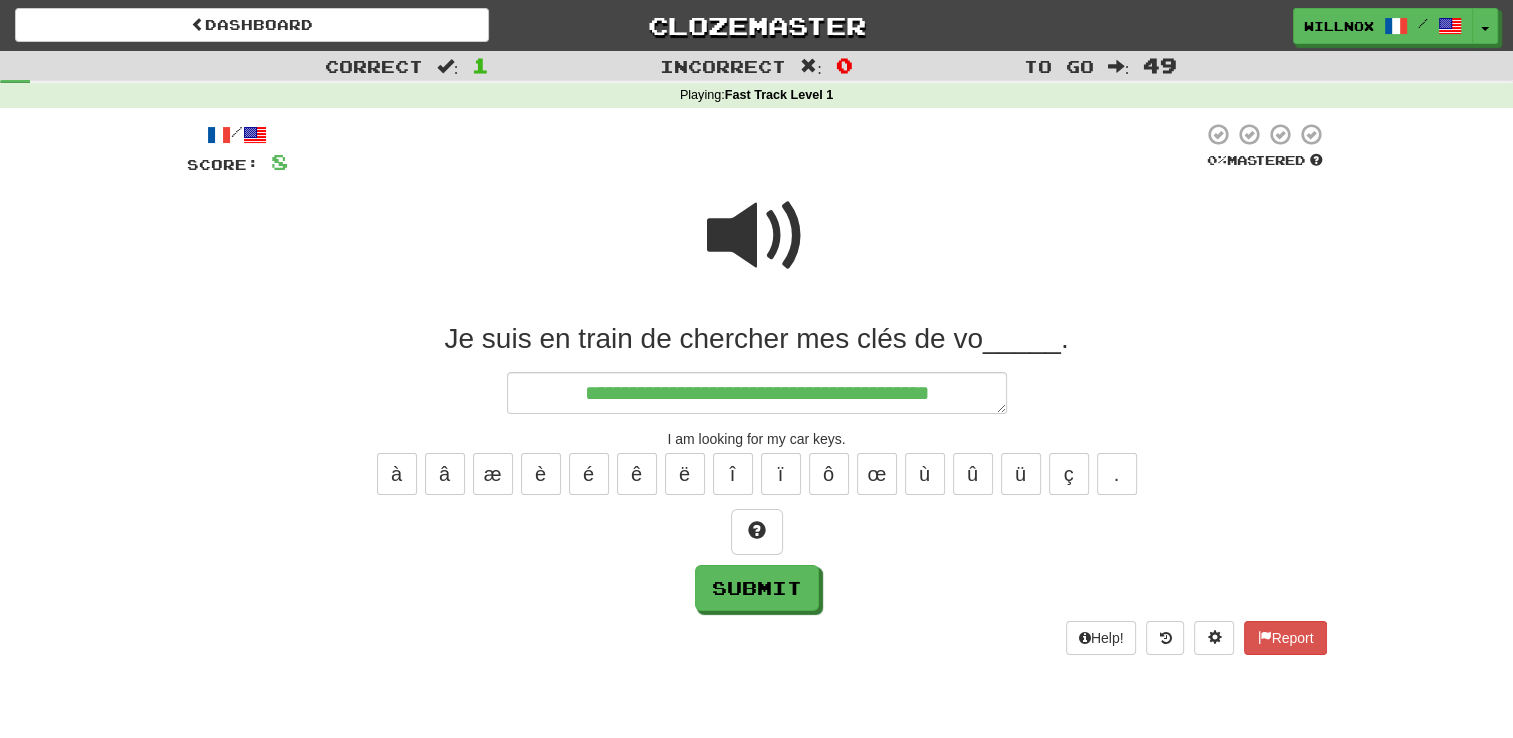 type on "*" 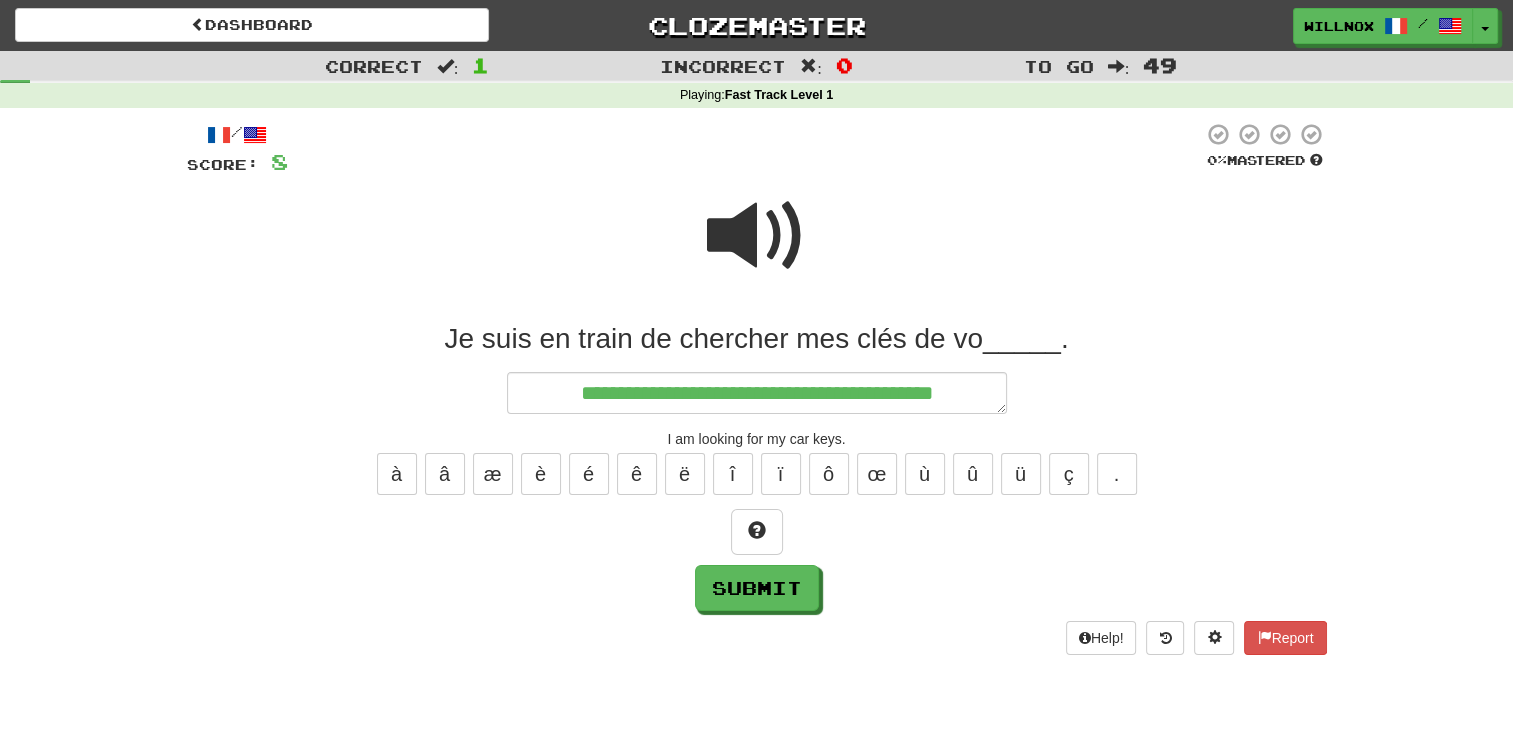 type on "*" 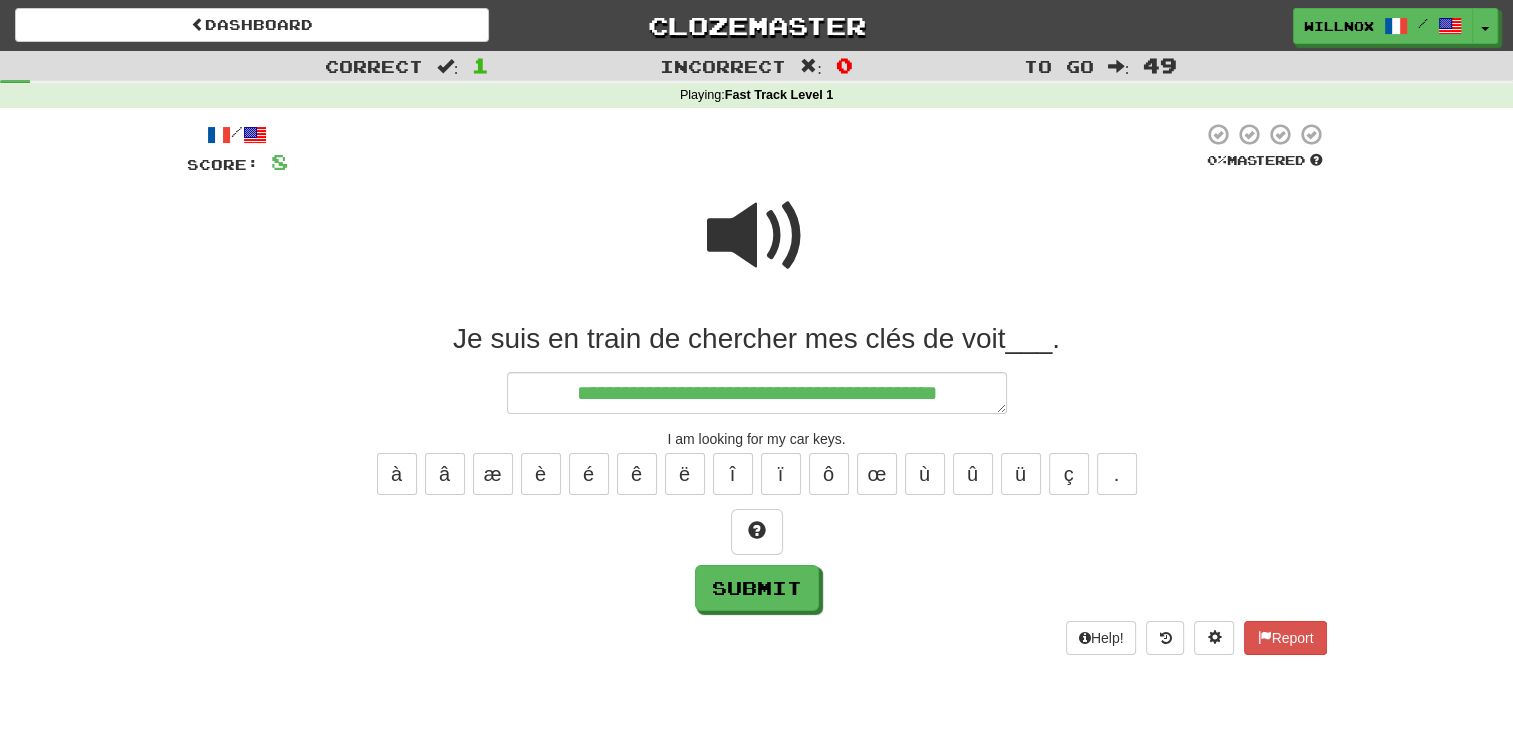type on "*" 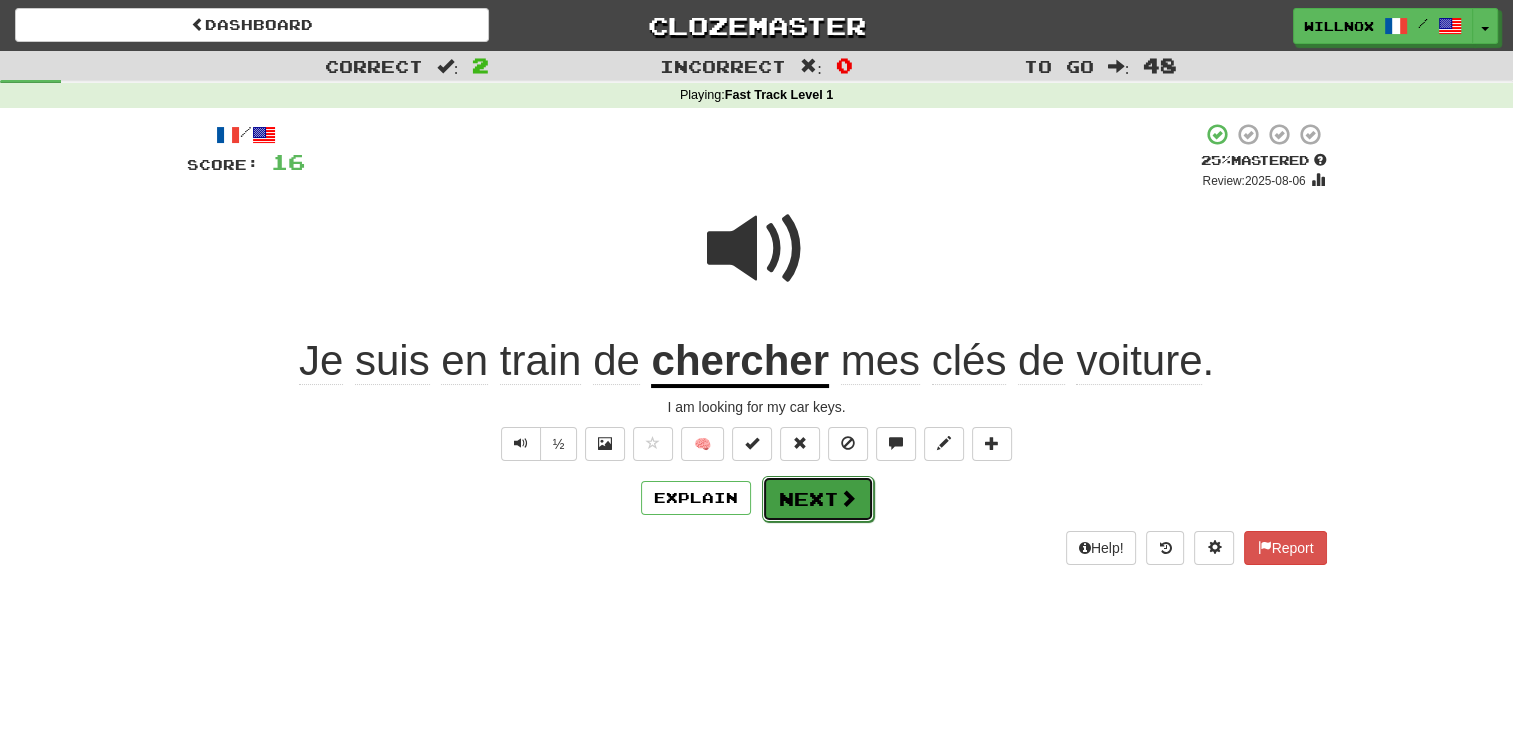 click on "Next" at bounding box center (818, 499) 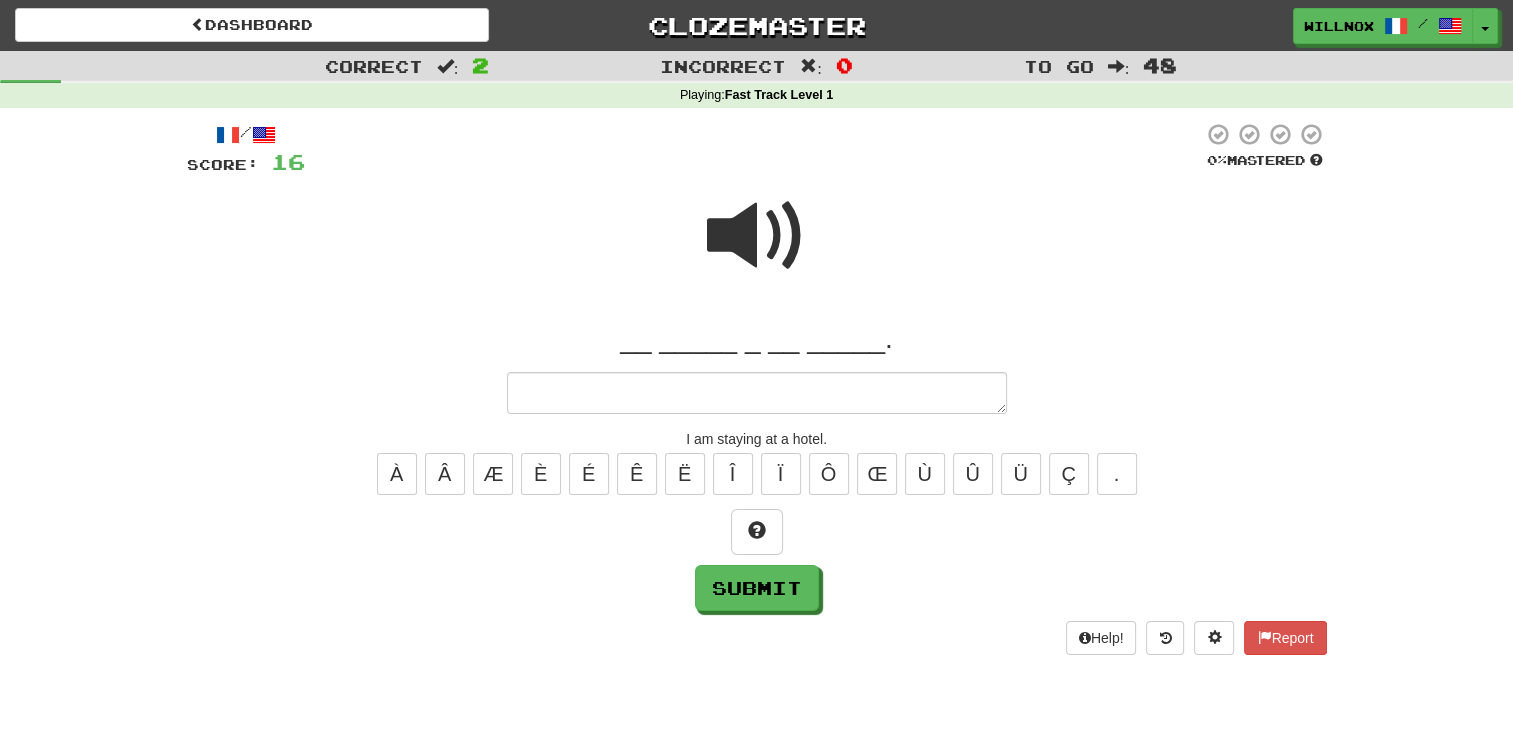 type on "*" 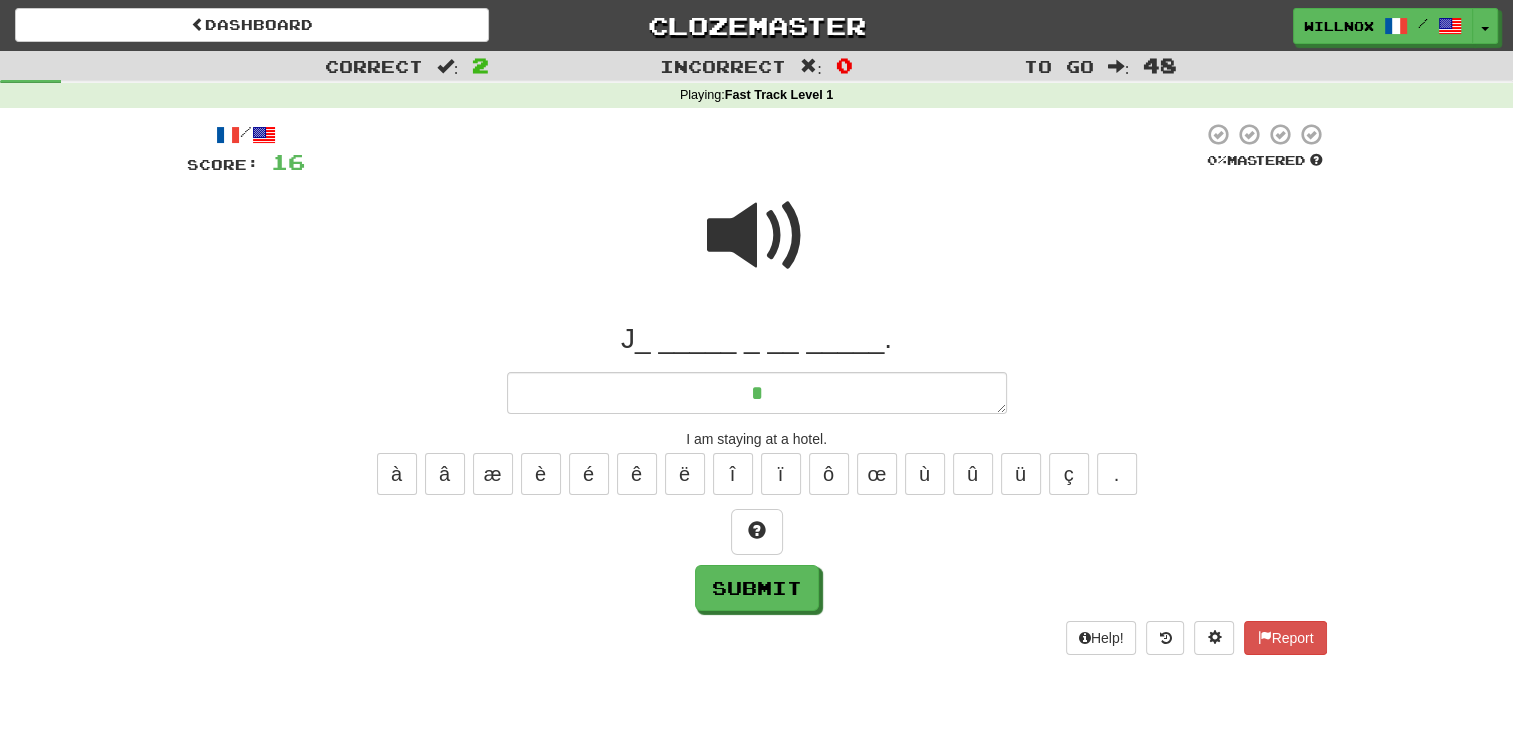 type on "*" 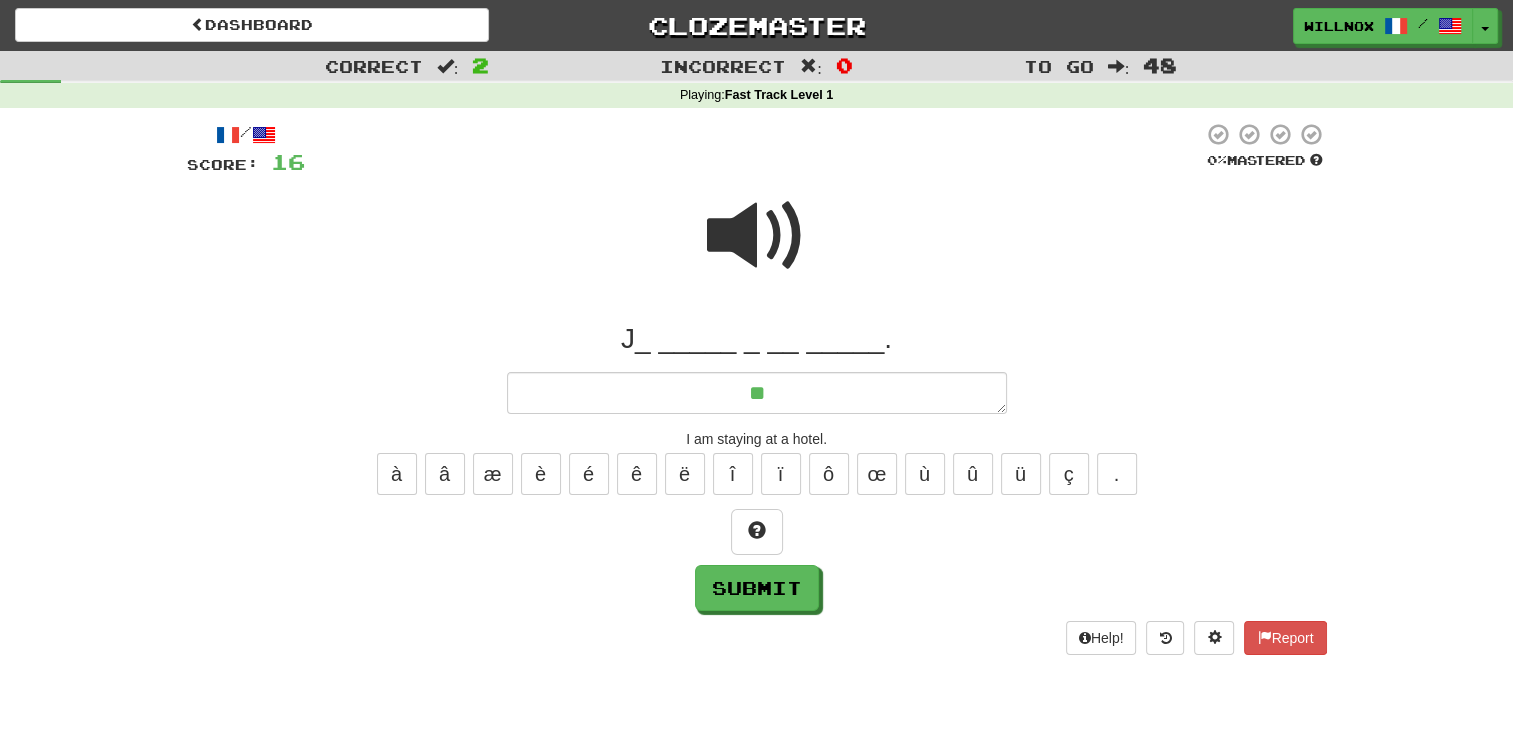 type on "**" 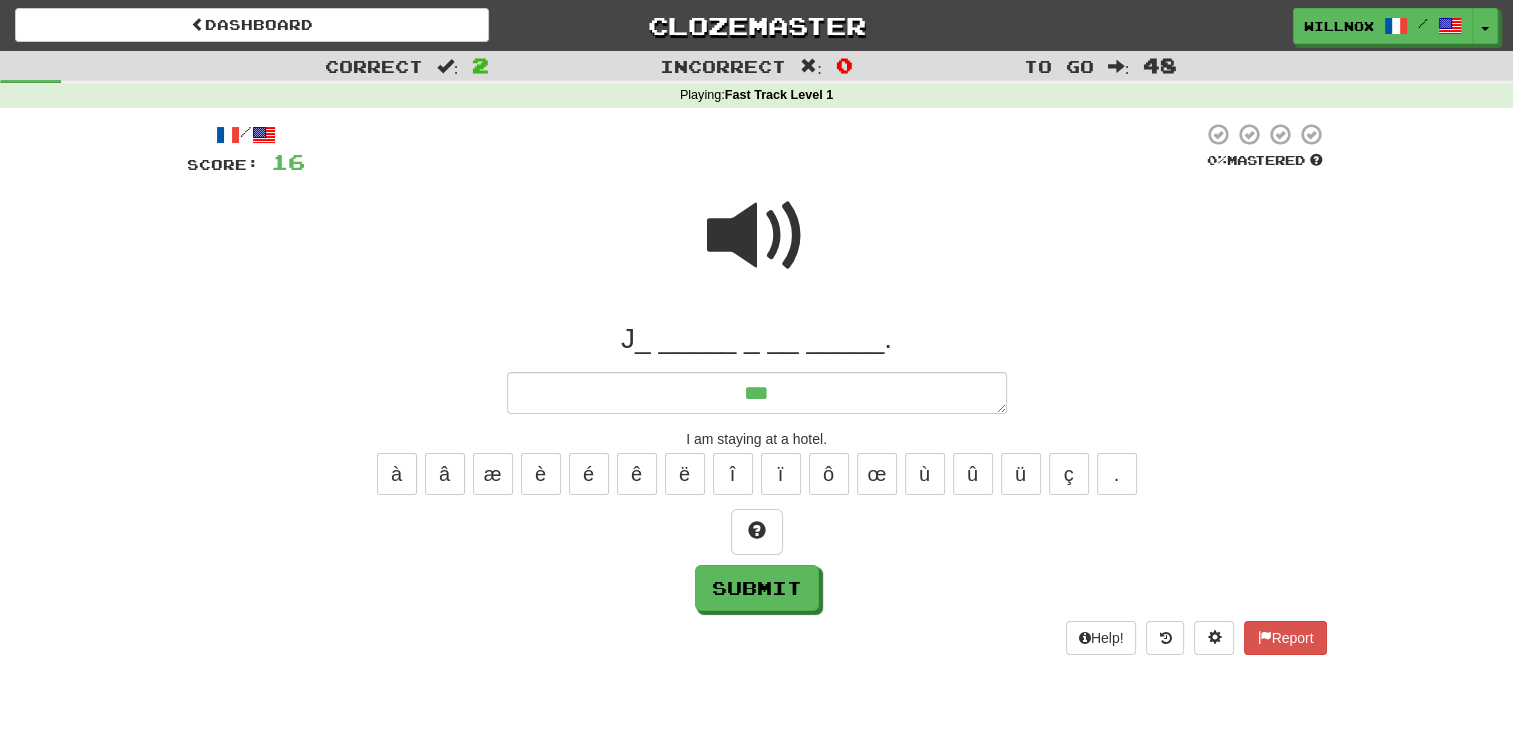 type on "*" 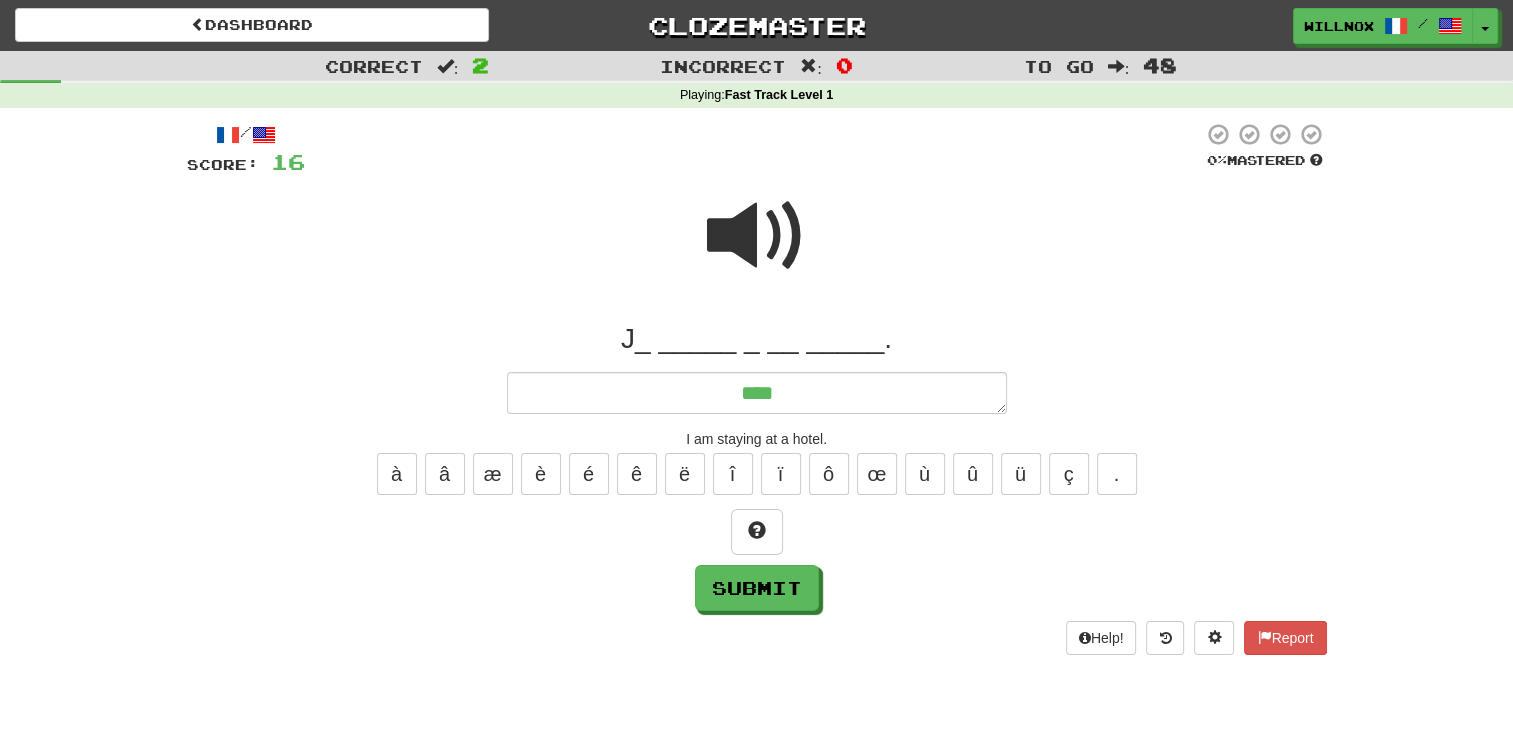 type on "*" 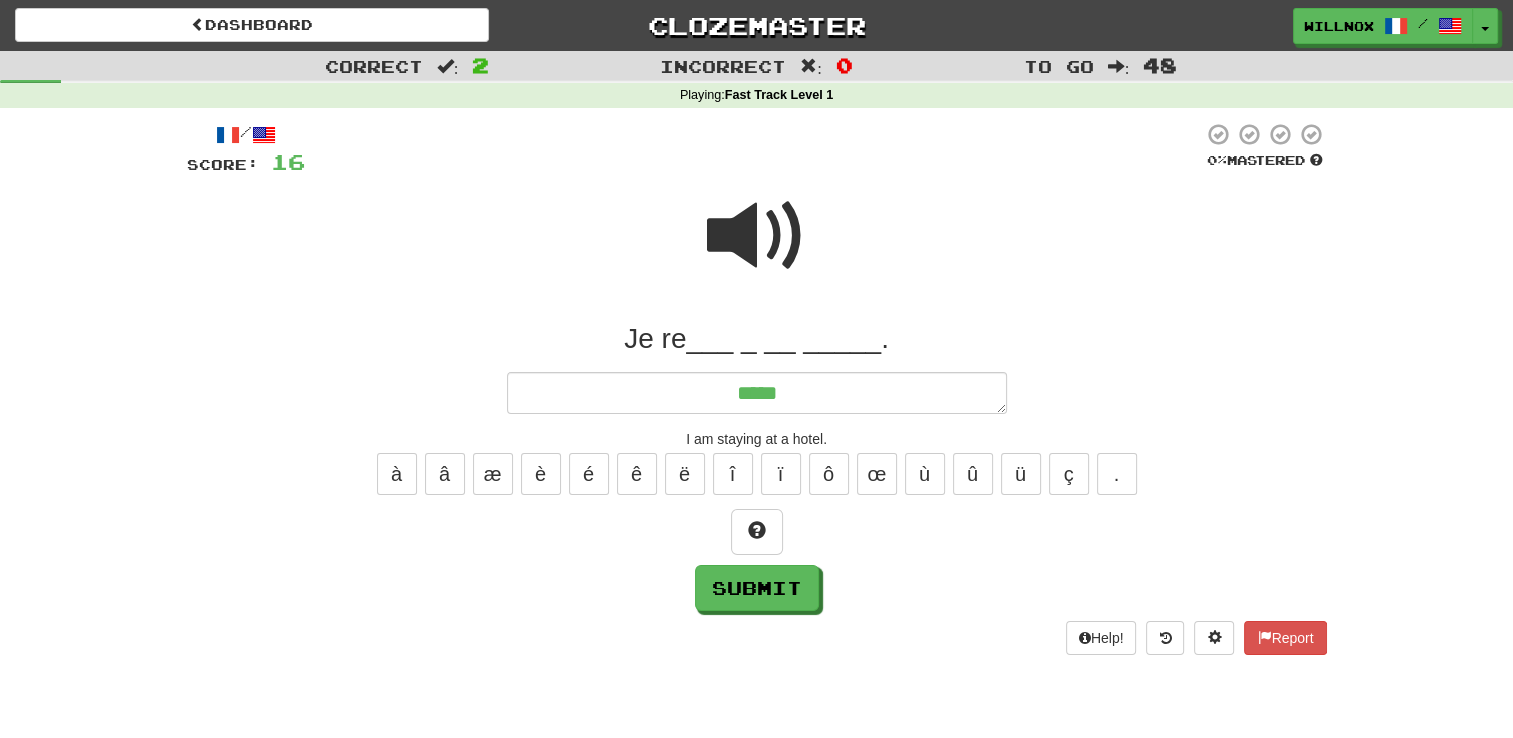 type on "*" 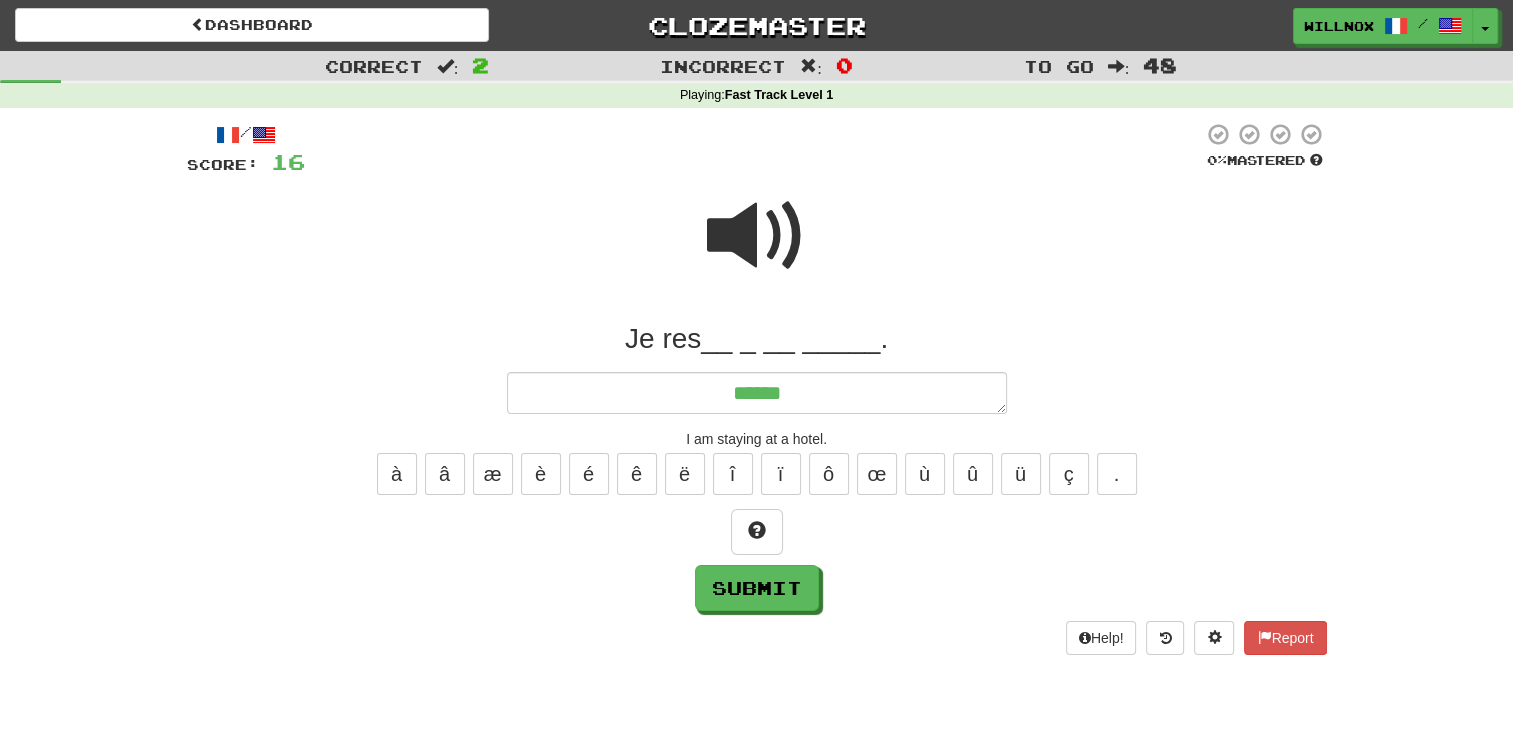 type on "*" 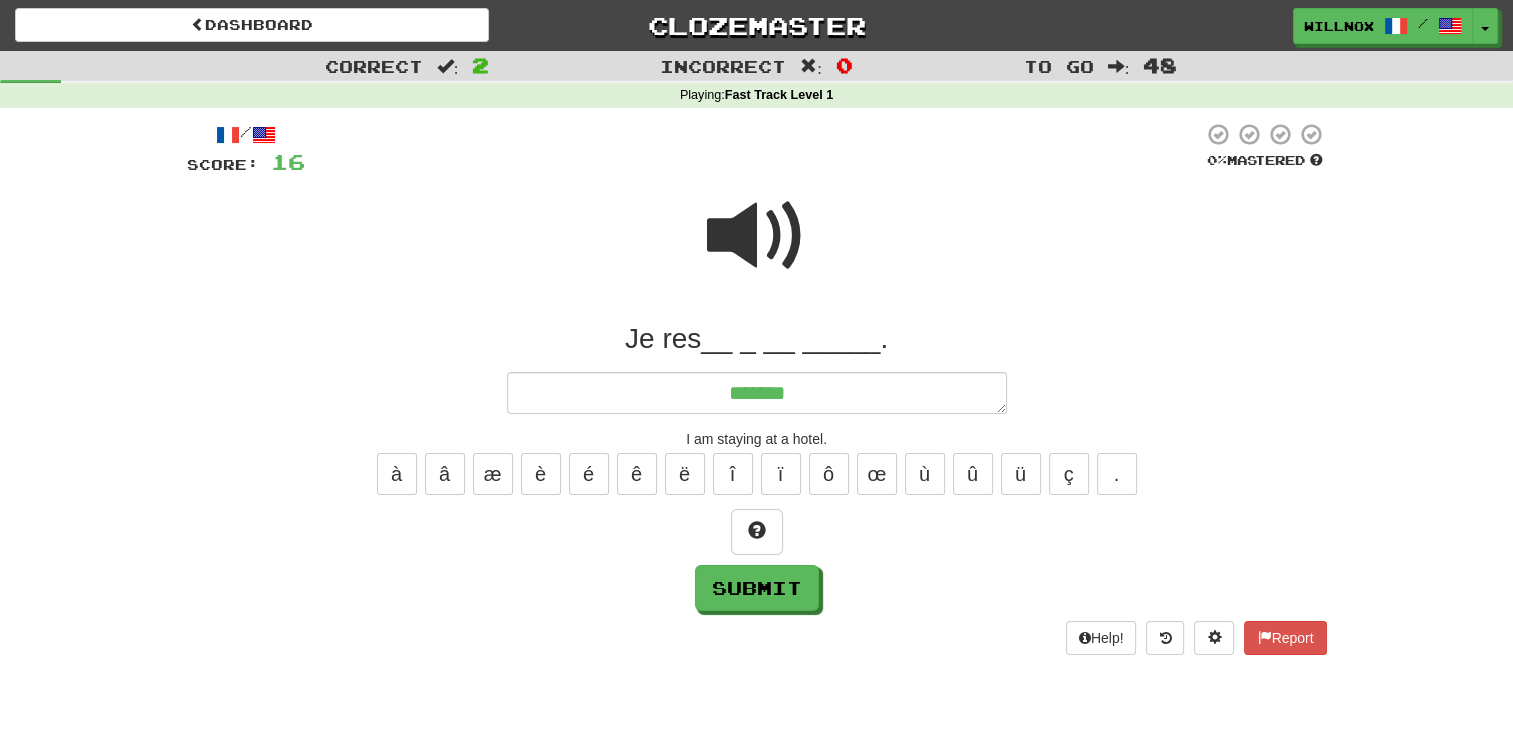 type on "*" 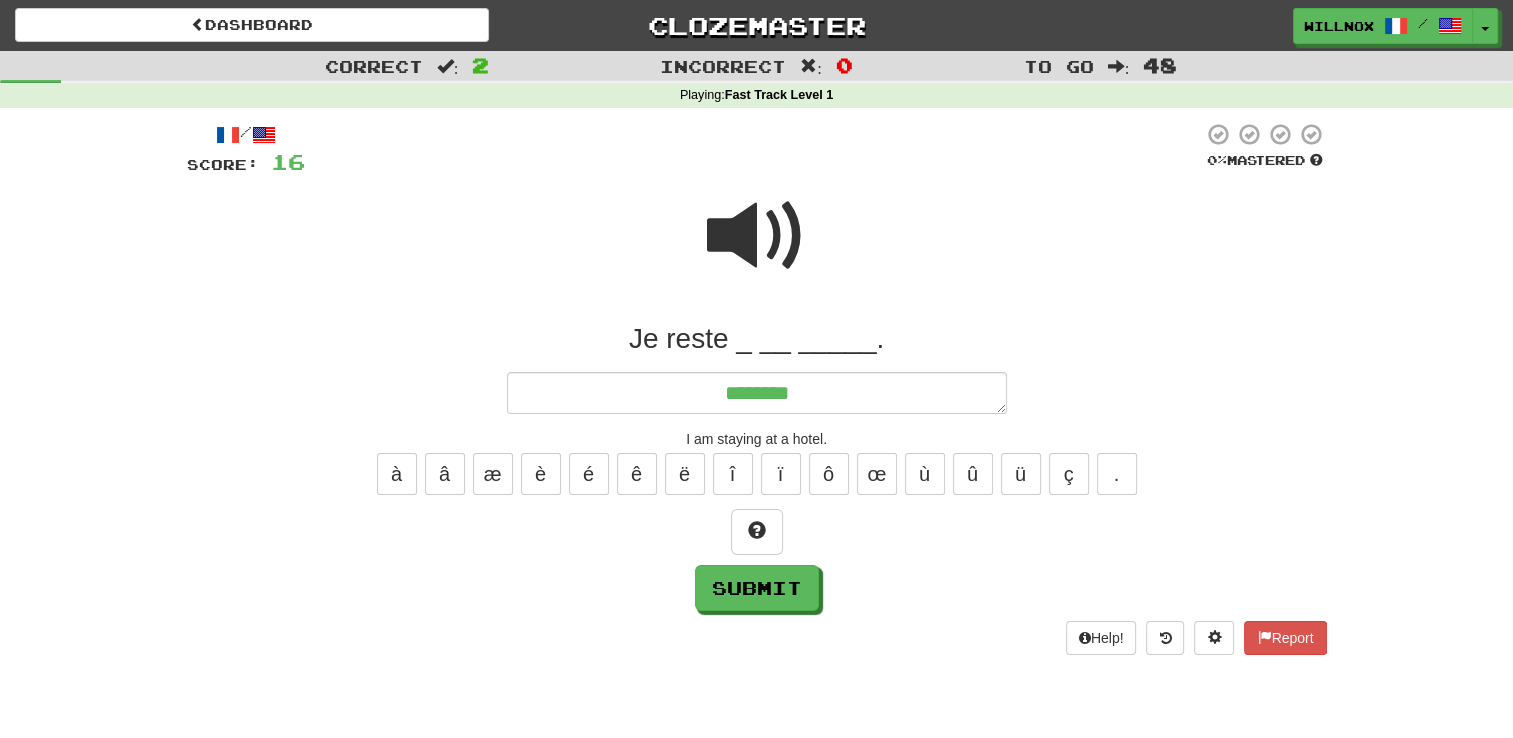 type on "*" 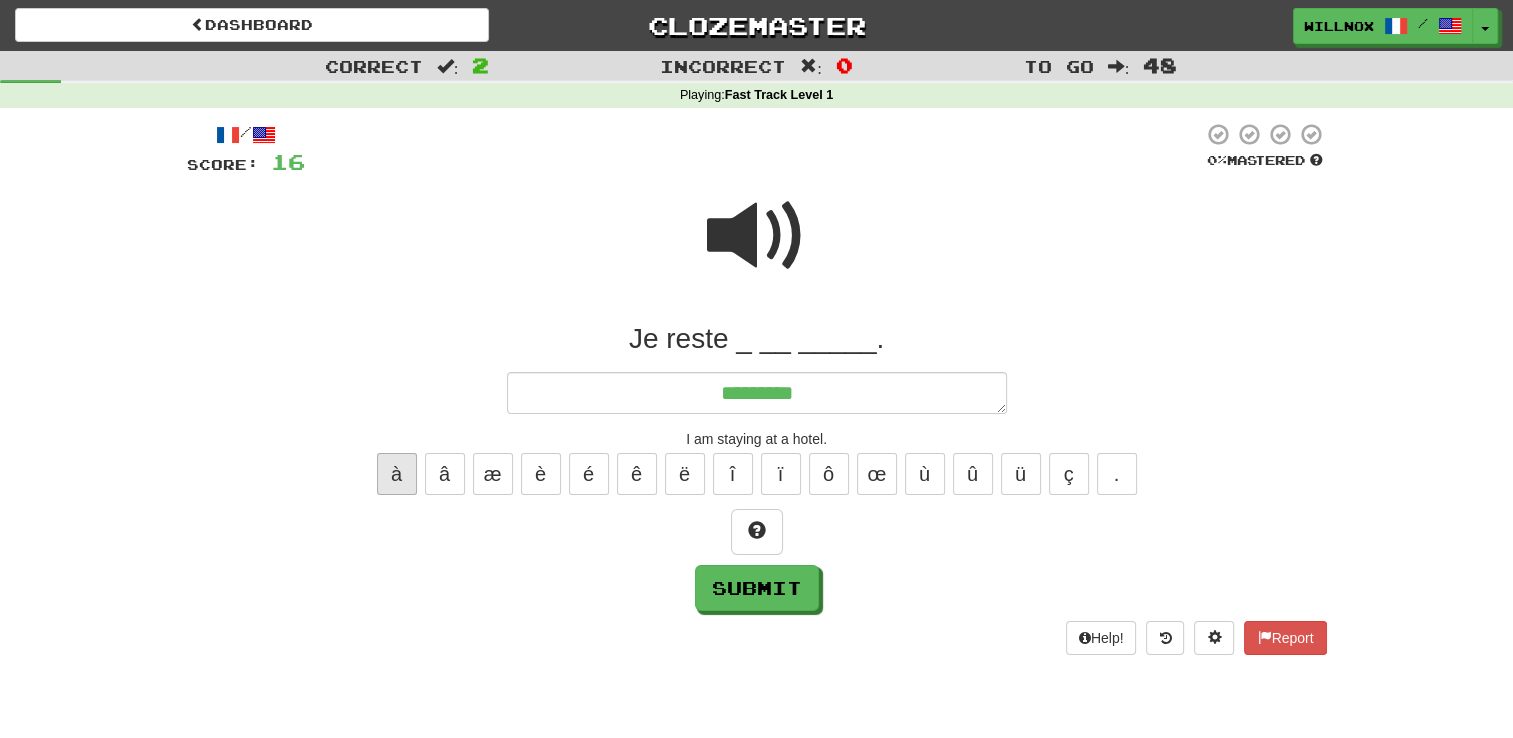 type on "********" 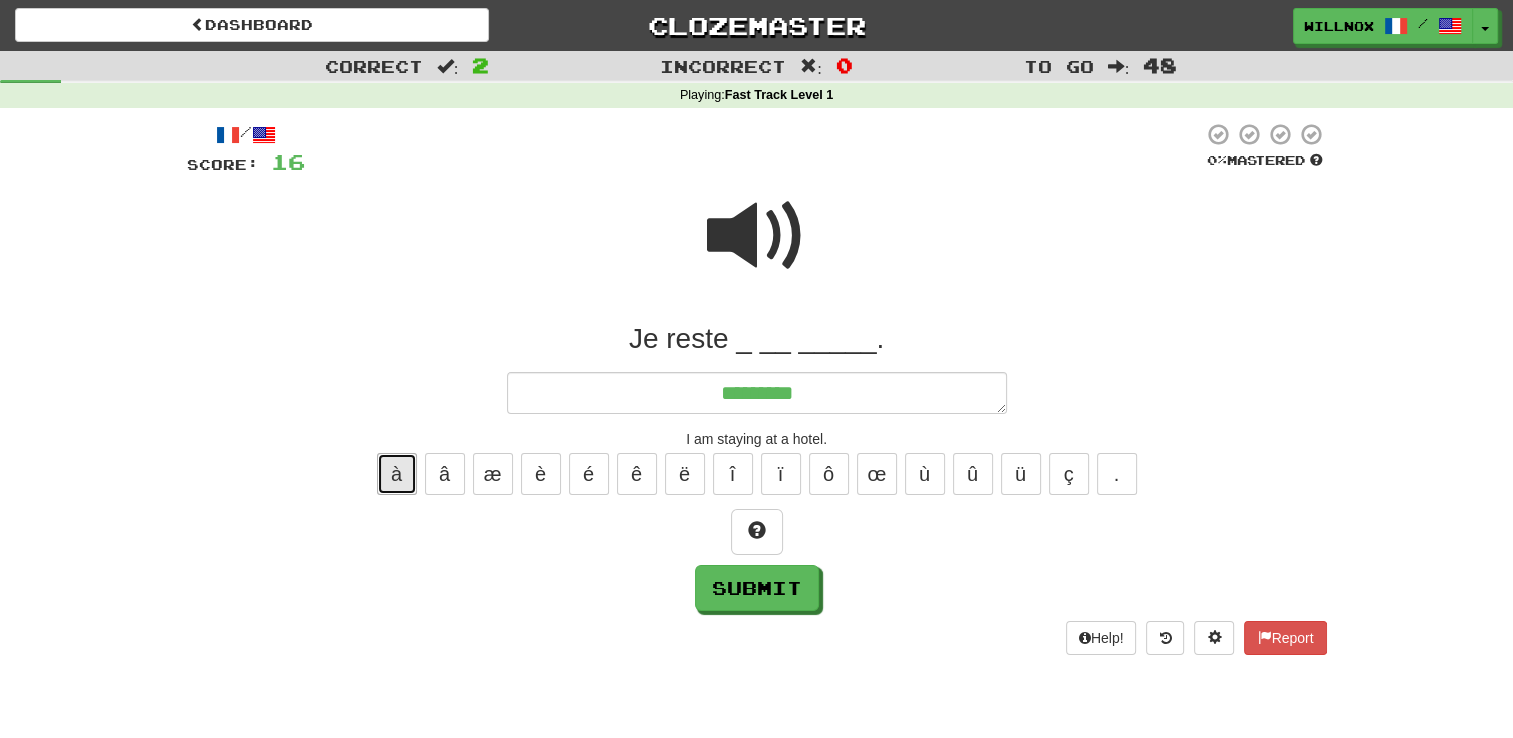 click on "à" at bounding box center [397, 474] 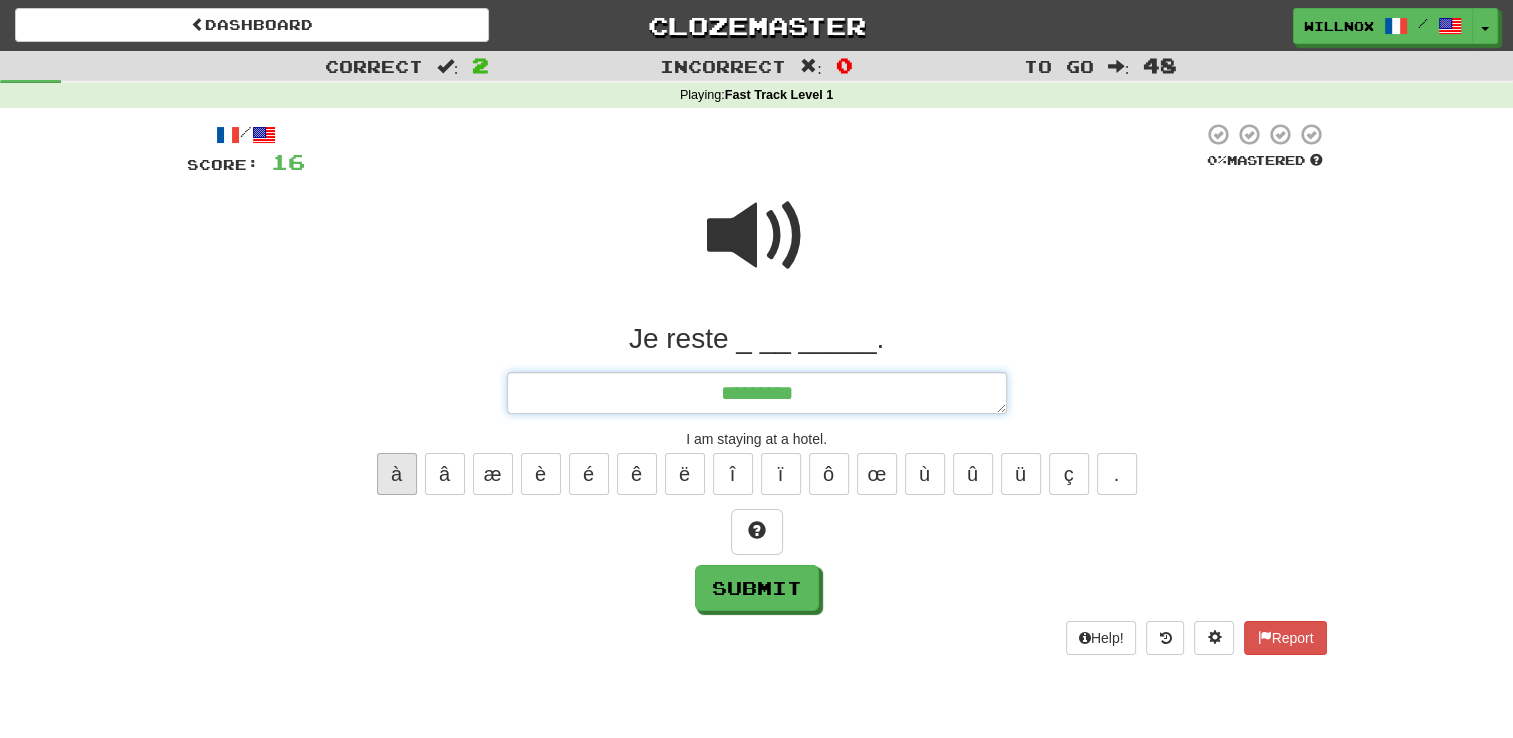 type on "*" 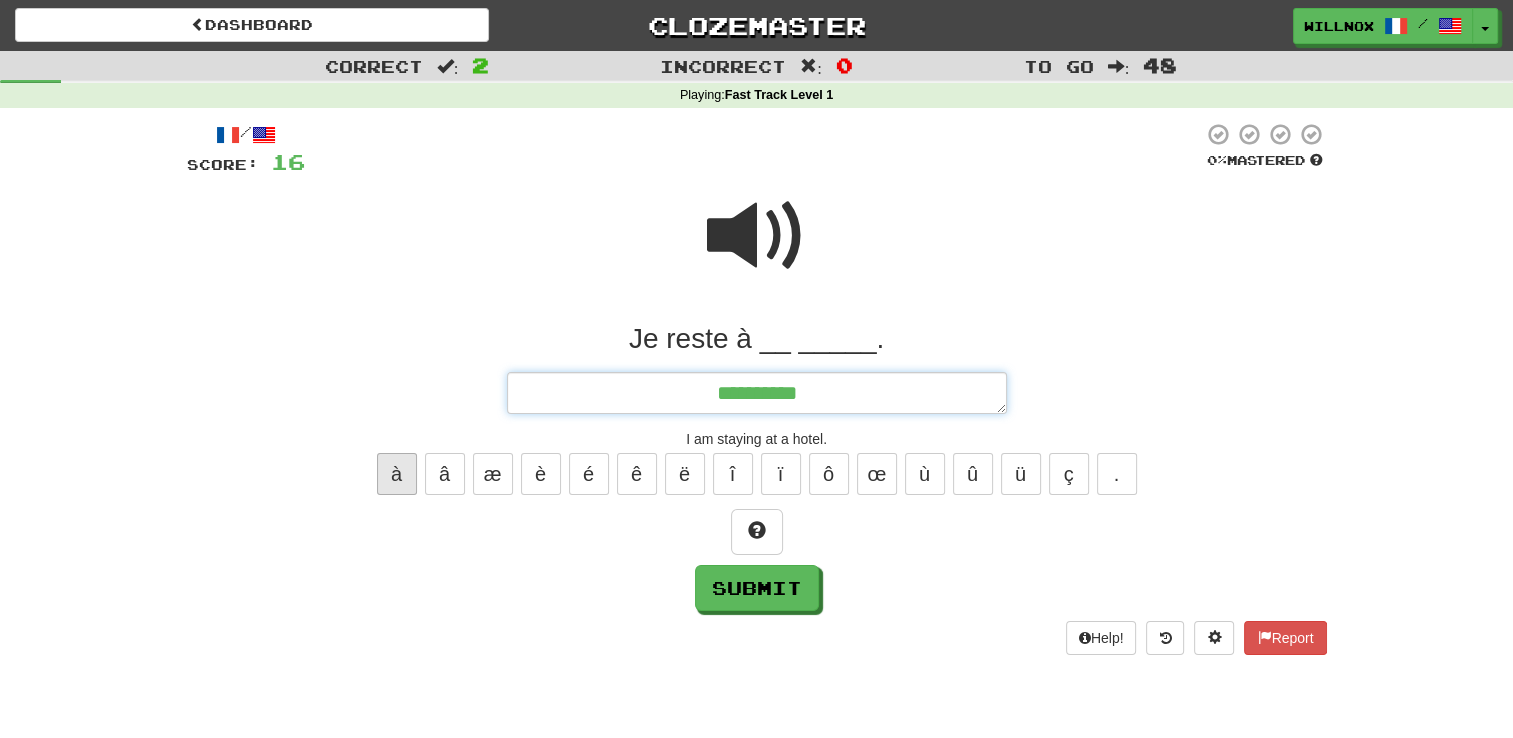 type on "*" 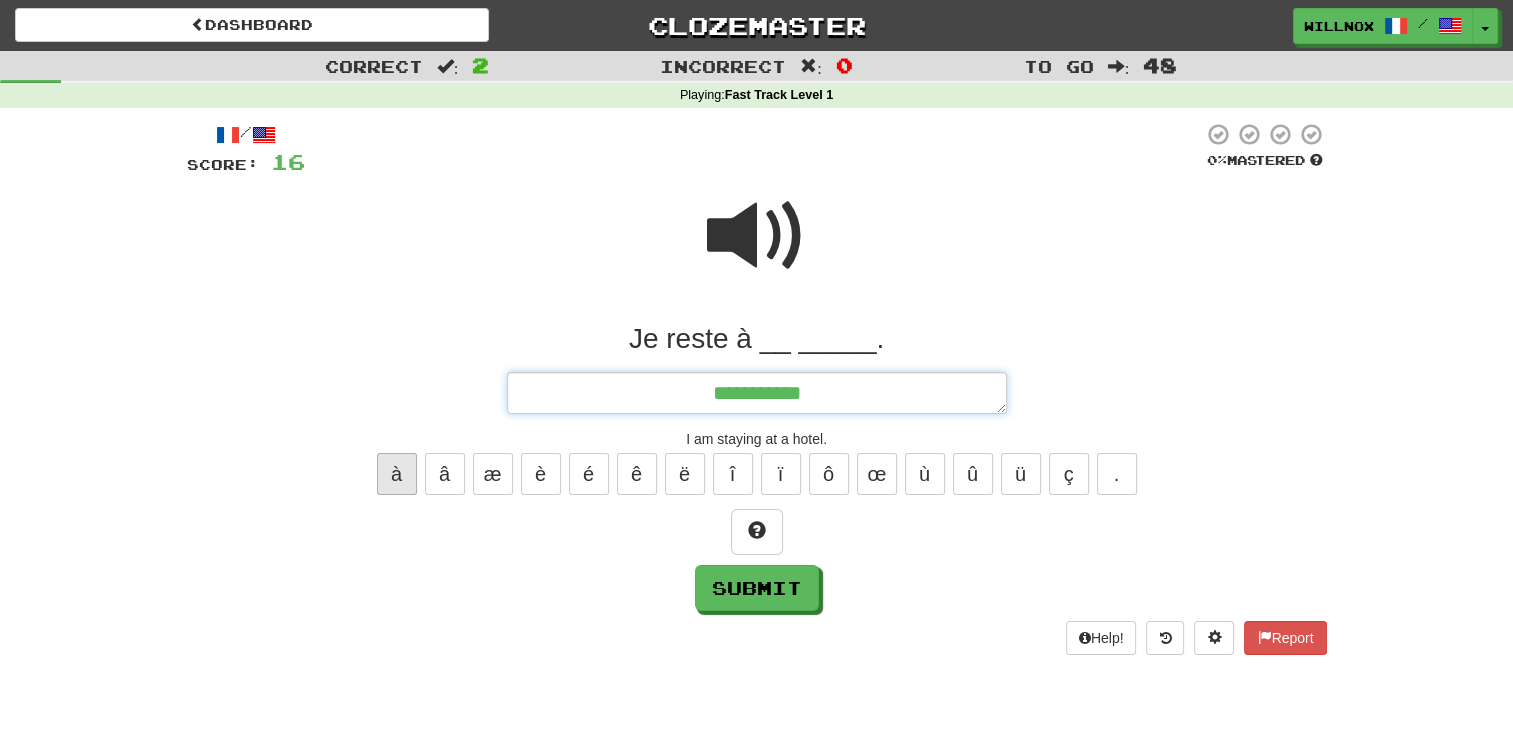 type on "*" 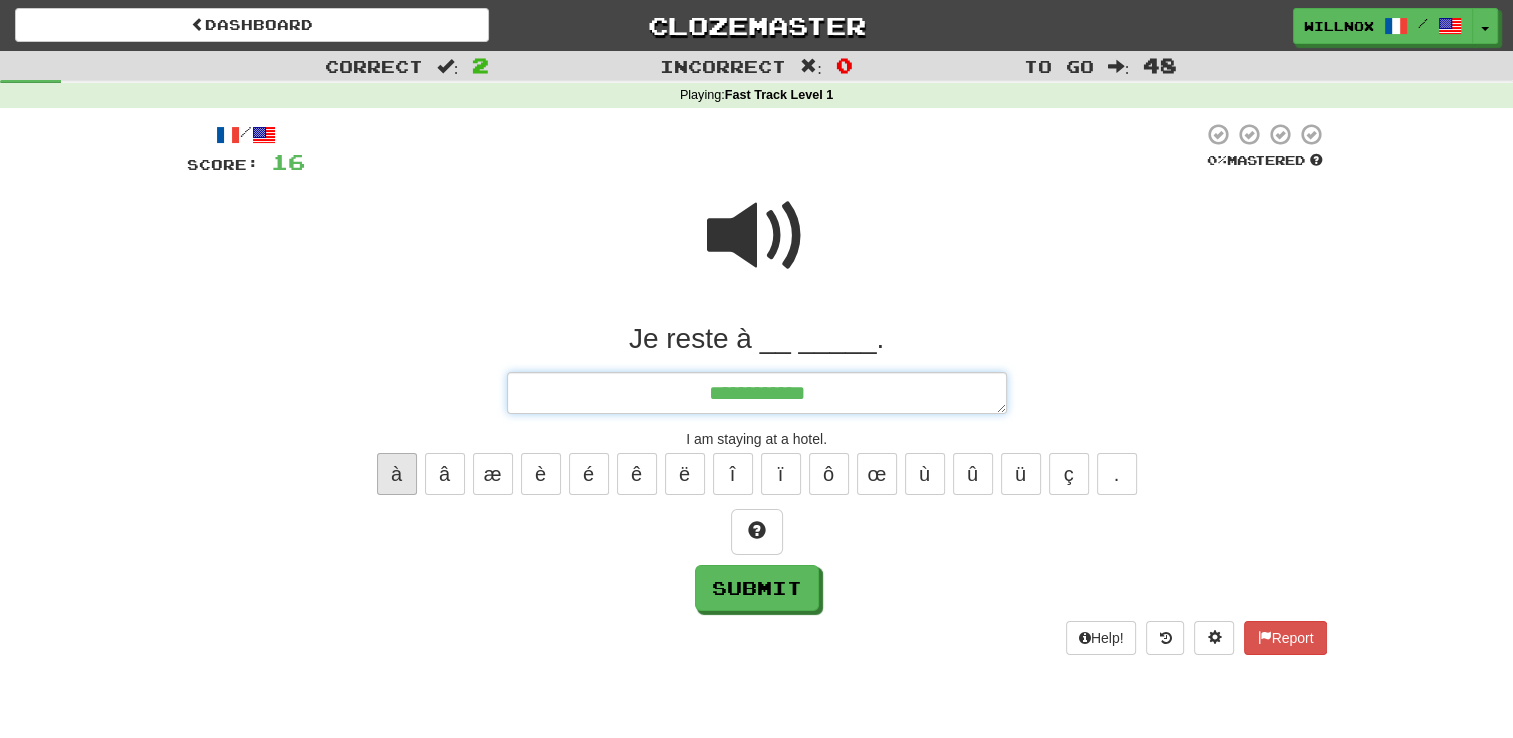 type on "*" 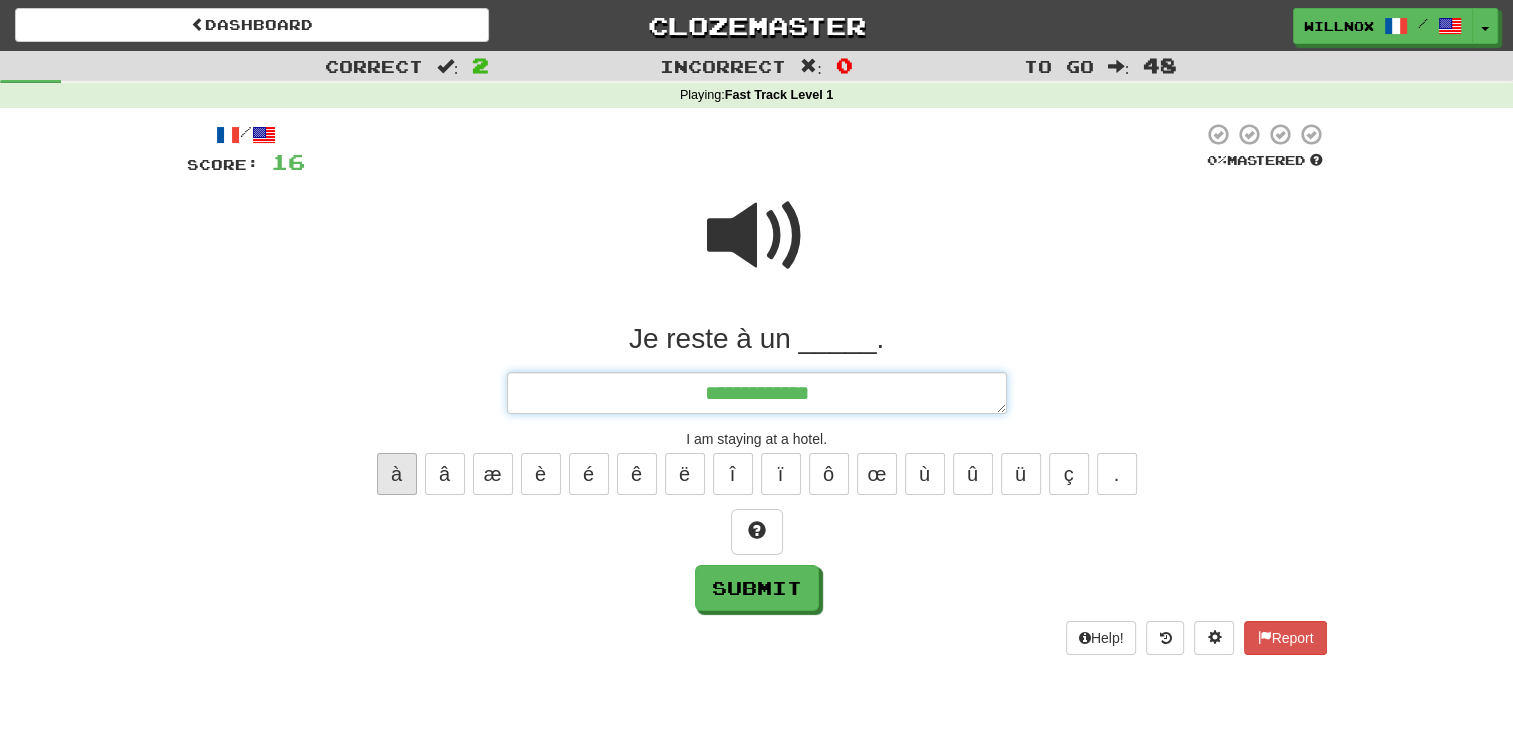 type on "**********" 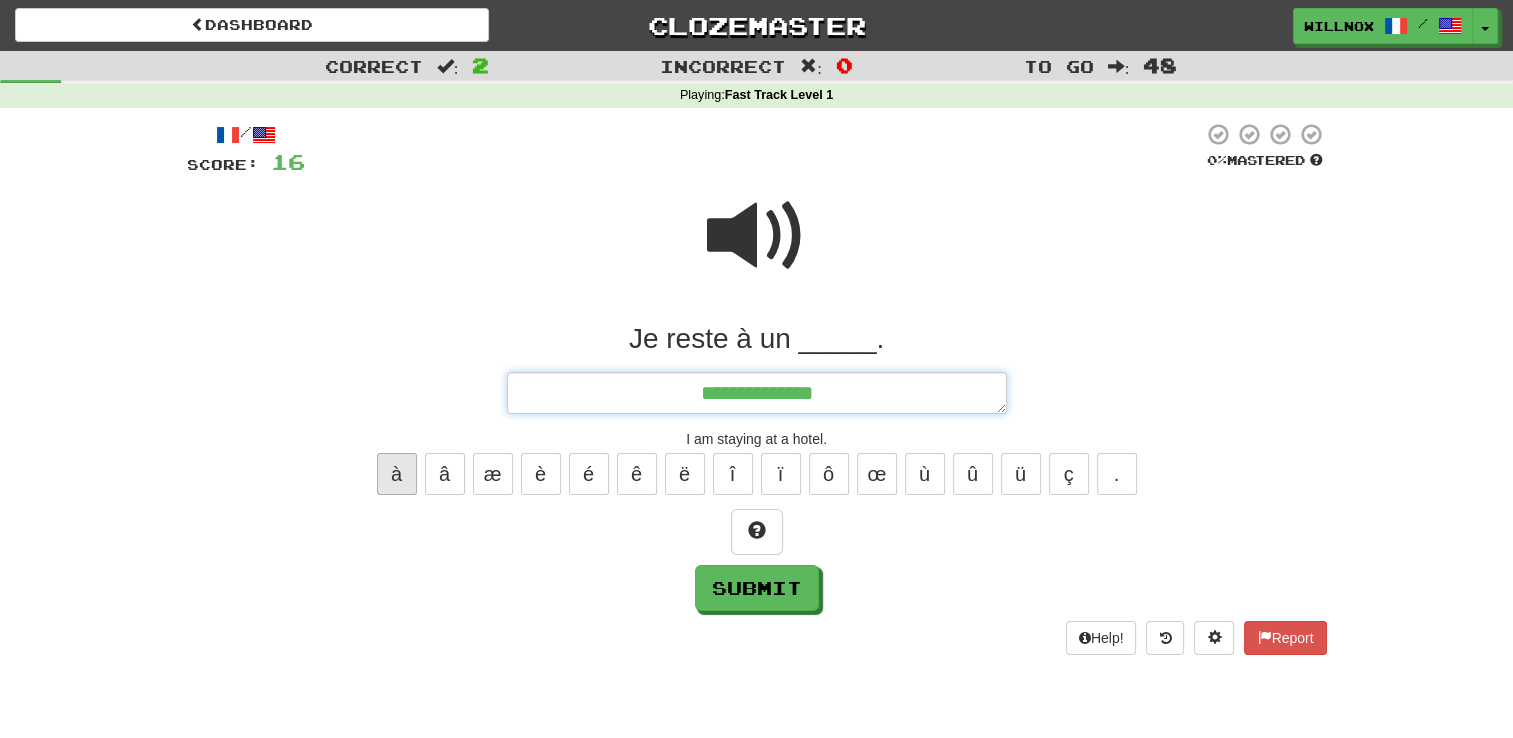 type on "*" 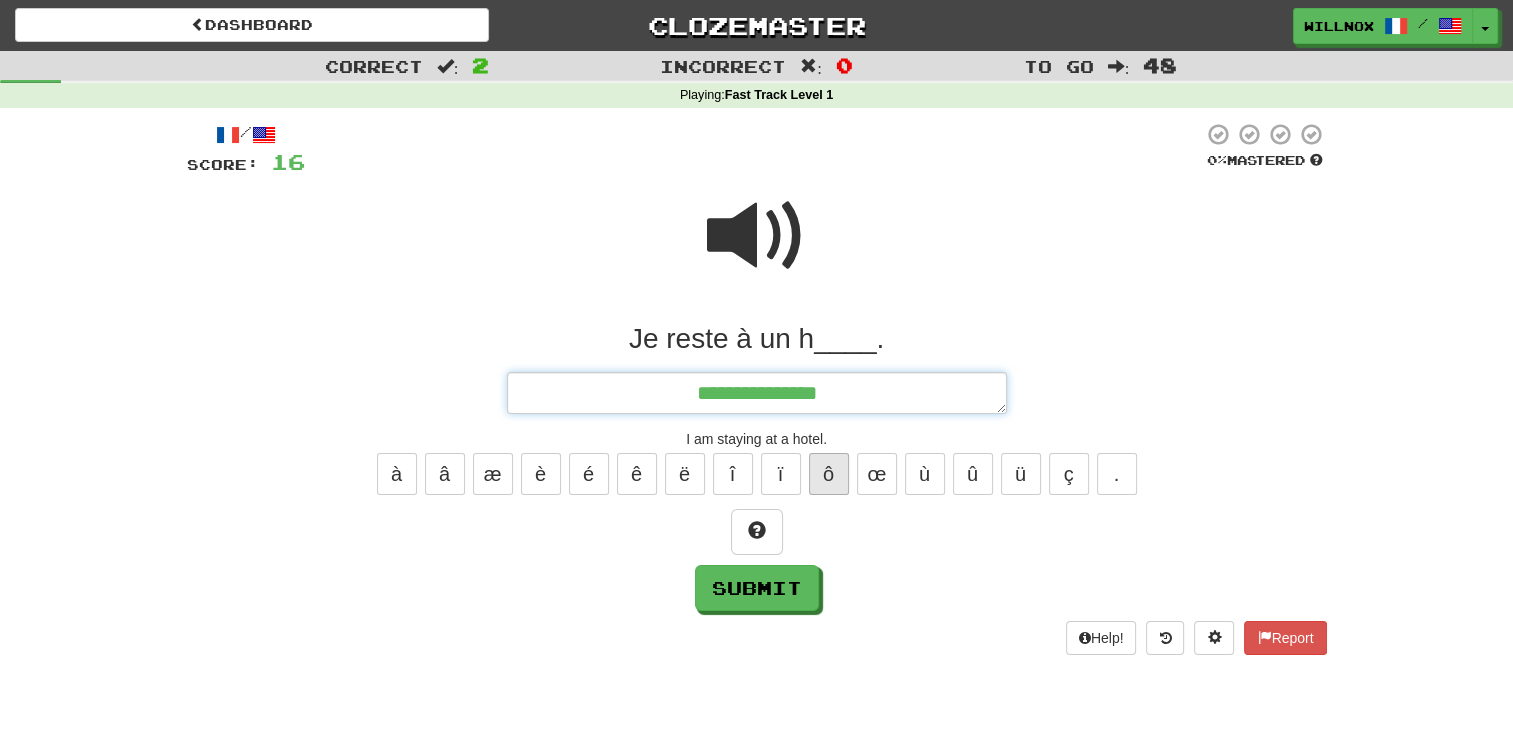 type on "**********" 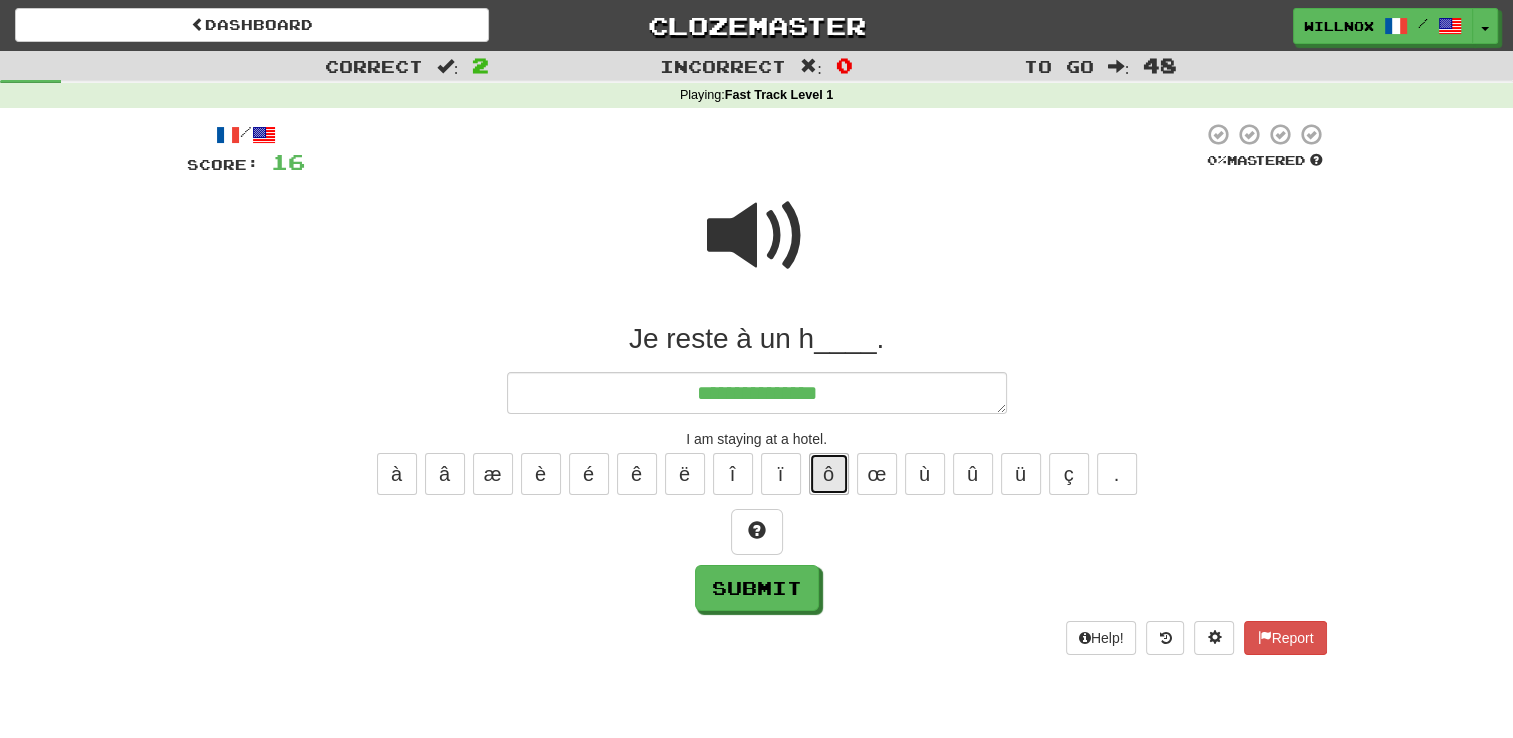 click on "ô" at bounding box center [829, 474] 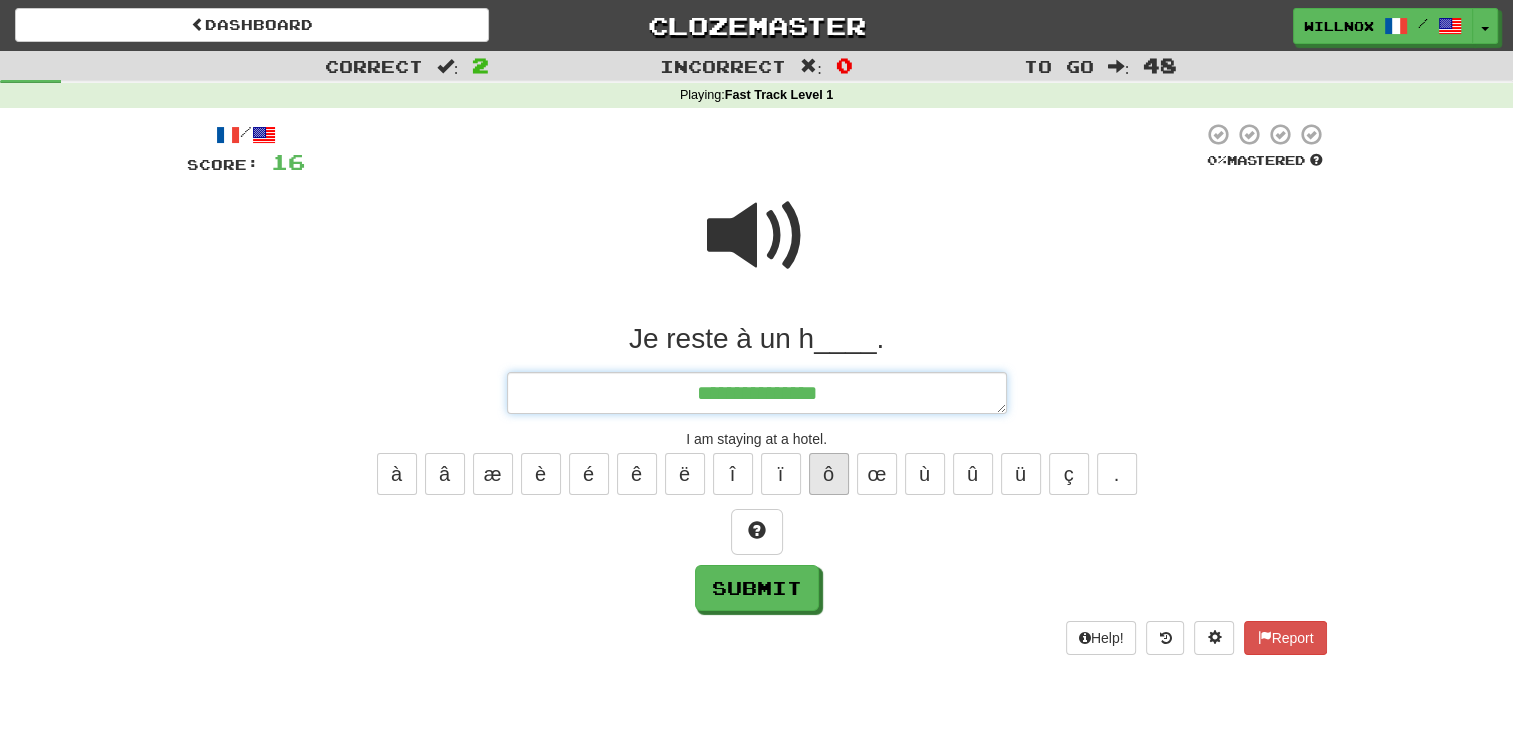 type on "*" 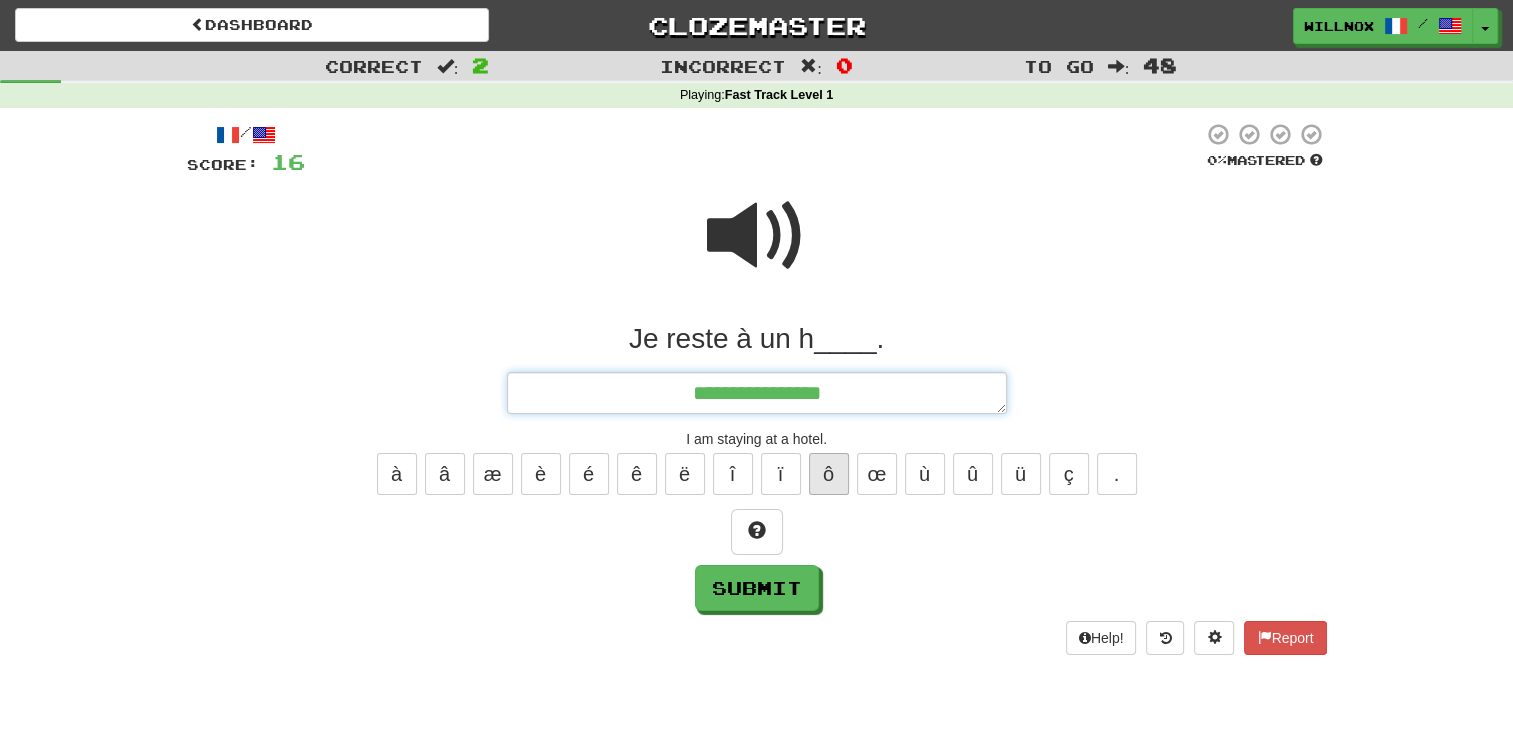 type on "*" 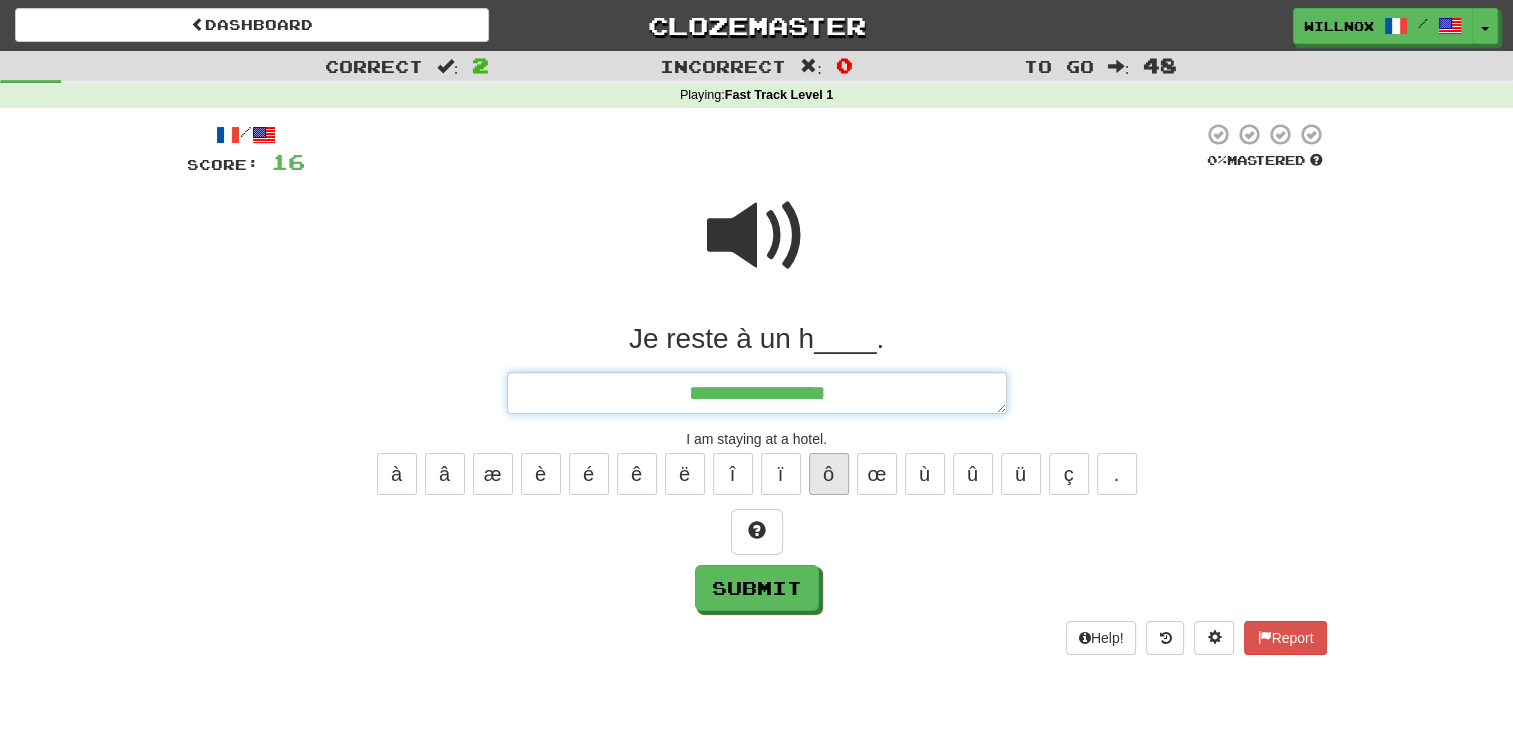 type on "*" 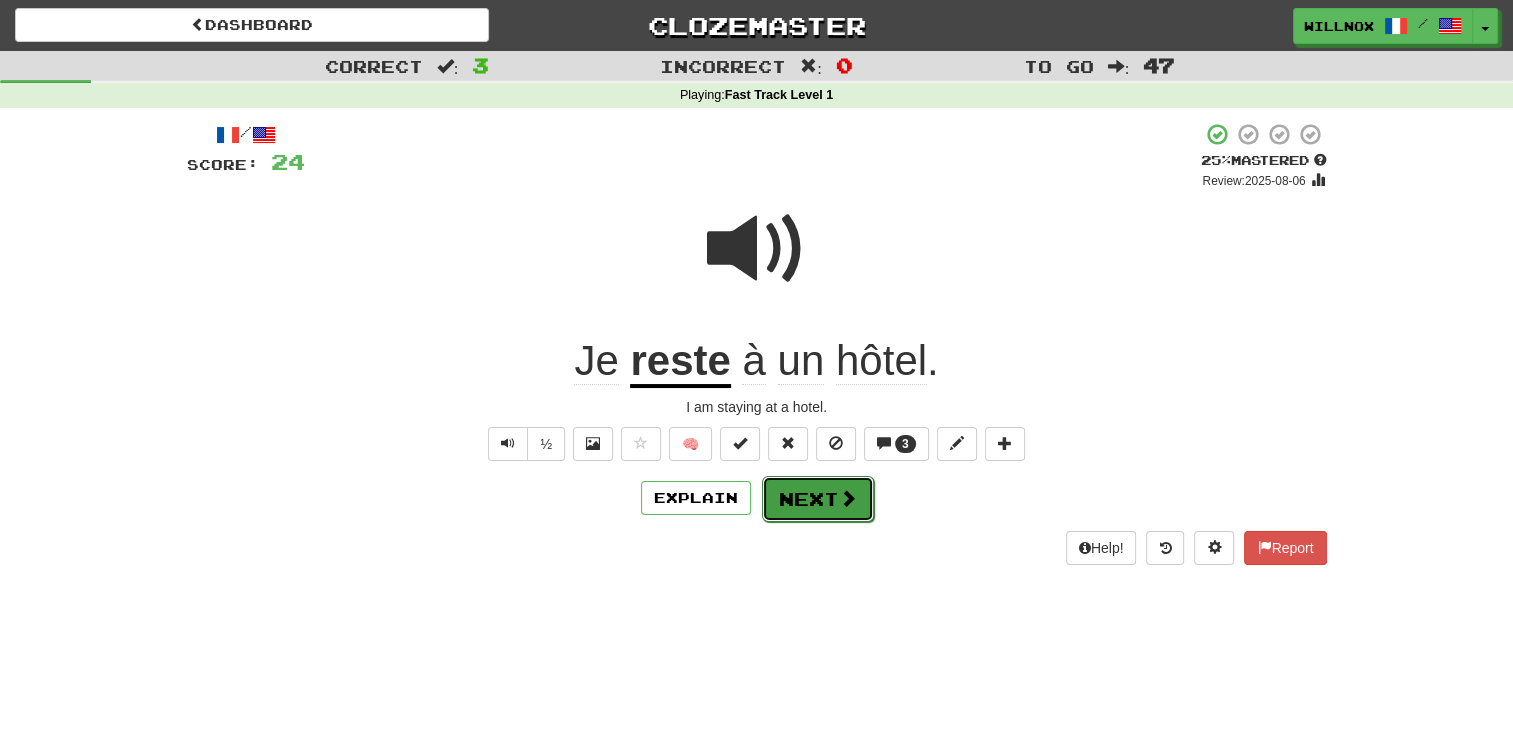 click on "Next" at bounding box center [818, 499] 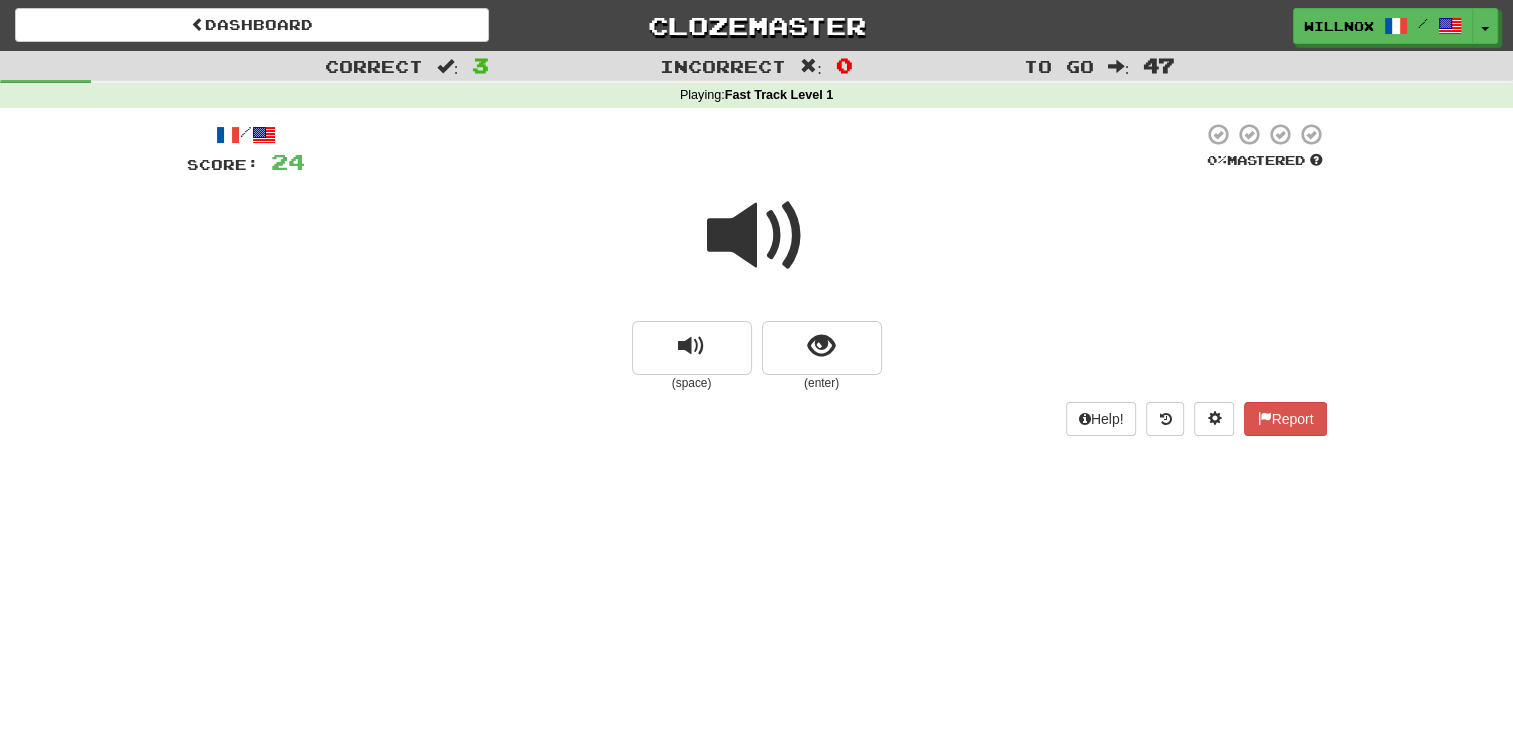 click at bounding box center (757, 236) 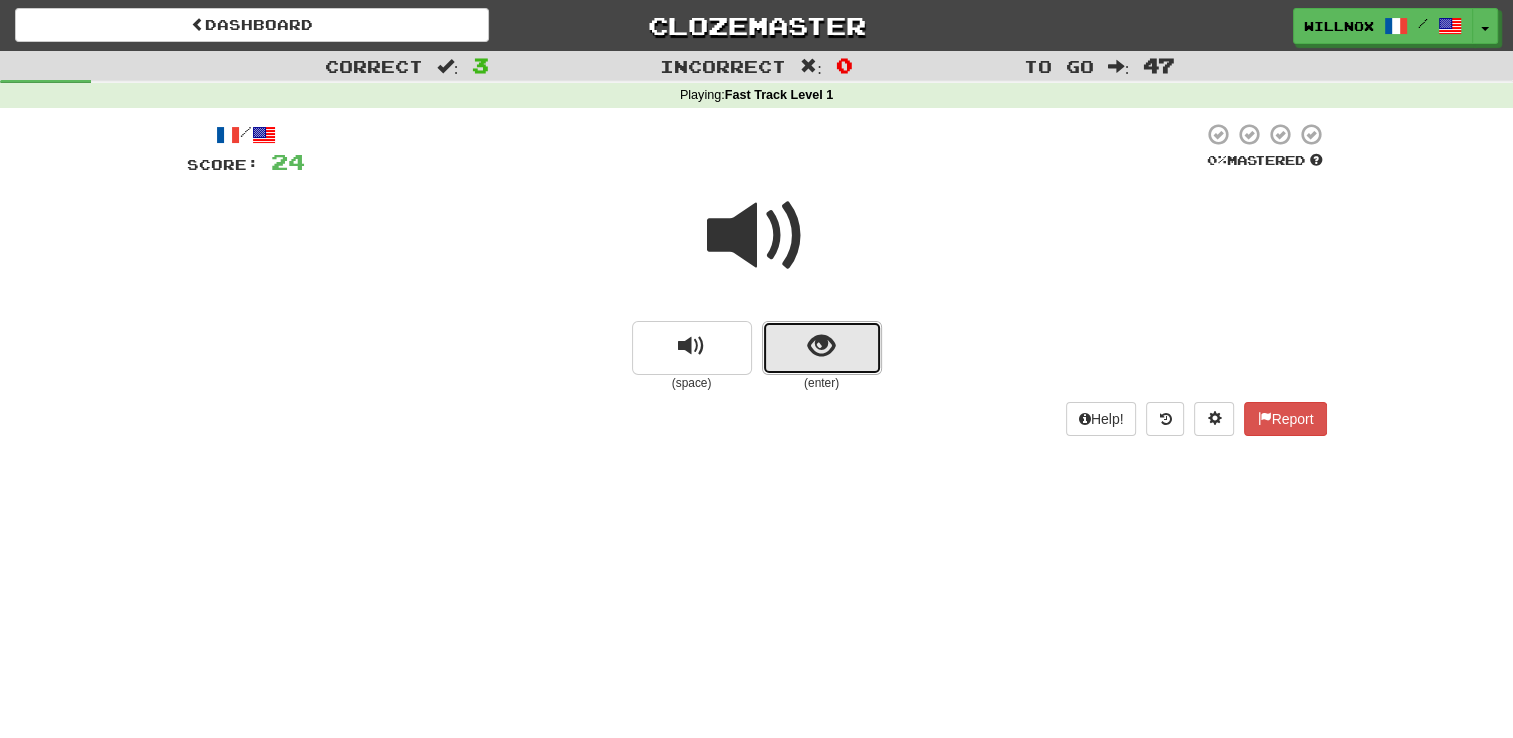 click at bounding box center (821, 346) 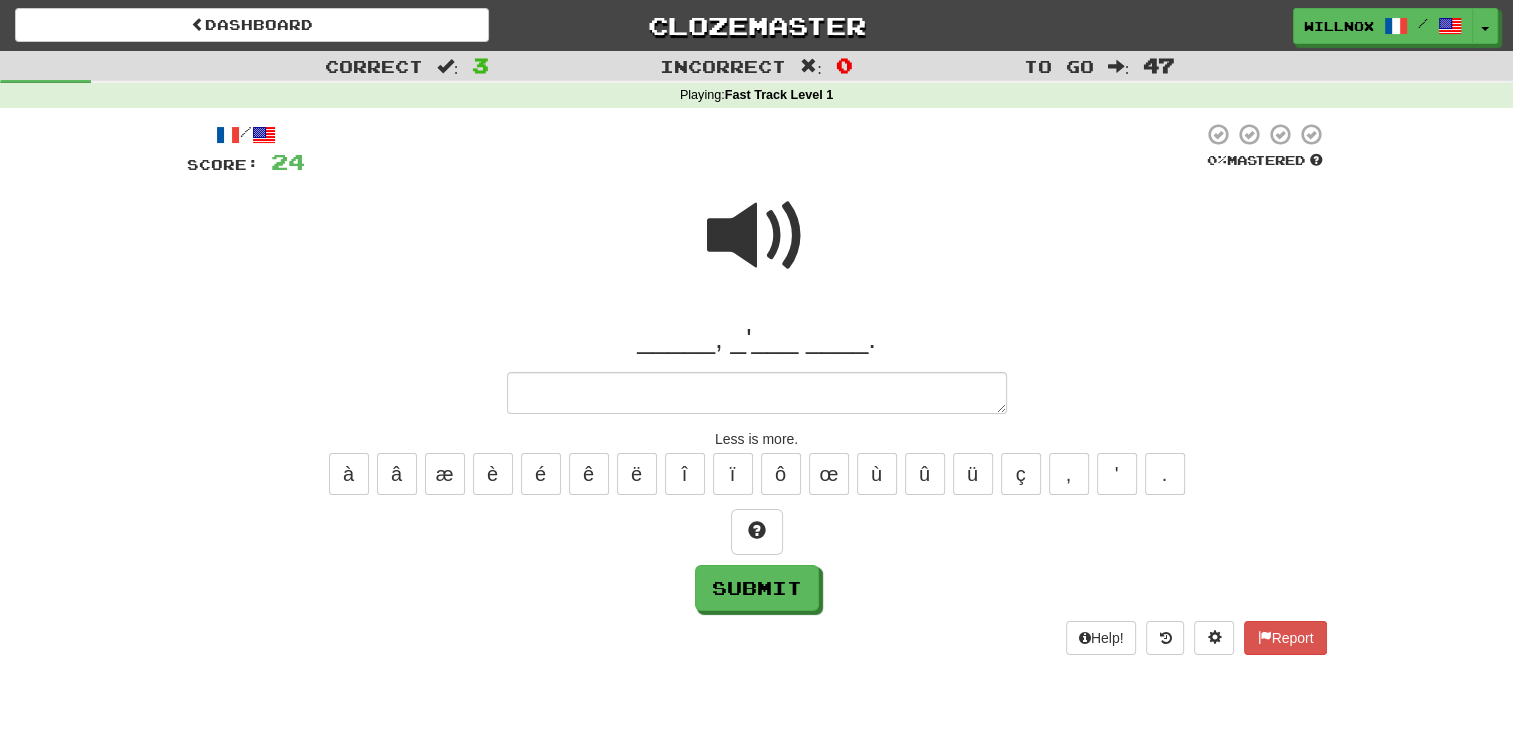 type on "*" 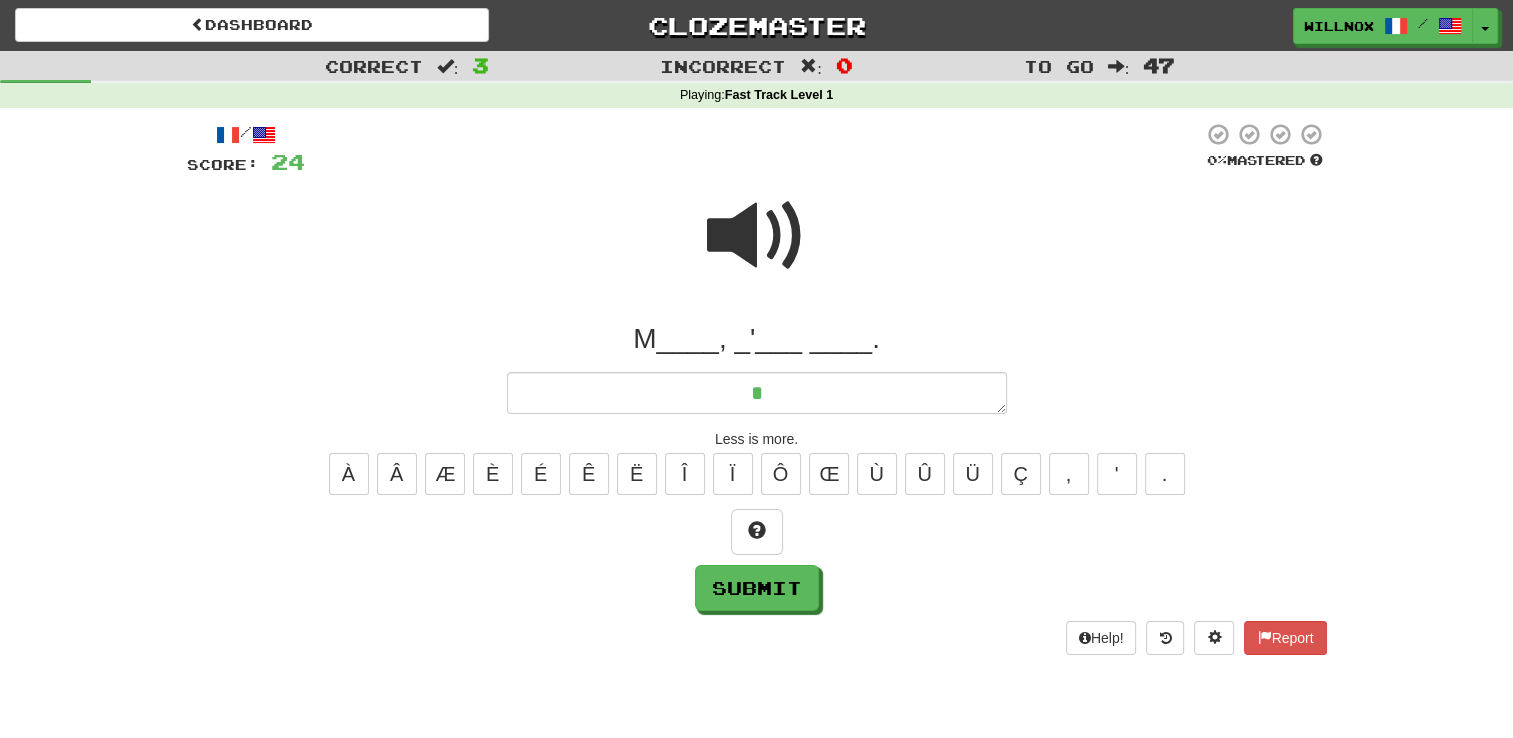 type on "*" 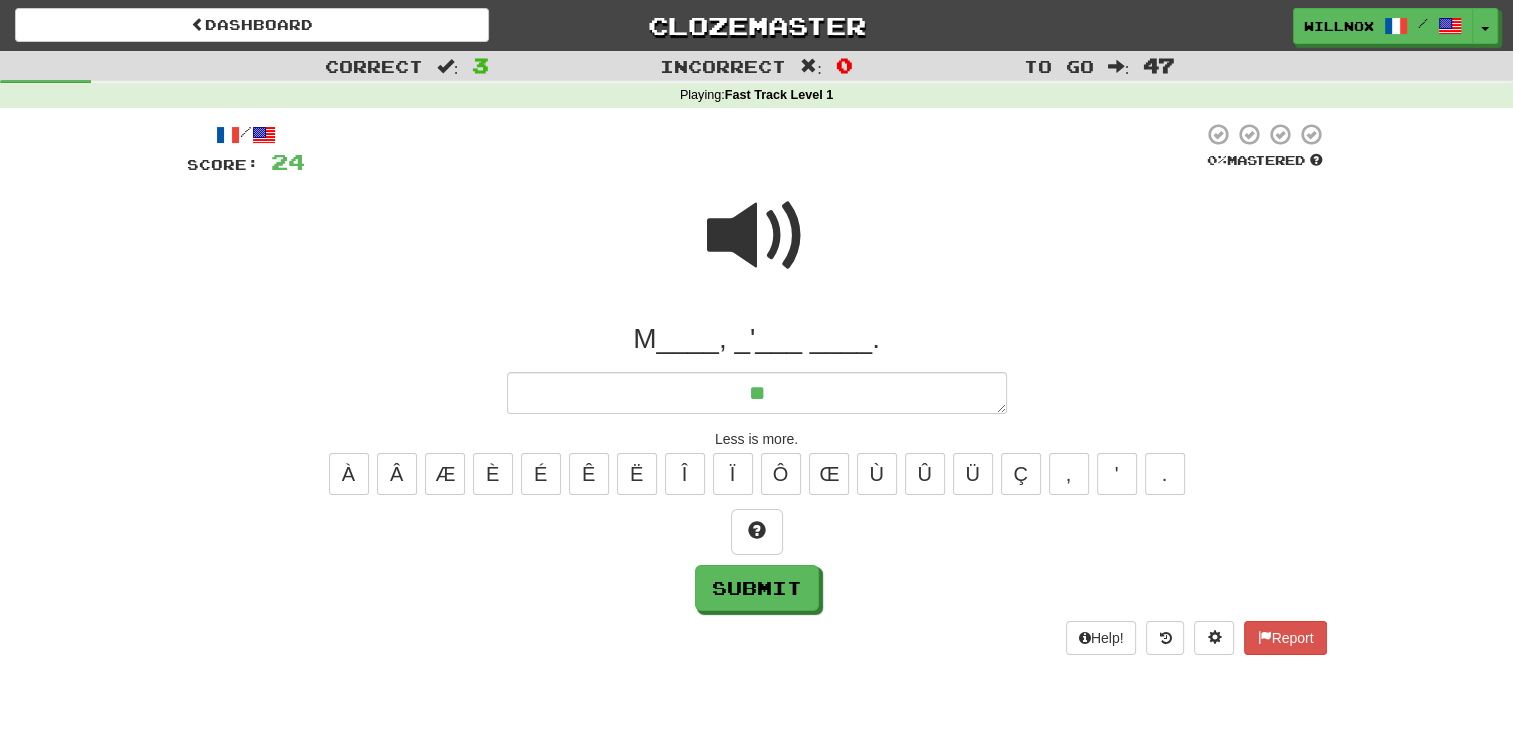 type on "*" 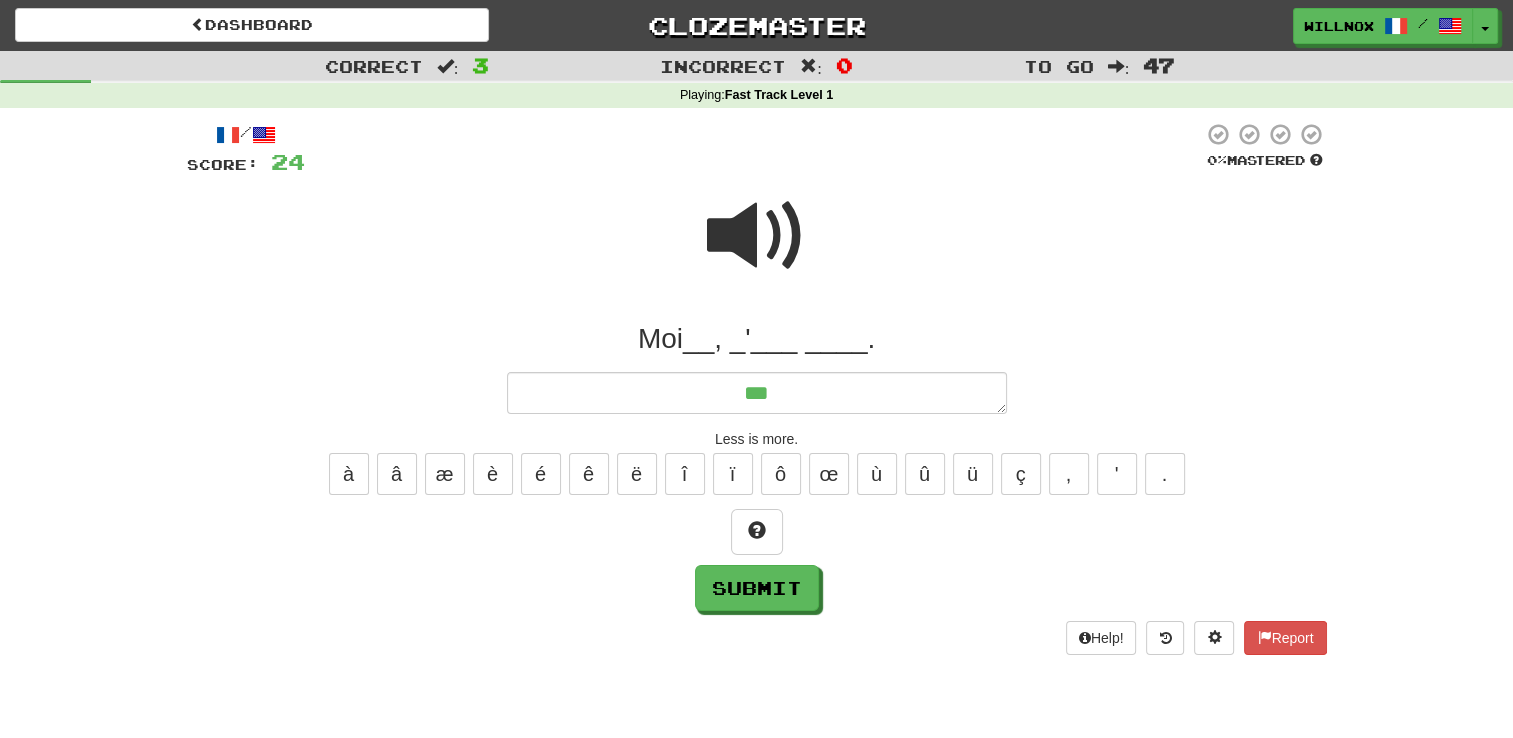 type on "*" 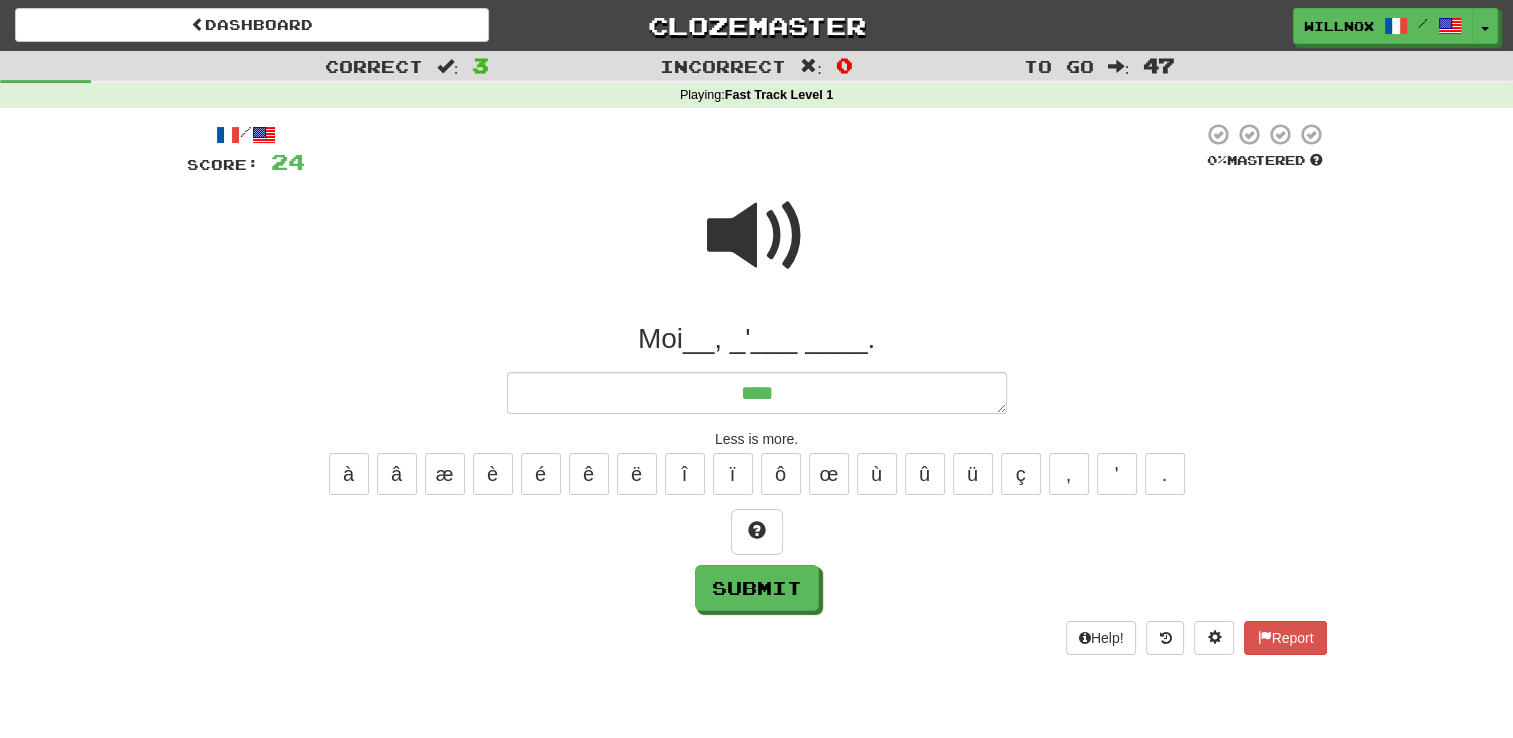 type on "*" 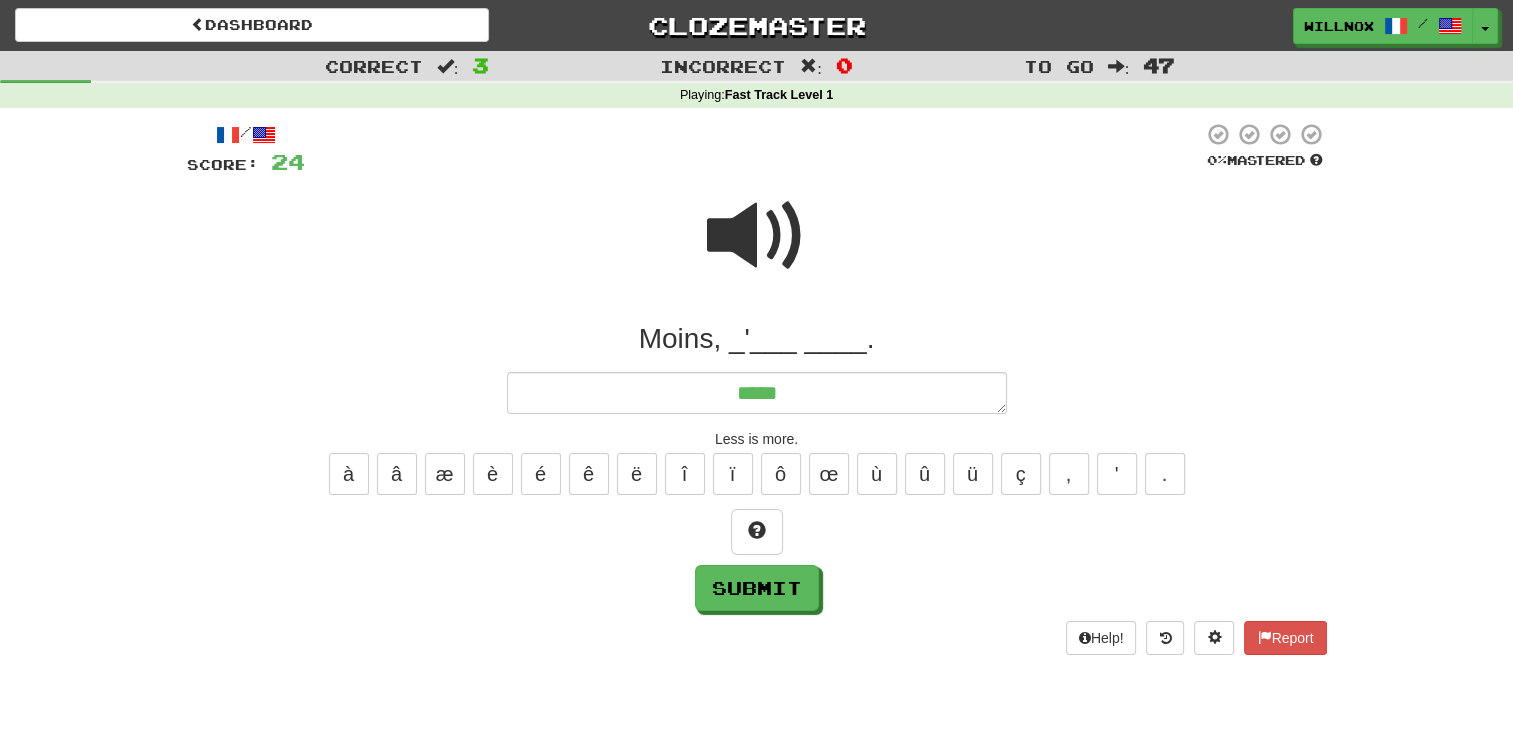 type on "*" 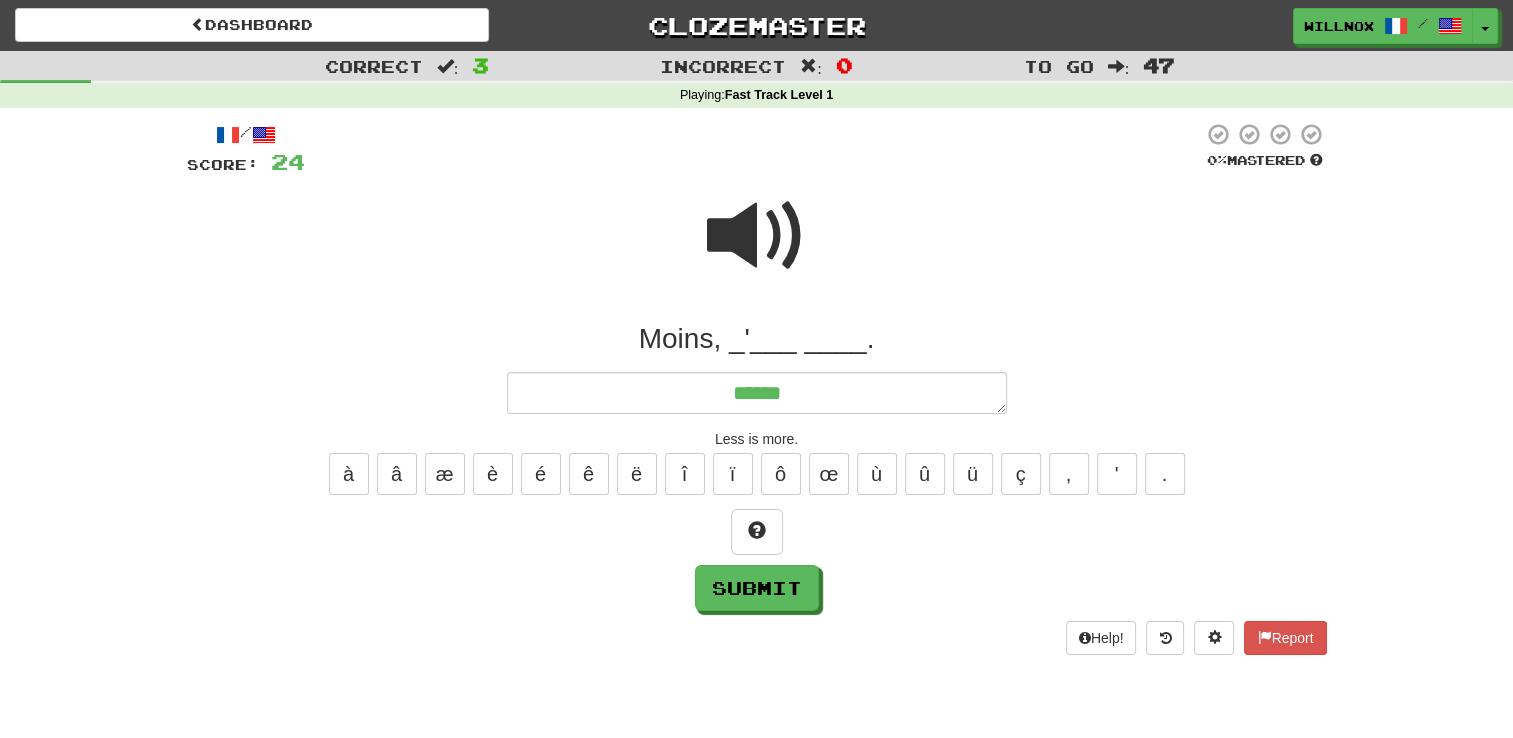type on "*" 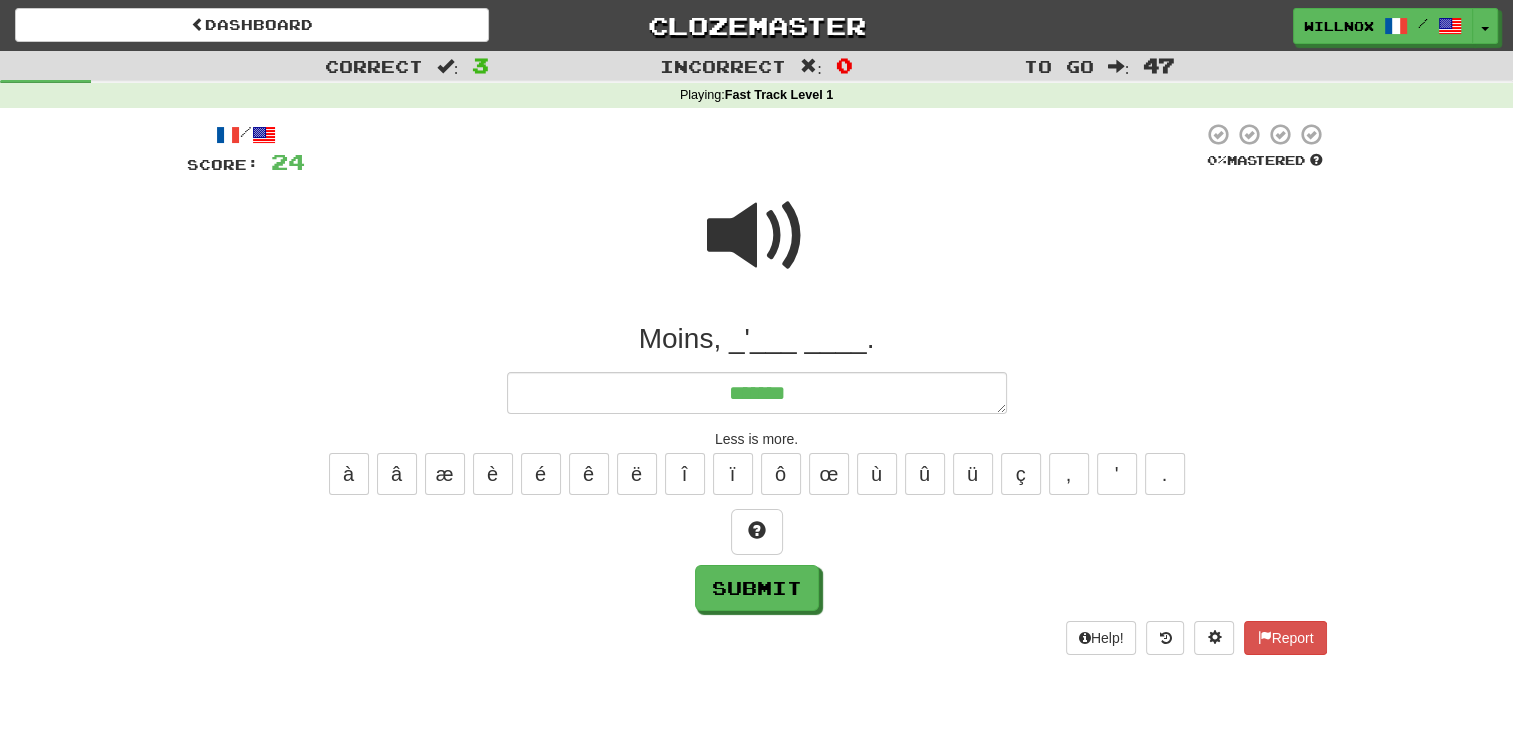 type on "*" 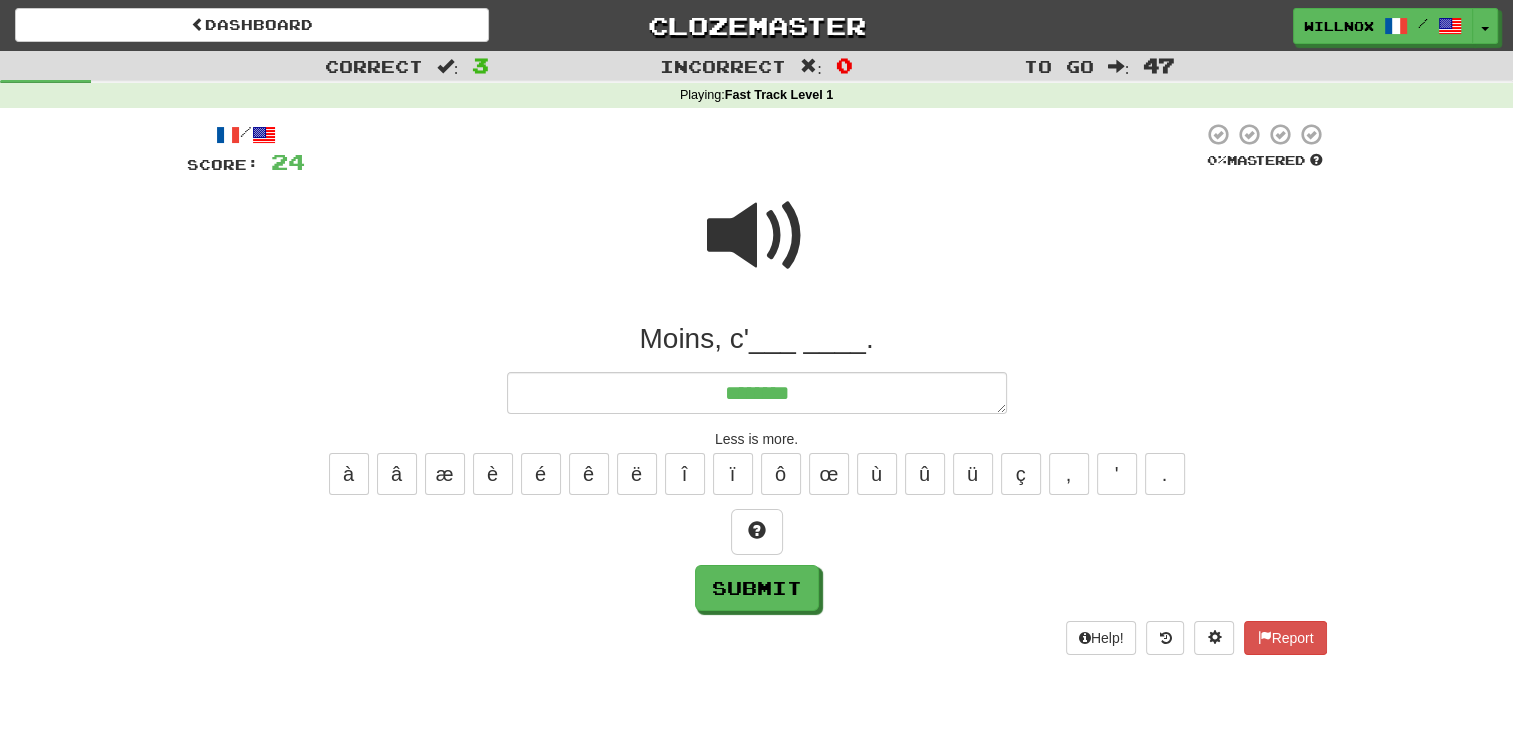 type on "*" 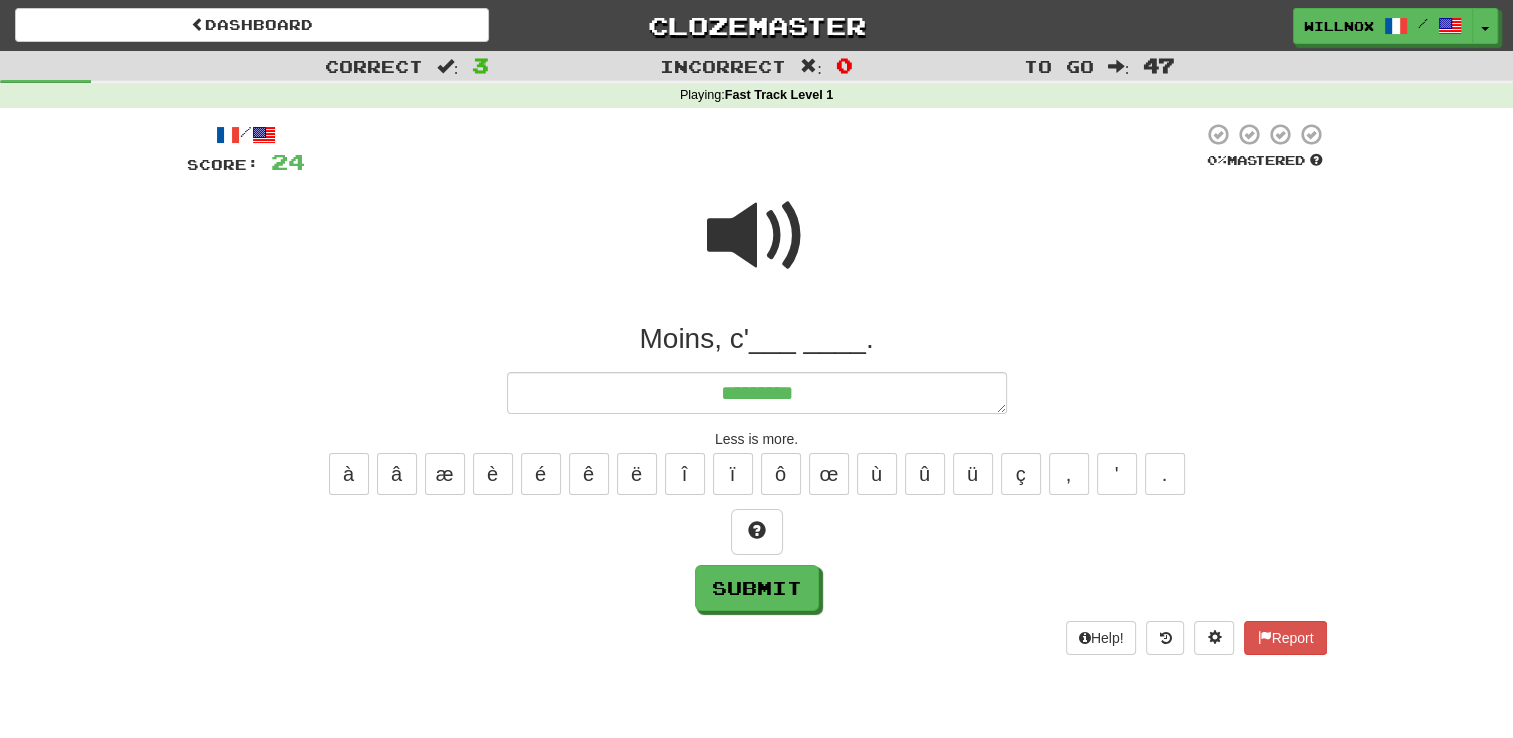 type on "*" 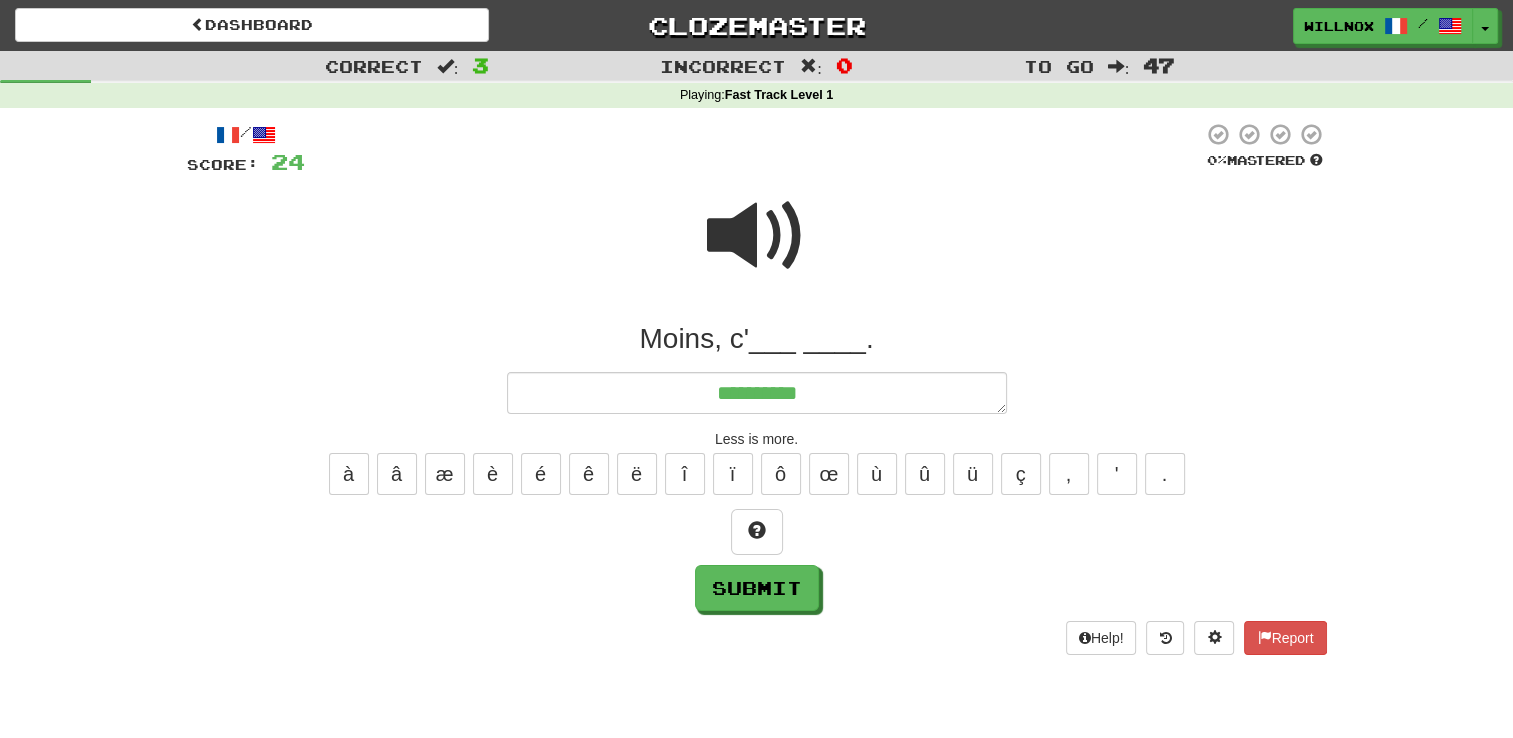 type on "*" 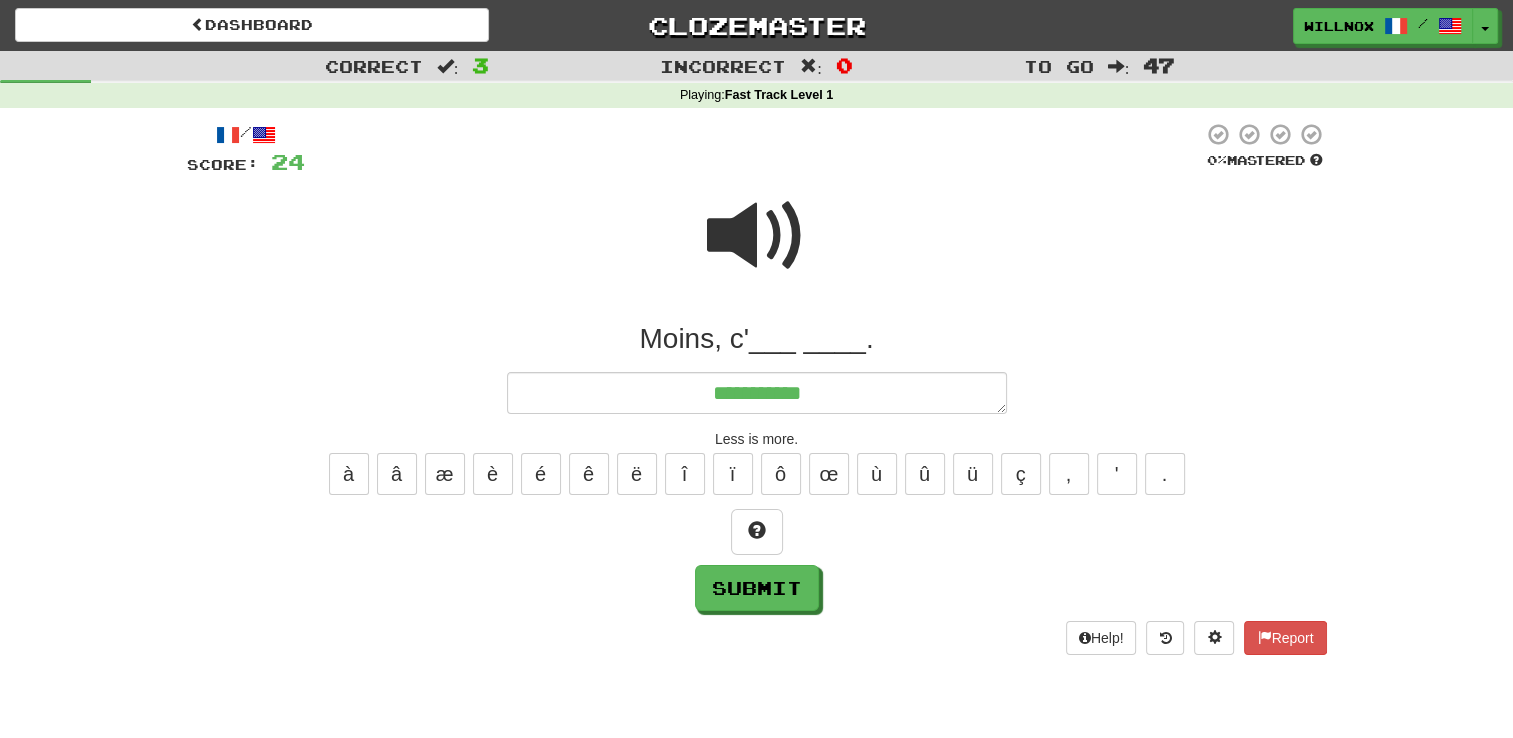 type on "*" 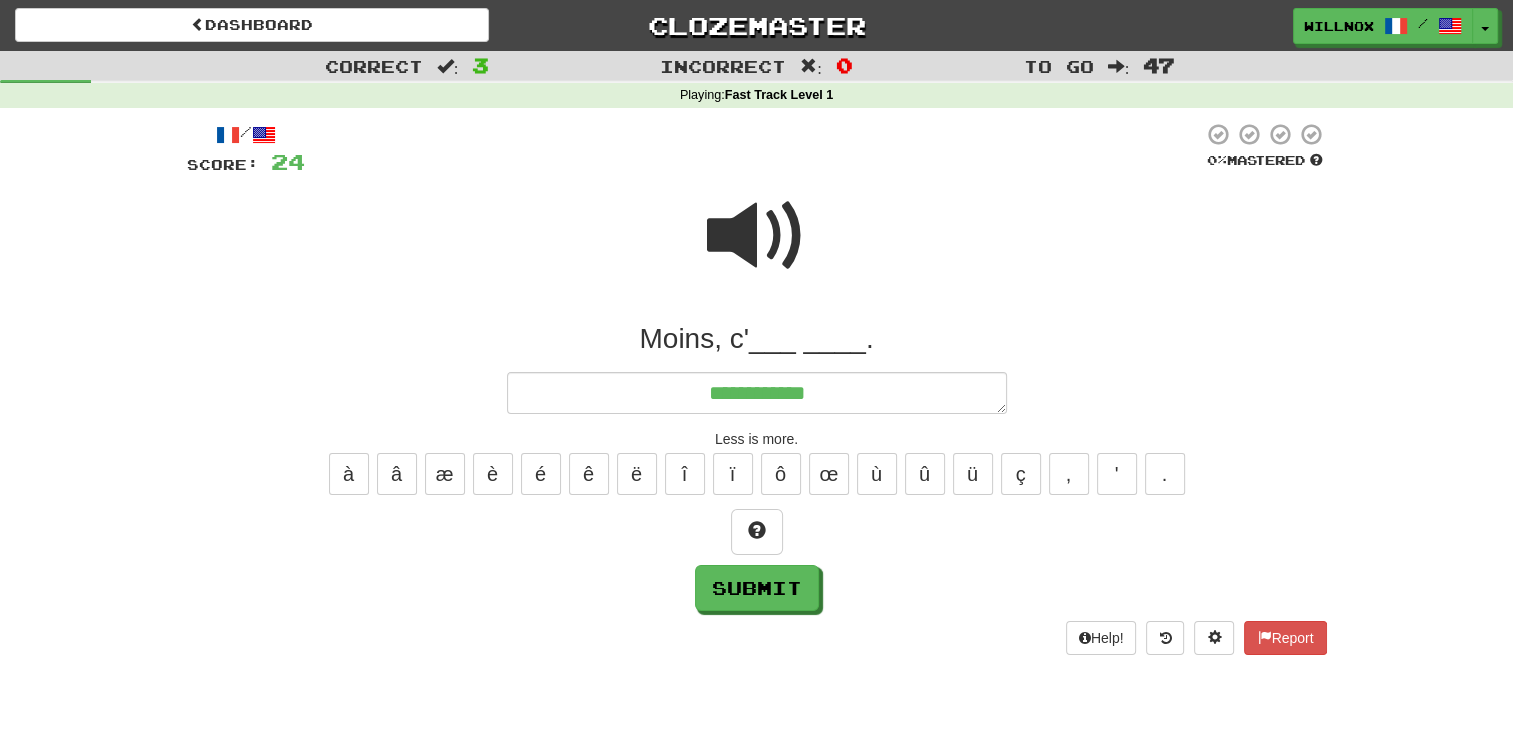 type on "*" 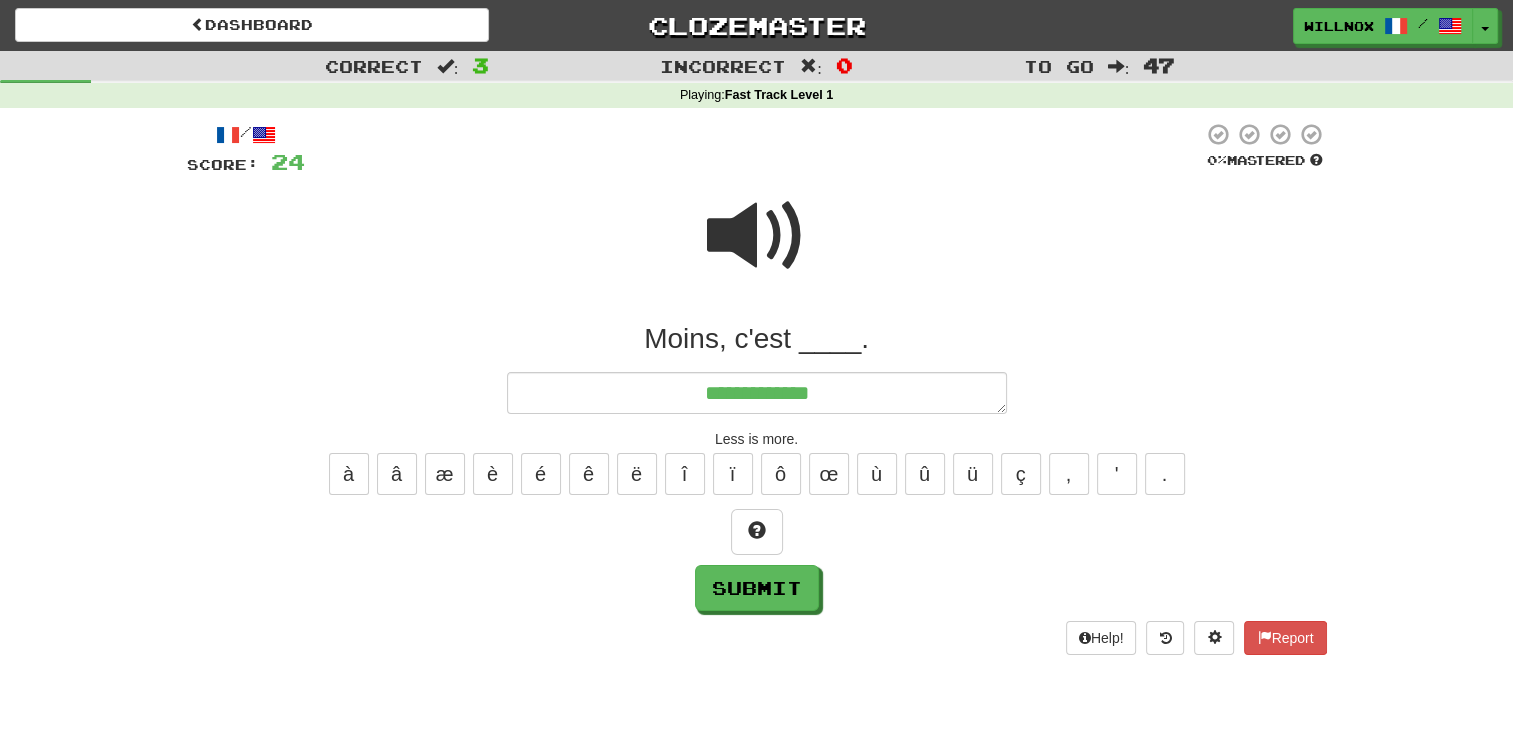type on "*" 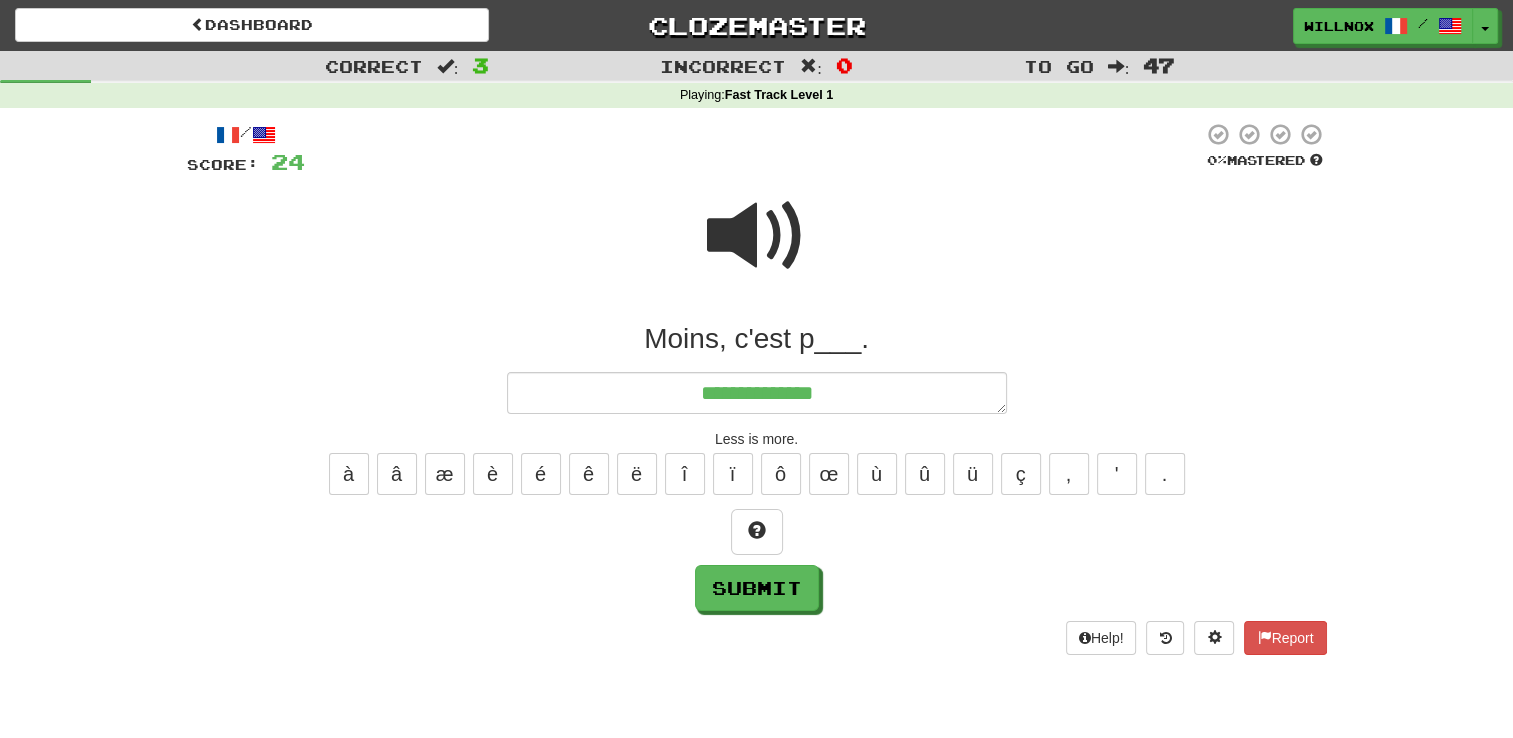 type on "*" 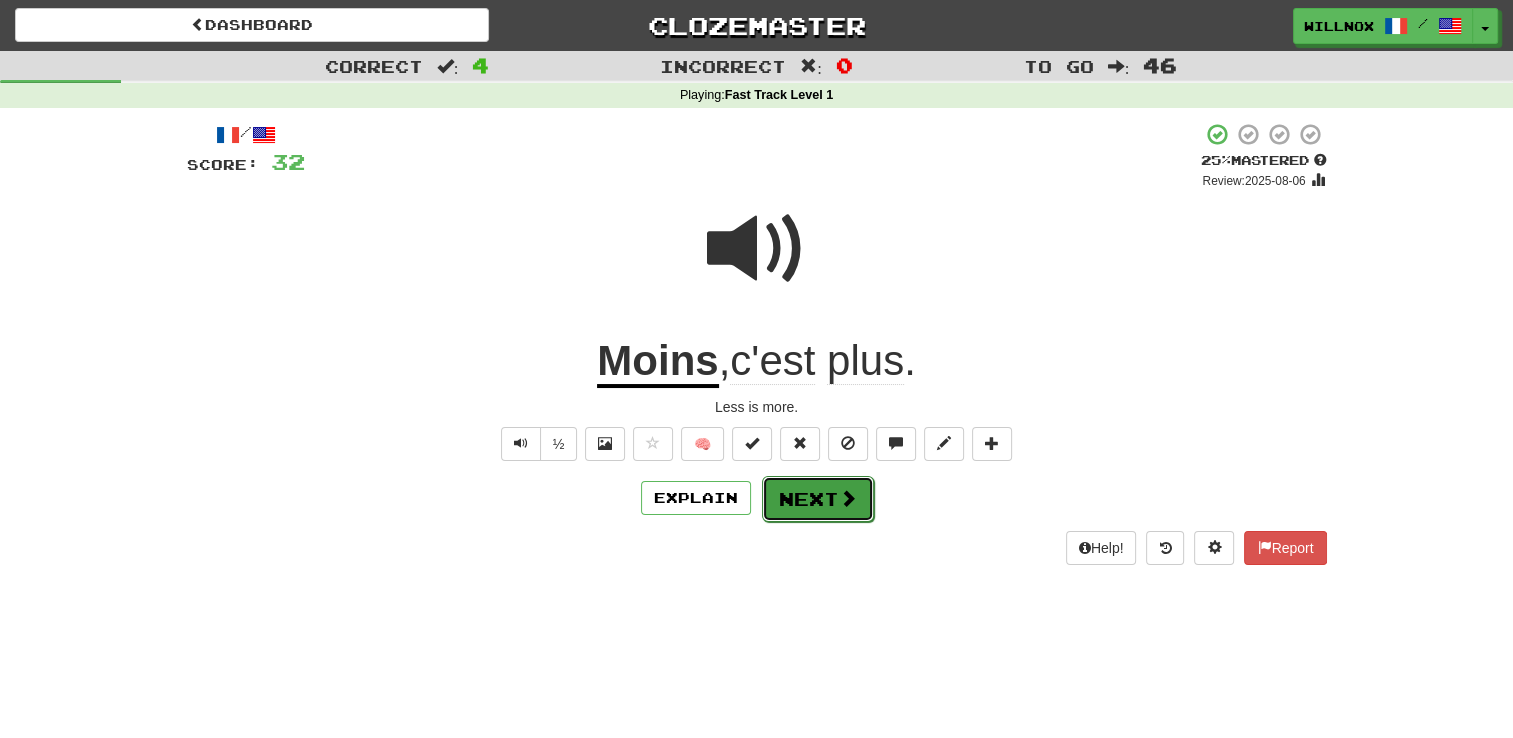 click on "Next" at bounding box center [818, 499] 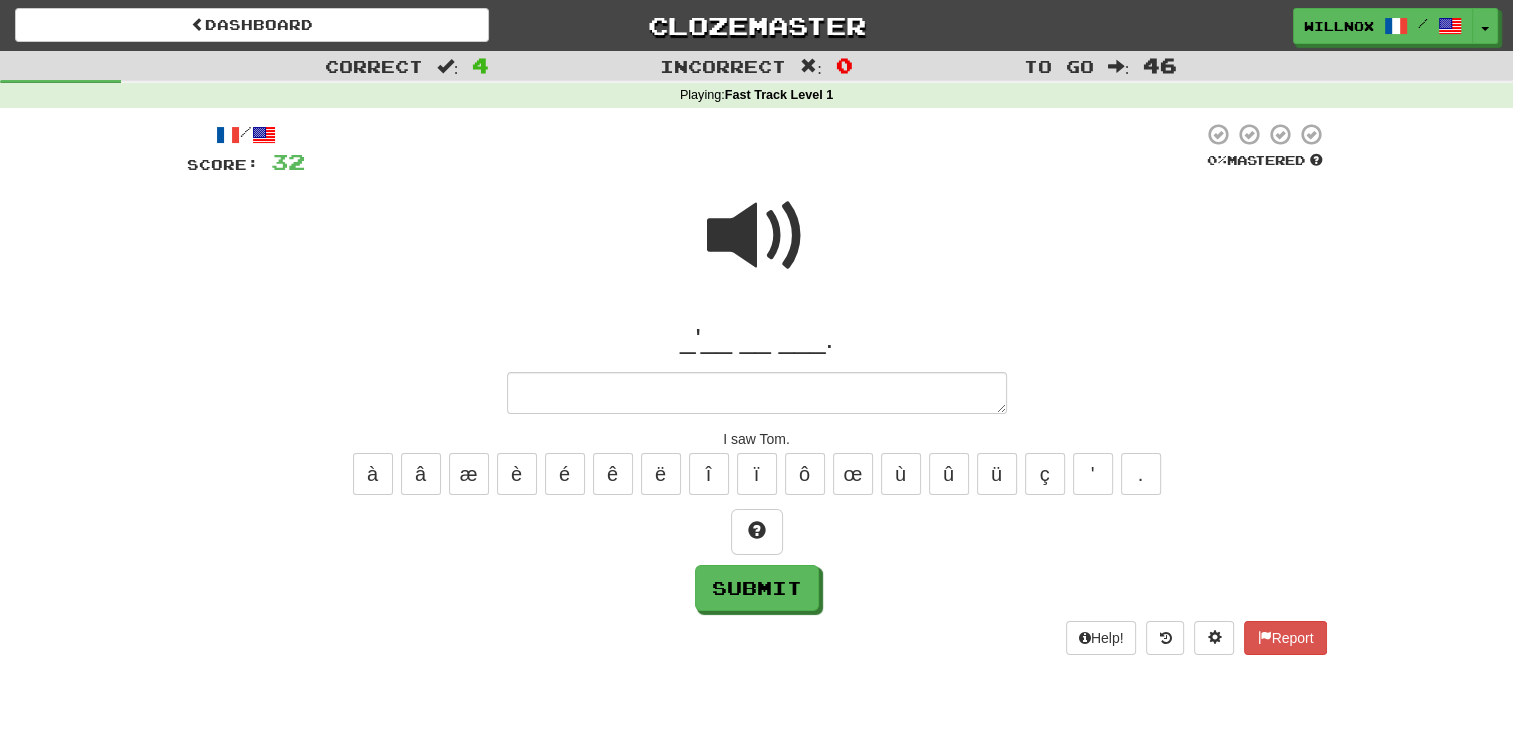 type on "*" 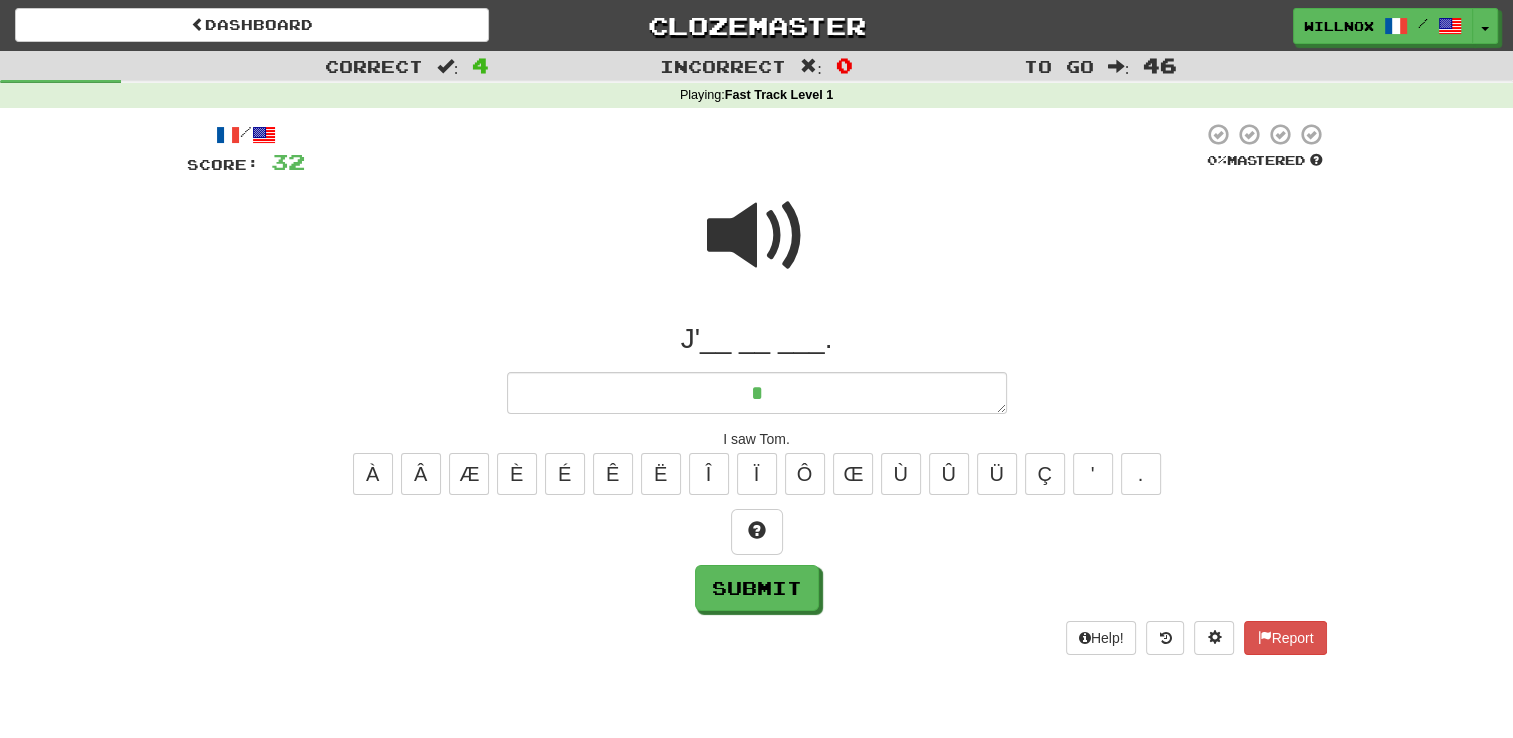 type on "*" 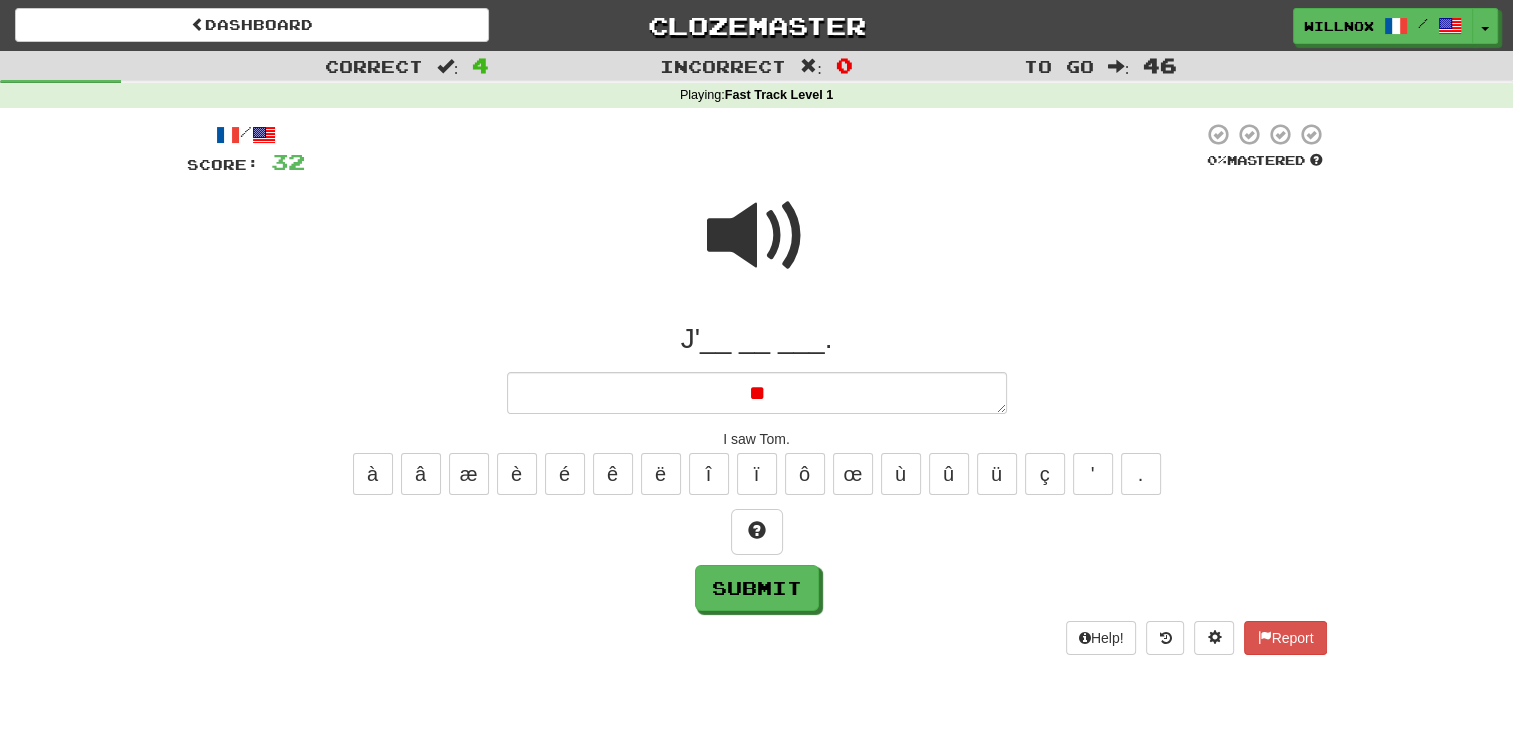 type on "*" 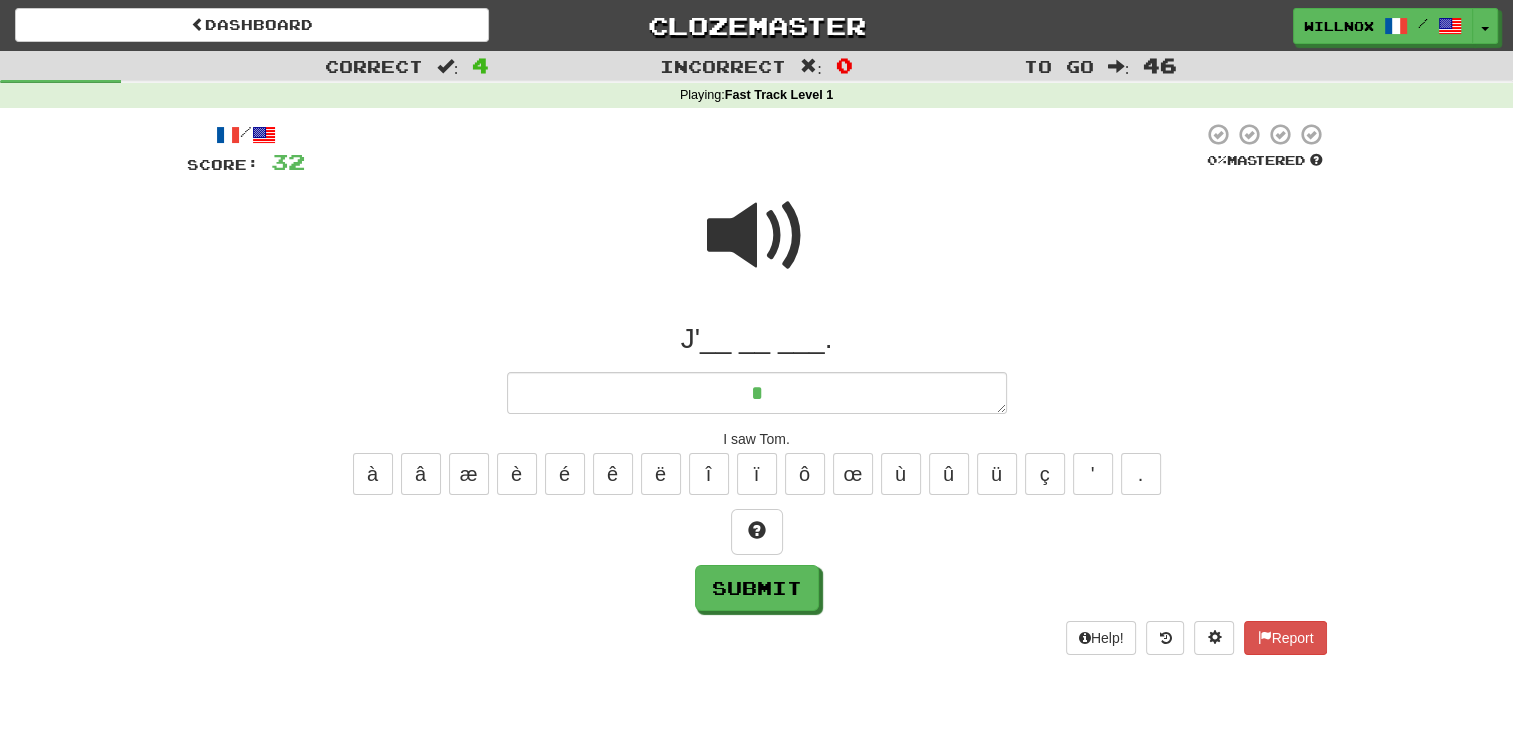 type on "*" 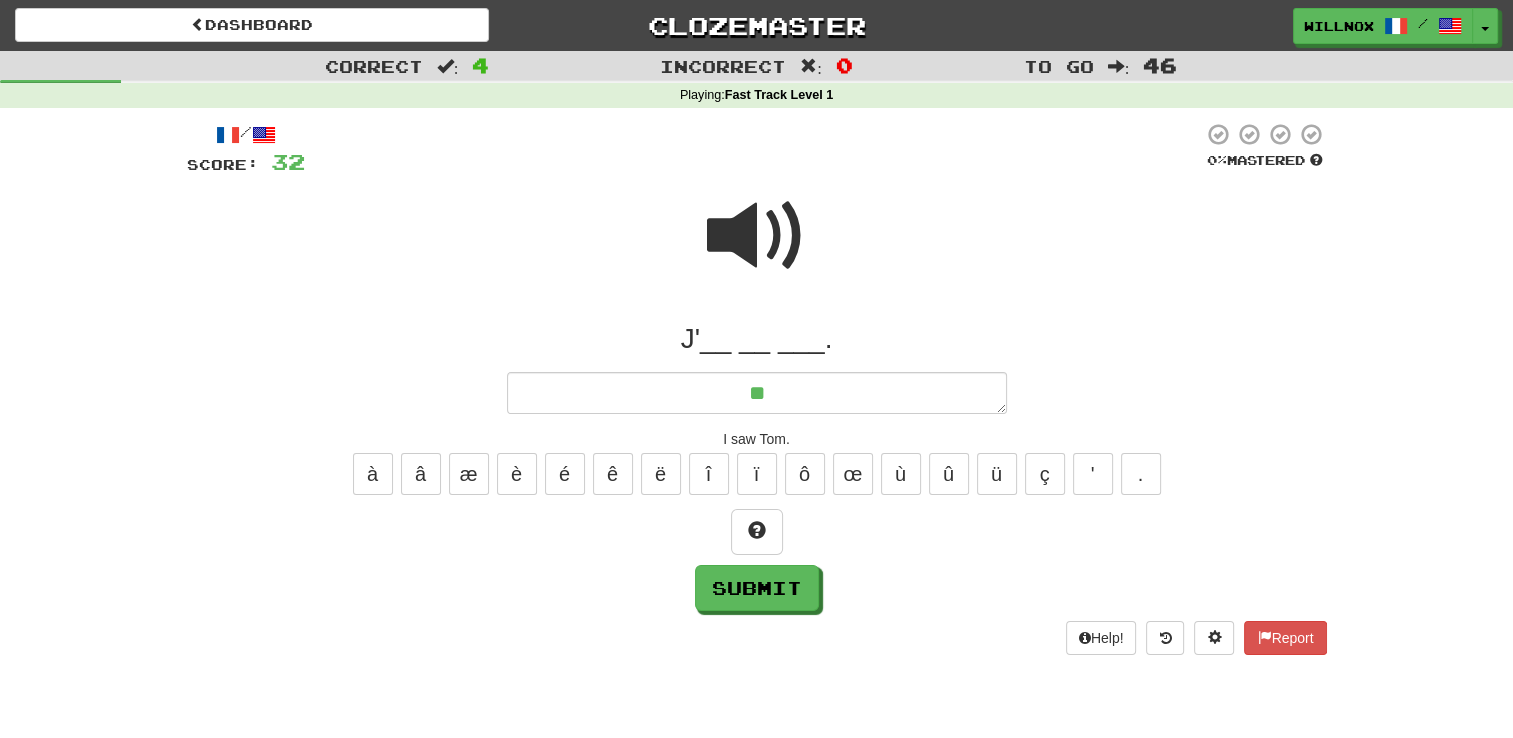 type on "*" 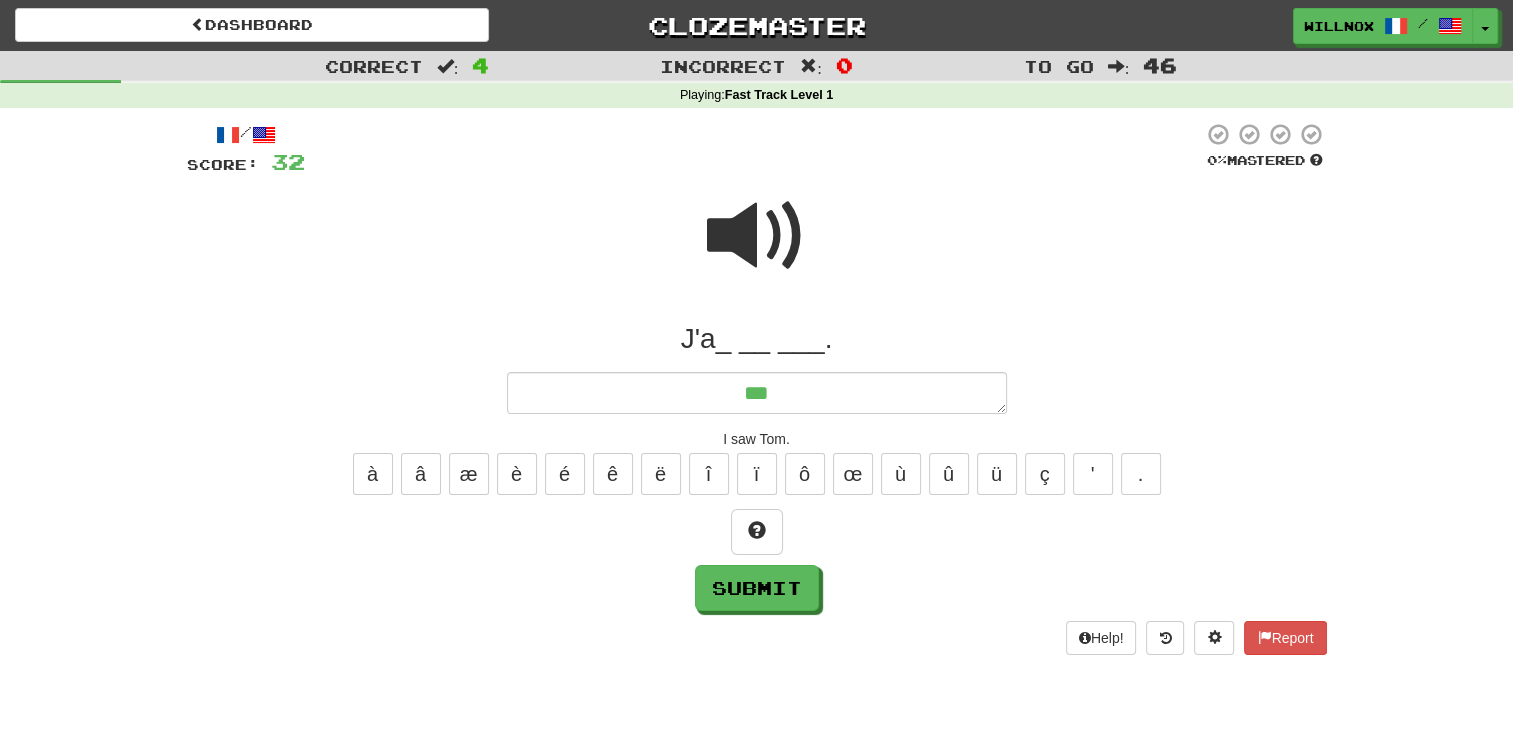 type on "****" 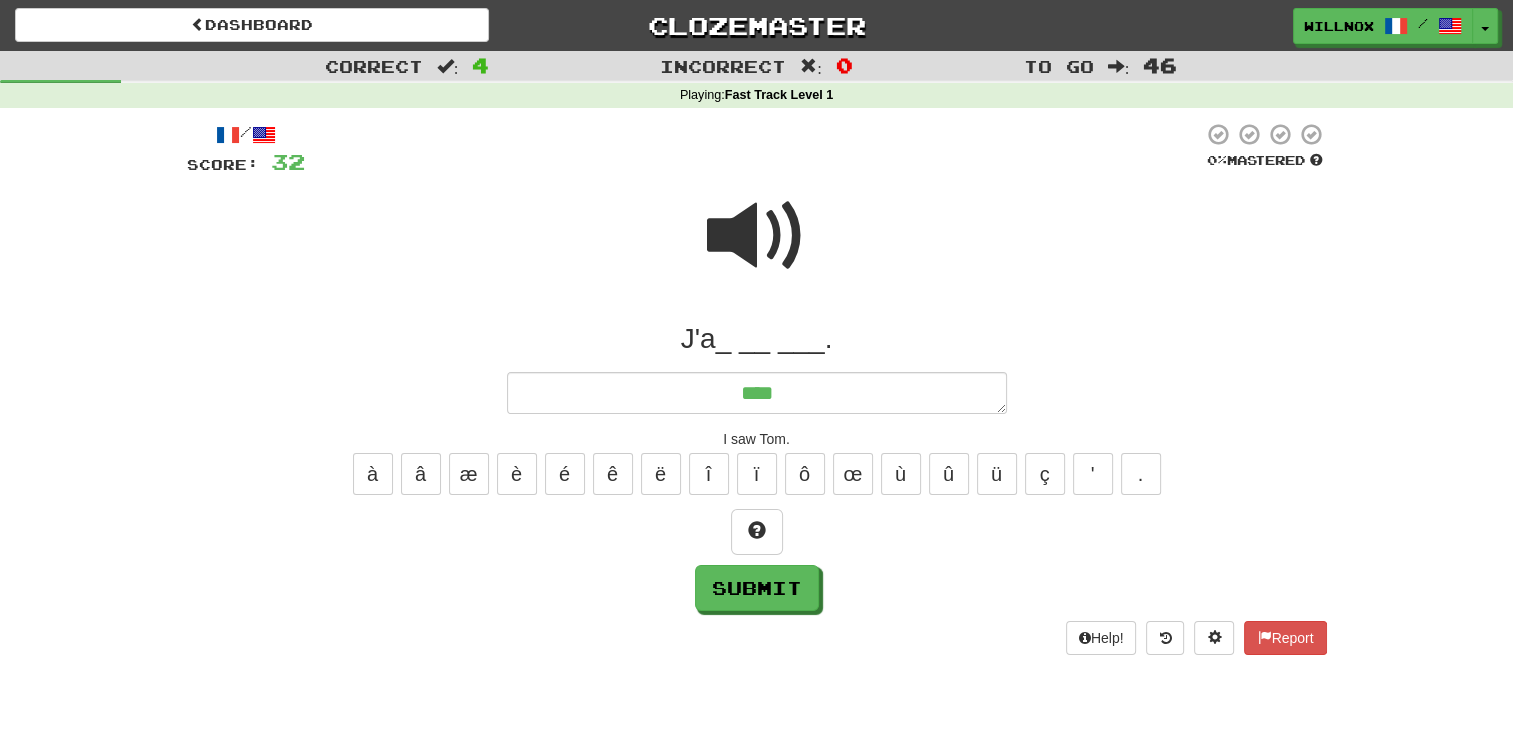 type on "*" 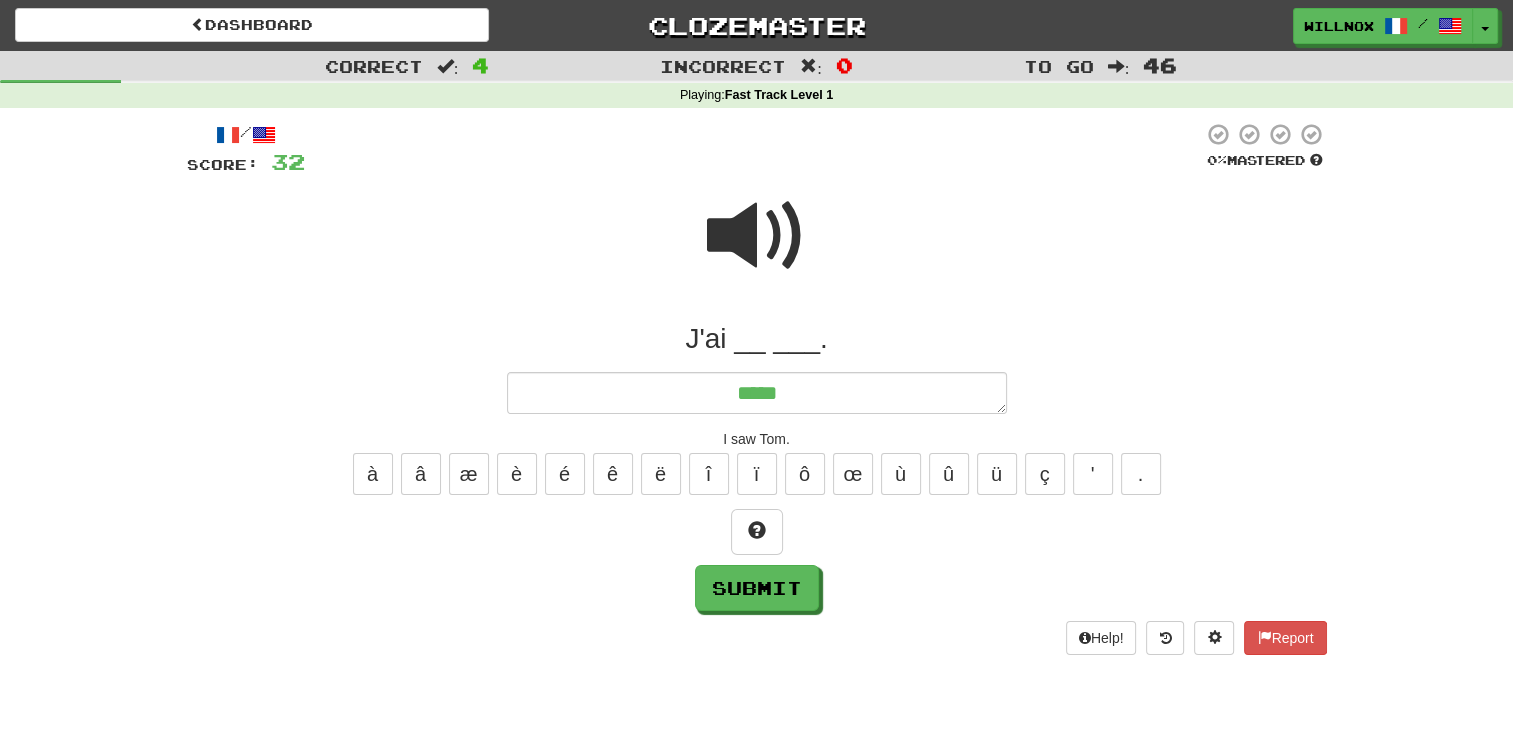 type on "*" 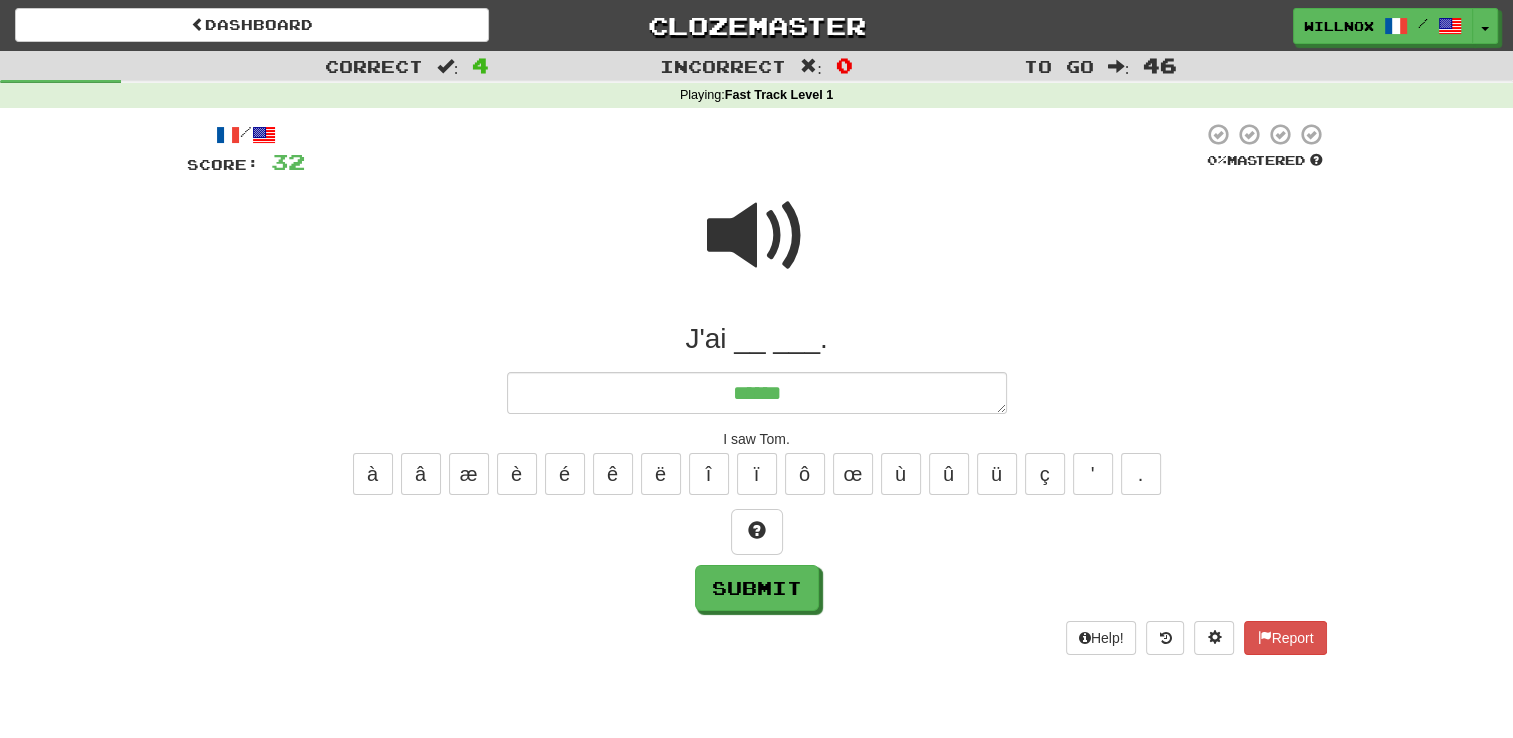 type on "*******" 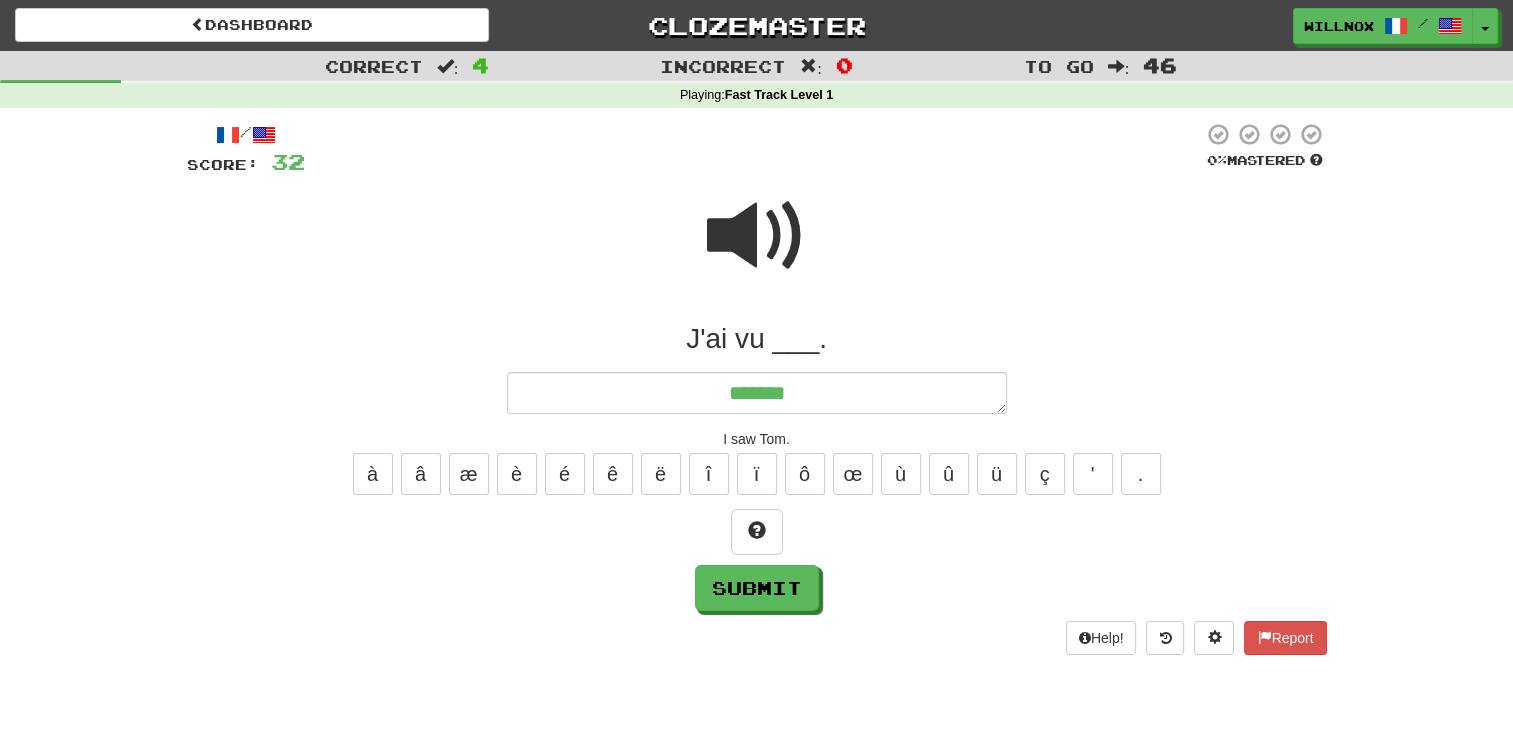 type on "*" 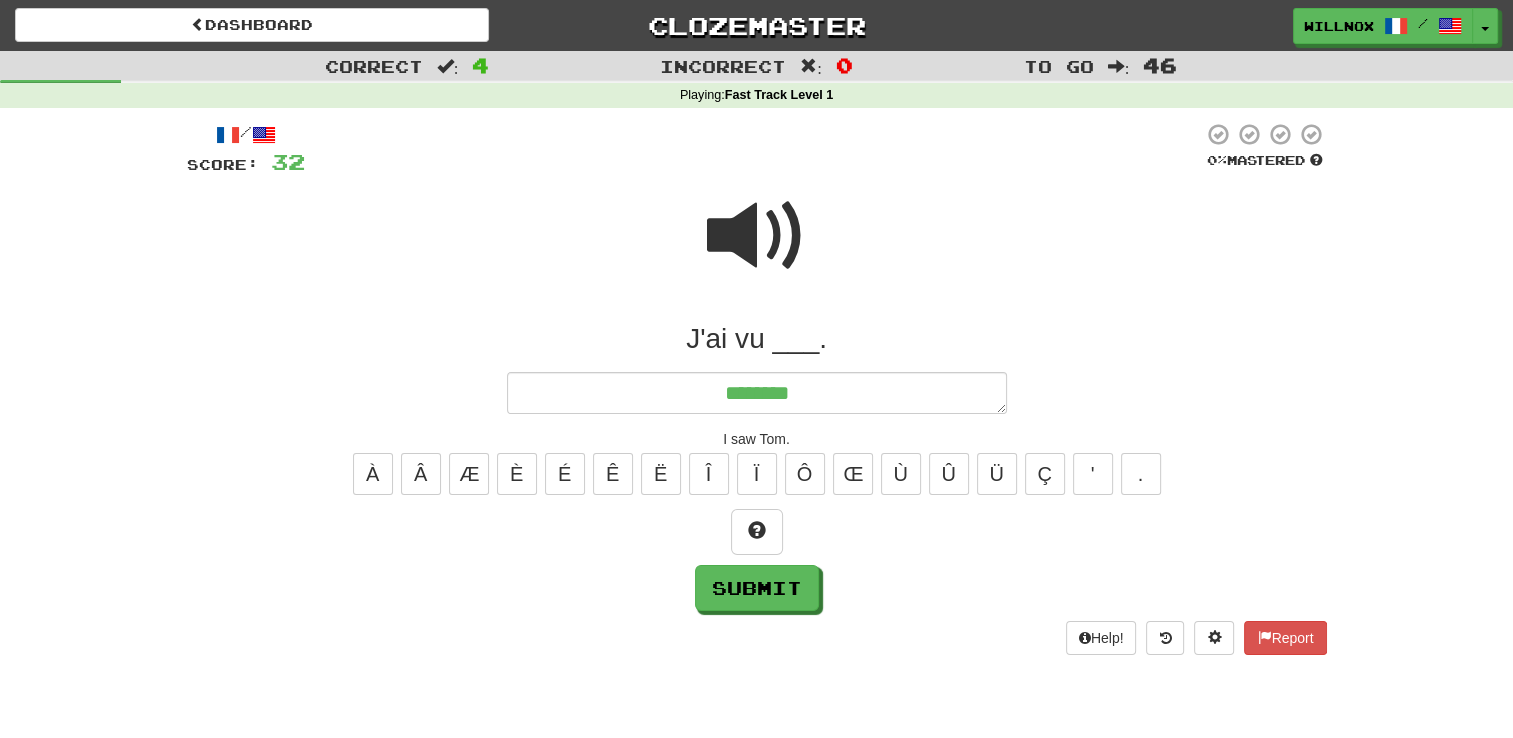 type on "*" 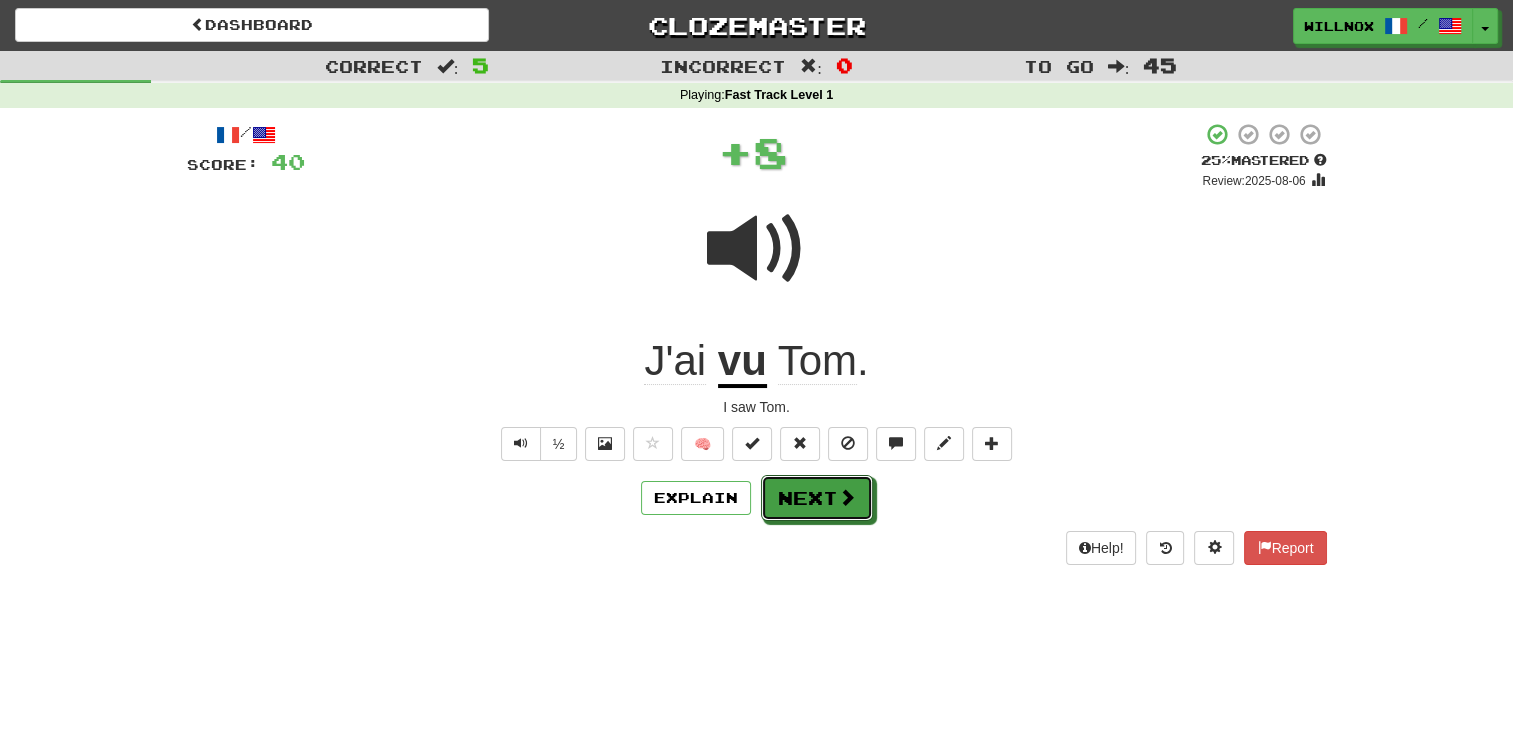 click on "Next" at bounding box center [817, 498] 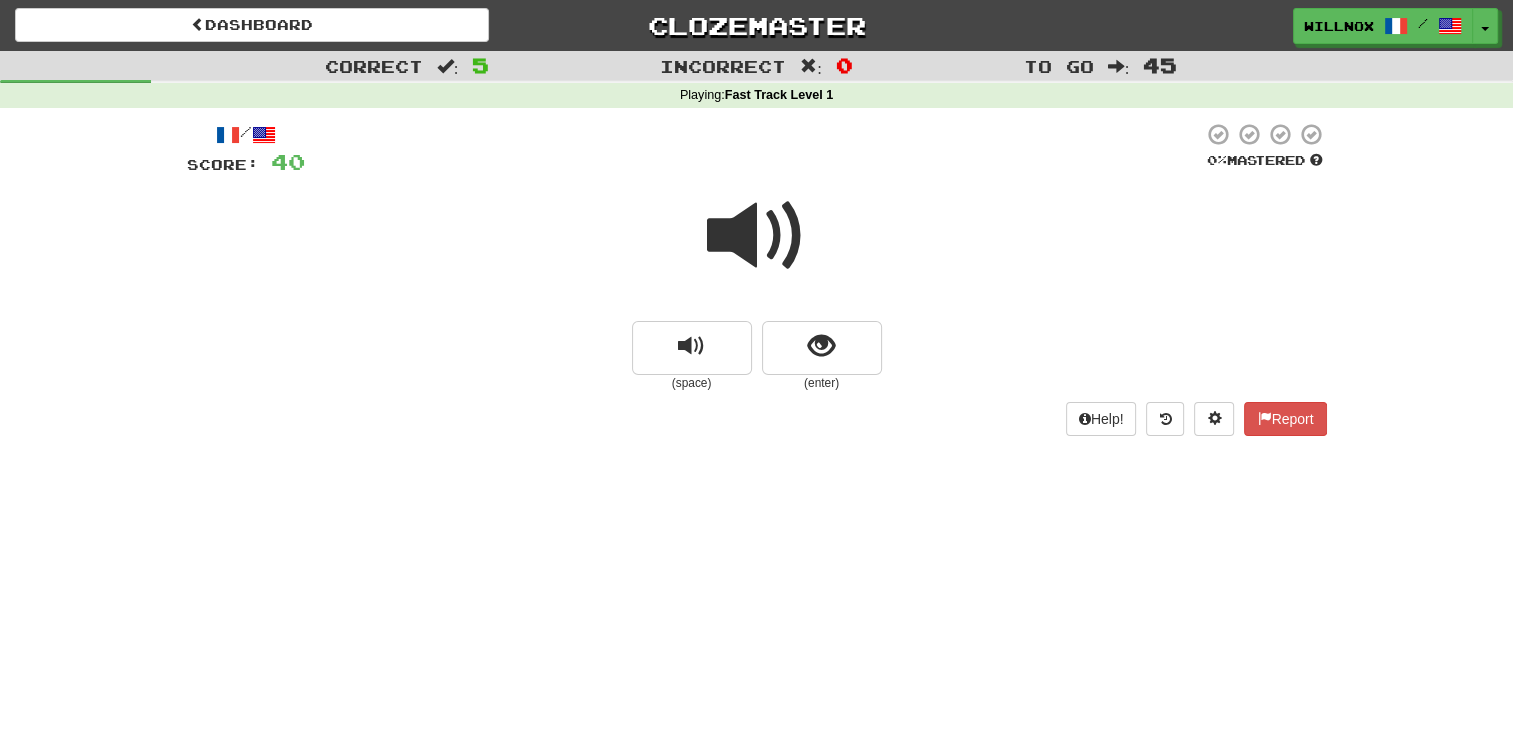 click at bounding box center (757, 236) 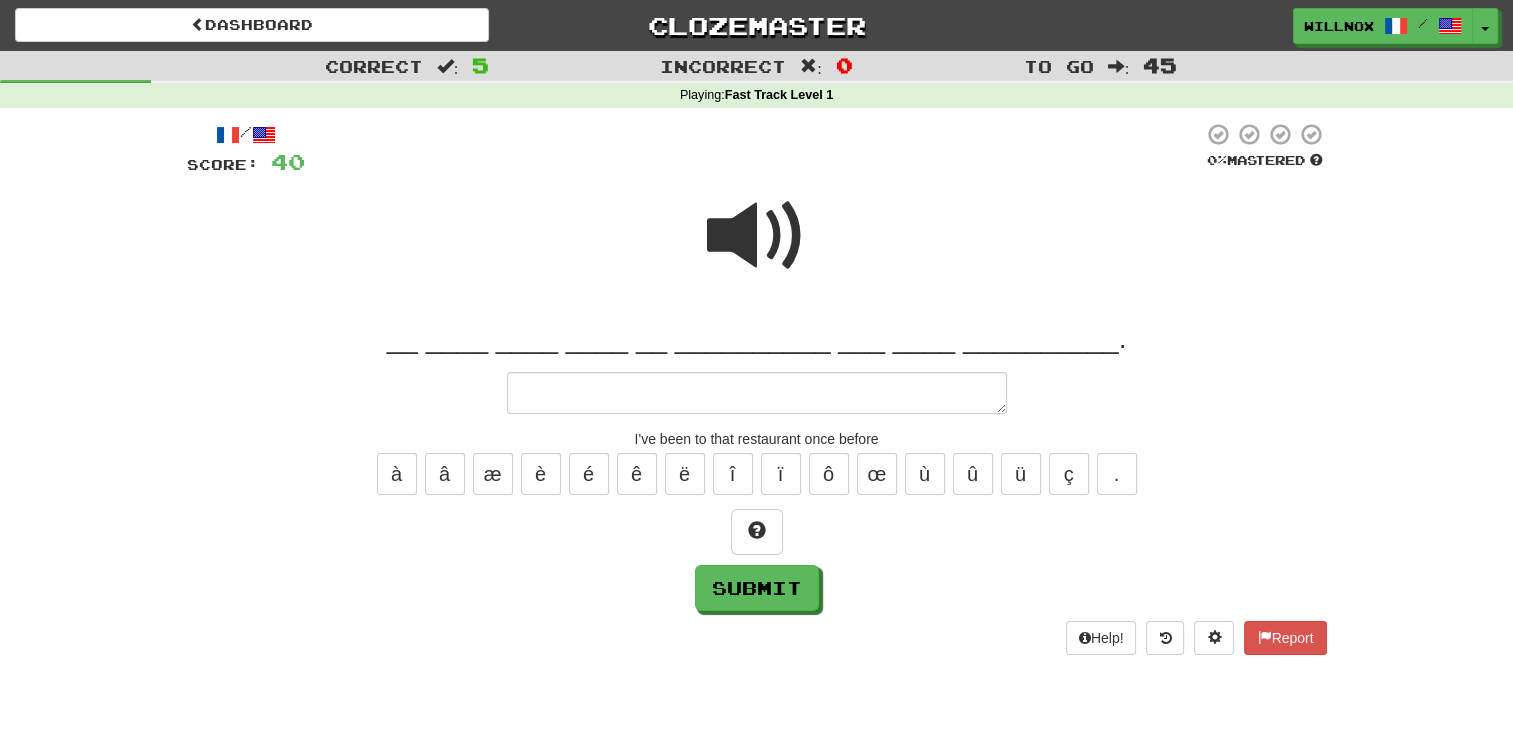 type on "*" 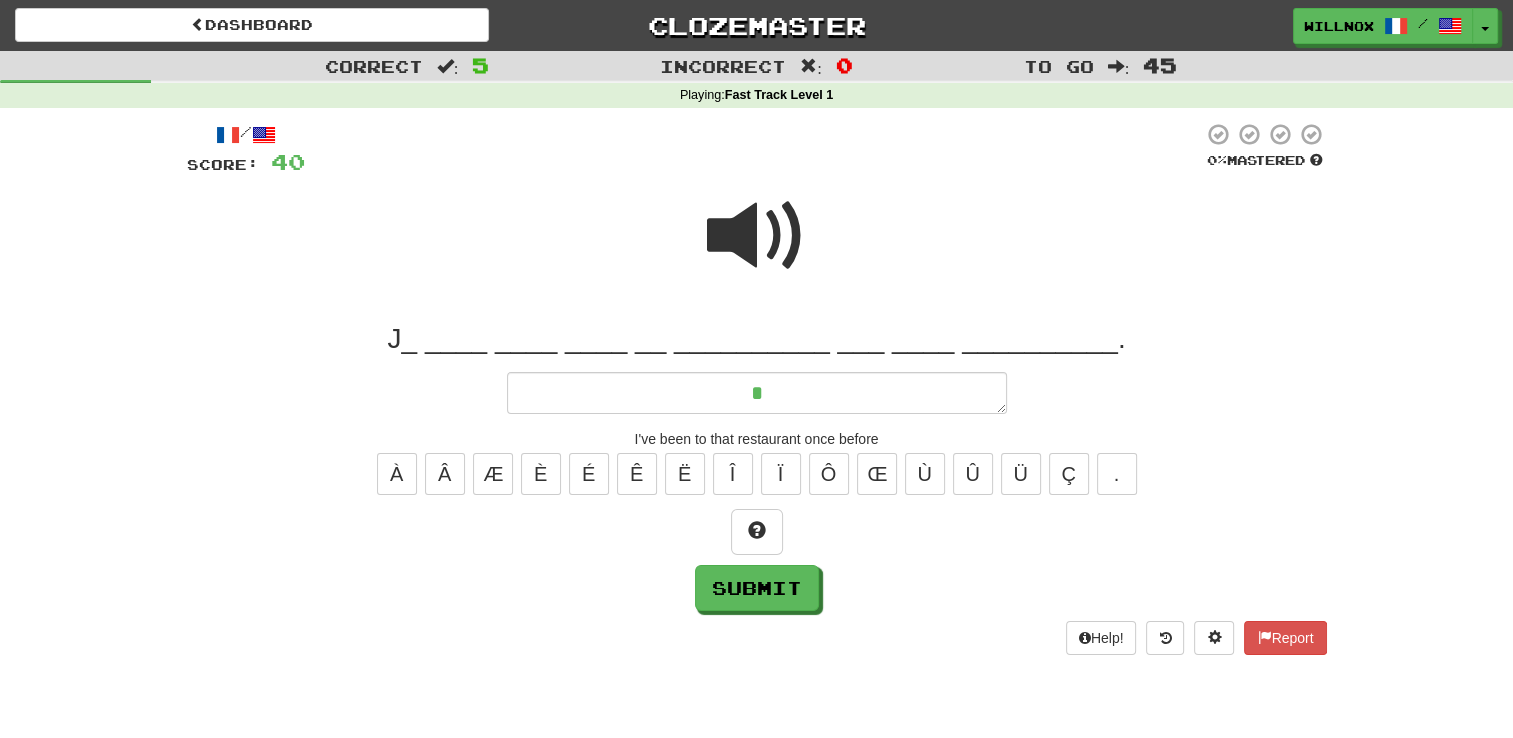 type on "*" 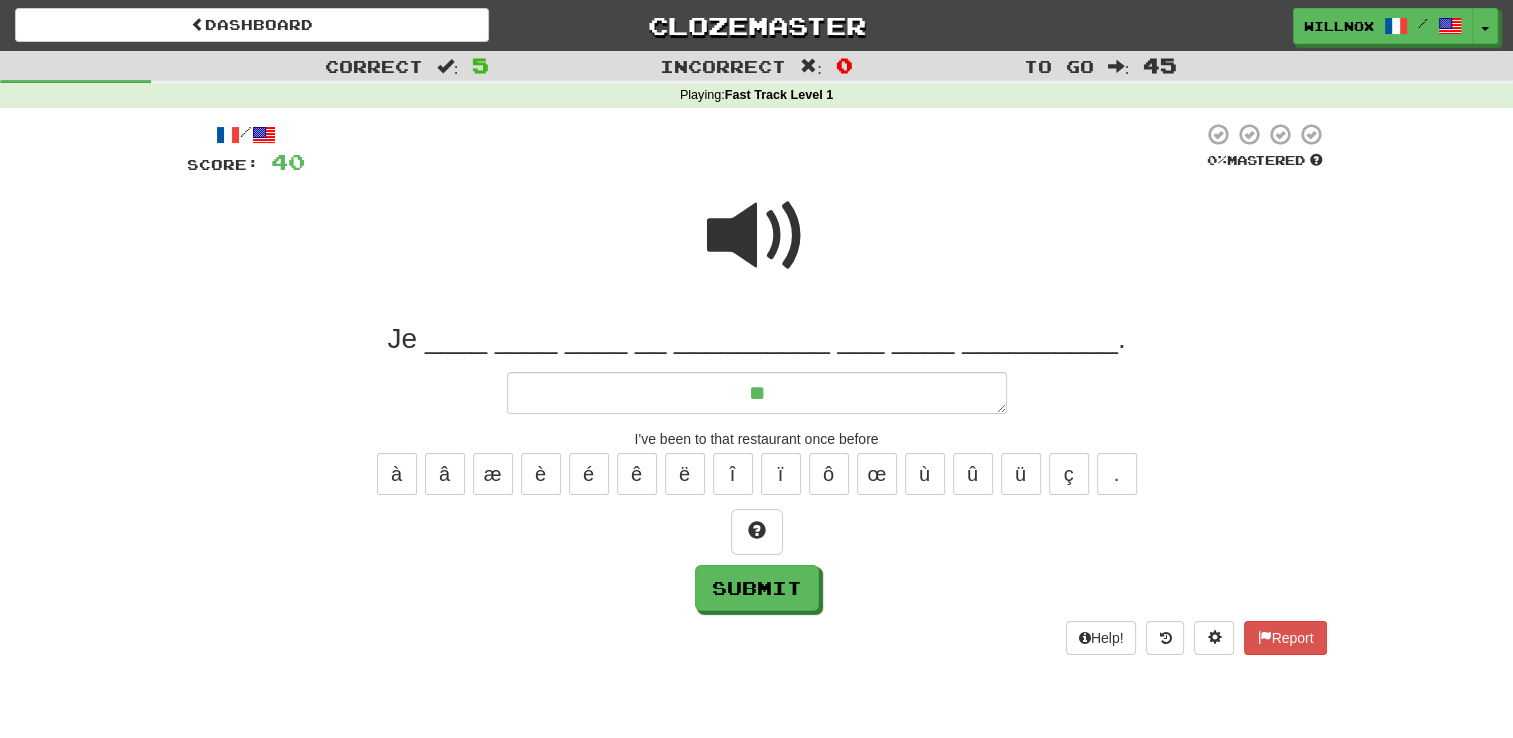 type on "**" 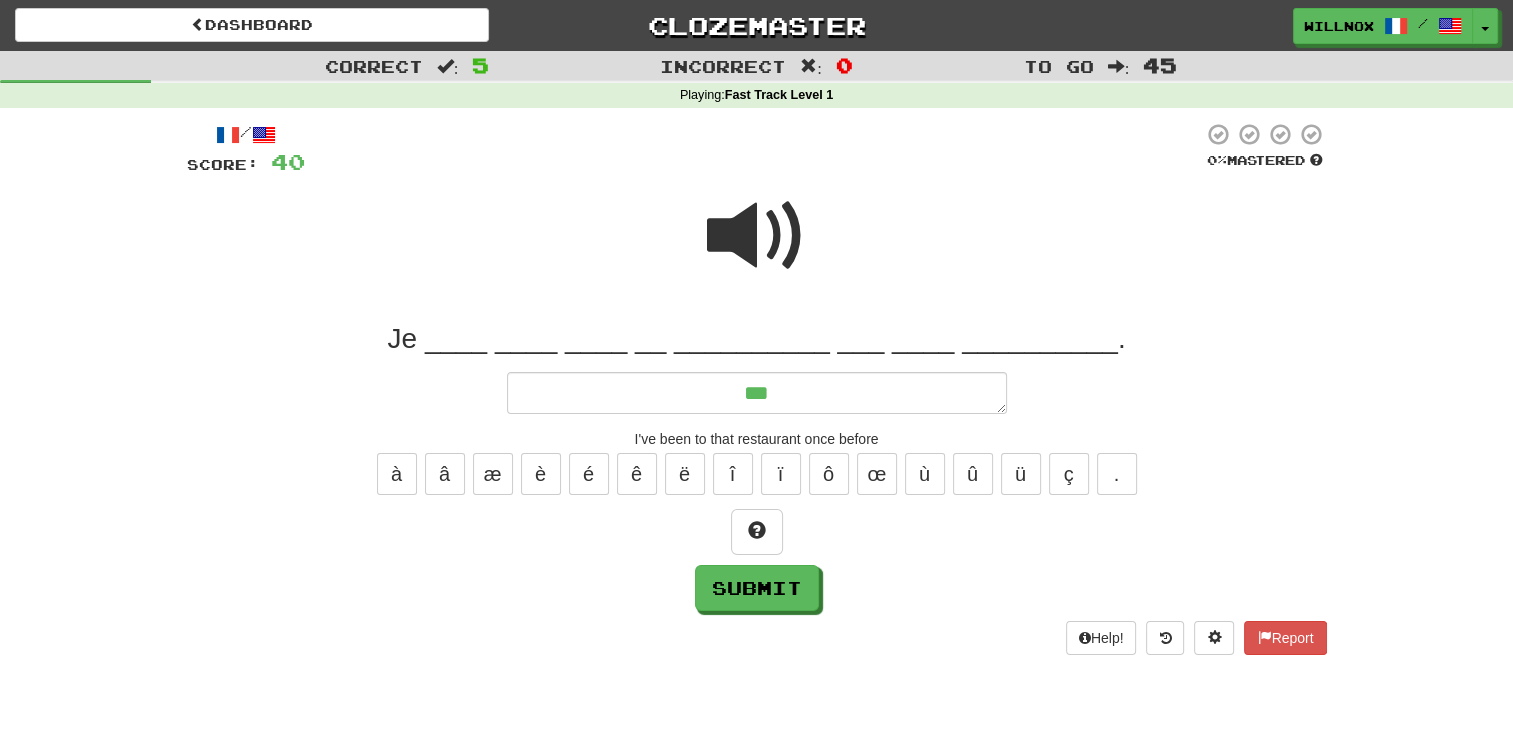 type on "*" 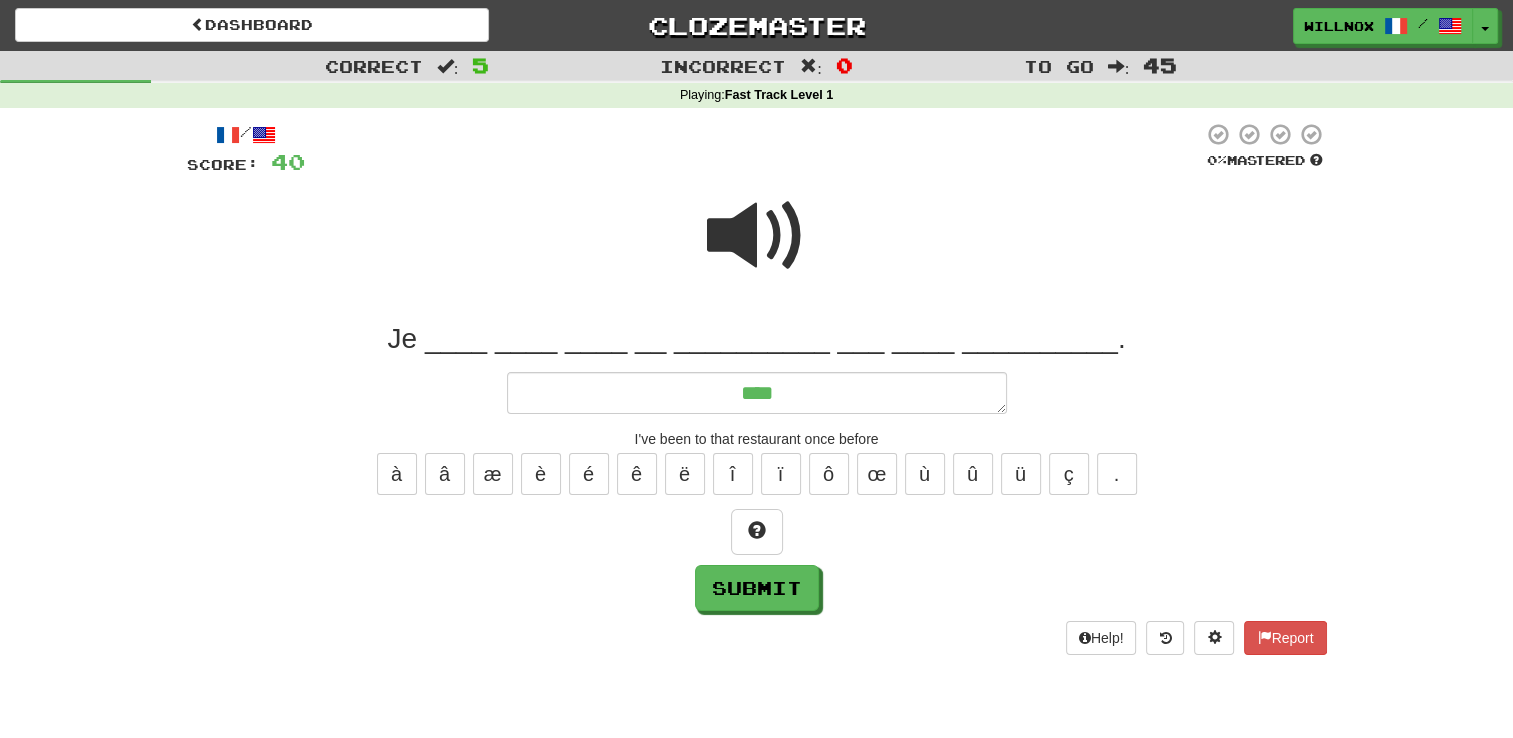 type on "*****" 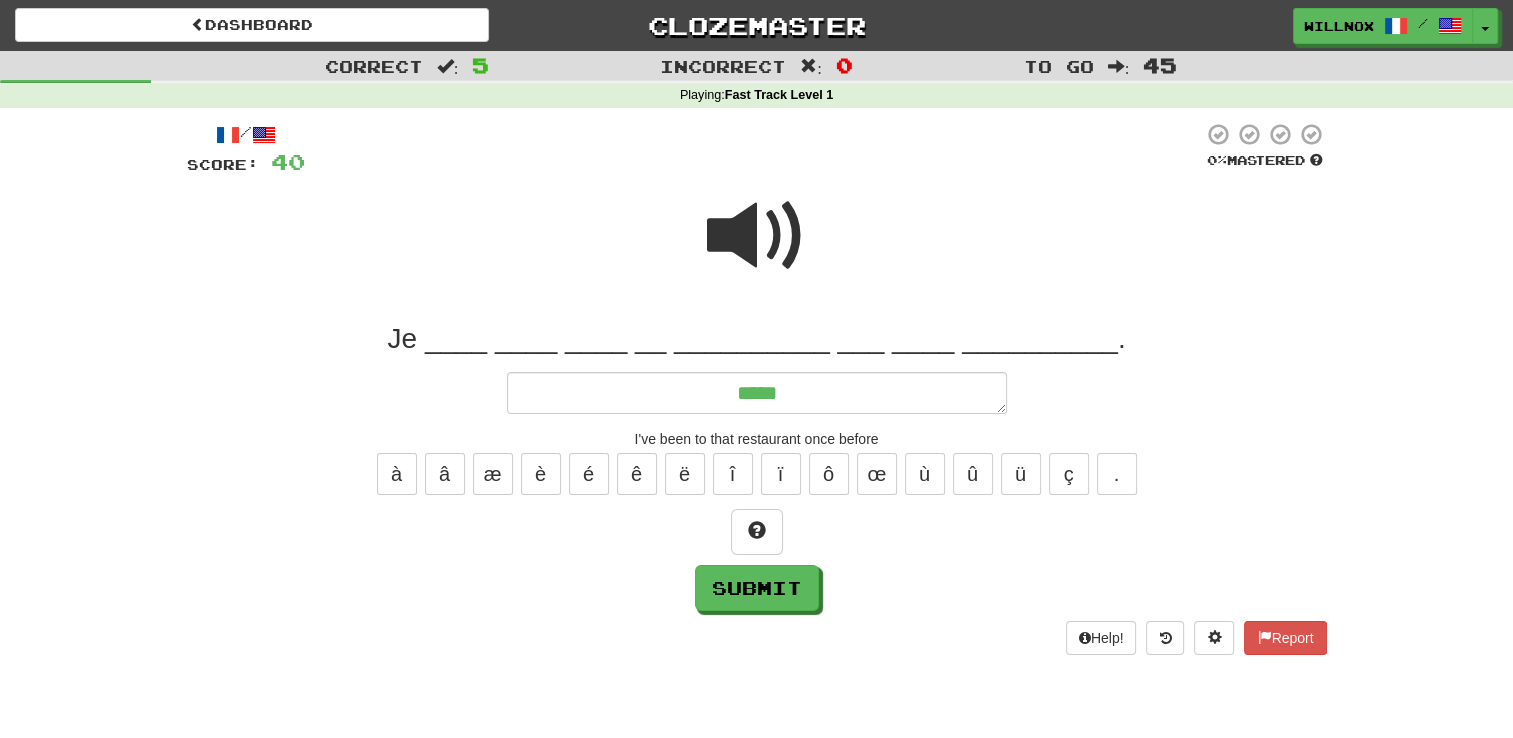 type on "*" 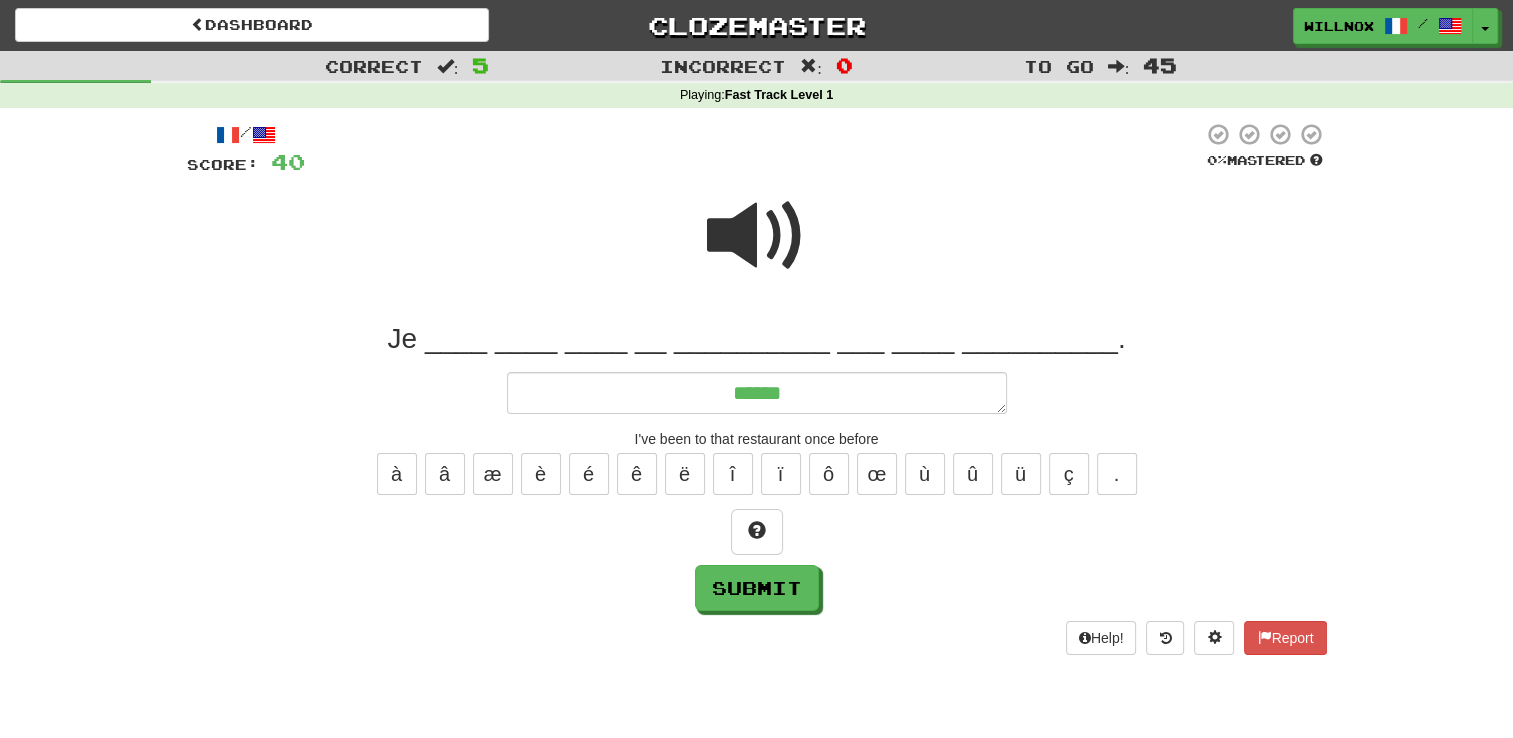 type on "*" 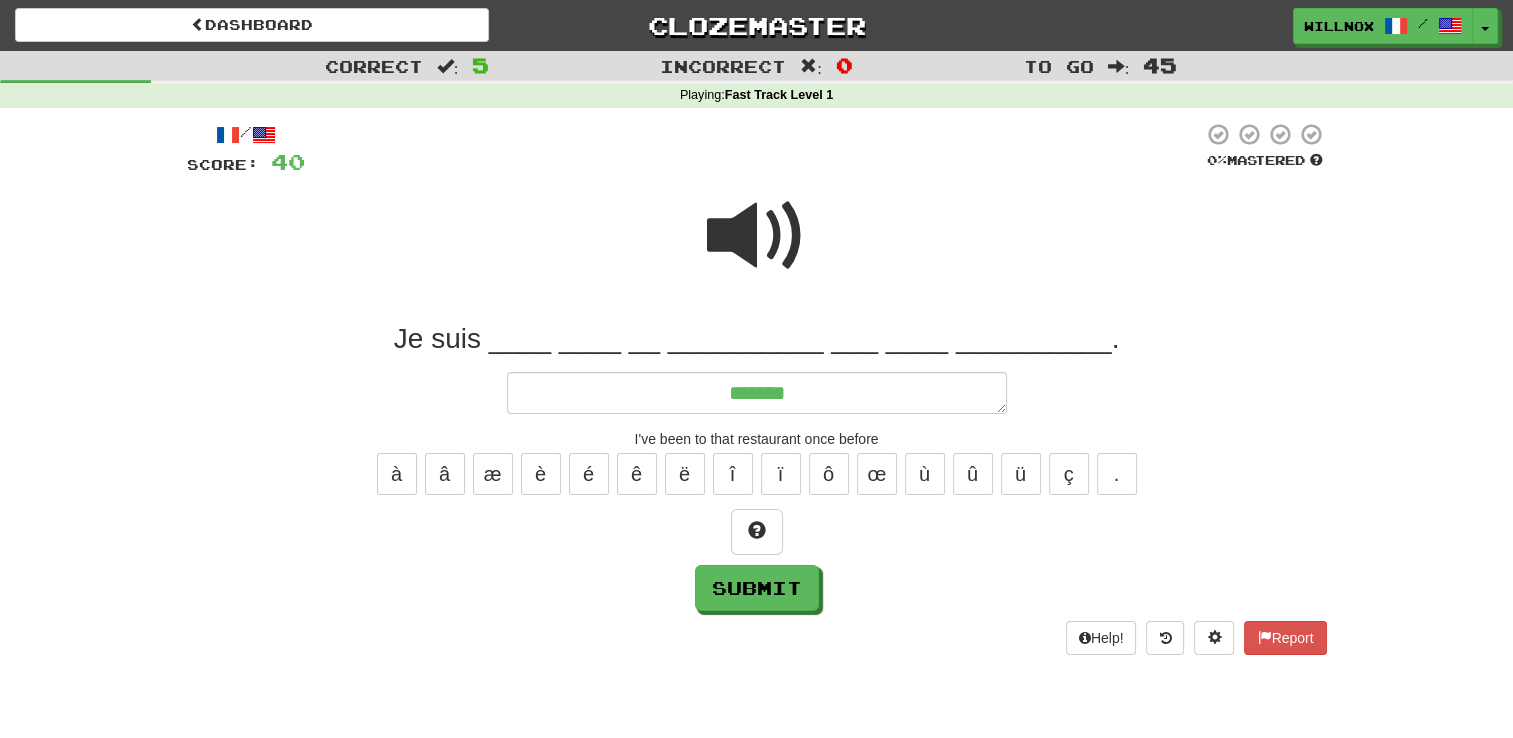 type on "*******" 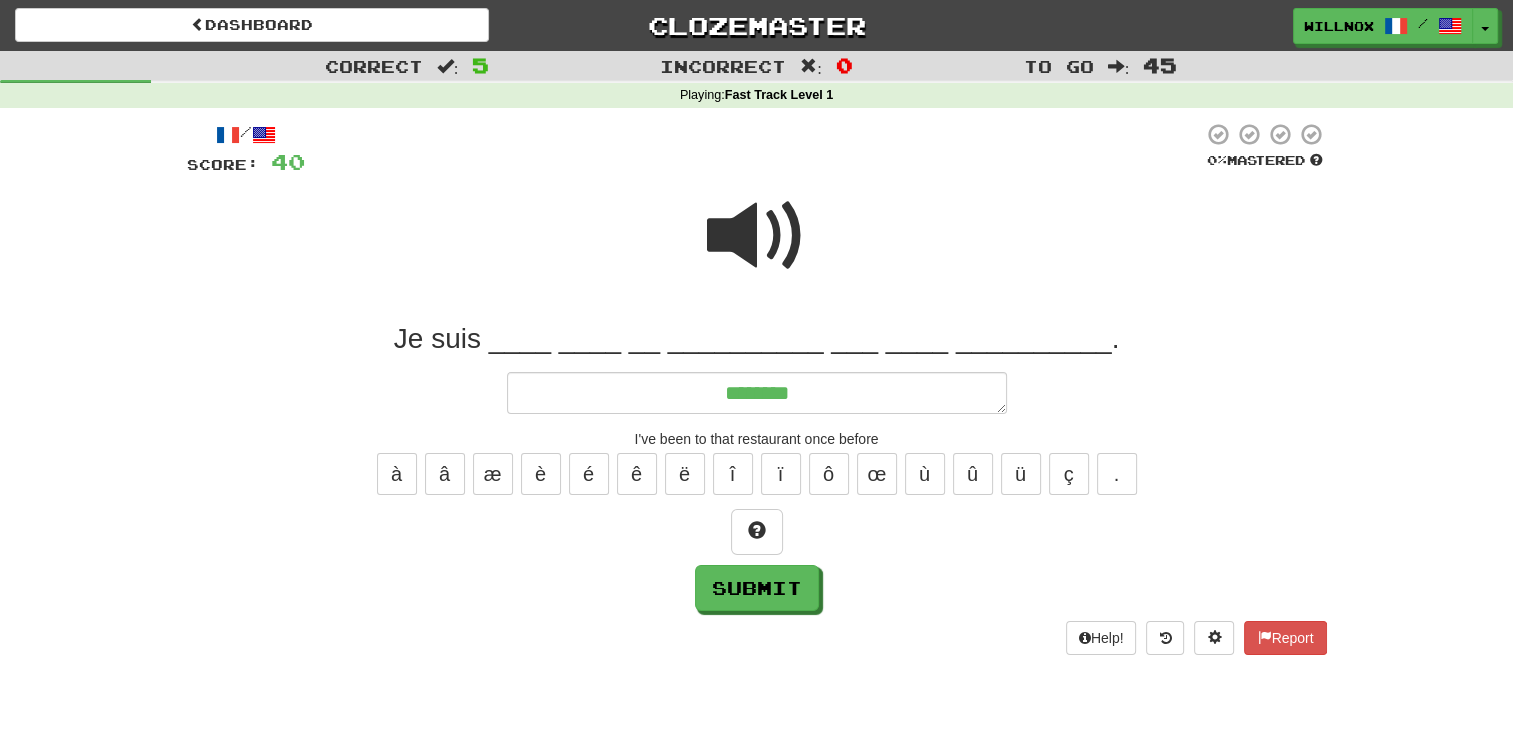 type on "*" 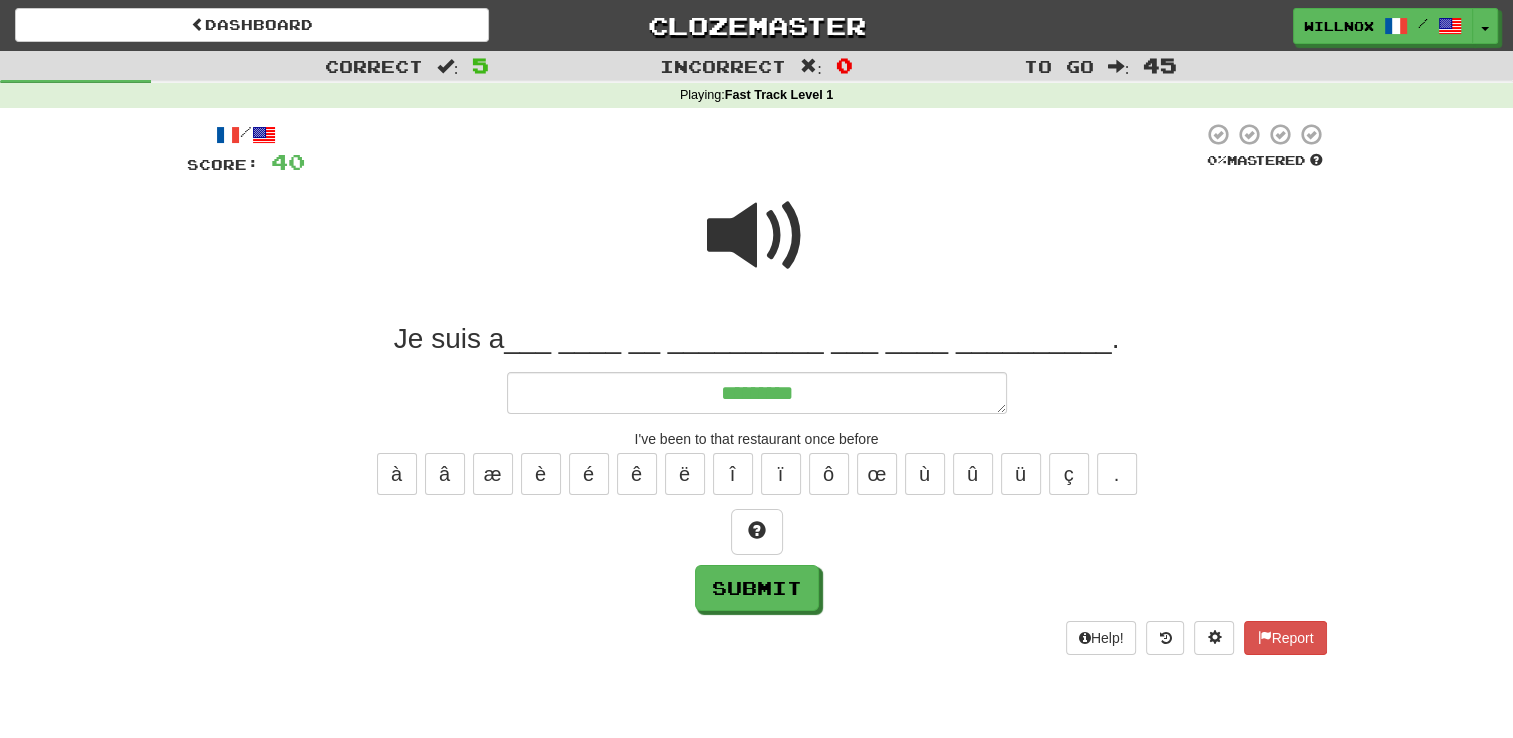 type on "**********" 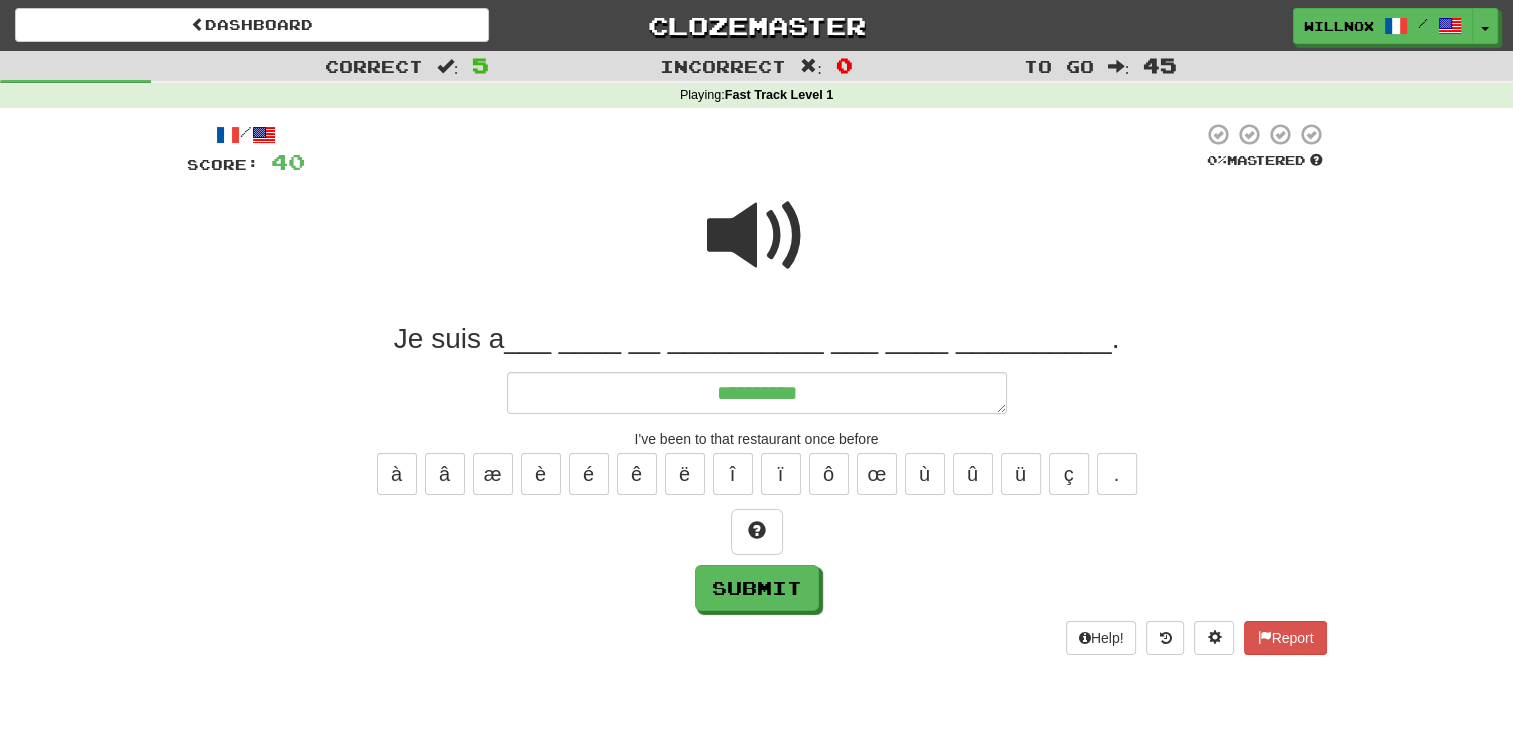 type 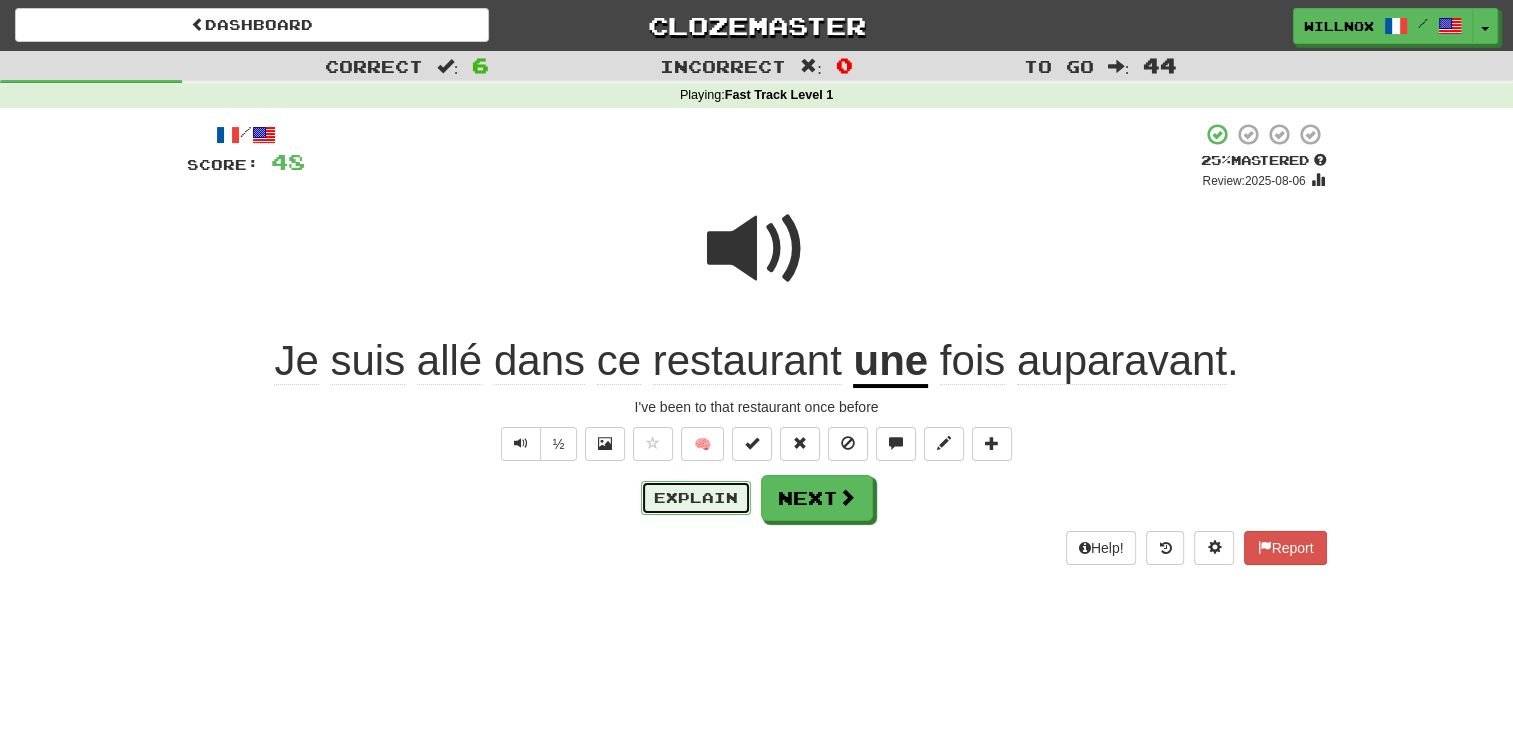 click on "Explain" at bounding box center (696, 498) 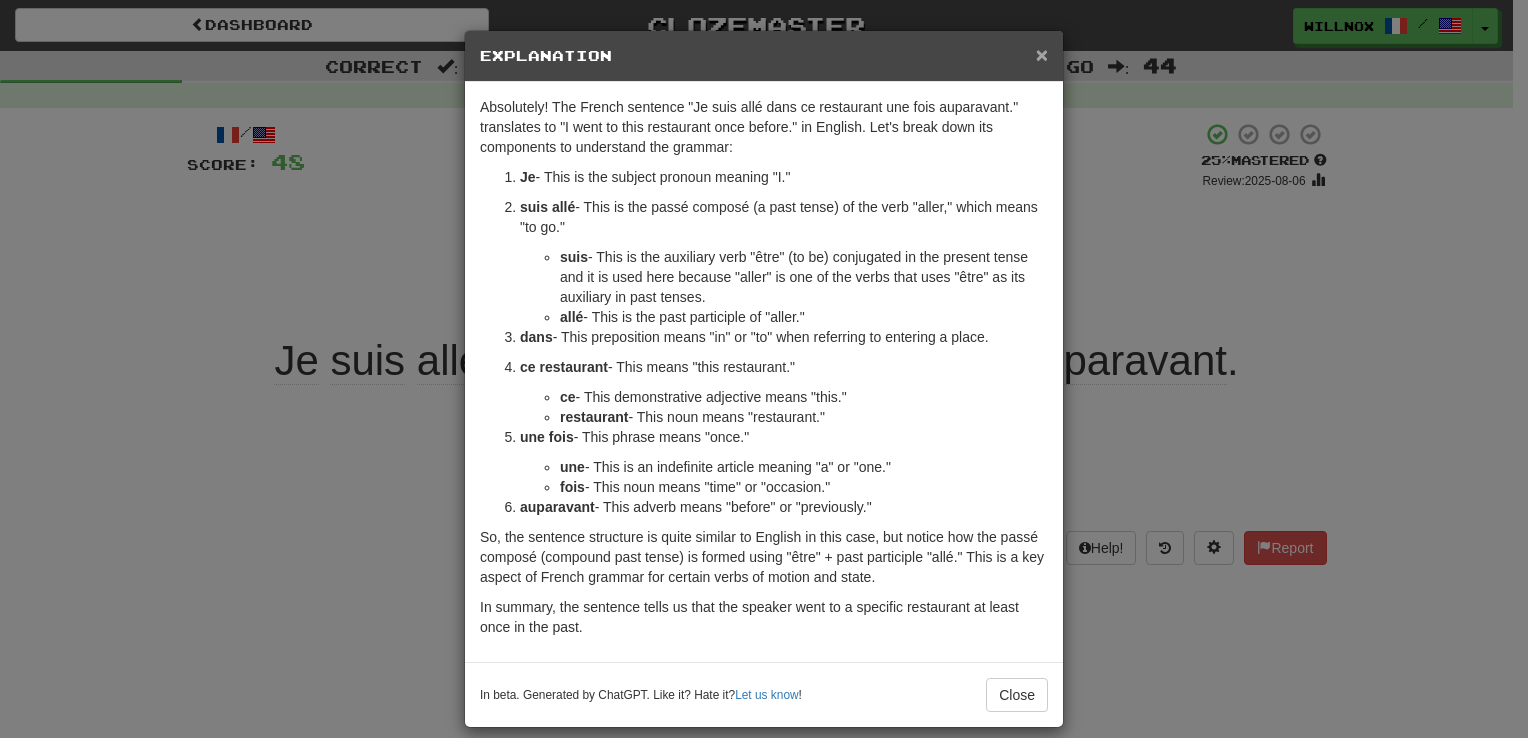 click on "×" at bounding box center [1042, 54] 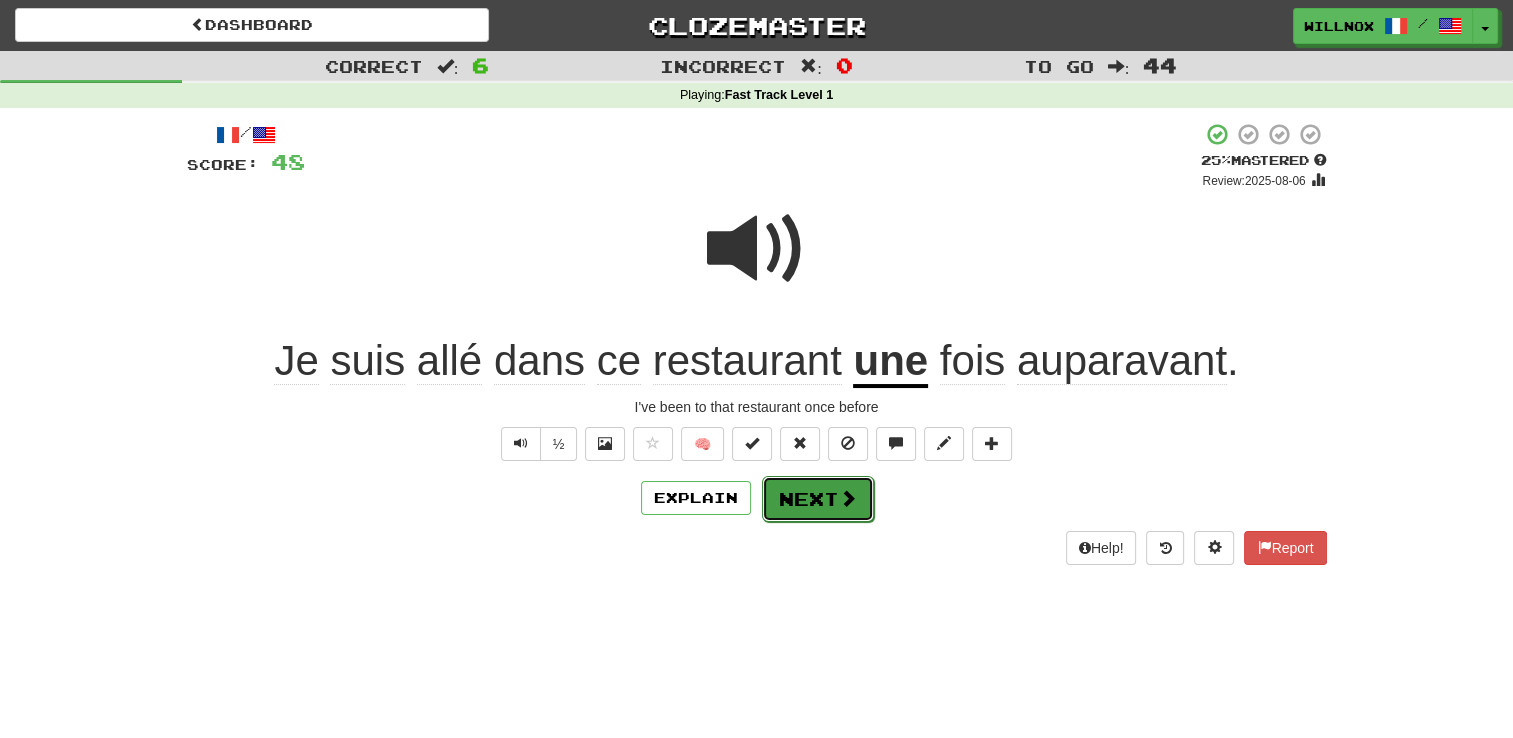 click on "Next" at bounding box center [818, 499] 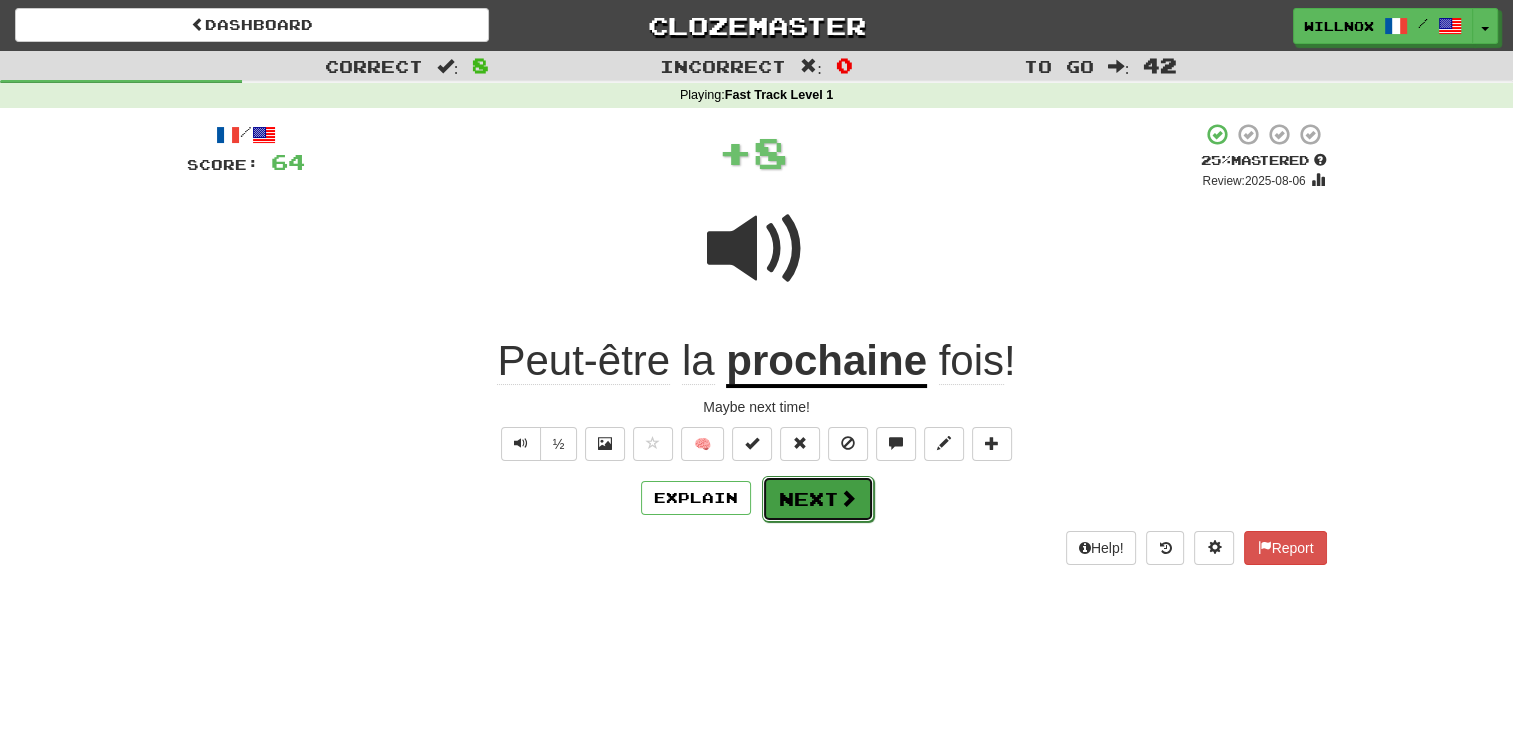click on "Next" at bounding box center [818, 499] 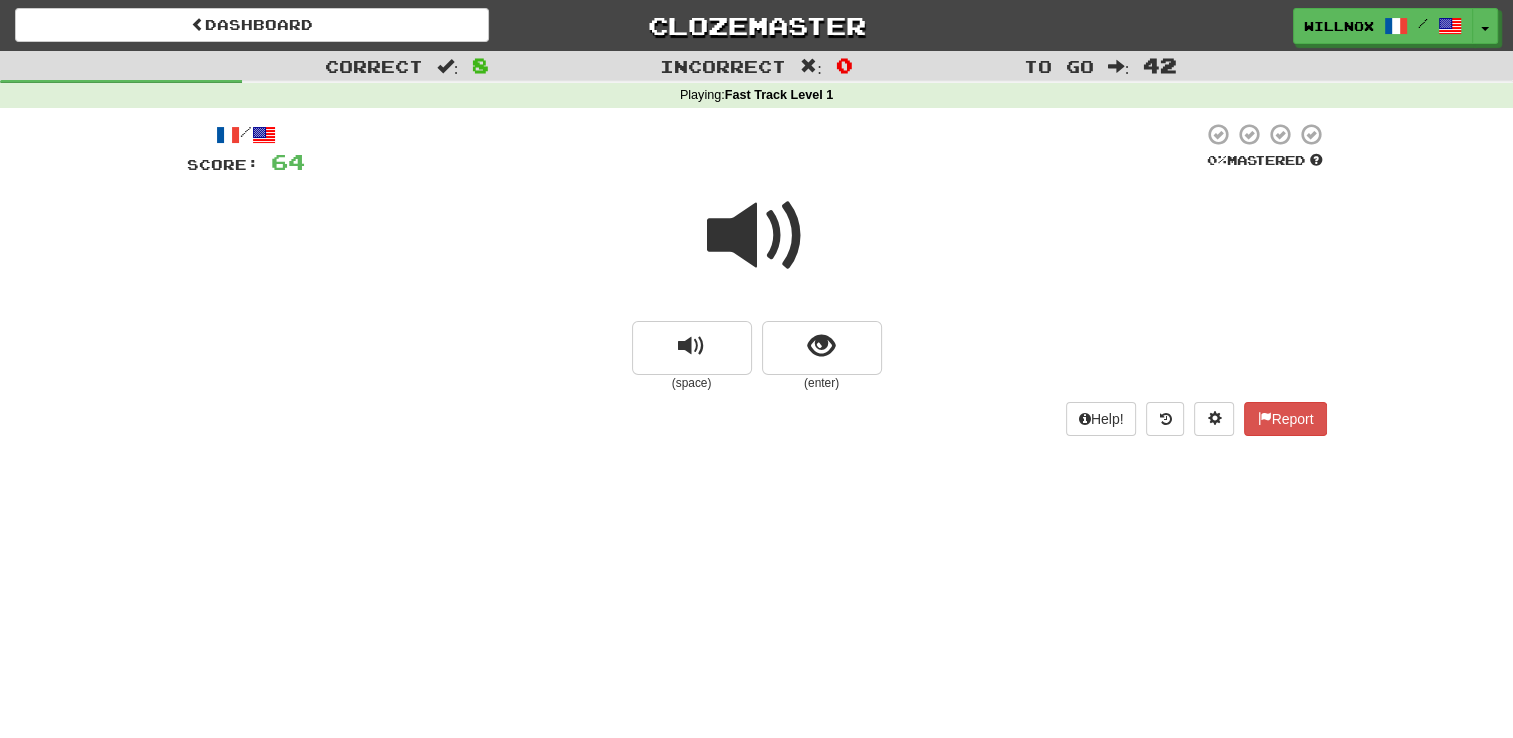 click at bounding box center (757, 236) 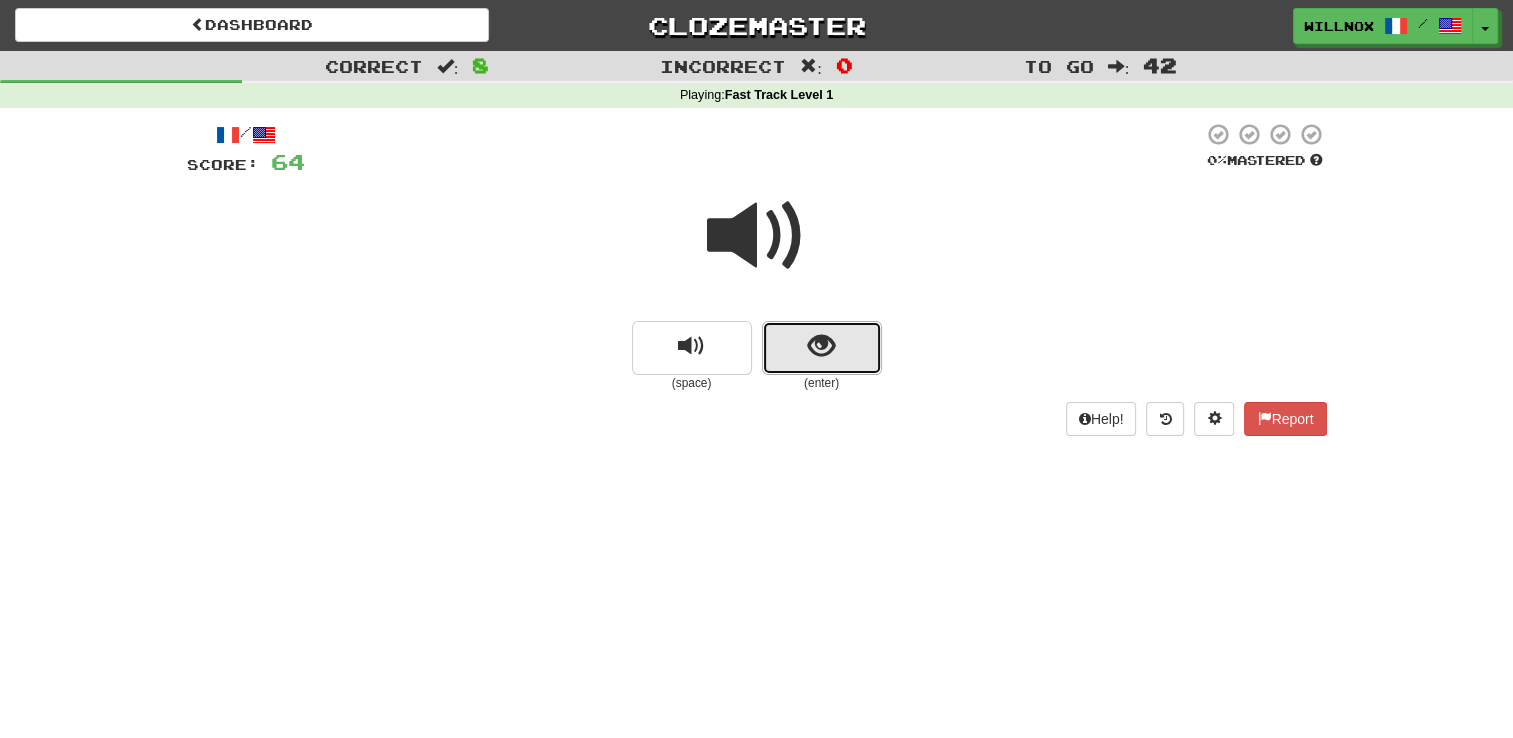 click at bounding box center (821, 346) 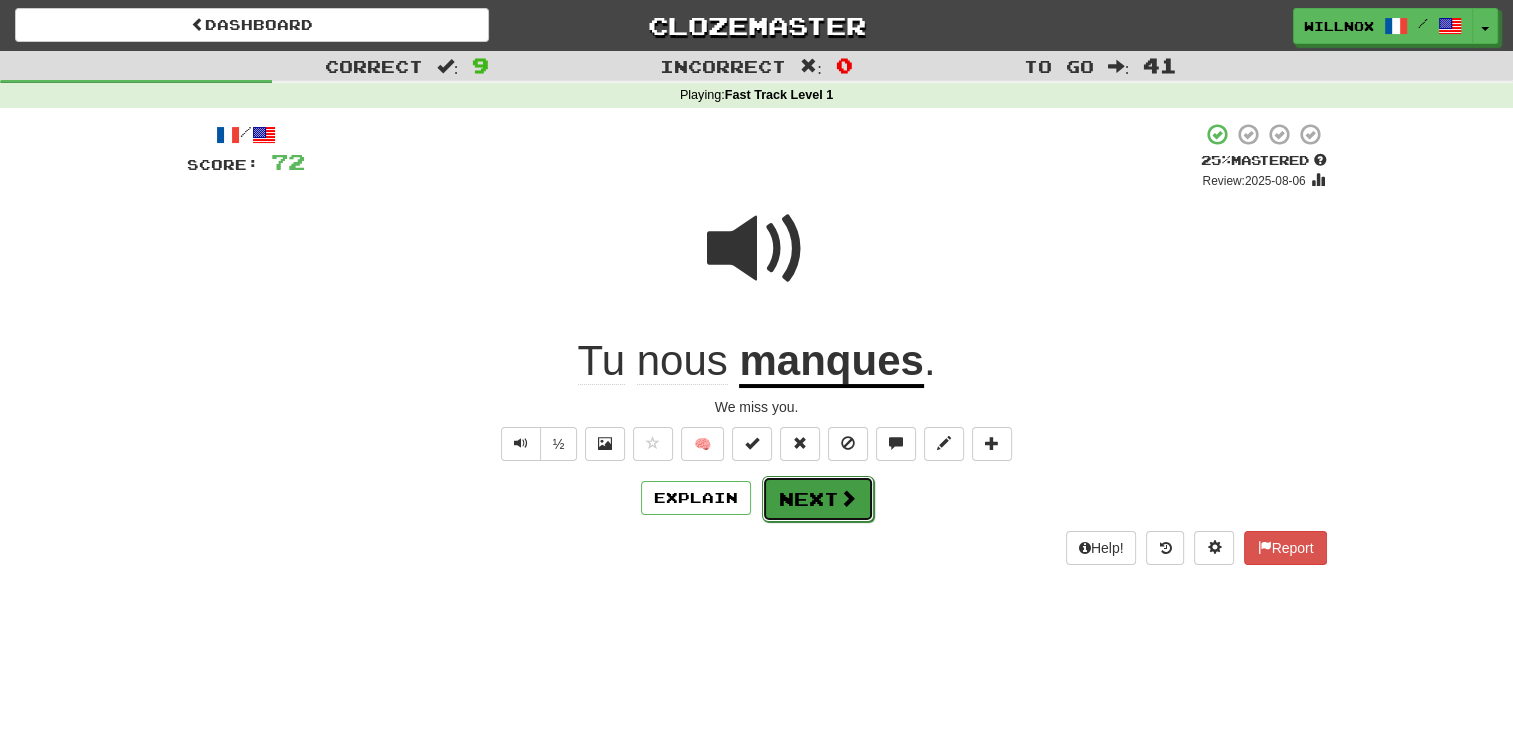click on "Next" at bounding box center [818, 499] 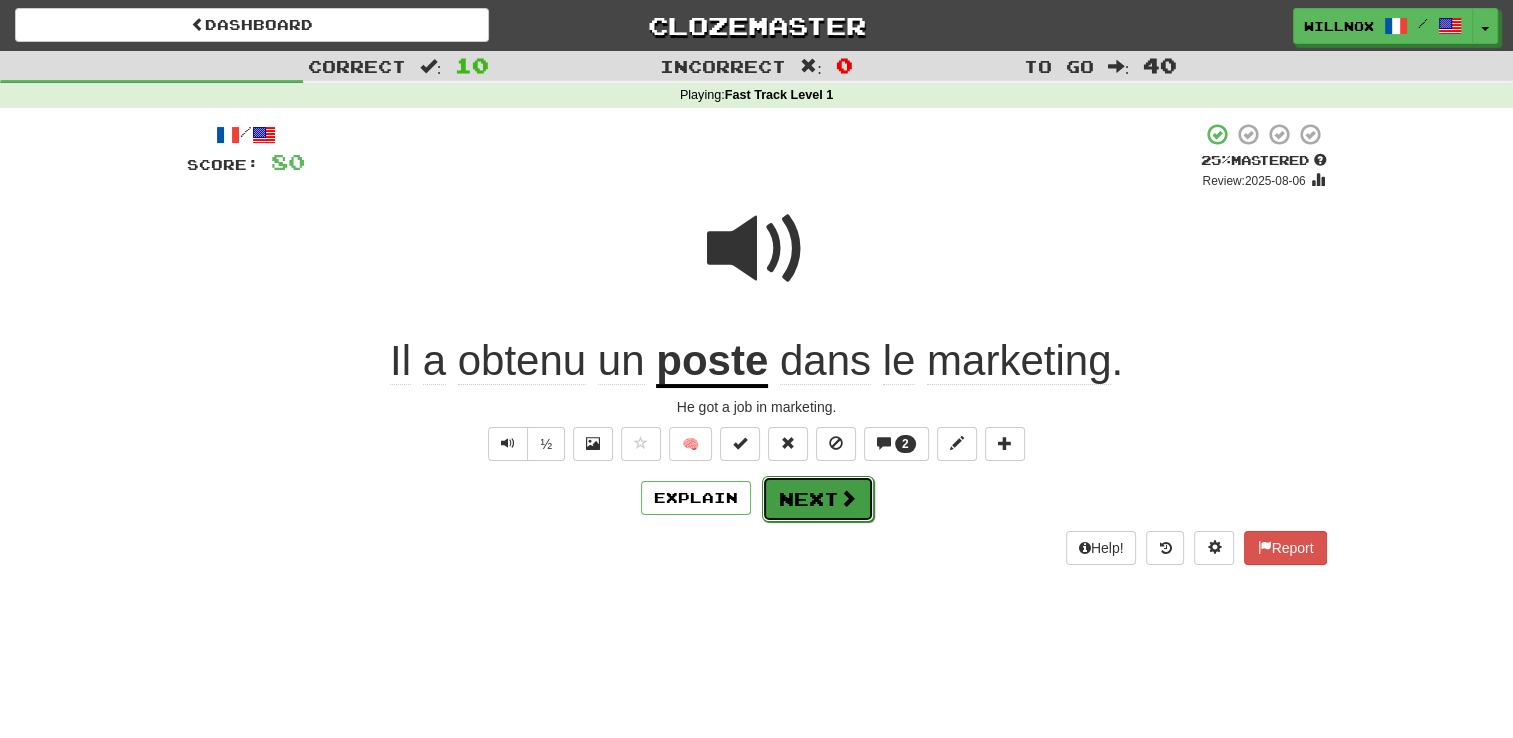 click at bounding box center [848, 498] 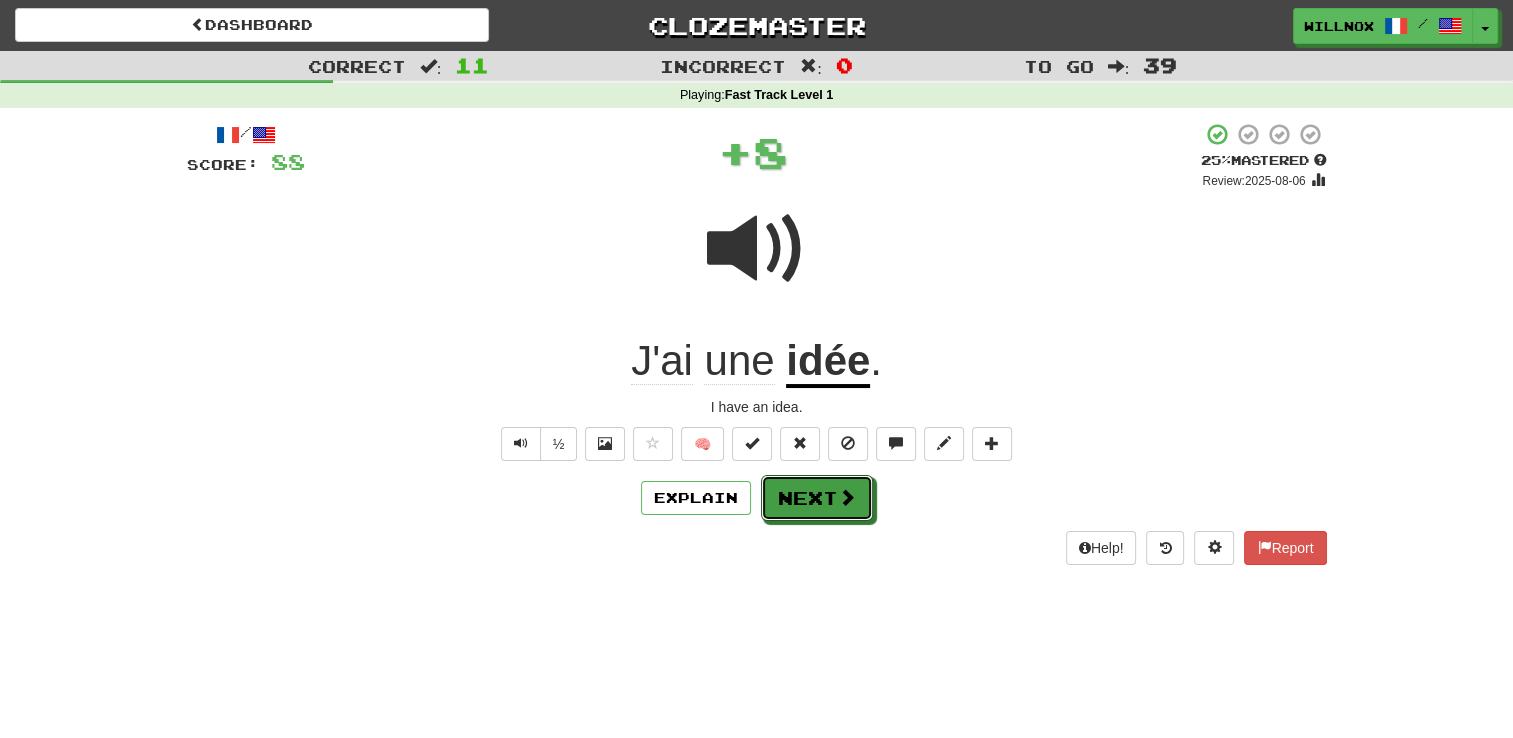 click at bounding box center [847, 497] 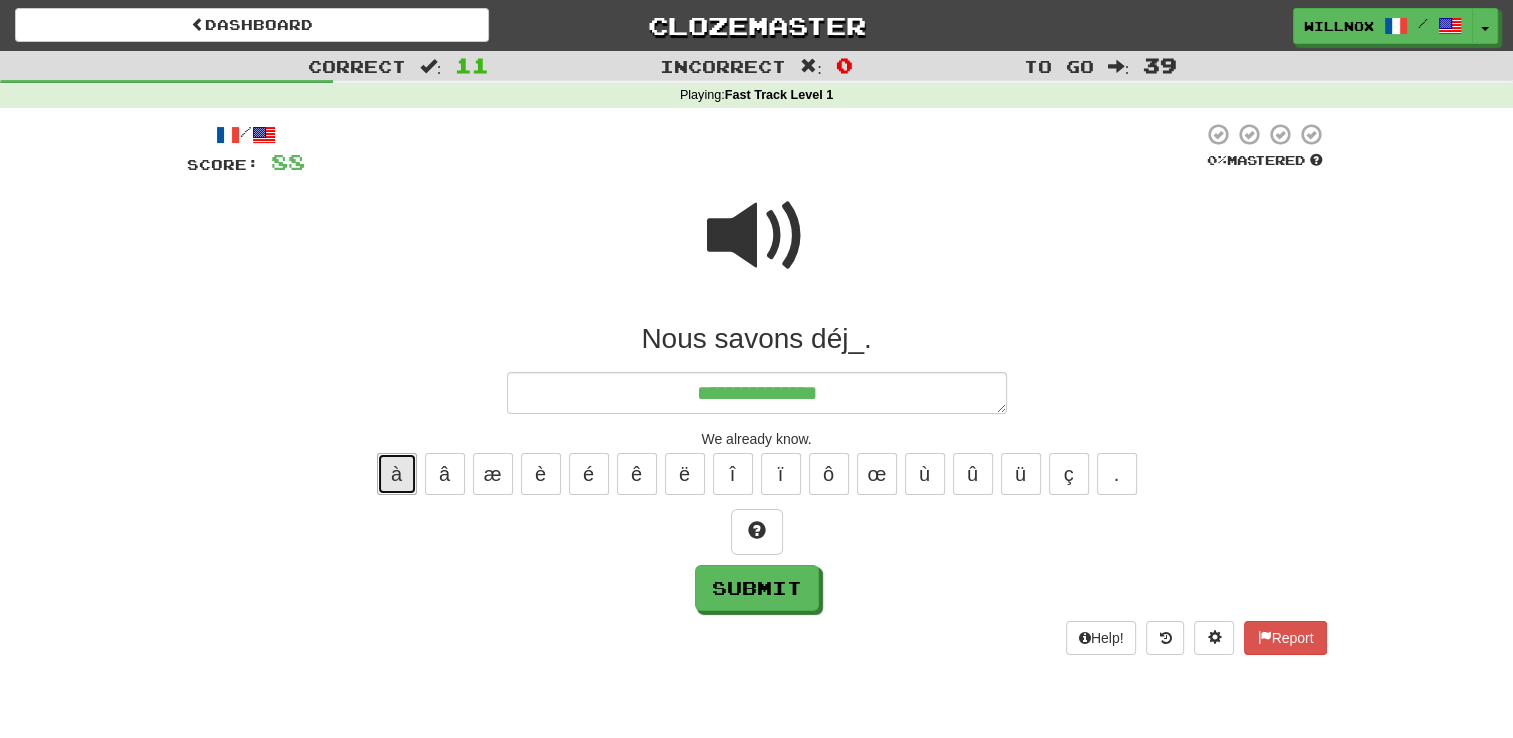 click on "à" at bounding box center (397, 474) 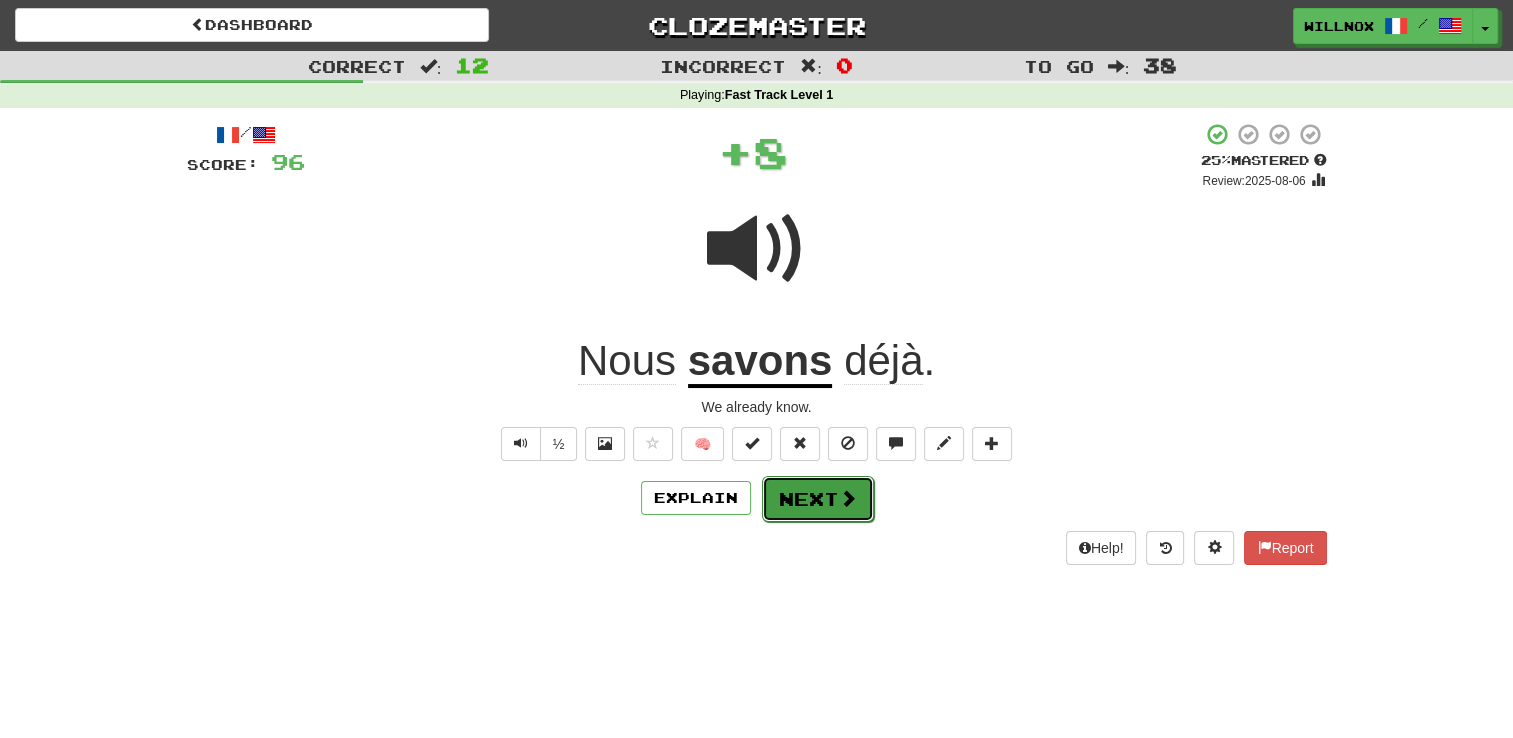 click on "Next" at bounding box center (818, 499) 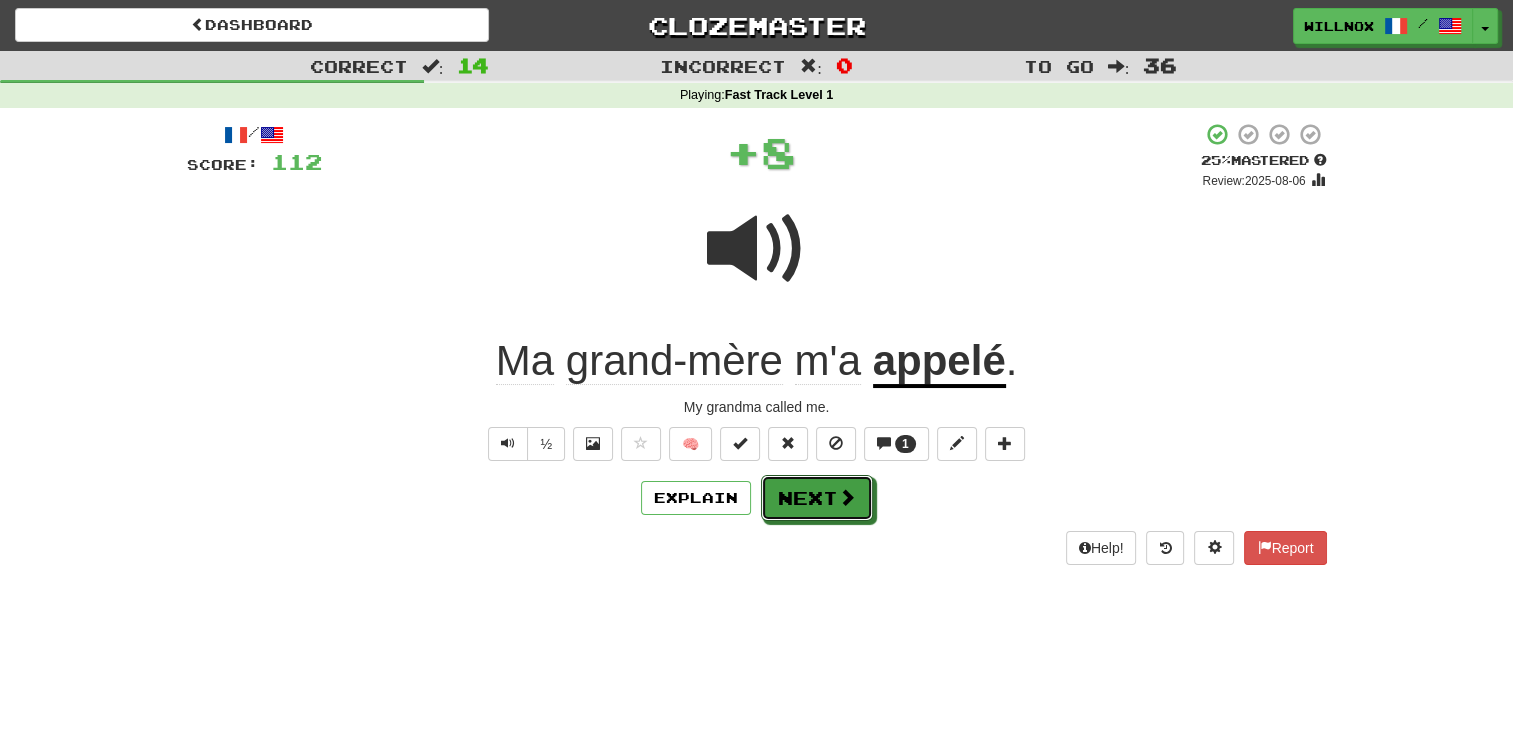 click on "Next" at bounding box center [817, 498] 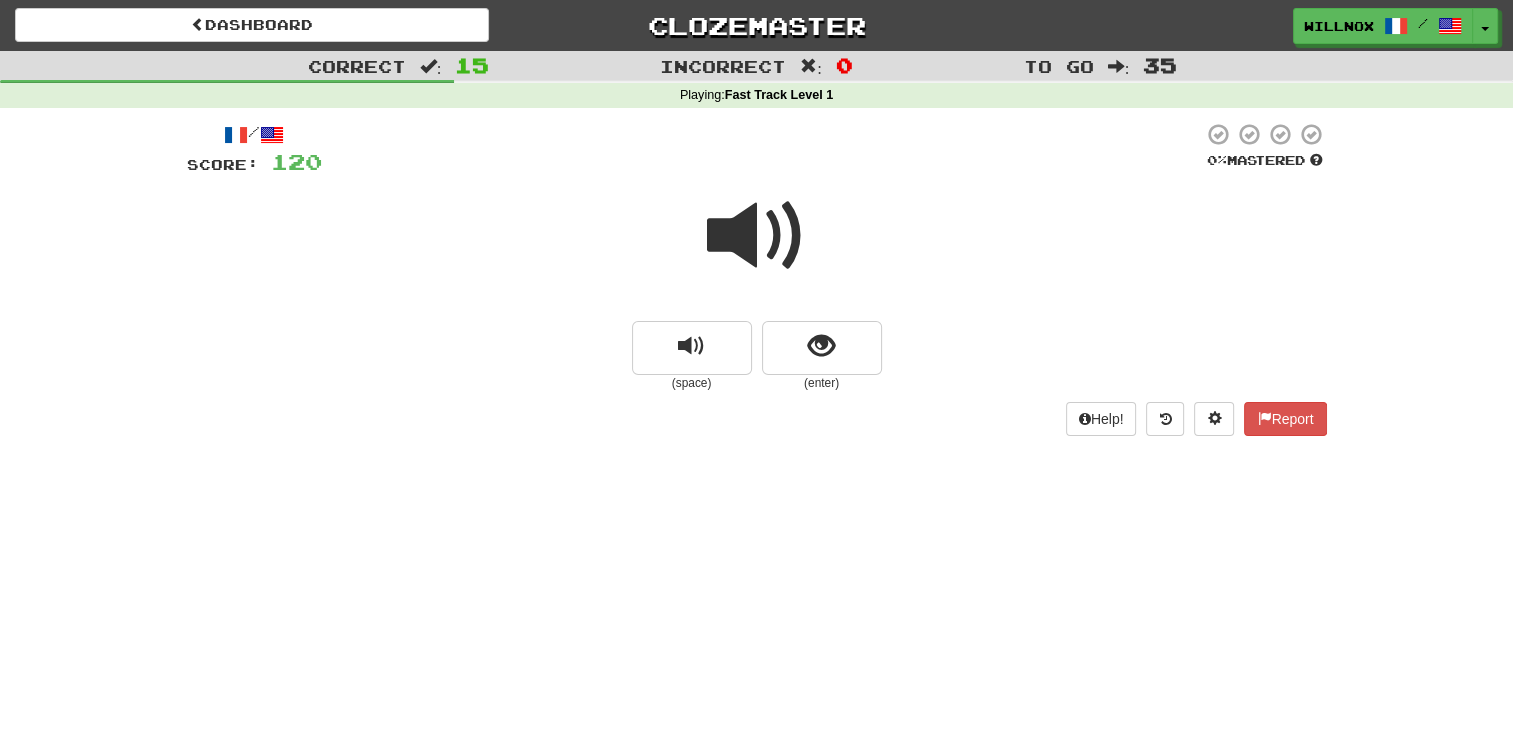 click at bounding box center (757, 236) 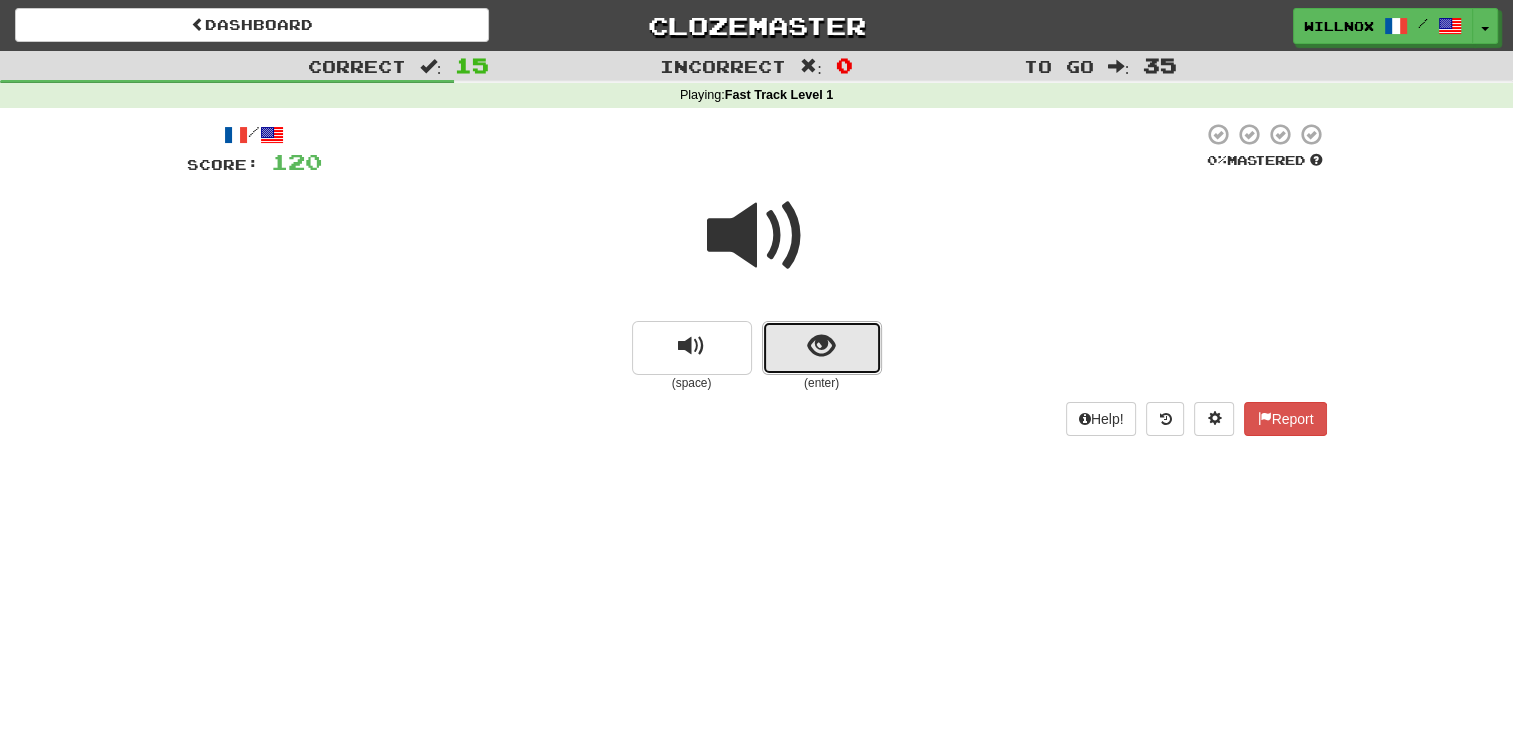 click at bounding box center [822, 348] 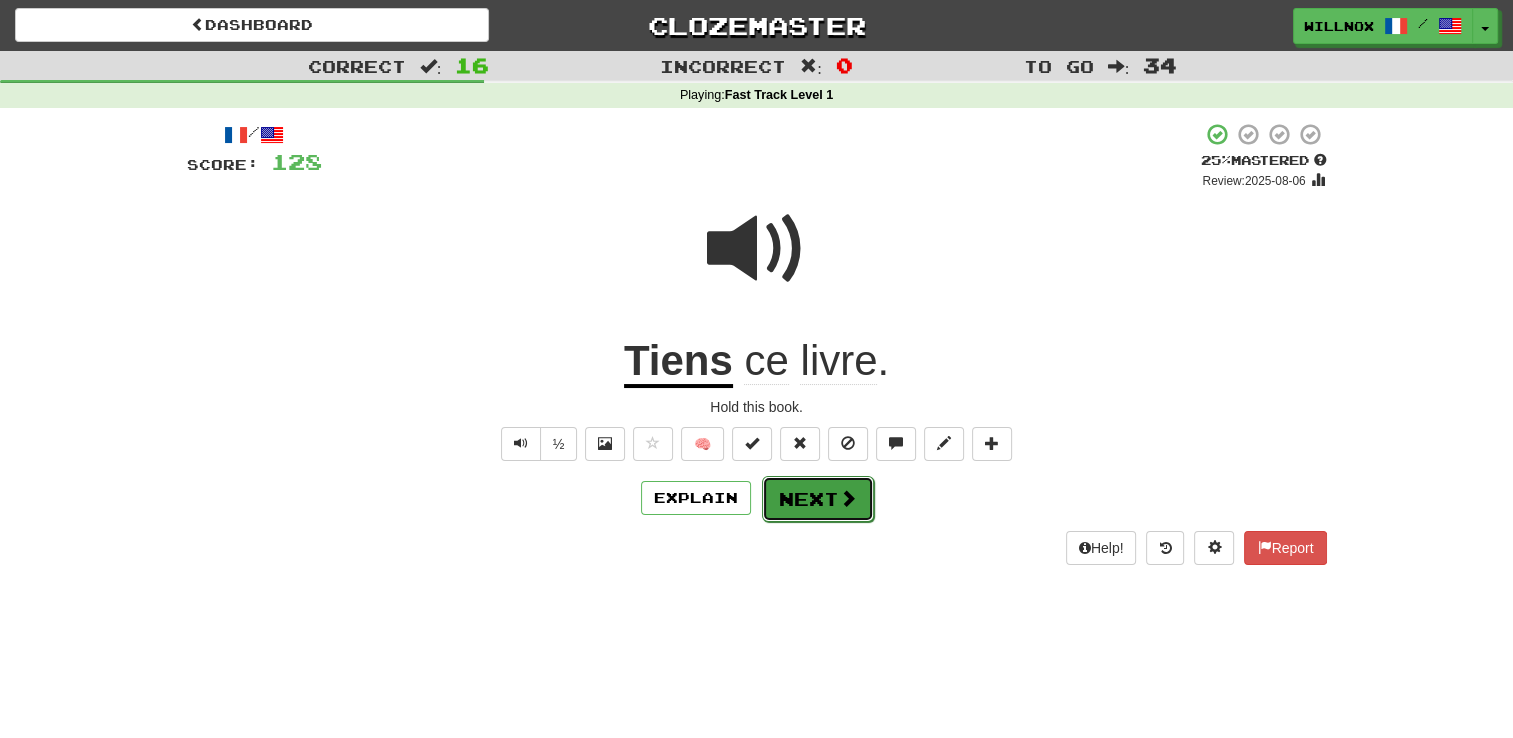 click on "Next" at bounding box center (818, 499) 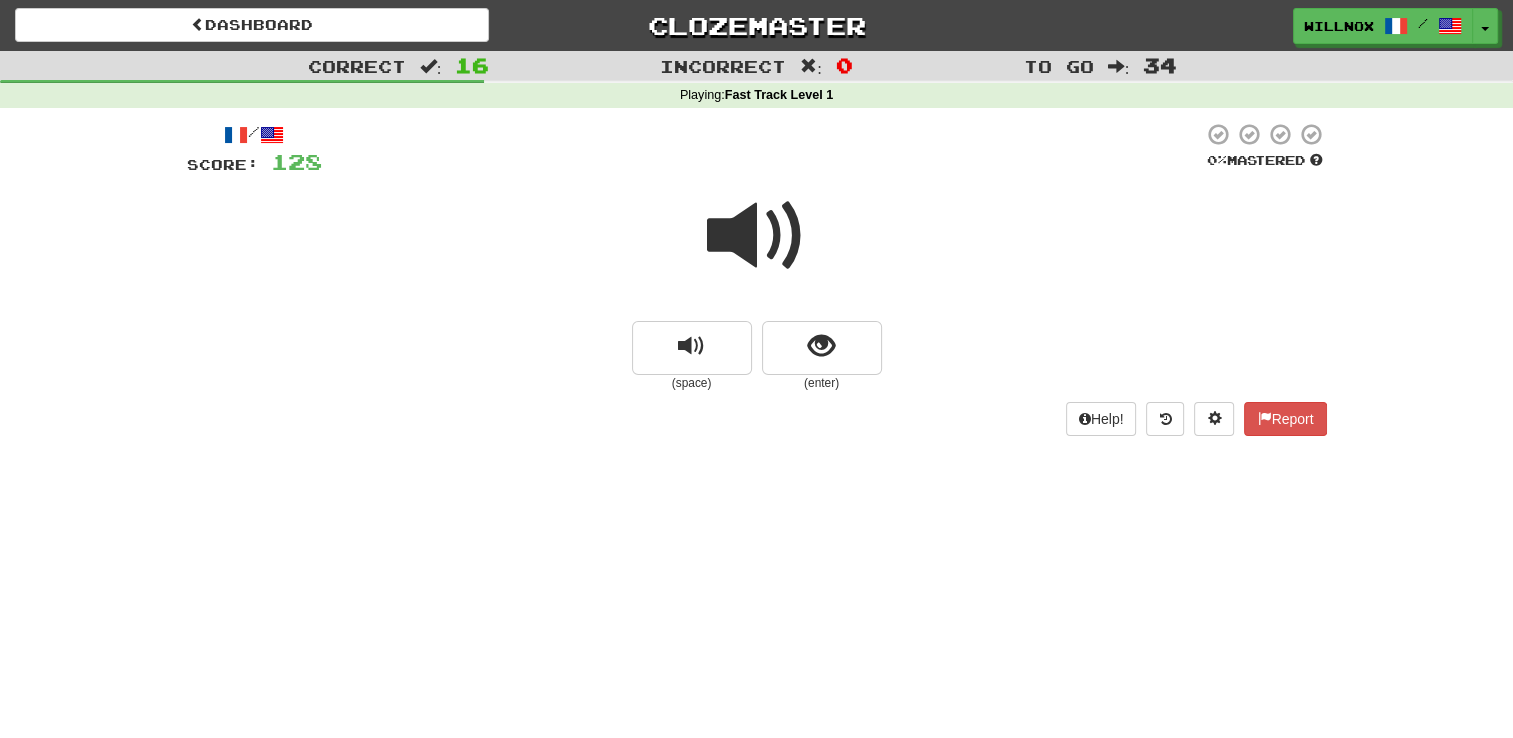 click at bounding box center (757, 236) 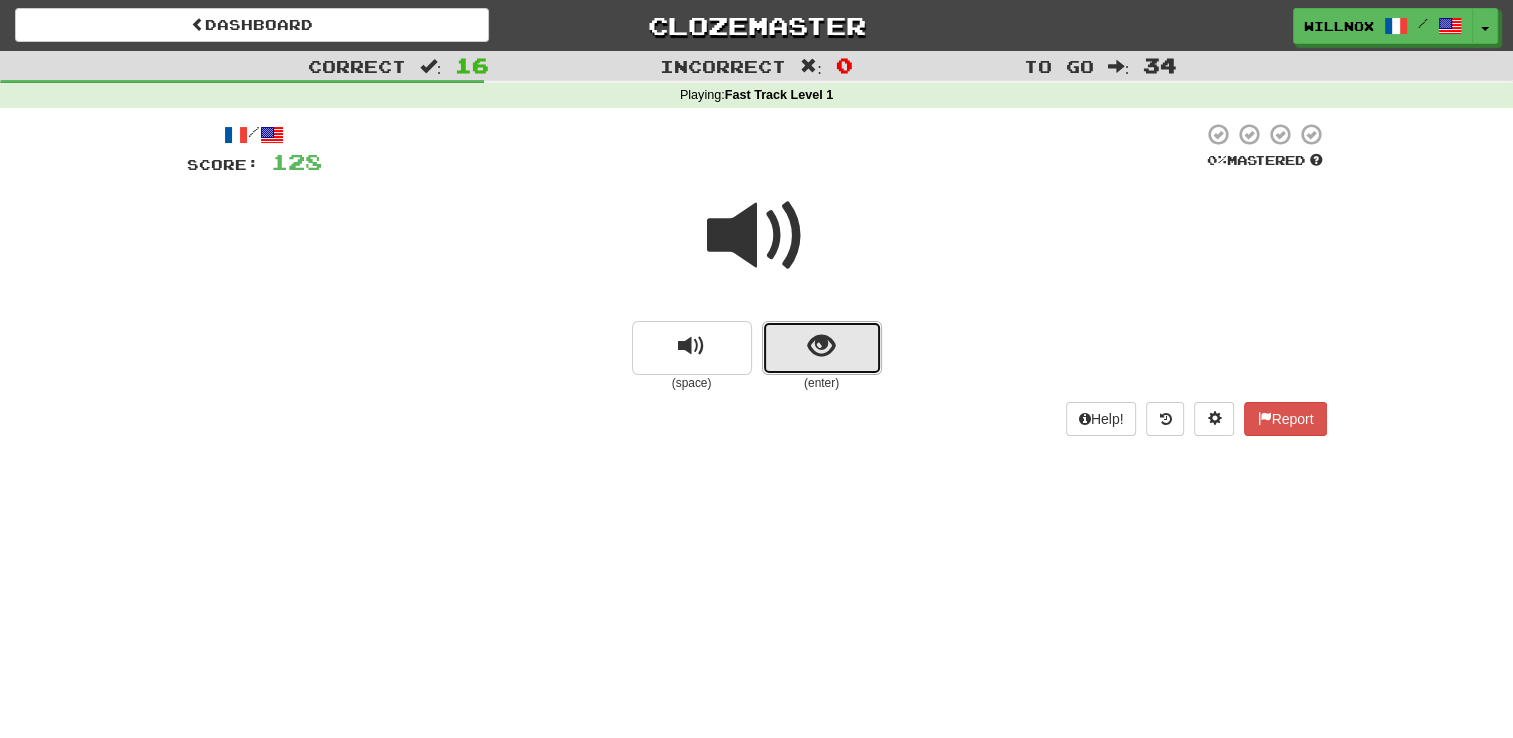 click at bounding box center [822, 348] 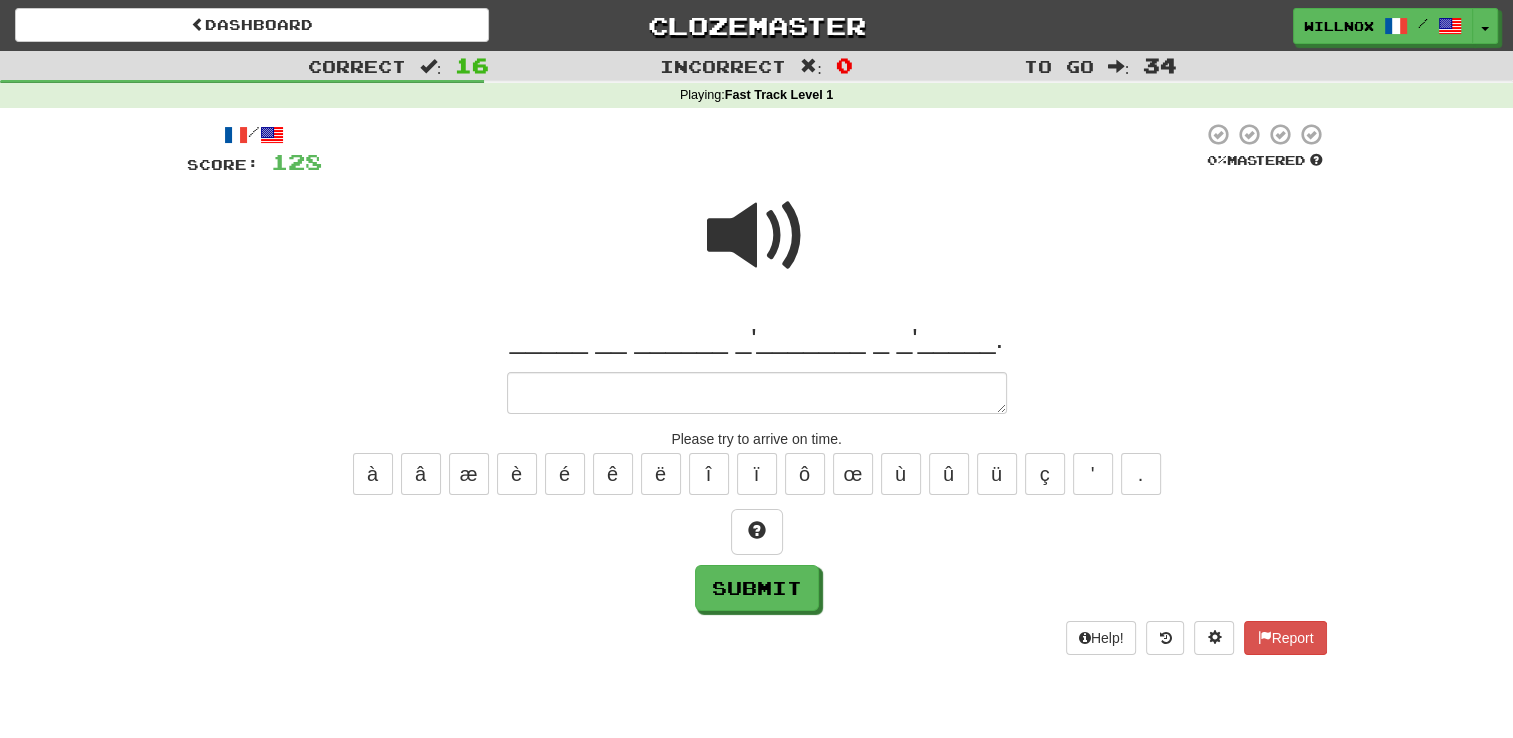 click at bounding box center [757, 236] 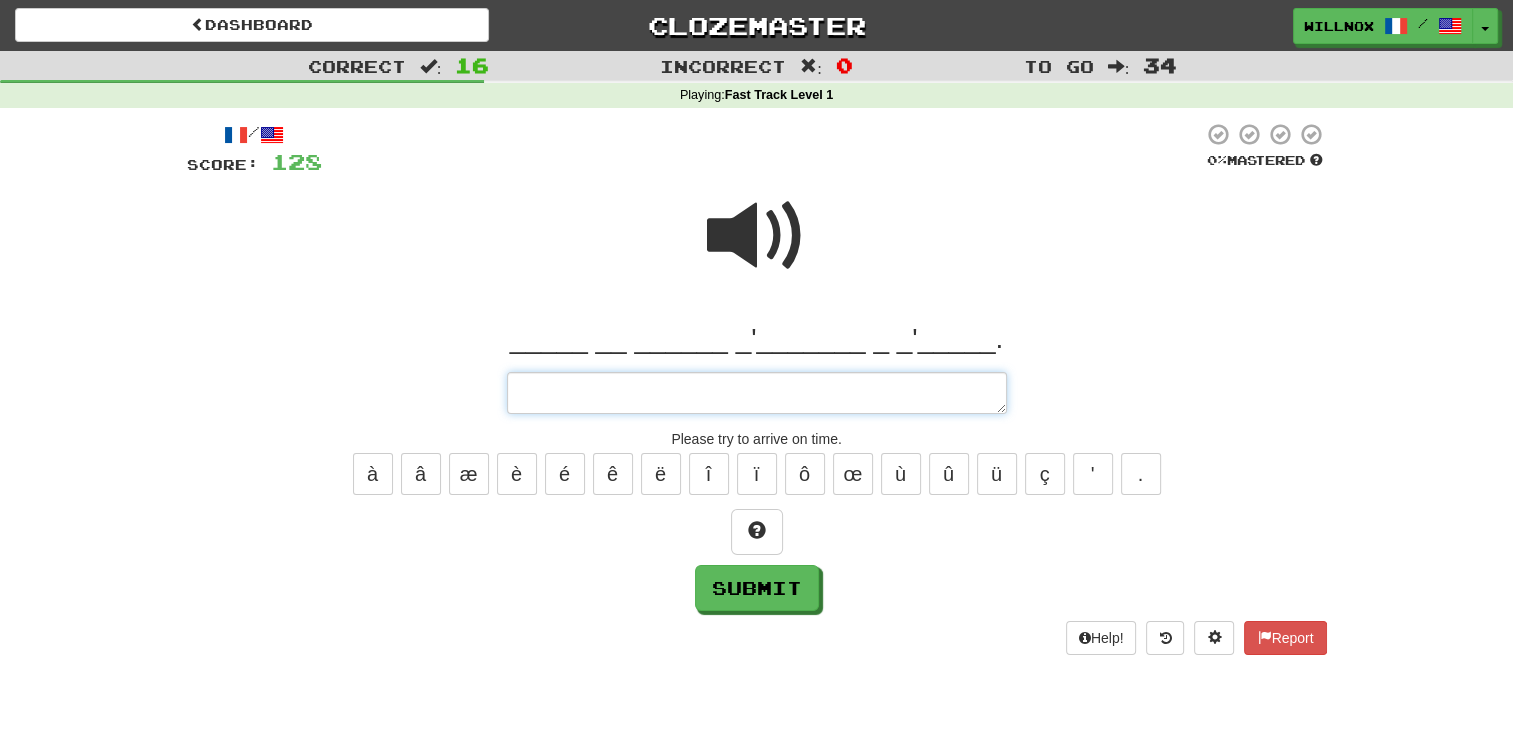 click at bounding box center [757, 393] 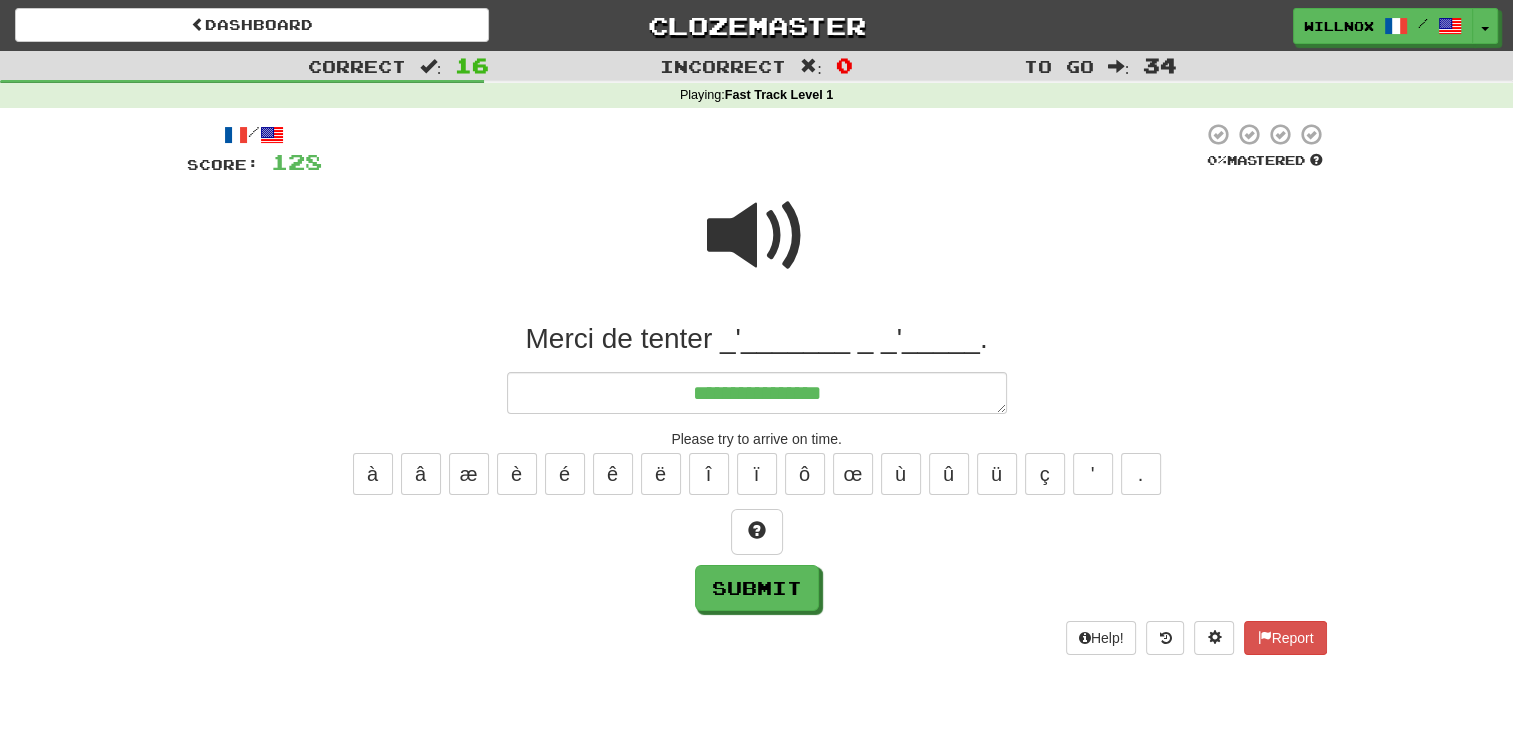 click at bounding box center (757, 236) 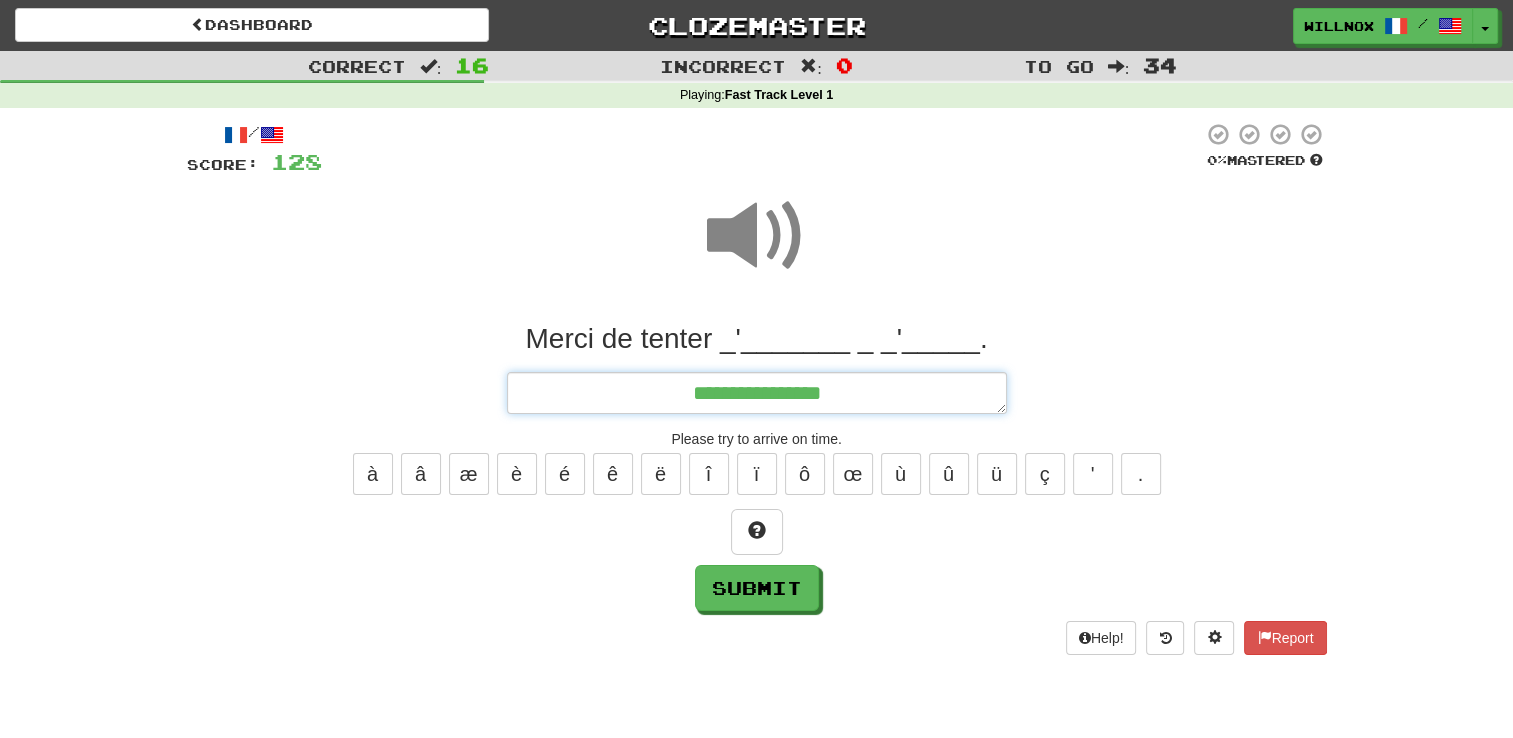click on "**********" at bounding box center [757, 393] 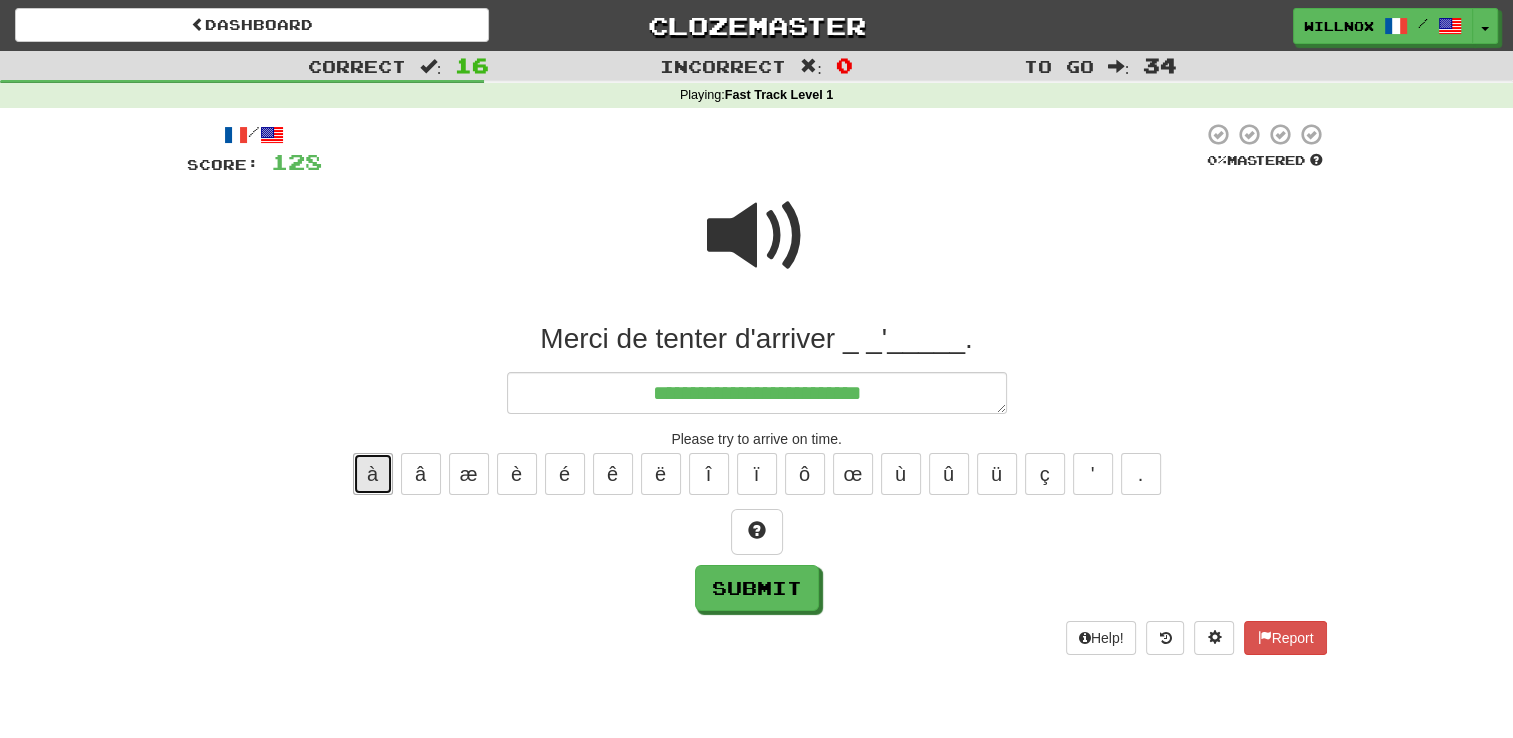 click on "à" at bounding box center (373, 474) 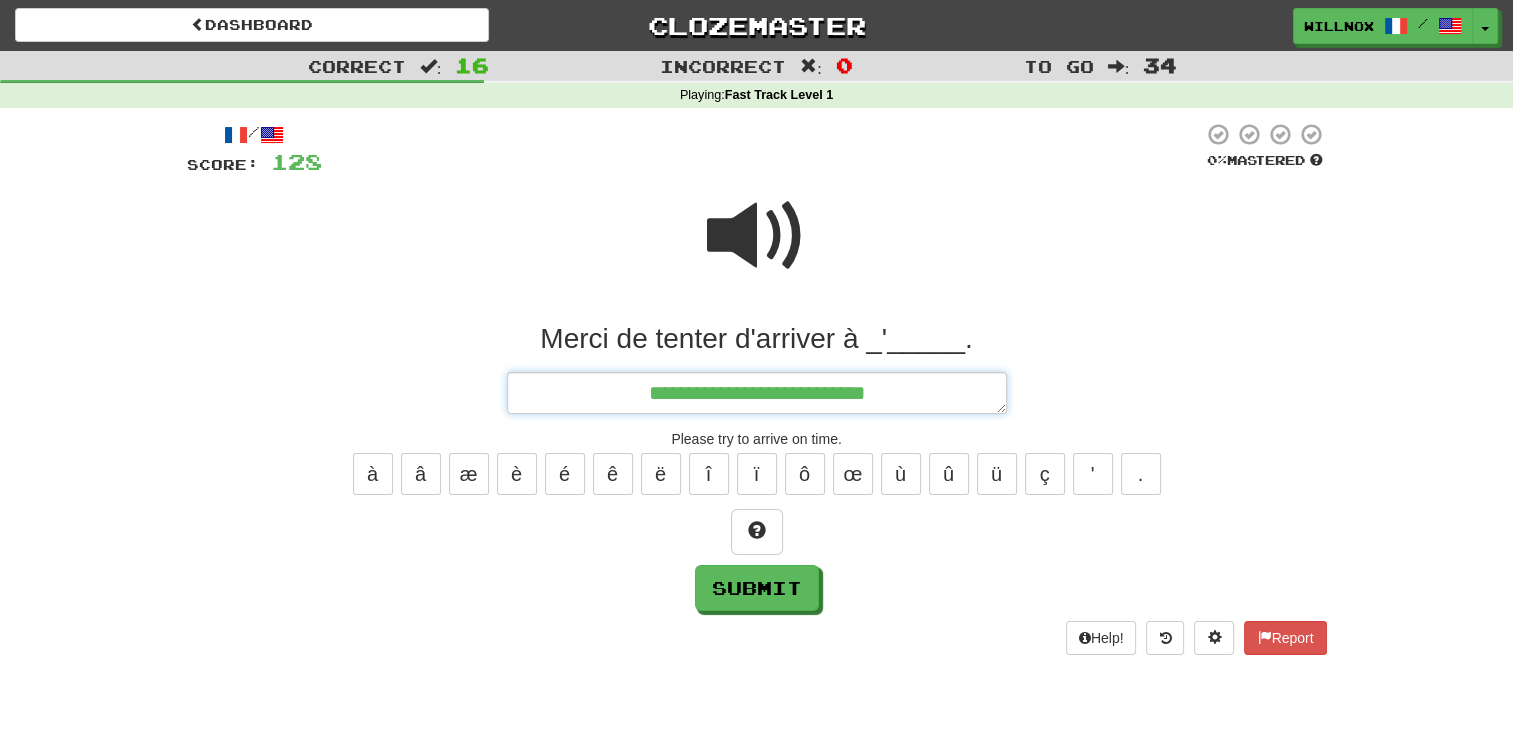 click on "**********" at bounding box center (757, 393) 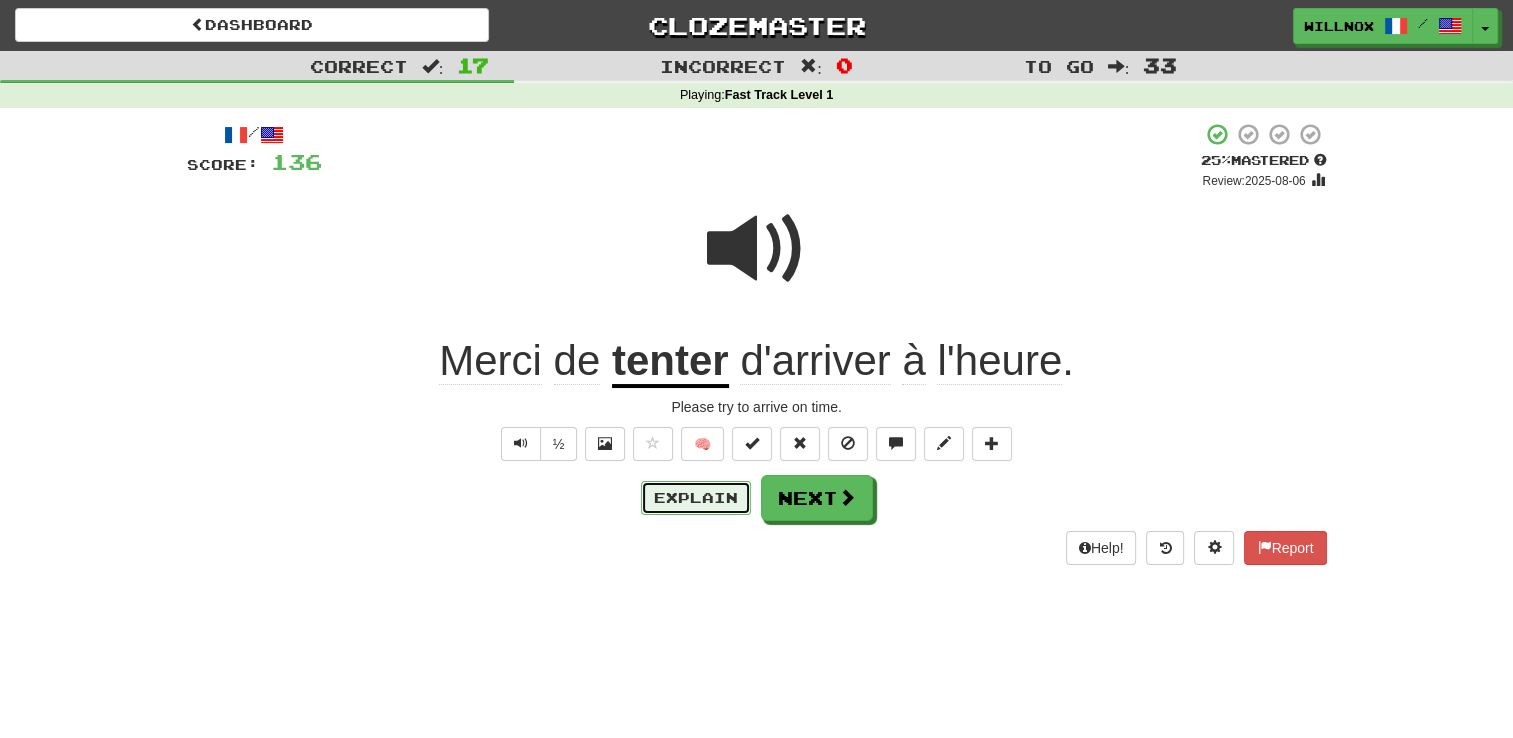 click on "Explain" at bounding box center [696, 498] 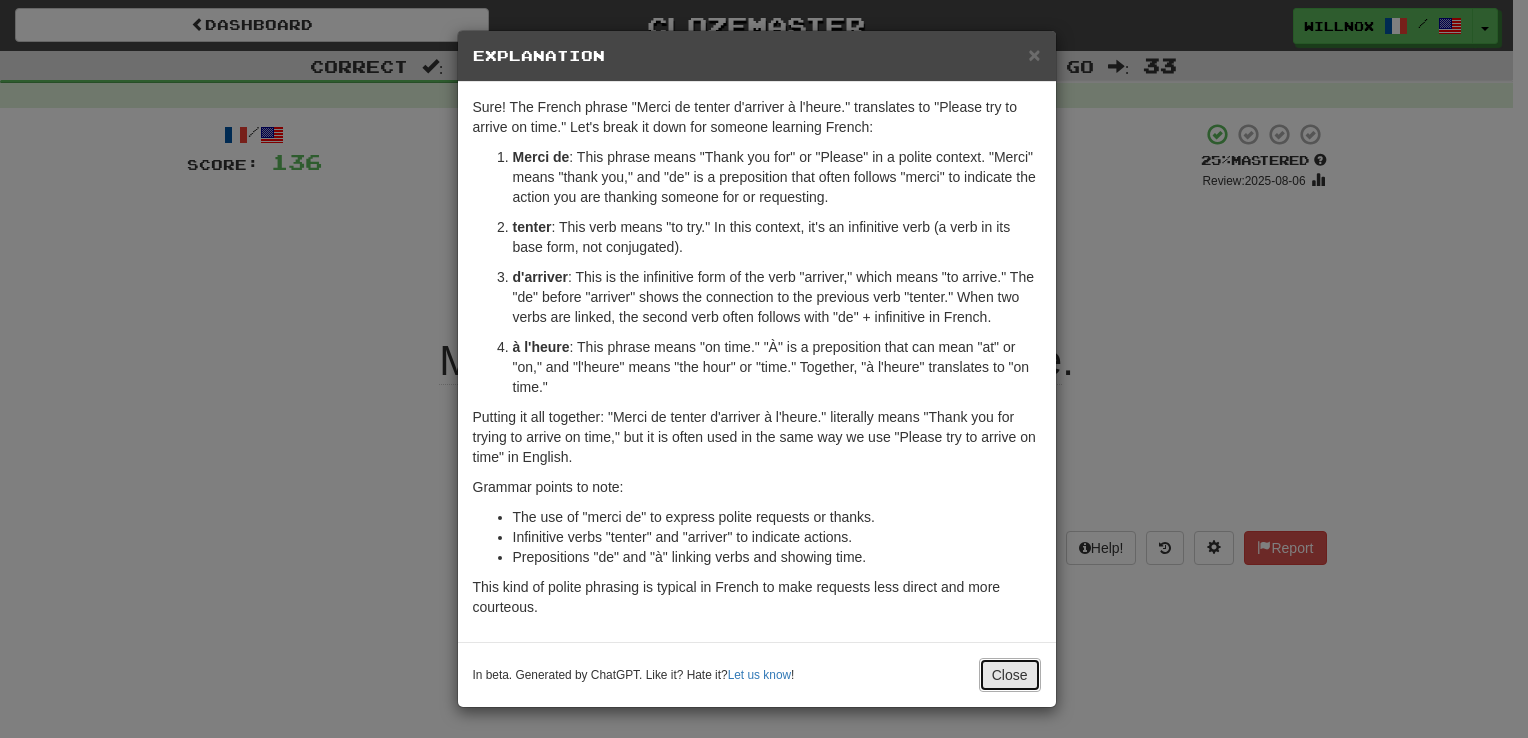 click on "Close" at bounding box center (1010, 675) 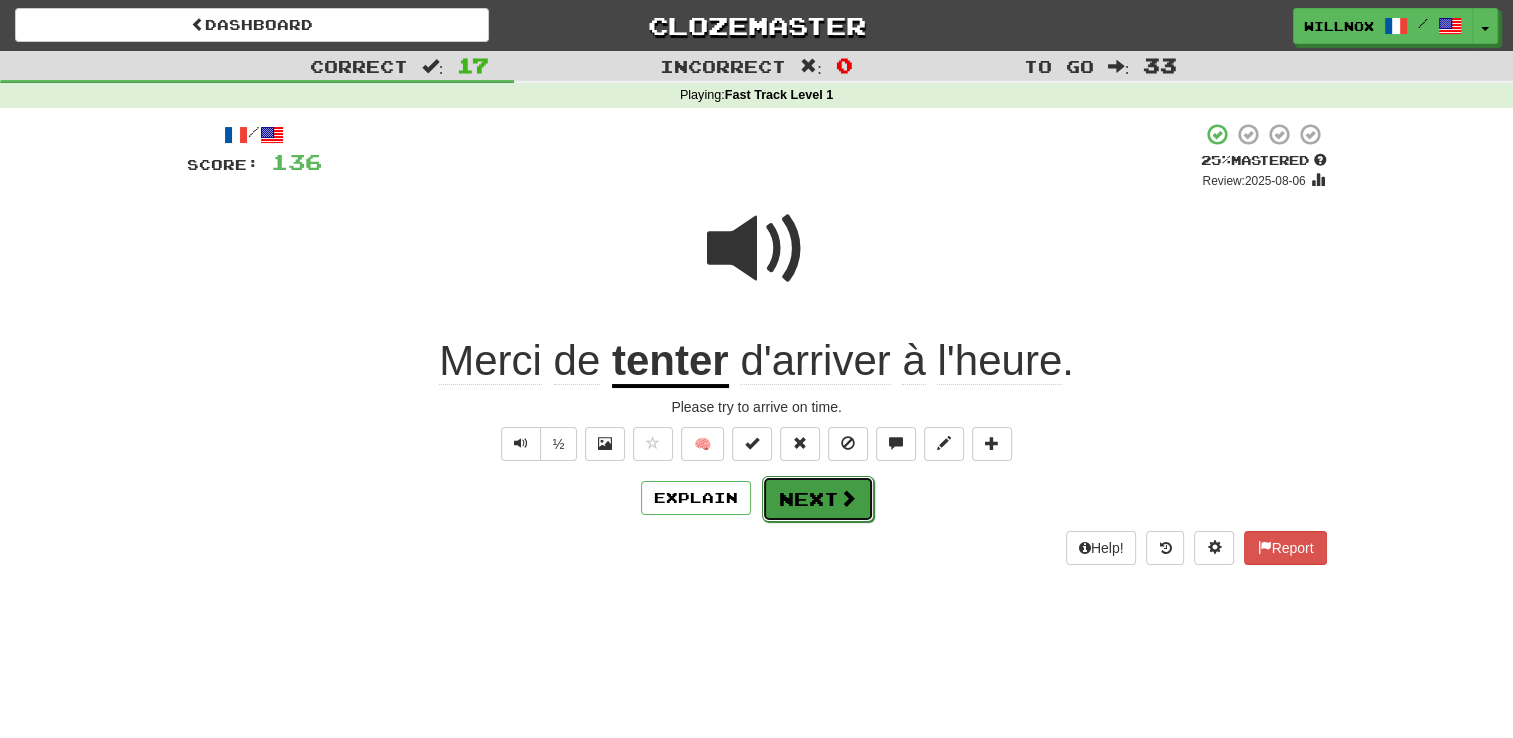 click on "Next" at bounding box center (818, 499) 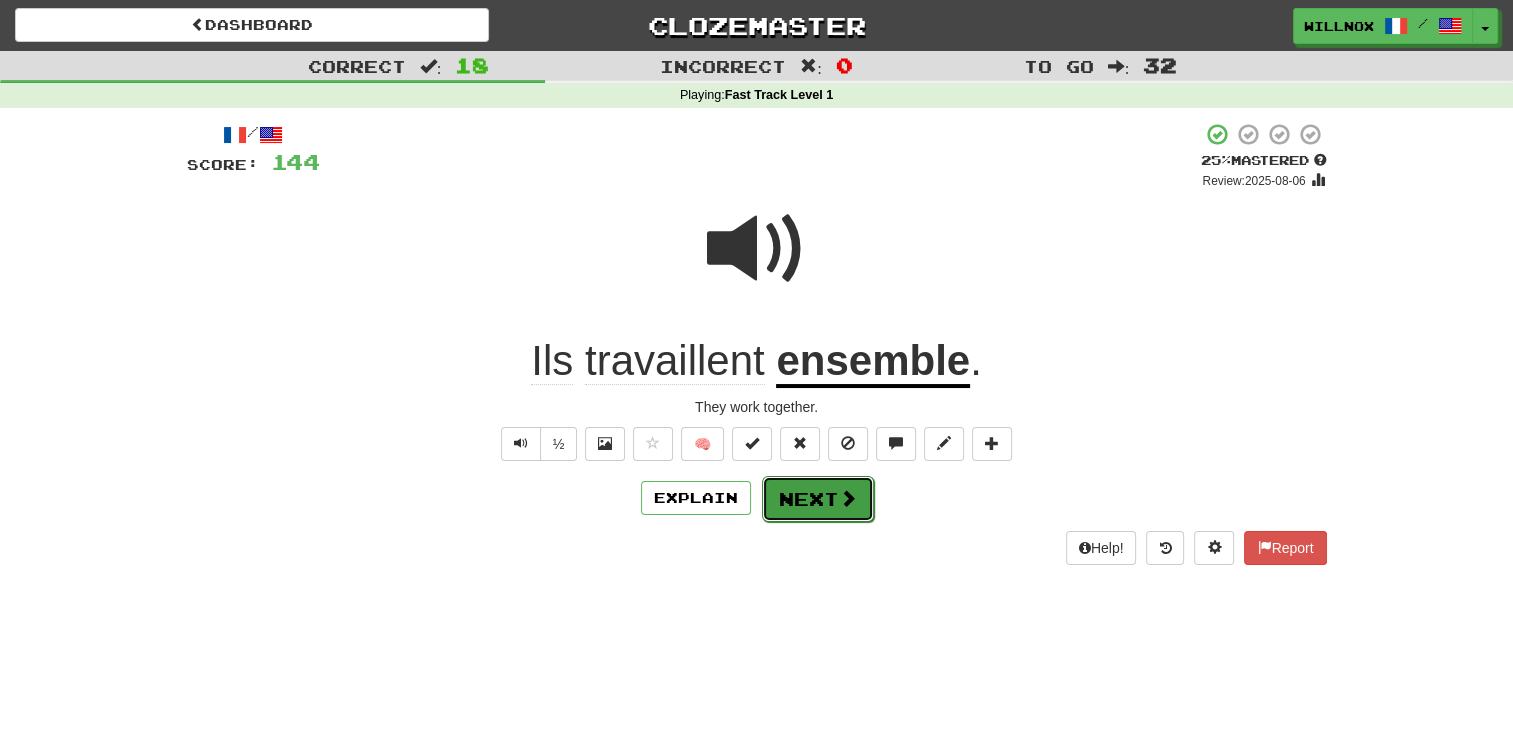 click on "Next" at bounding box center (818, 499) 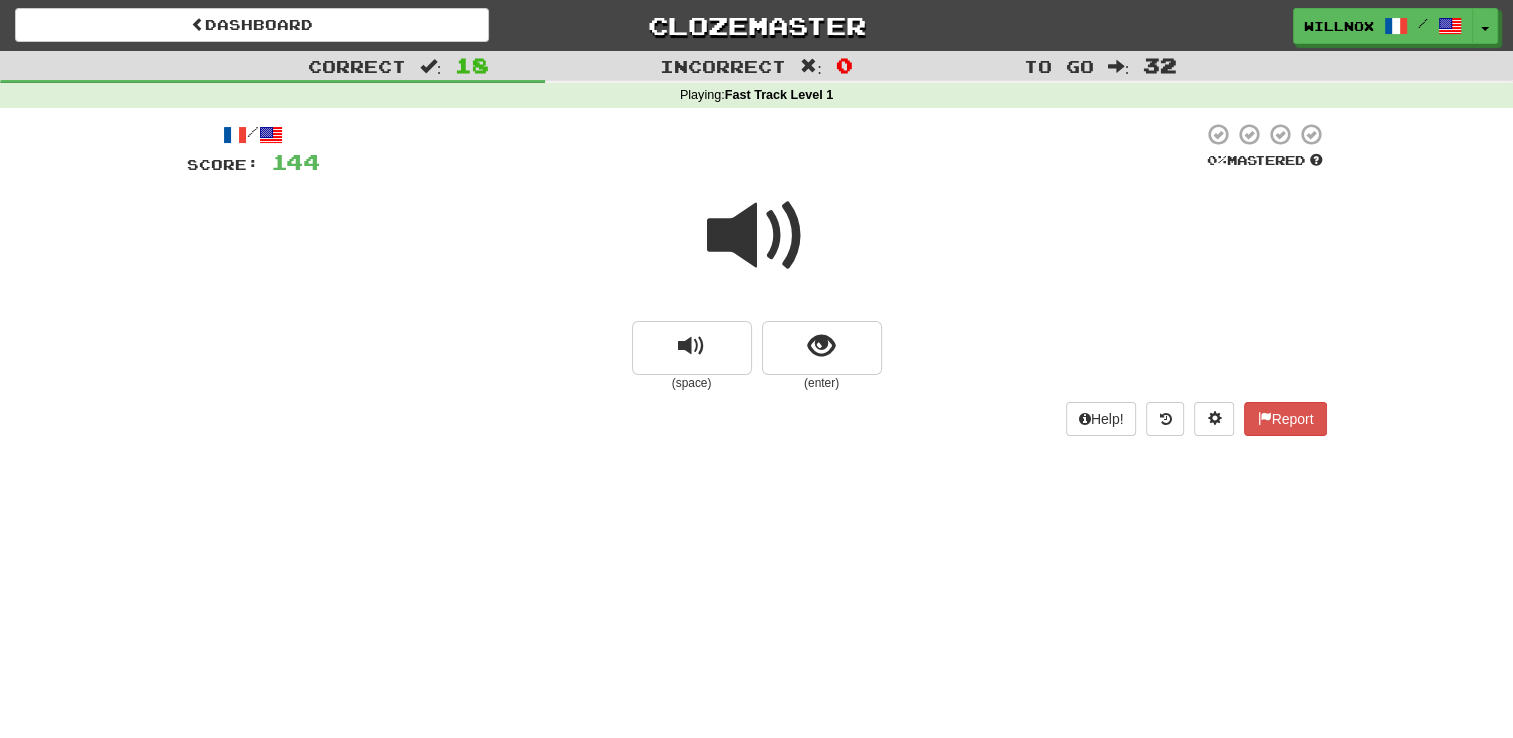 click at bounding box center (757, 236) 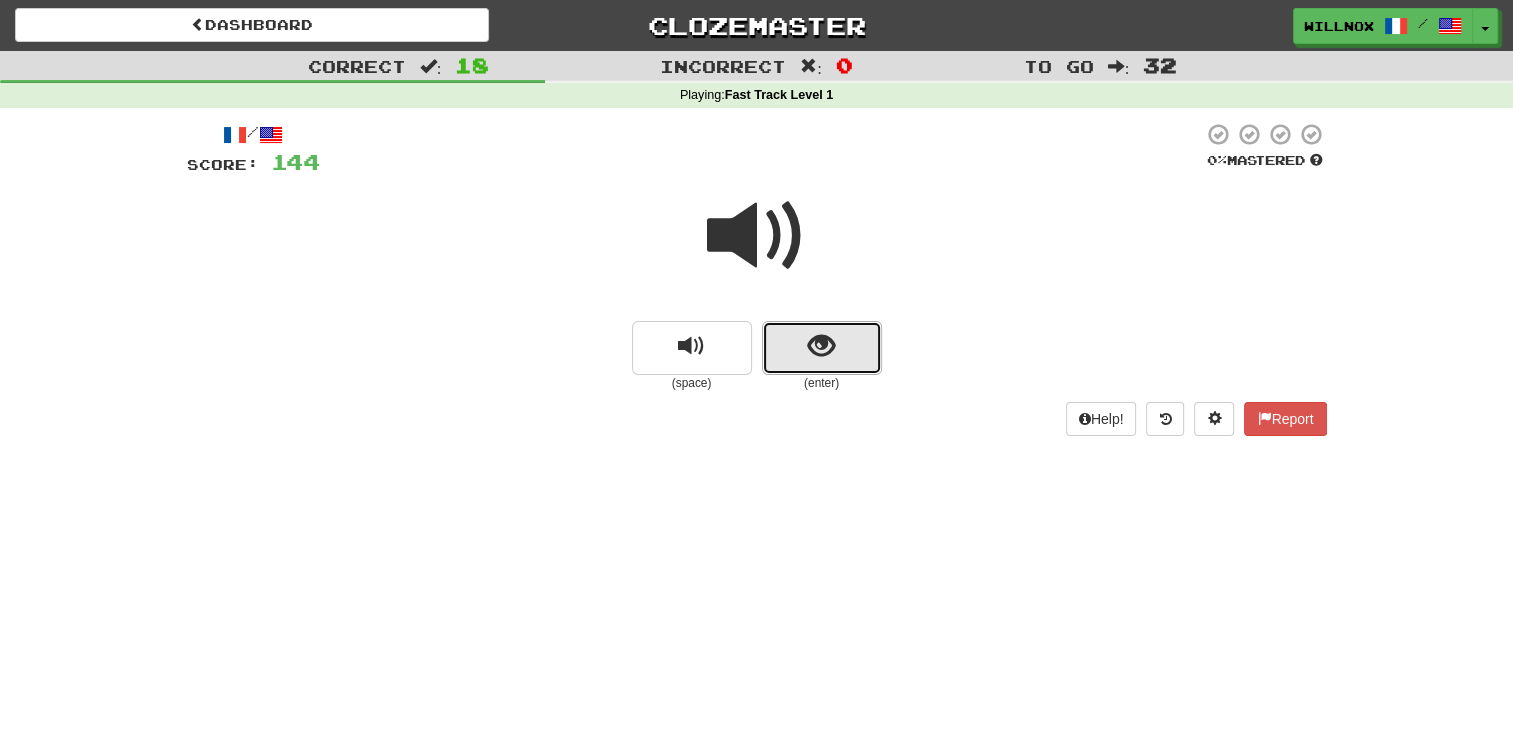click at bounding box center [822, 348] 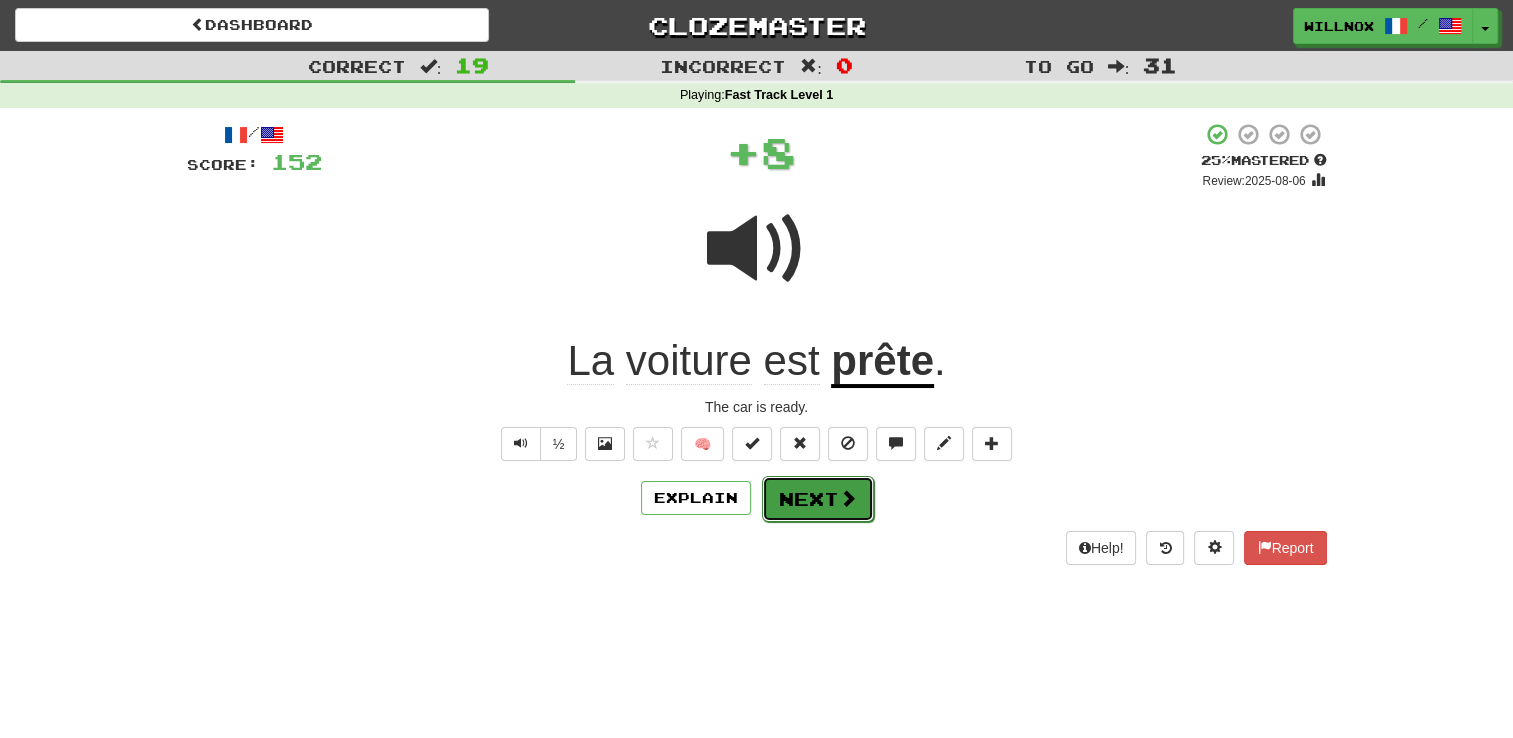 click at bounding box center [848, 498] 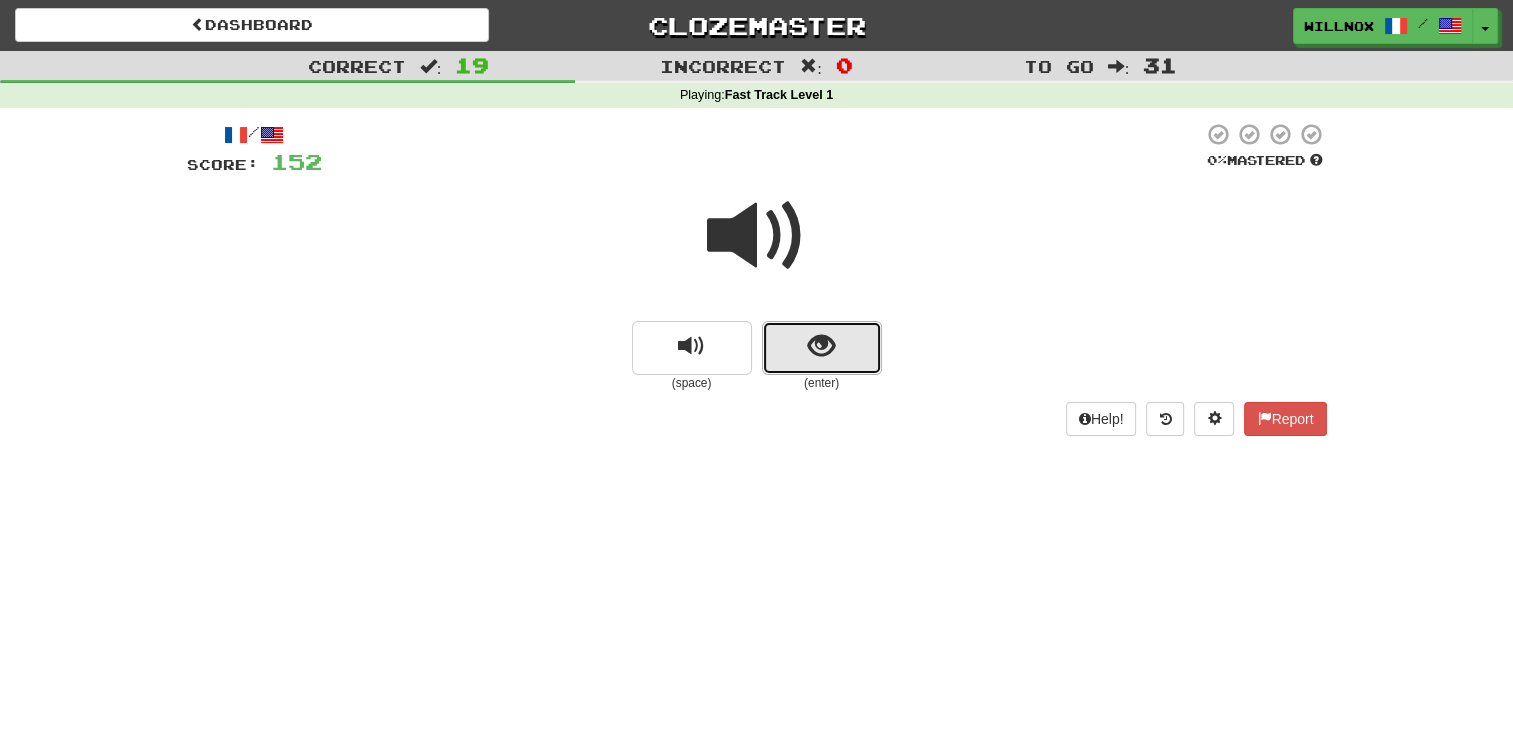click at bounding box center (821, 346) 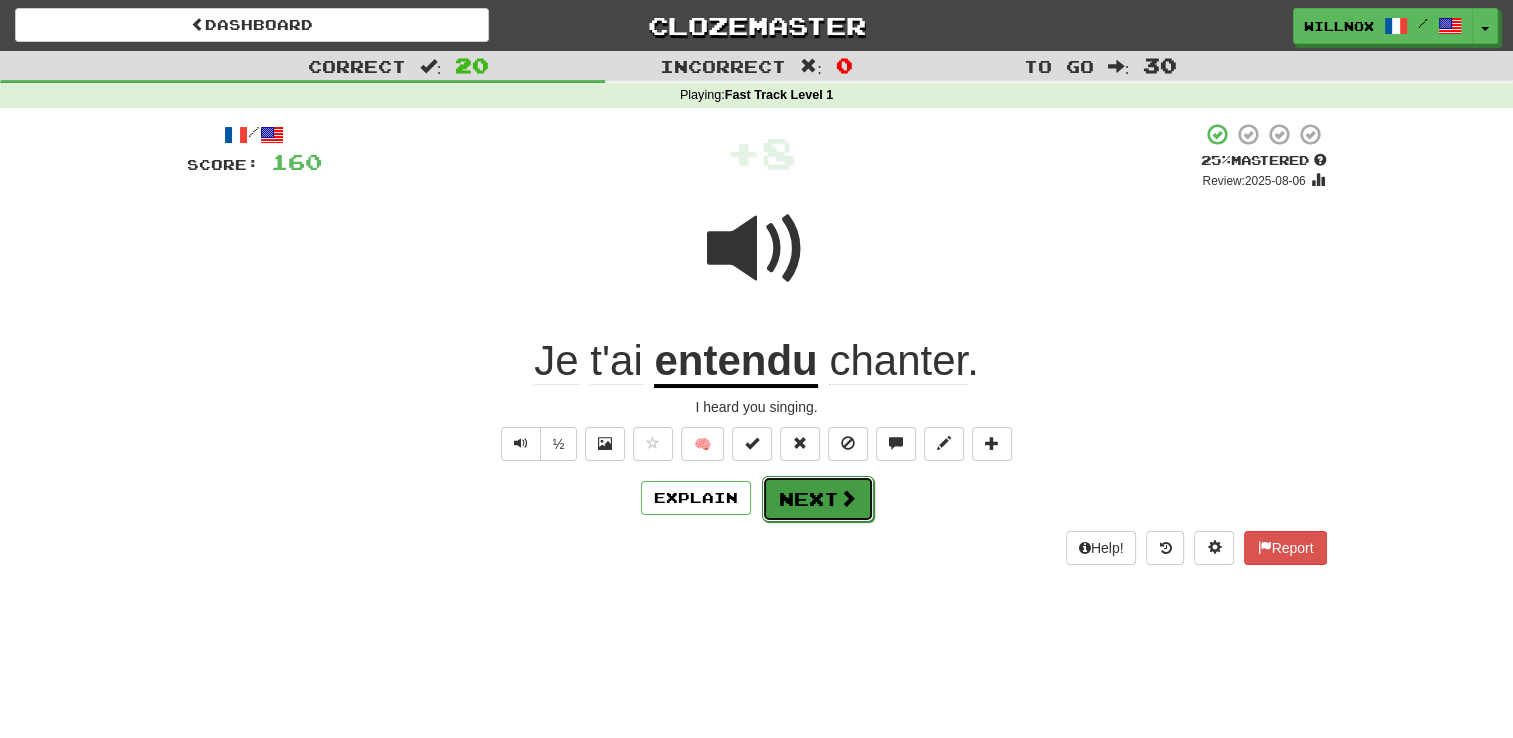 click on "Next" at bounding box center (818, 499) 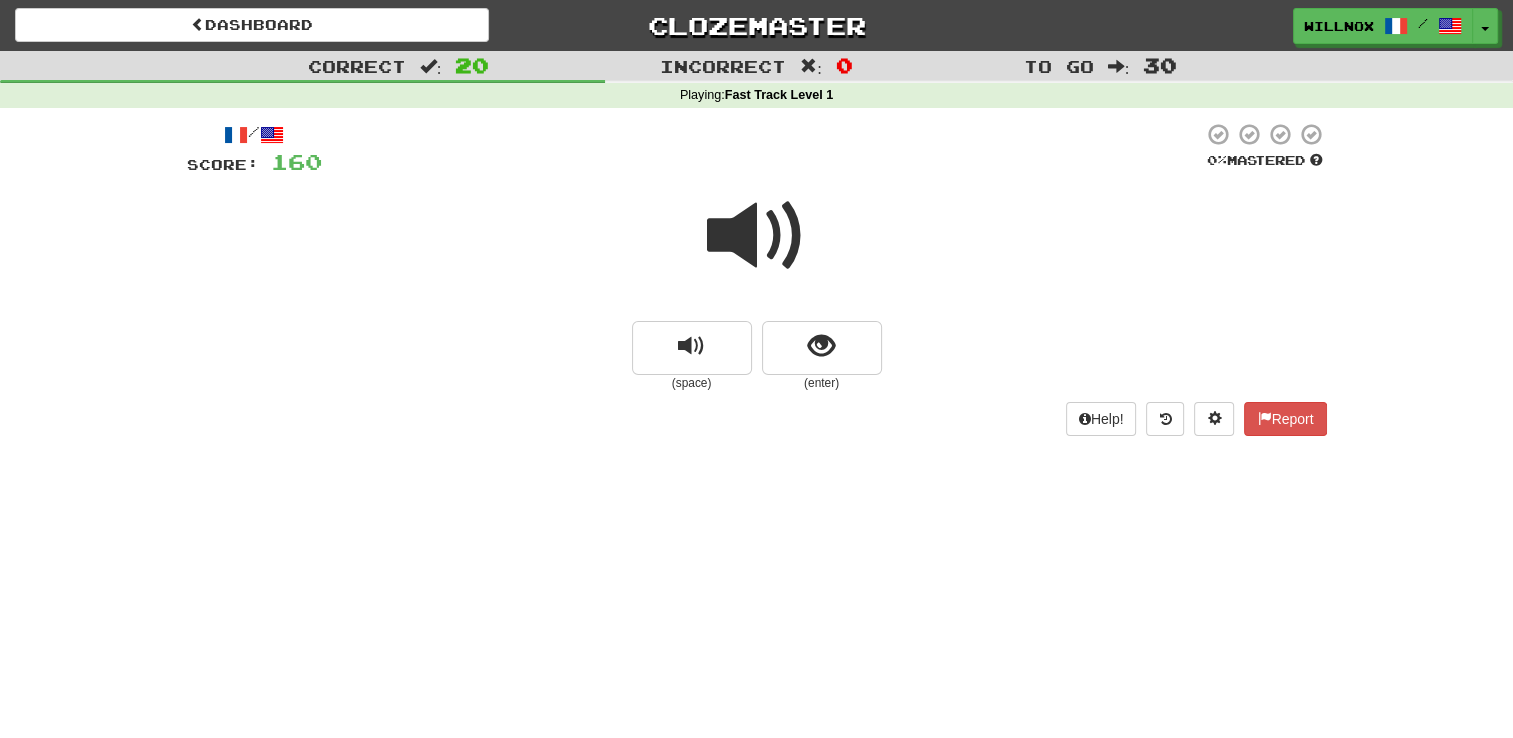 click at bounding box center (757, 236) 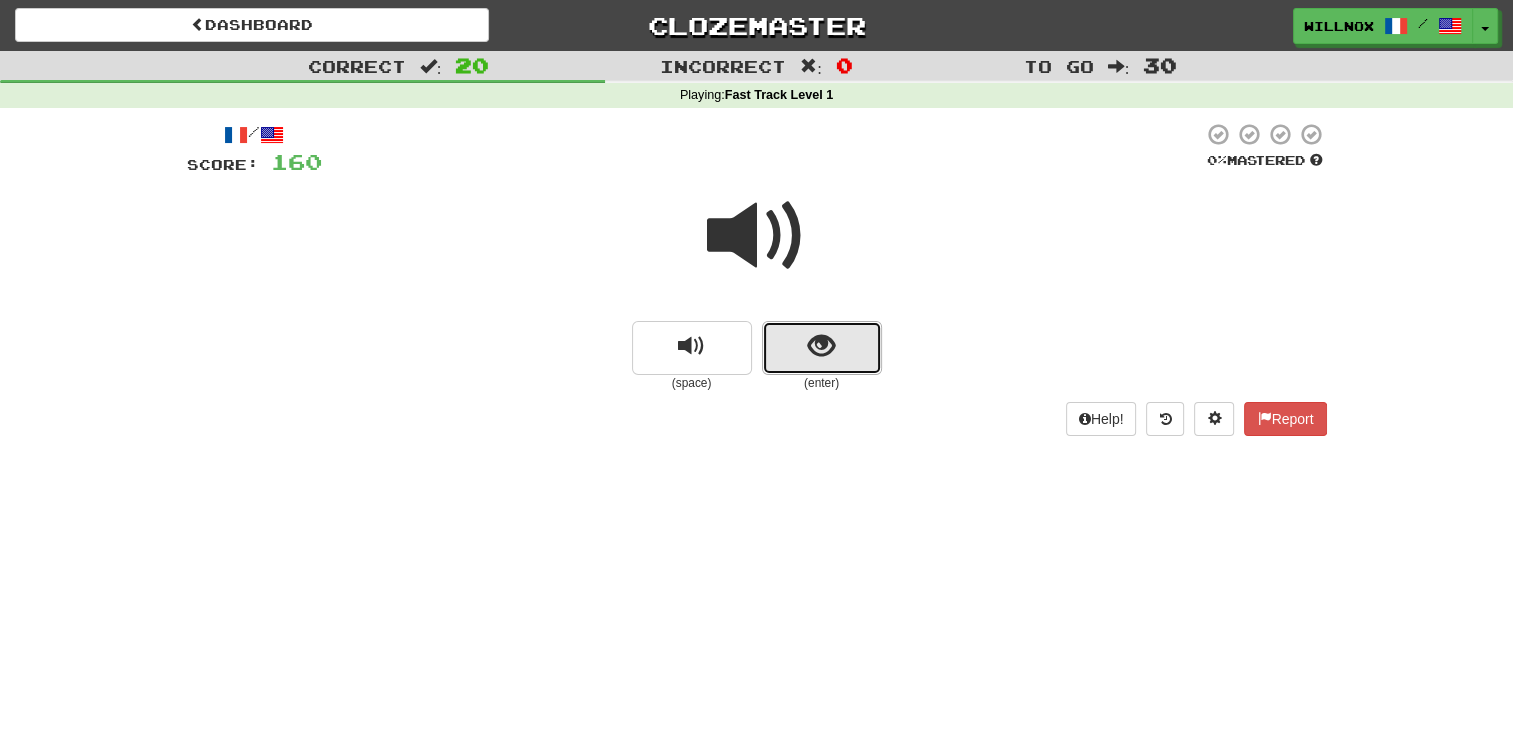 click at bounding box center [821, 346] 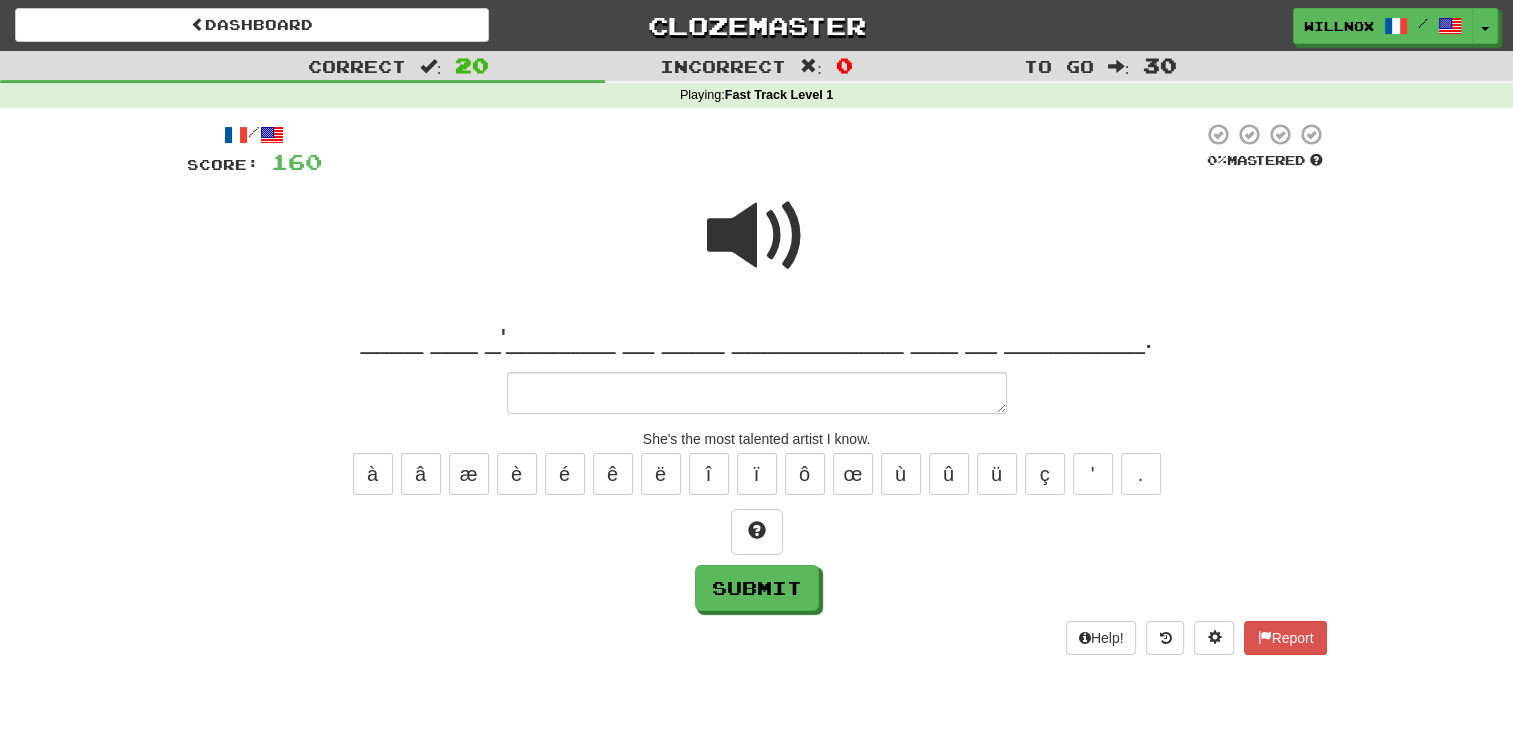 click at bounding box center (757, 236) 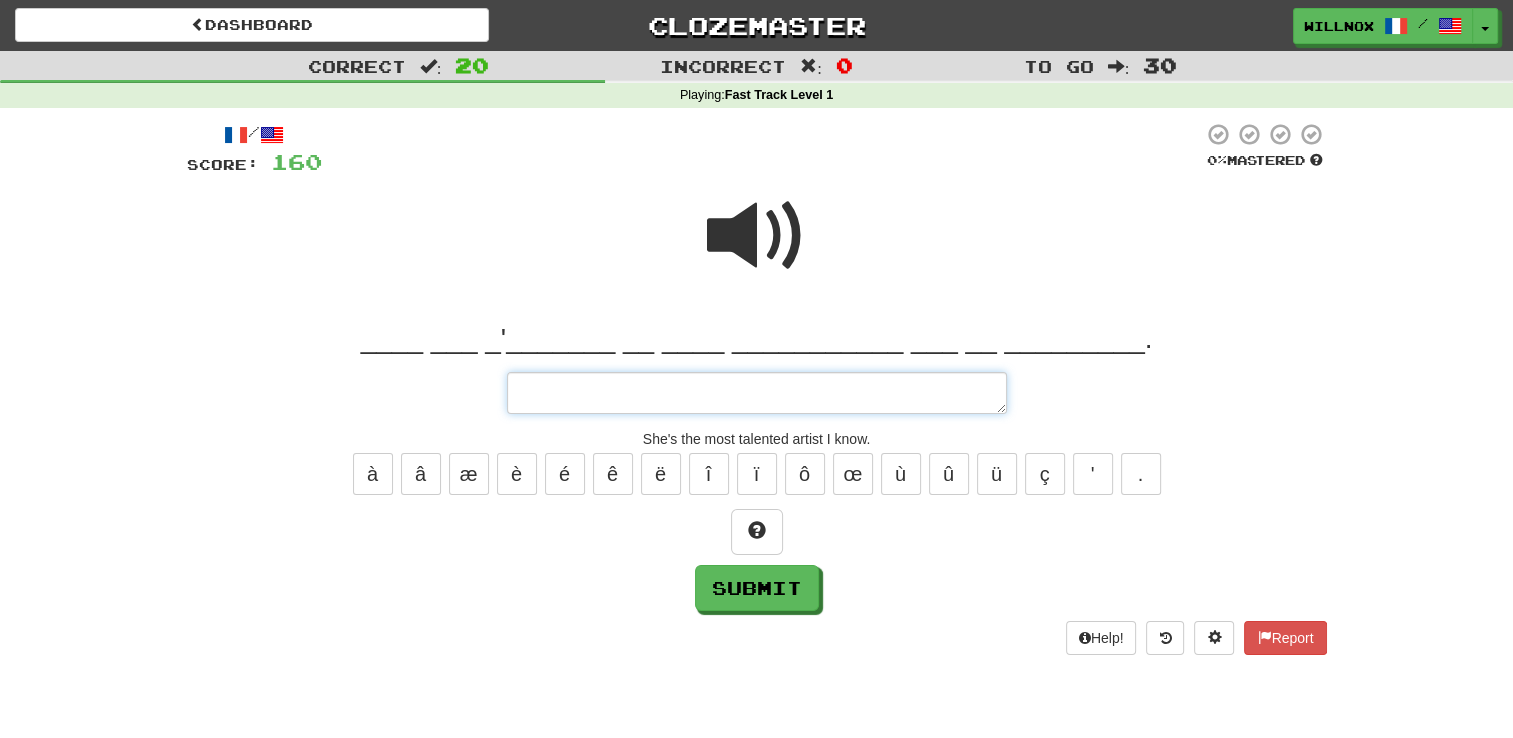 click at bounding box center (757, 393) 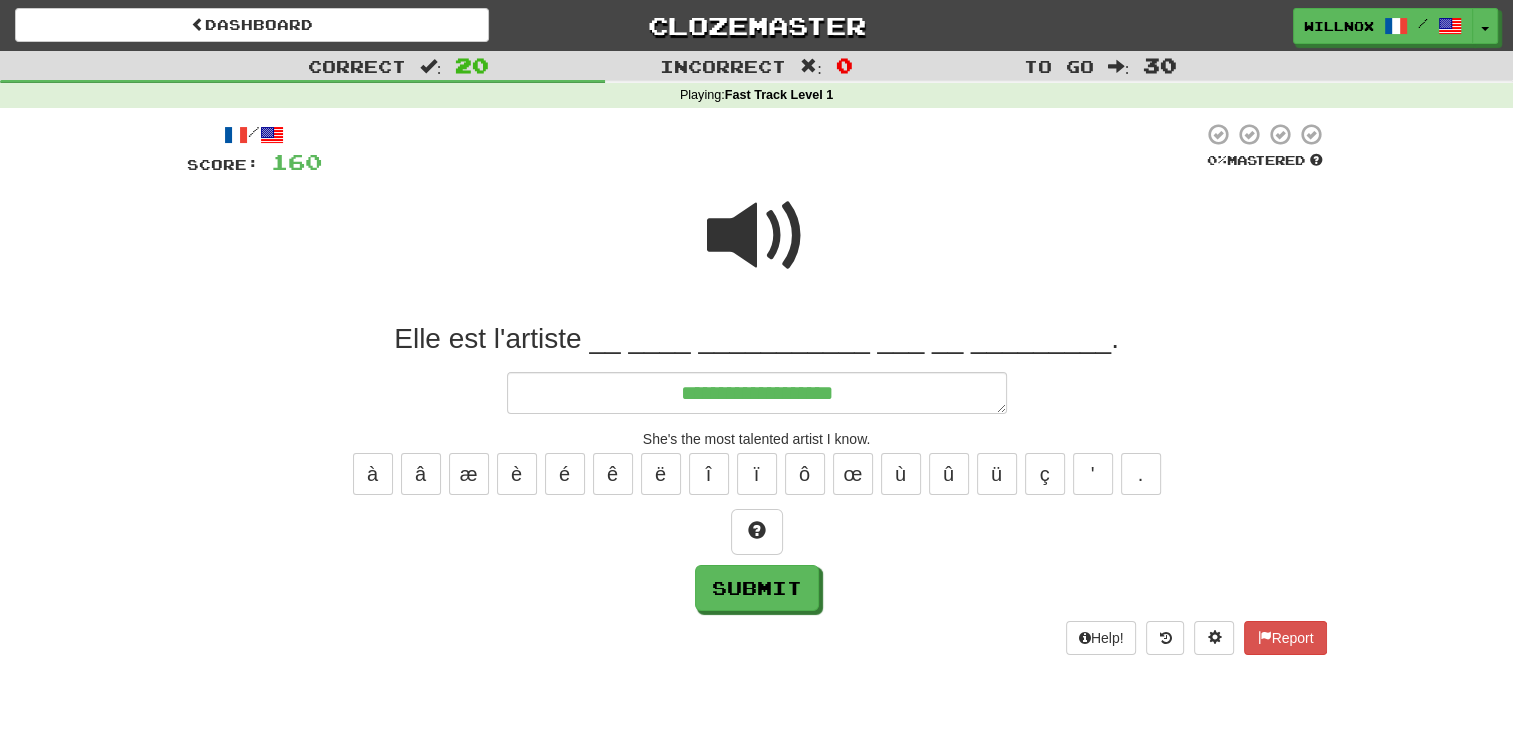 click at bounding box center [757, 236] 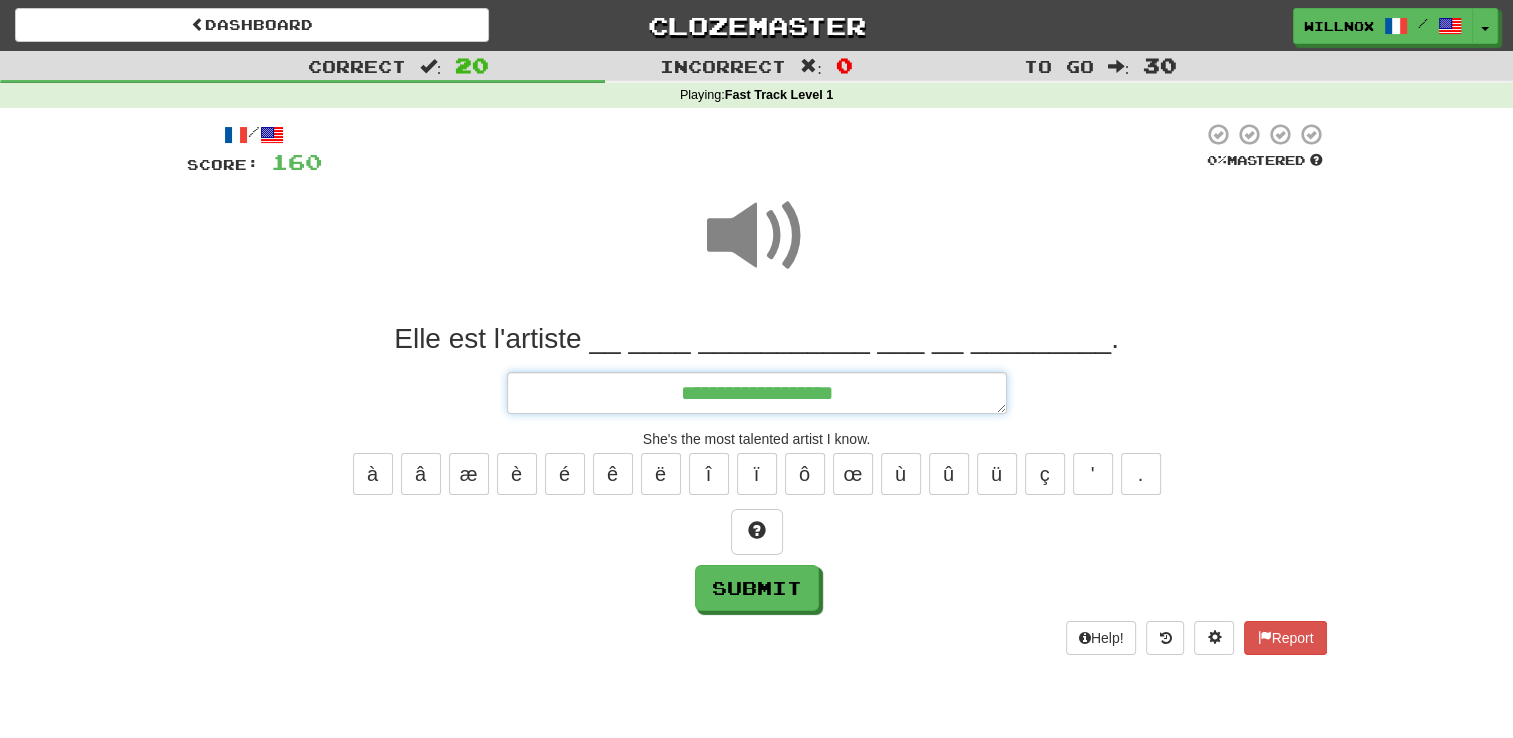 click on "**********" at bounding box center (757, 393) 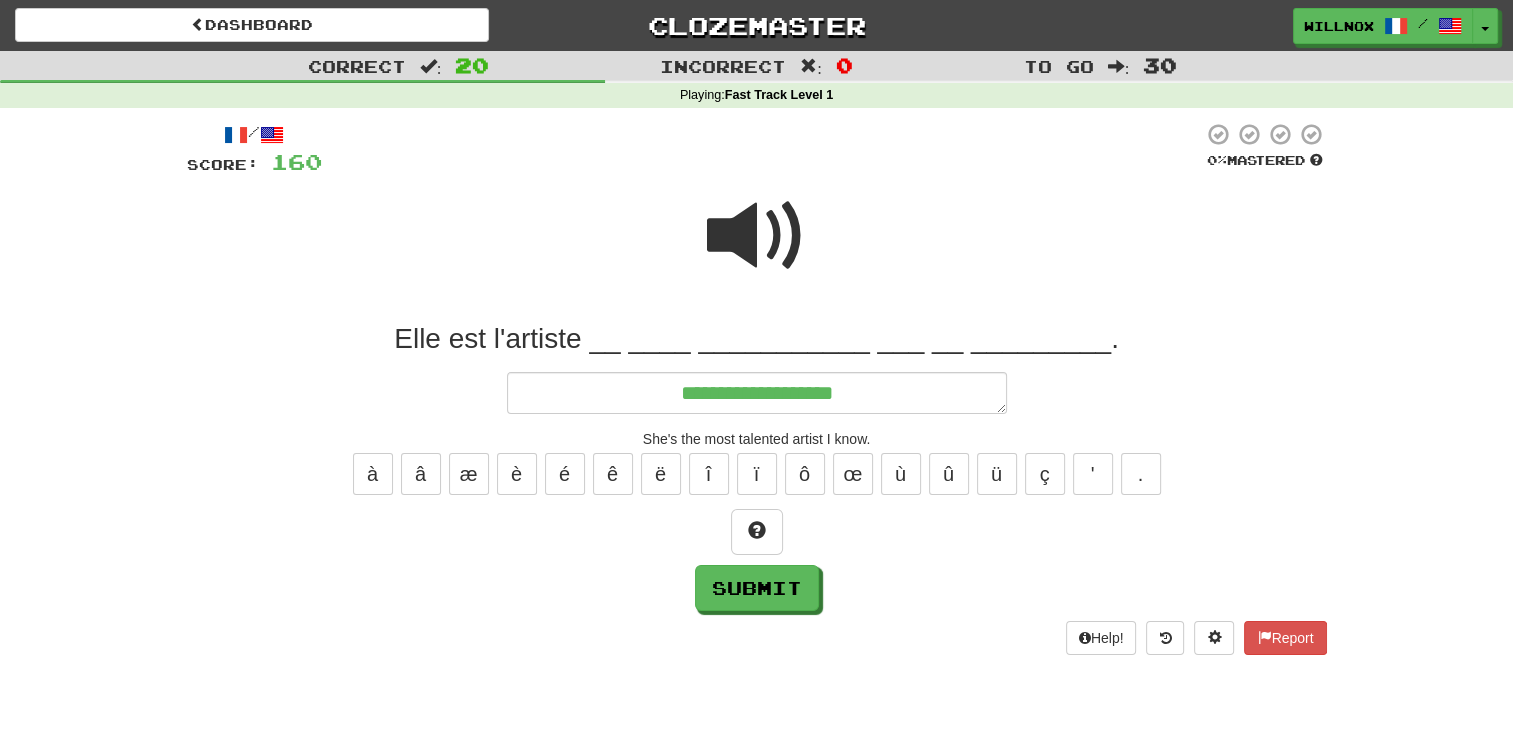 click at bounding box center (757, 236) 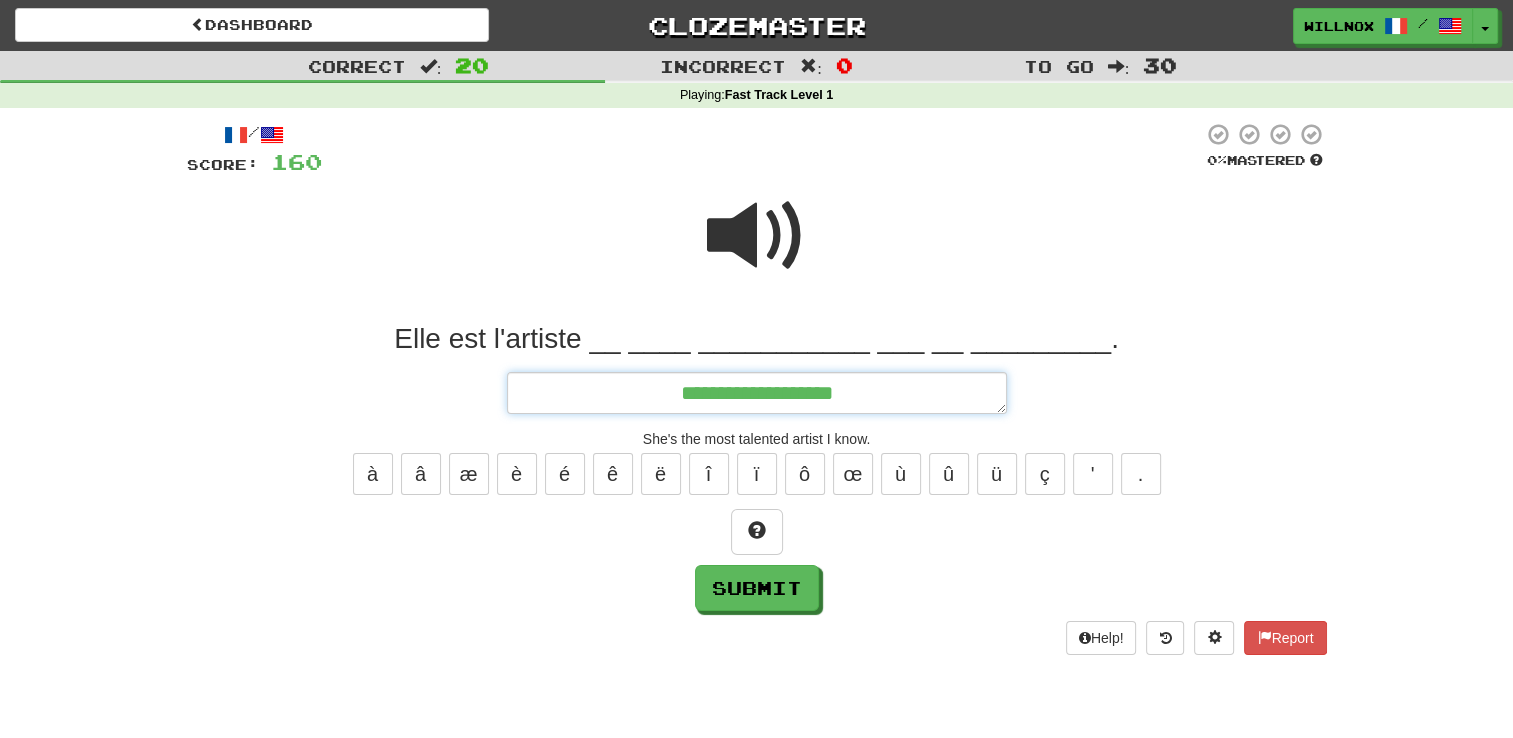 click on "**********" at bounding box center [757, 393] 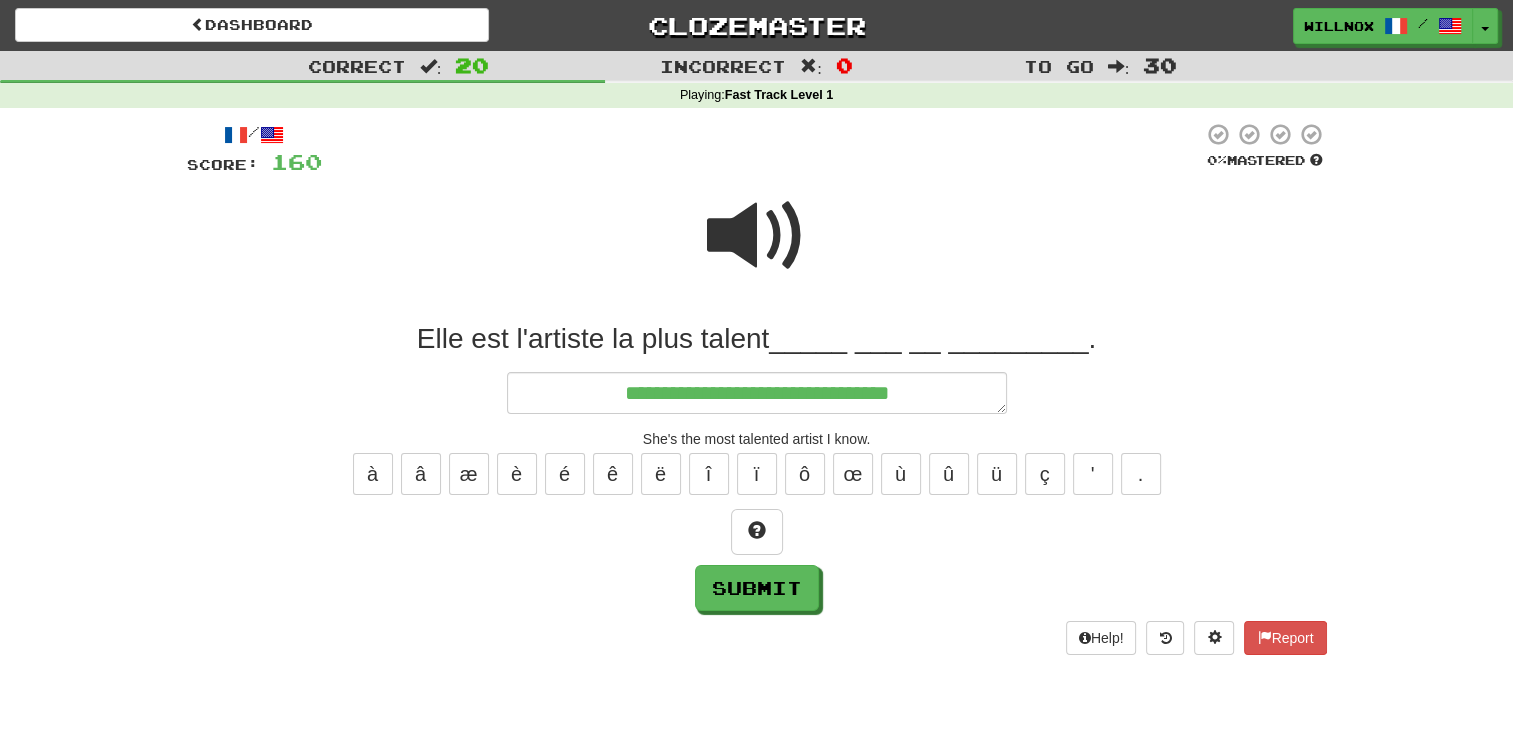 click at bounding box center (757, 236) 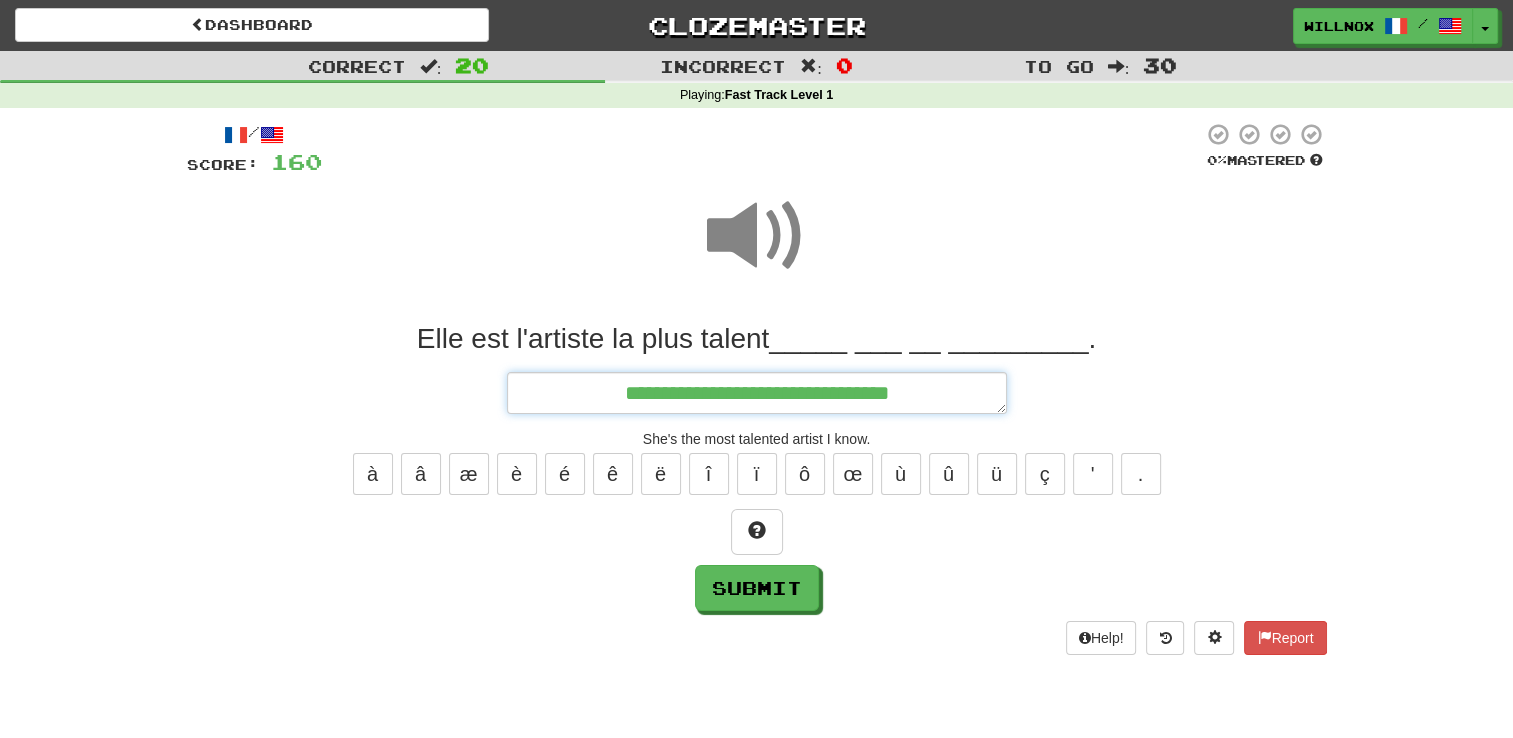 click on "**********" at bounding box center (757, 393) 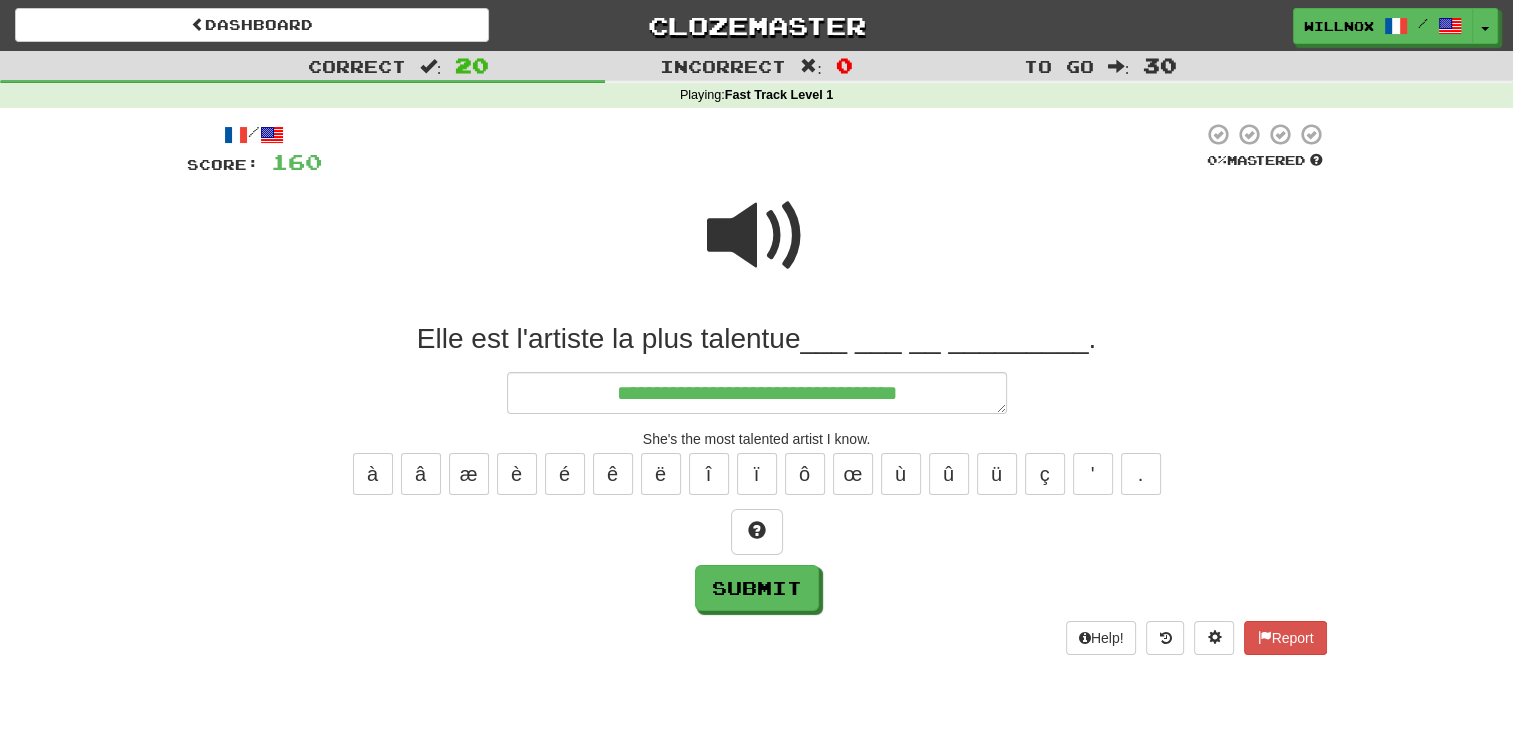 click at bounding box center [757, 236] 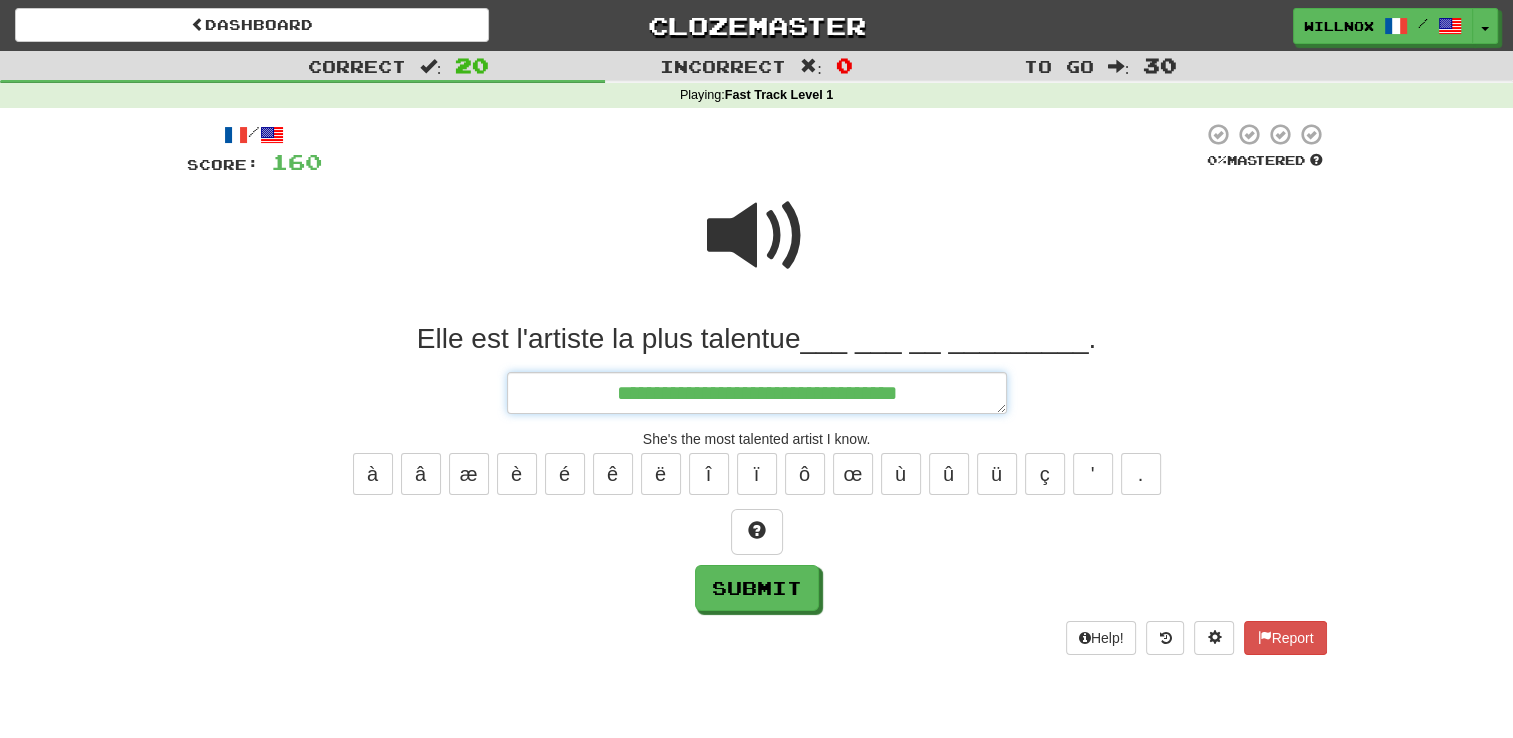 click on "**********" at bounding box center (757, 393) 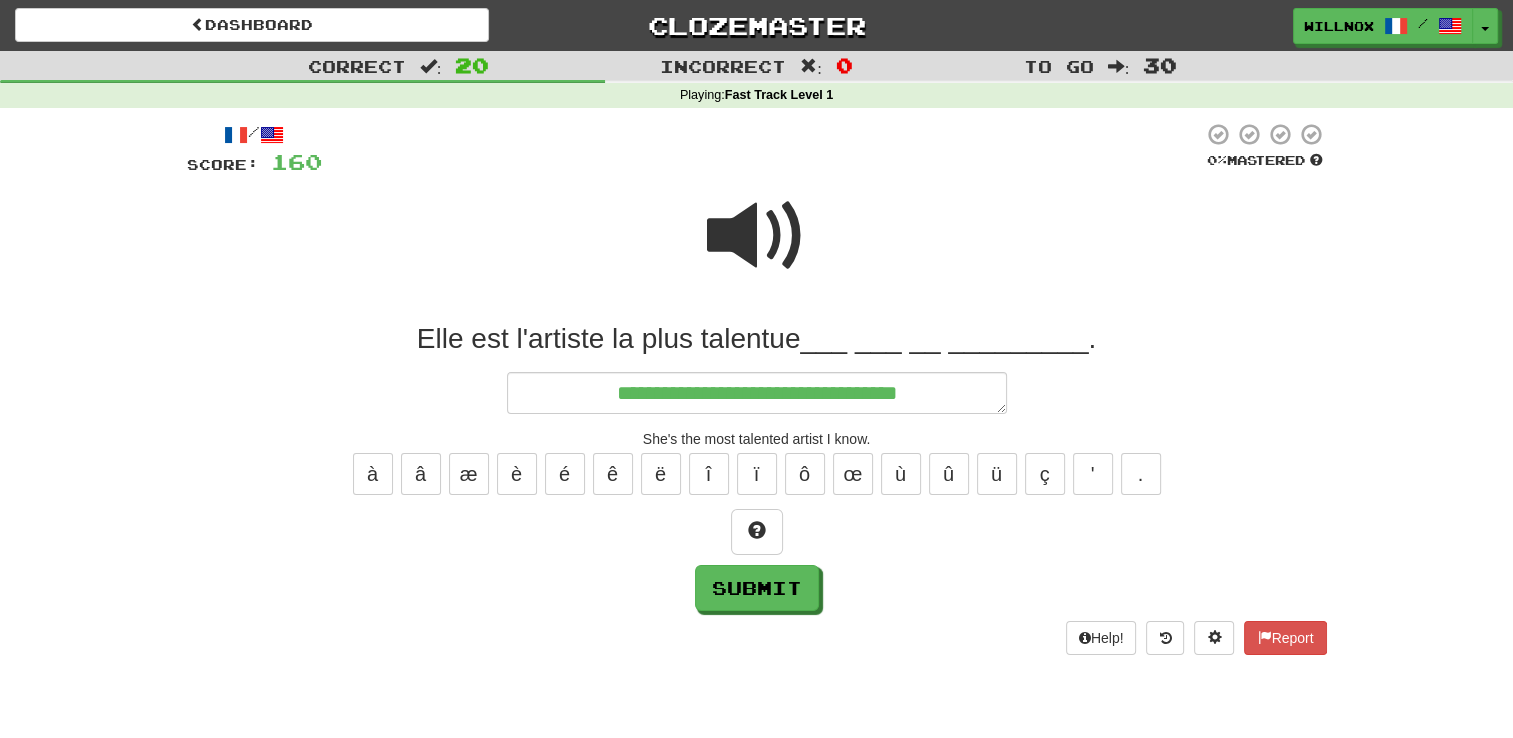 click at bounding box center [757, 236] 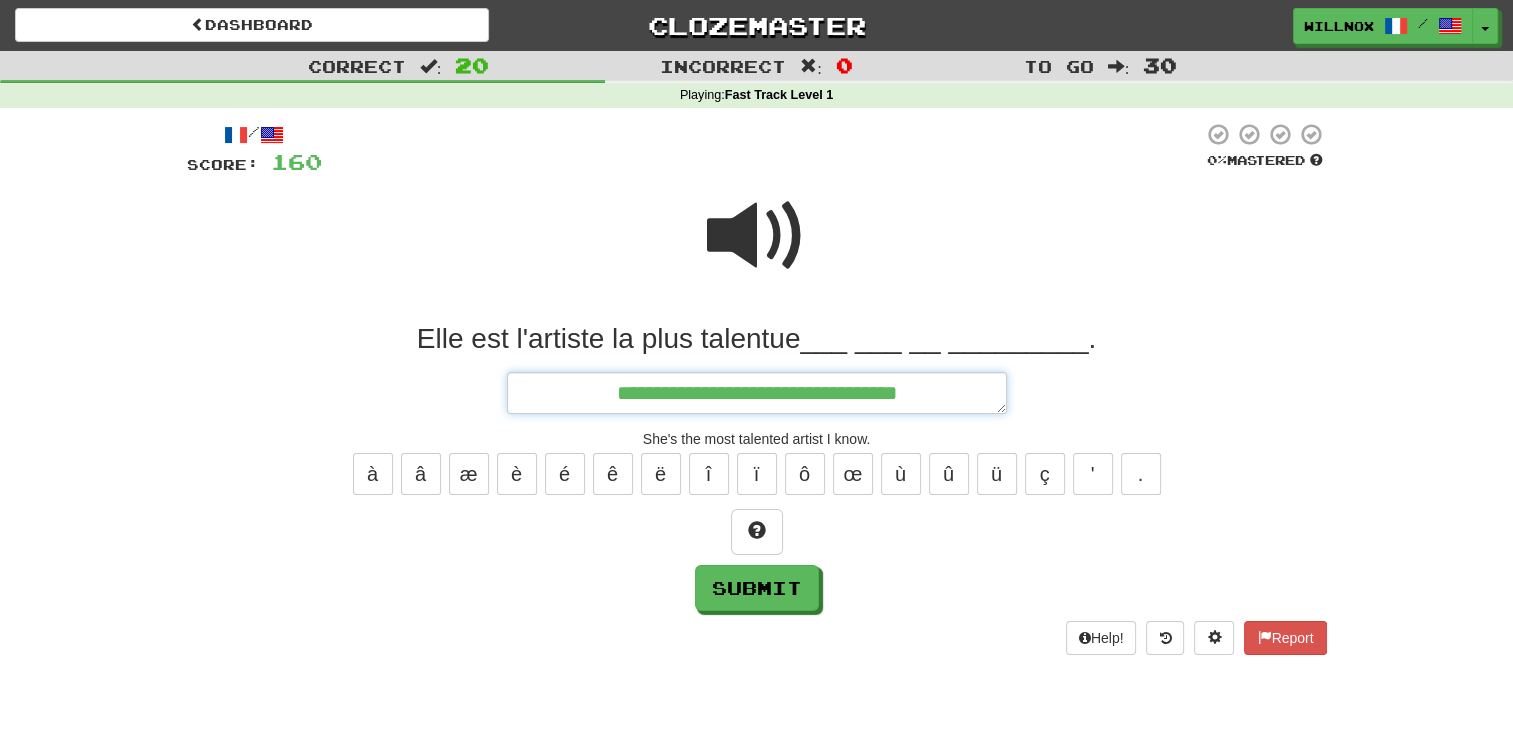 click on "**********" at bounding box center [757, 393] 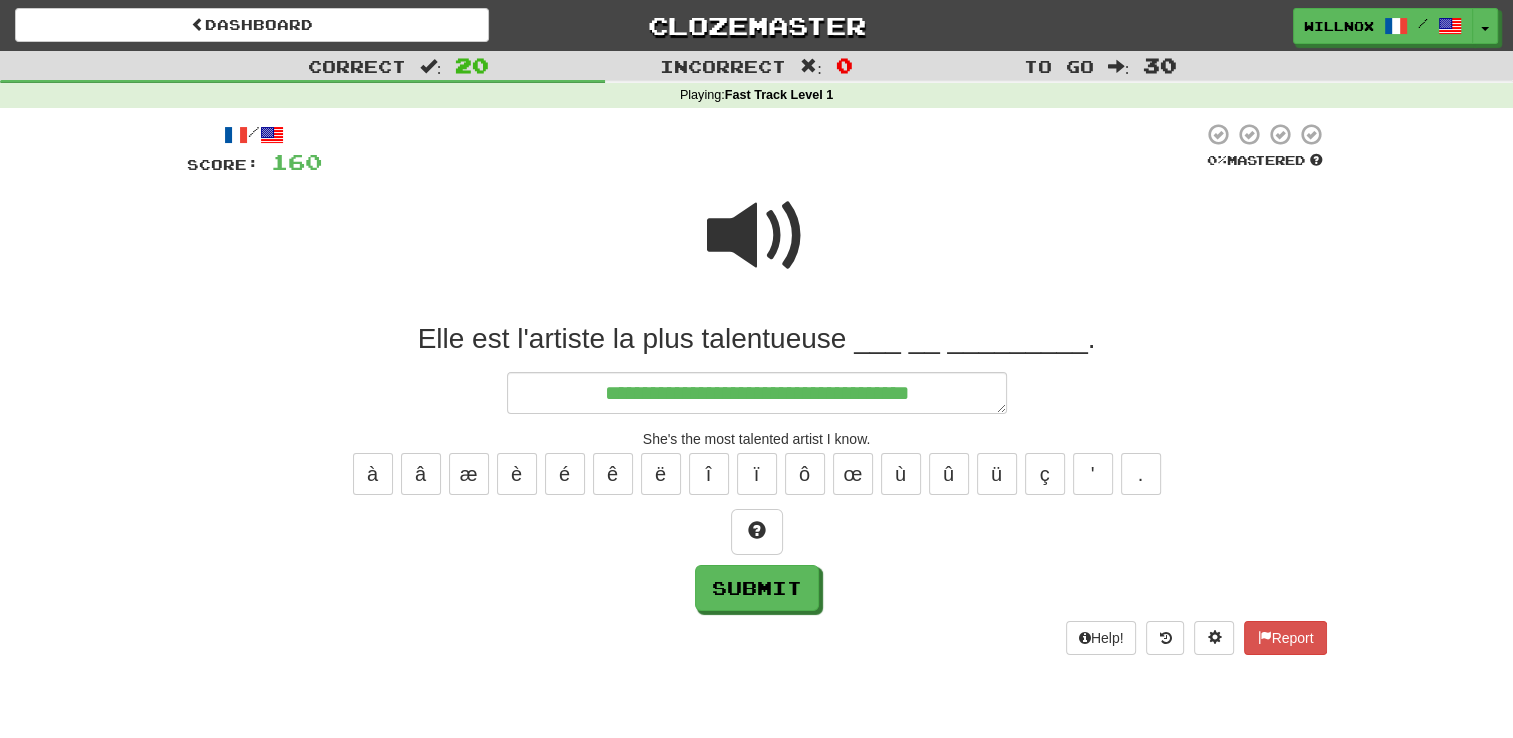 click at bounding box center [757, 236] 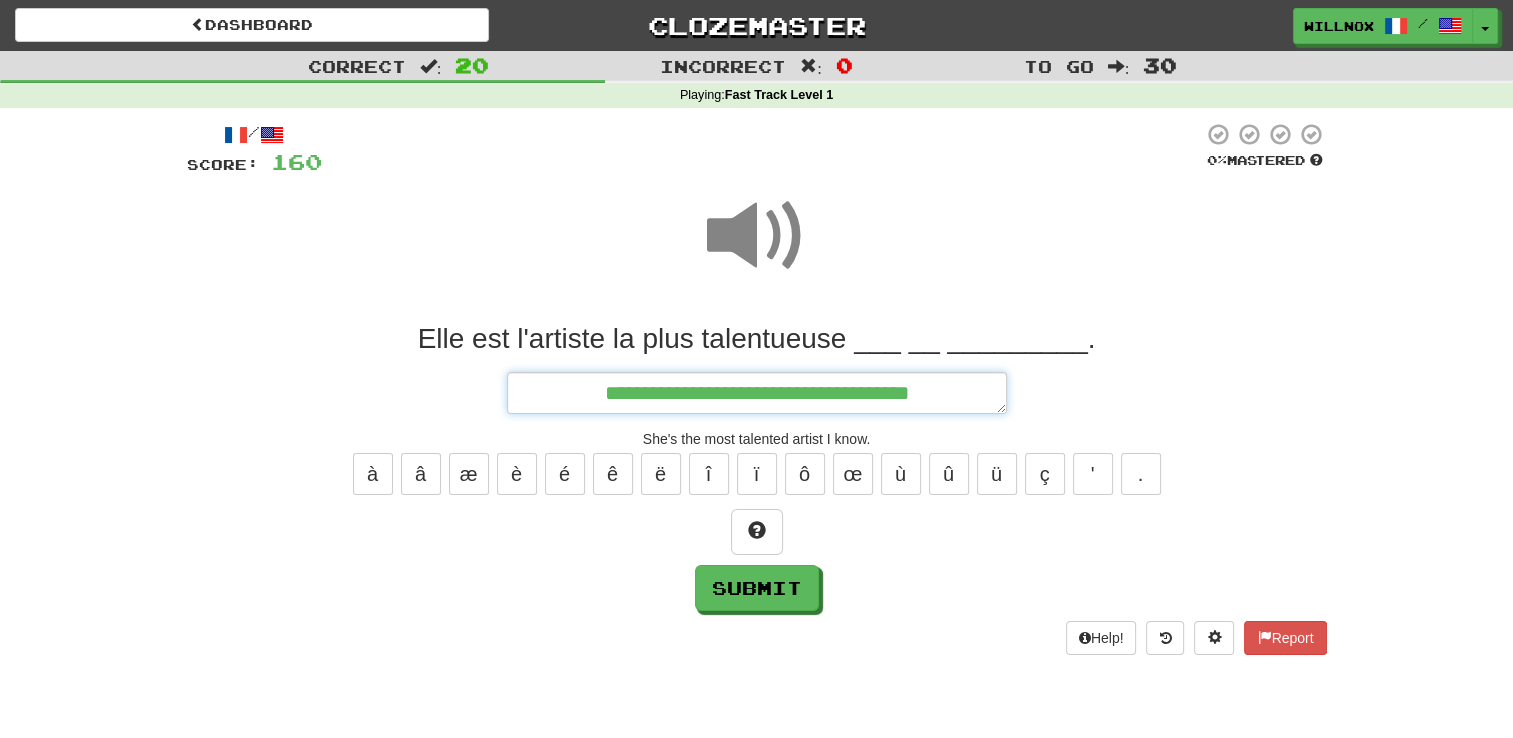 click on "**********" at bounding box center [757, 393] 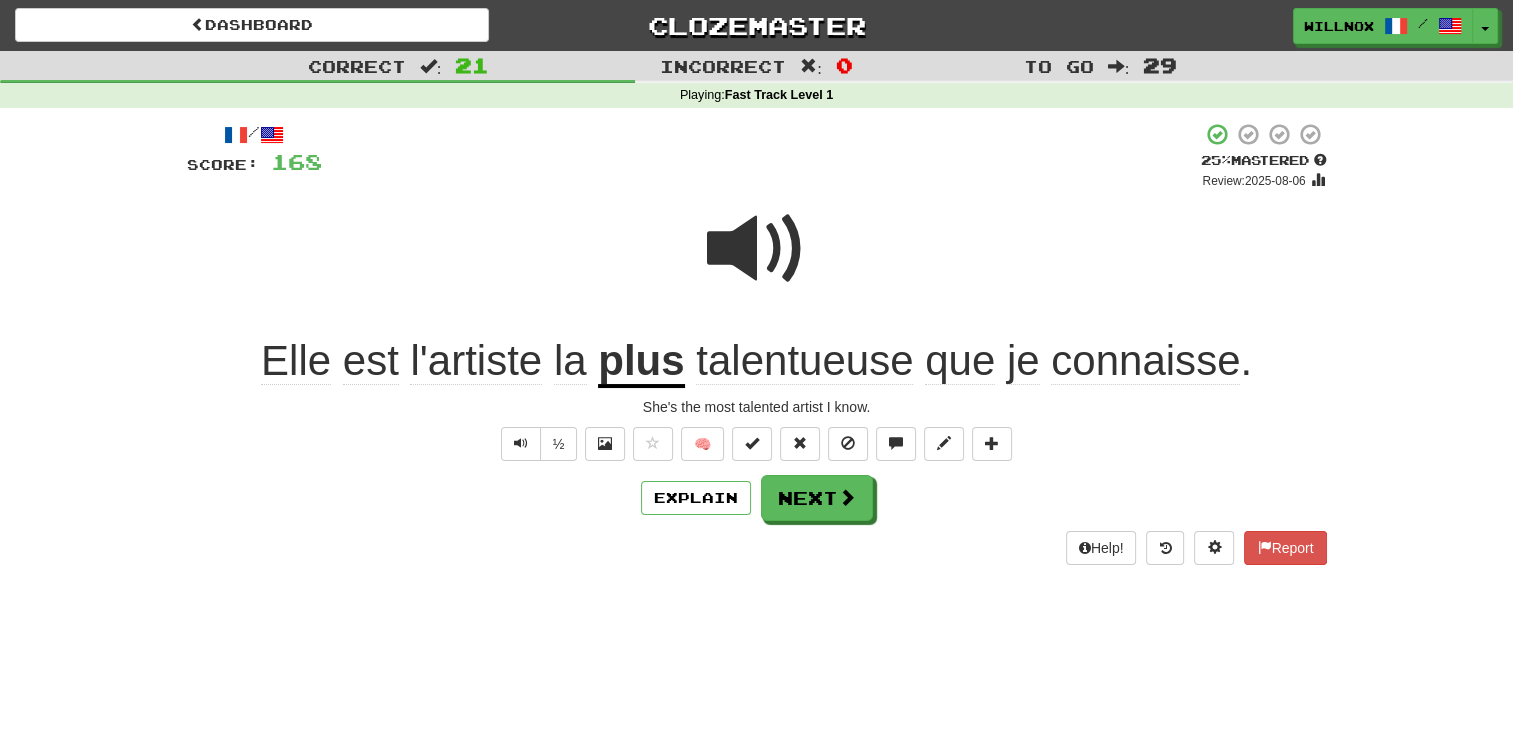 click at bounding box center [757, 249] 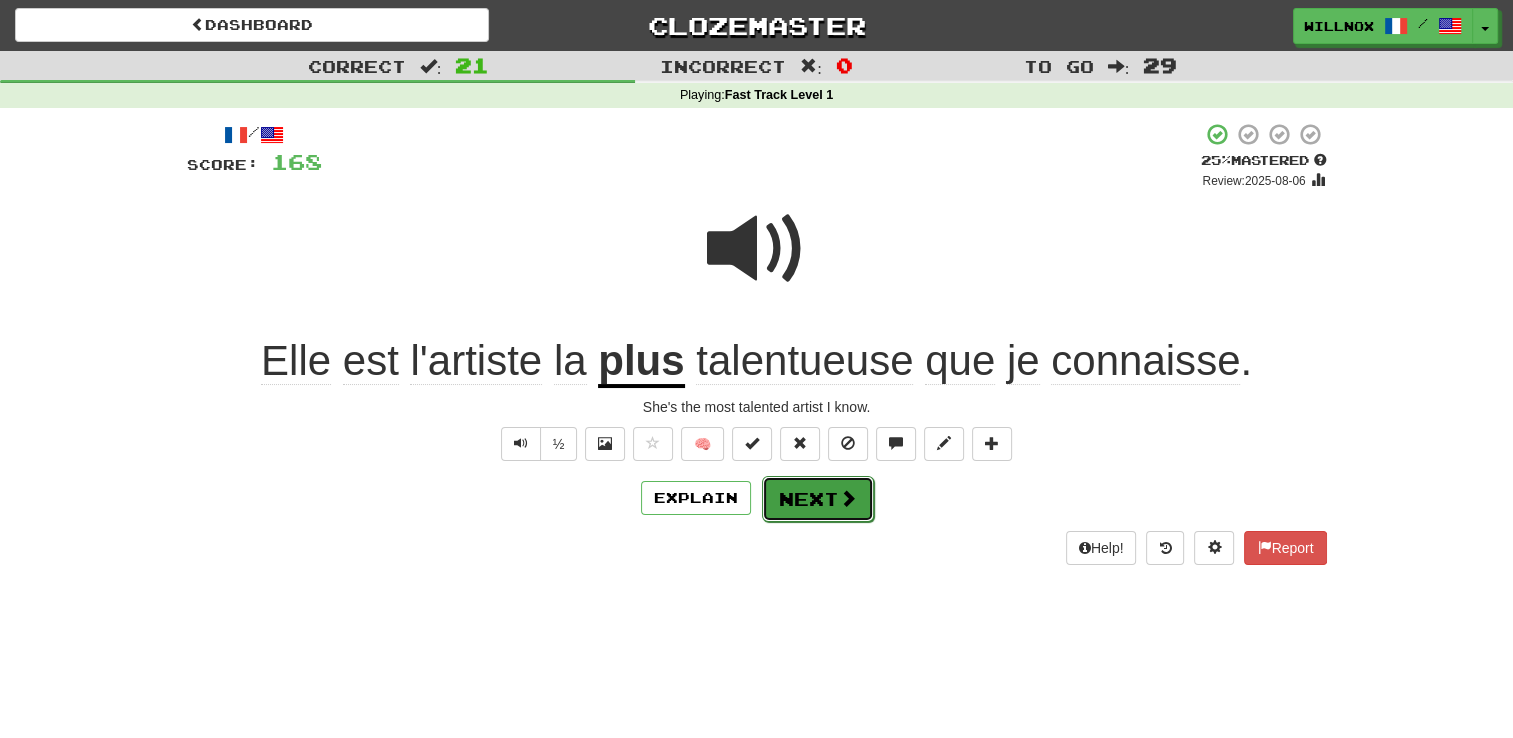 click at bounding box center [848, 498] 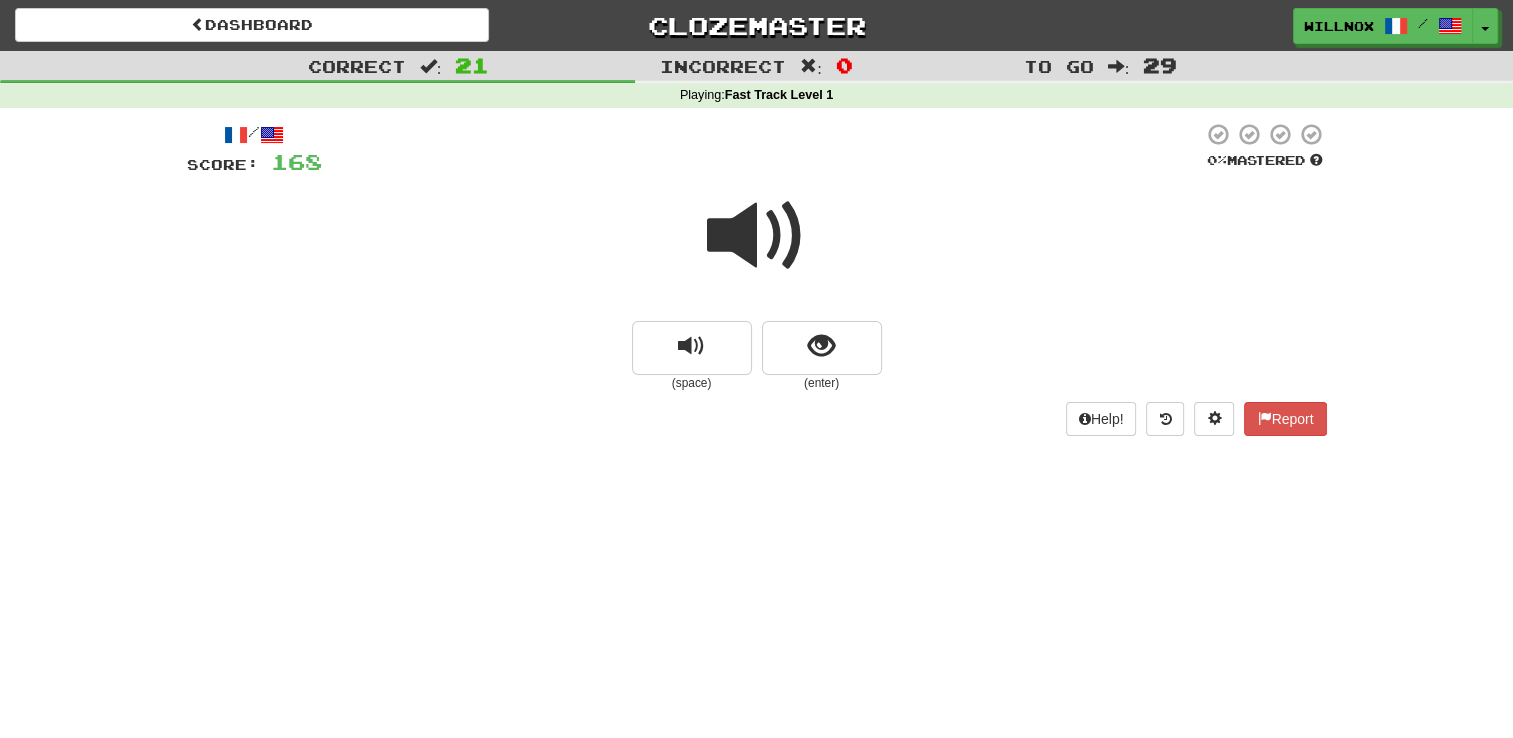 click at bounding box center [757, 236] 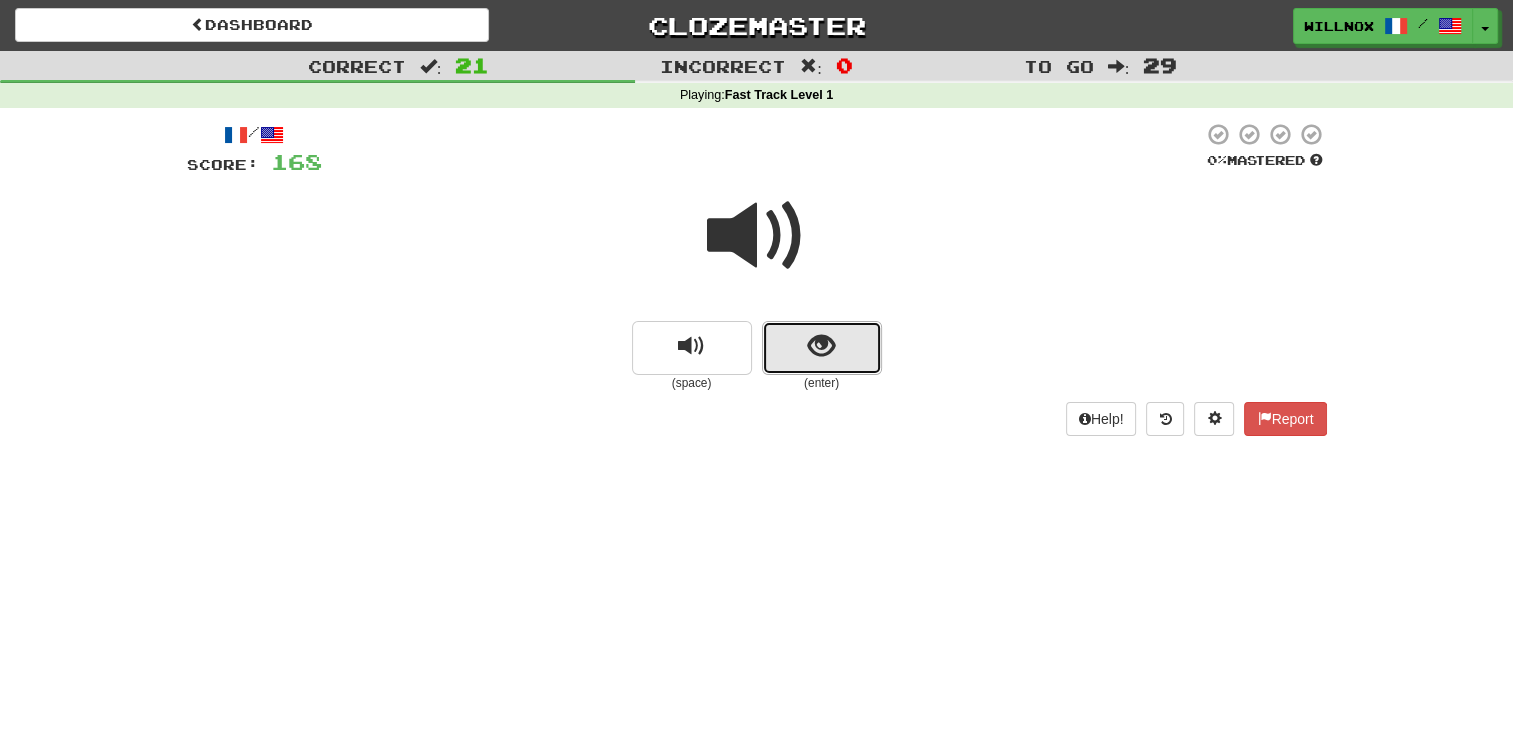 click at bounding box center (822, 348) 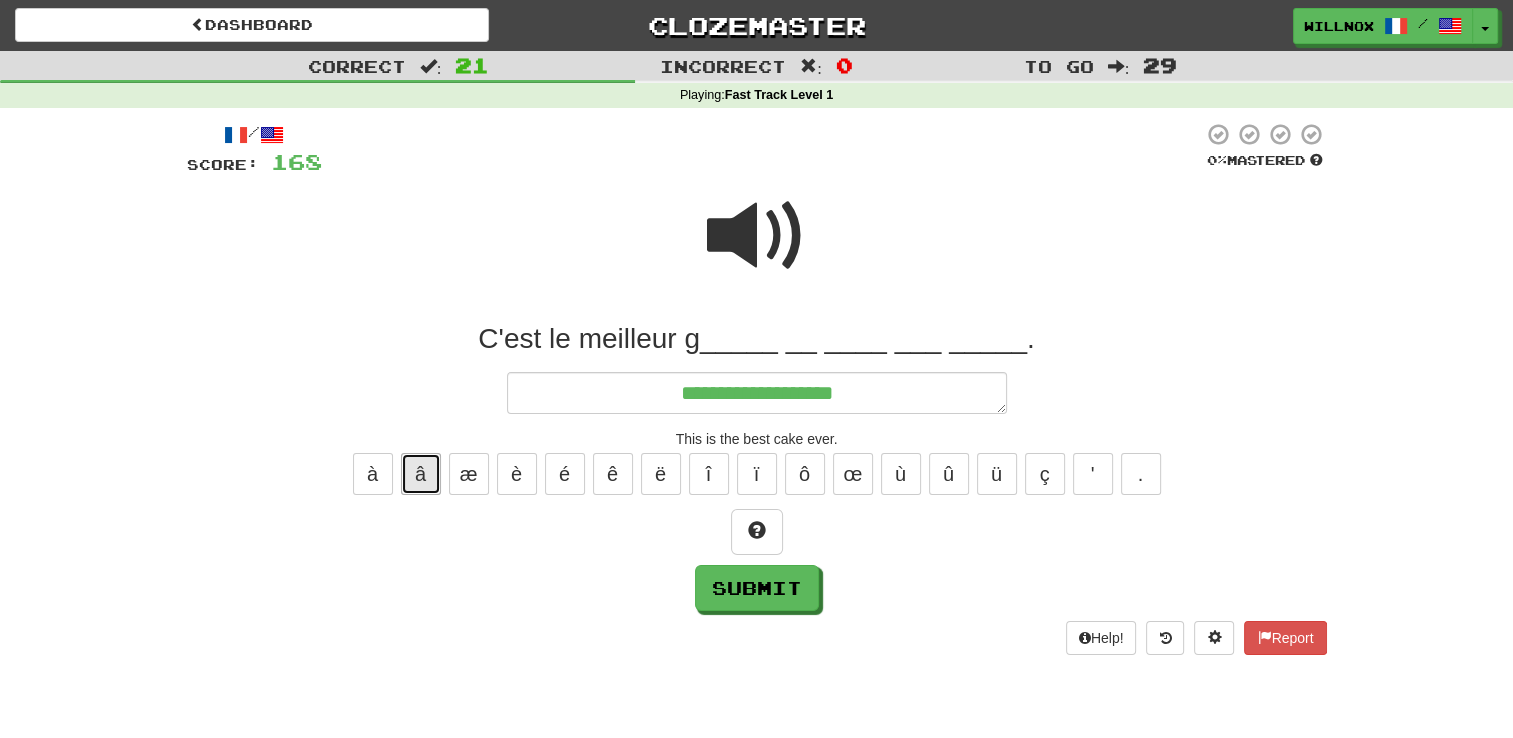 click on "â" at bounding box center [421, 474] 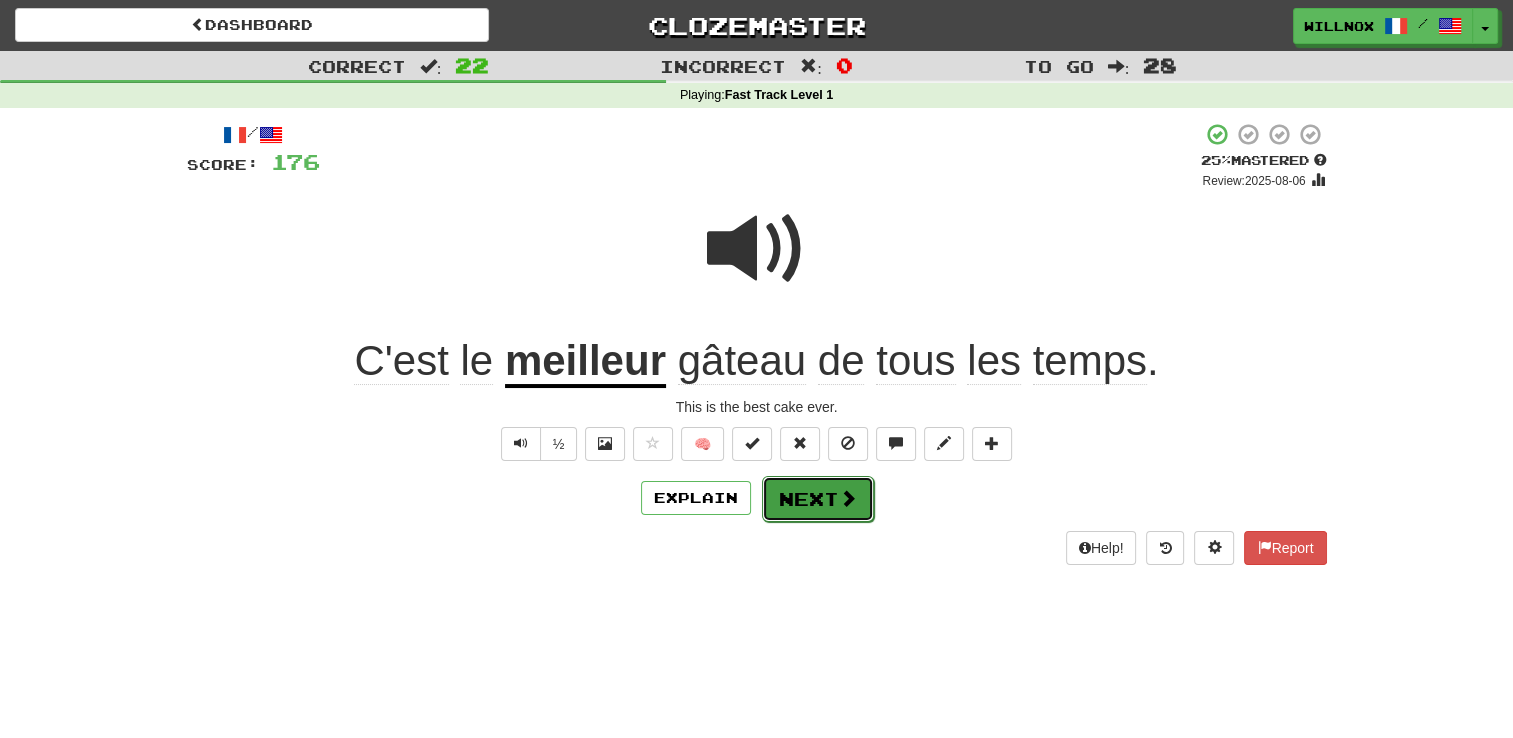 click at bounding box center [848, 498] 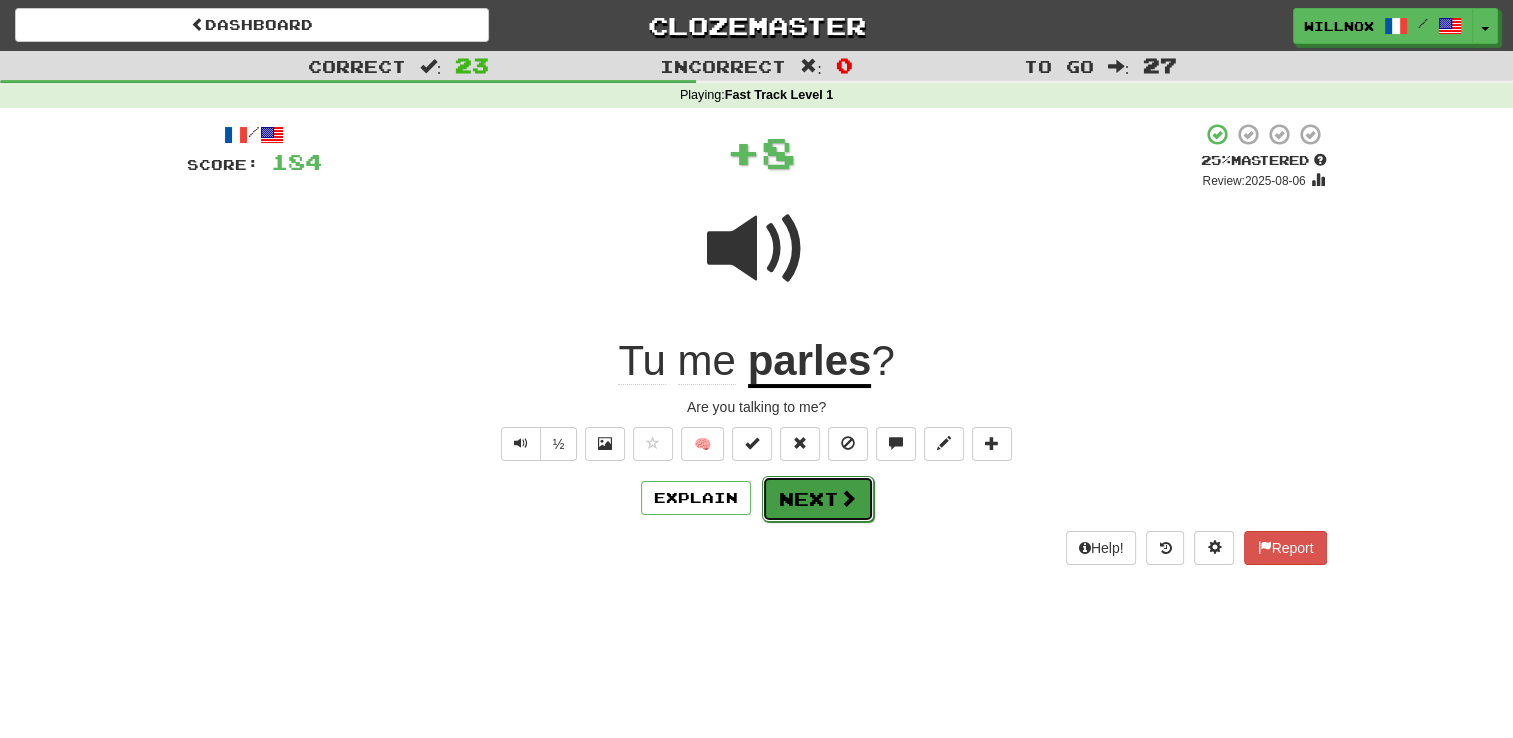 click on "Next" at bounding box center [818, 499] 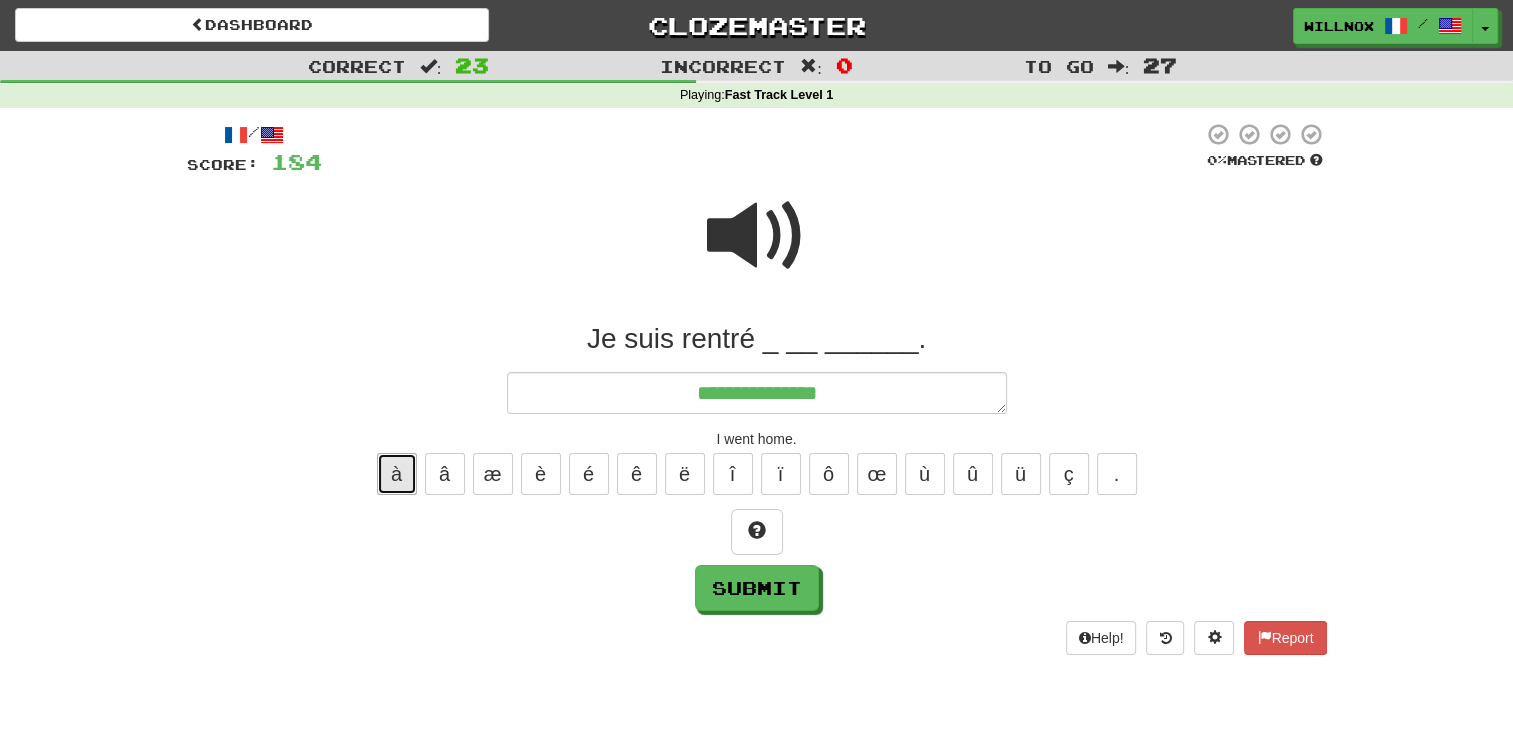 click on "à" at bounding box center [397, 474] 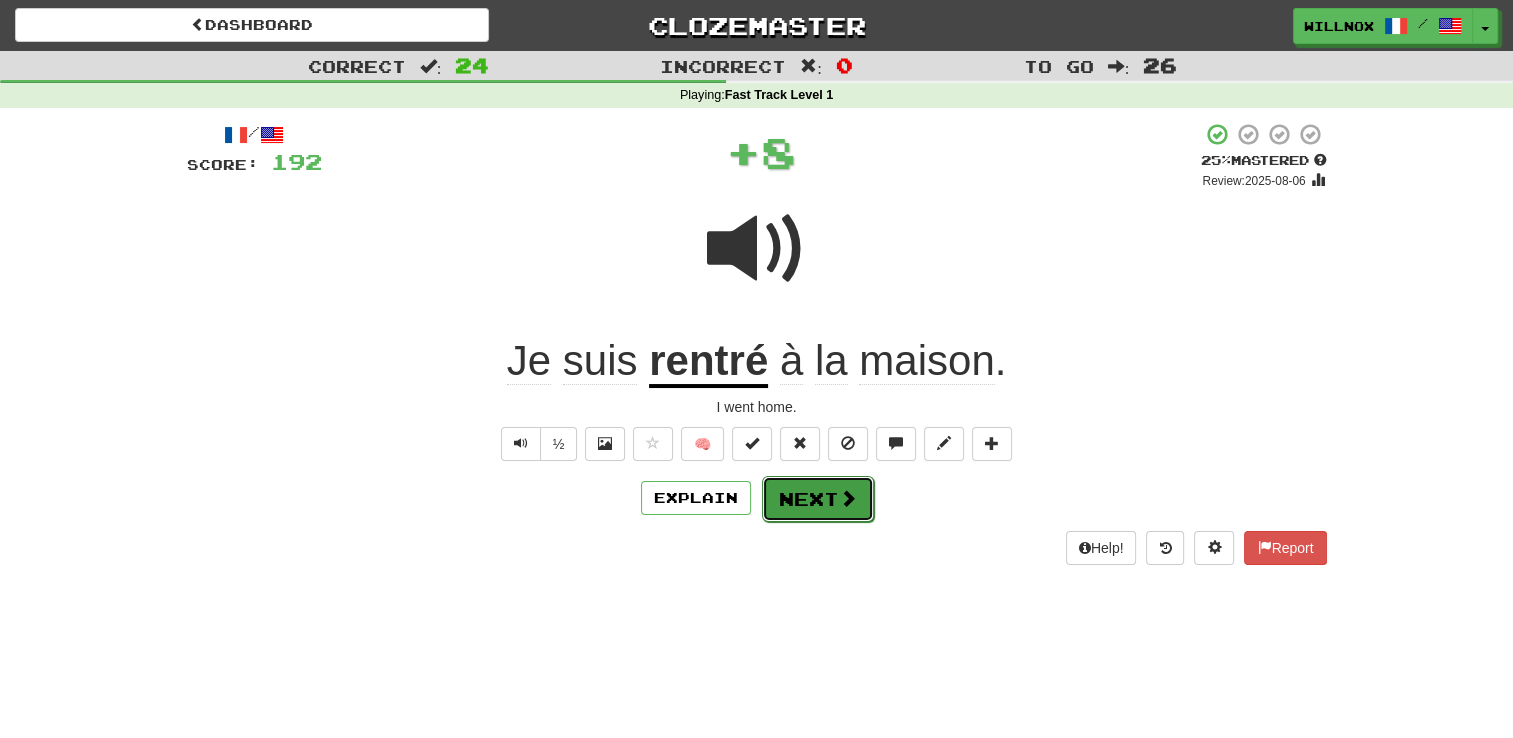 click on "Next" at bounding box center (818, 499) 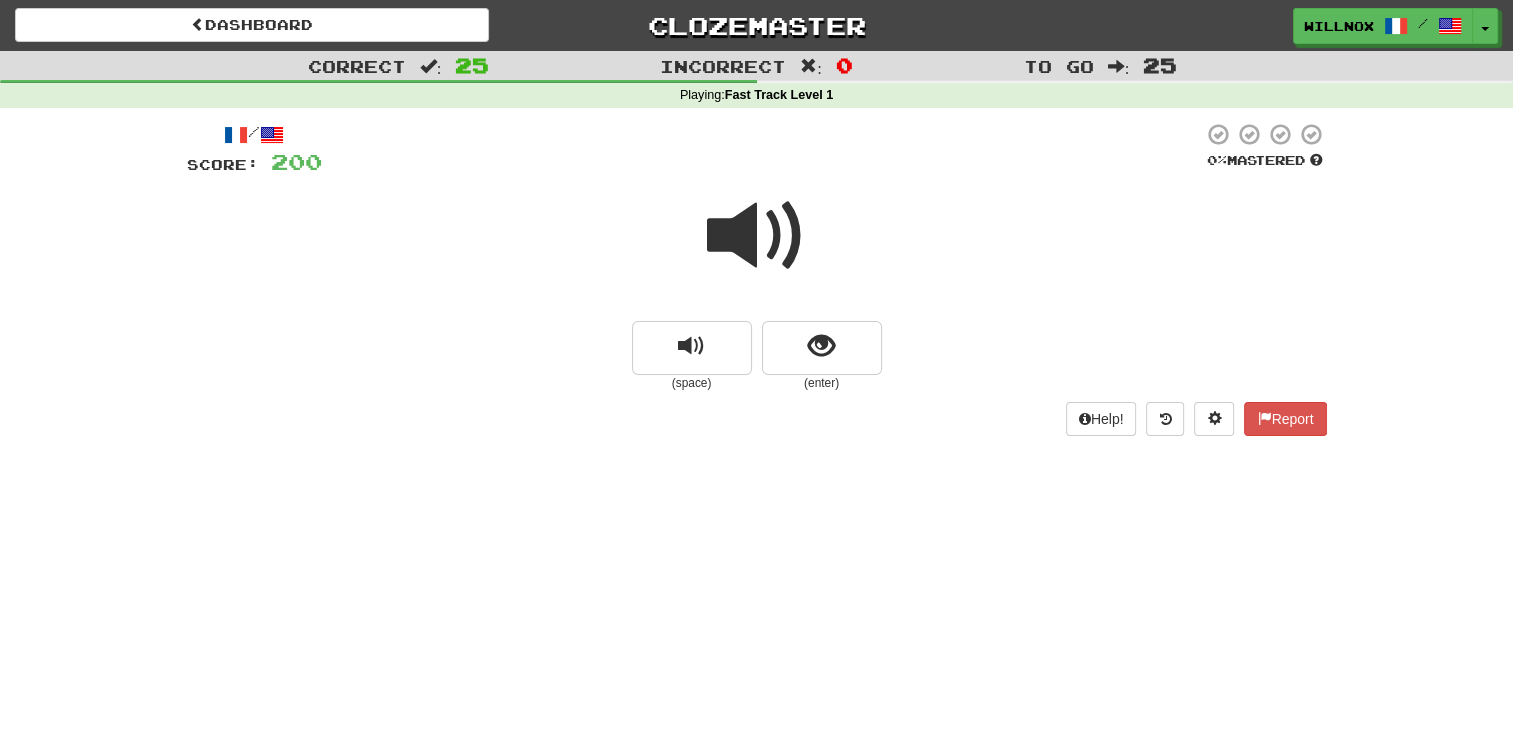 click at bounding box center [757, 236] 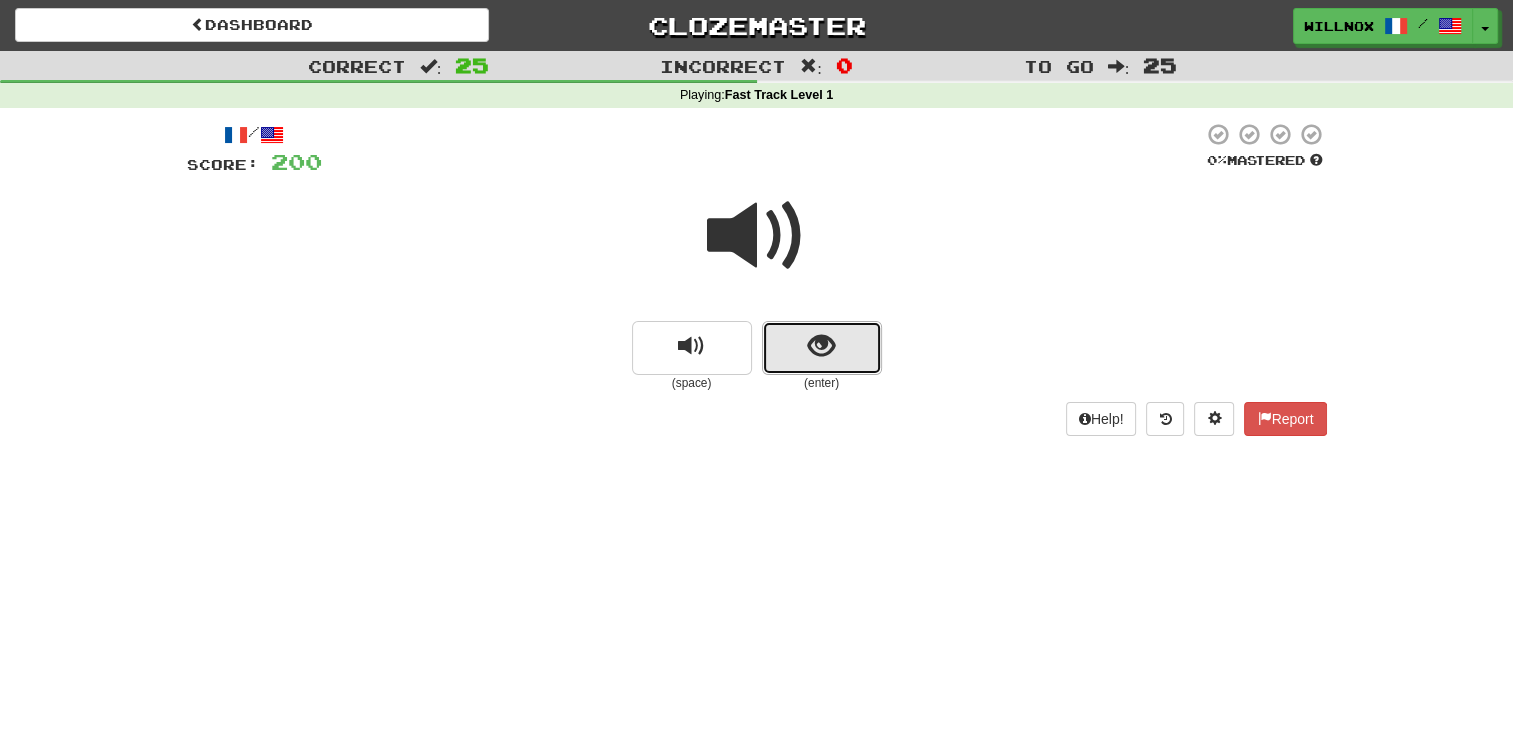 click at bounding box center [822, 348] 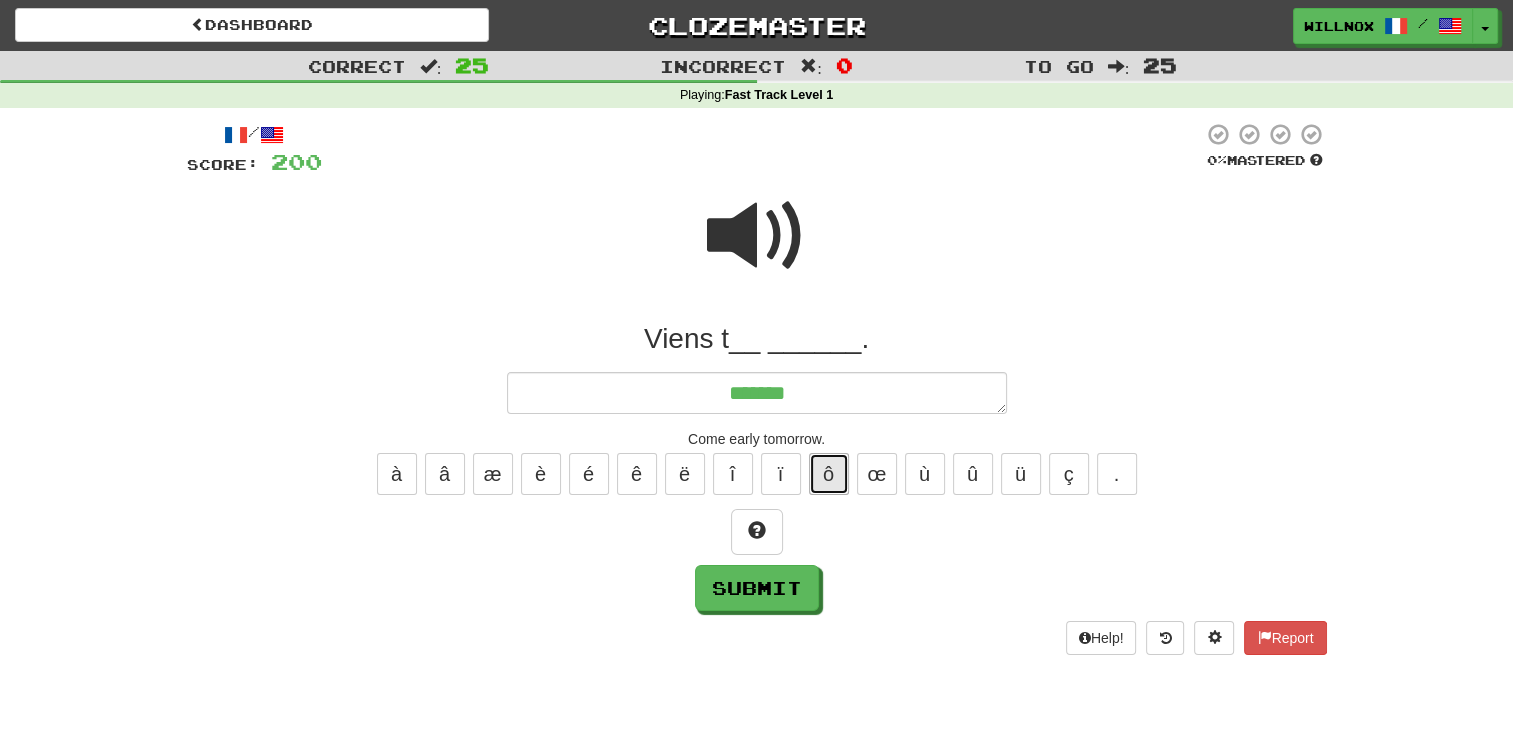 click on "ô" at bounding box center (829, 474) 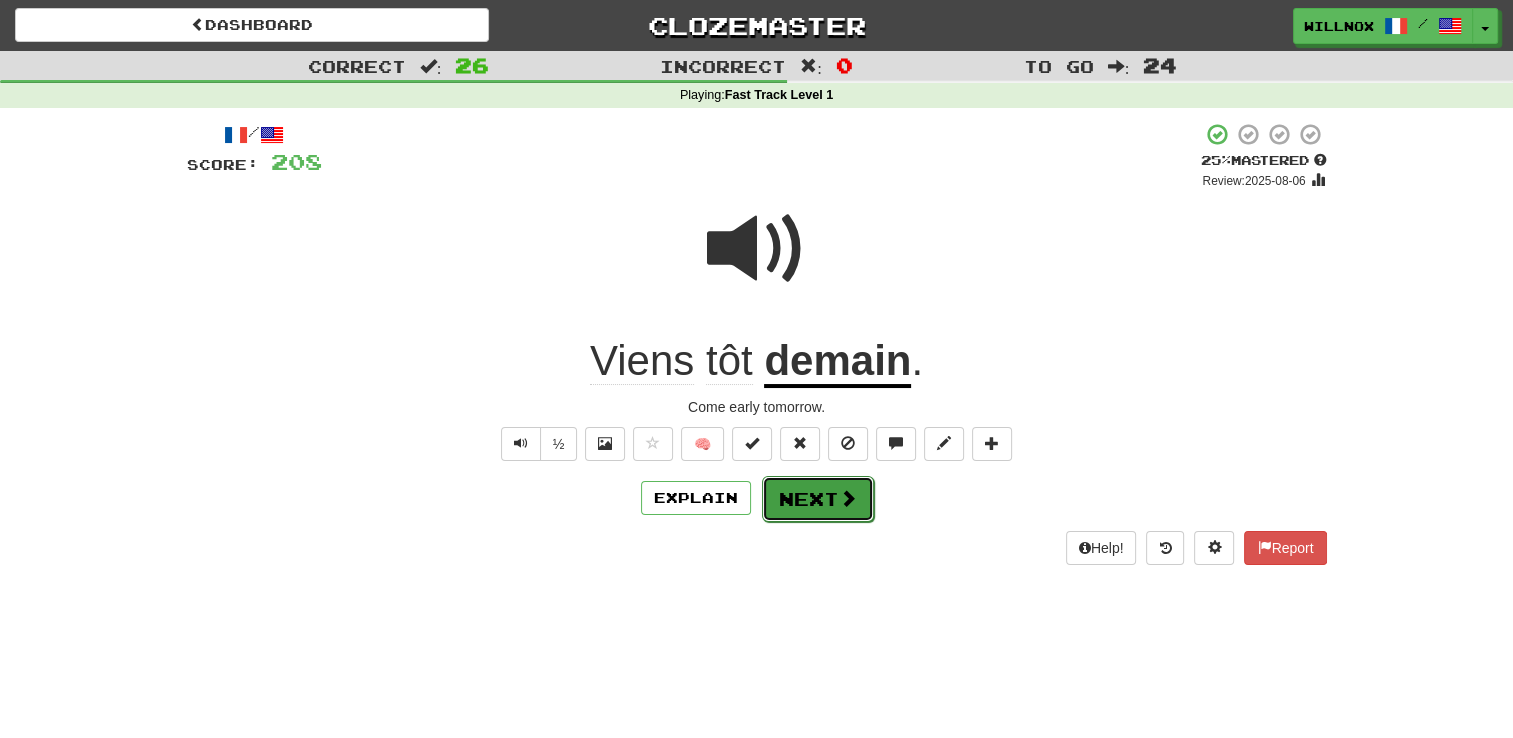 click at bounding box center [848, 498] 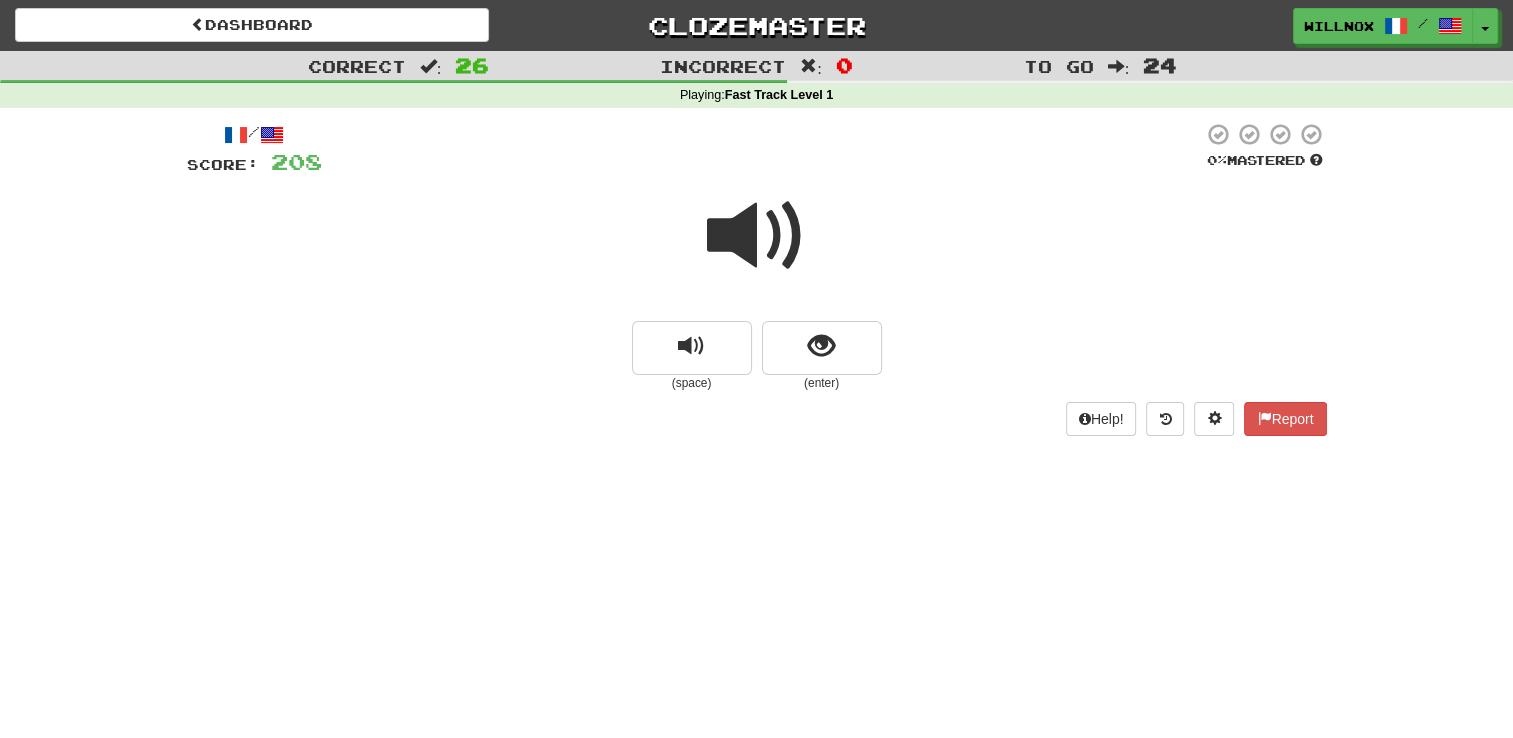click at bounding box center (757, 236) 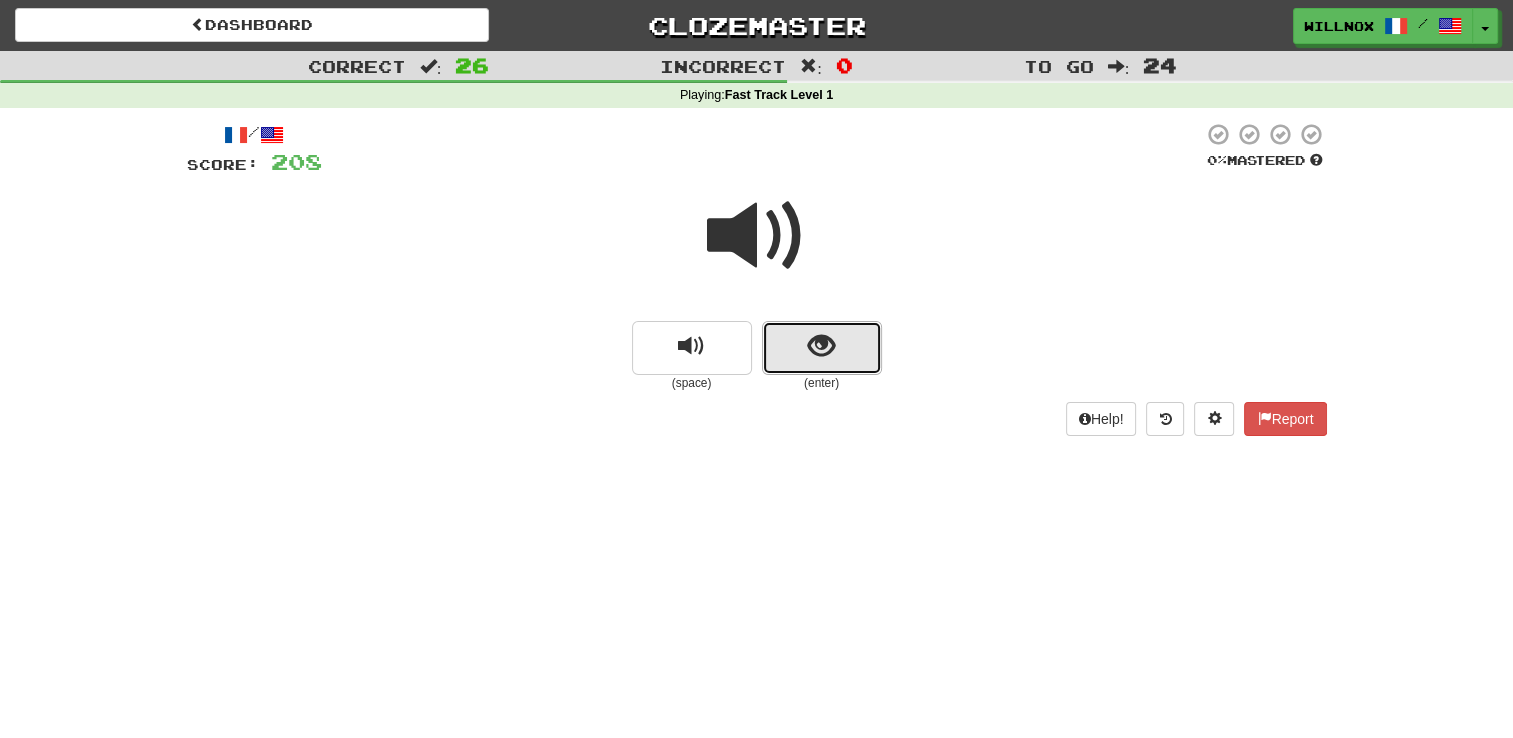 click at bounding box center [821, 346] 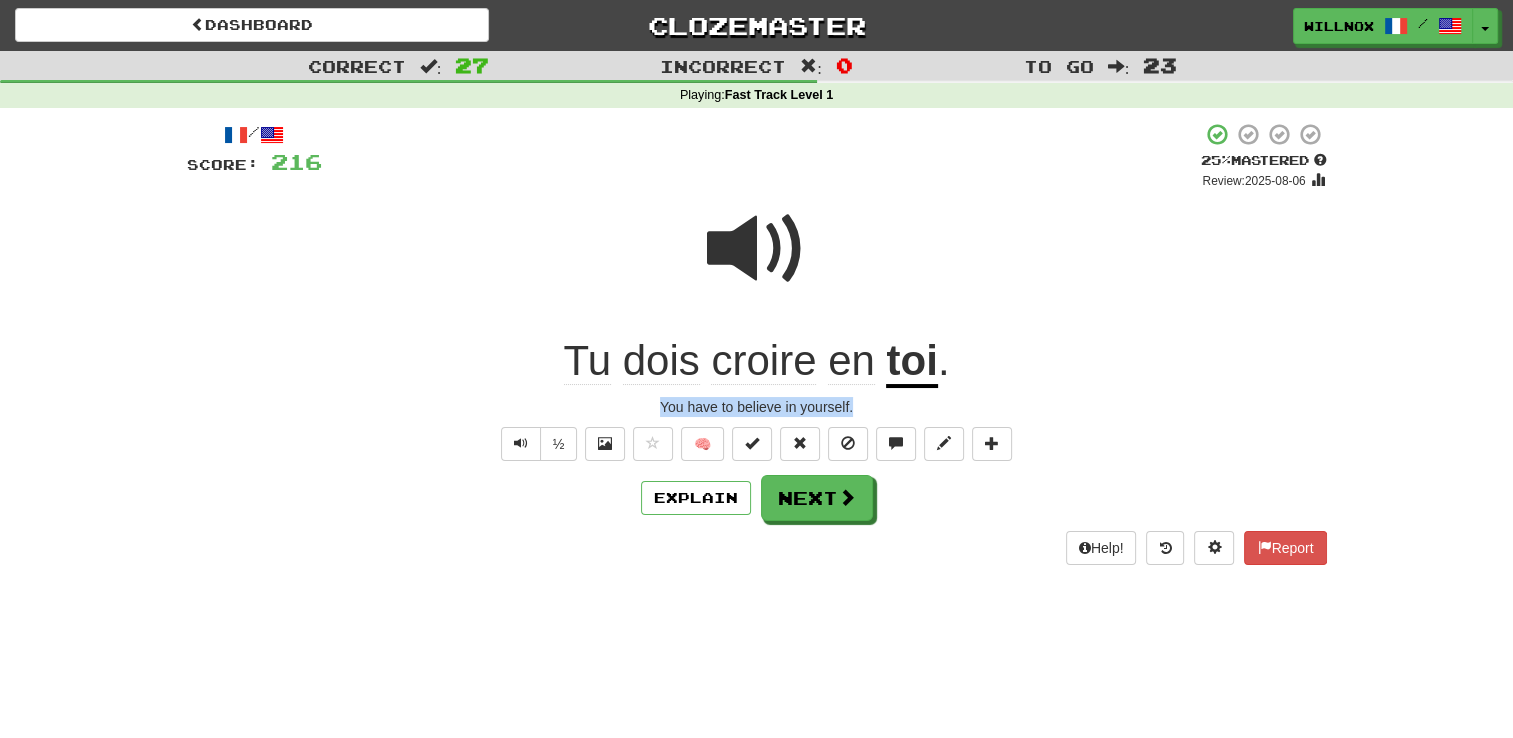 drag, startPoint x: 876, startPoint y: 405, endPoint x: 660, endPoint y: 409, distance: 216.03703 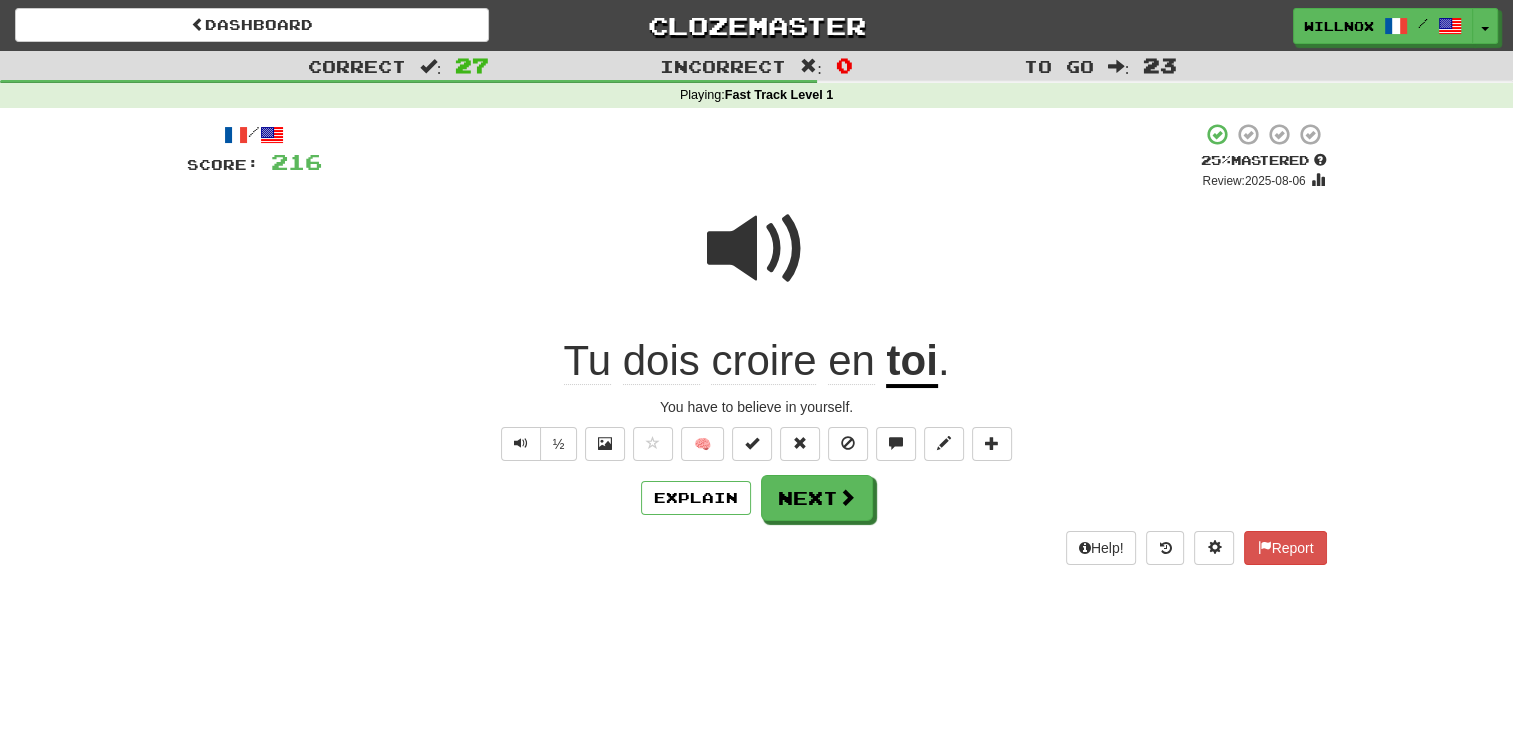 click at bounding box center [757, 262] 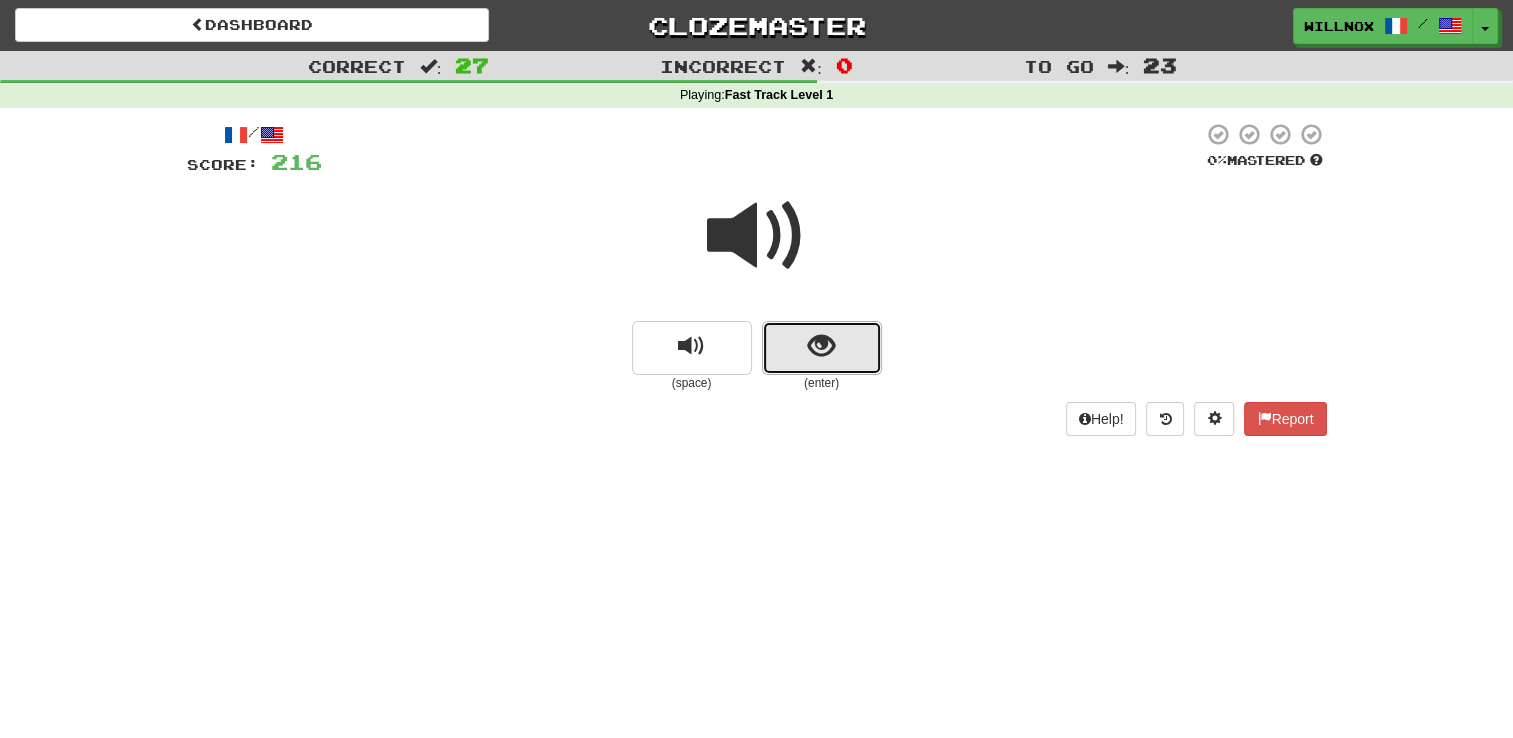 click at bounding box center [822, 348] 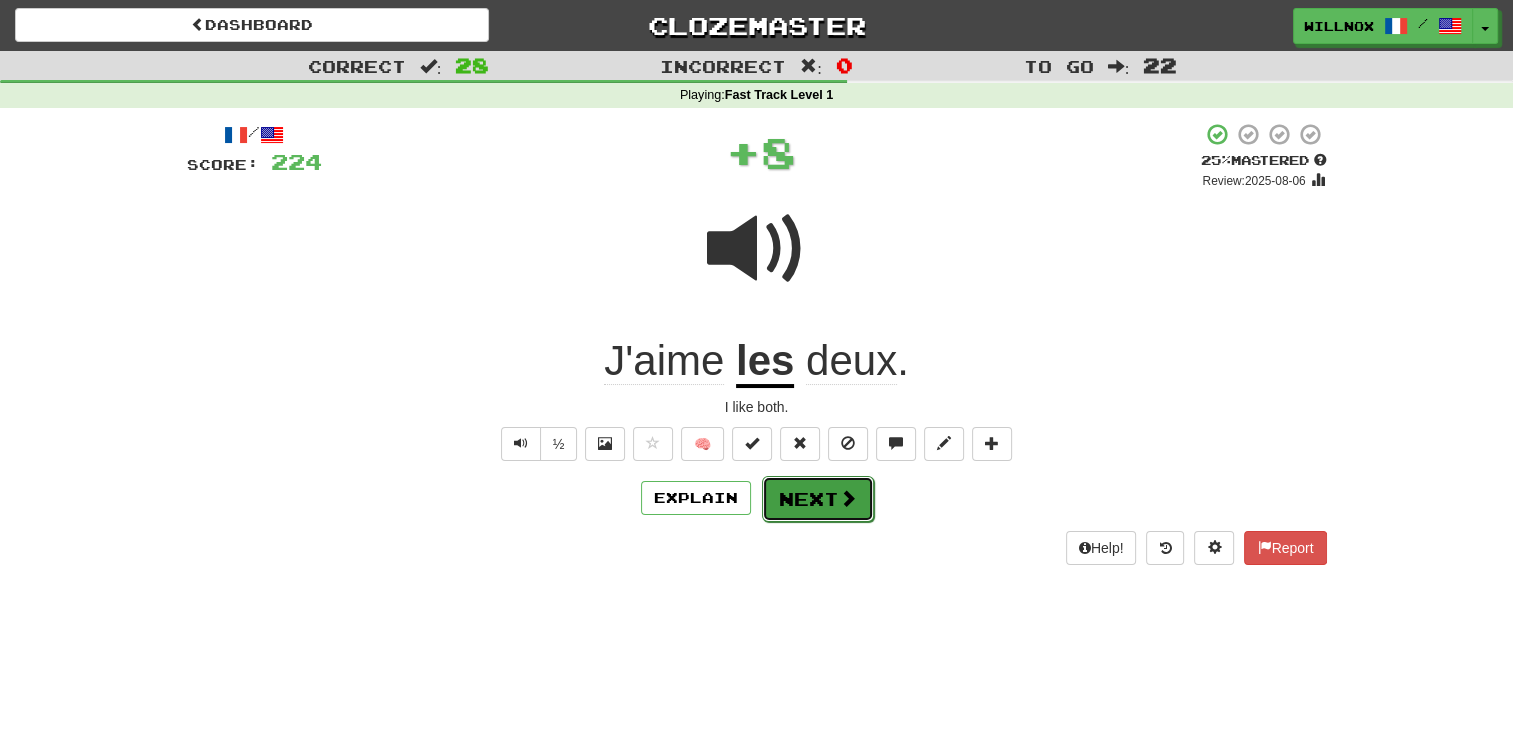 click on "Next" at bounding box center (818, 499) 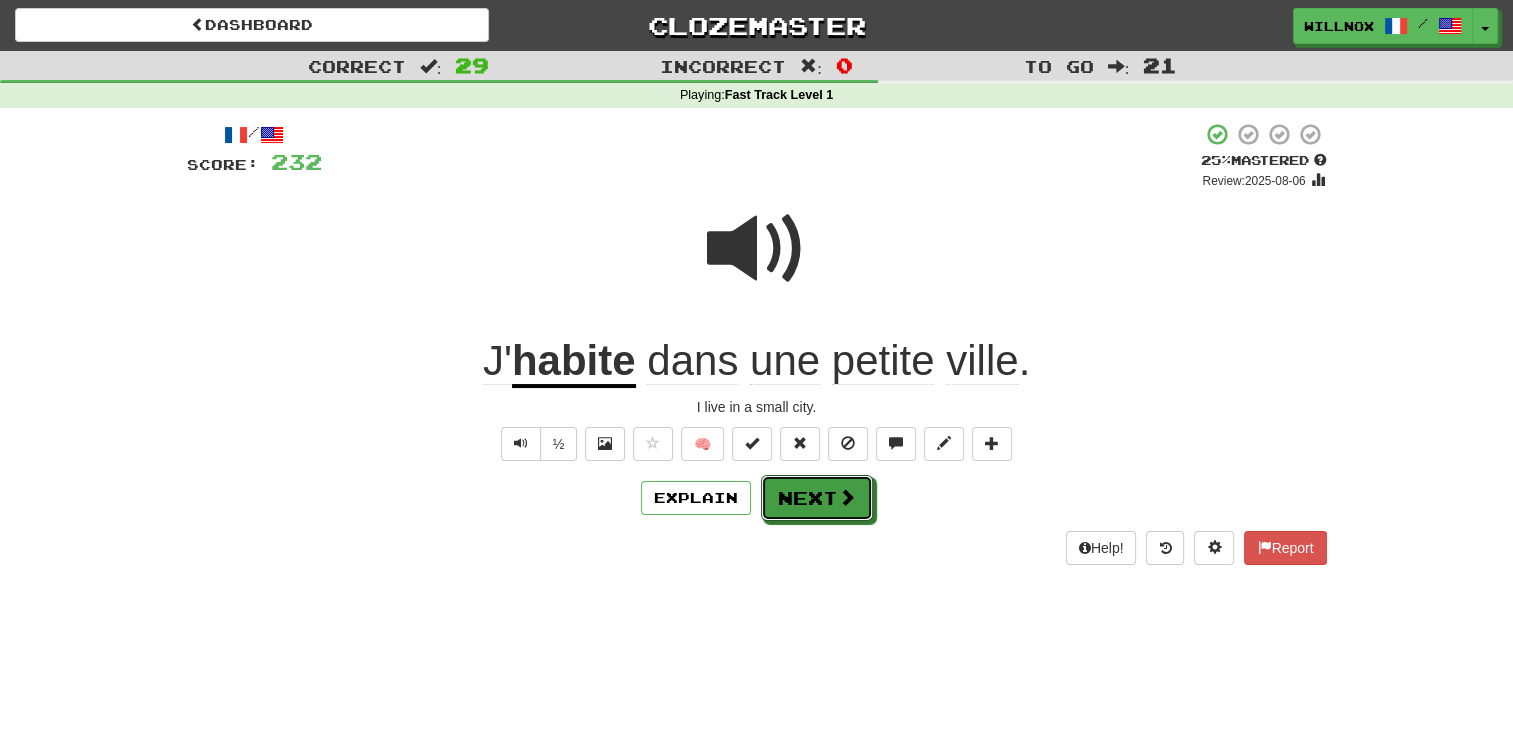 click on "Next" at bounding box center (817, 498) 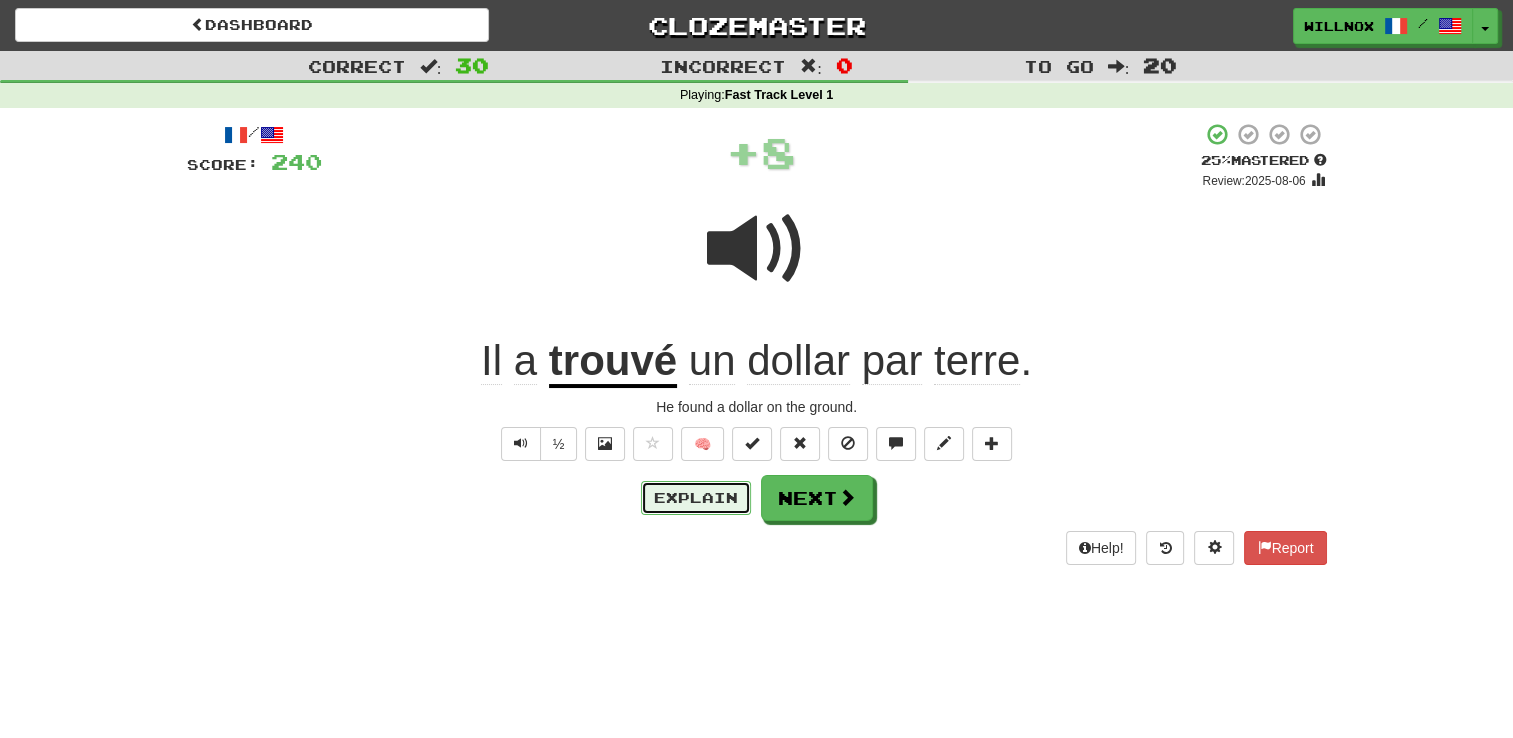 click on "Explain" at bounding box center [696, 498] 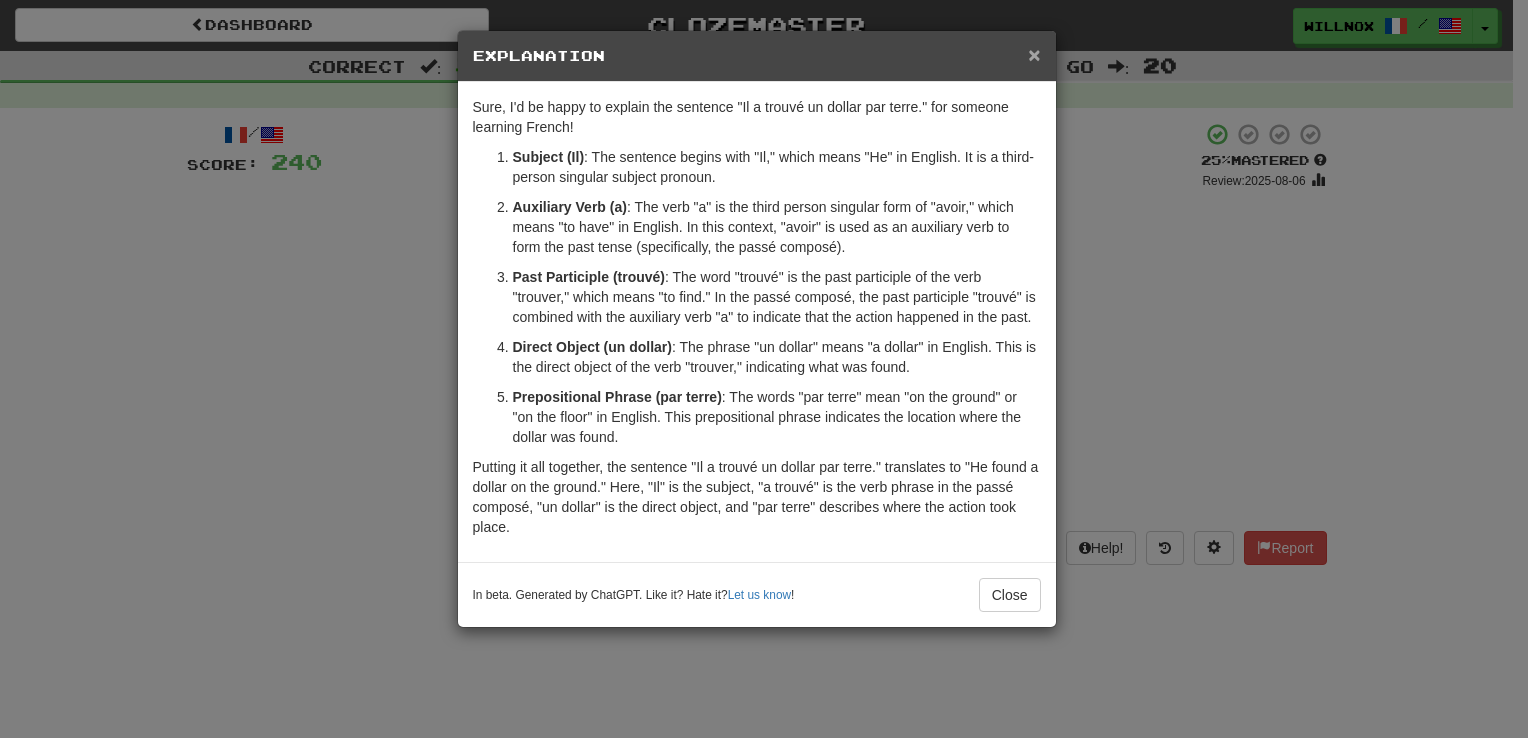 click on "×" at bounding box center [1034, 54] 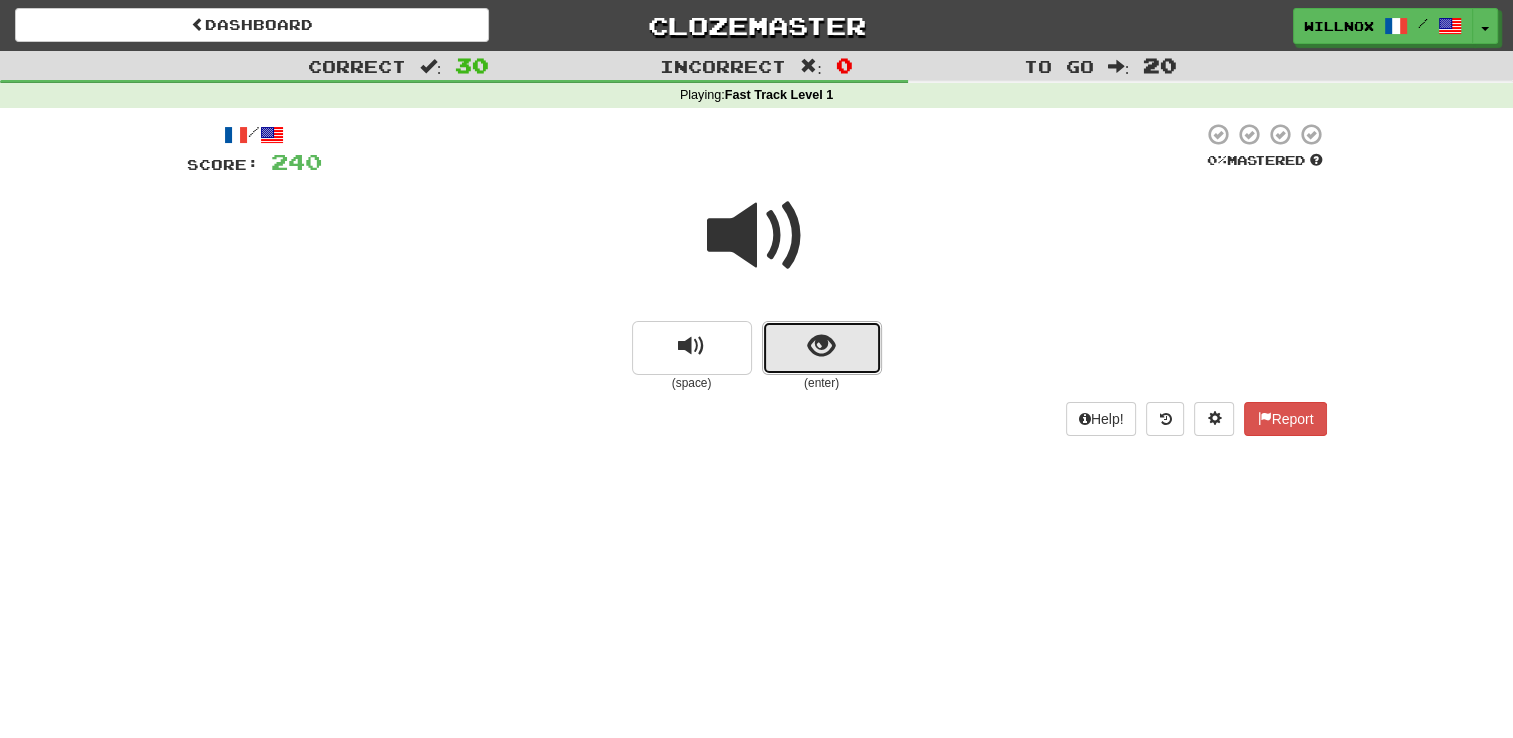 click at bounding box center (822, 348) 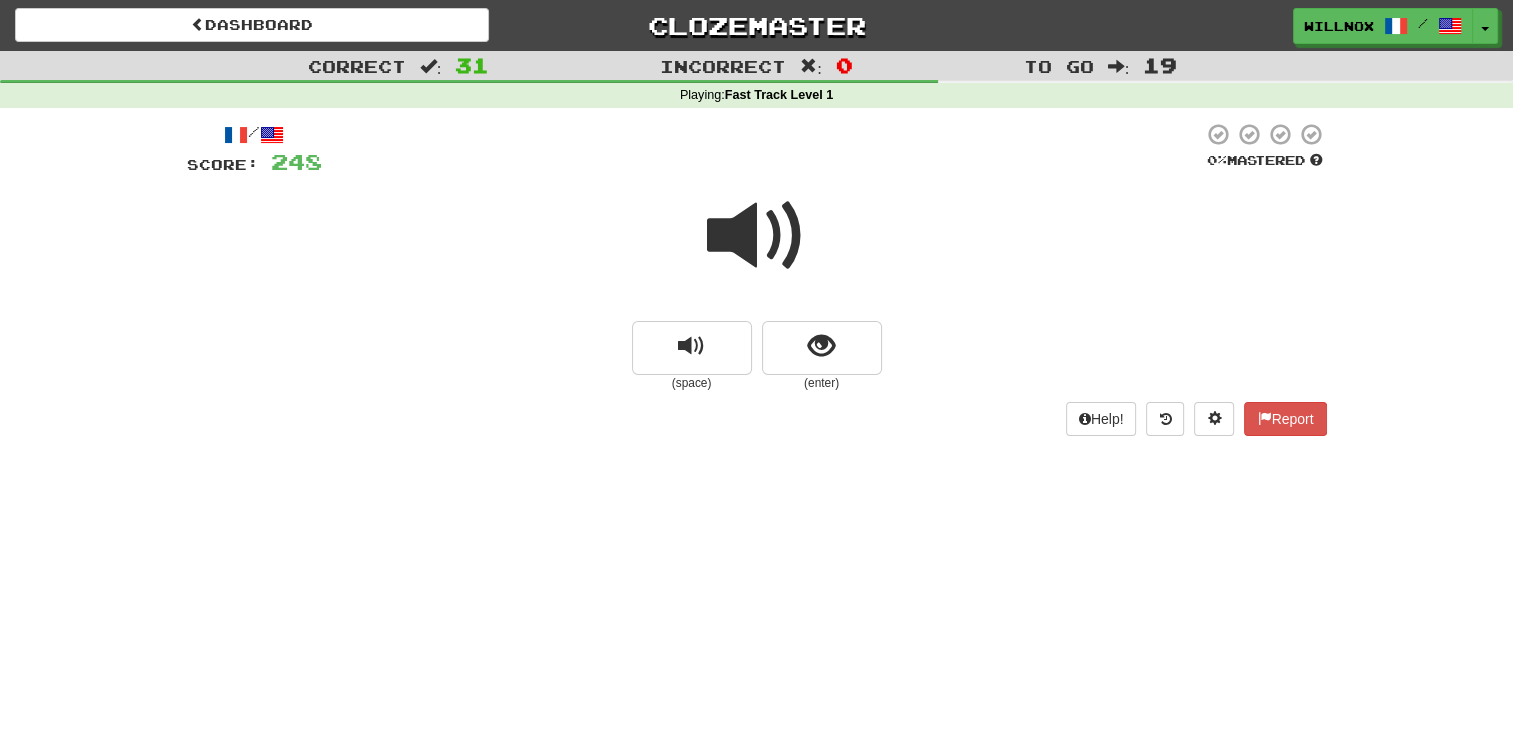 click at bounding box center [757, 236] 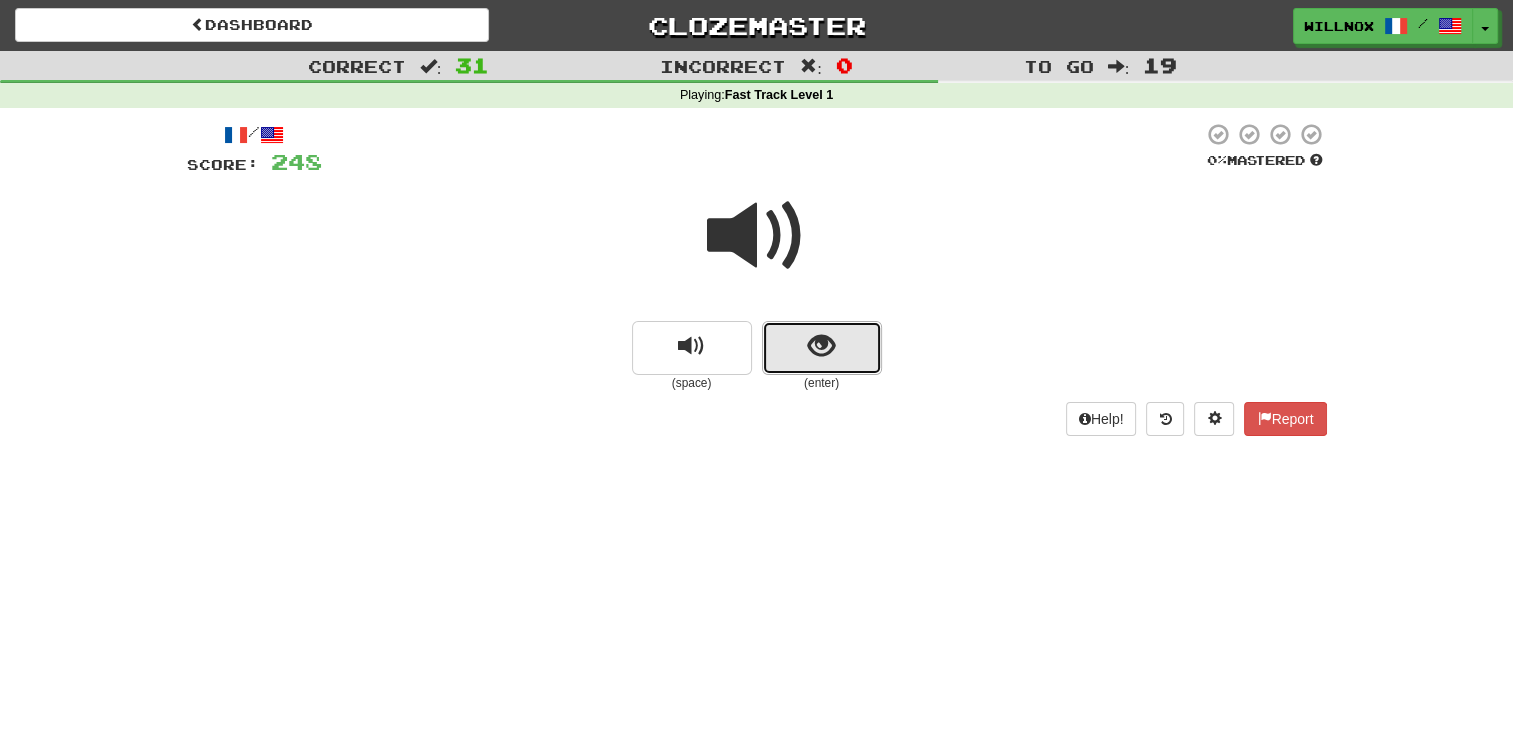 click at bounding box center (822, 348) 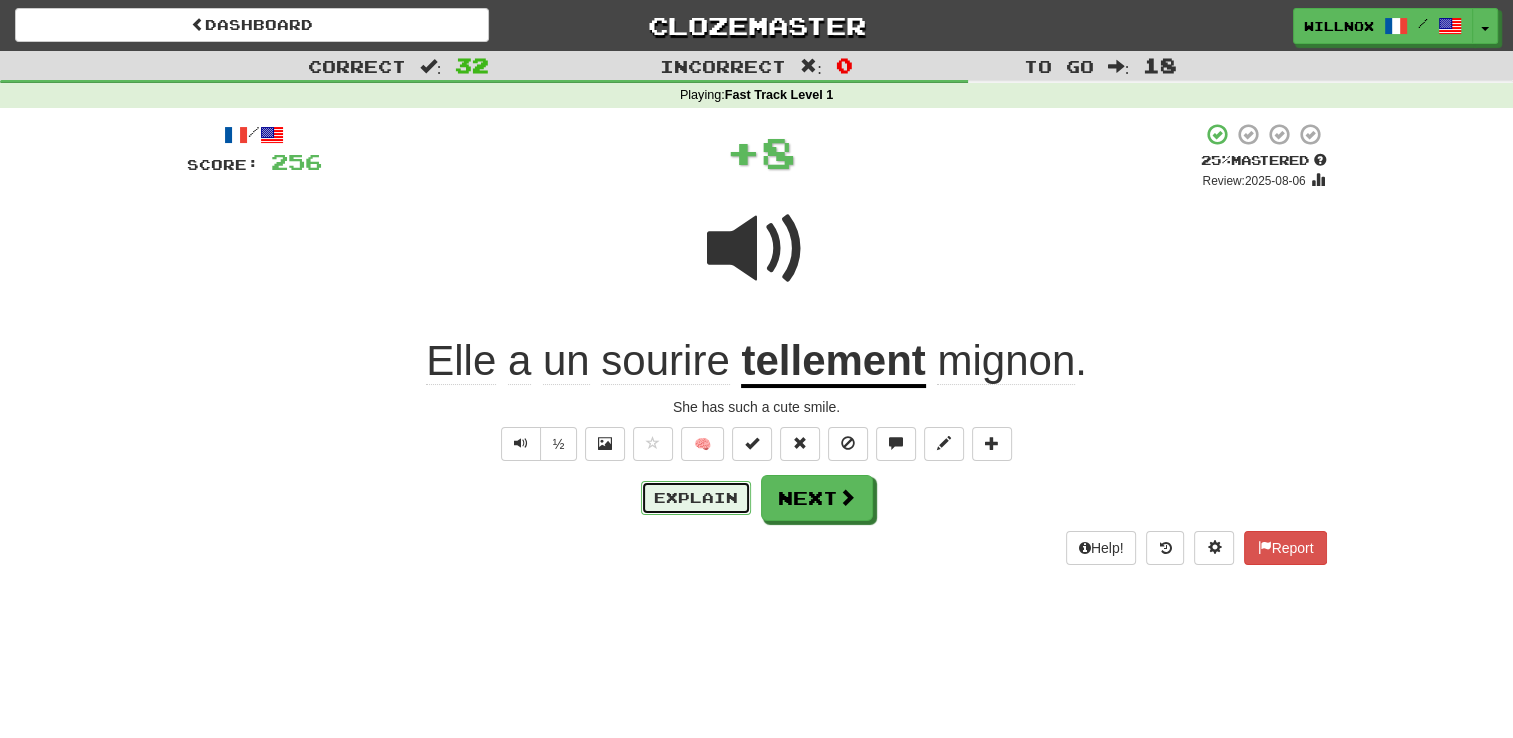 click on "Explain" at bounding box center [696, 498] 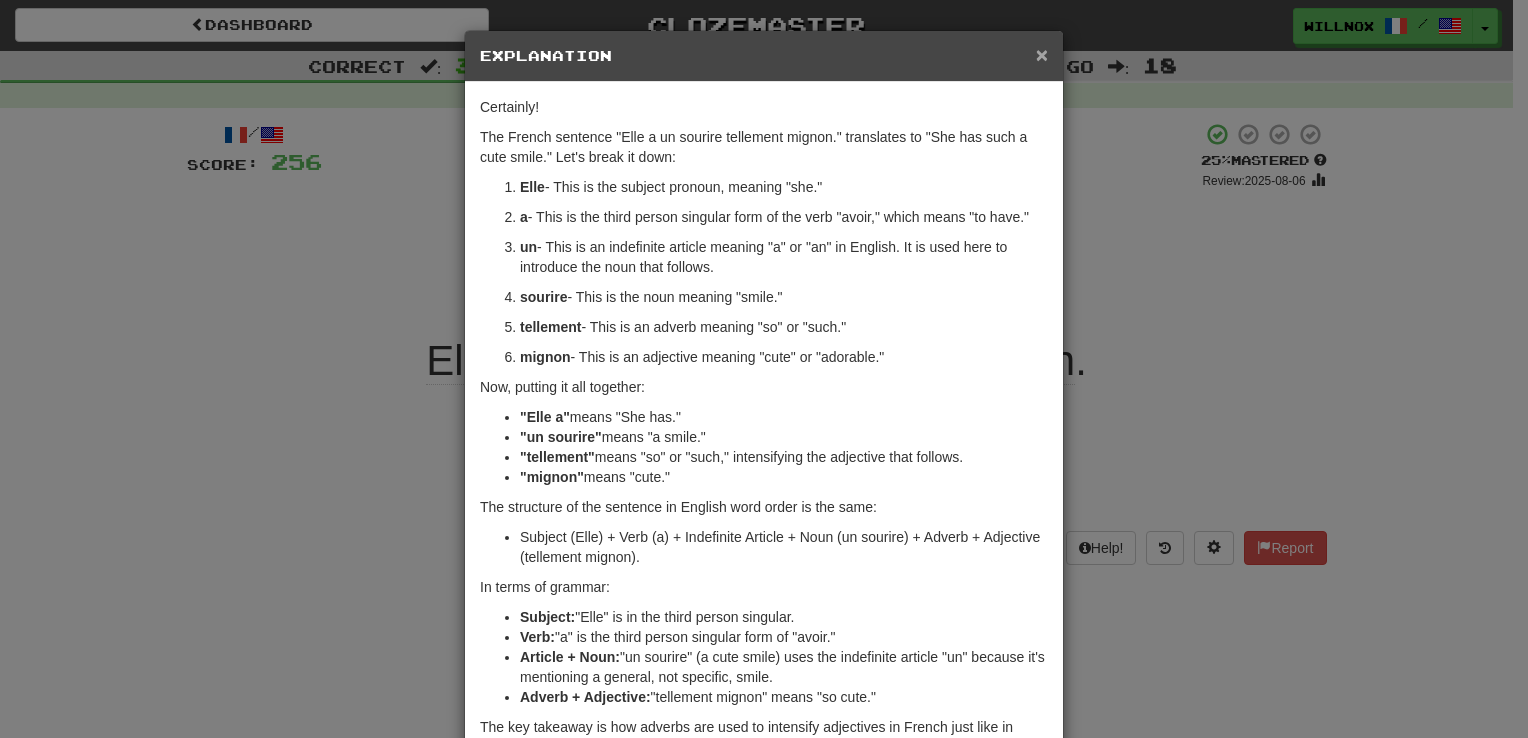 click on "×" at bounding box center [1042, 54] 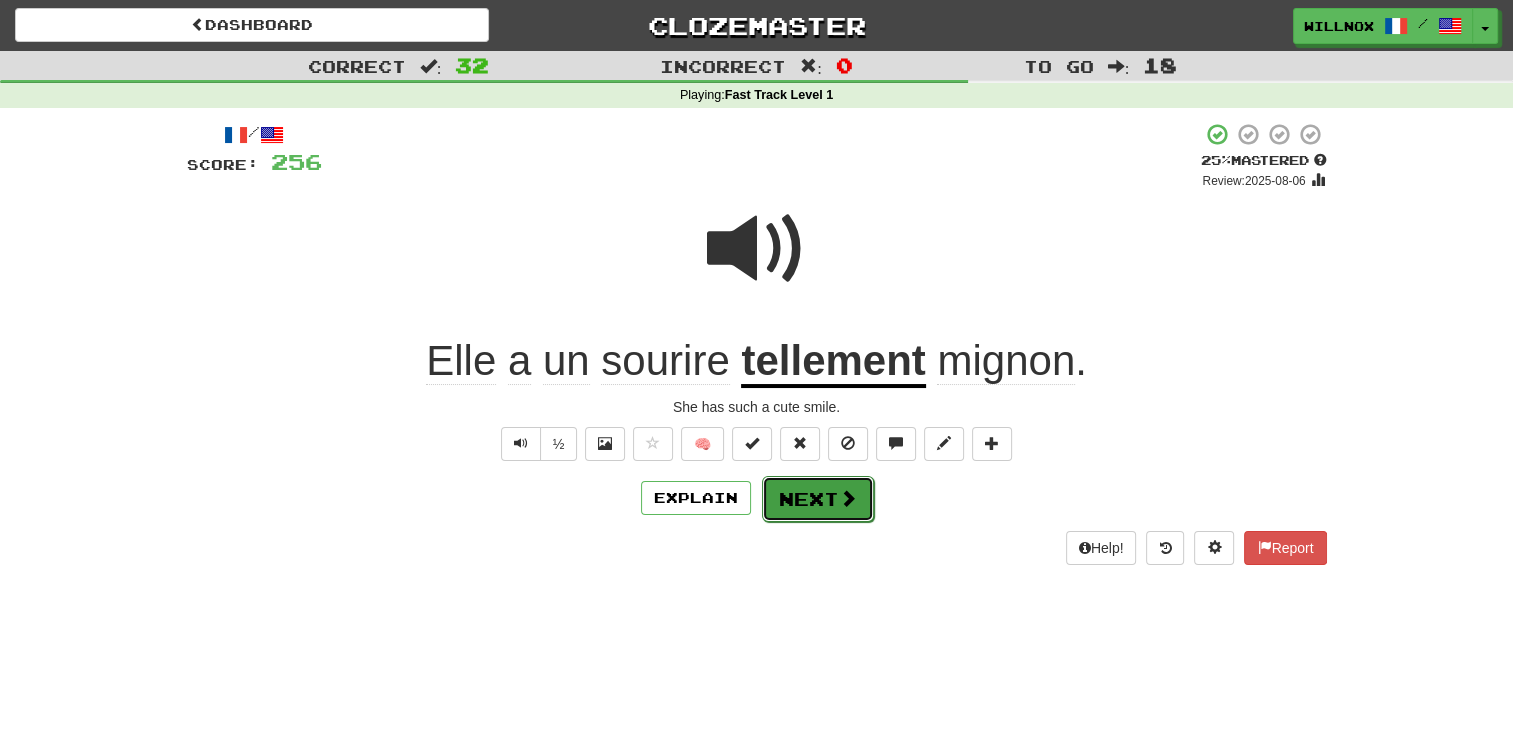 click at bounding box center [848, 498] 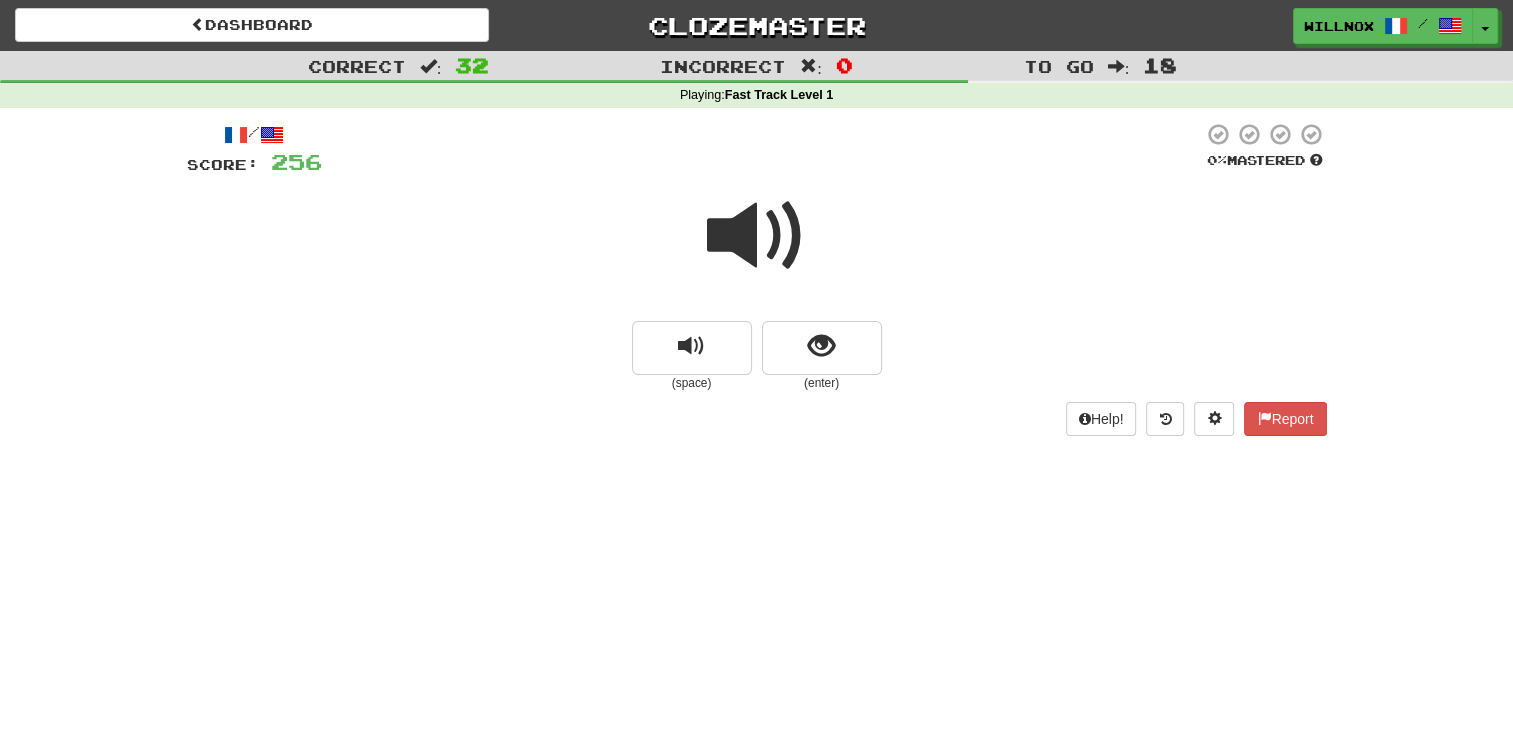 click at bounding box center [757, 236] 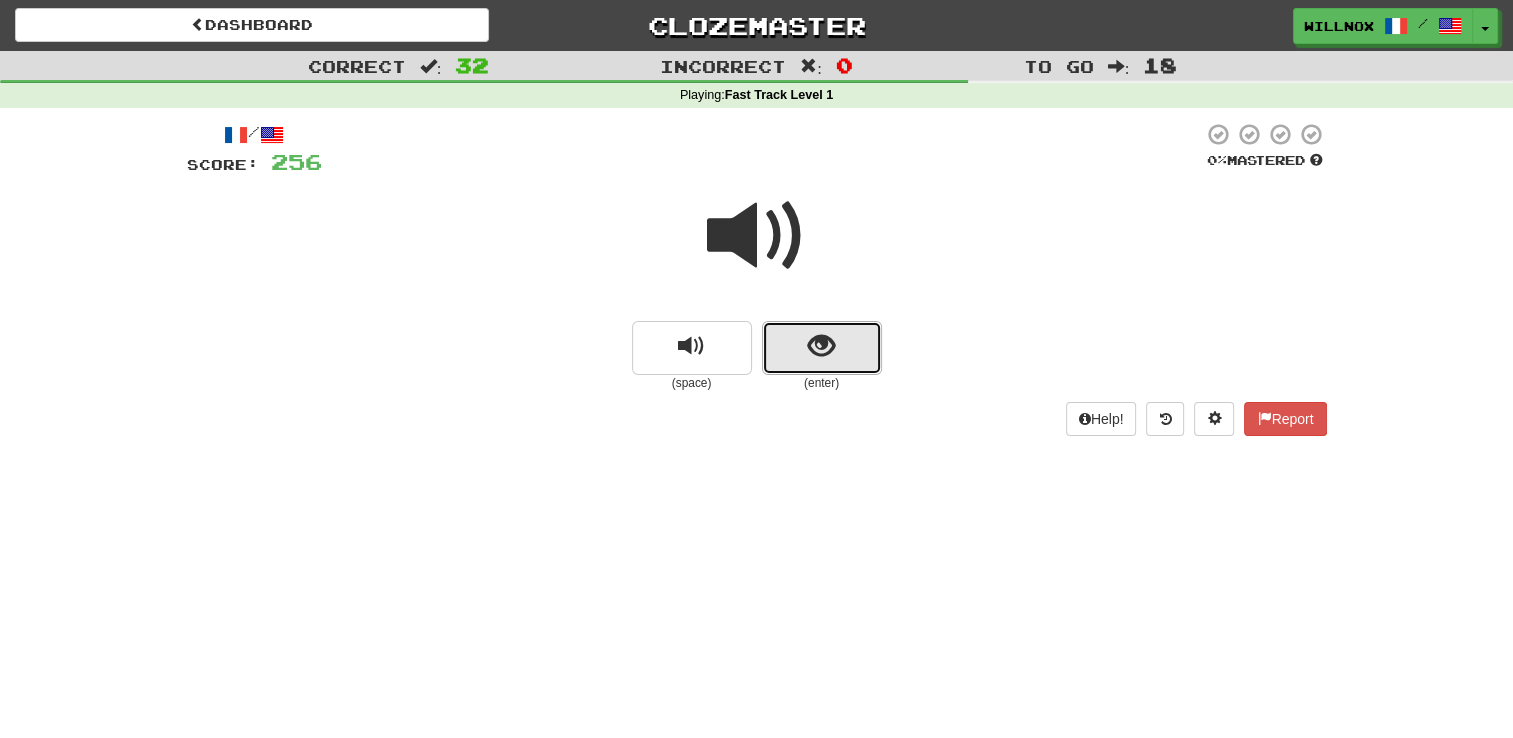 click at bounding box center [821, 346] 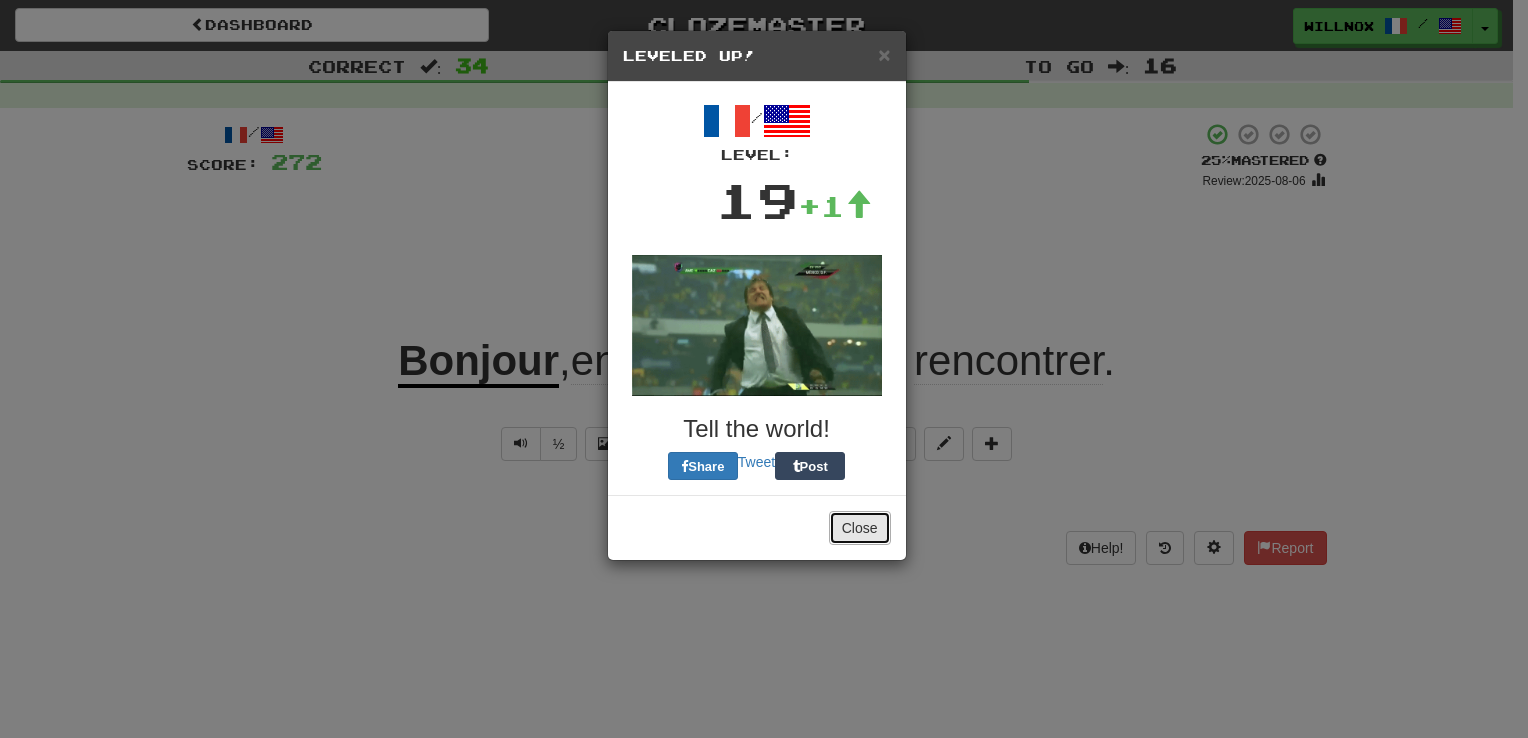 click on "Close" at bounding box center (860, 528) 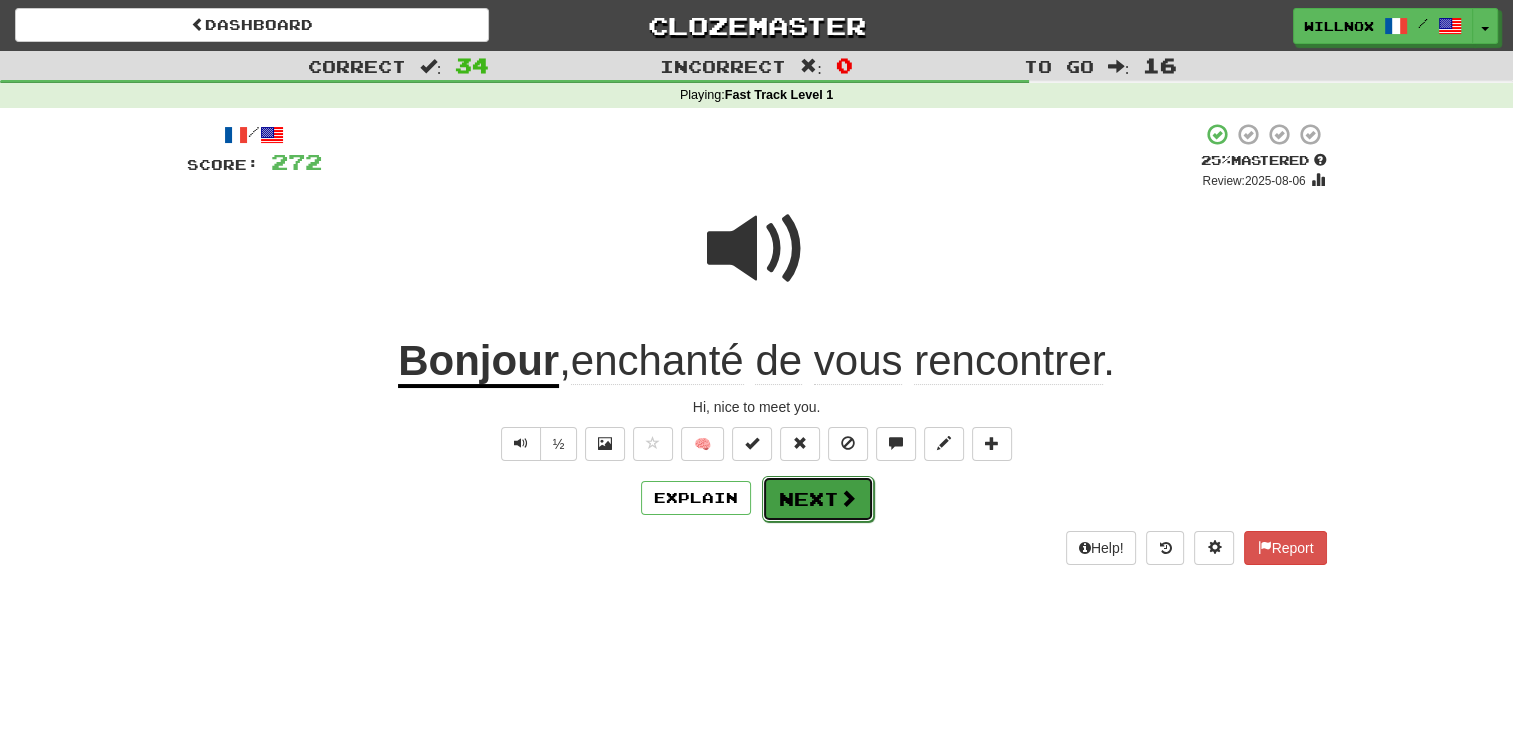 click on "Next" at bounding box center [818, 499] 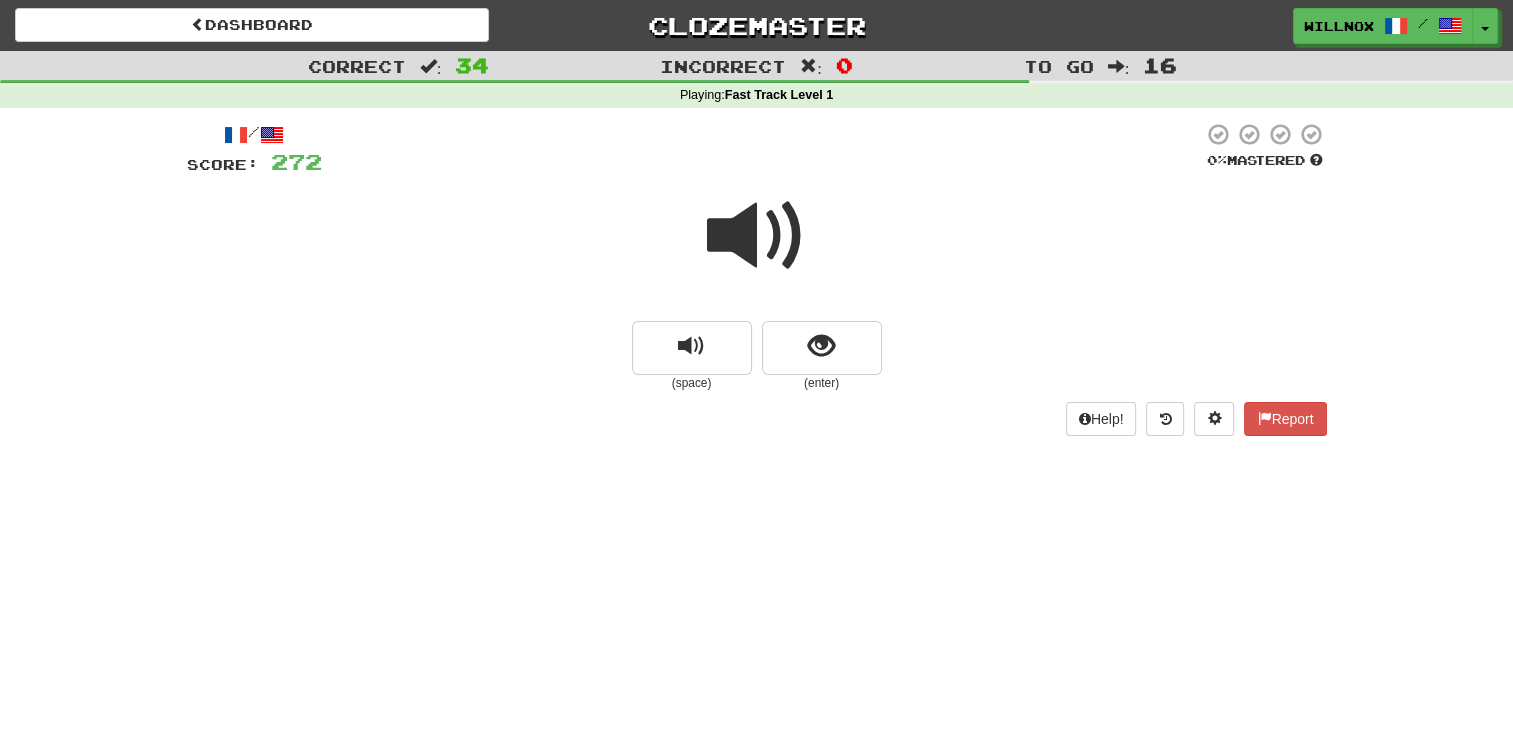 click at bounding box center [757, 236] 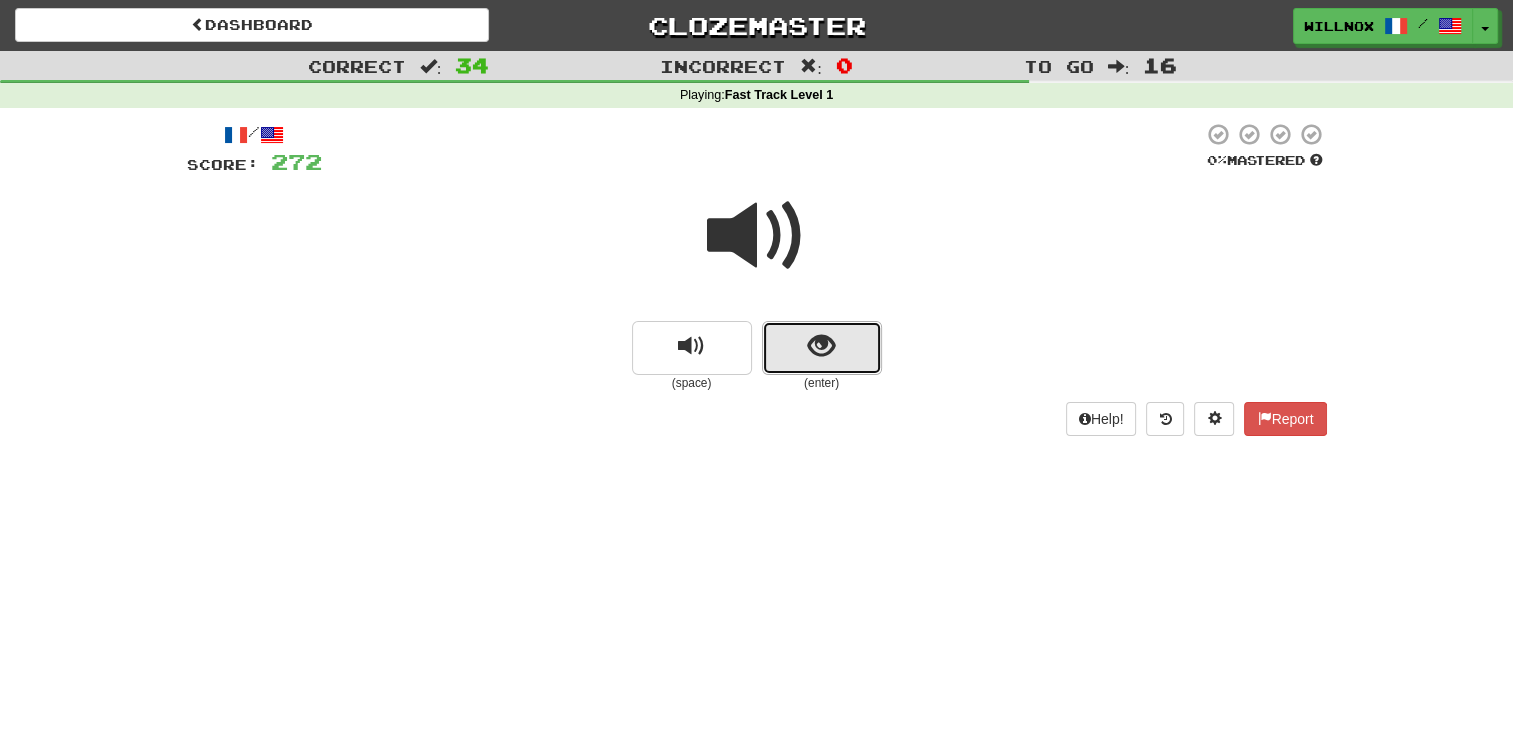 click at bounding box center [822, 348] 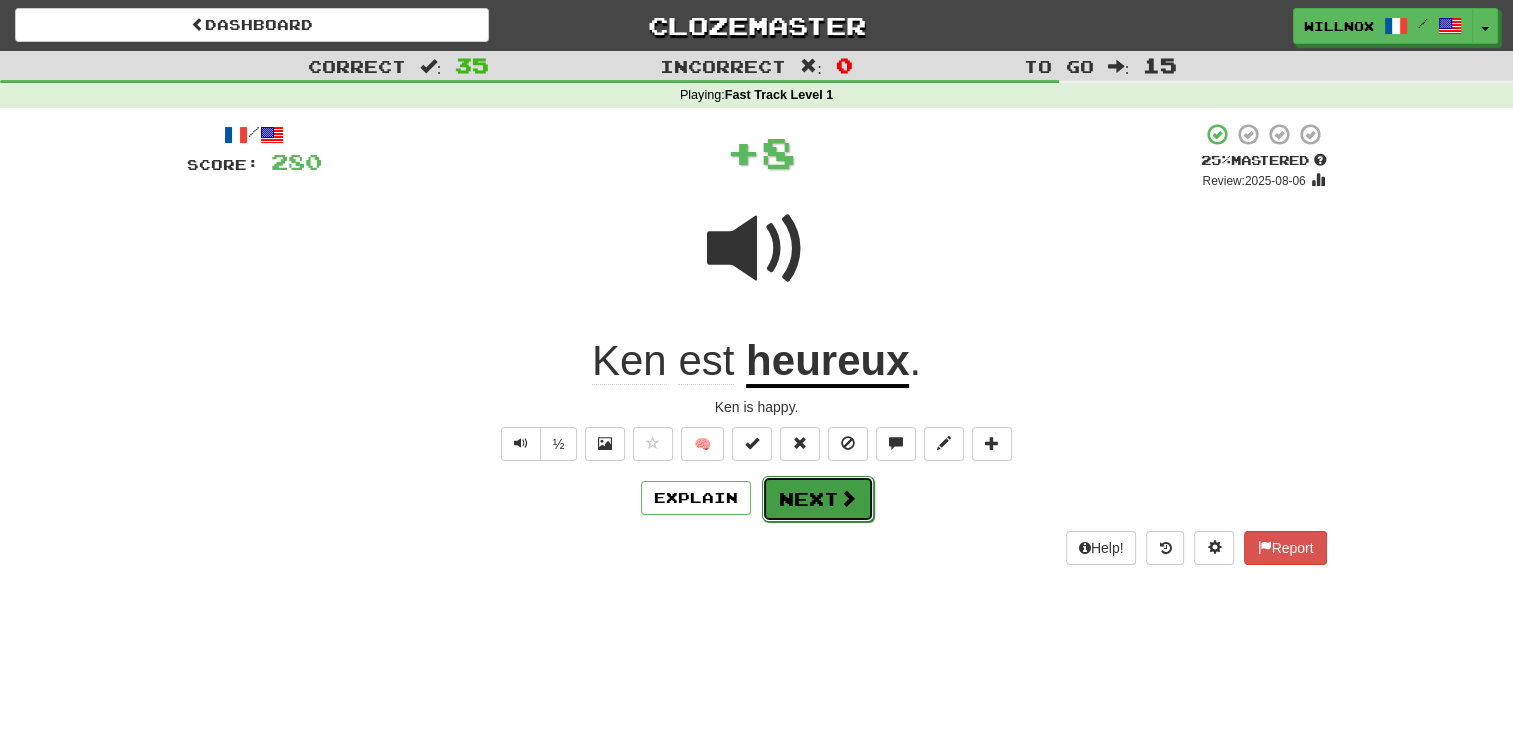 click on "Next" at bounding box center [818, 499] 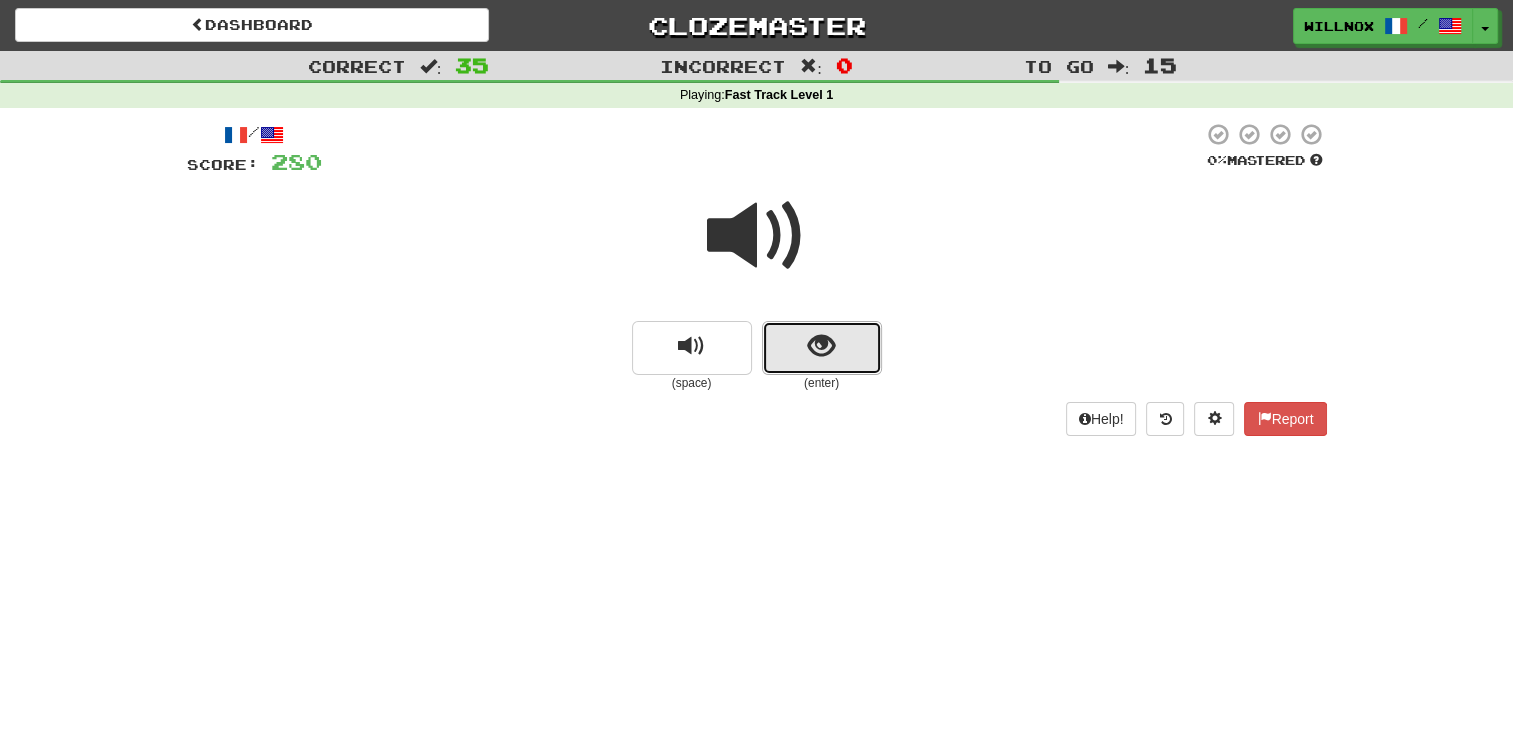 click at bounding box center [822, 348] 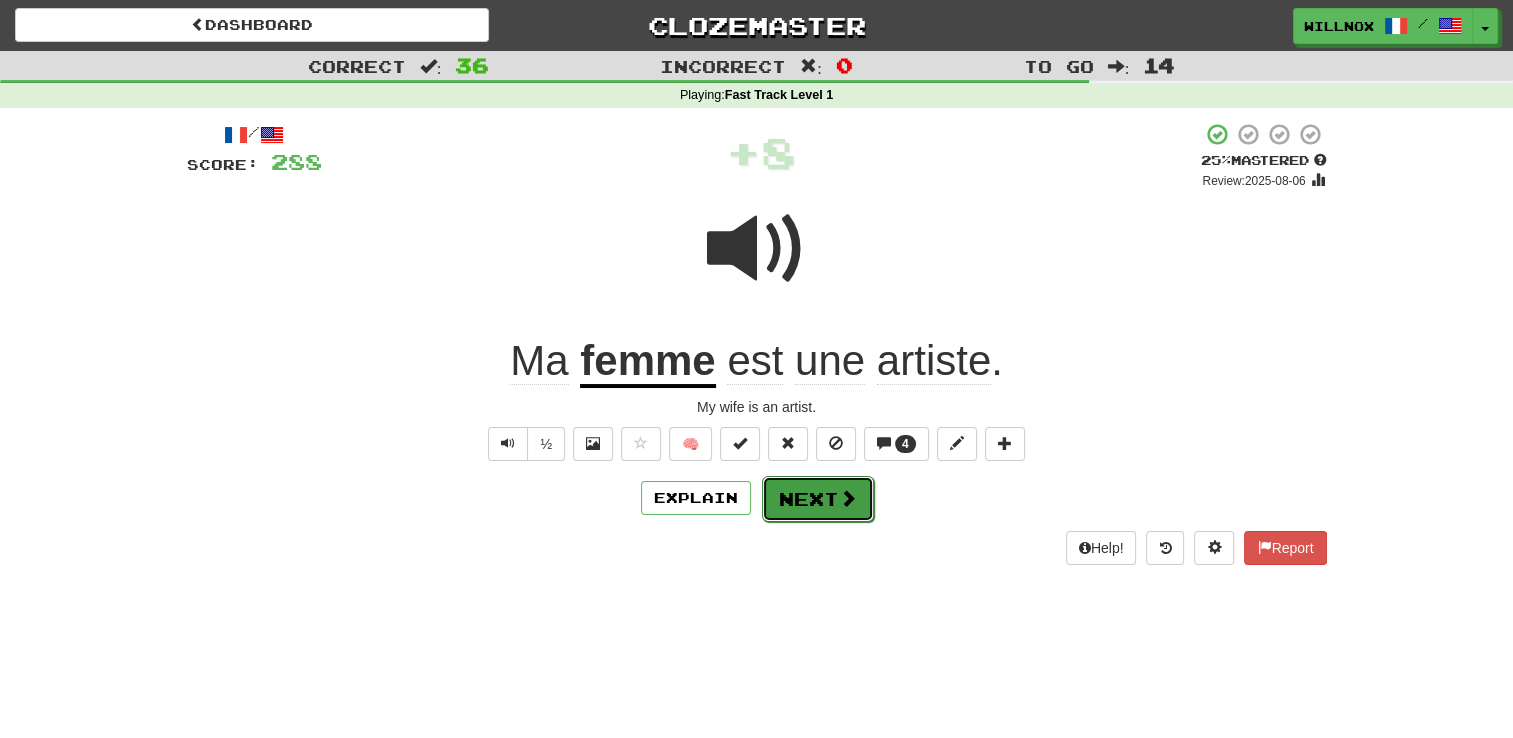 click on "Next" at bounding box center [818, 499] 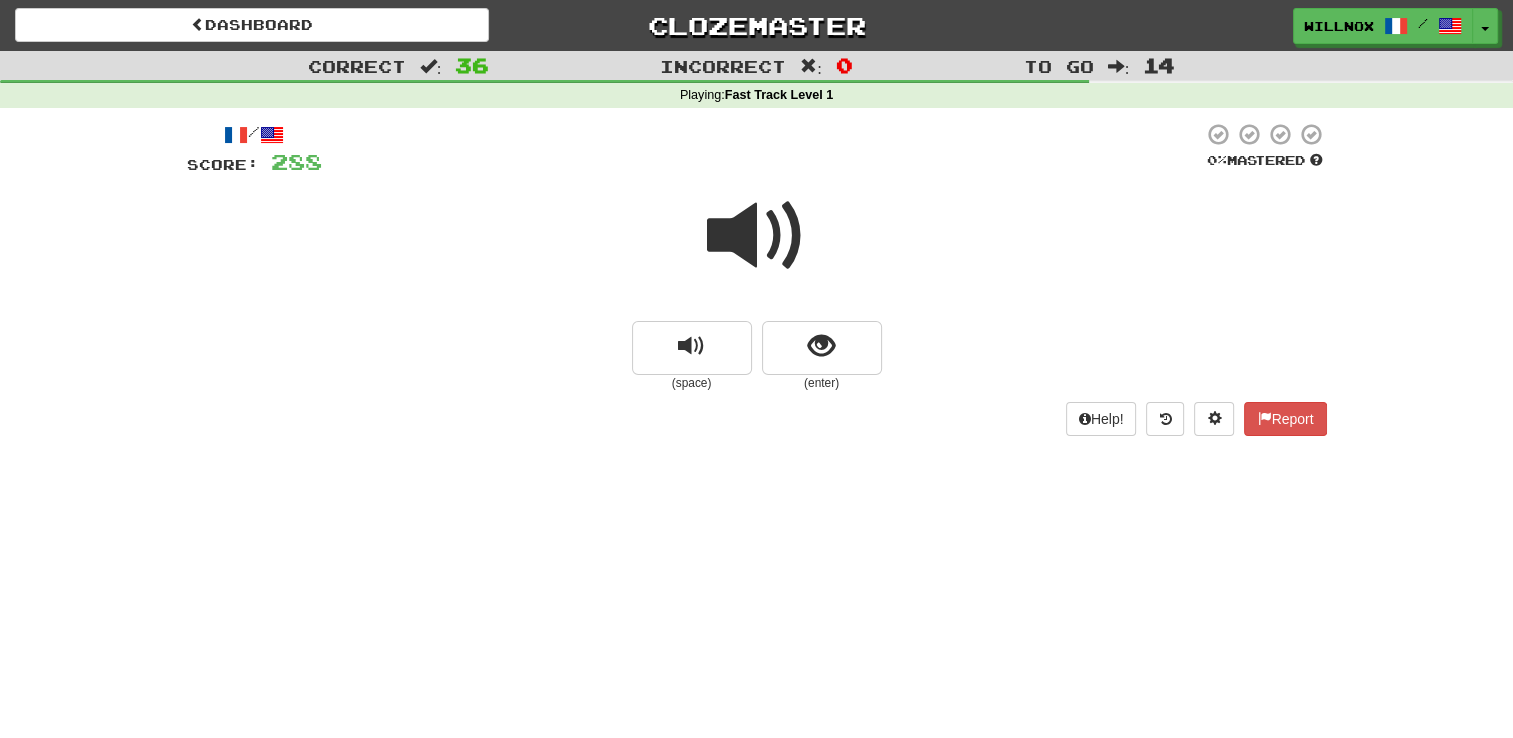 click at bounding box center (757, 236) 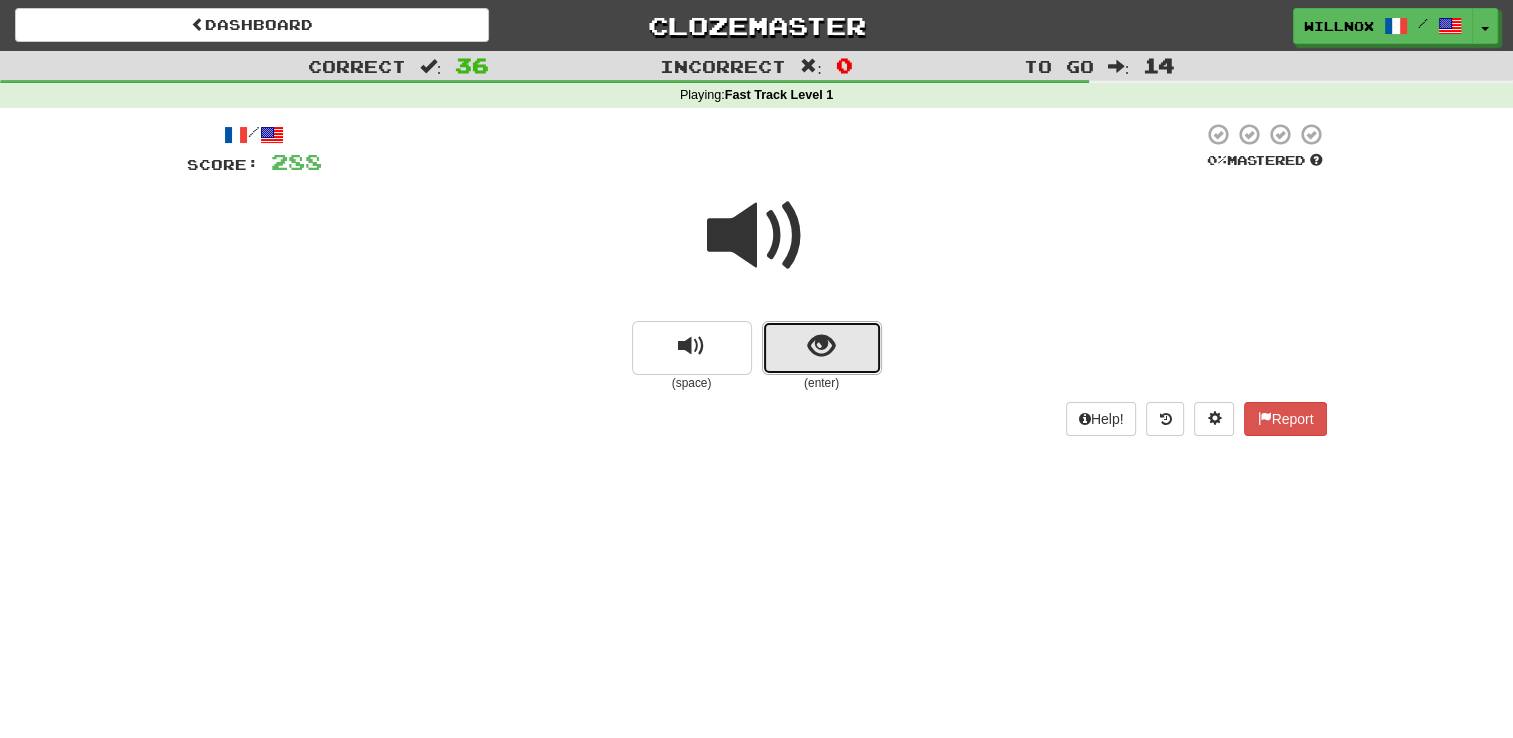 click at bounding box center (821, 346) 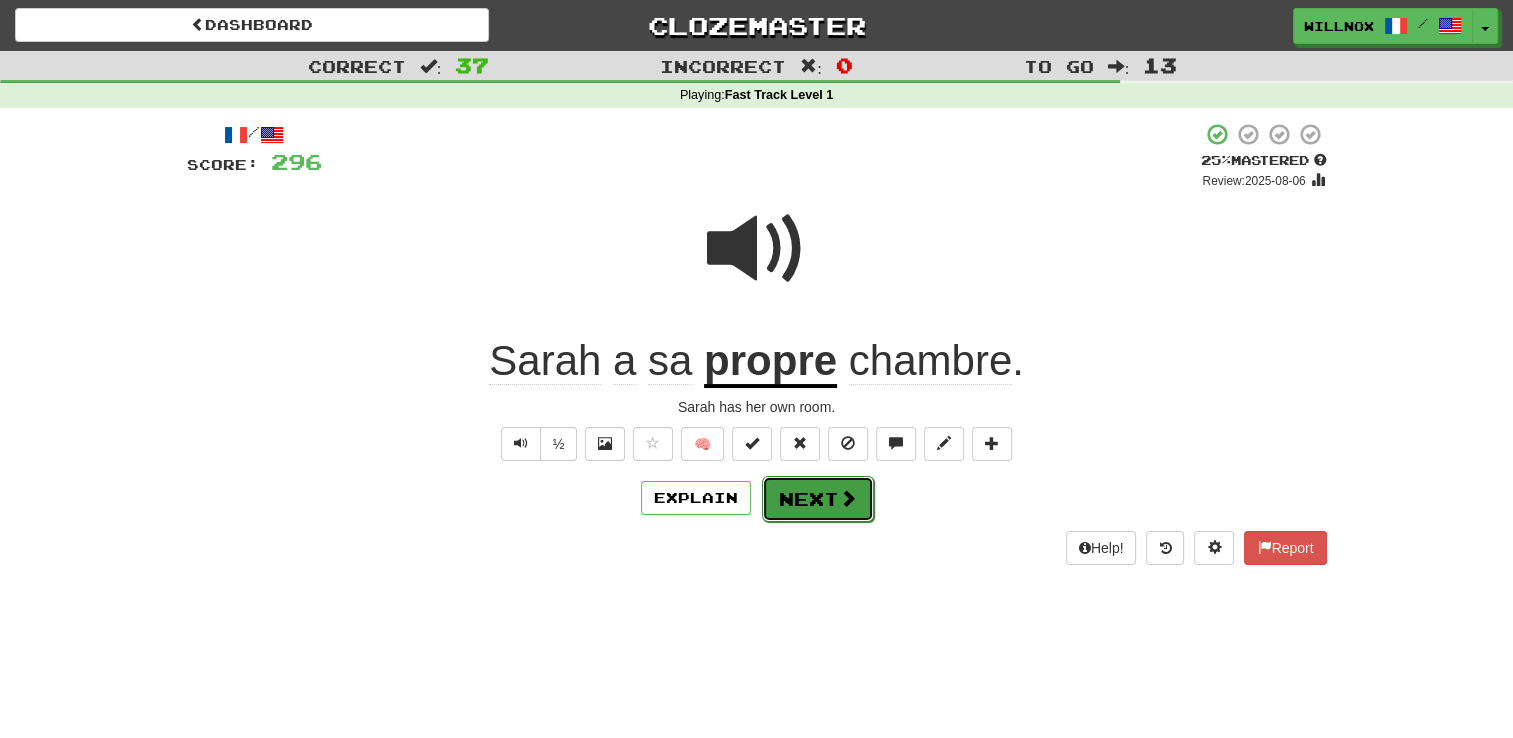click at bounding box center [848, 498] 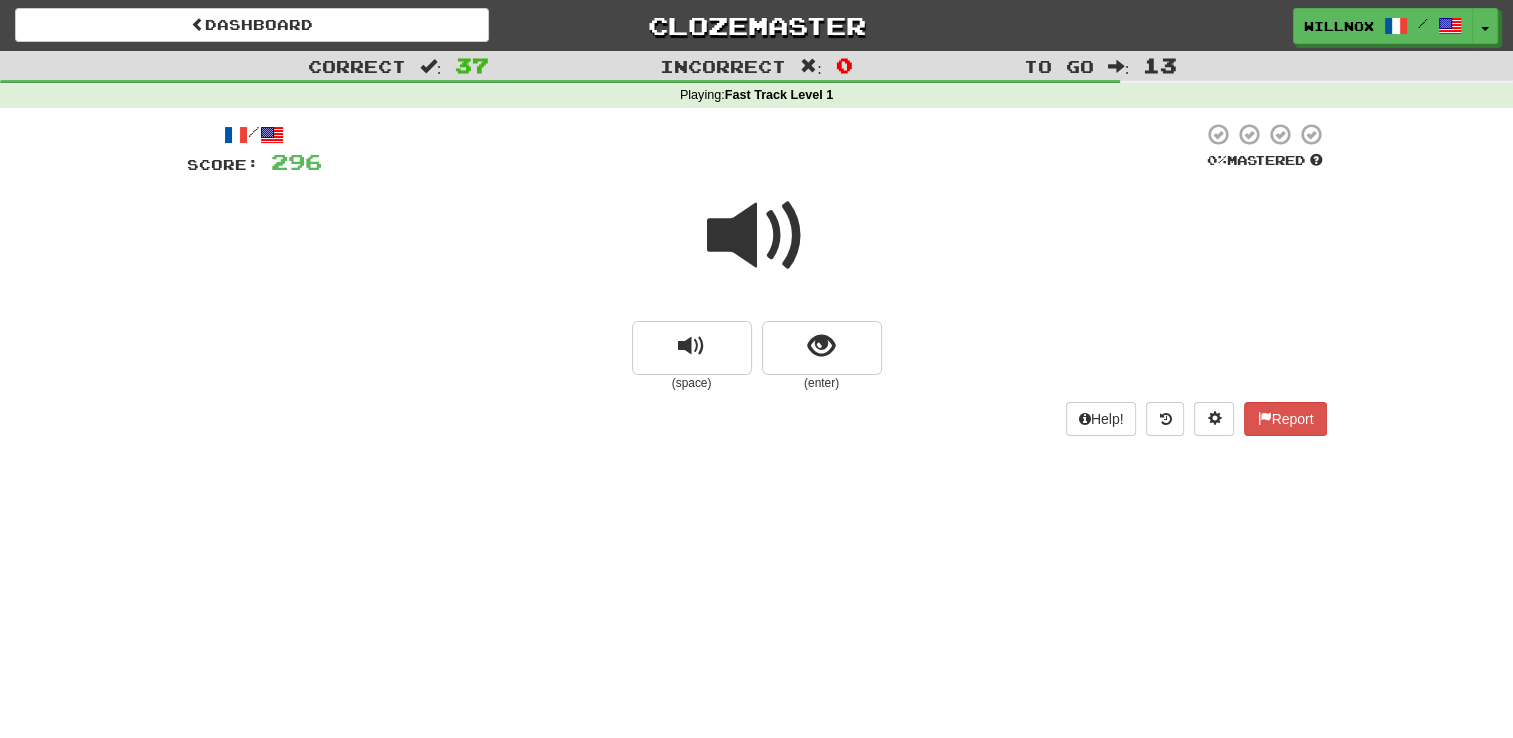 click at bounding box center [757, 236] 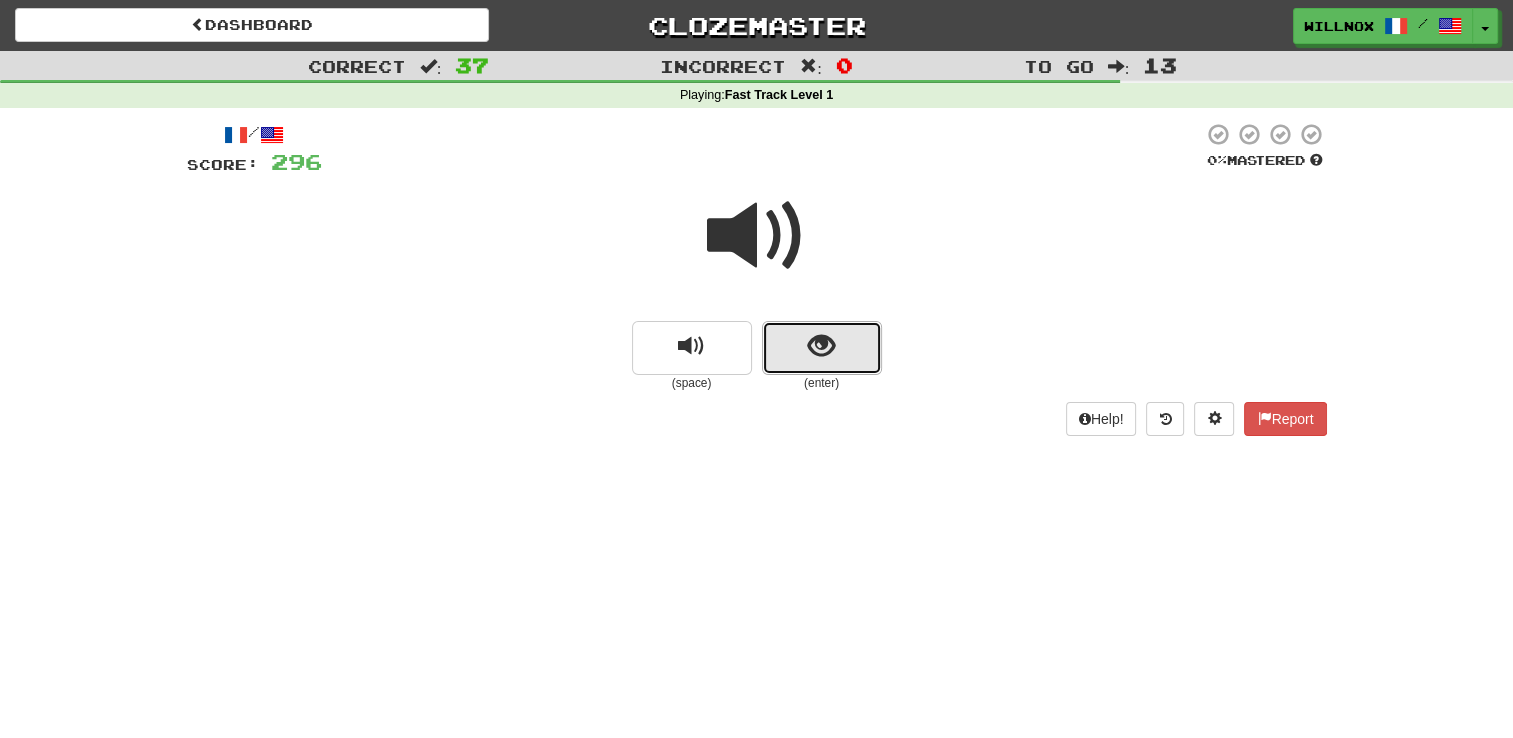 click at bounding box center [822, 348] 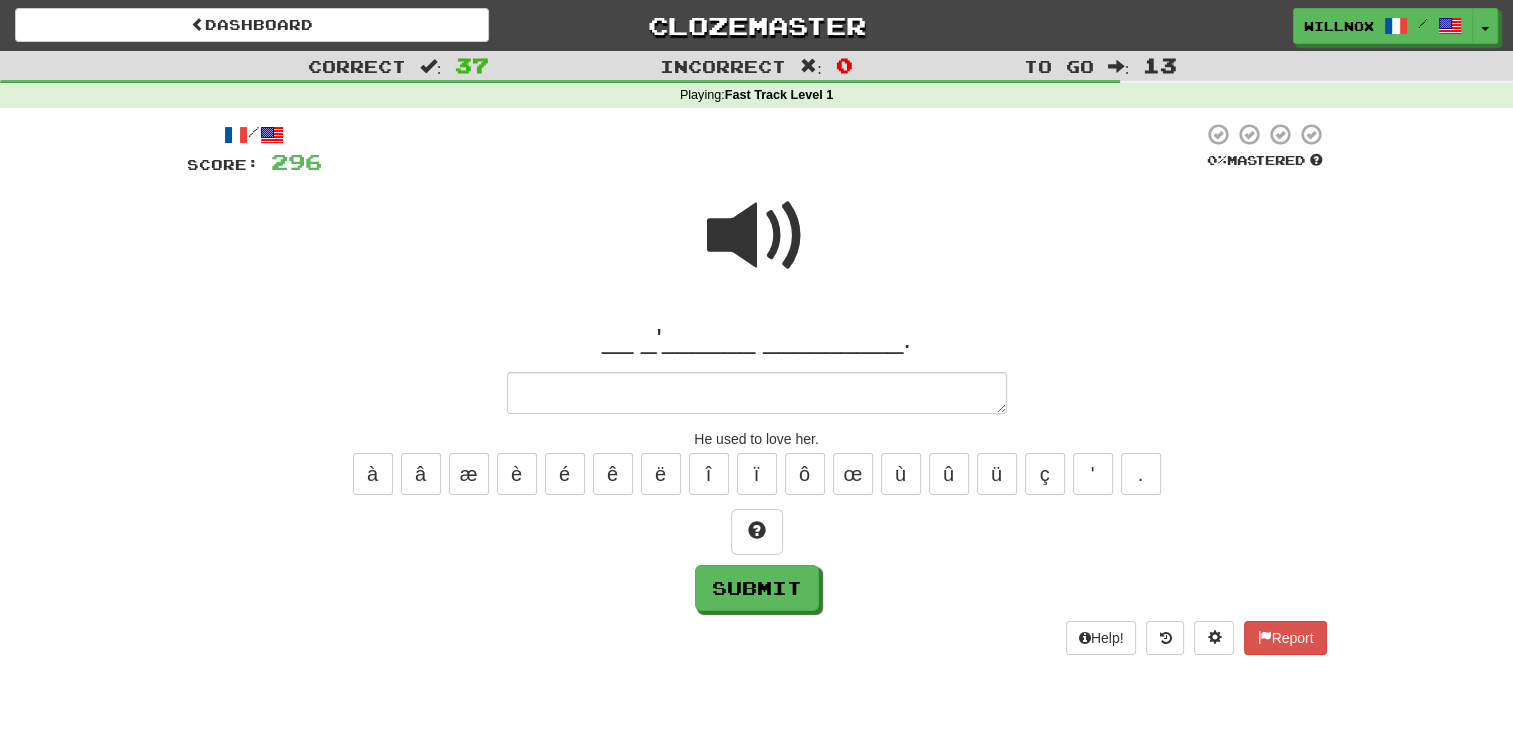 click at bounding box center (757, 236) 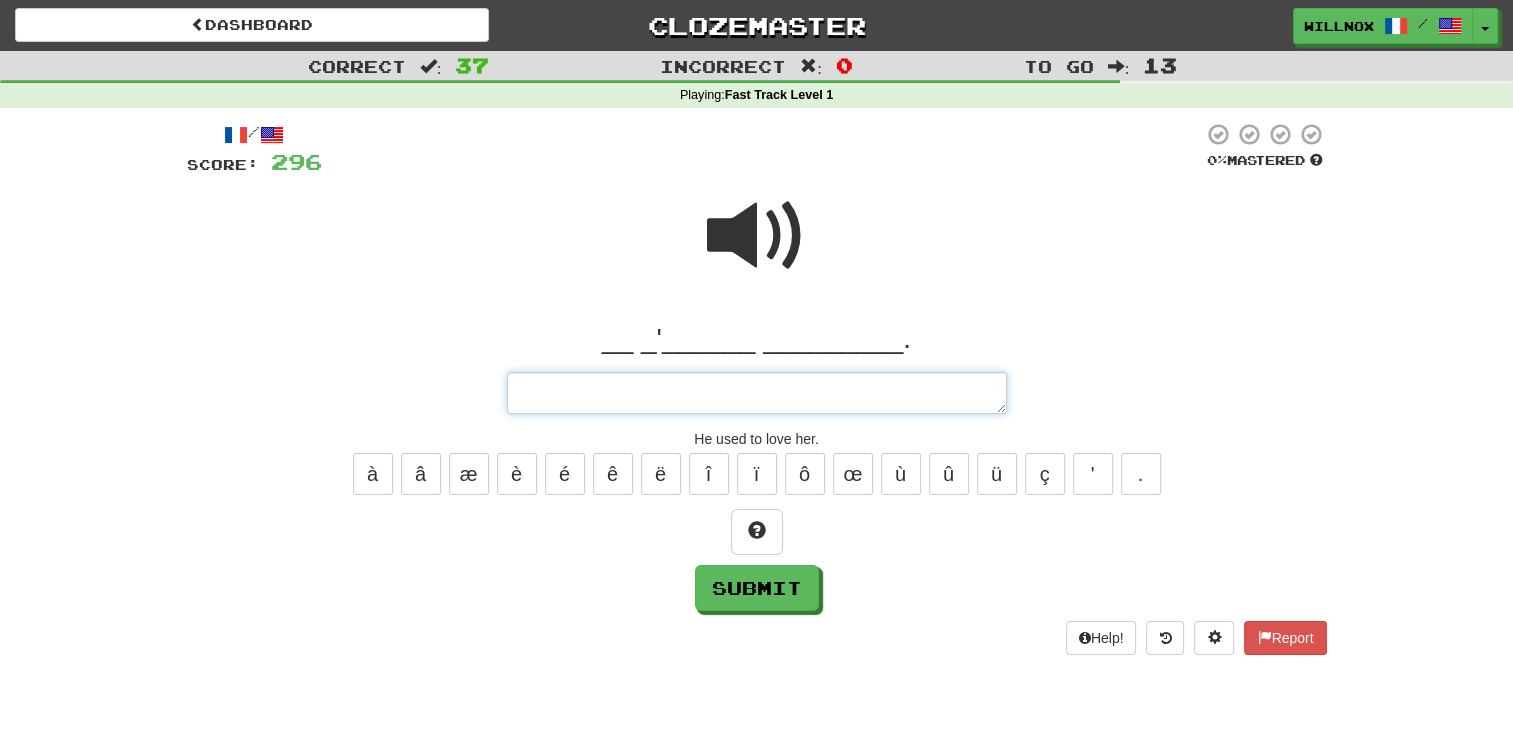 click at bounding box center [757, 393] 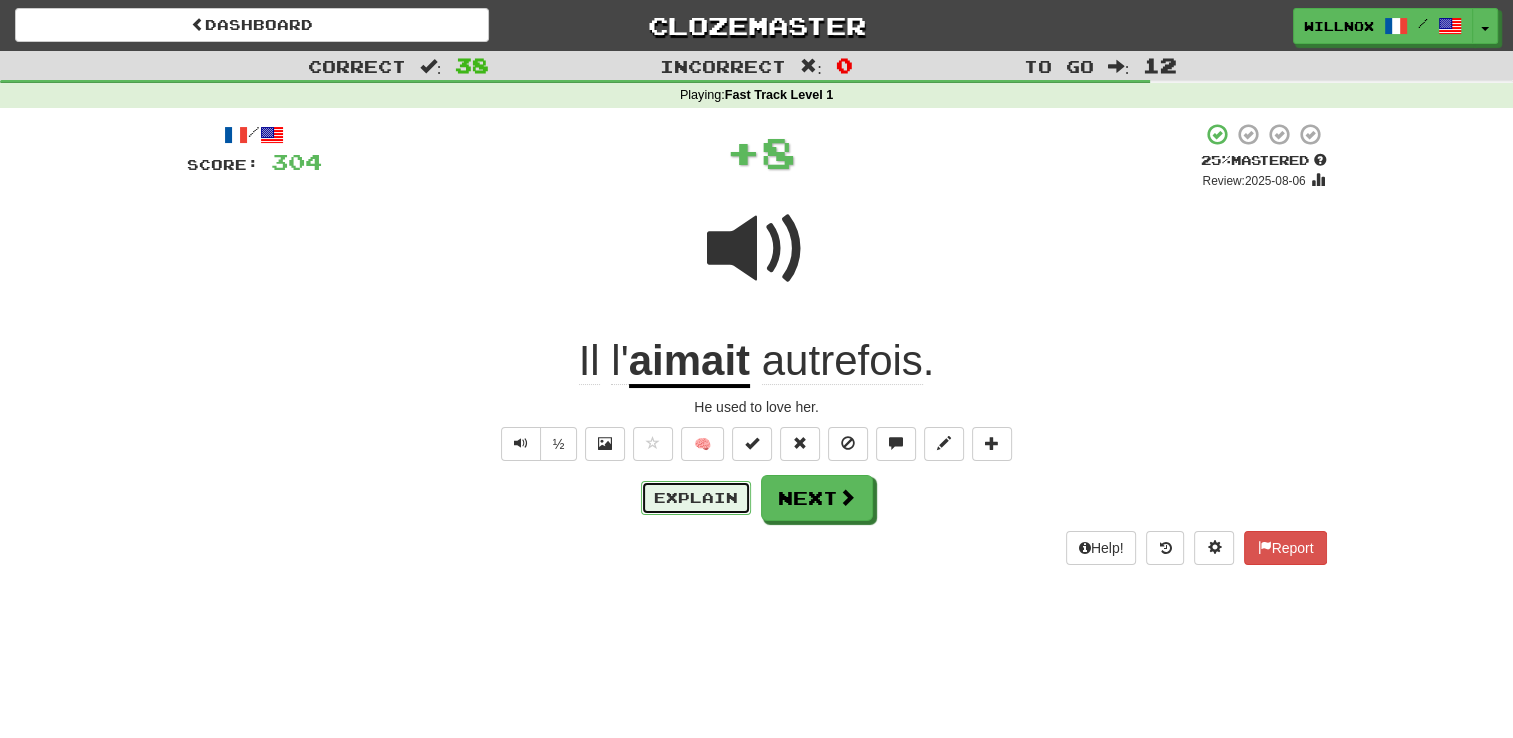 click on "Explain" at bounding box center (696, 498) 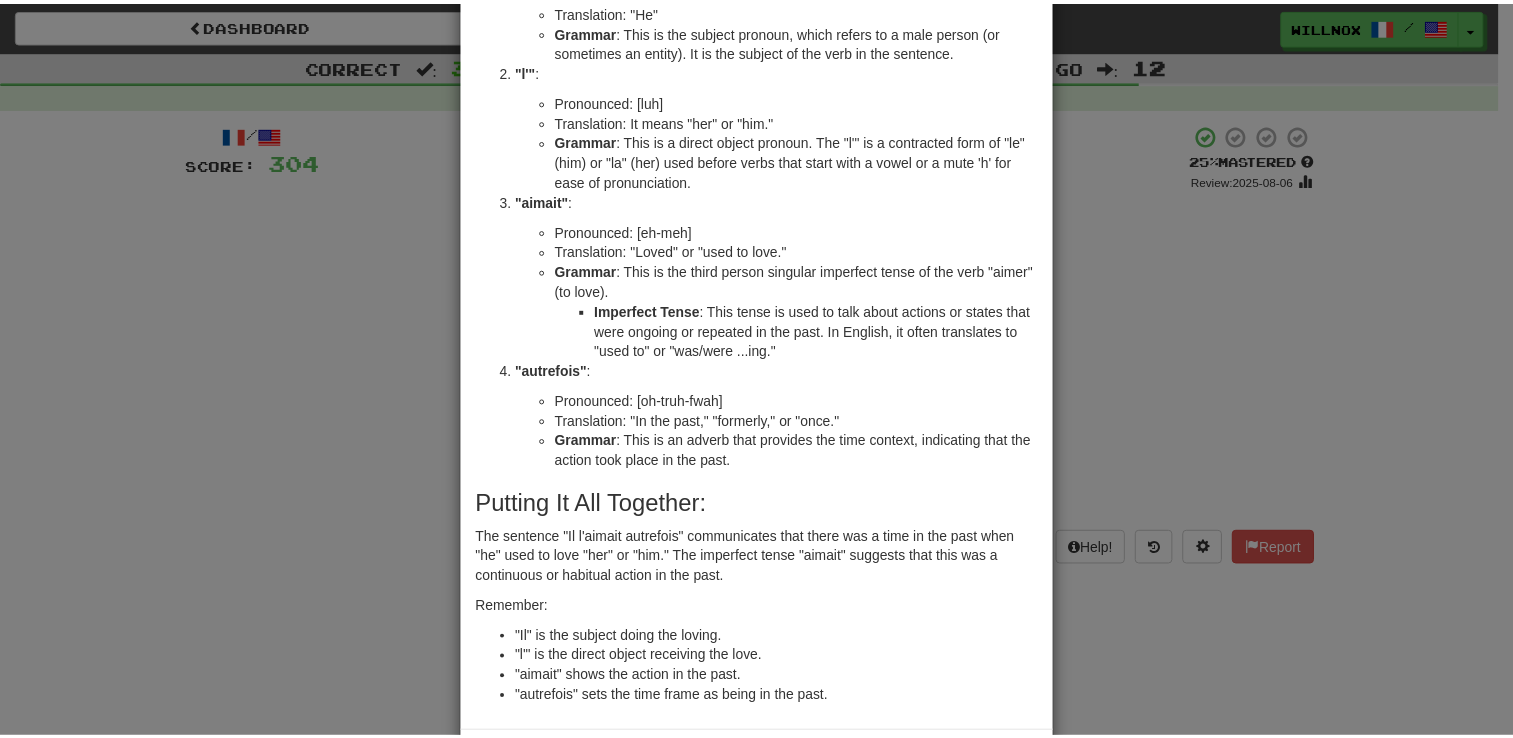 scroll, scrollTop: 320, scrollLeft: 0, axis: vertical 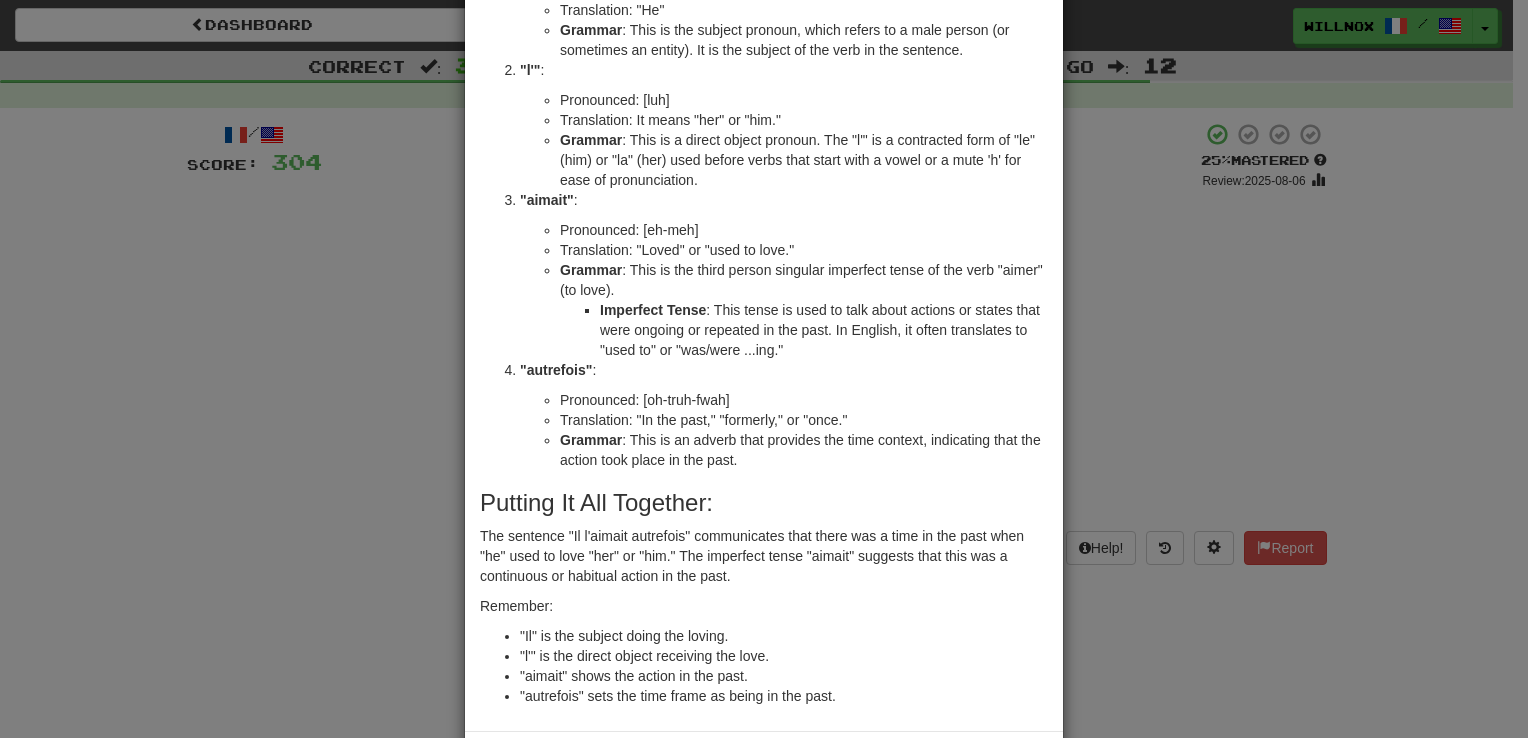 click on "× Explanation Certainly! Let's break down the French sentence "Il l'aimait autrefois" for a better understanding.
General Translation:
"He used to love her/him in the past."
Detailed Breakdown:
"Il" :
Pronounced: [eel]
Translation: "He"
Grammar : This is the subject pronoun, which refers to a male person (or sometimes an entity). It is the subject of the verb in the sentence.
"l'" :
Pronounced: [luh]
Translation: It means "her" or "him."
Grammar : This is a direct object pronoun. The "l'" is a contracted form of "le" (him) or "la" (her) used before verbs that start with a vowel or a mute 'h' for ease of pronunciation.
"aimait" :
Pronounced: [eh-meh]
Translation: "Loved" or "used to love."
Grammar : This is the third person singular imperfect tense of the verb "aimer" (to love).
Imperfect Tense : This tense is used to talk about actions or states that were ongoing or repeated in the past. In English, it often translates to "used to" or "was/were ...ing."" at bounding box center (764, 369) 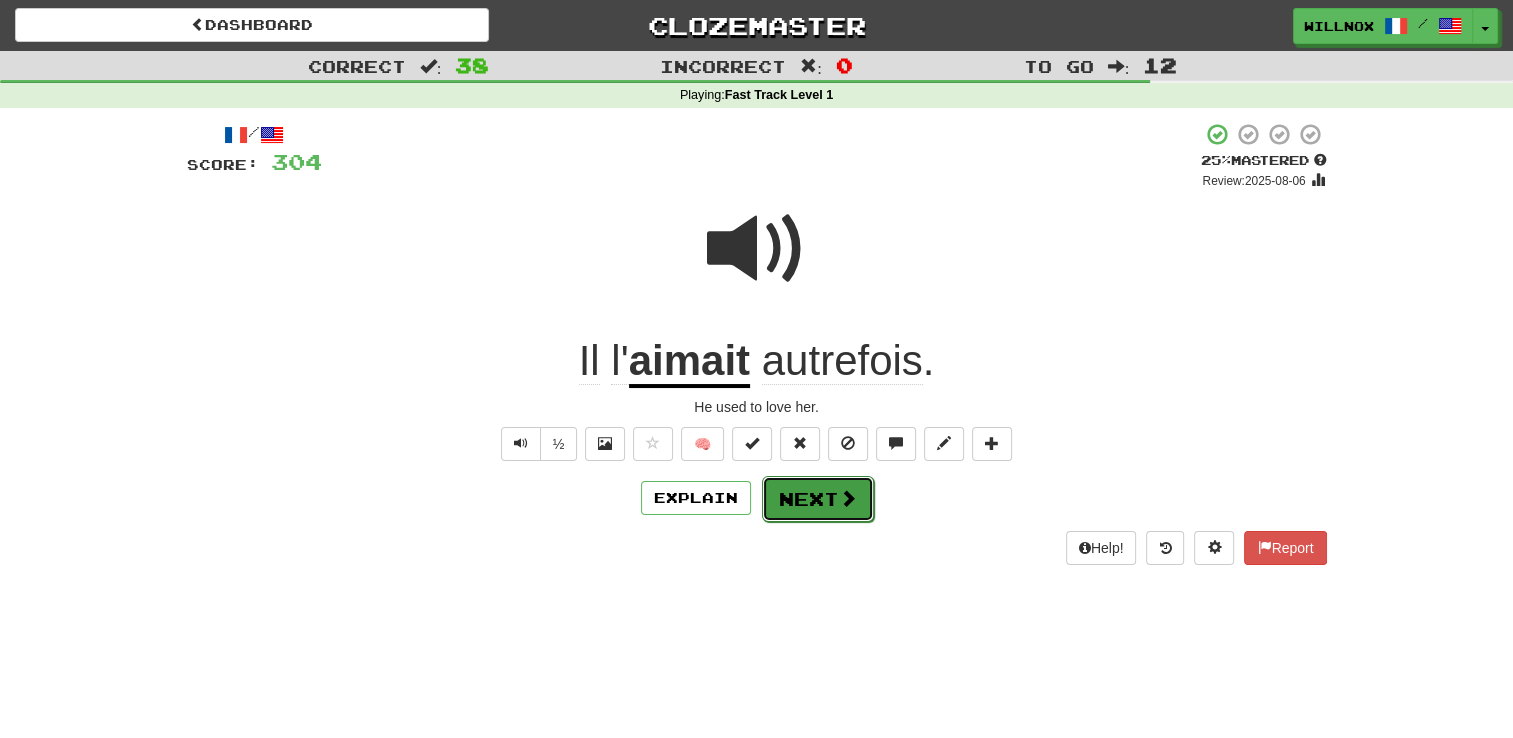 click on "Next" at bounding box center [818, 499] 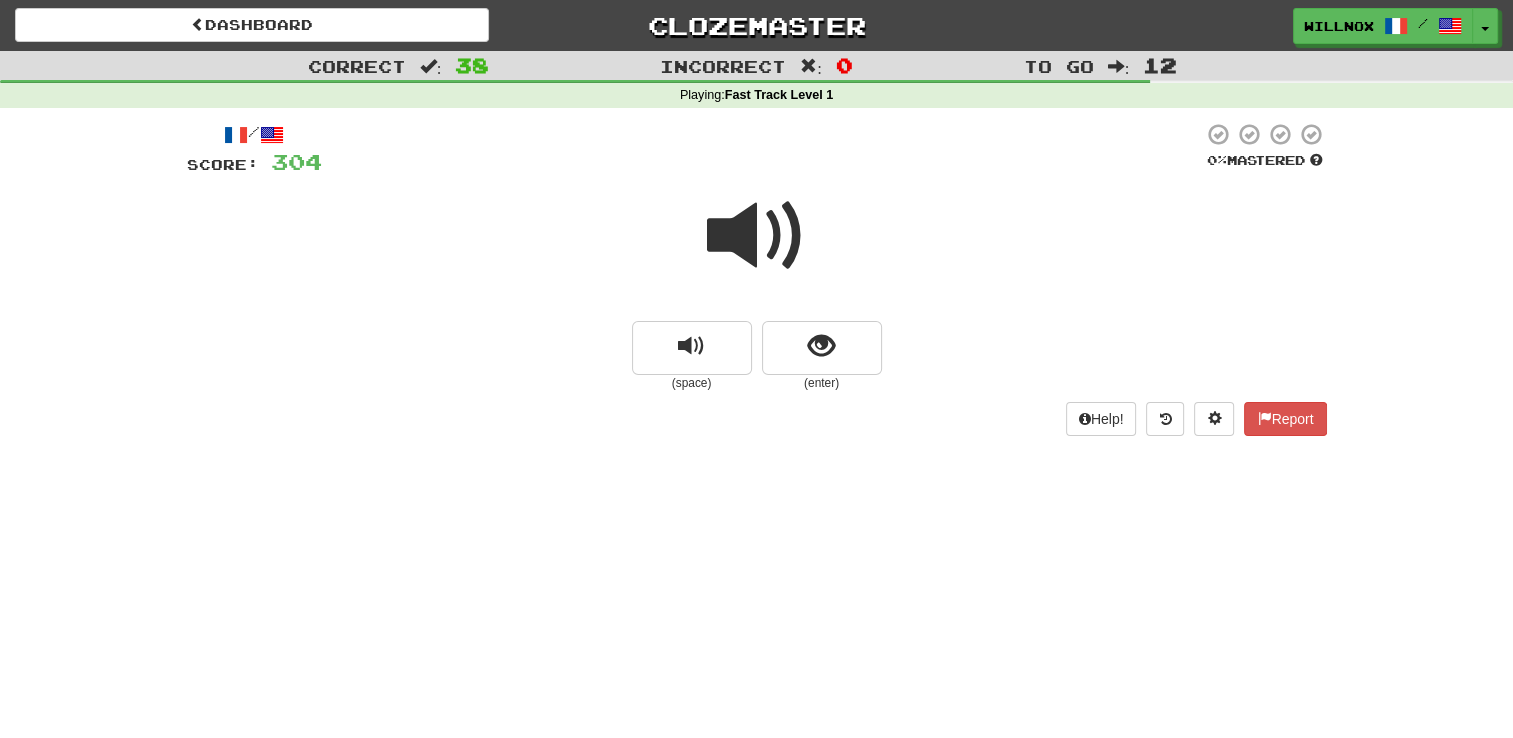 click at bounding box center [757, 236] 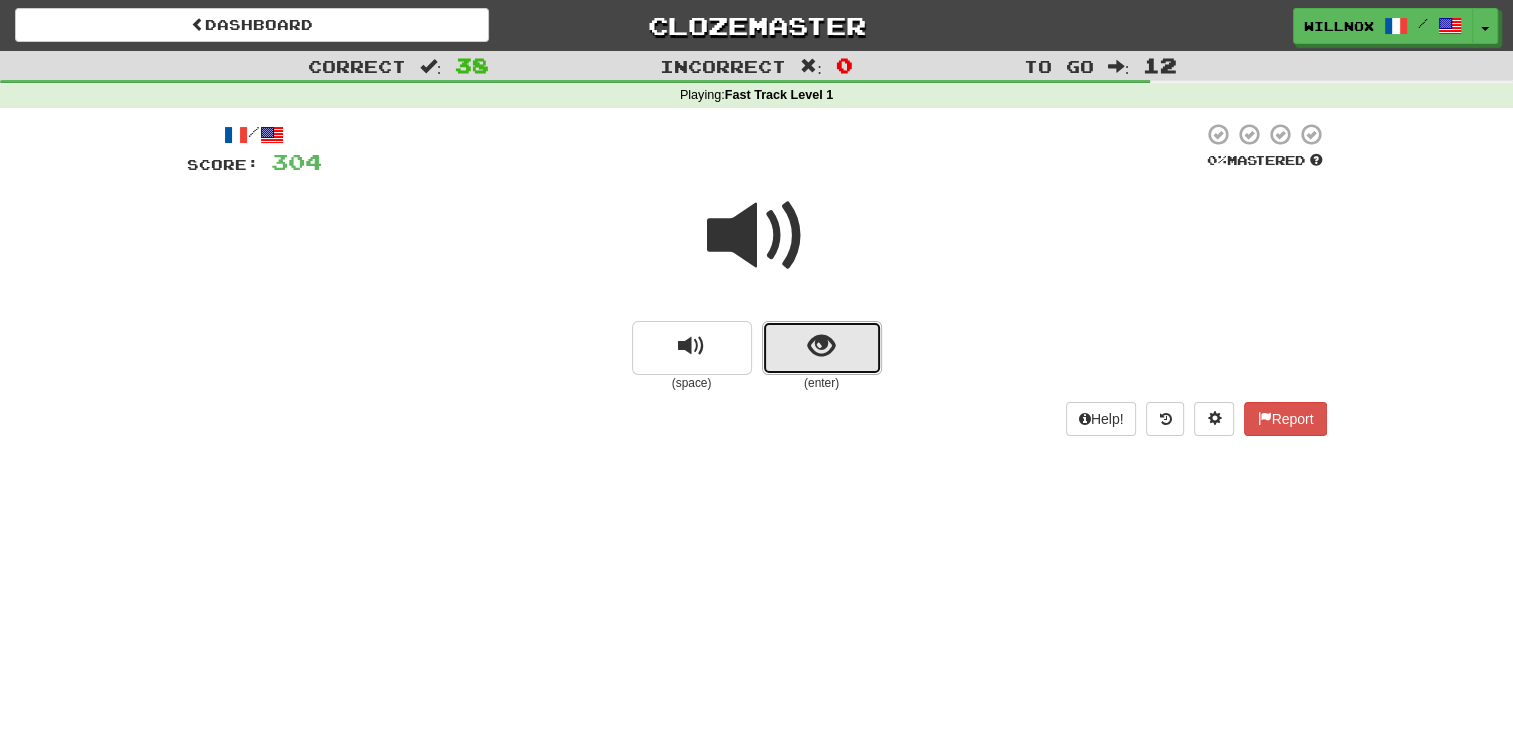 click at bounding box center (822, 348) 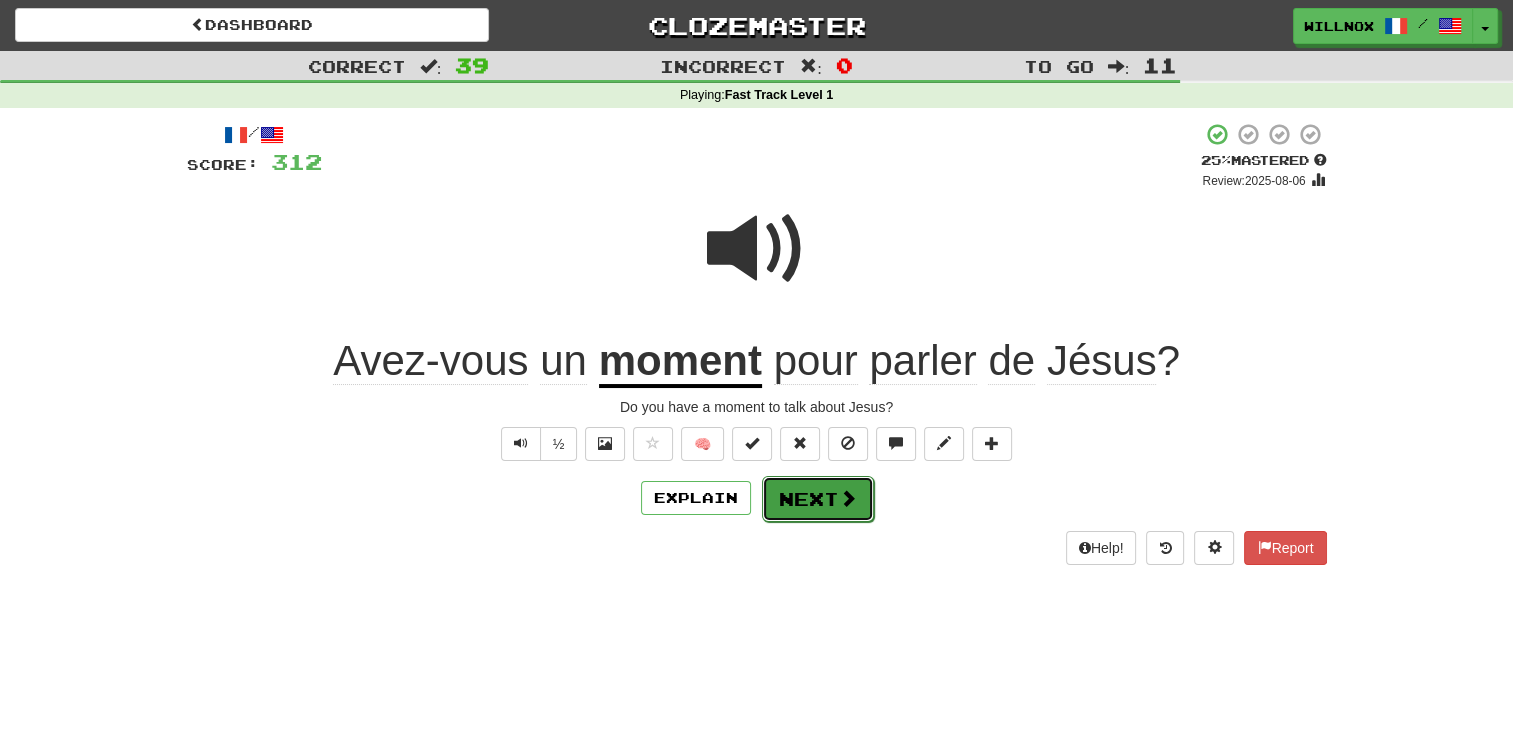 click on "Next" at bounding box center [818, 499] 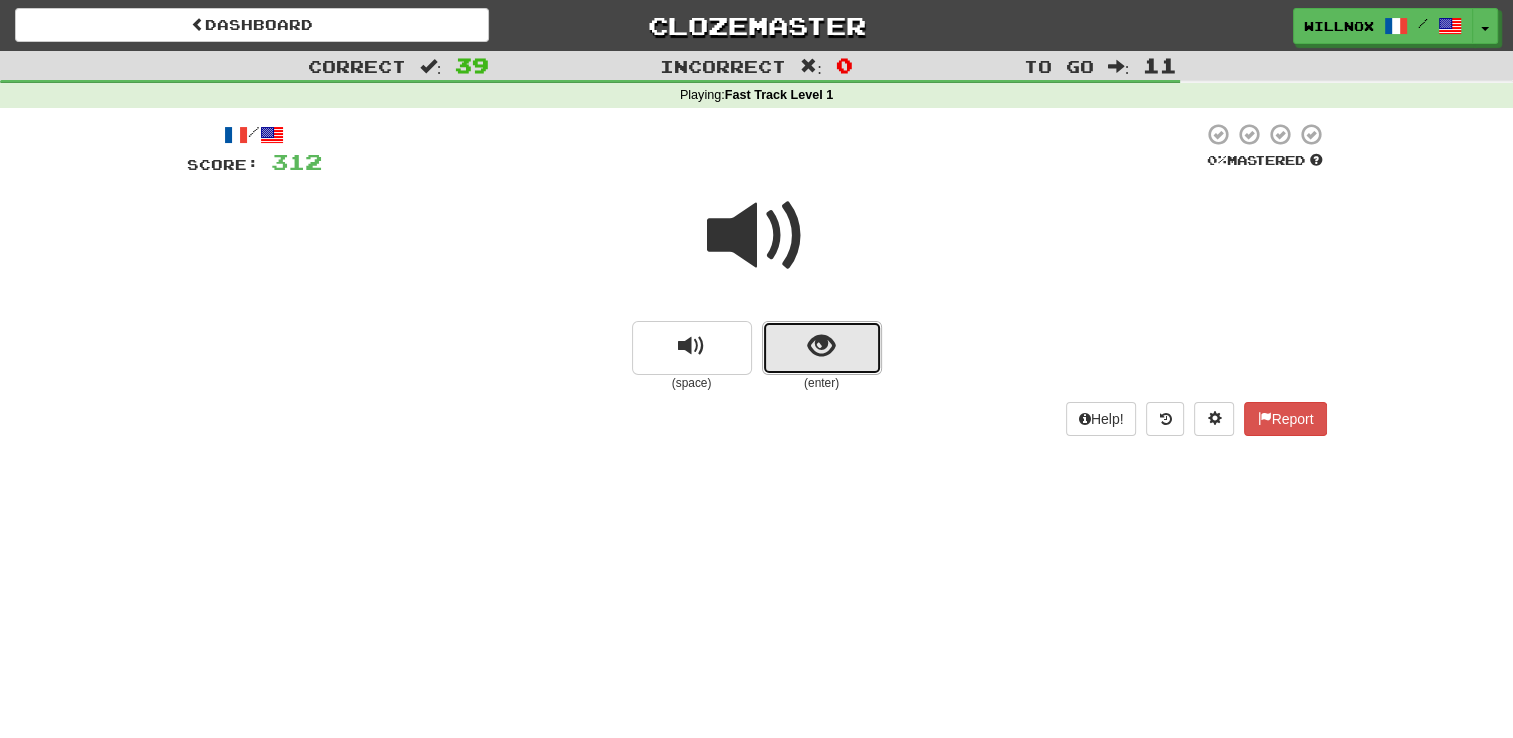 click at bounding box center [822, 348] 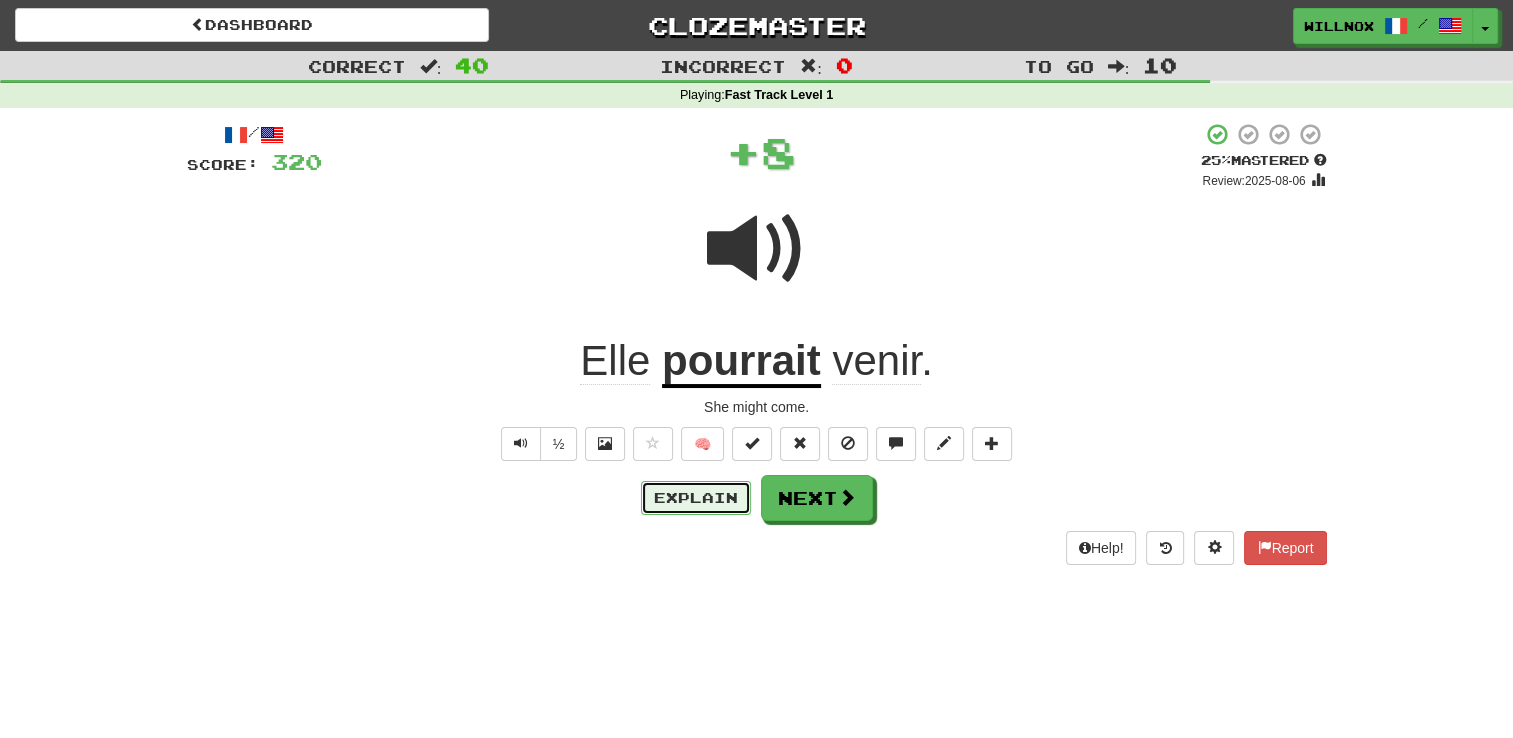 click on "Explain" at bounding box center [696, 498] 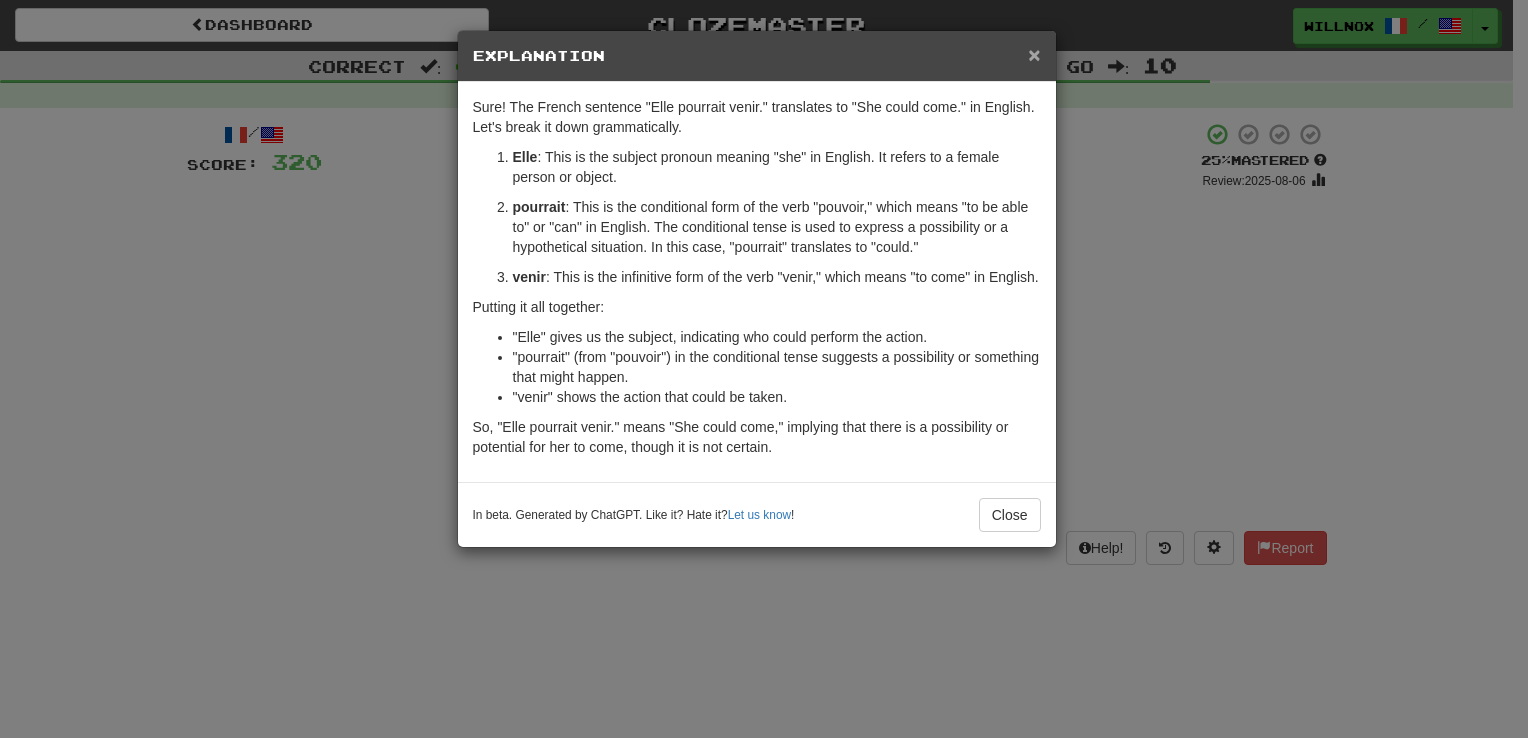 click on "×" at bounding box center (1034, 54) 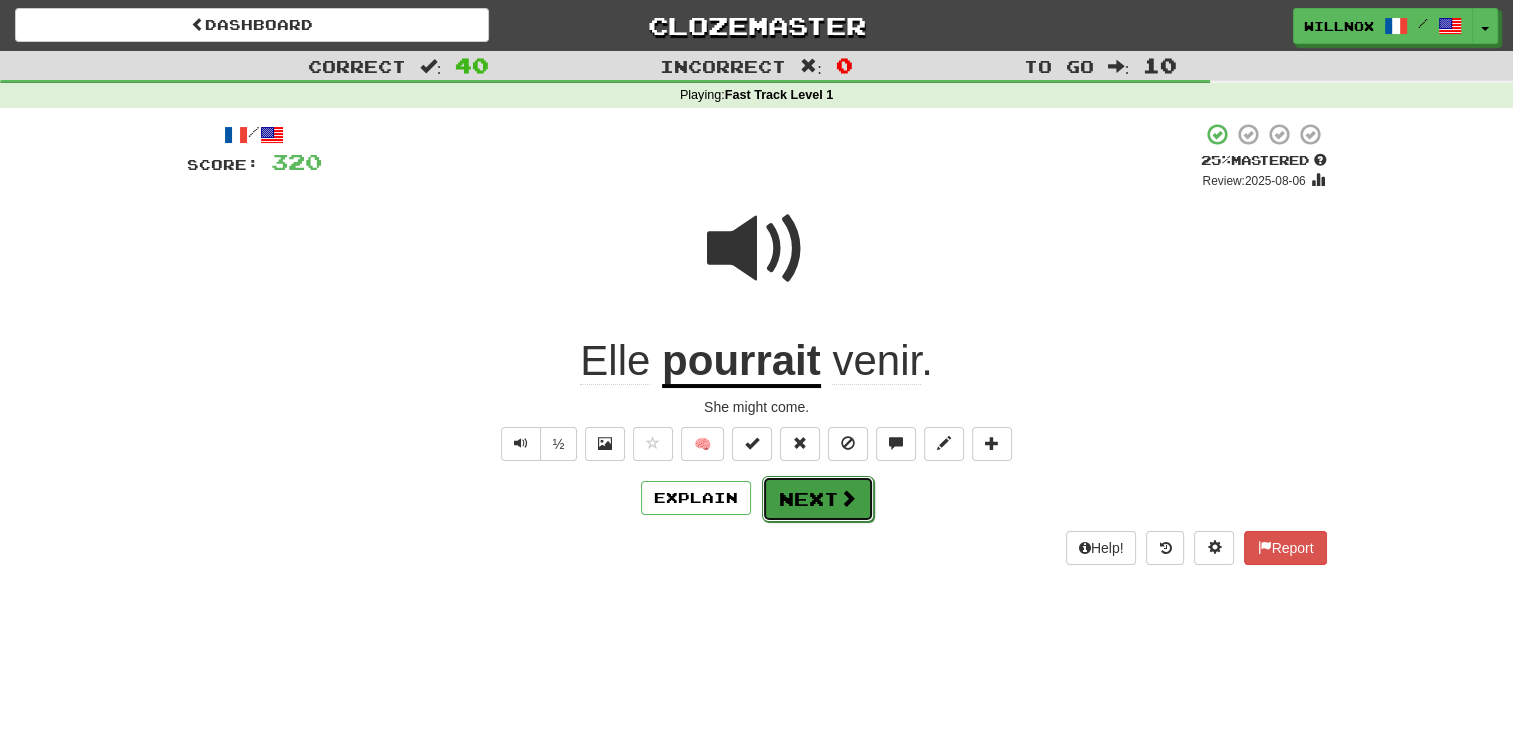 click on "Next" at bounding box center [818, 499] 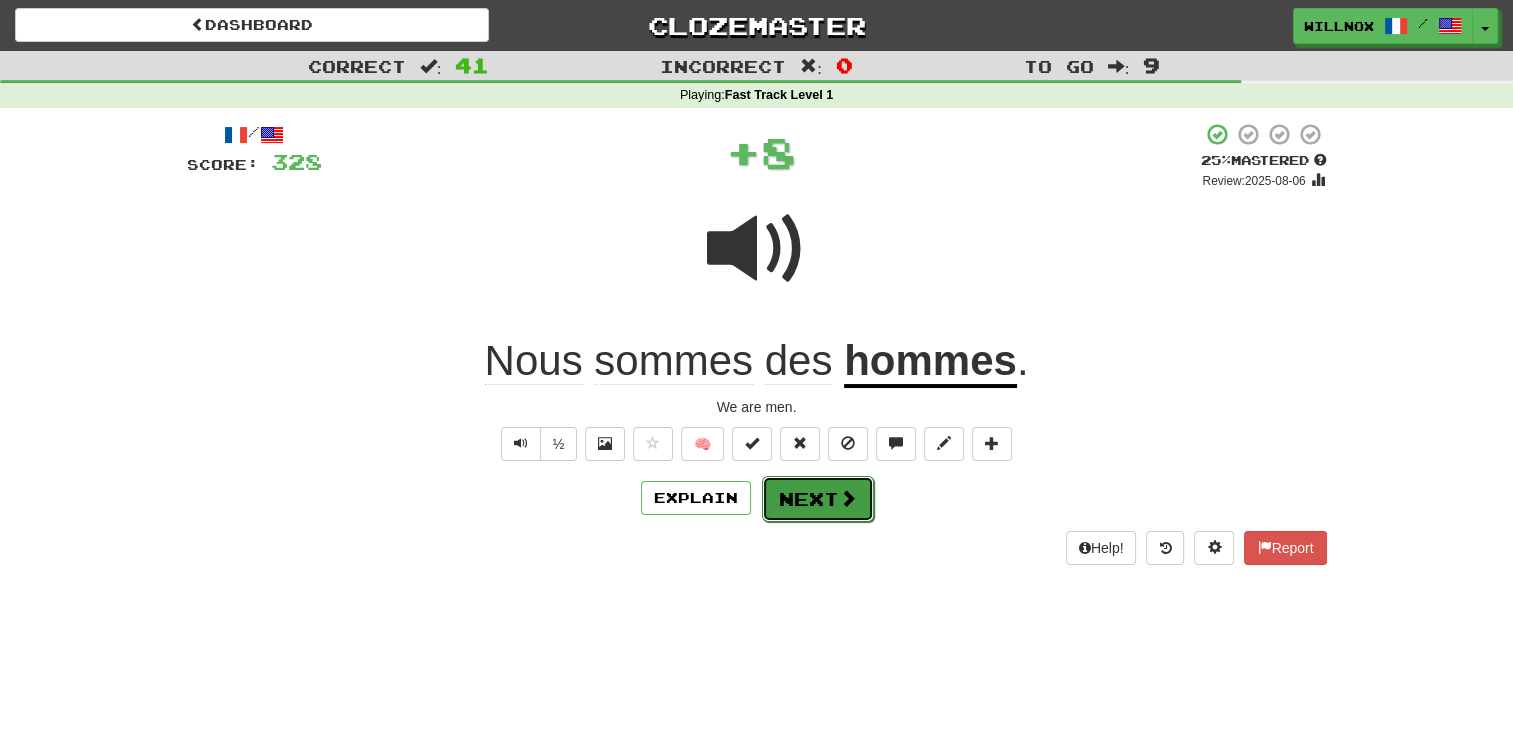 click at bounding box center (848, 498) 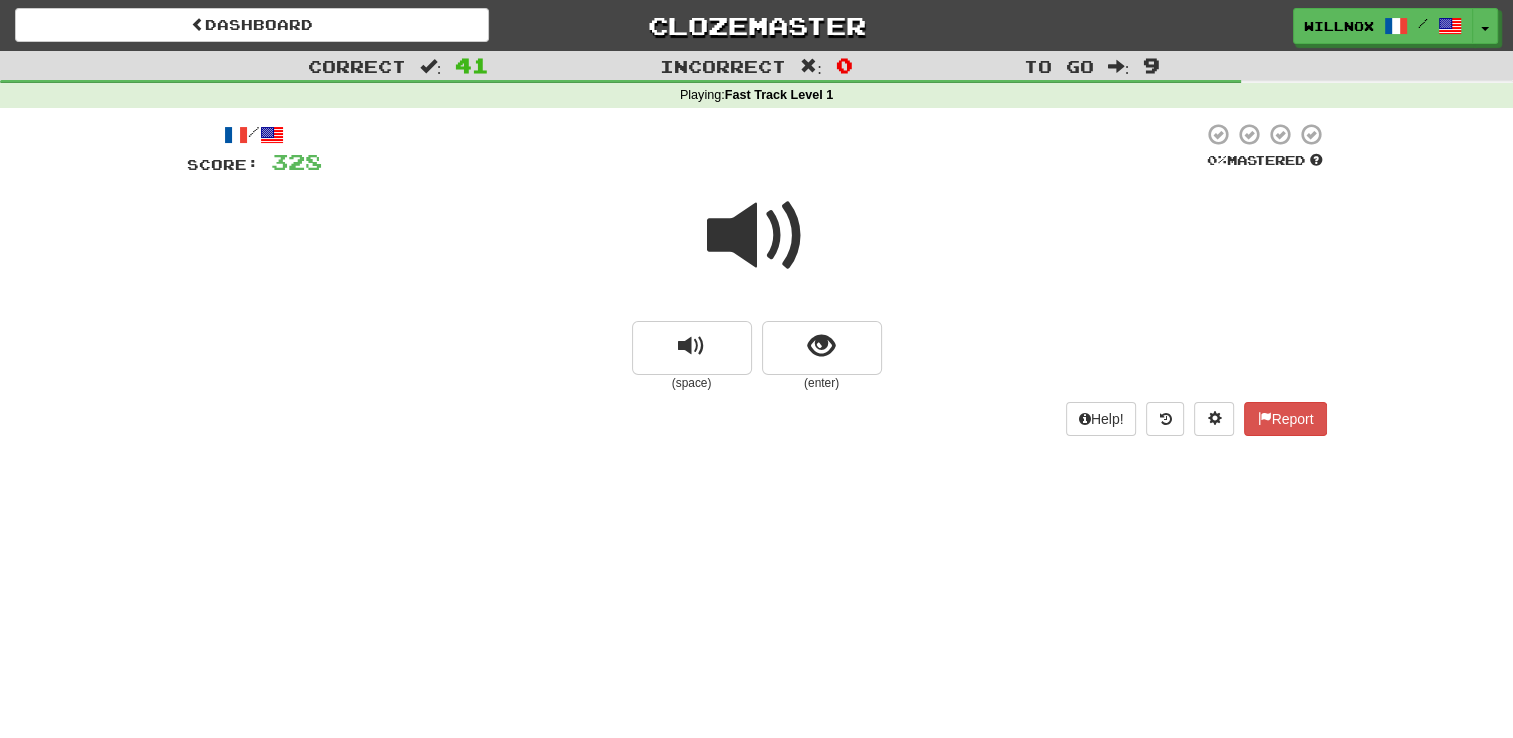 click at bounding box center (757, 236) 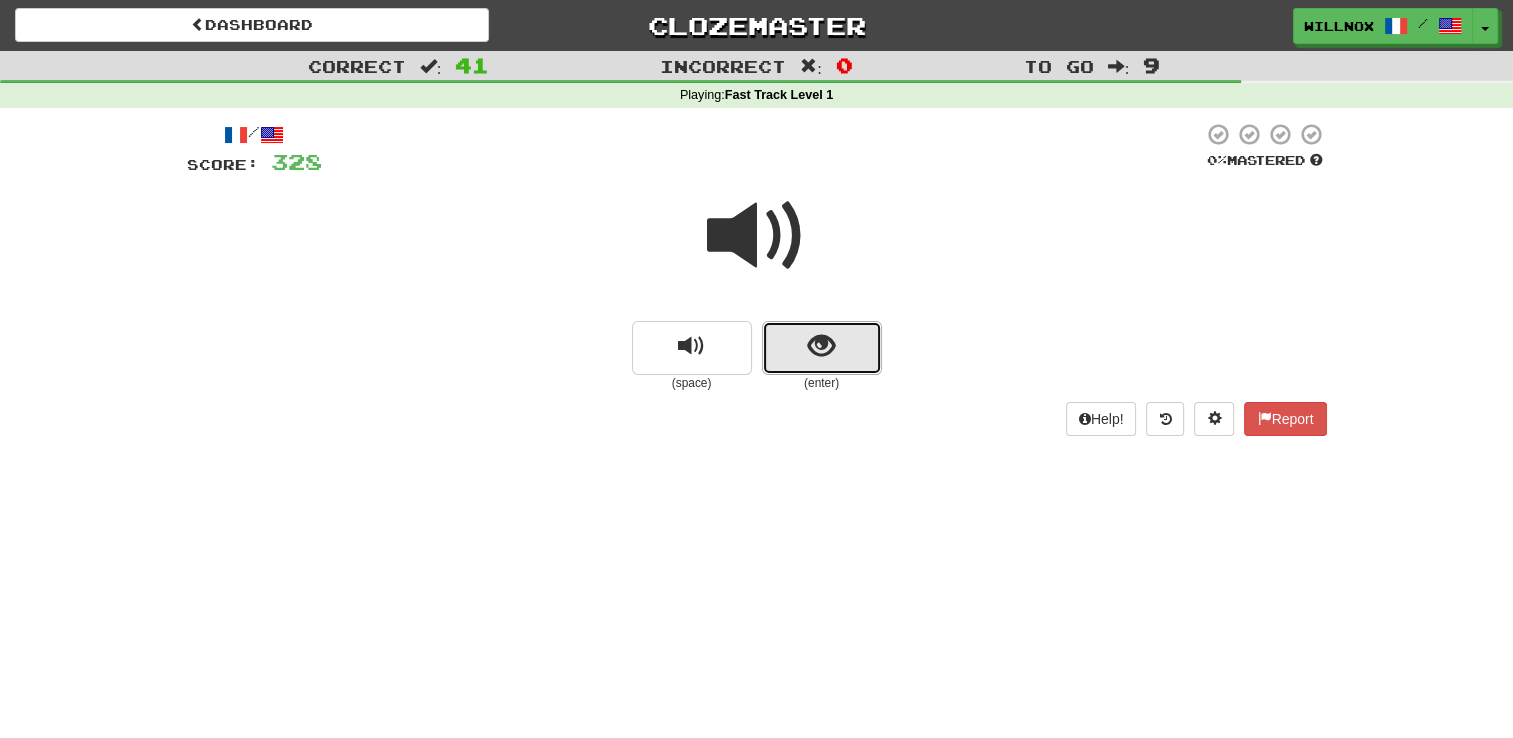 click at bounding box center [822, 348] 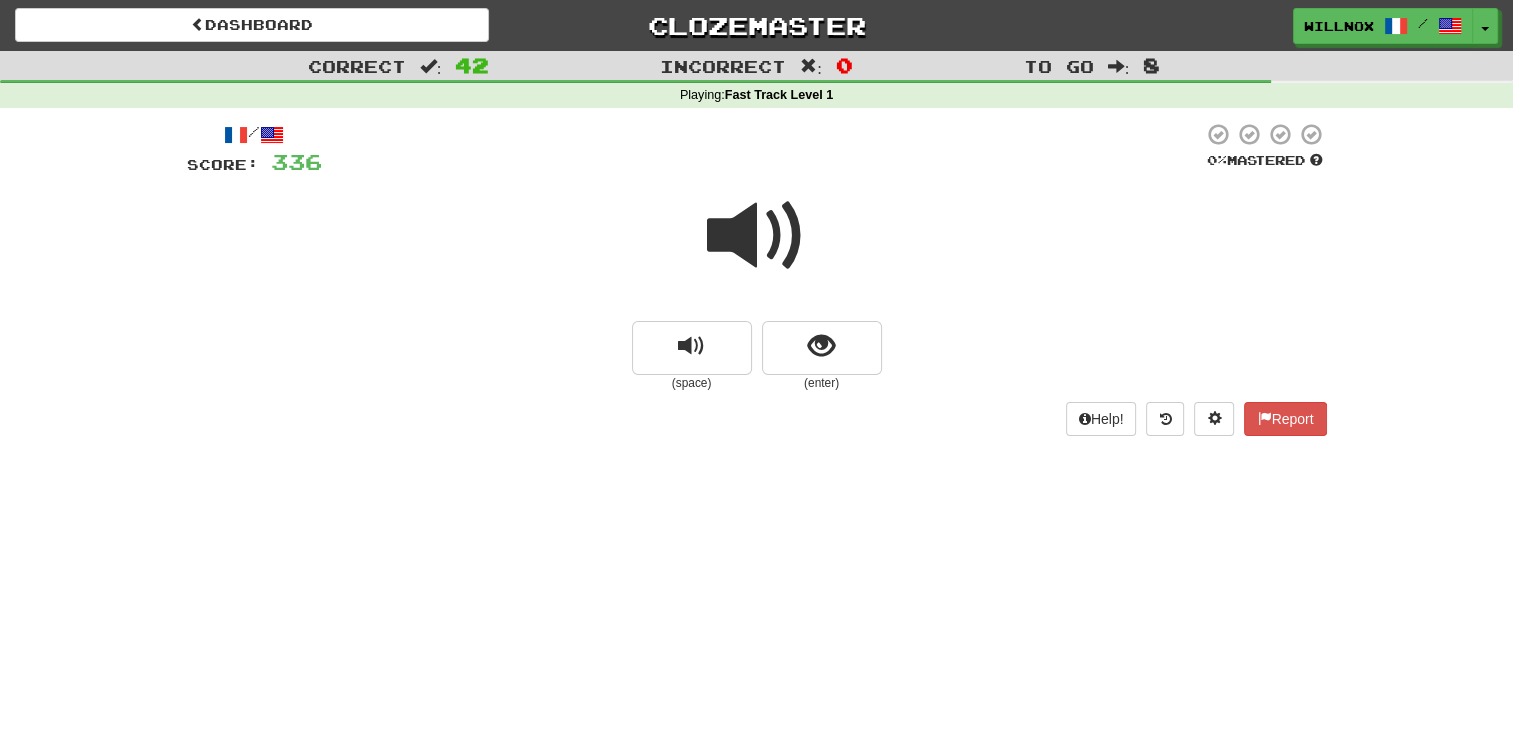 click at bounding box center [757, 236] 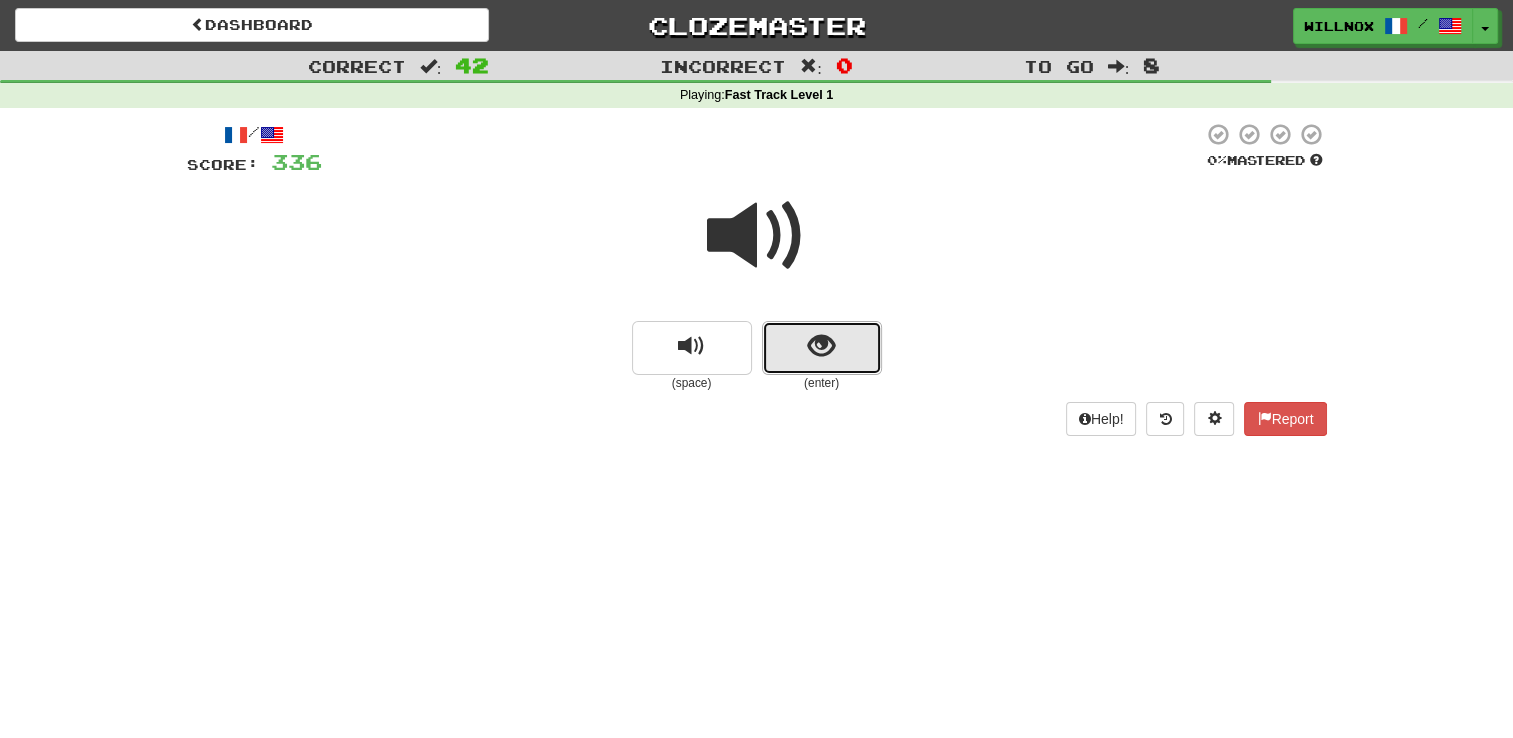 click at bounding box center (822, 348) 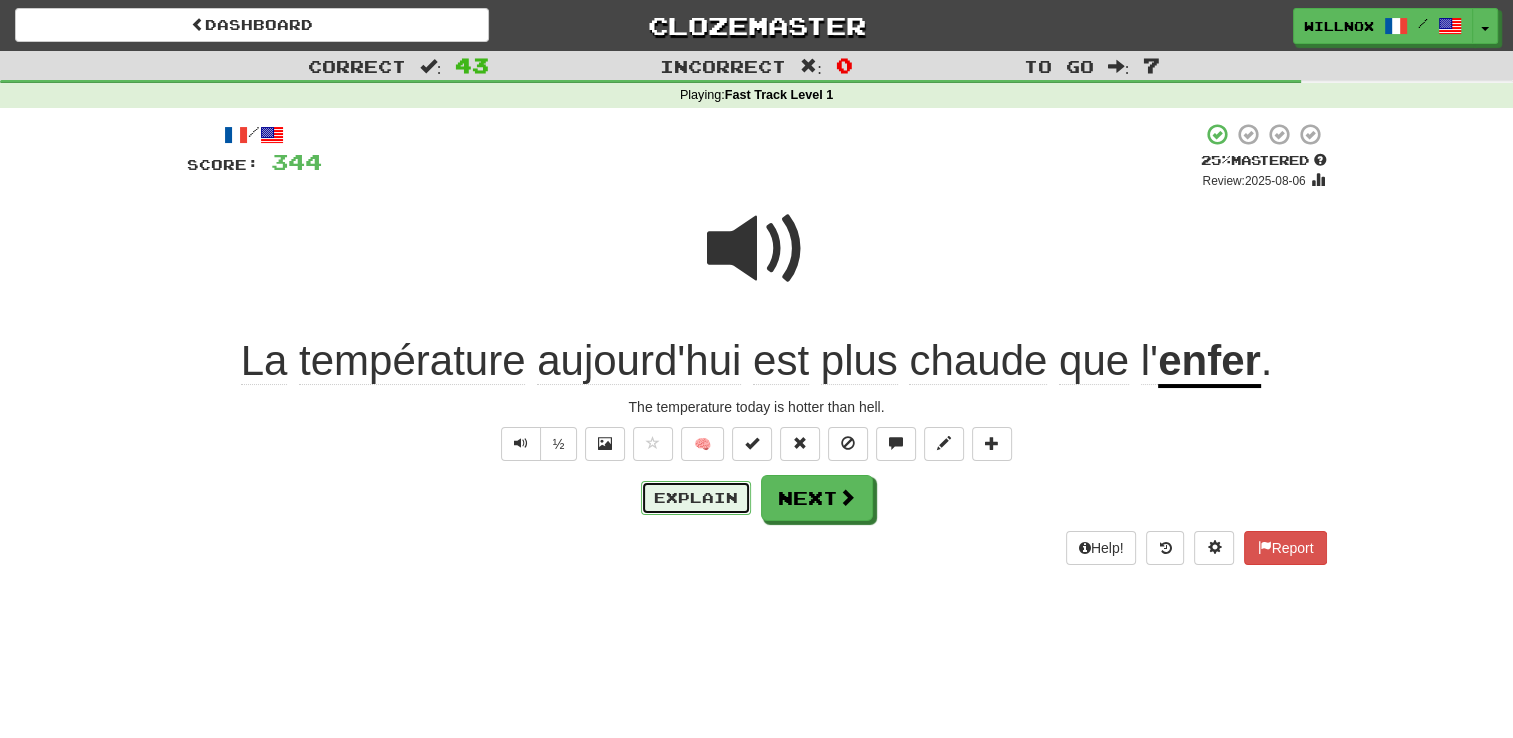 click on "Explain" at bounding box center [696, 498] 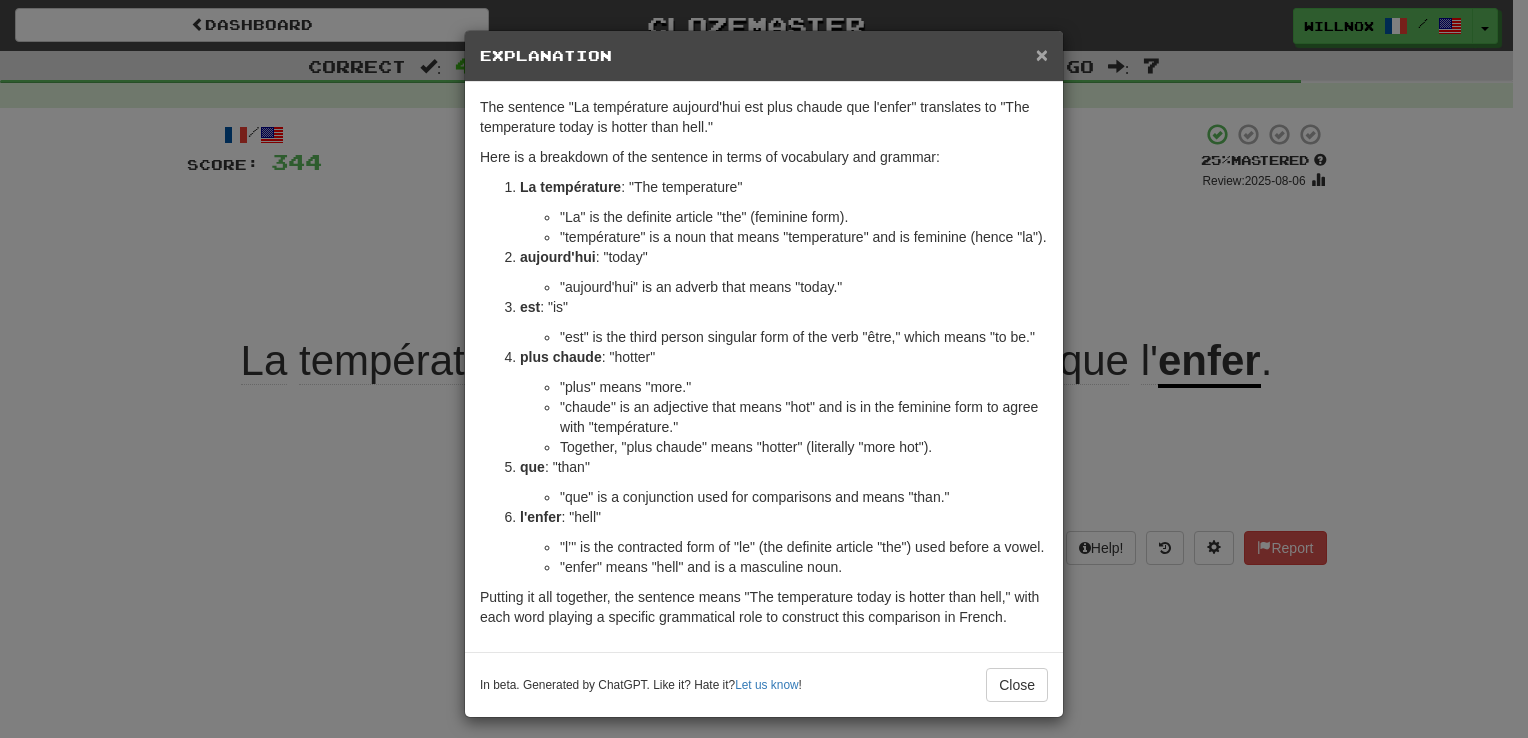 click on "×" at bounding box center (1042, 54) 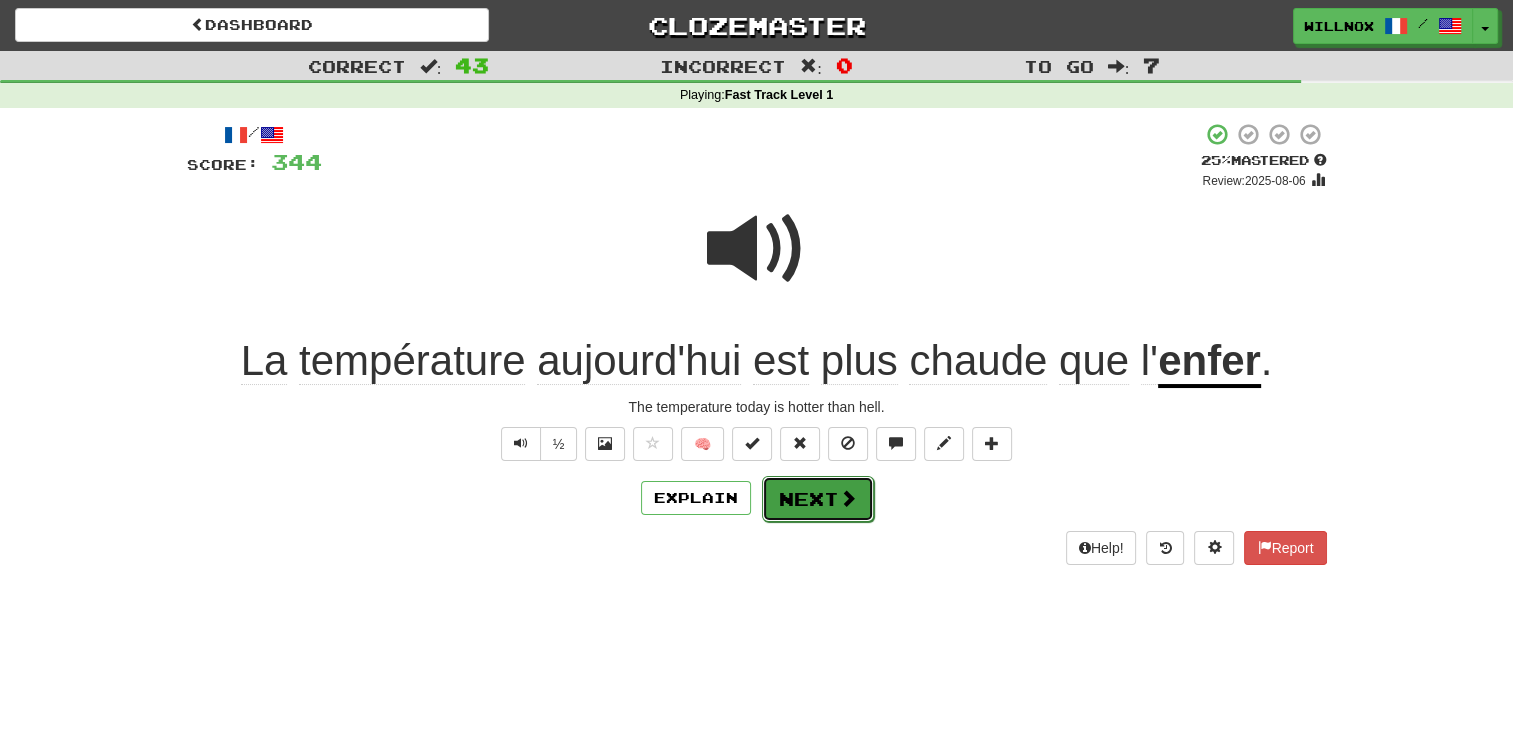 click on "Next" at bounding box center (818, 499) 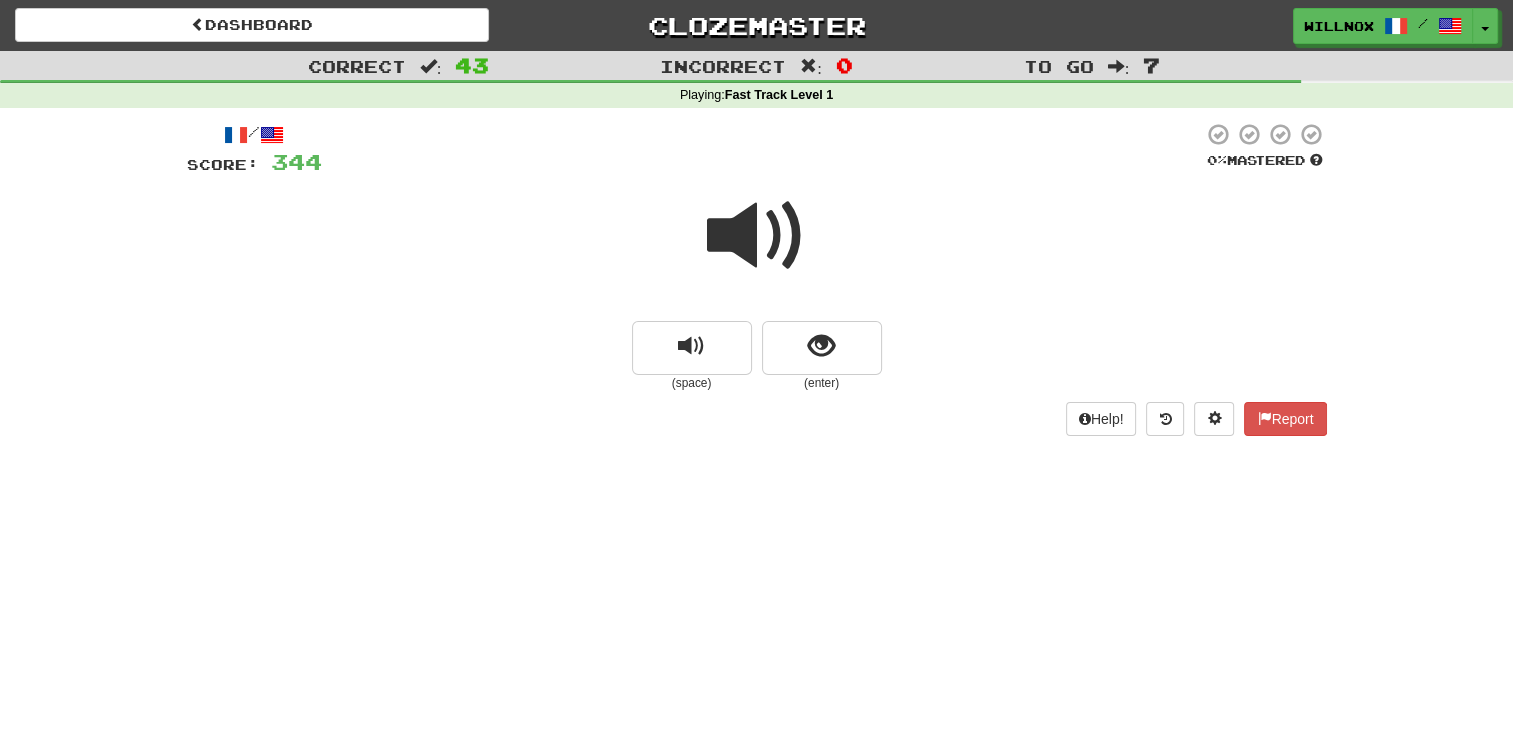 click at bounding box center (757, 236) 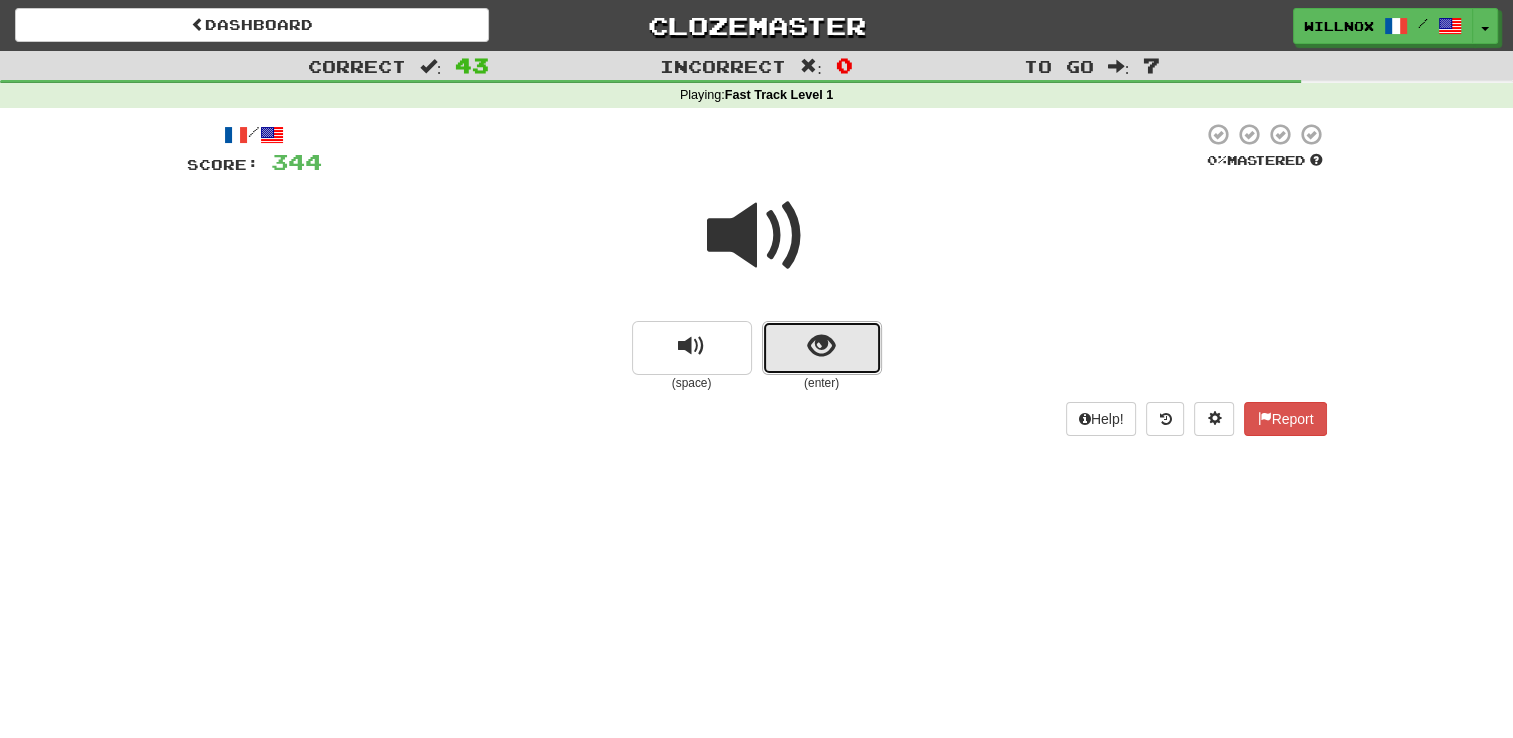 click at bounding box center [822, 348] 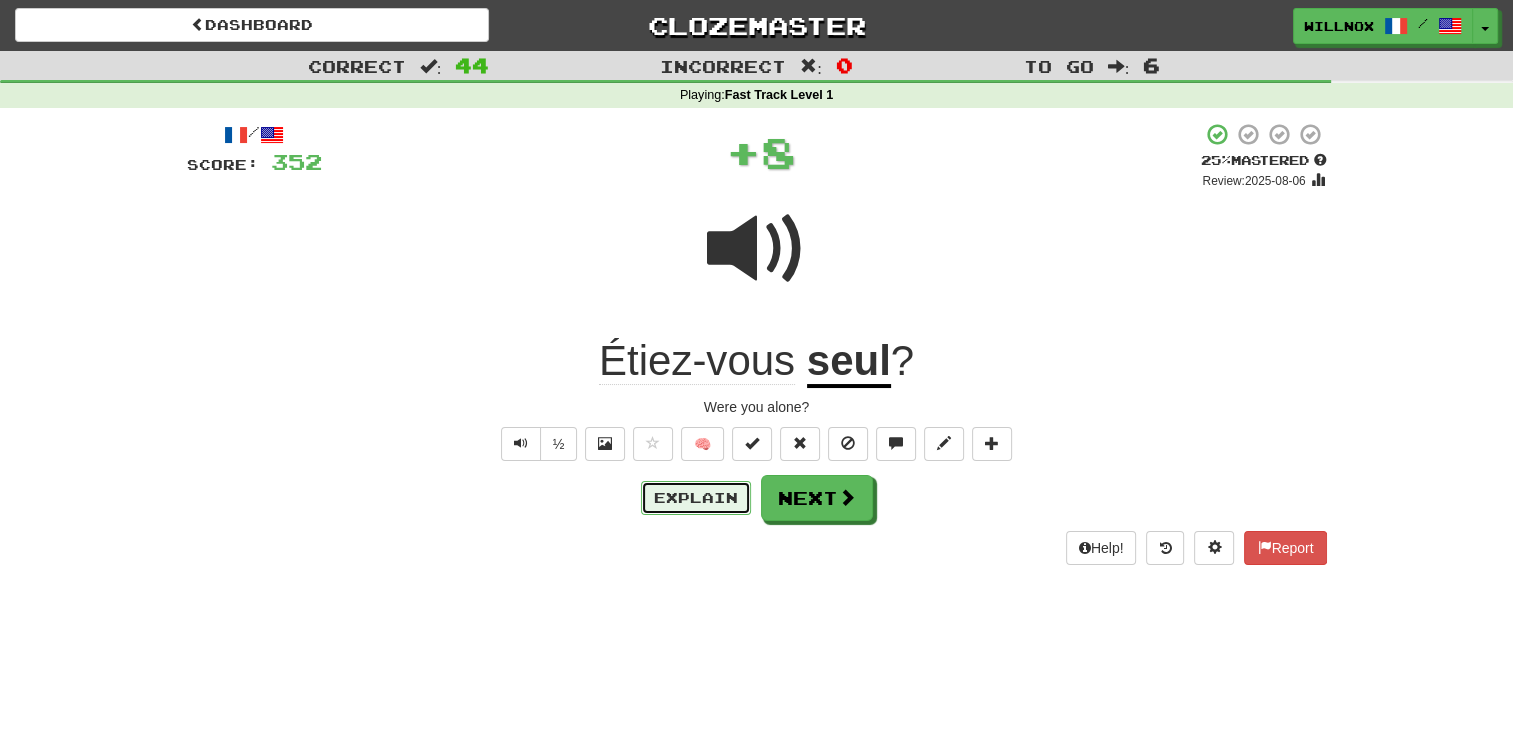 click on "Explain" at bounding box center (696, 498) 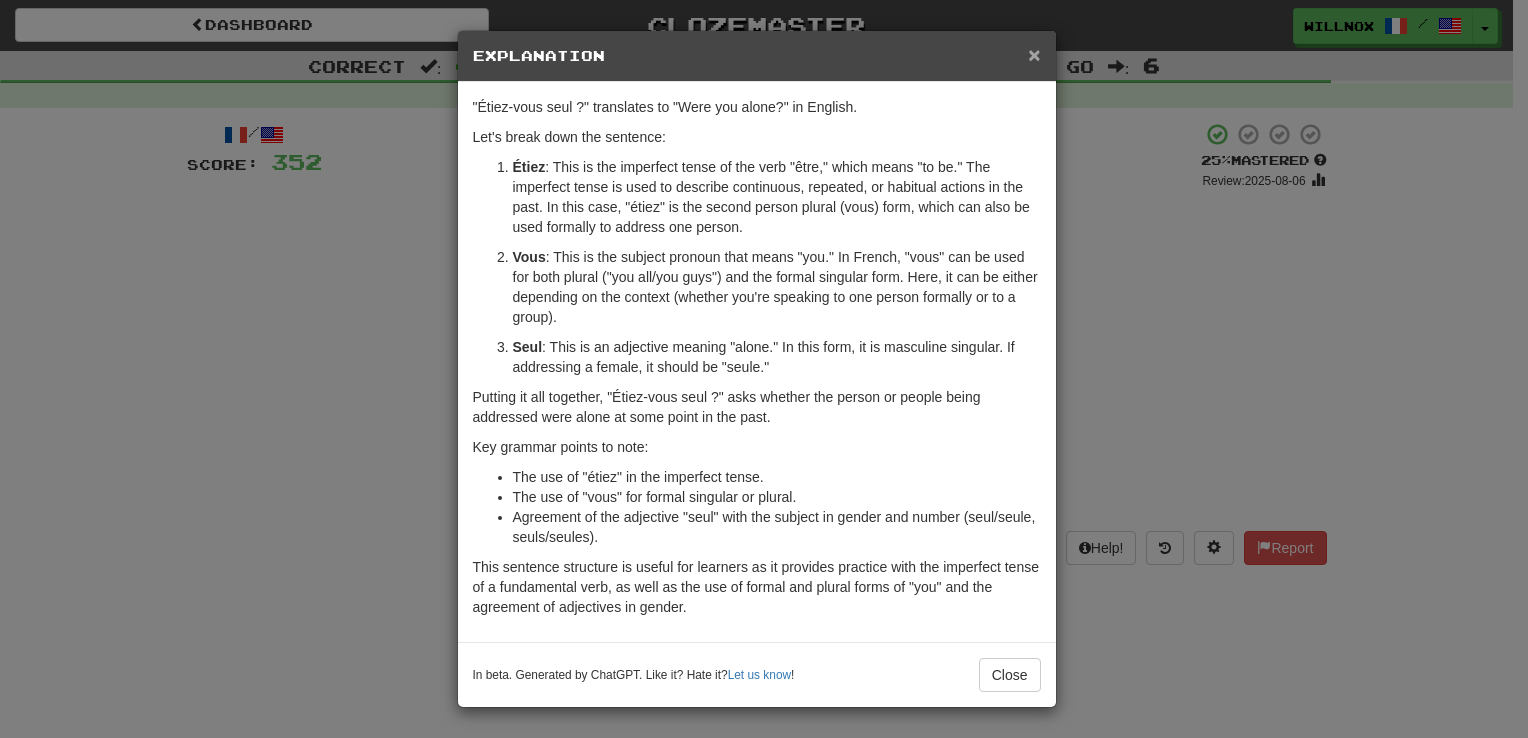 click on "×" at bounding box center (1034, 54) 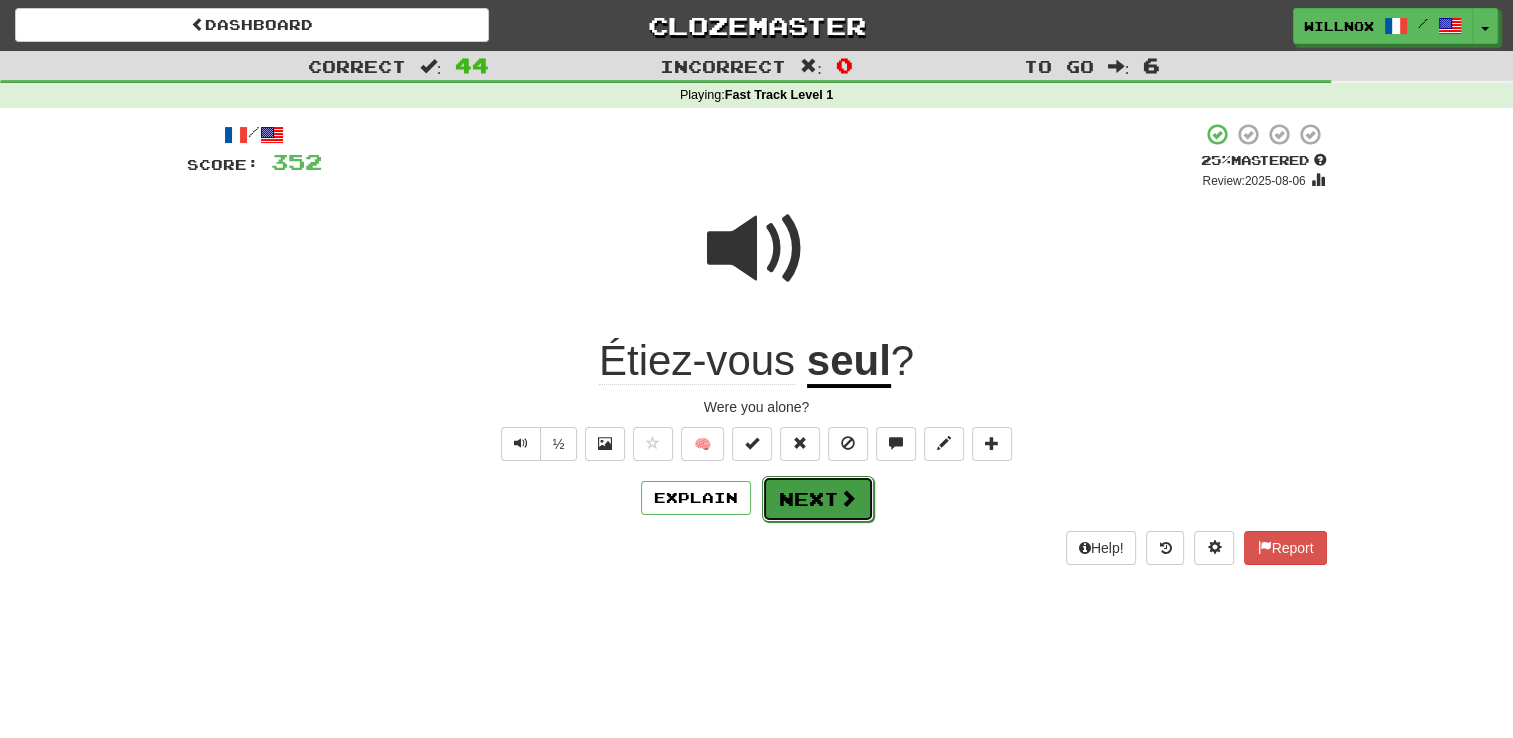 click on "Next" at bounding box center [818, 499] 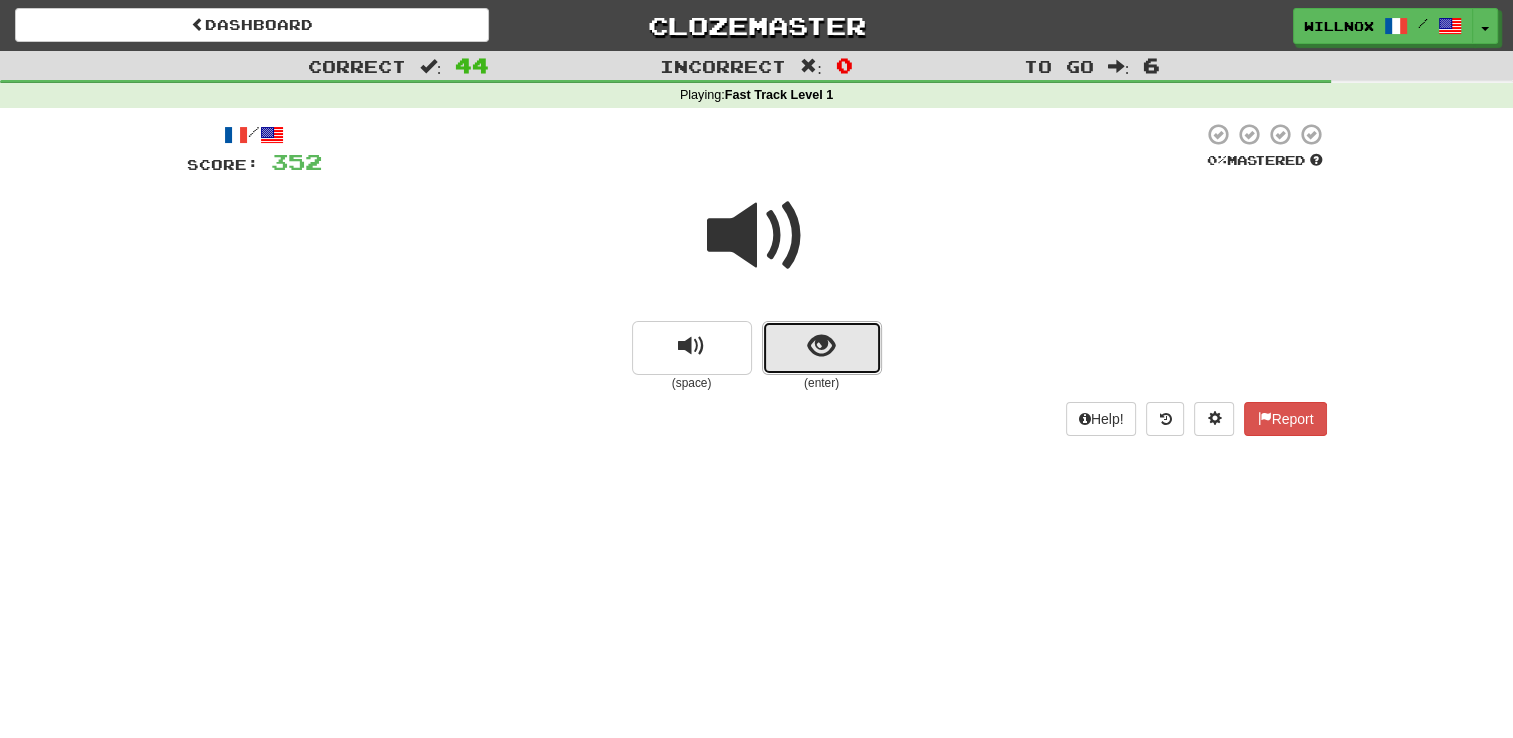 click at bounding box center (822, 348) 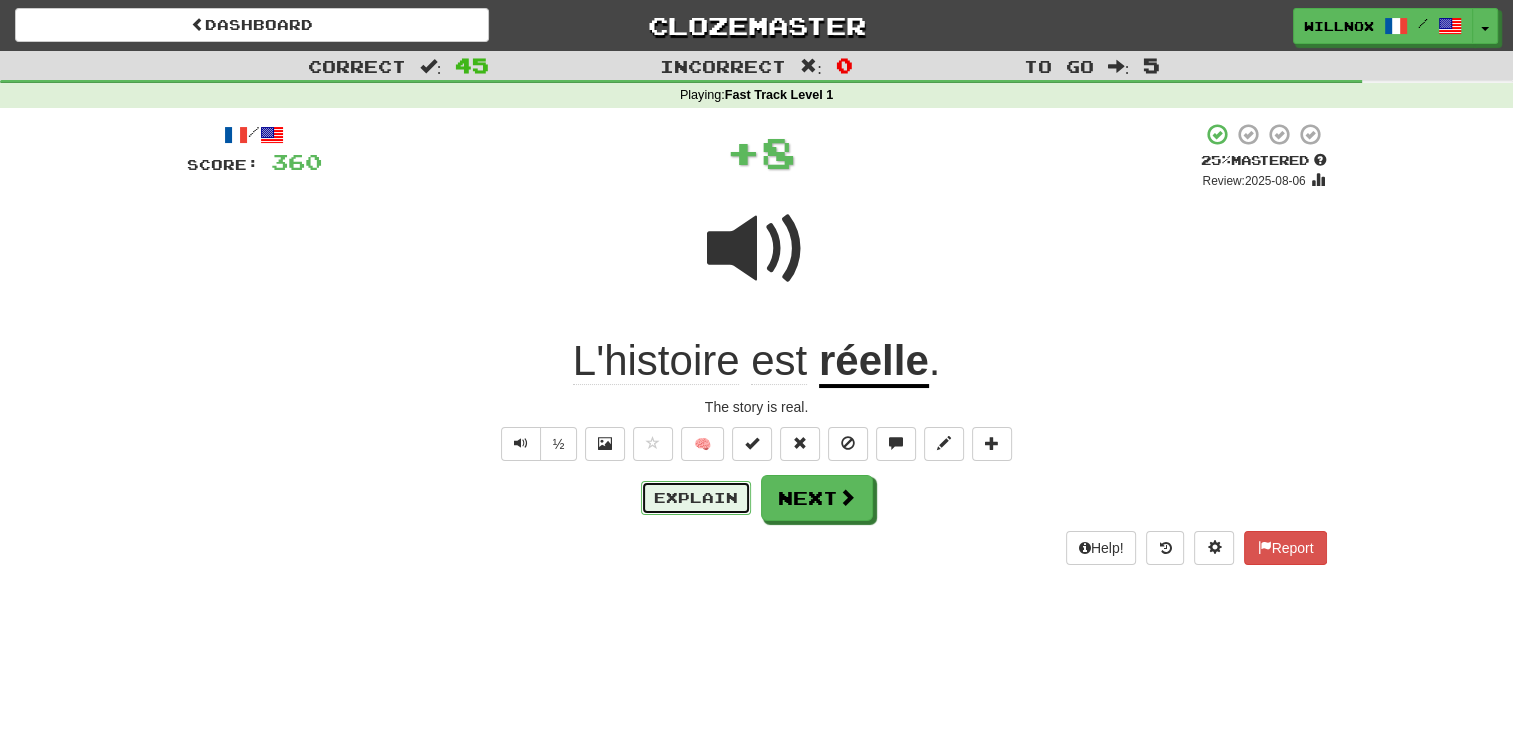 click on "Explain" at bounding box center (696, 498) 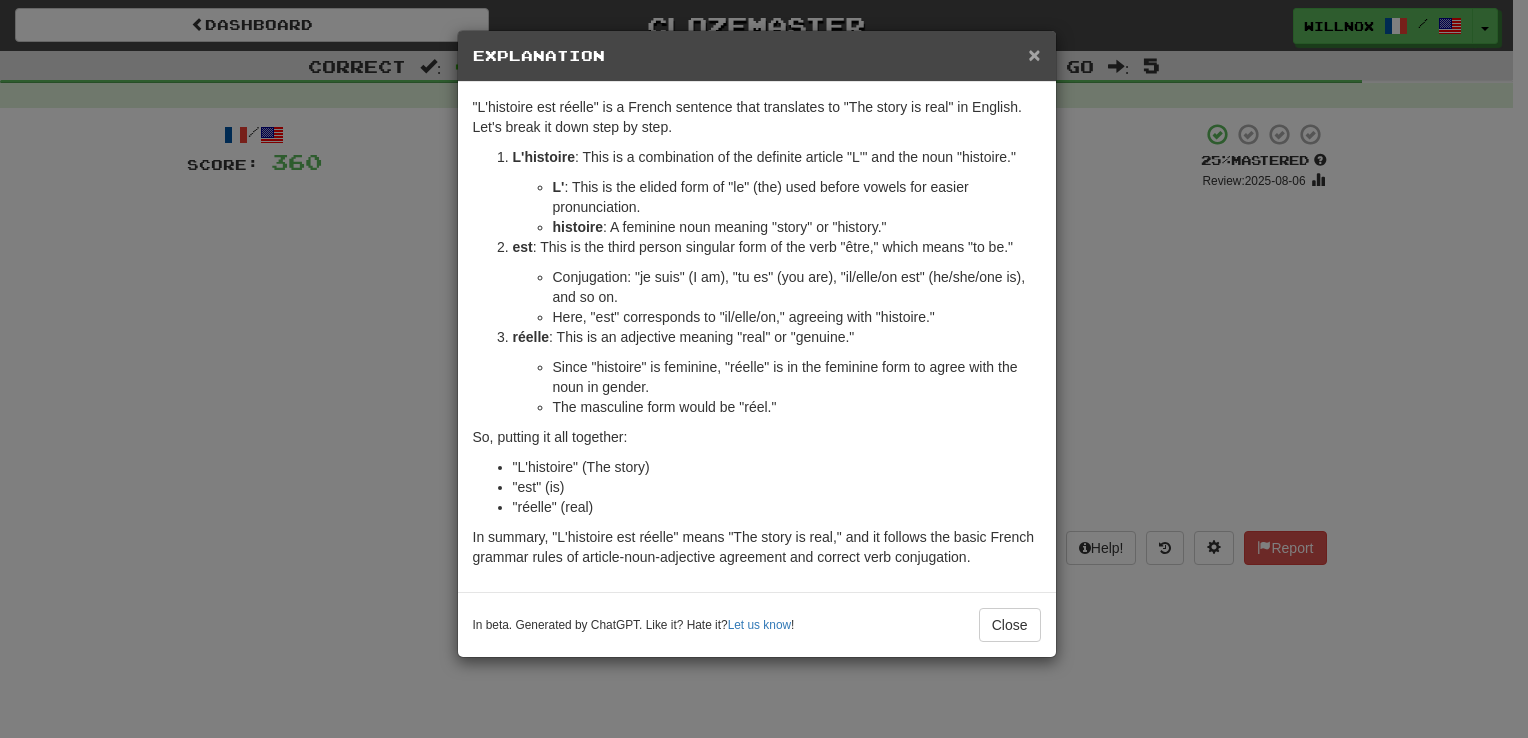 click on "×" at bounding box center (1034, 54) 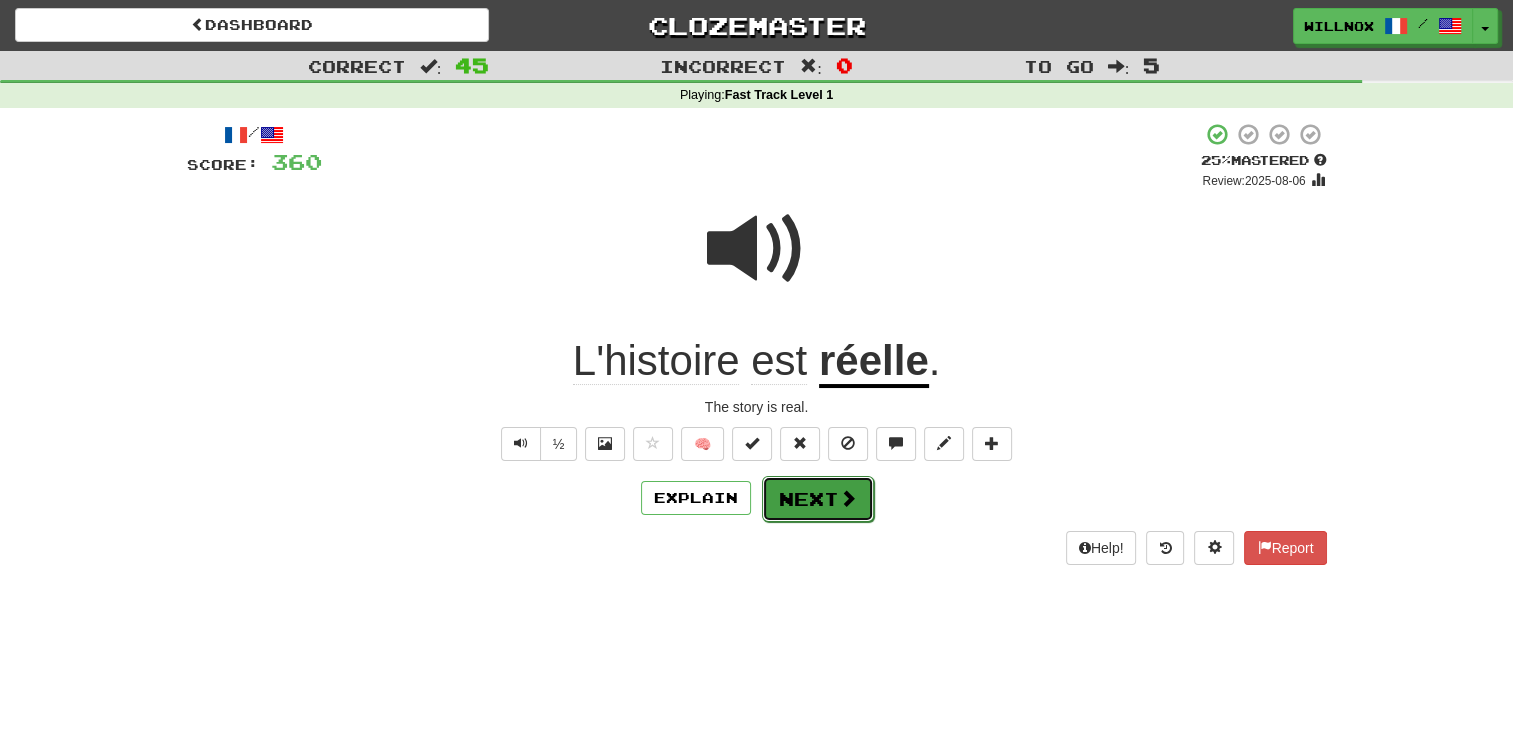click on "Next" at bounding box center (818, 499) 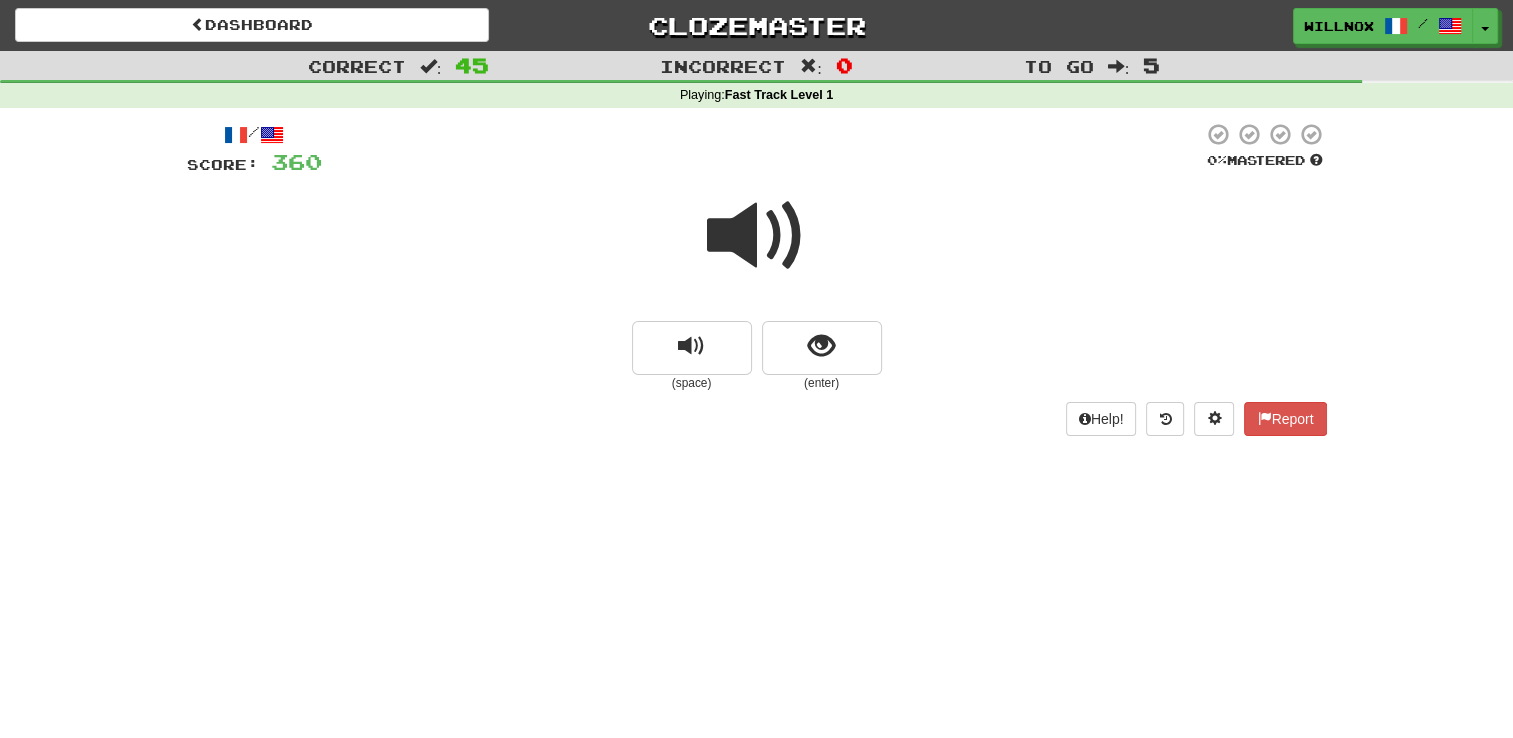click at bounding box center [757, 236] 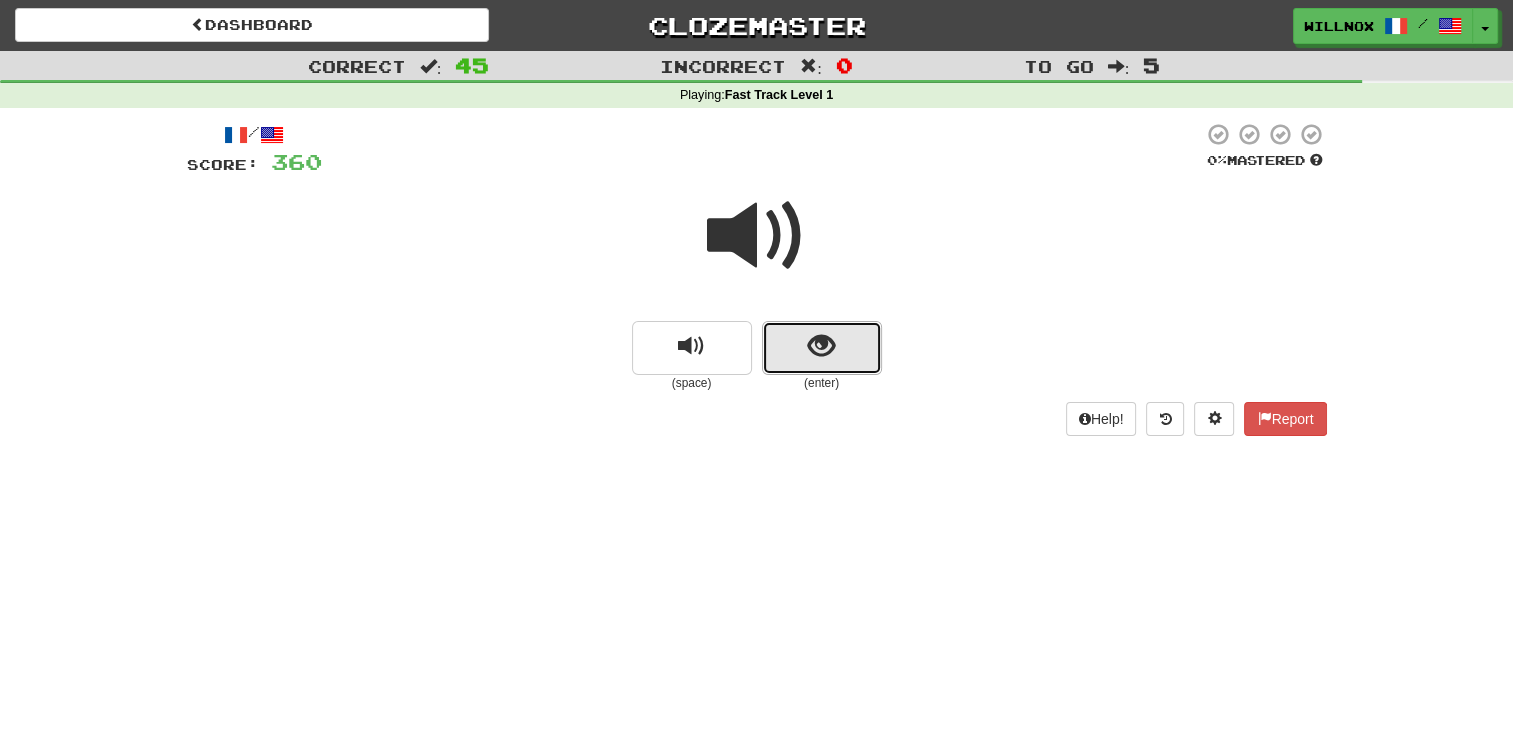 click at bounding box center [822, 348] 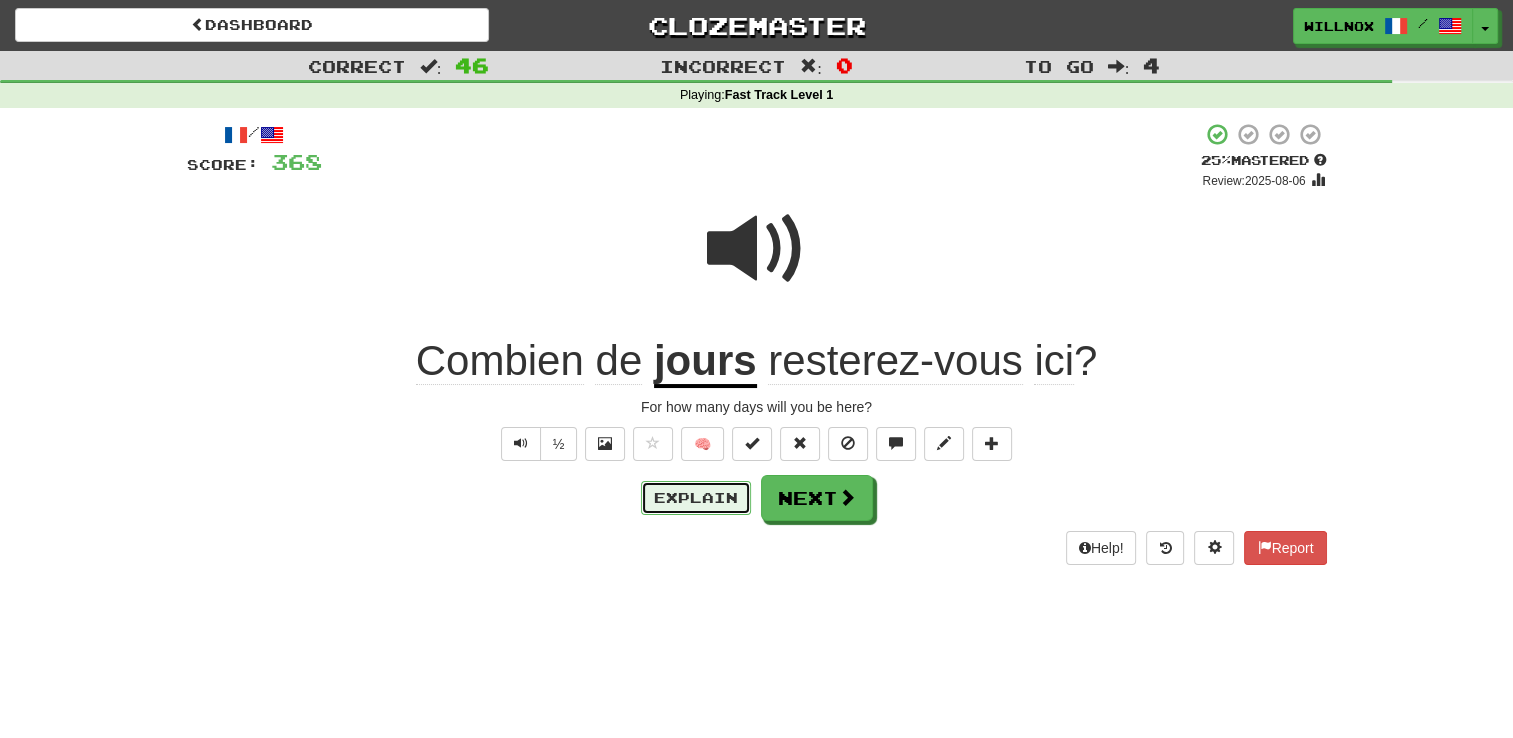 click on "Explain" at bounding box center [696, 498] 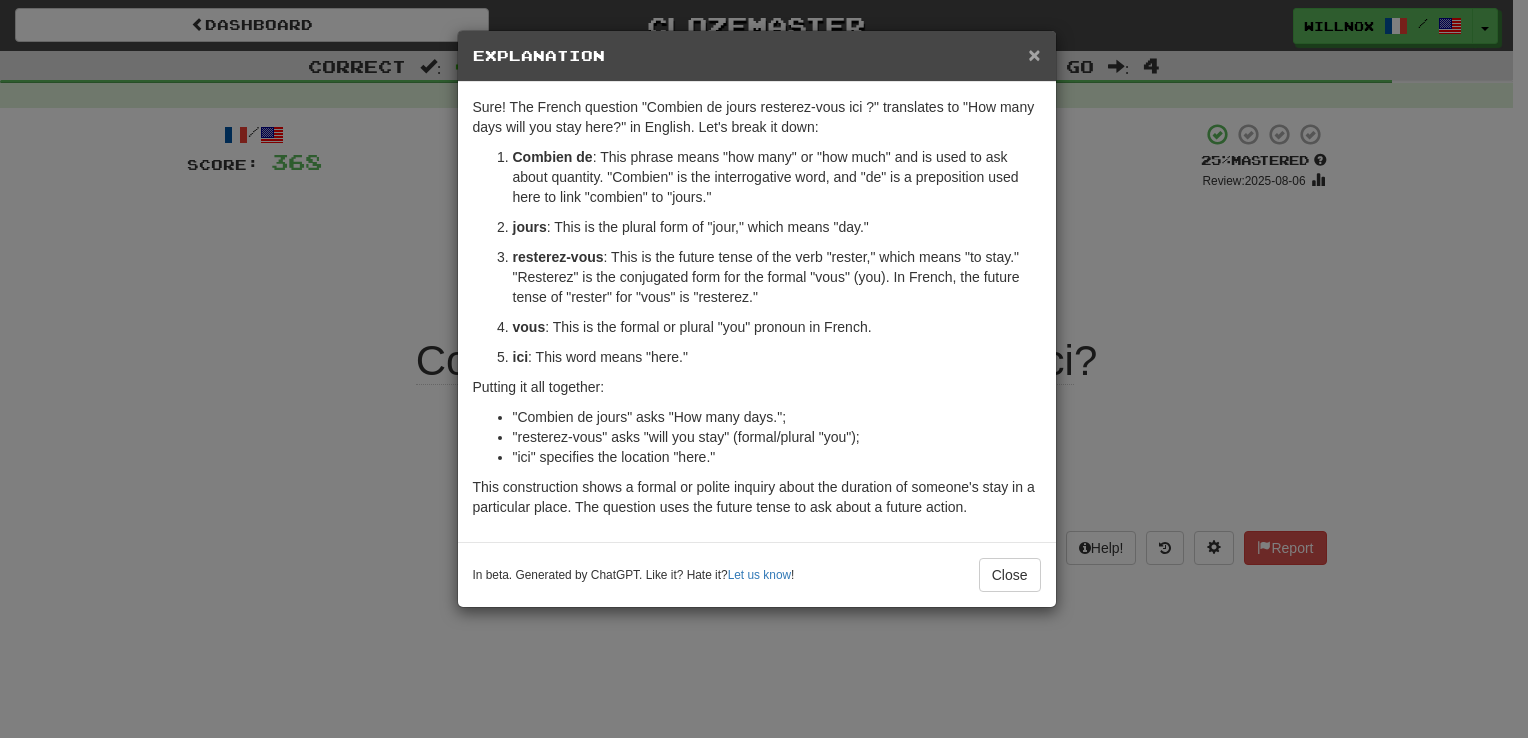 click on "×" at bounding box center (1034, 54) 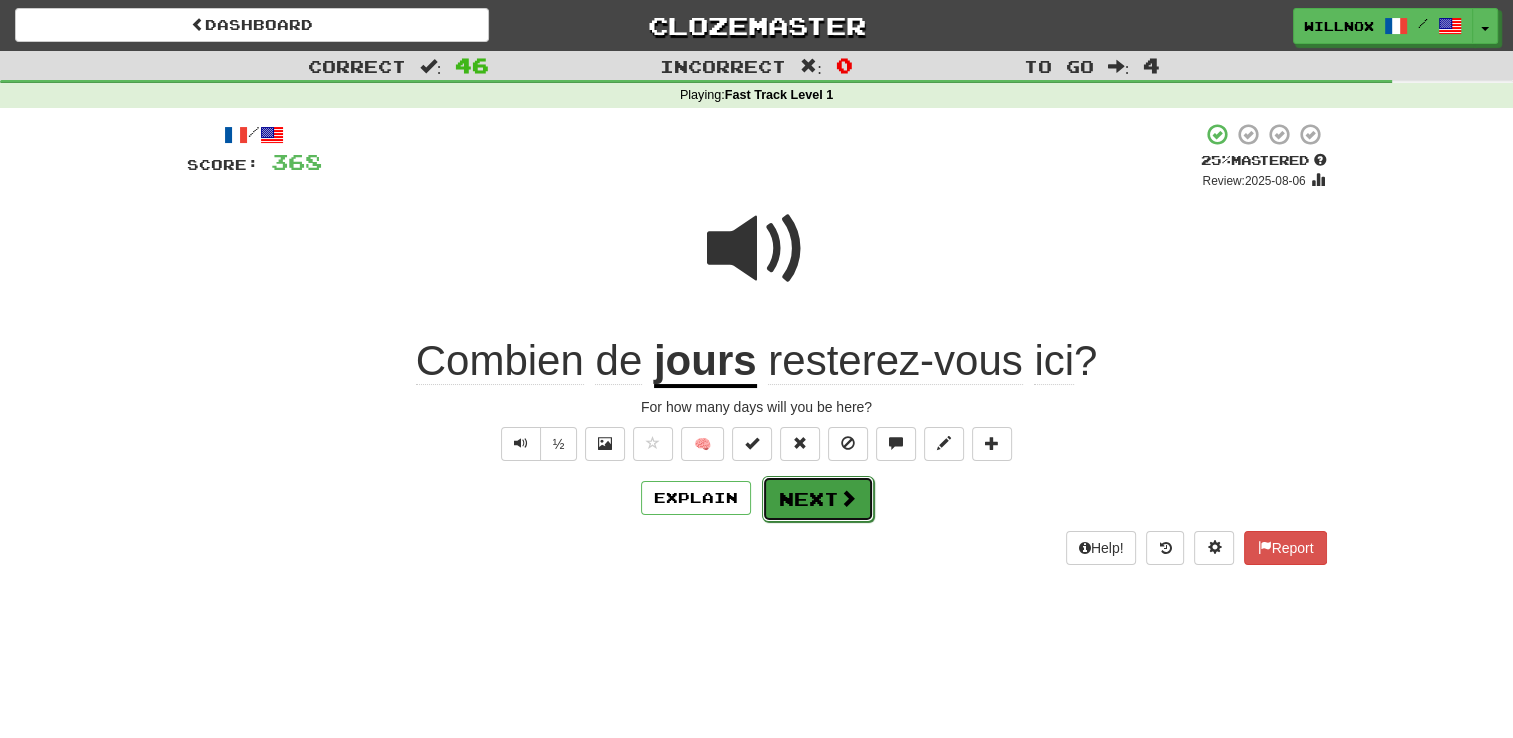 click on "Next" at bounding box center (818, 499) 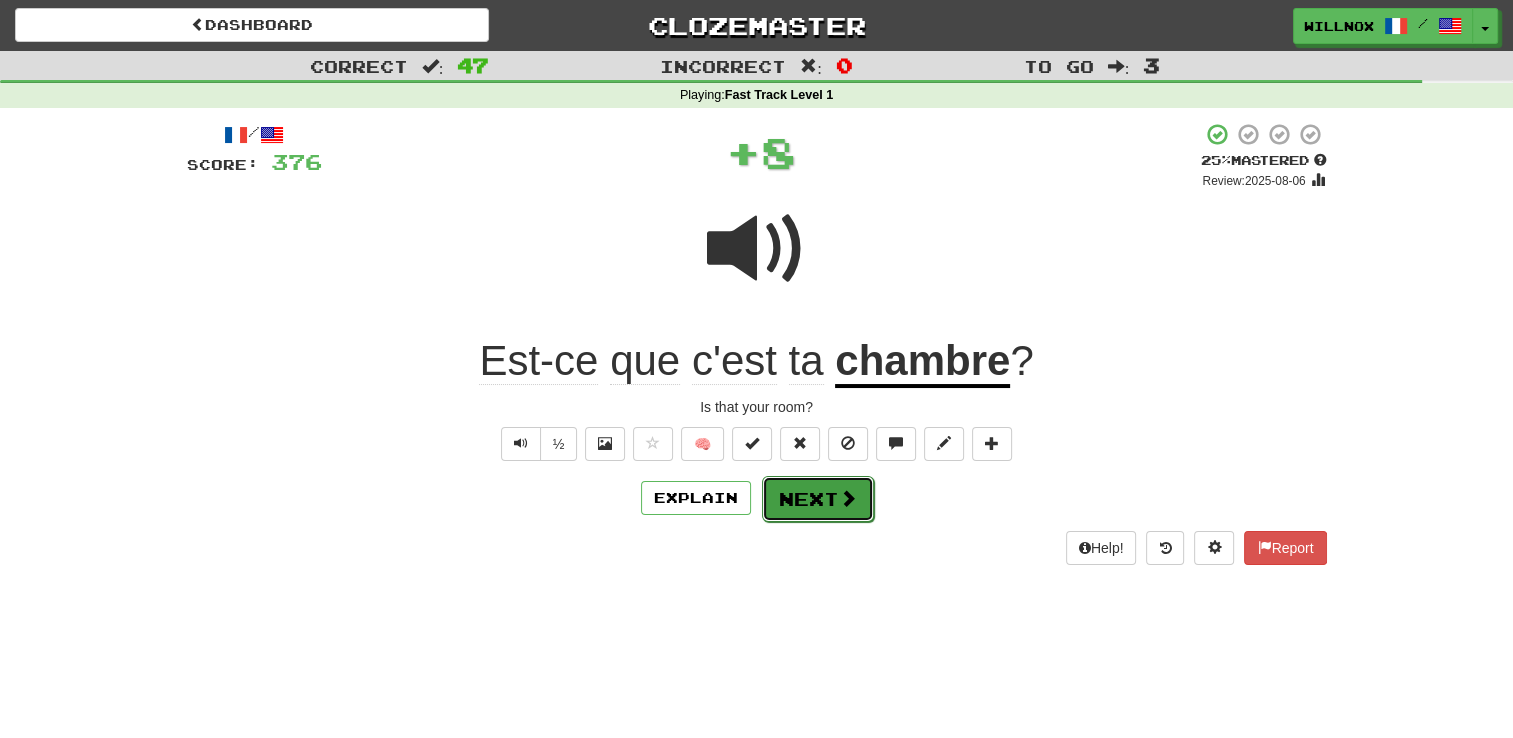 click on "Next" at bounding box center (818, 499) 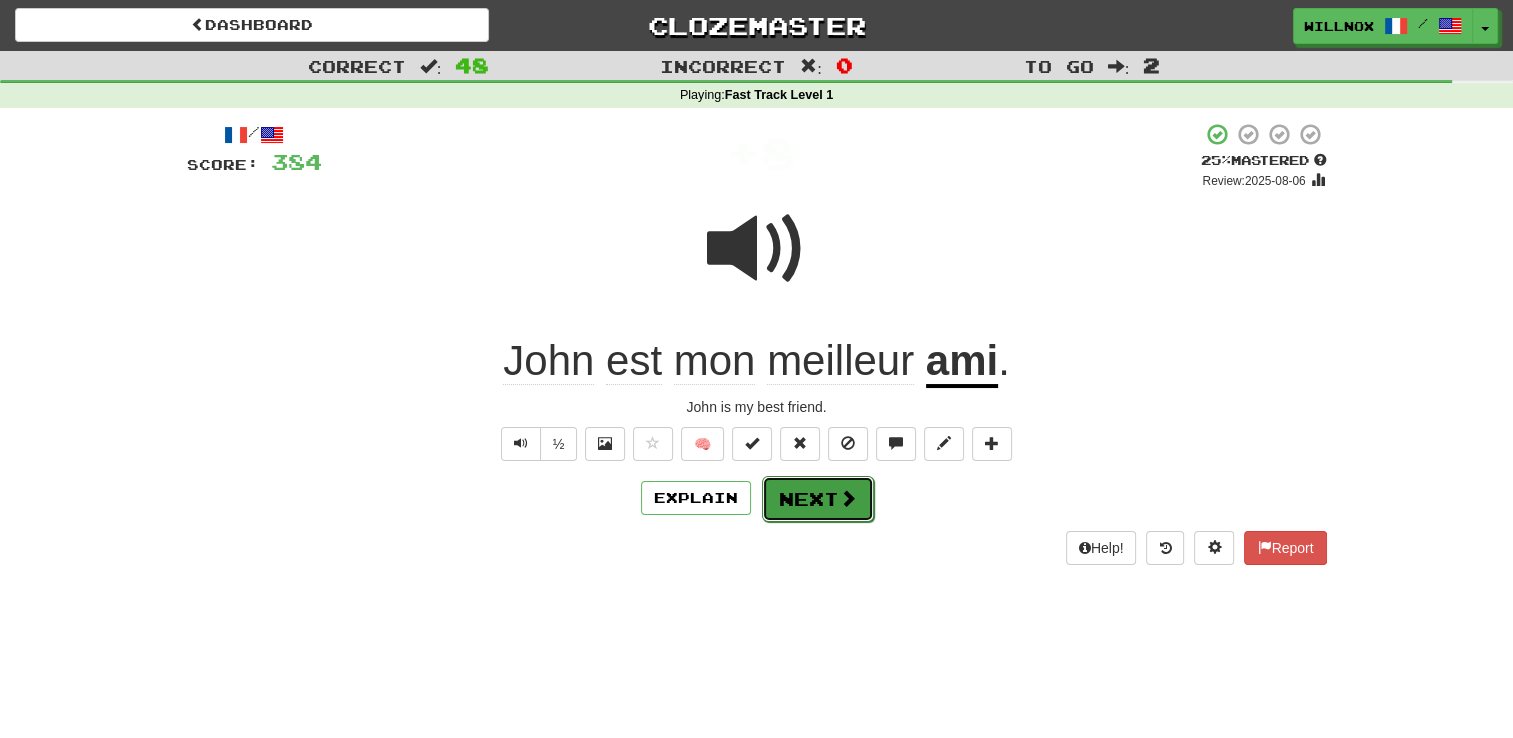 click on "Next" at bounding box center [818, 499] 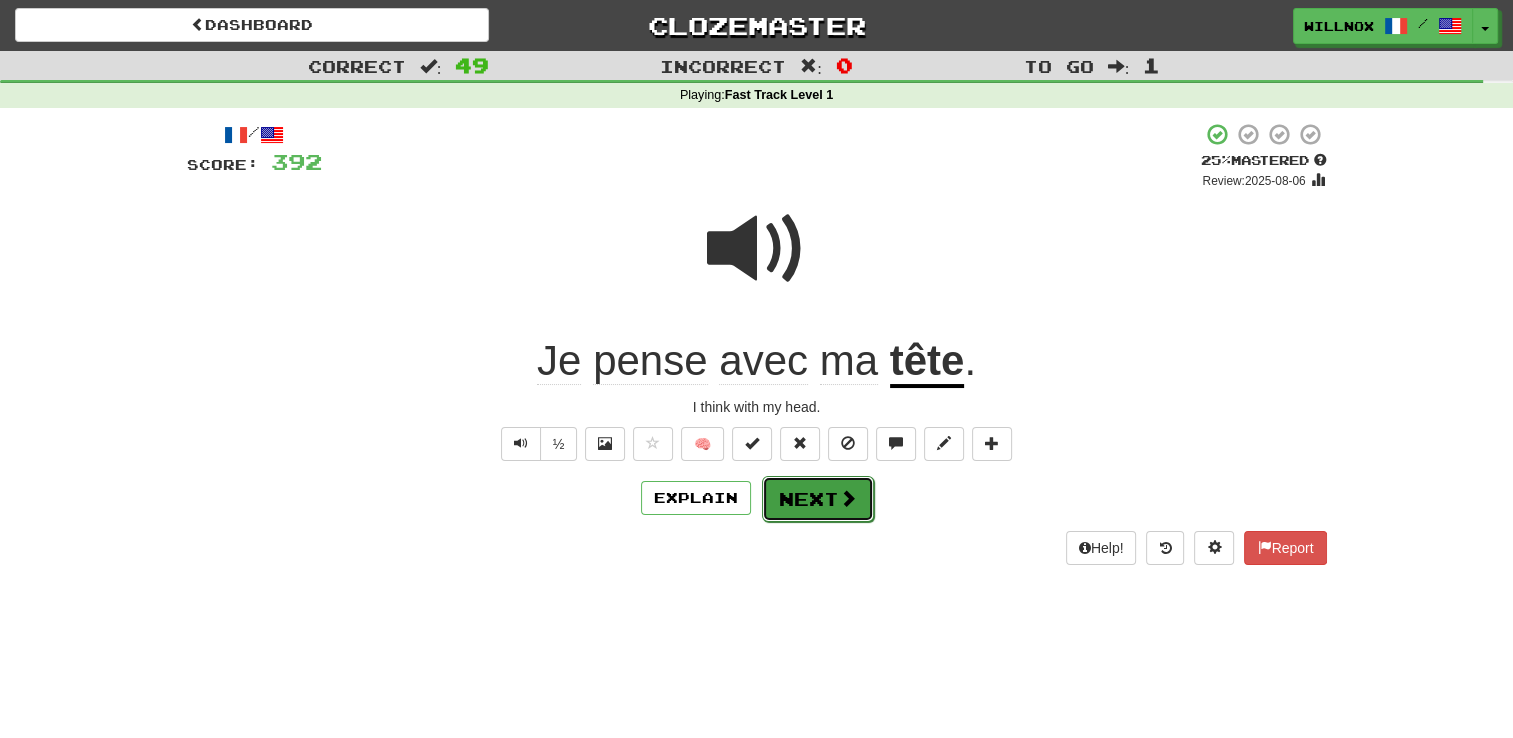 click on "Next" at bounding box center (818, 499) 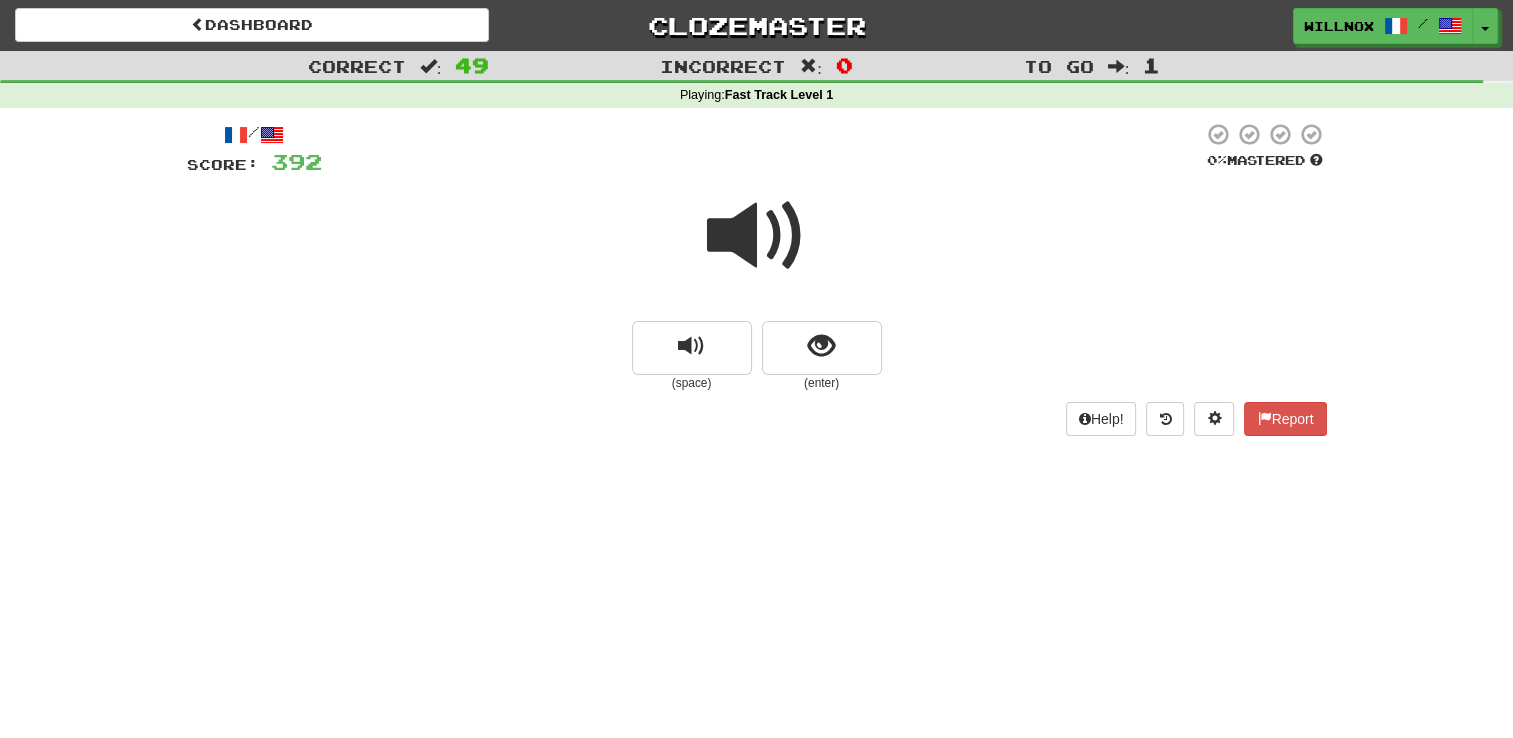 click at bounding box center (757, 236) 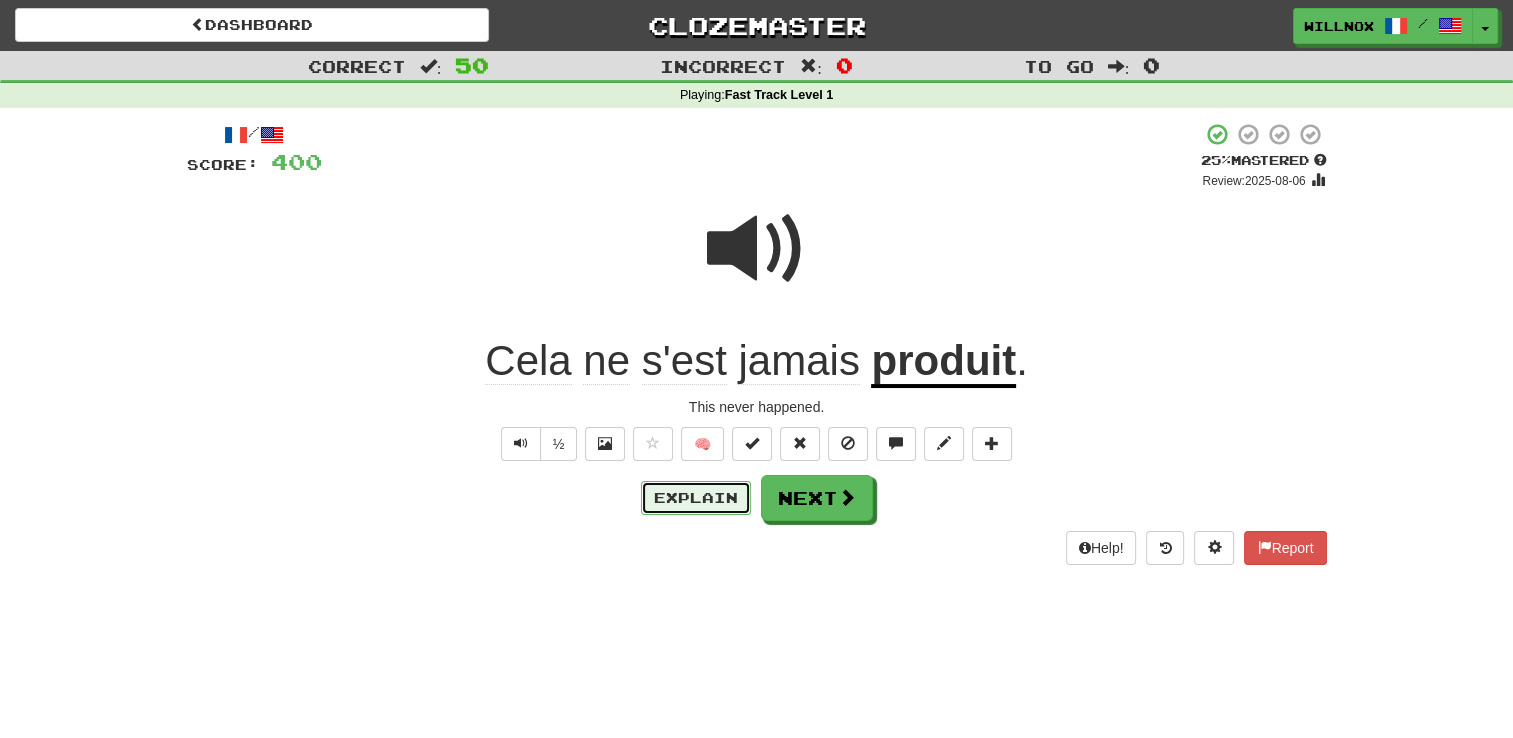 click on "Explain" at bounding box center [696, 498] 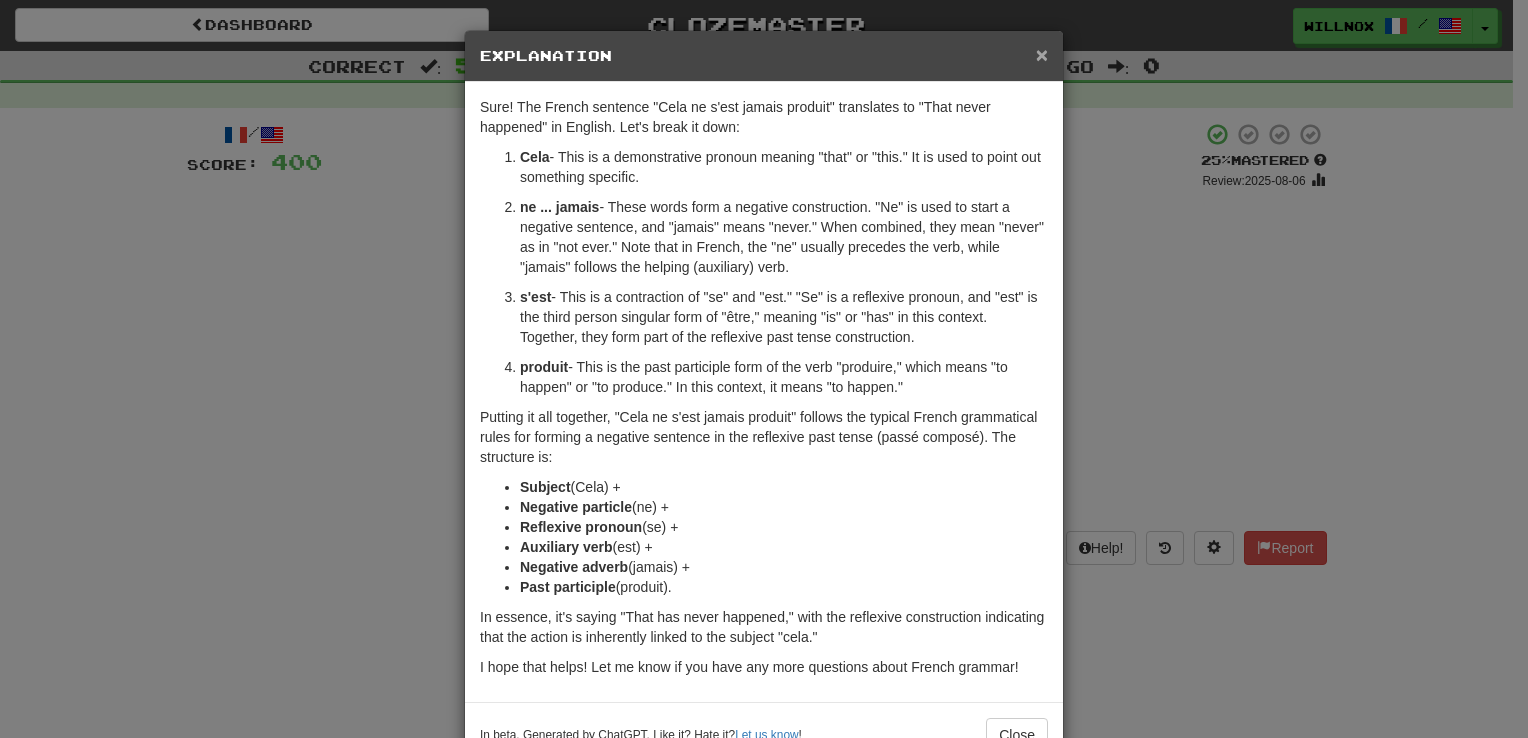 click on "×" at bounding box center [1042, 54] 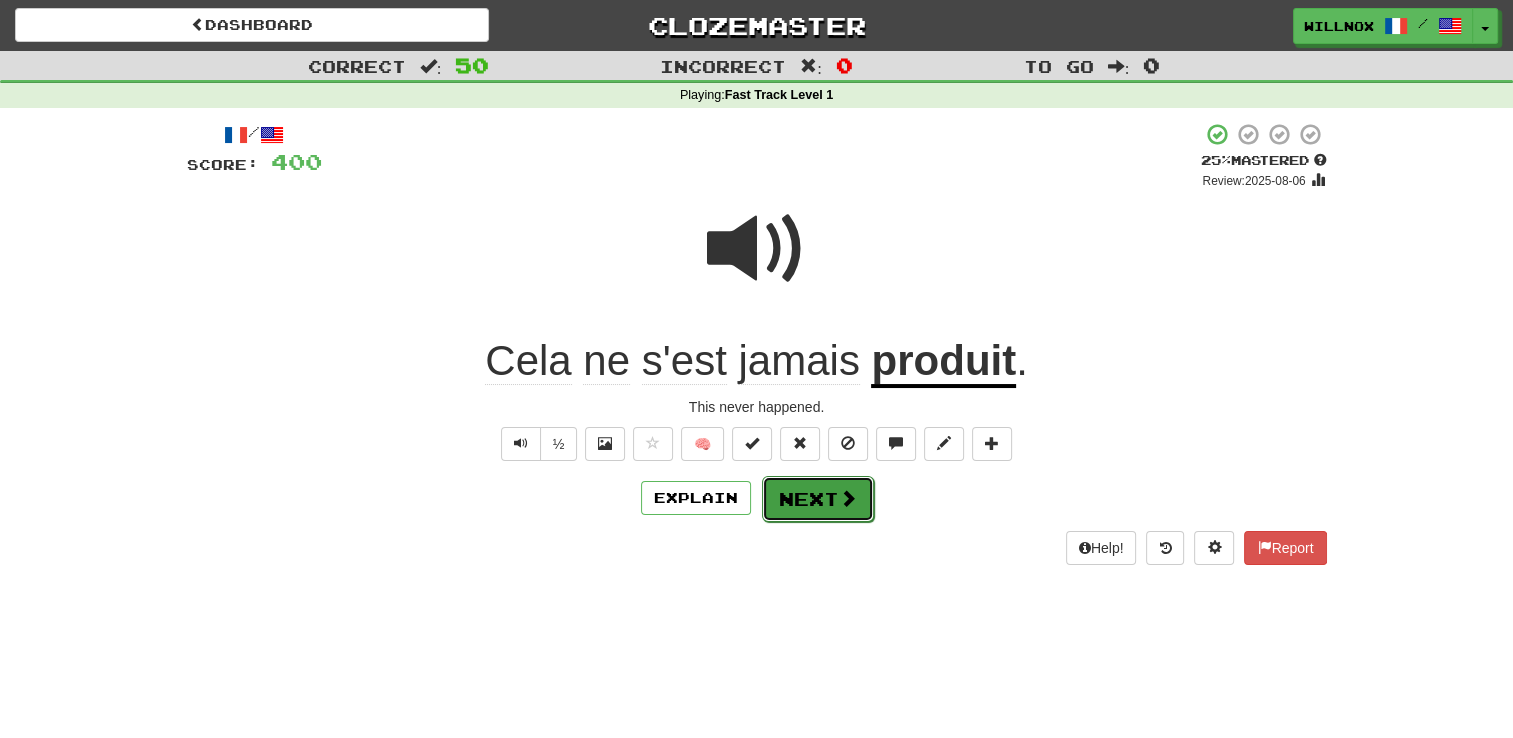 click on "Next" at bounding box center (818, 499) 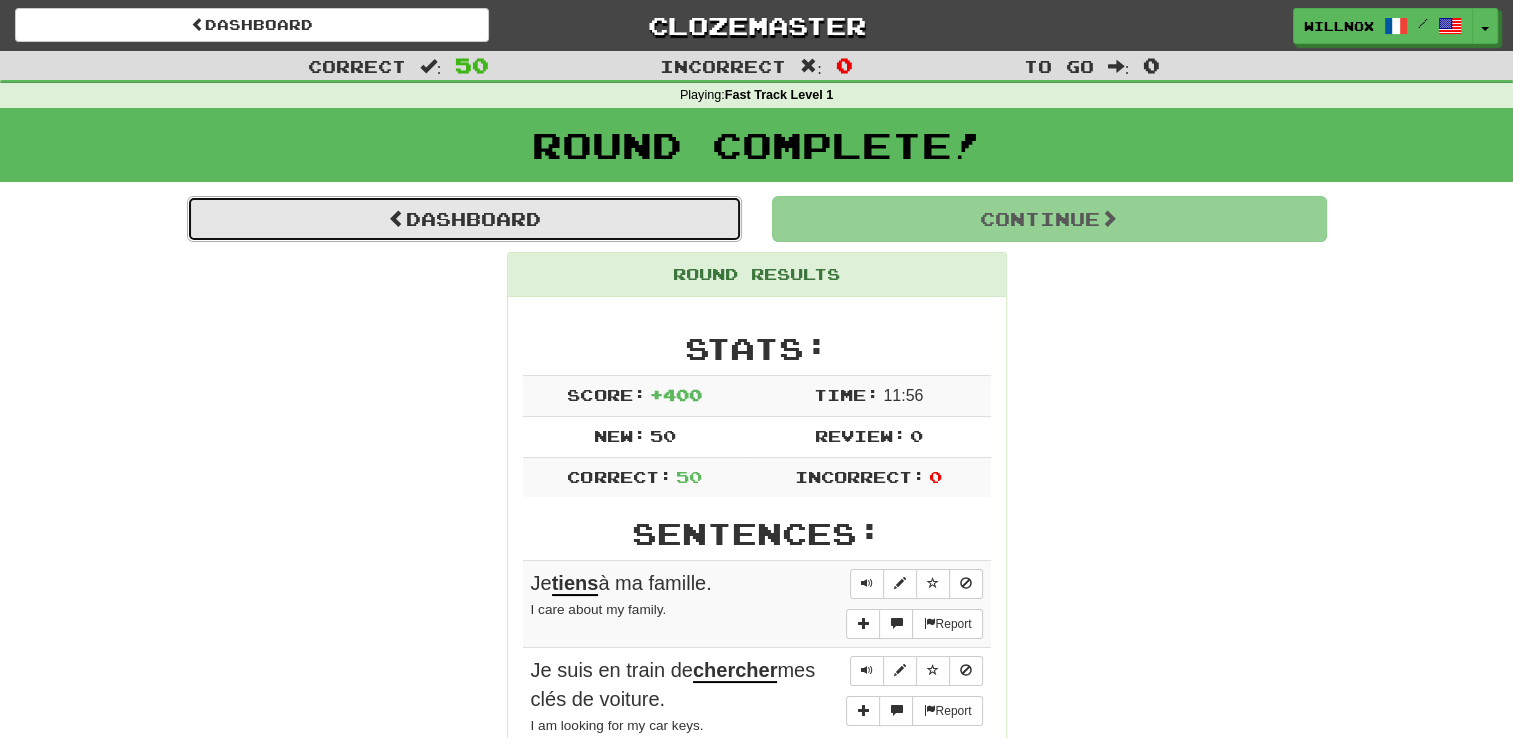 click on "Dashboard" at bounding box center (464, 219) 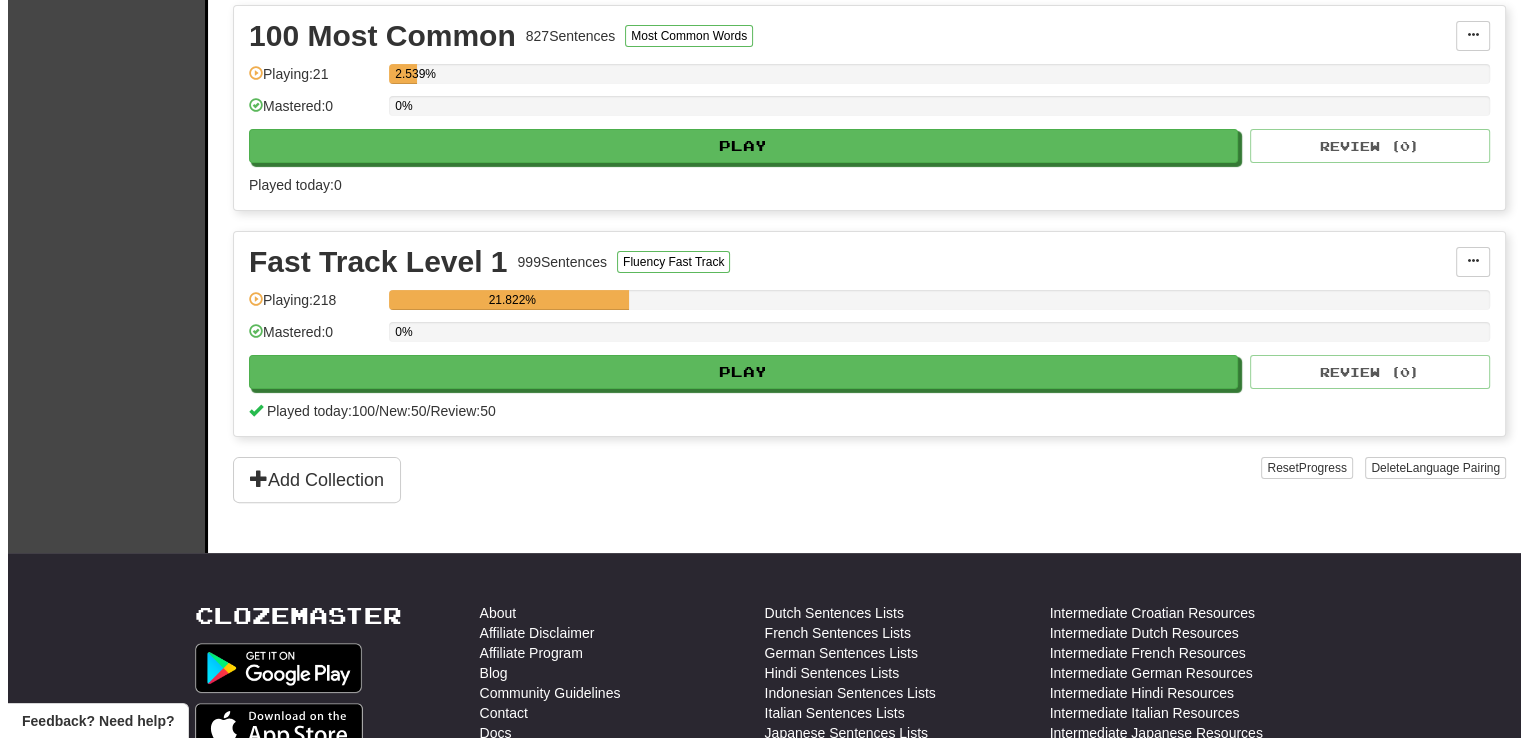 scroll, scrollTop: 451, scrollLeft: 0, axis: vertical 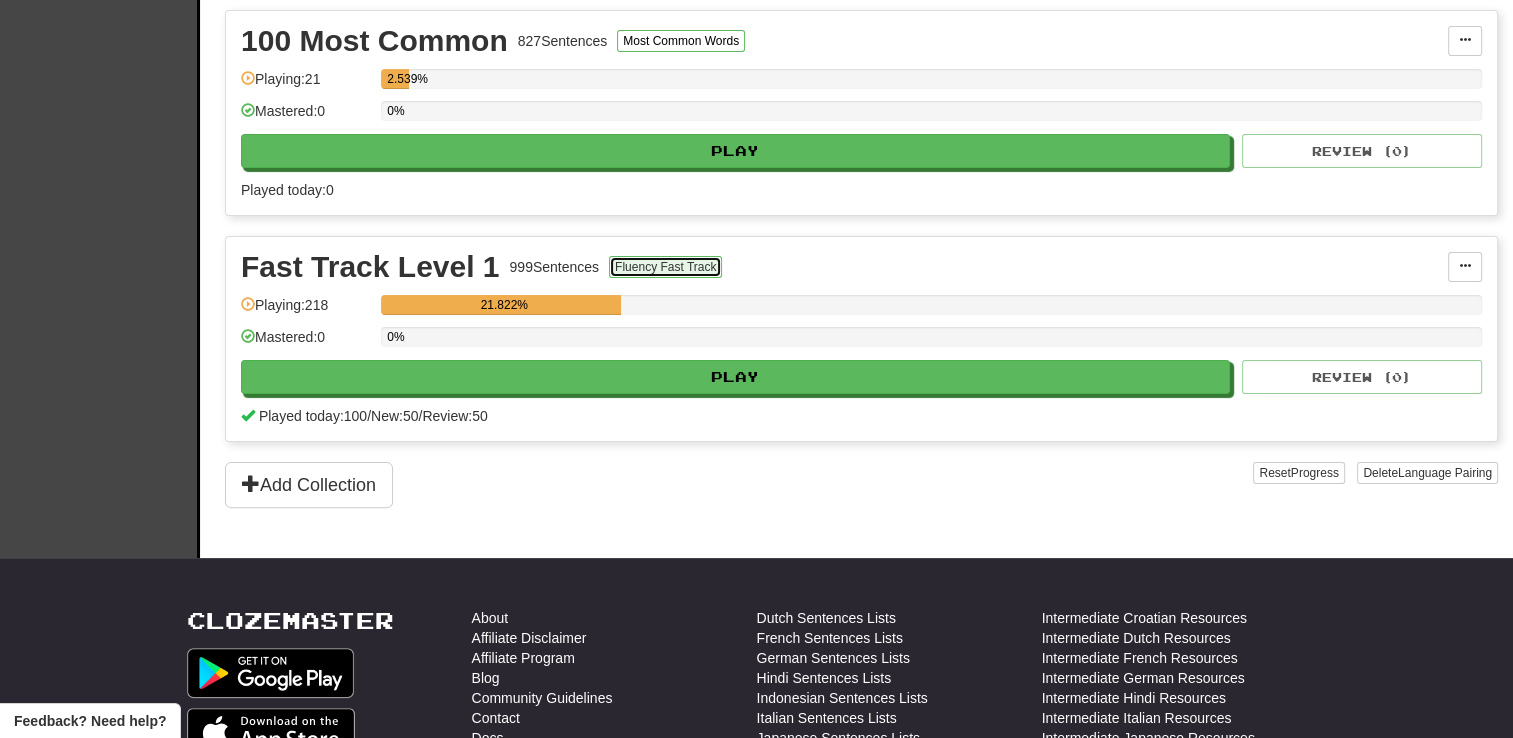 click on "Fluency Fast Track" at bounding box center [665, 267] 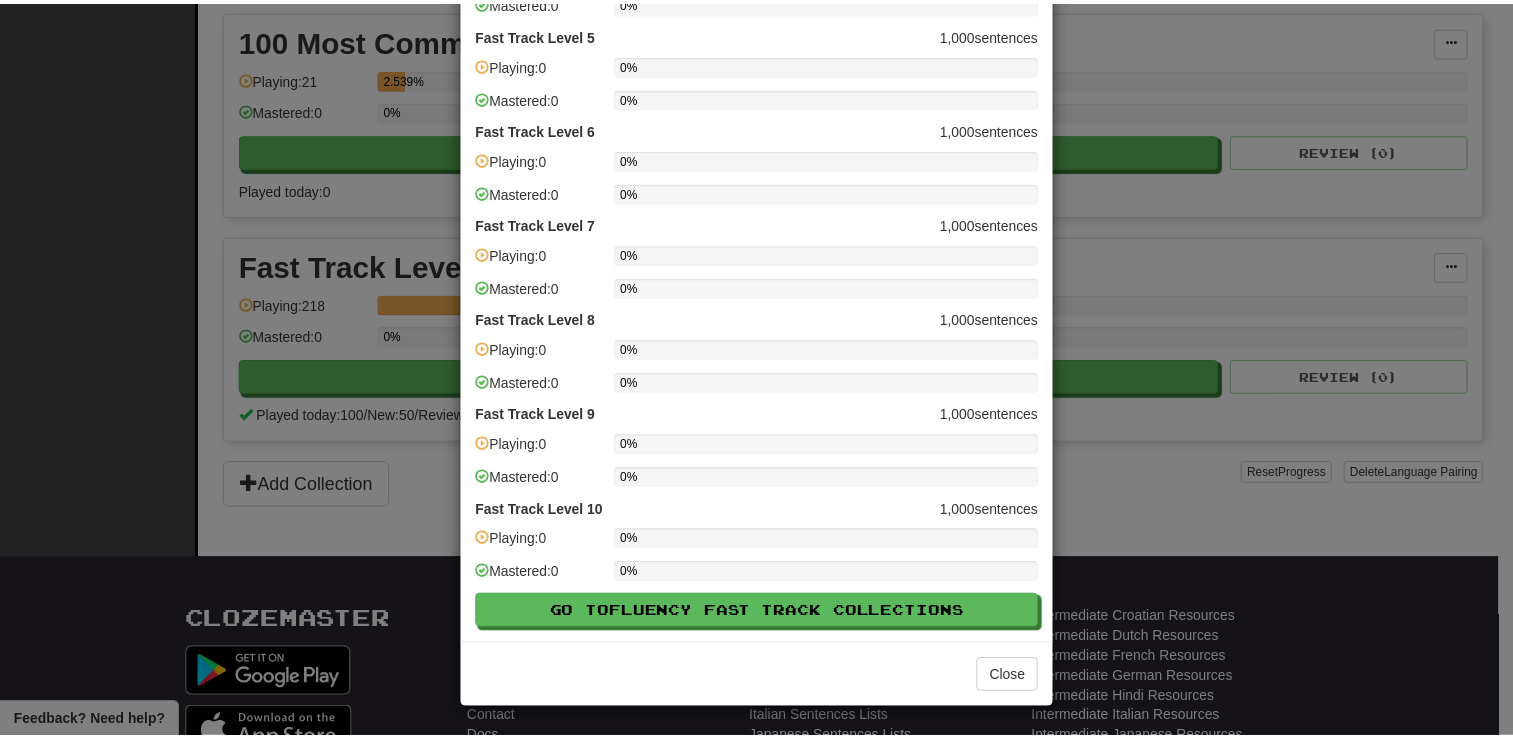 scroll, scrollTop: 0, scrollLeft: 0, axis: both 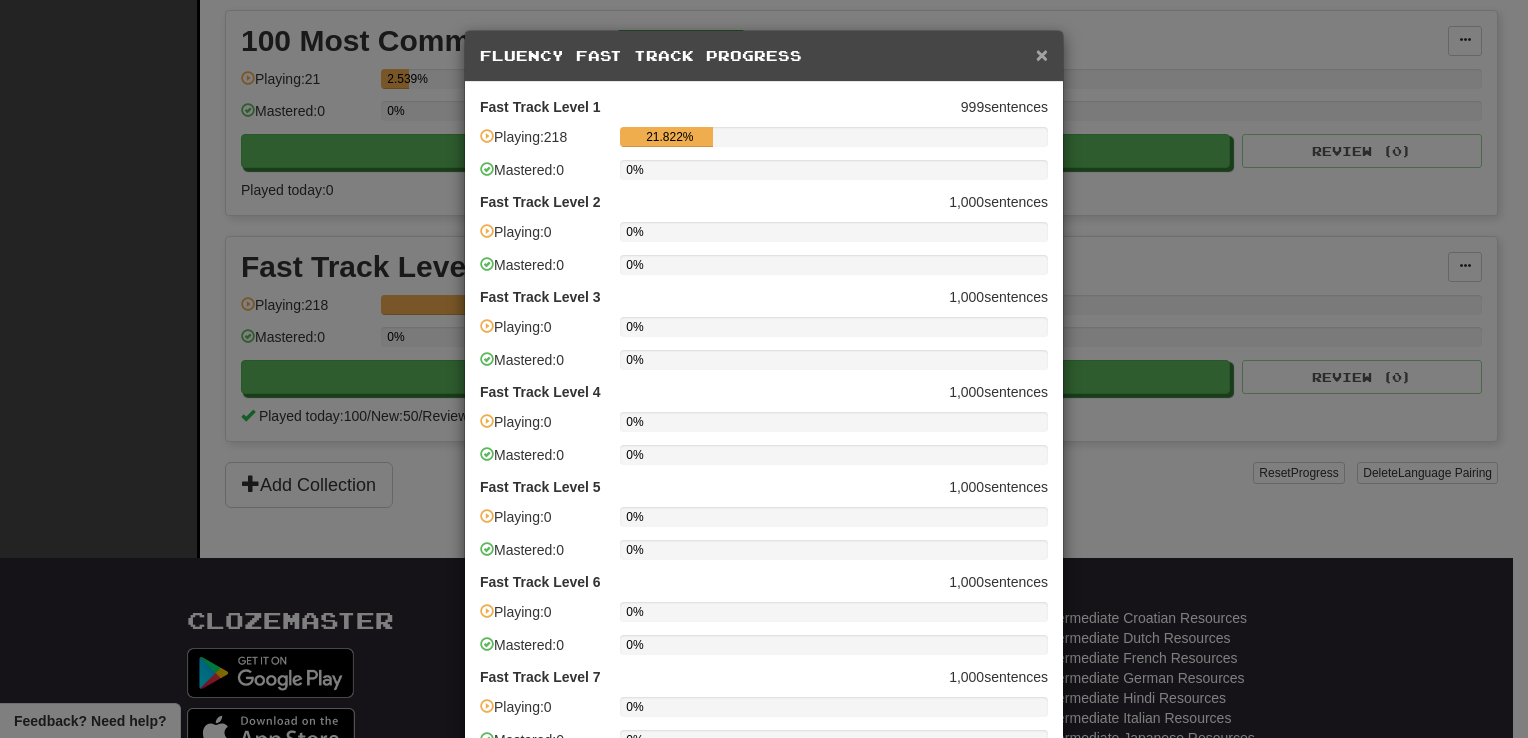 click on "×" at bounding box center [1042, 54] 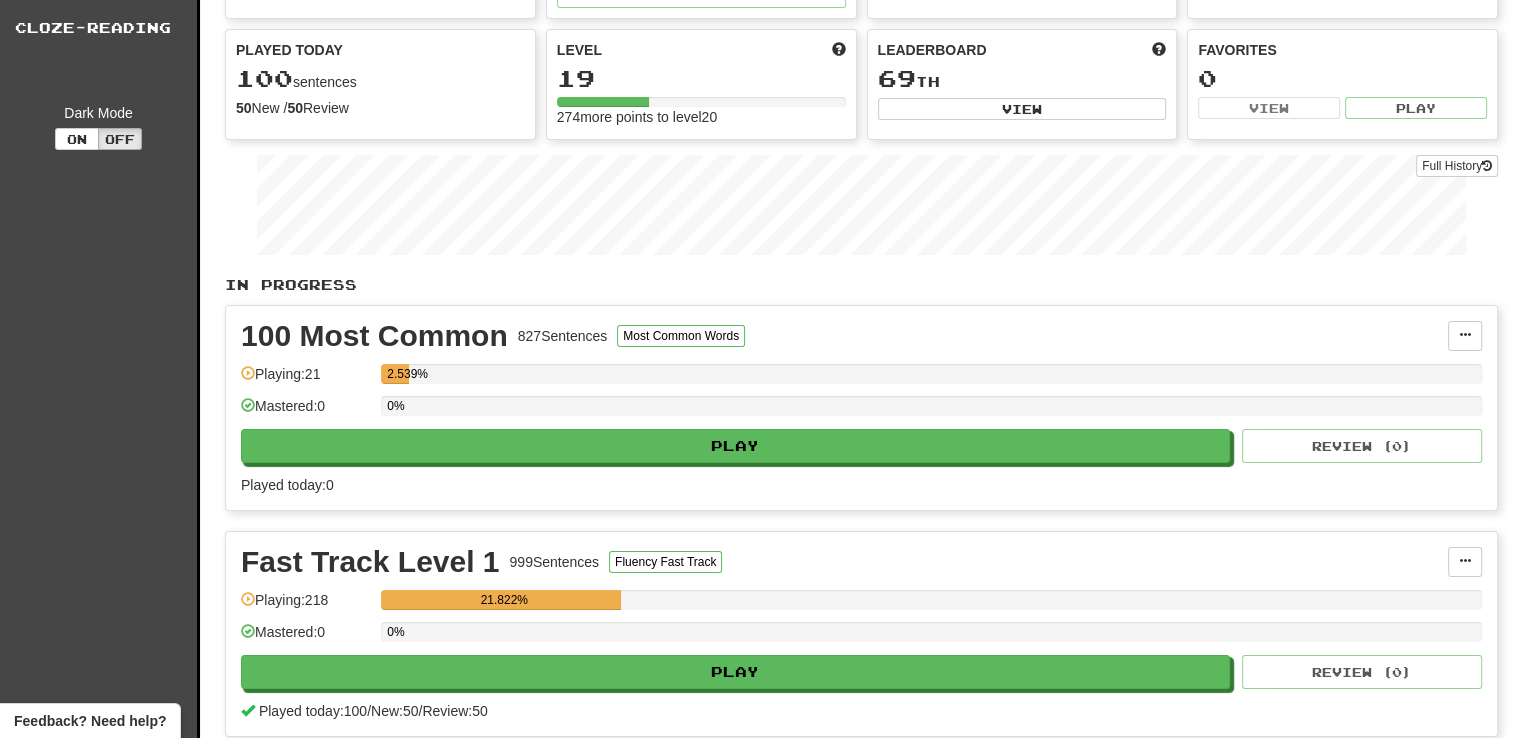 scroll, scrollTop: 0, scrollLeft: 0, axis: both 